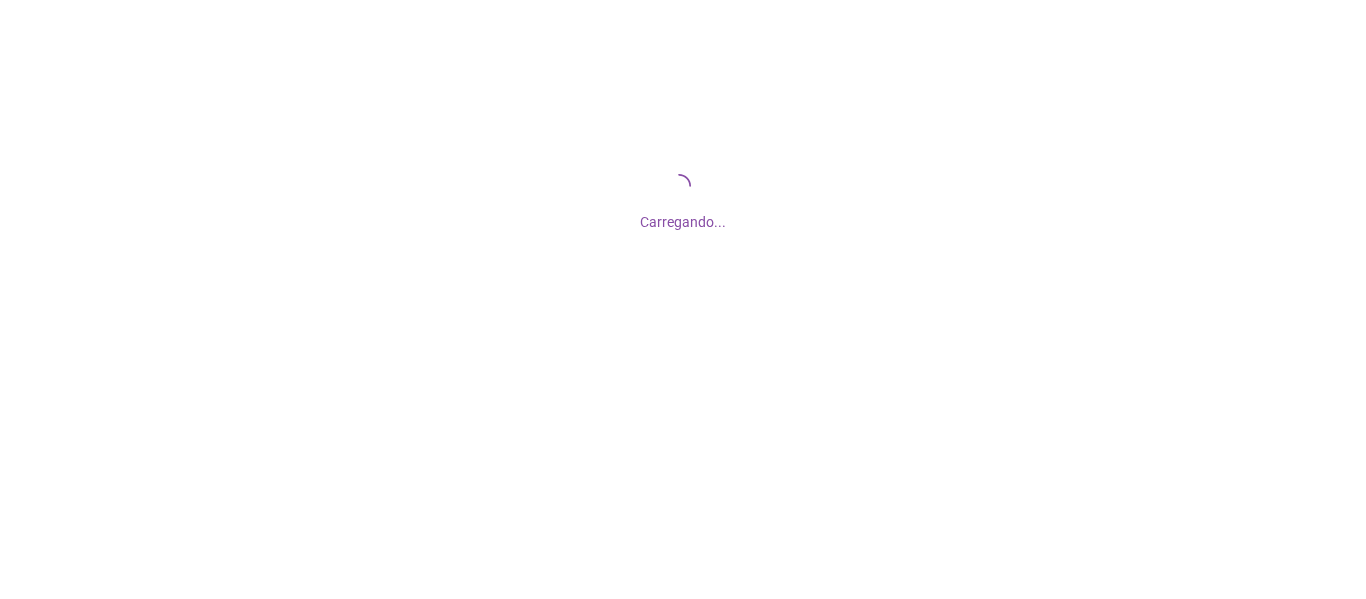 scroll, scrollTop: 0, scrollLeft: 0, axis: both 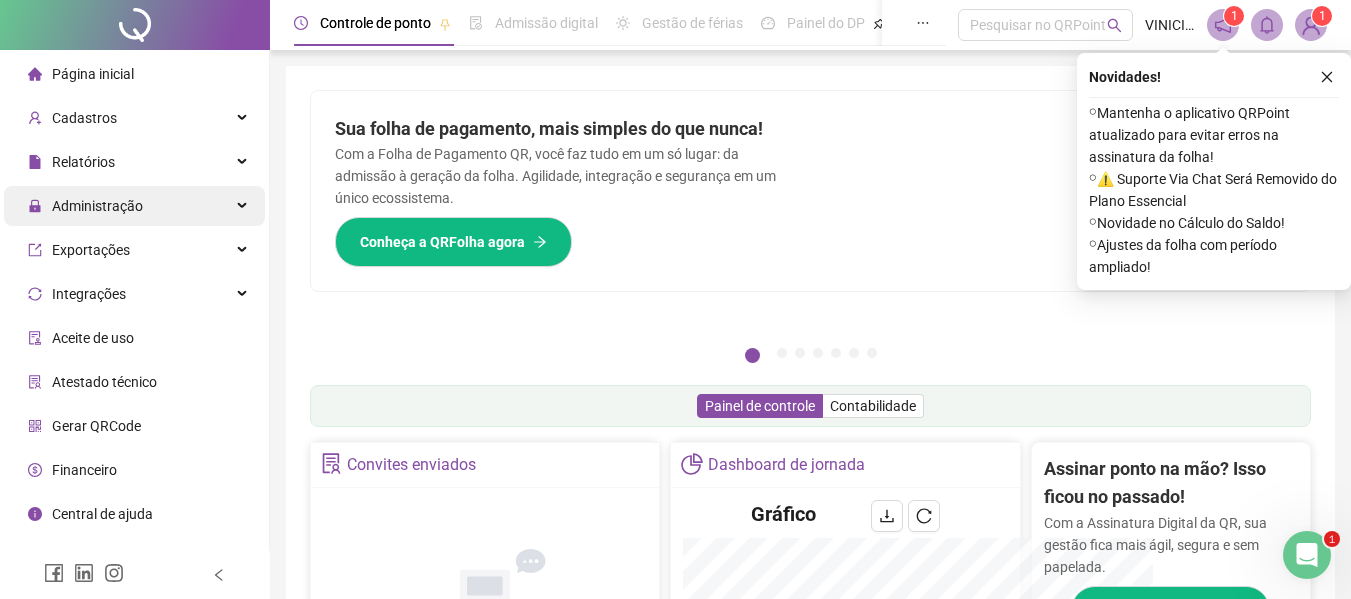click on "Administração" at bounding box center [134, 206] 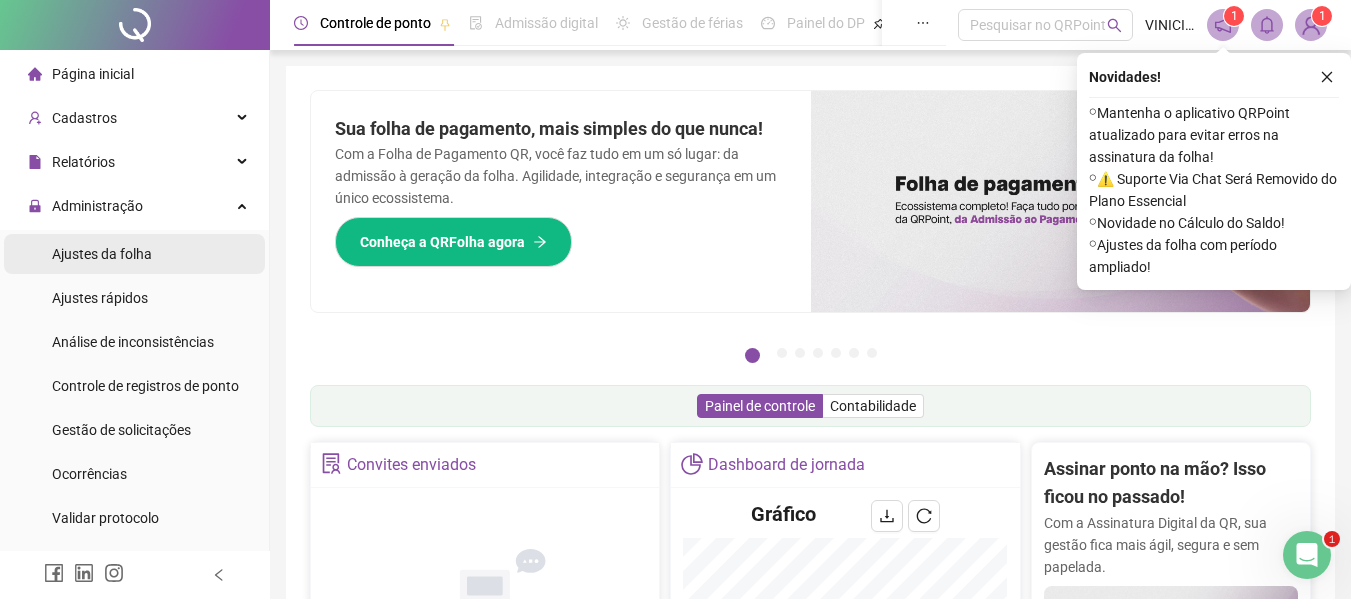 click on "Ajustes da folha" at bounding box center [134, 254] 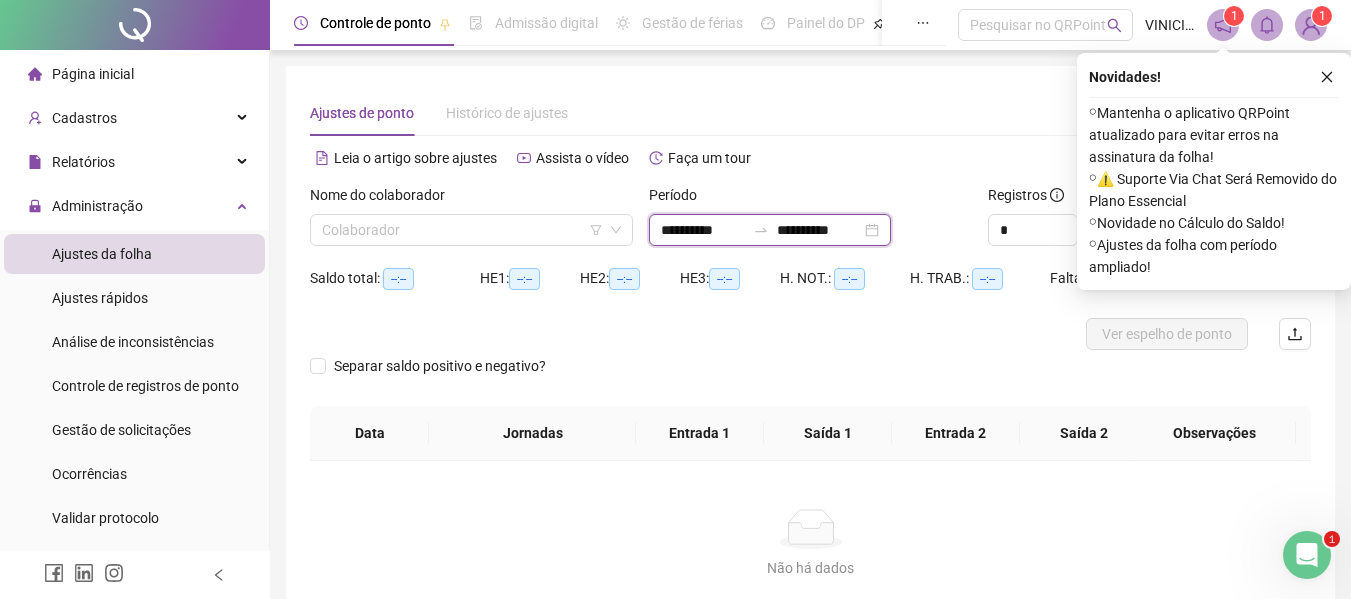click on "**********" at bounding box center [703, 230] 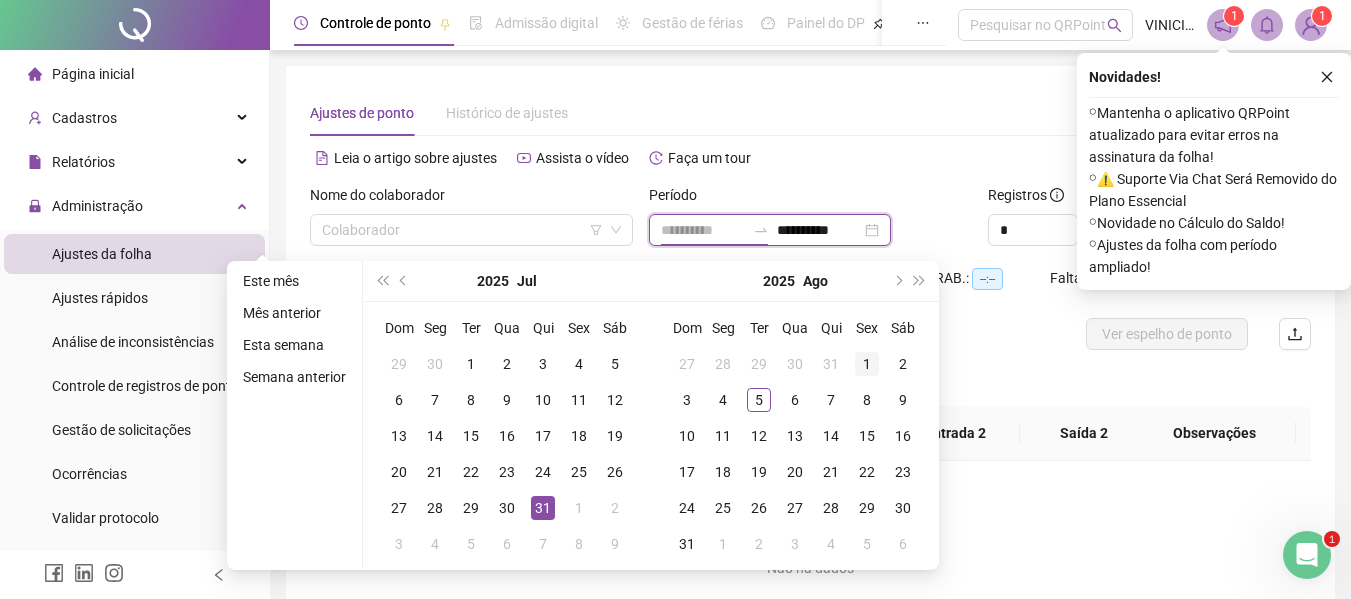 type on "**********" 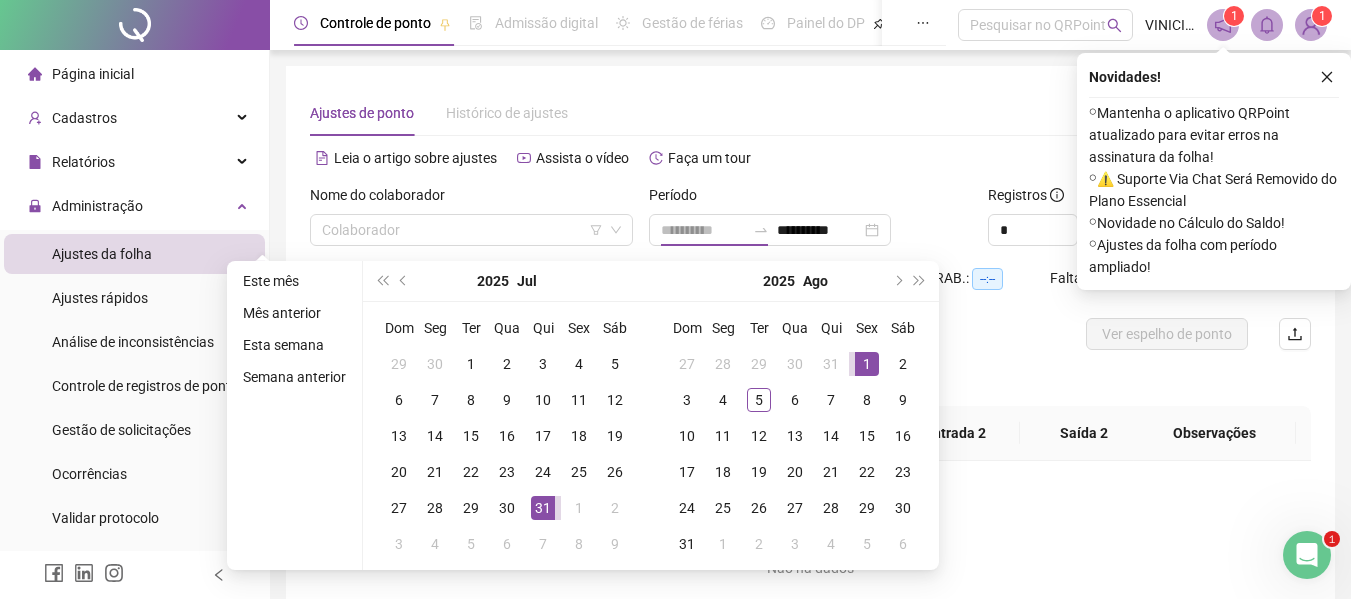 click on "1" at bounding box center (867, 364) 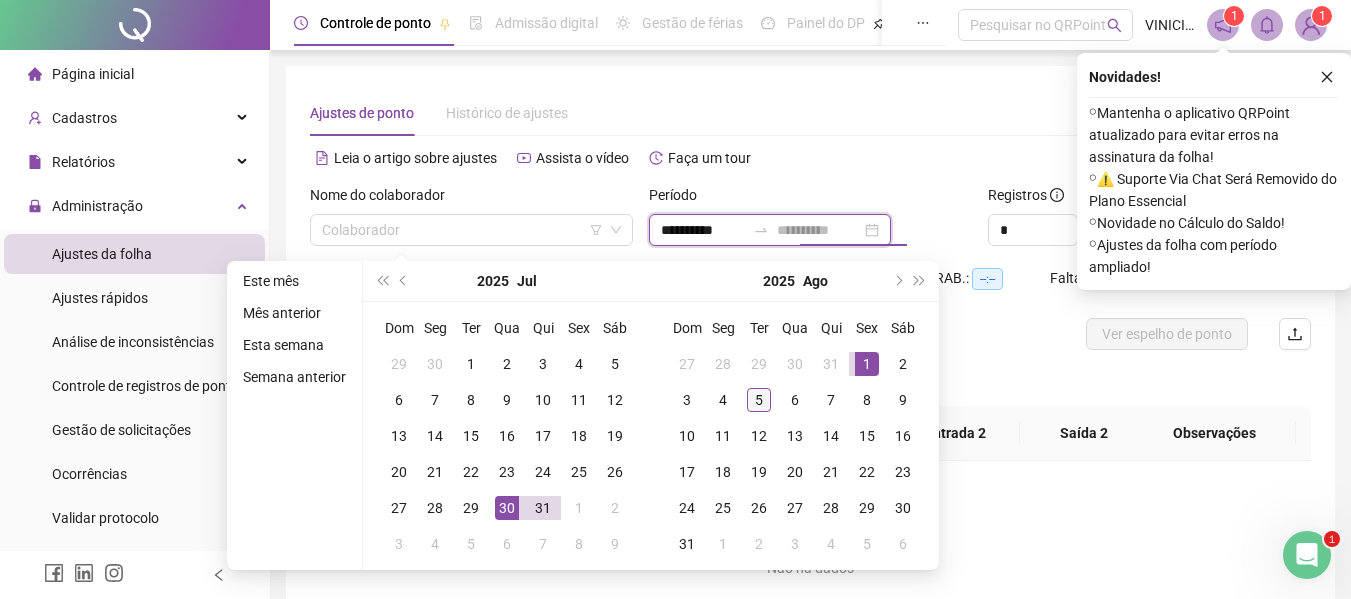 type on "**********" 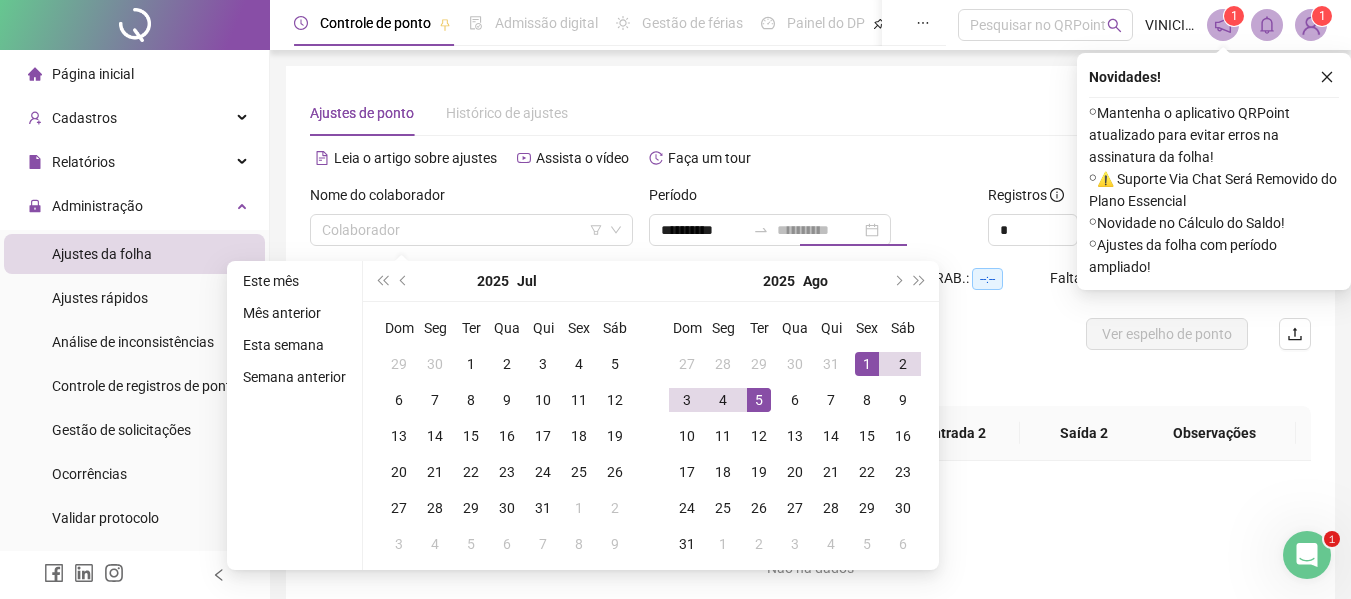 click on "5" at bounding box center [759, 400] 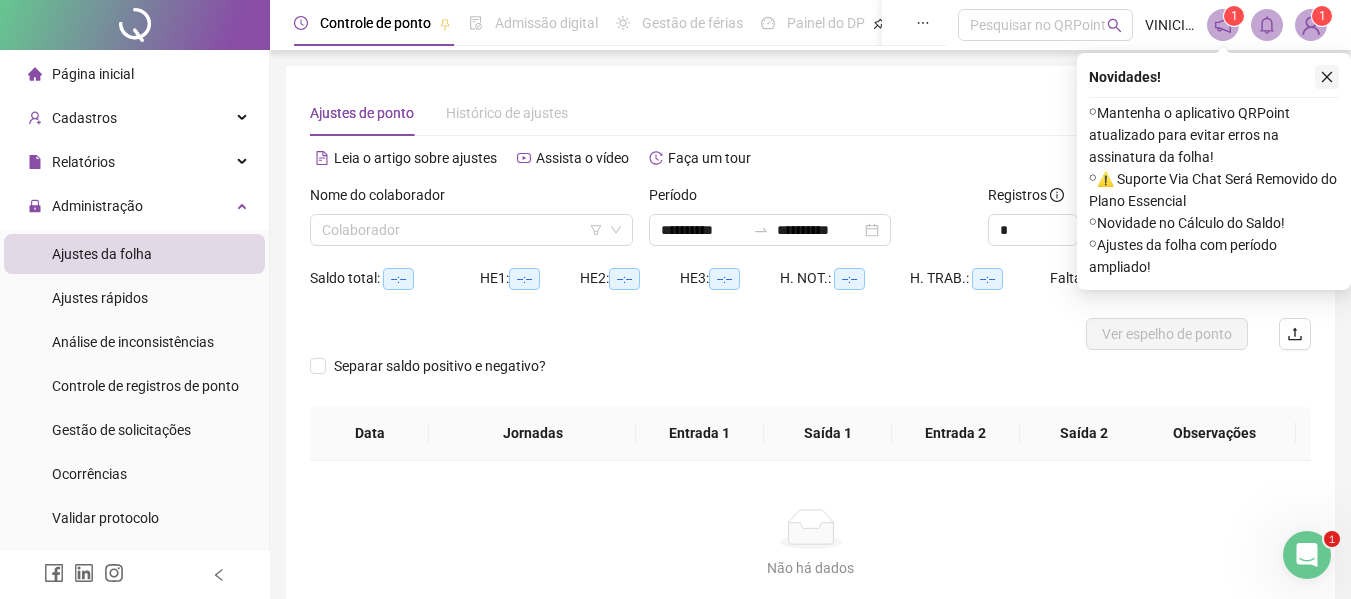 click 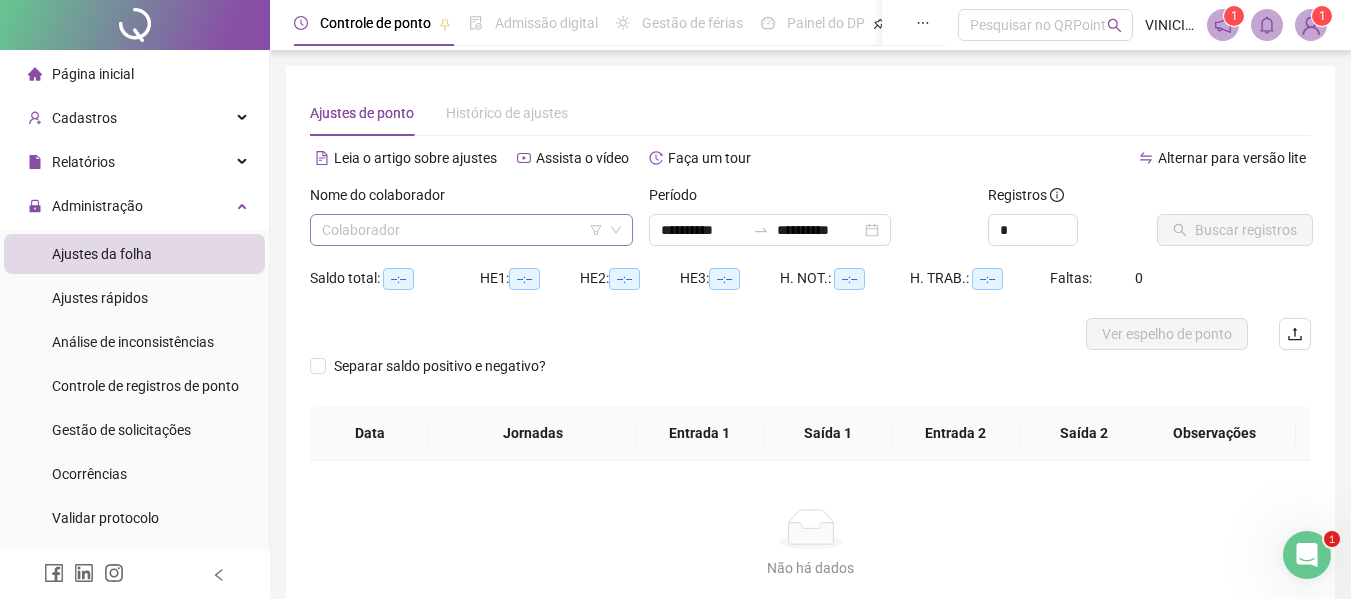 click at bounding box center [462, 230] 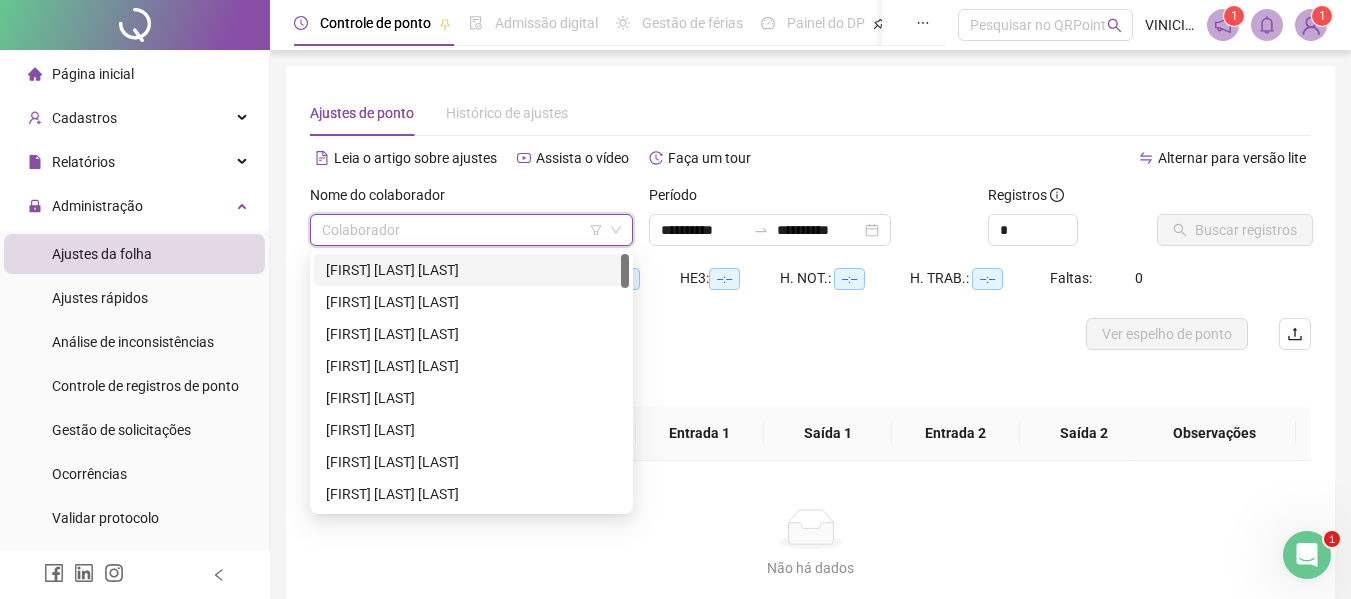 paste on "**********" 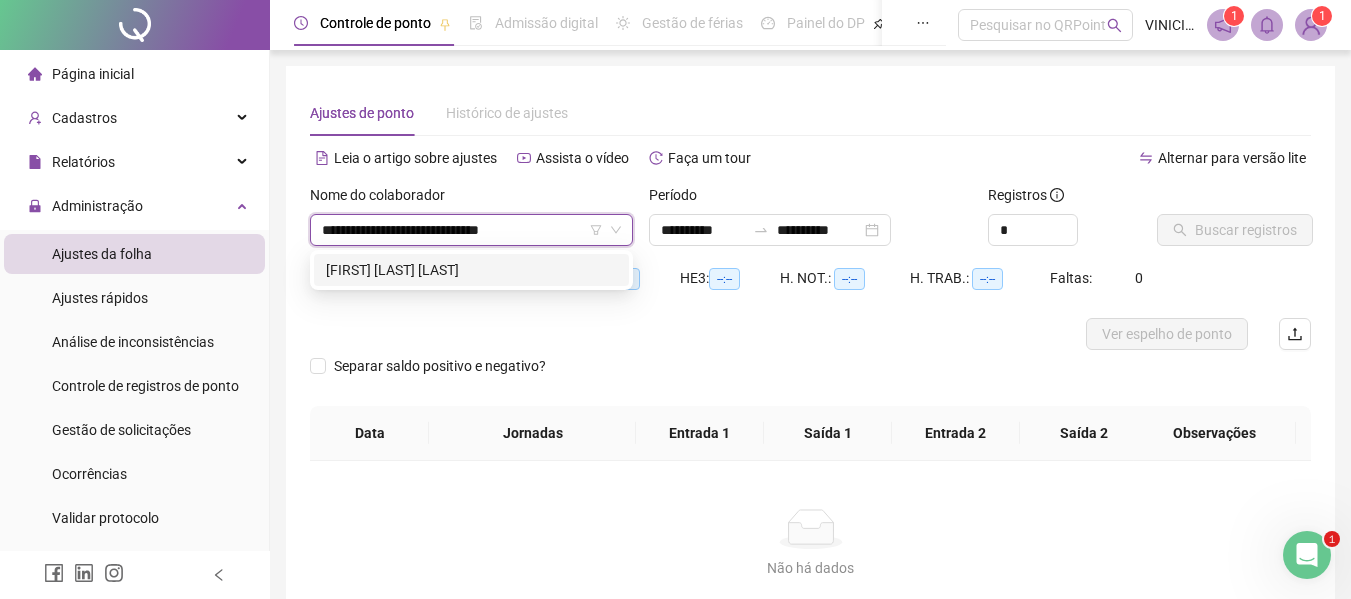click on "[FIRST] [LAST] [LAST]" at bounding box center (471, 270) 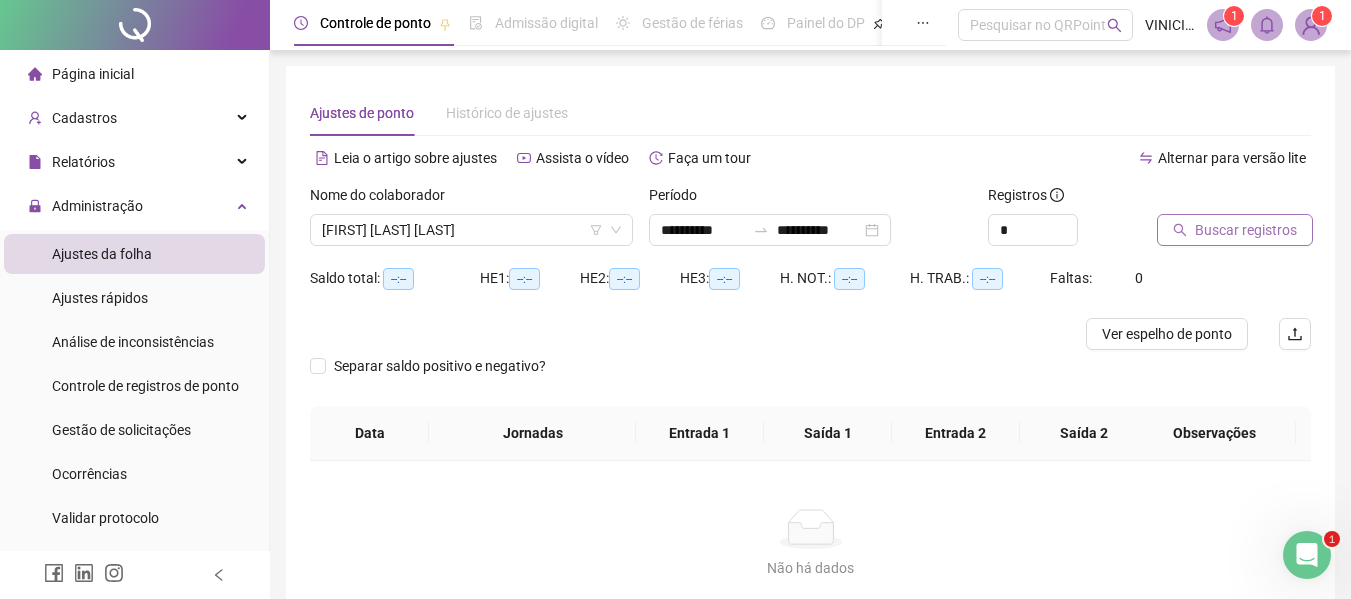 click on "Buscar registros" at bounding box center [1246, 230] 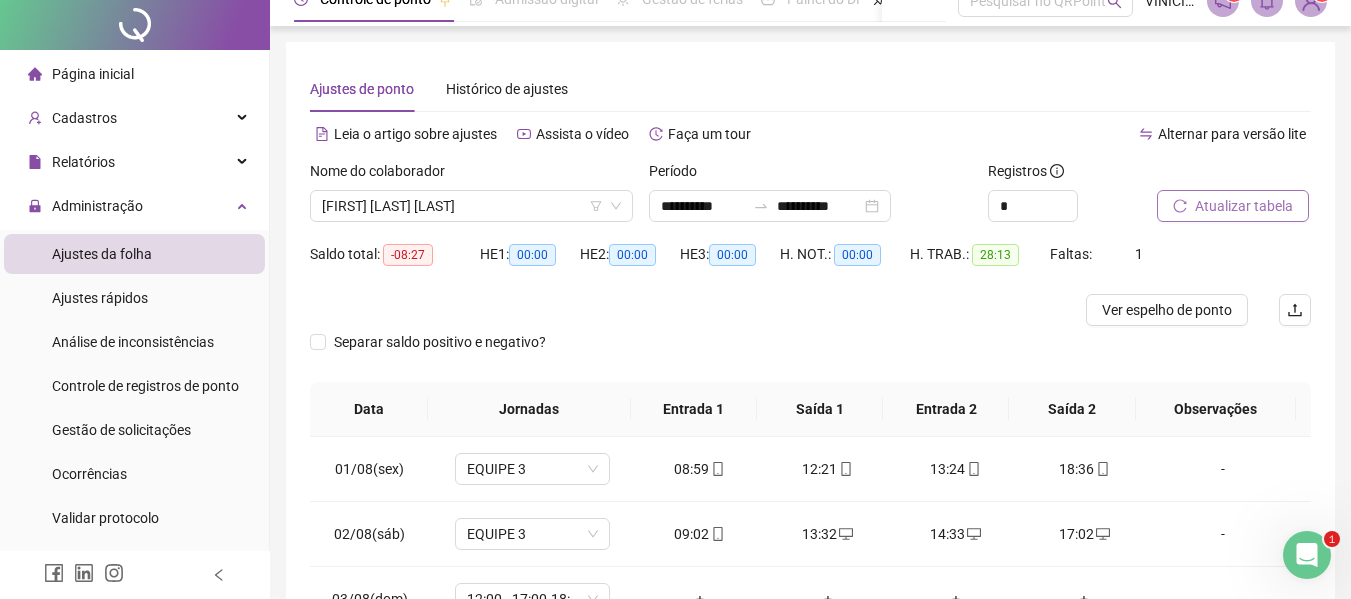 scroll, scrollTop: 0, scrollLeft: 0, axis: both 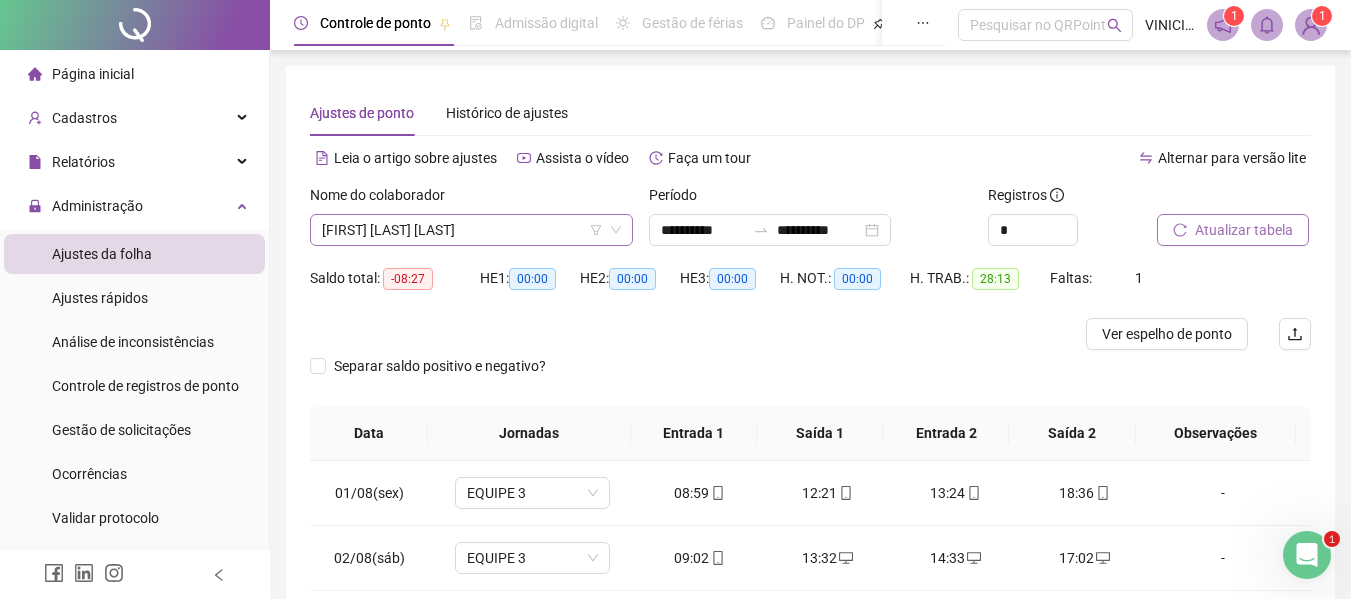 click on "[FIRST] [LAST] [LAST]" at bounding box center (471, 230) 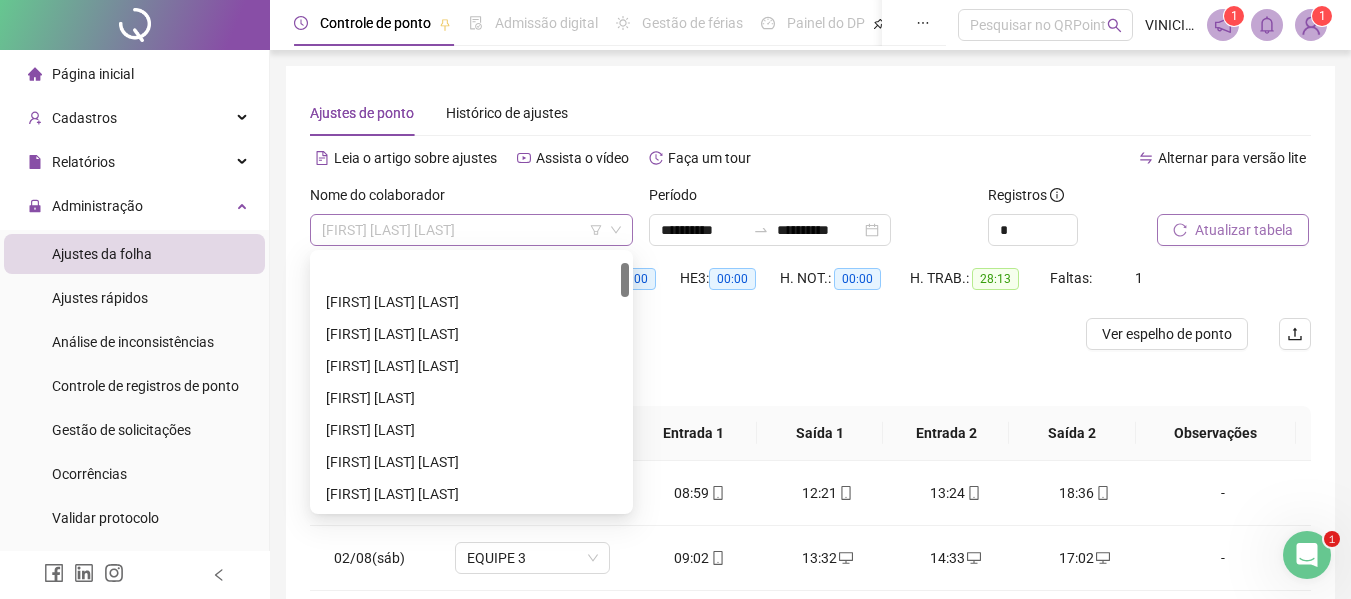 scroll, scrollTop: 64, scrollLeft: 0, axis: vertical 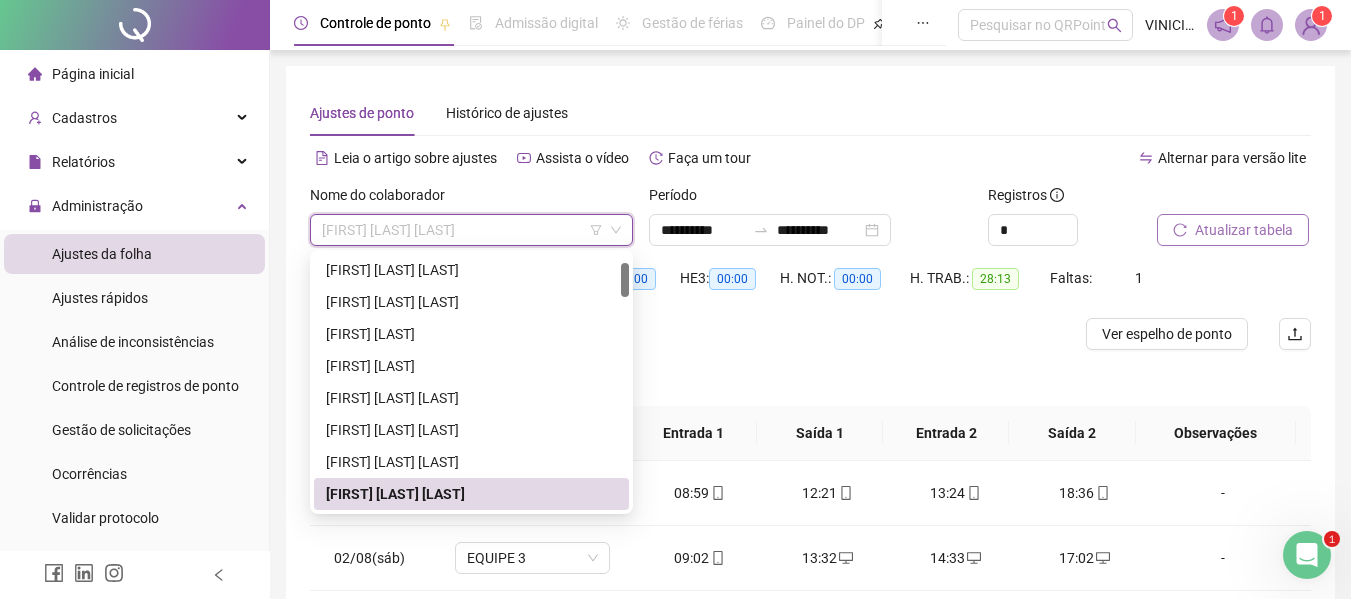 paste on "**********" 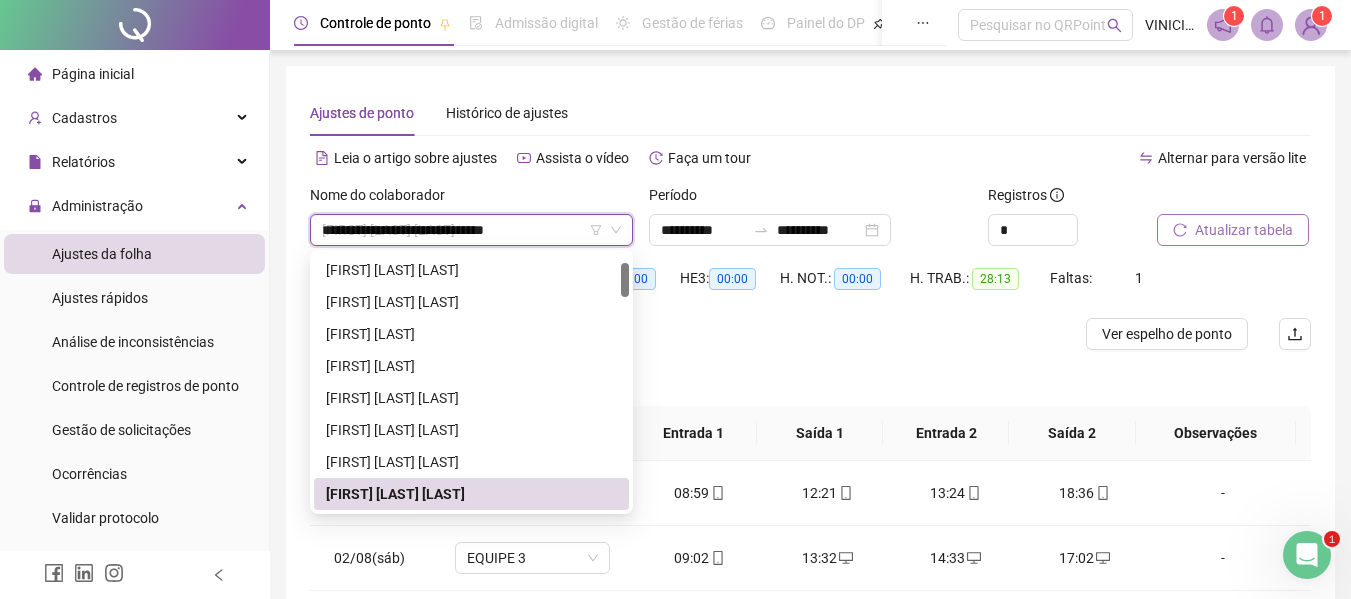 scroll, scrollTop: 0, scrollLeft: 0, axis: both 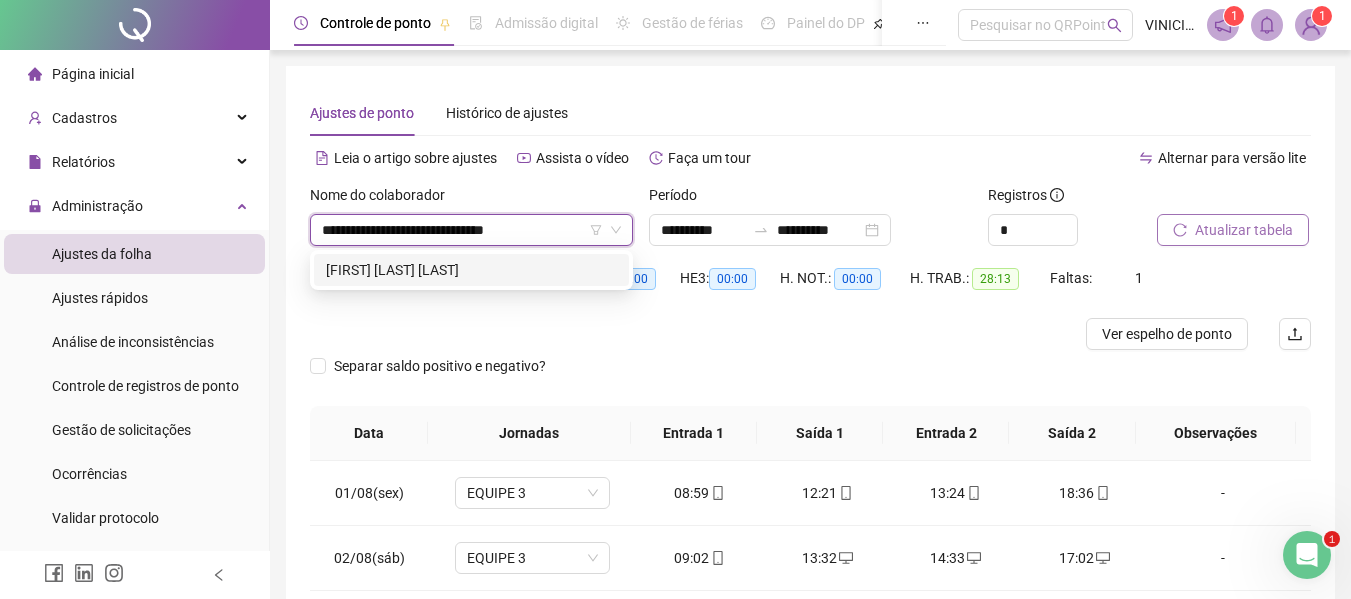 click on "[FIRST] [LAST] [LAST]" at bounding box center (471, 270) 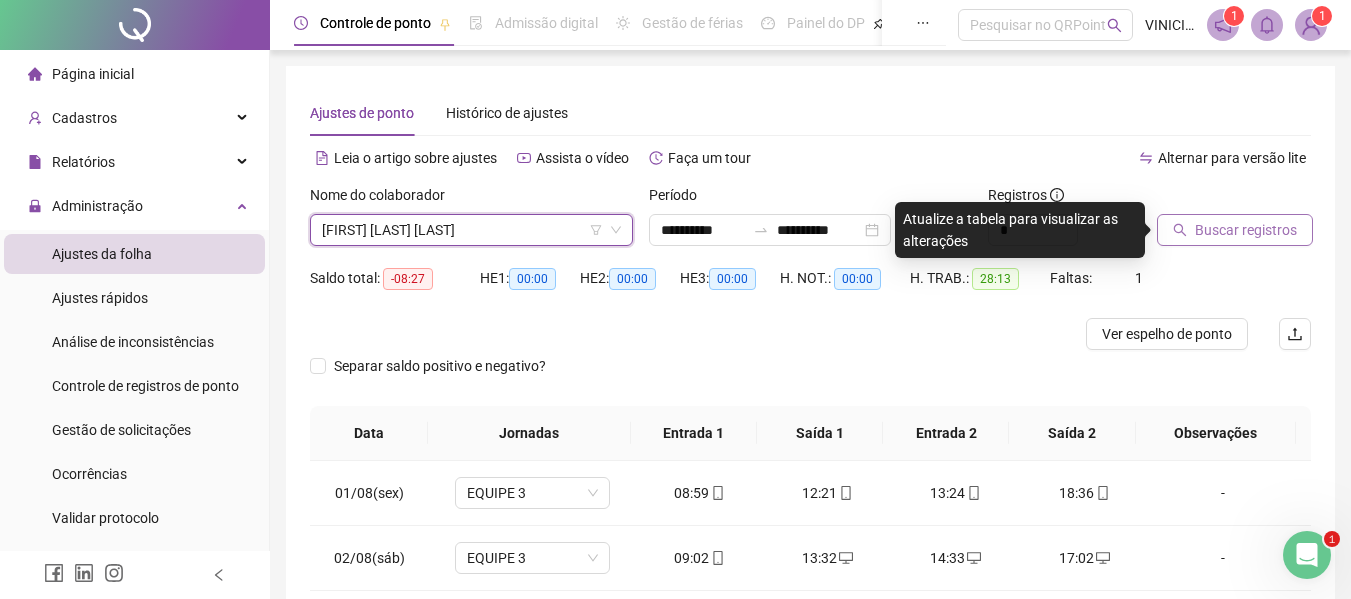 click on "Buscar registros" at bounding box center [1246, 230] 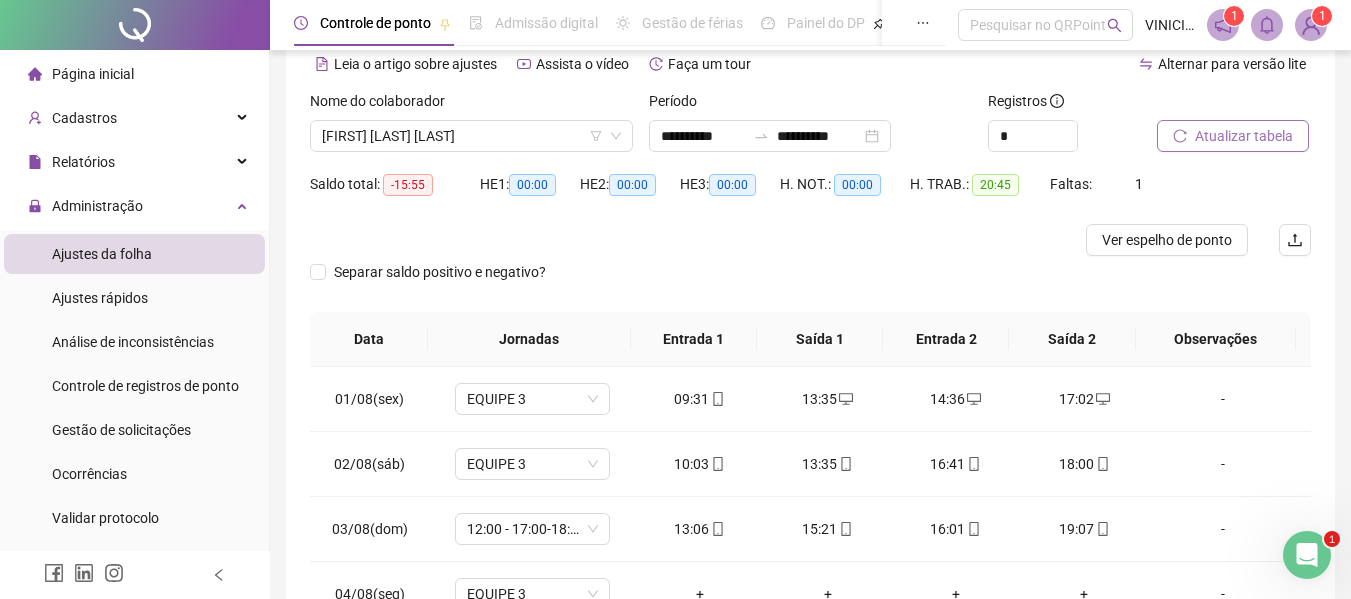 scroll, scrollTop: 297, scrollLeft: 0, axis: vertical 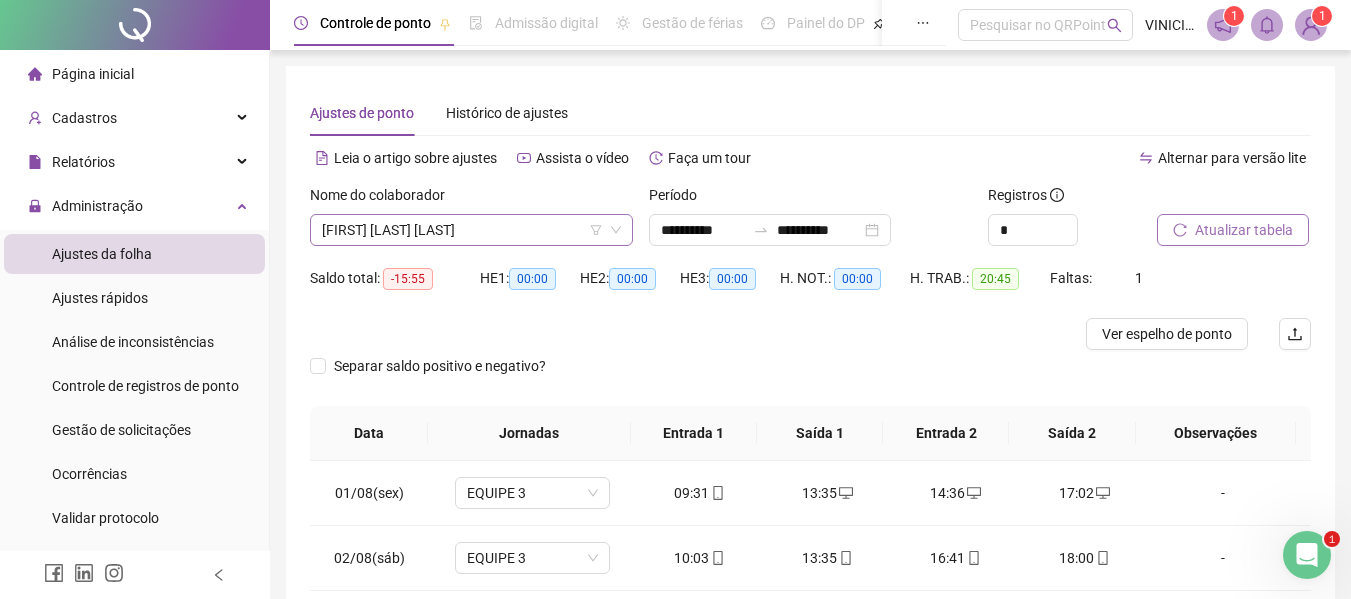 click on "[FIRST] [LAST] [LAST]" at bounding box center [471, 230] 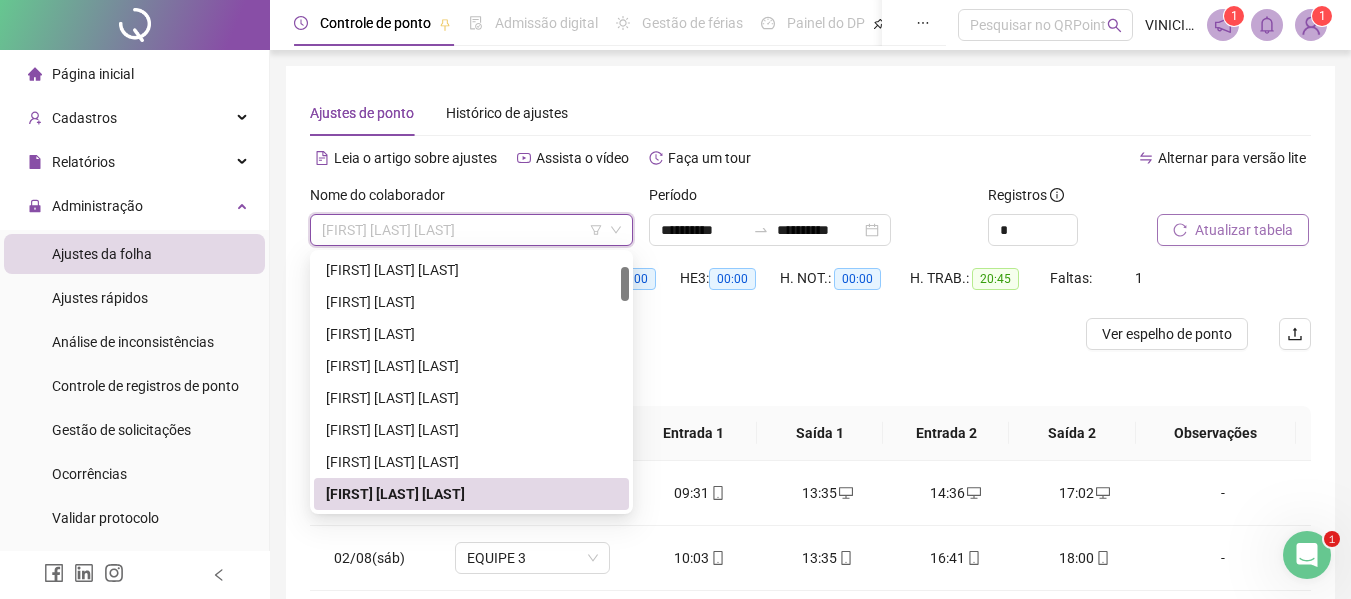paste on "**********" 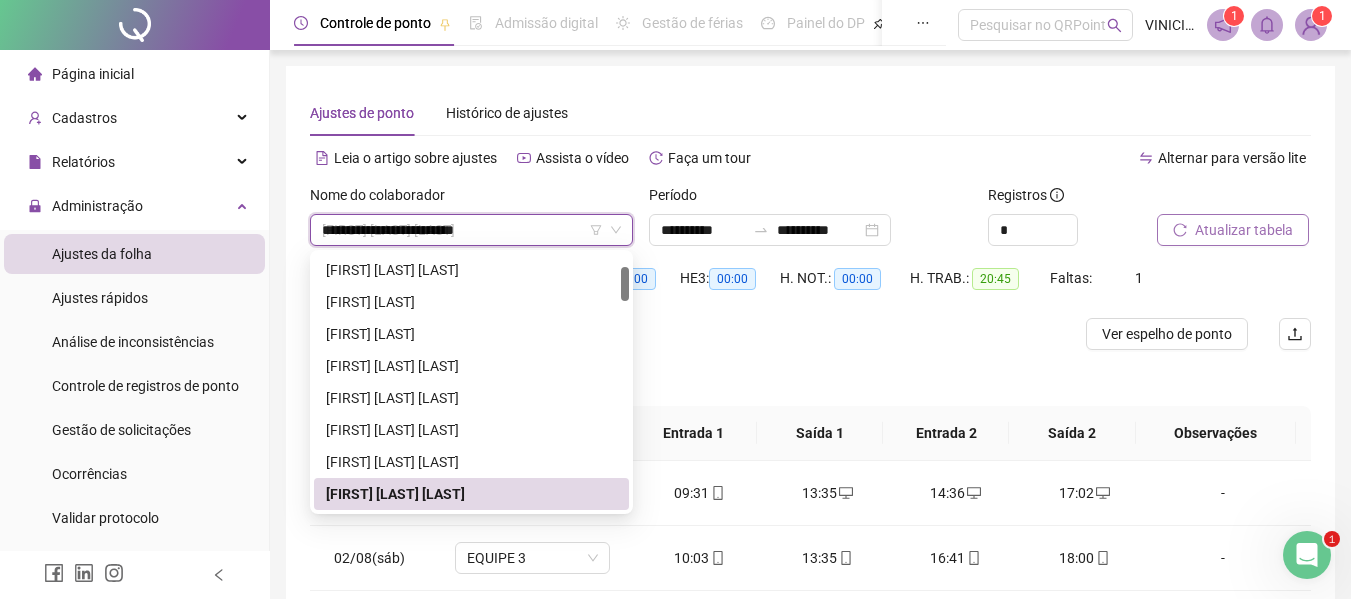 scroll, scrollTop: 0, scrollLeft: 0, axis: both 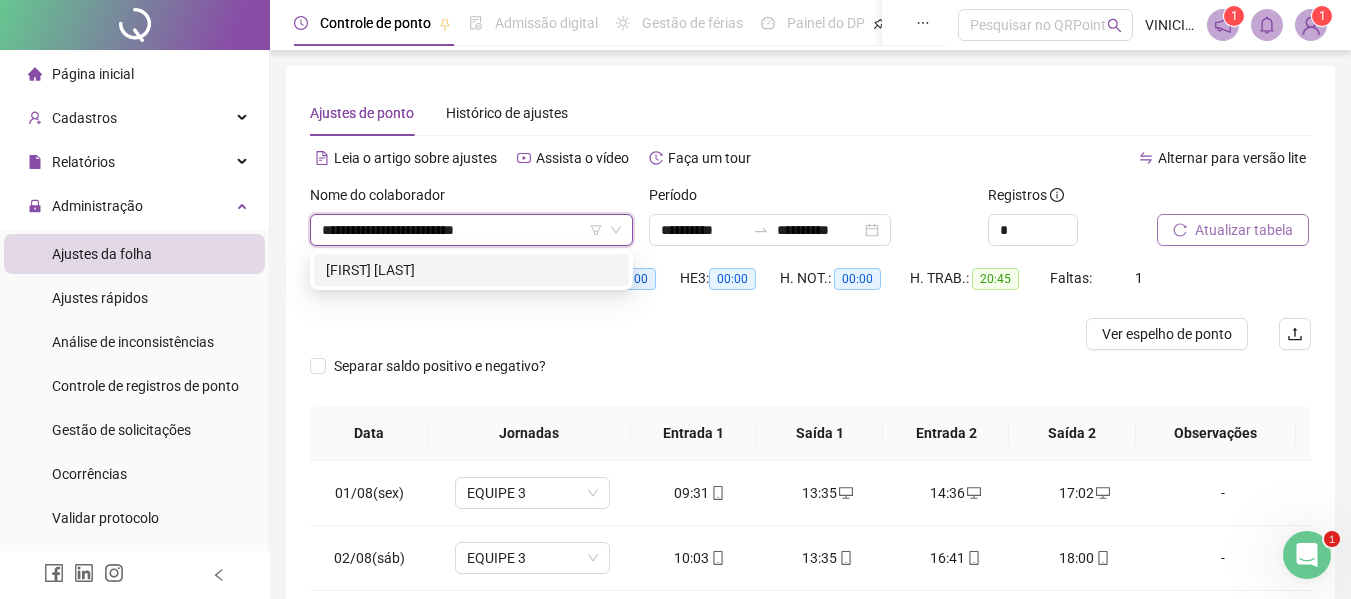 click on "[FIRST] [LAST]" at bounding box center [471, 270] 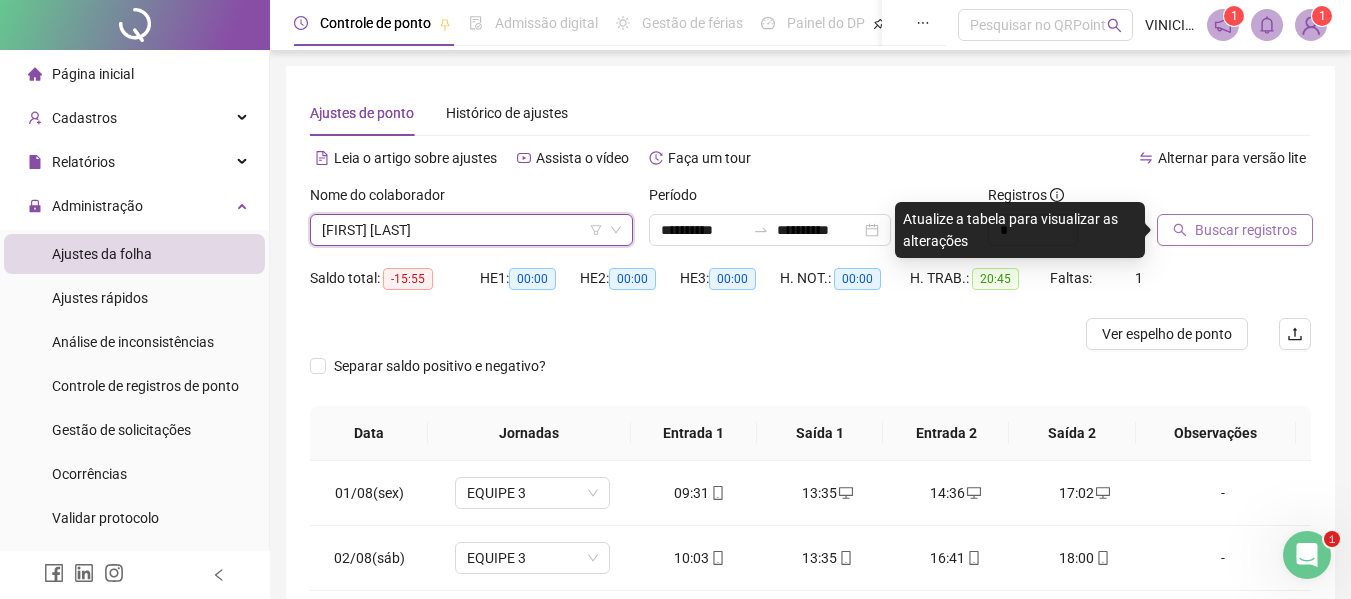 click on "Buscar registros" at bounding box center (1246, 230) 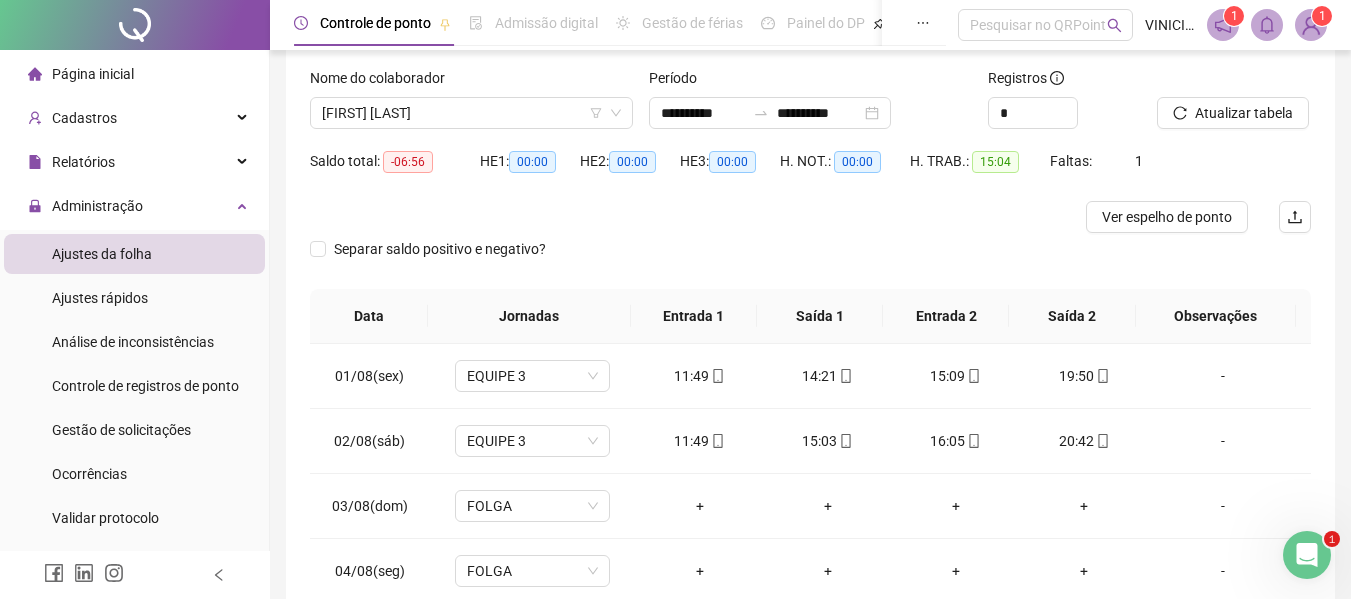 scroll, scrollTop: 297, scrollLeft: 0, axis: vertical 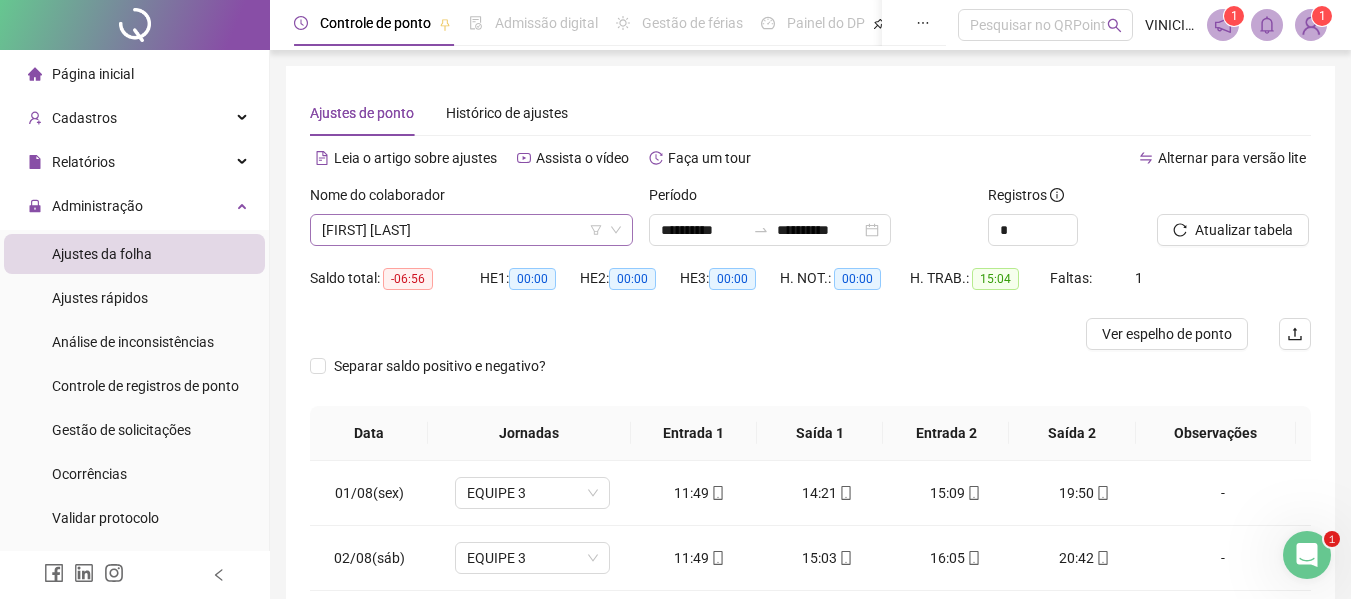 click on "[FIRST] [LAST]" at bounding box center [471, 230] 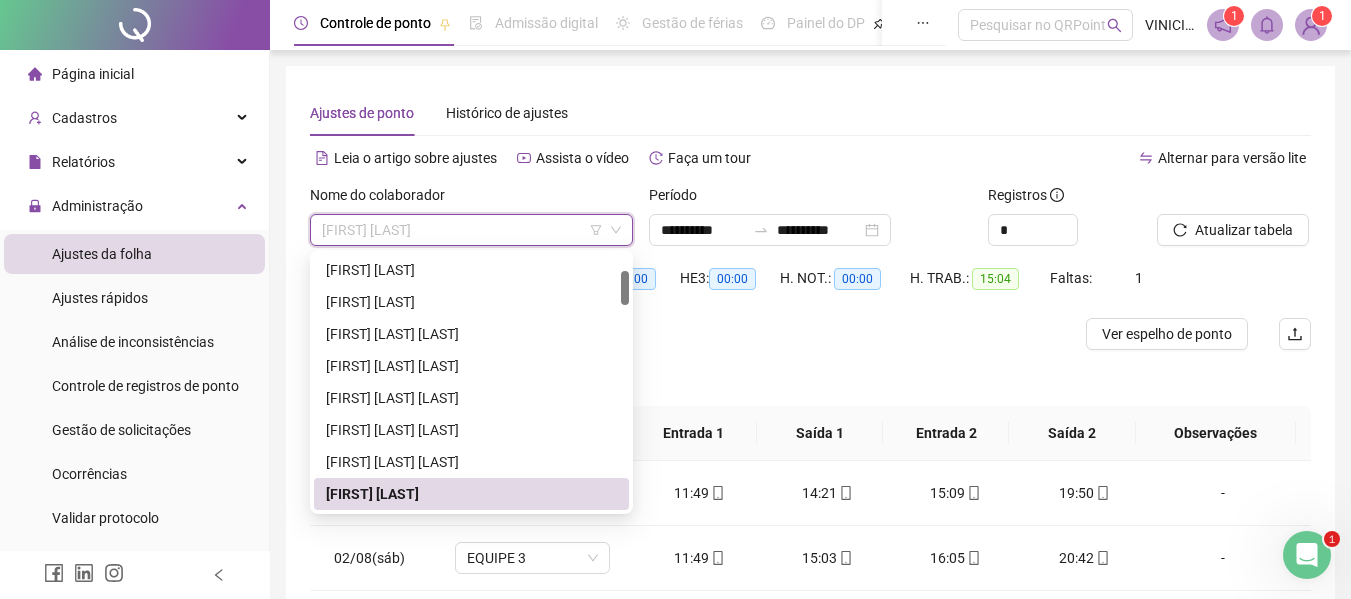 paste on "**********" 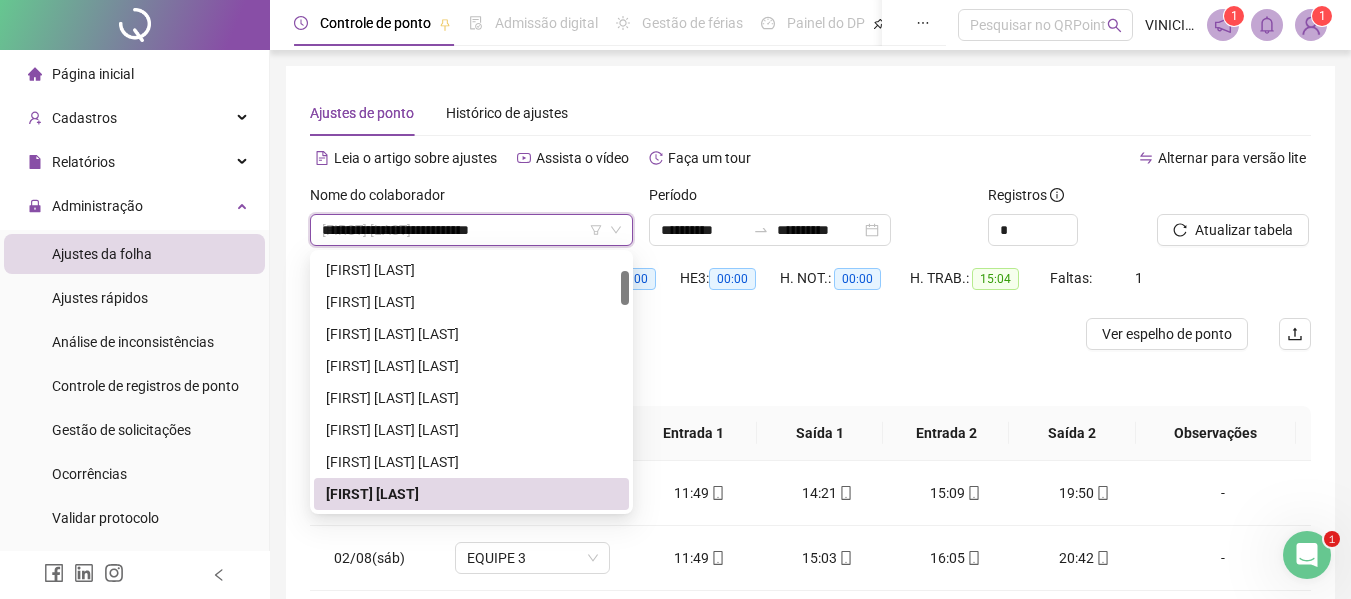 scroll, scrollTop: 0, scrollLeft: 0, axis: both 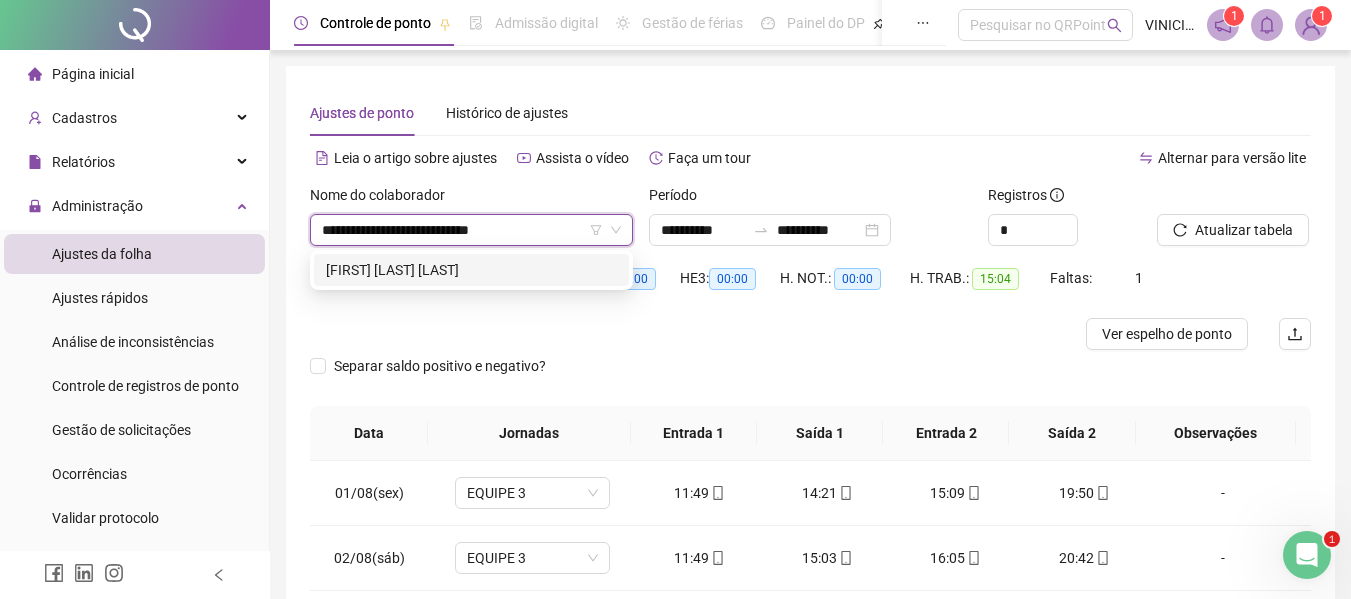 click on "[FIRST] [LAST] [LAST]" at bounding box center (471, 270) 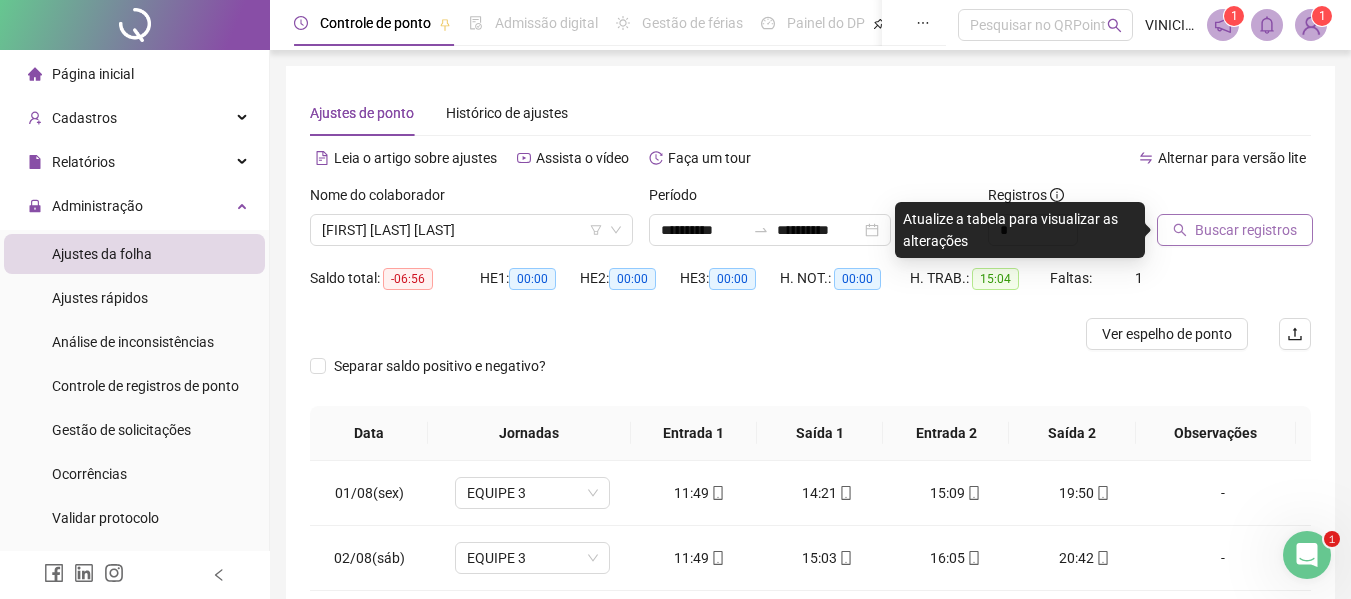 click 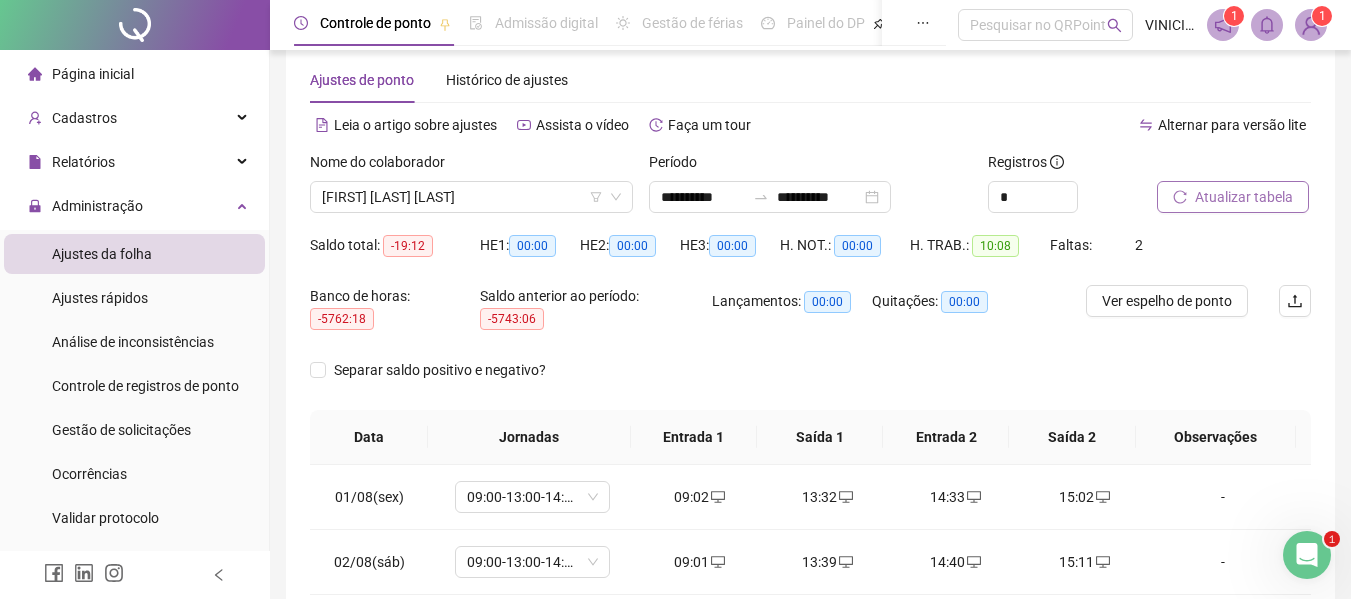 scroll, scrollTop: 333, scrollLeft: 0, axis: vertical 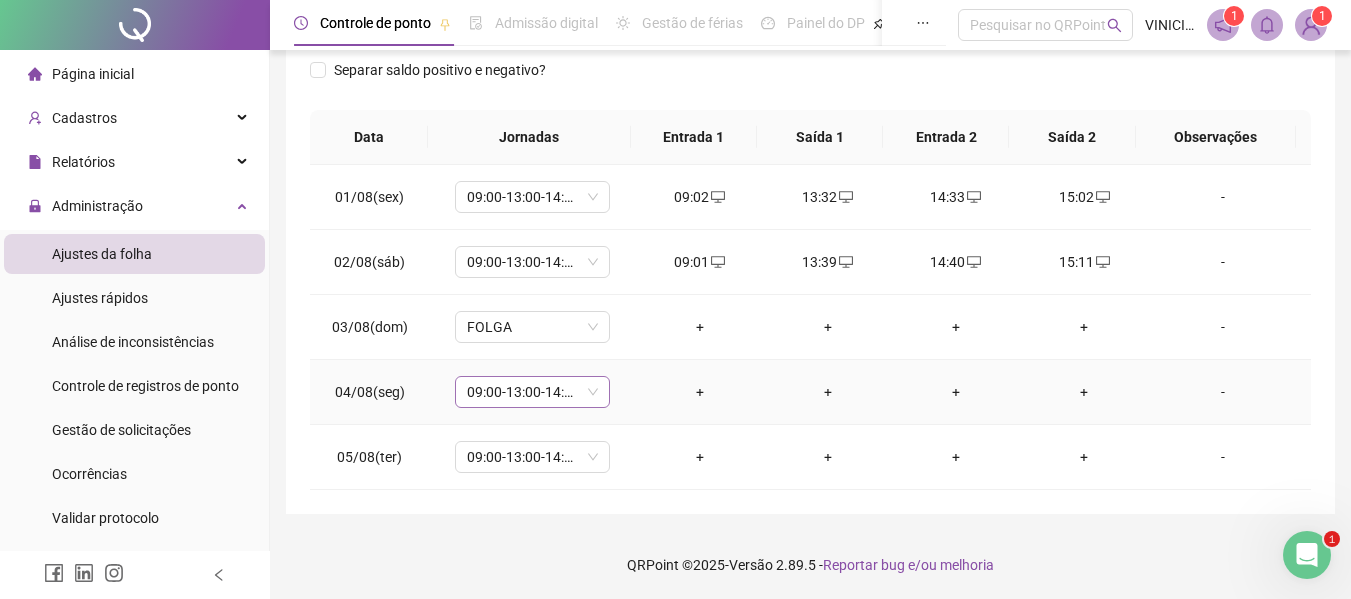 click on "09:00-13:00-14:00-17:20" at bounding box center (532, 392) 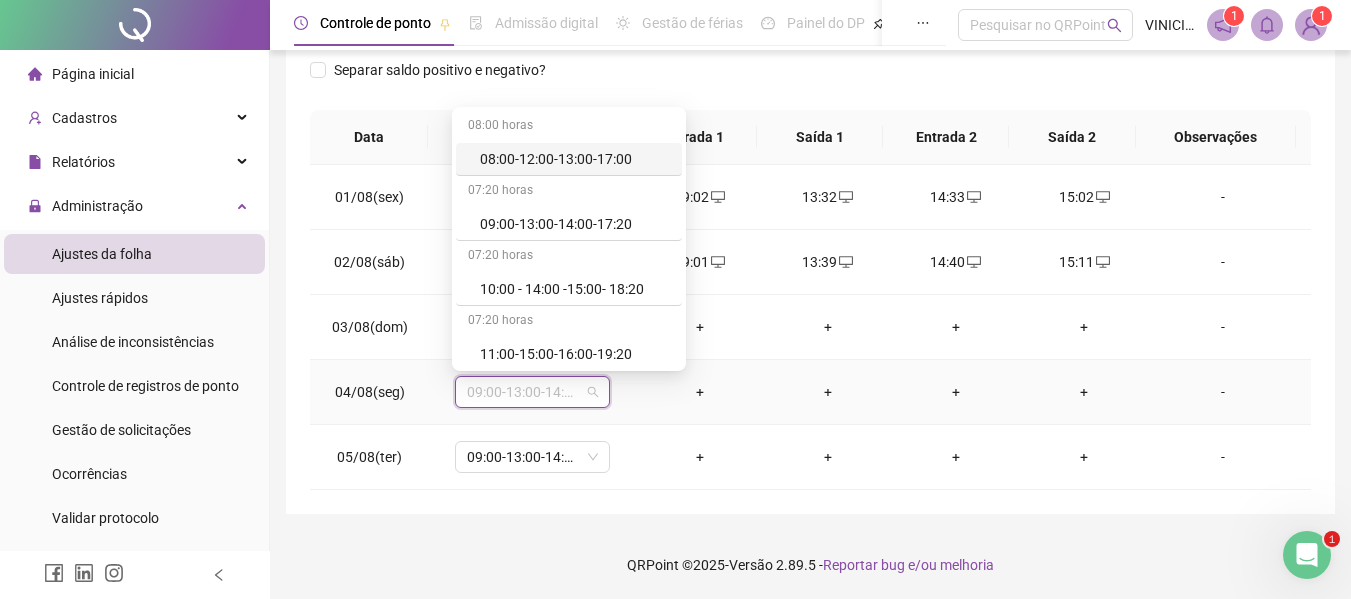 type on "*" 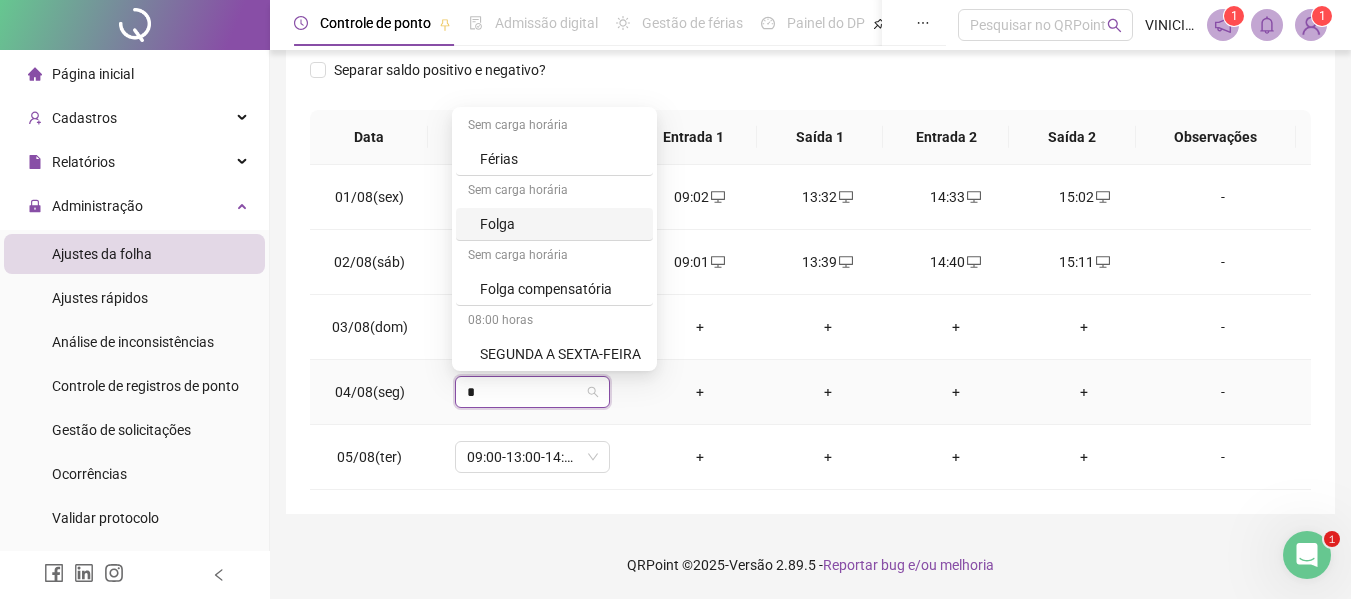 click on "Folga" at bounding box center (560, 224) 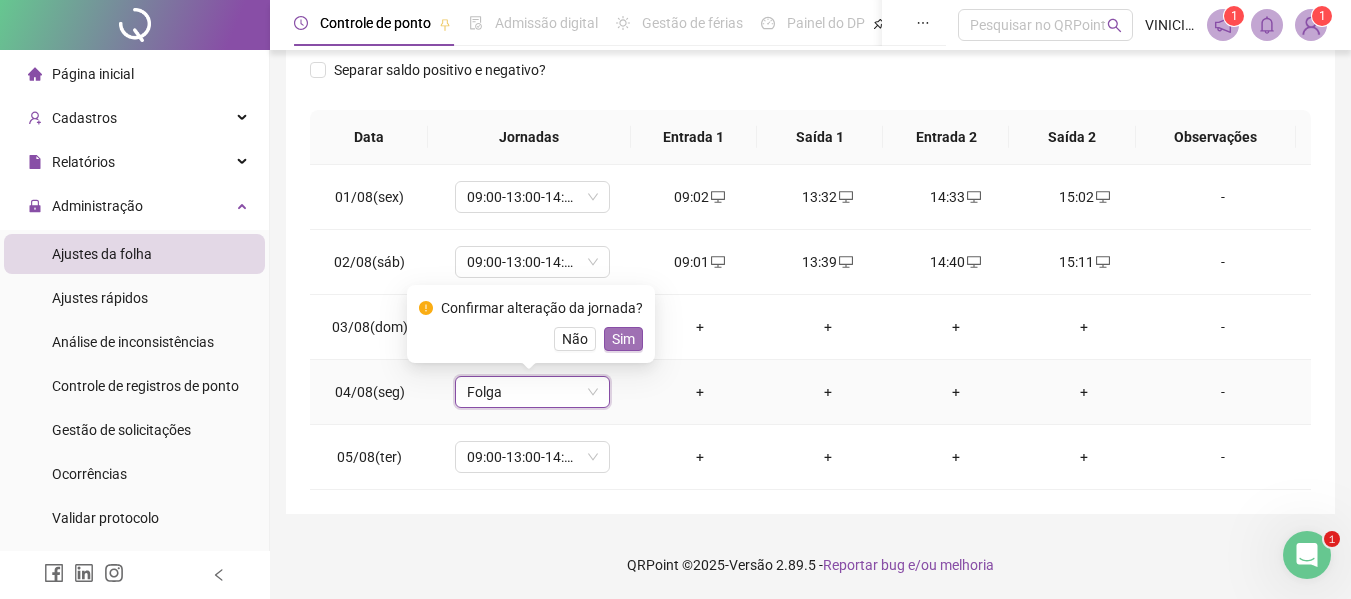 click on "Sim" at bounding box center [623, 339] 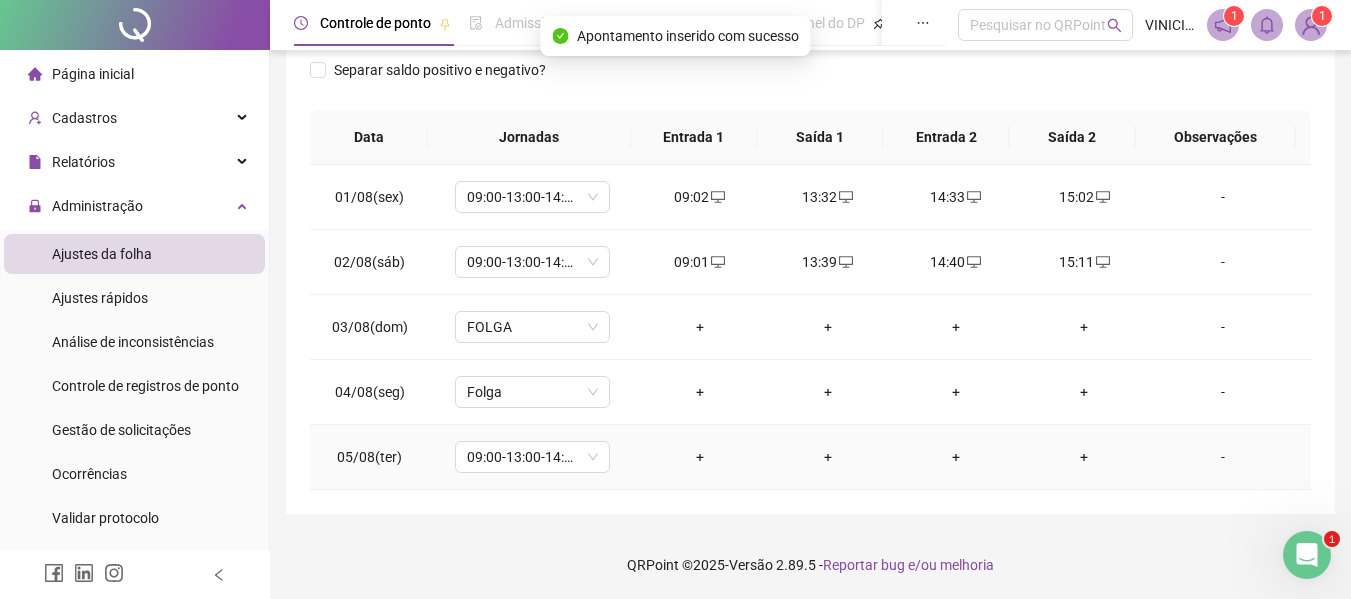 click on "+" at bounding box center (700, 457) 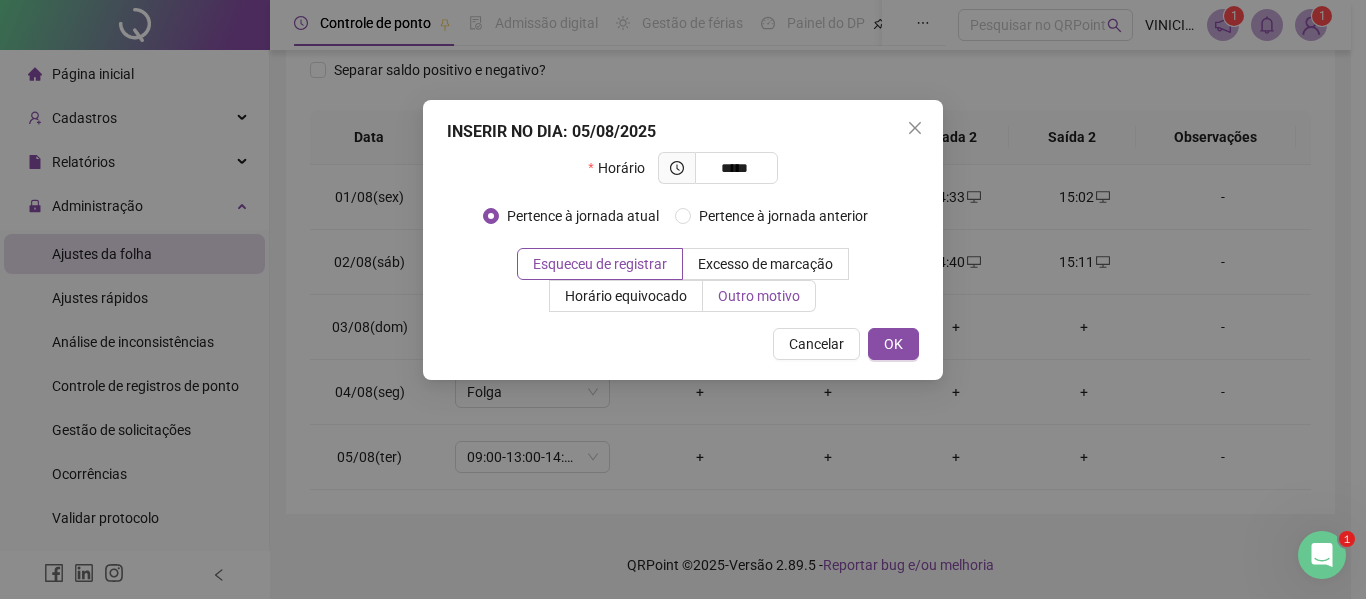 type on "*****" 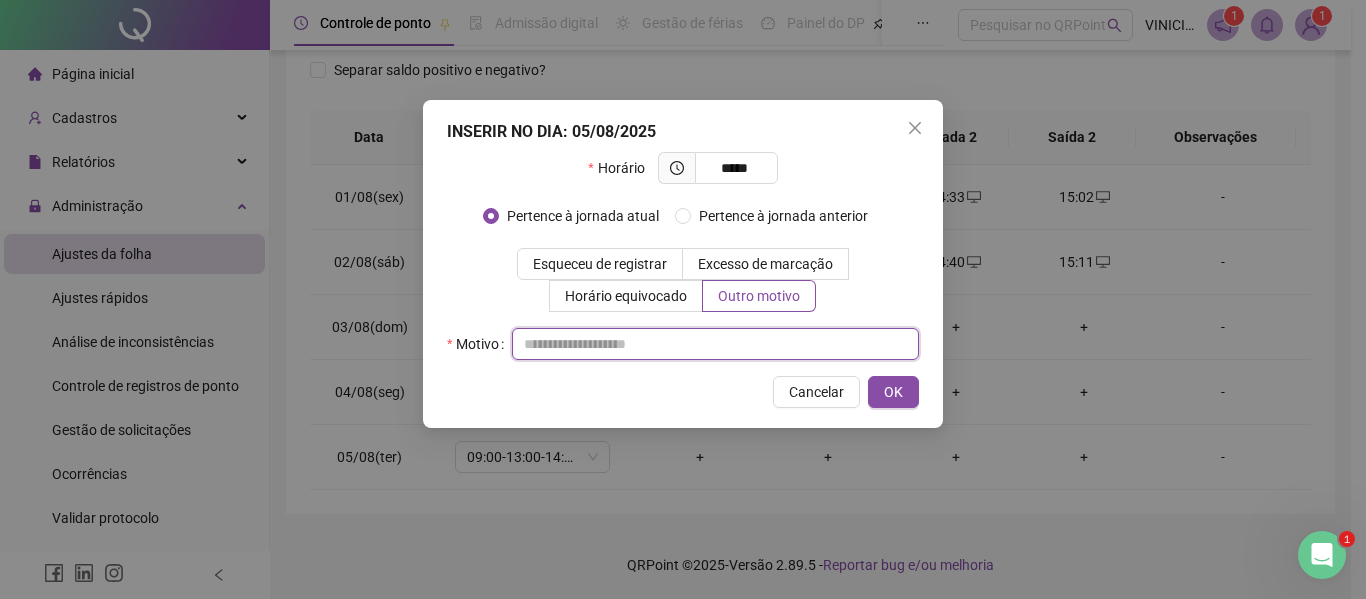 click at bounding box center [715, 344] 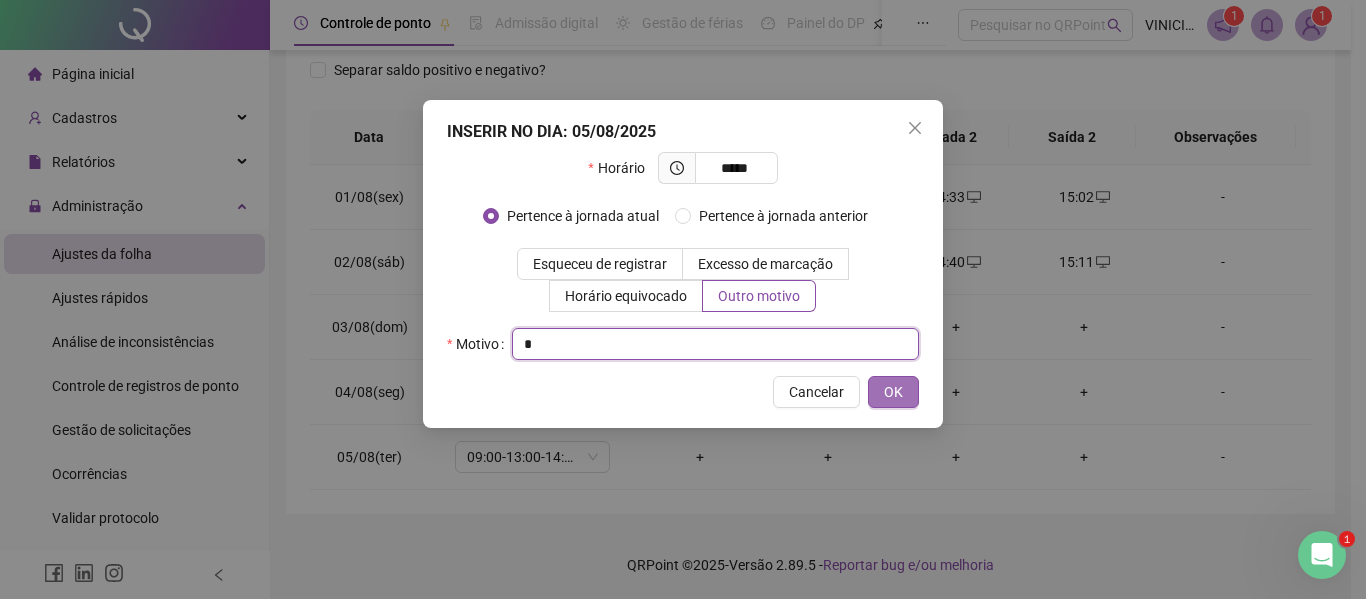 type on "*" 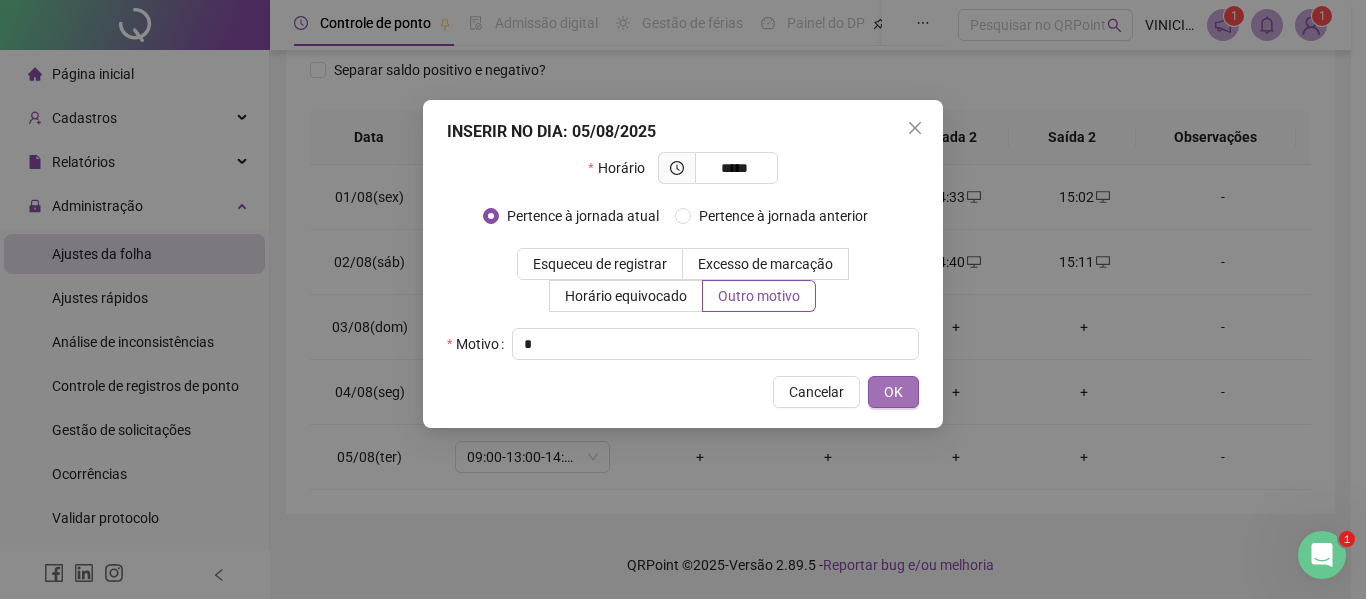 click on "OK" at bounding box center [893, 392] 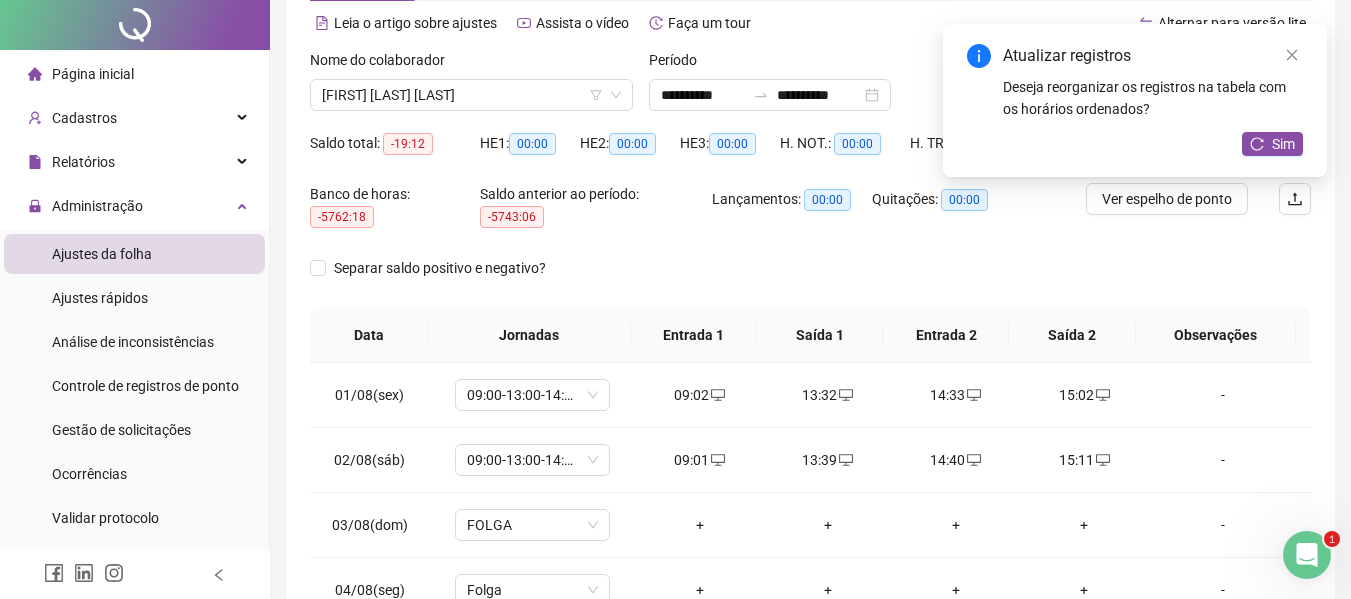 scroll, scrollTop: 0, scrollLeft: 0, axis: both 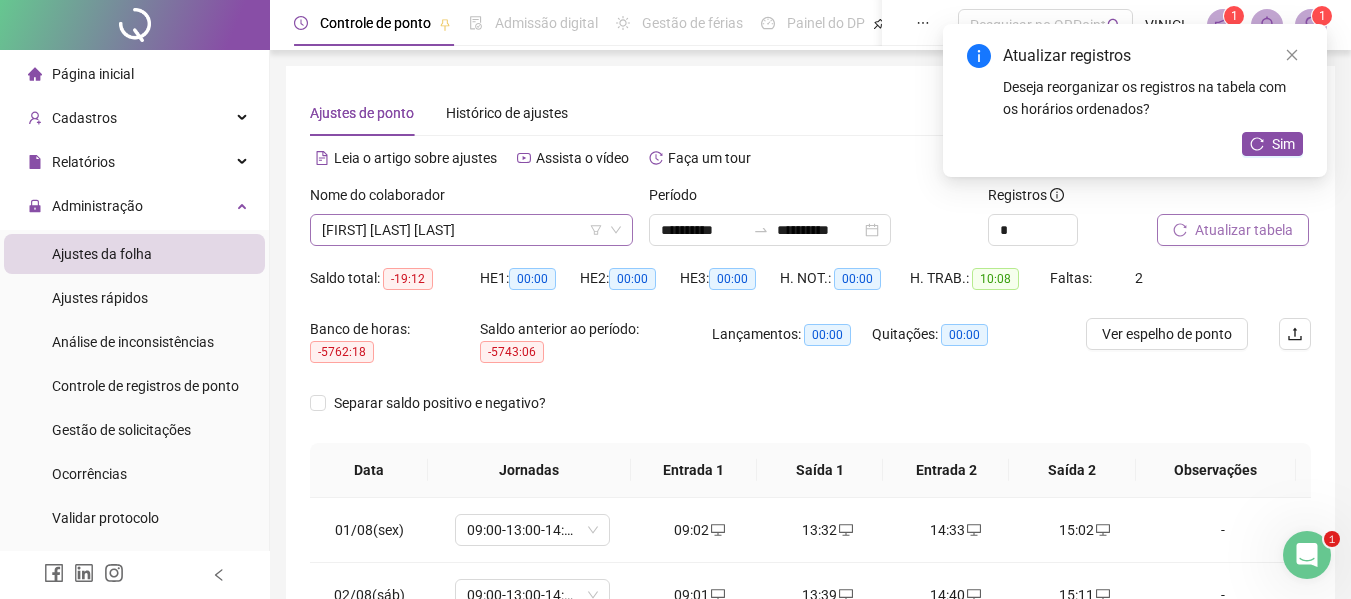 click on "[FIRST] [LAST] [LAST]" at bounding box center (471, 230) 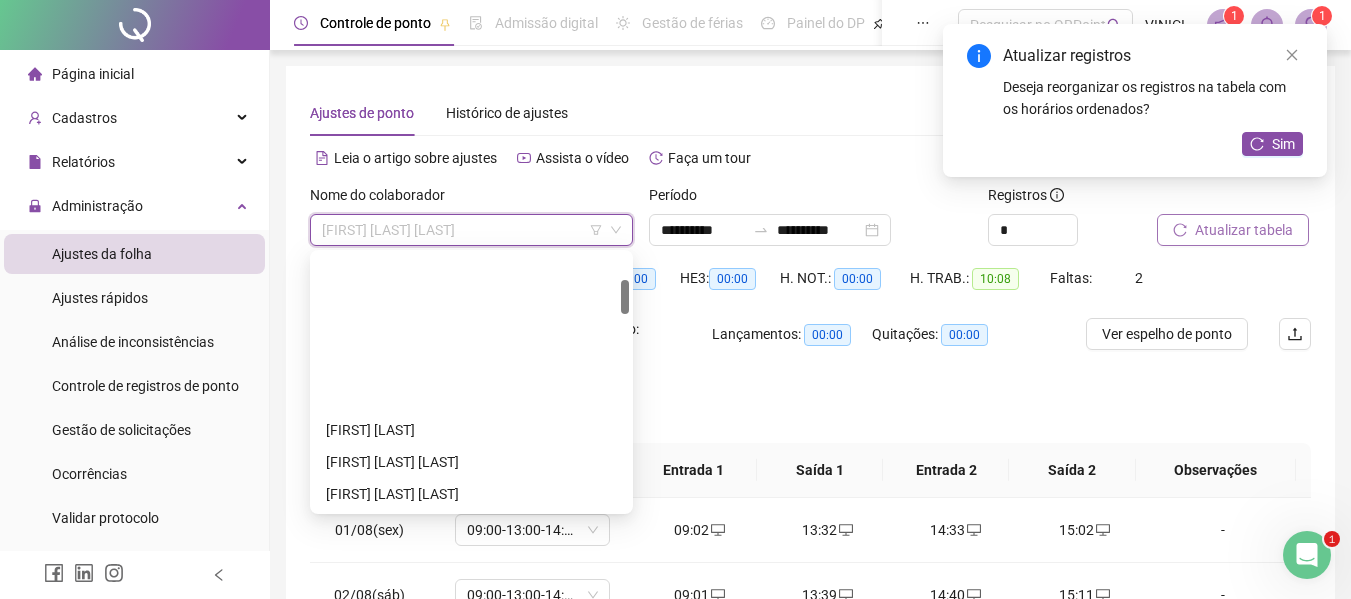 scroll, scrollTop: 192, scrollLeft: 0, axis: vertical 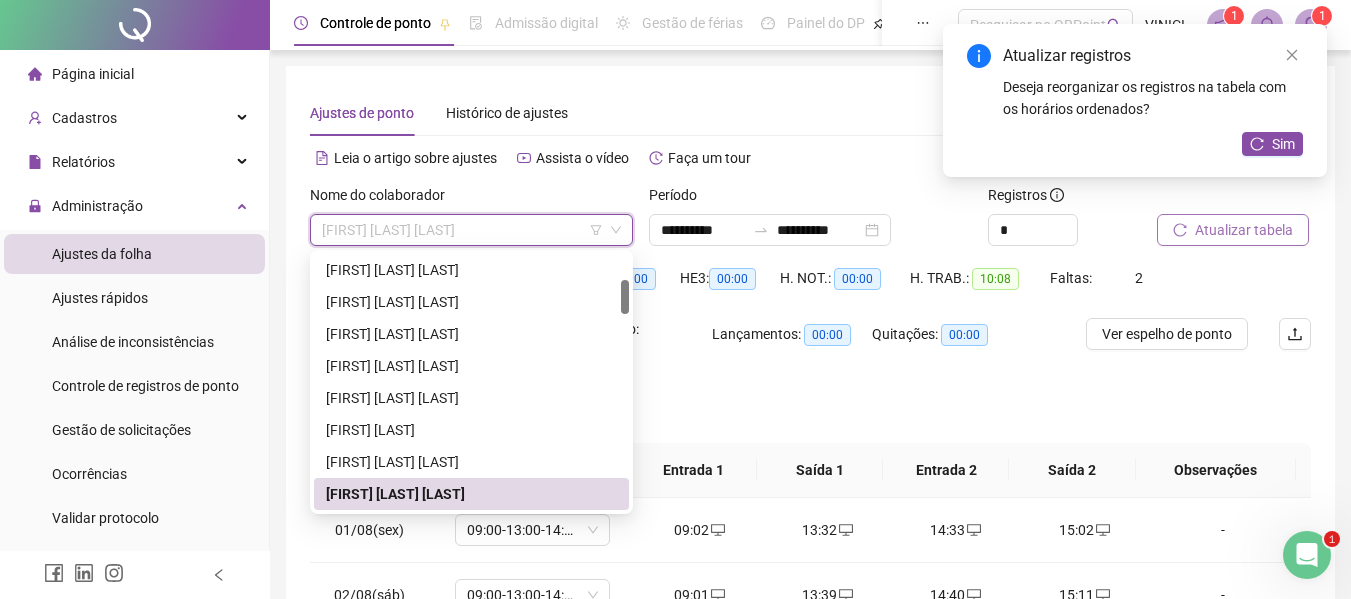 paste on "**********" 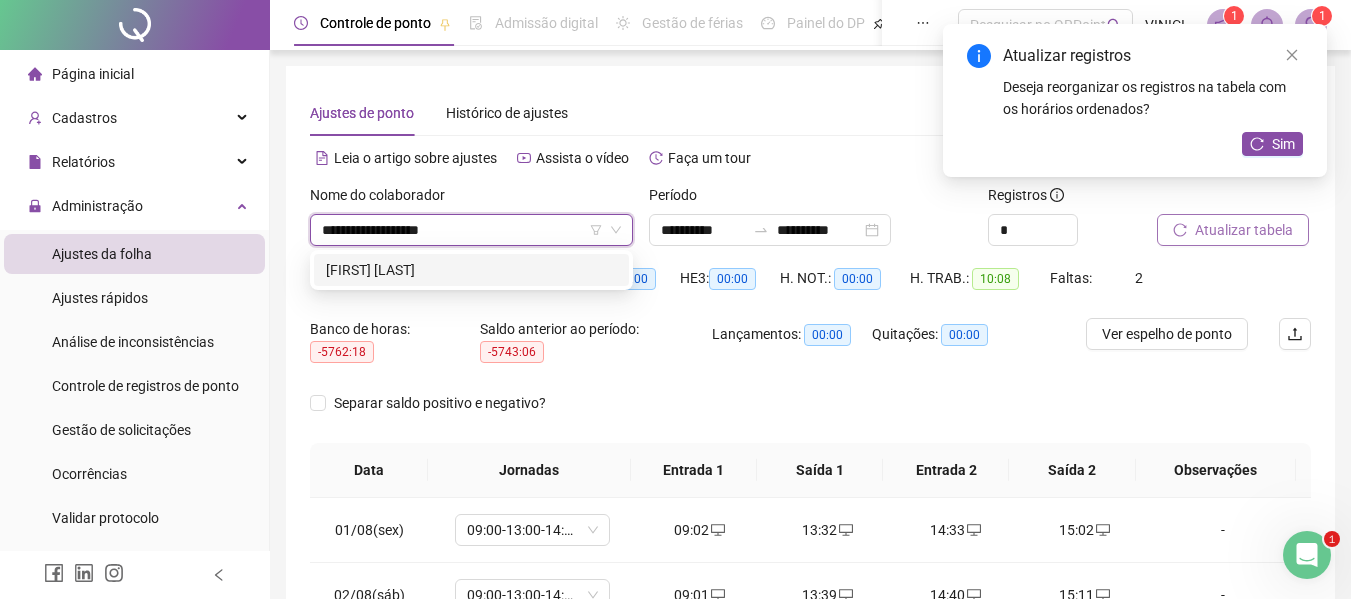 scroll, scrollTop: 0, scrollLeft: 0, axis: both 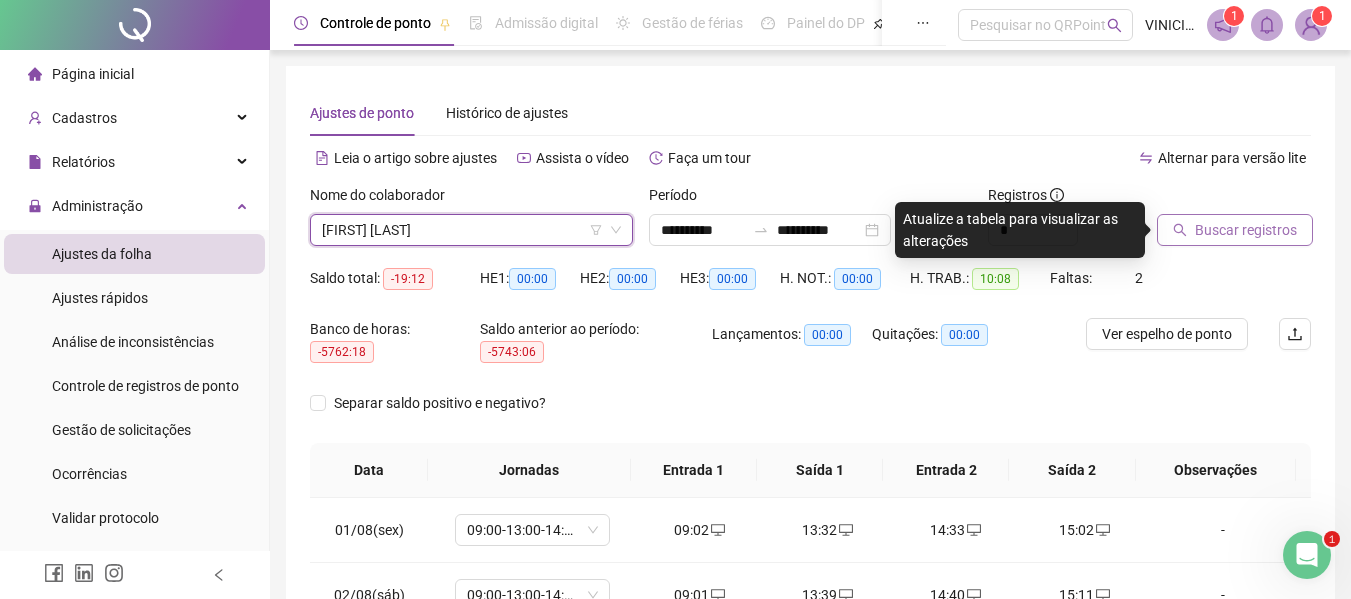 click on "Buscar registros" at bounding box center [1235, 230] 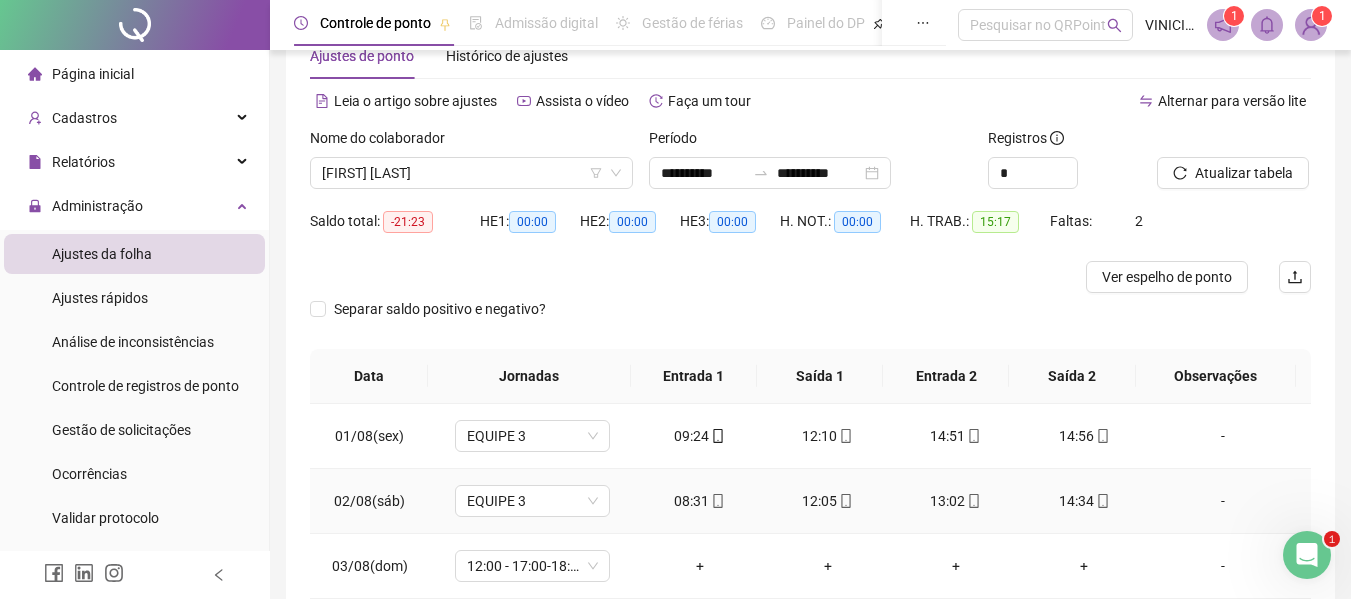 scroll, scrollTop: 0, scrollLeft: 0, axis: both 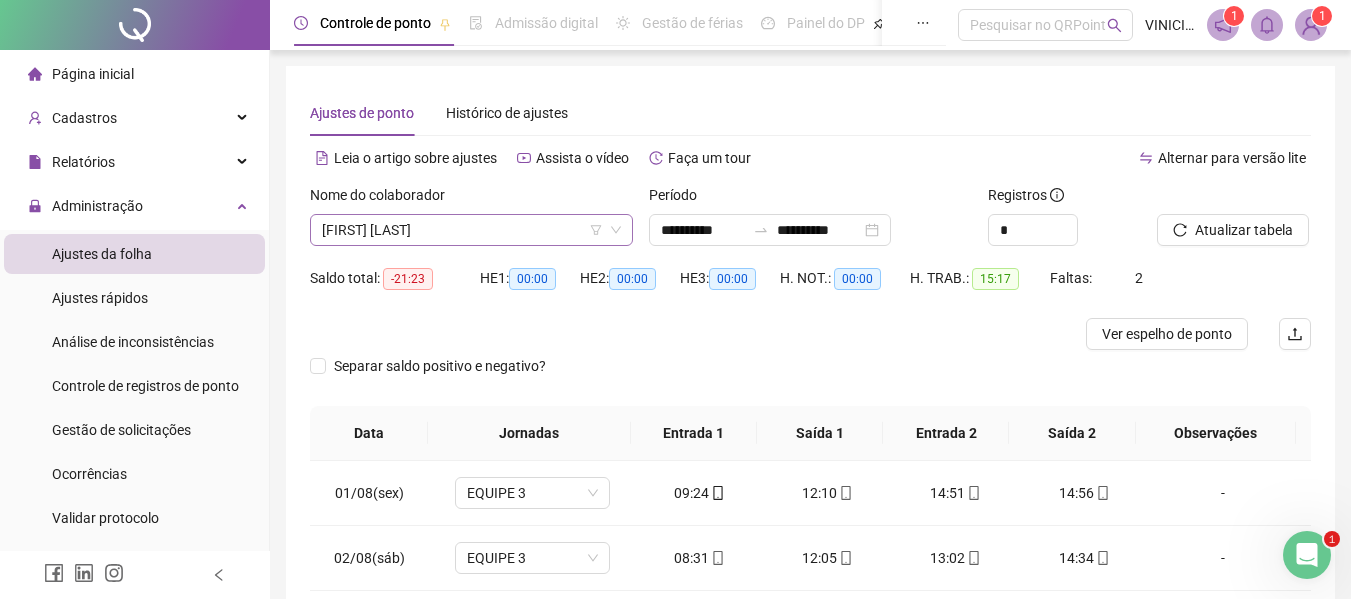 click on "[FIRST] [LAST]" at bounding box center (471, 230) 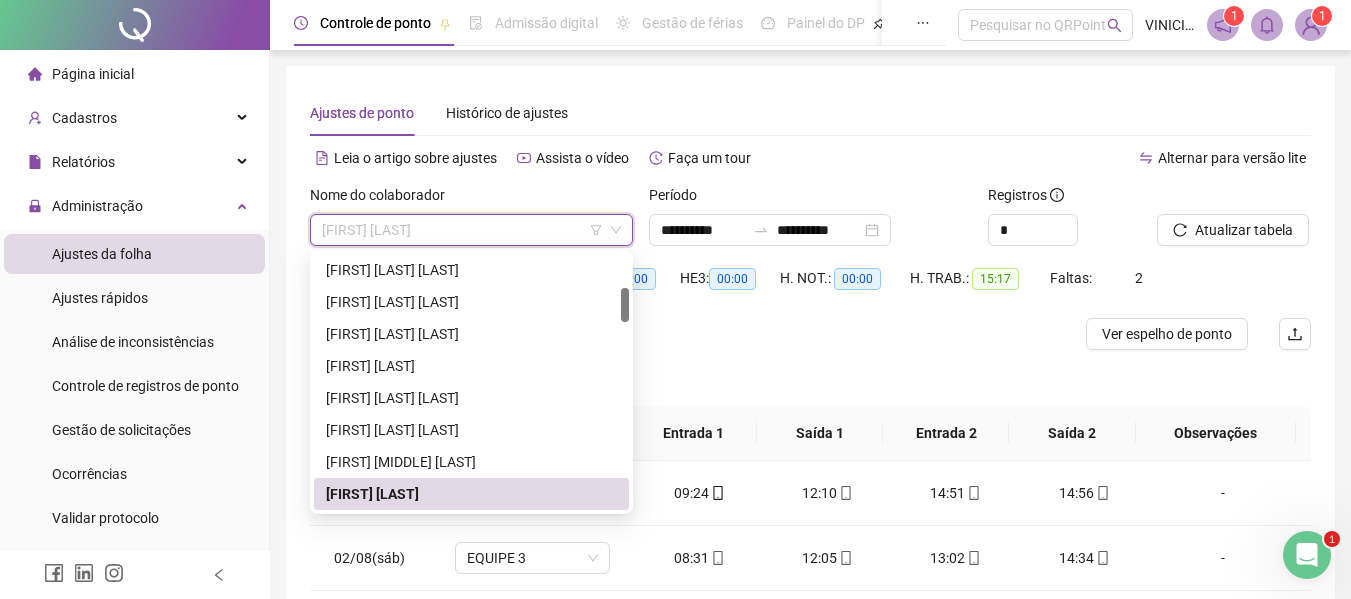 paste on "**********" 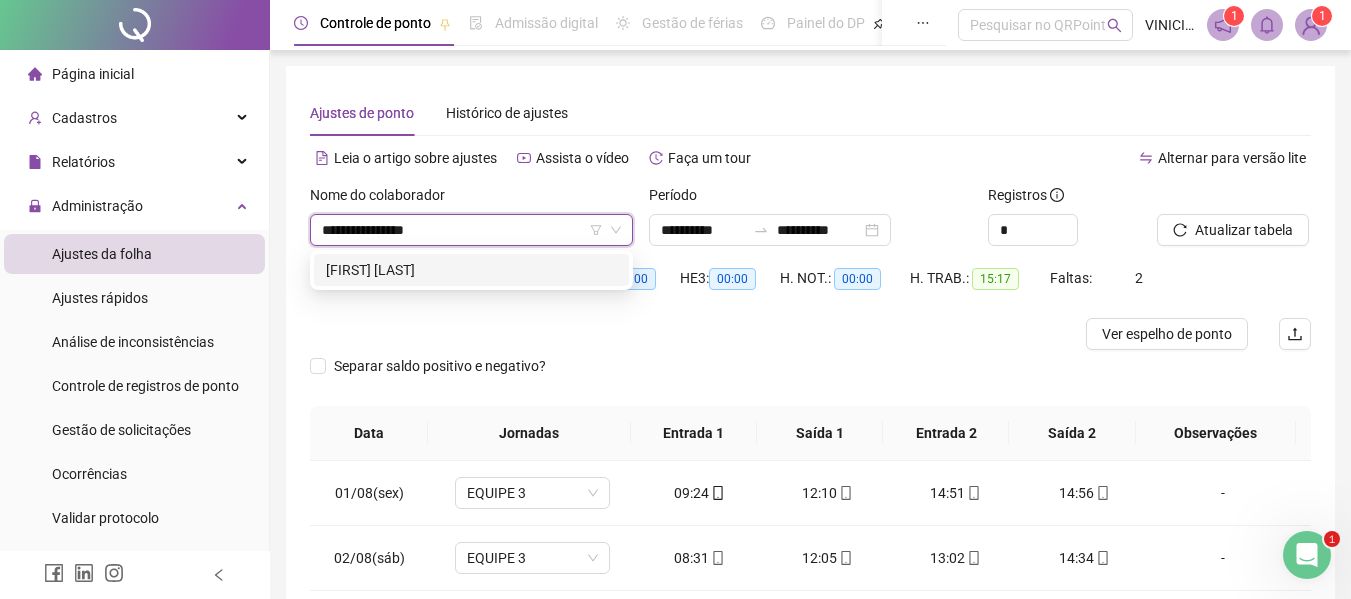 scroll, scrollTop: 0, scrollLeft: 0, axis: both 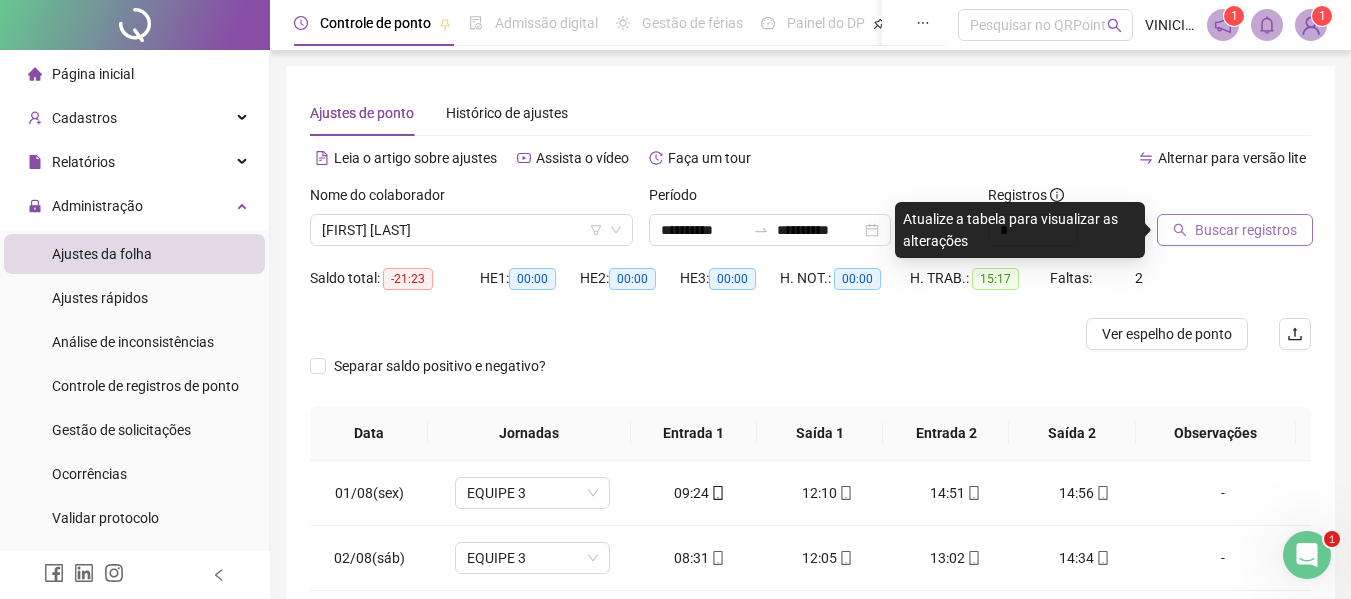click on "Buscar registros" at bounding box center (1246, 230) 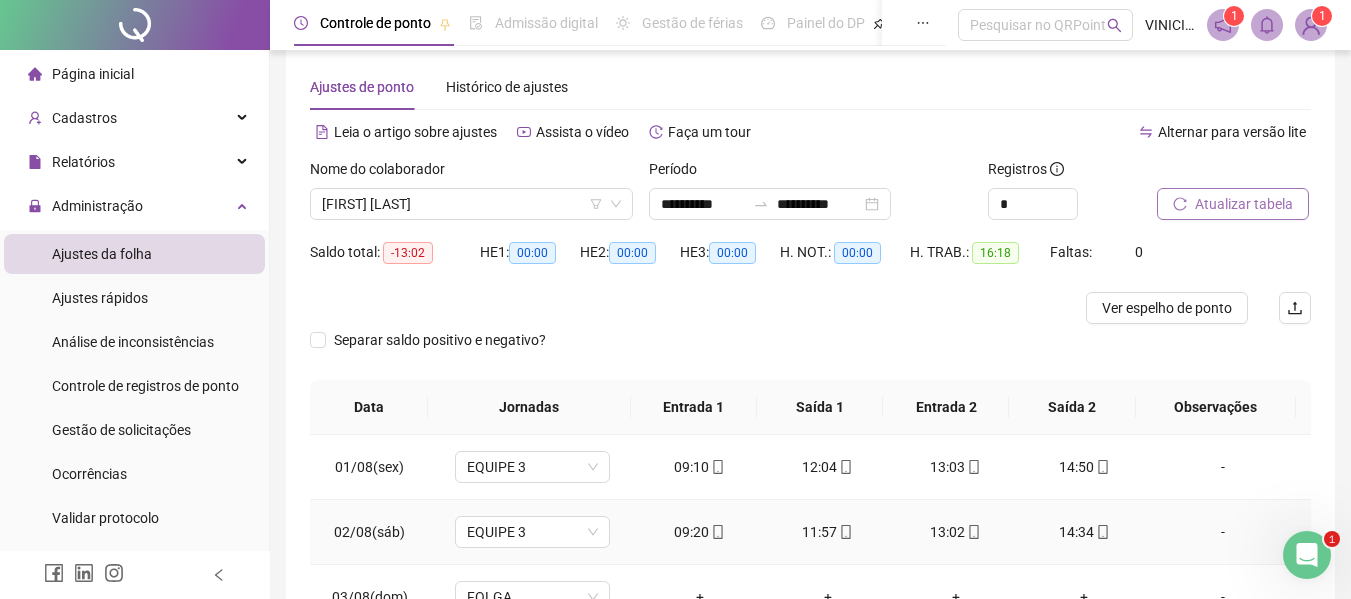 scroll, scrollTop: 0, scrollLeft: 0, axis: both 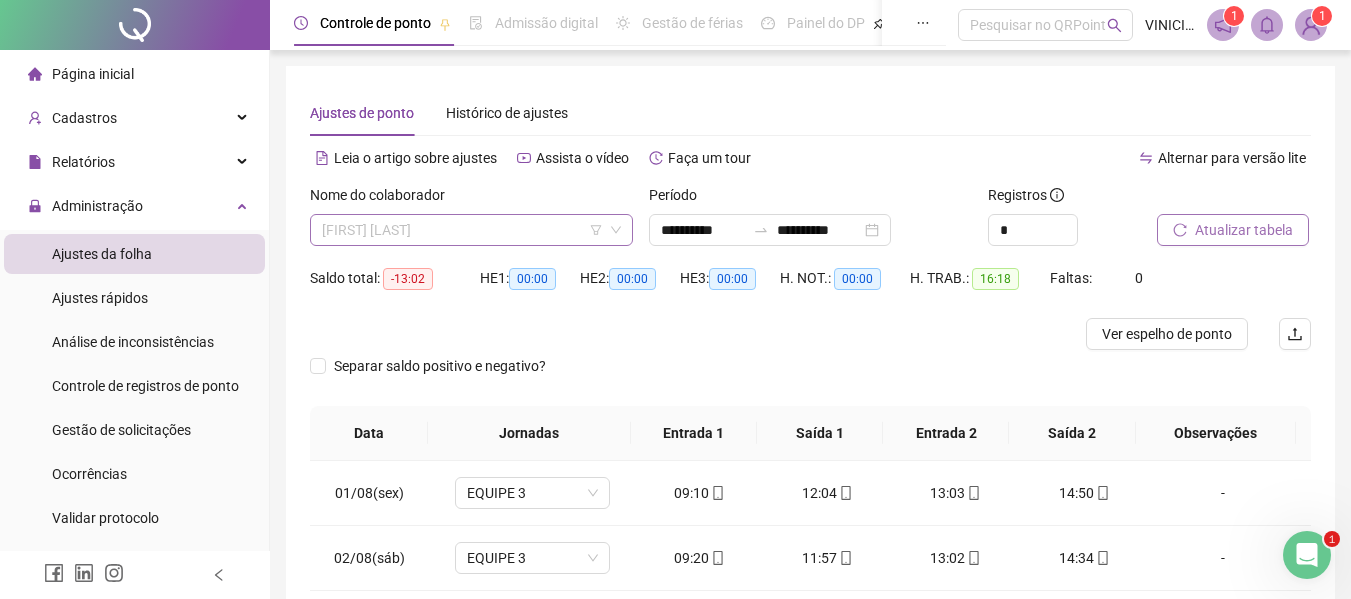 click on "[FIRST] [LAST]" at bounding box center [471, 230] 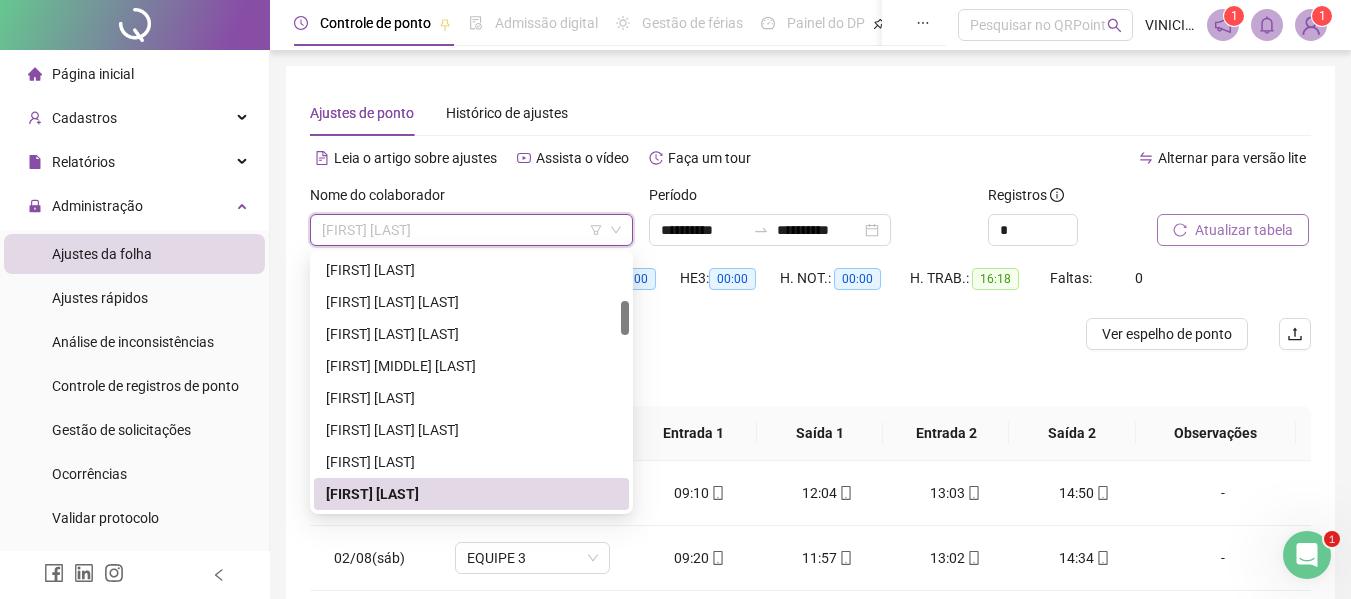 paste on "**********" 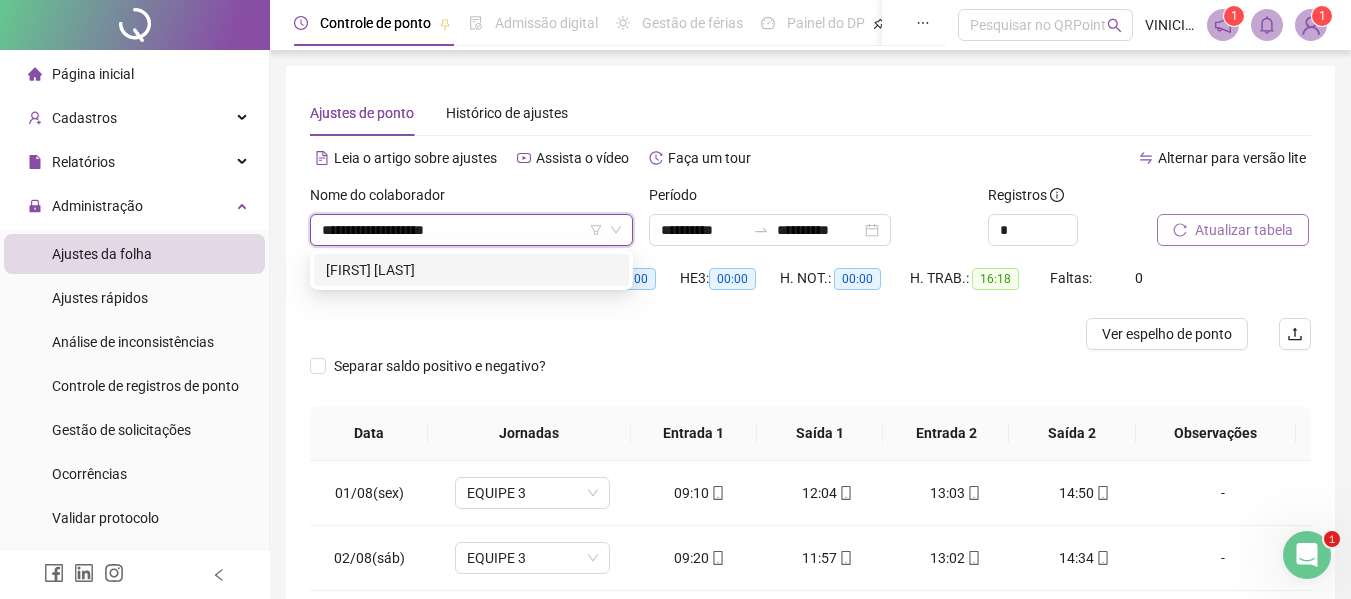 scroll, scrollTop: 0, scrollLeft: 0, axis: both 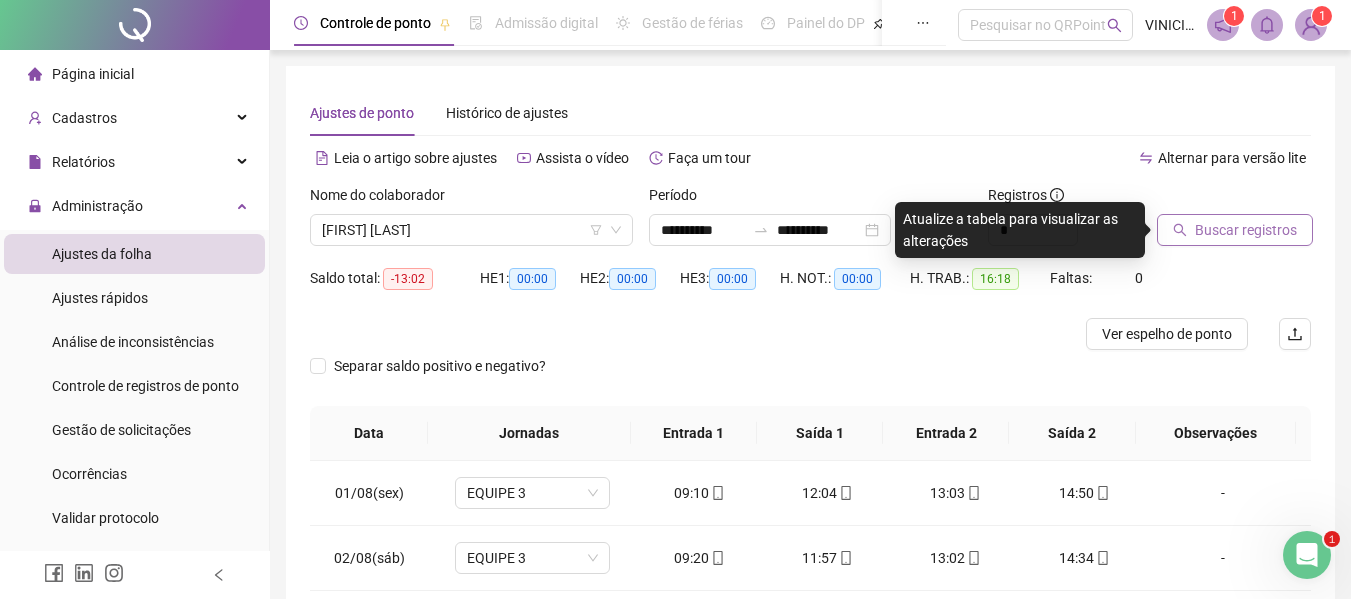 click on "Buscar registros" at bounding box center [1246, 230] 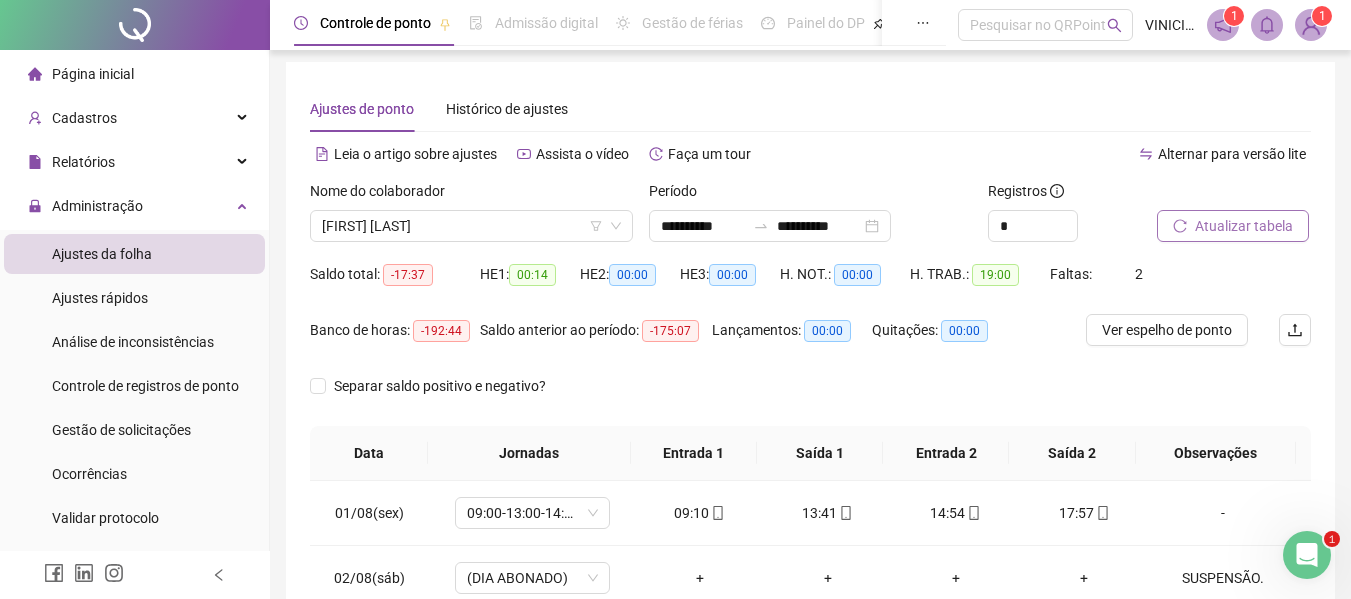 scroll, scrollTop: 0, scrollLeft: 0, axis: both 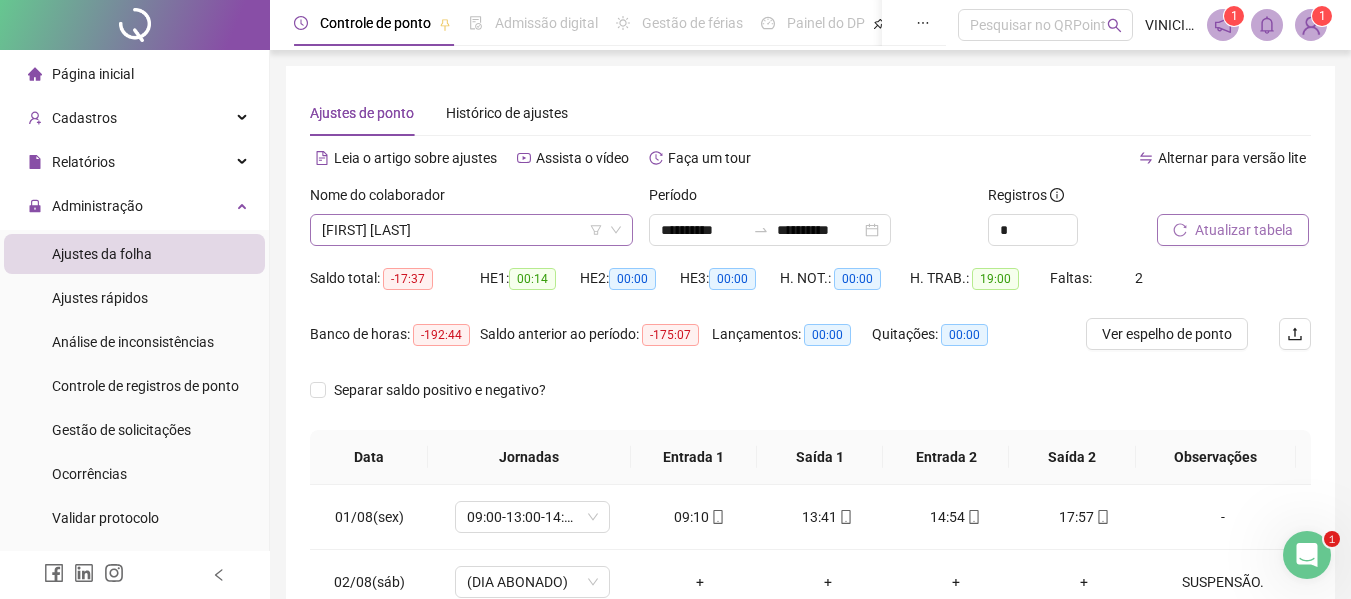 click on "[FIRST] [LAST]" at bounding box center [471, 230] 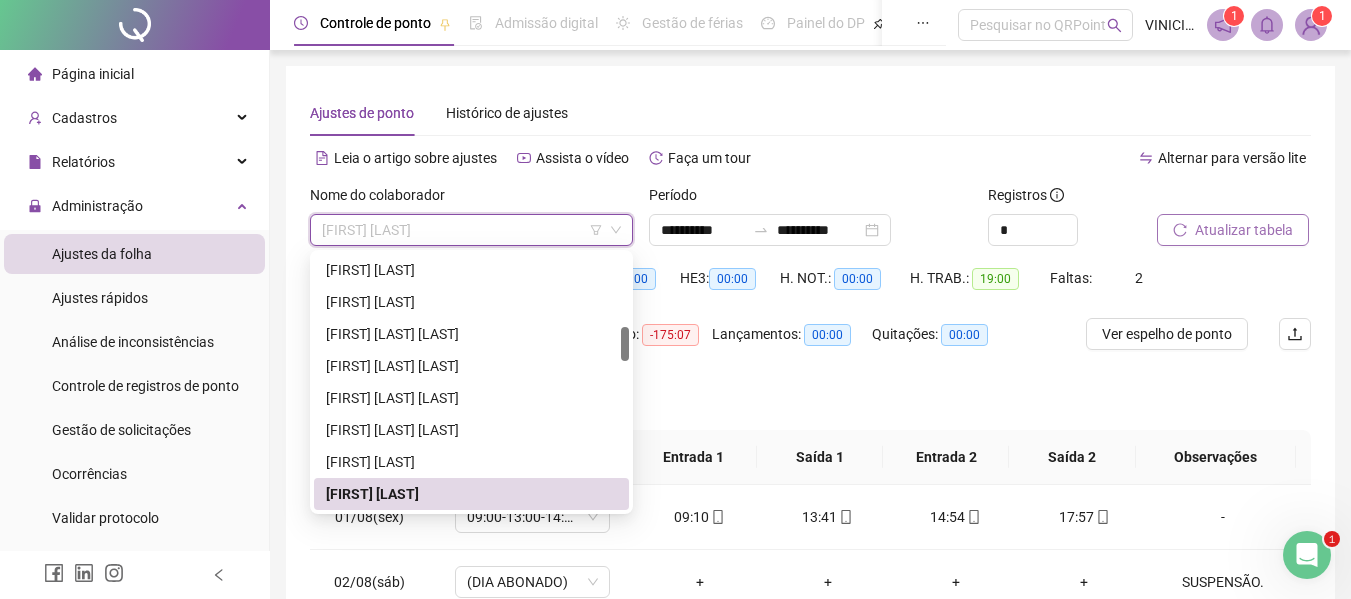 paste on "**********" 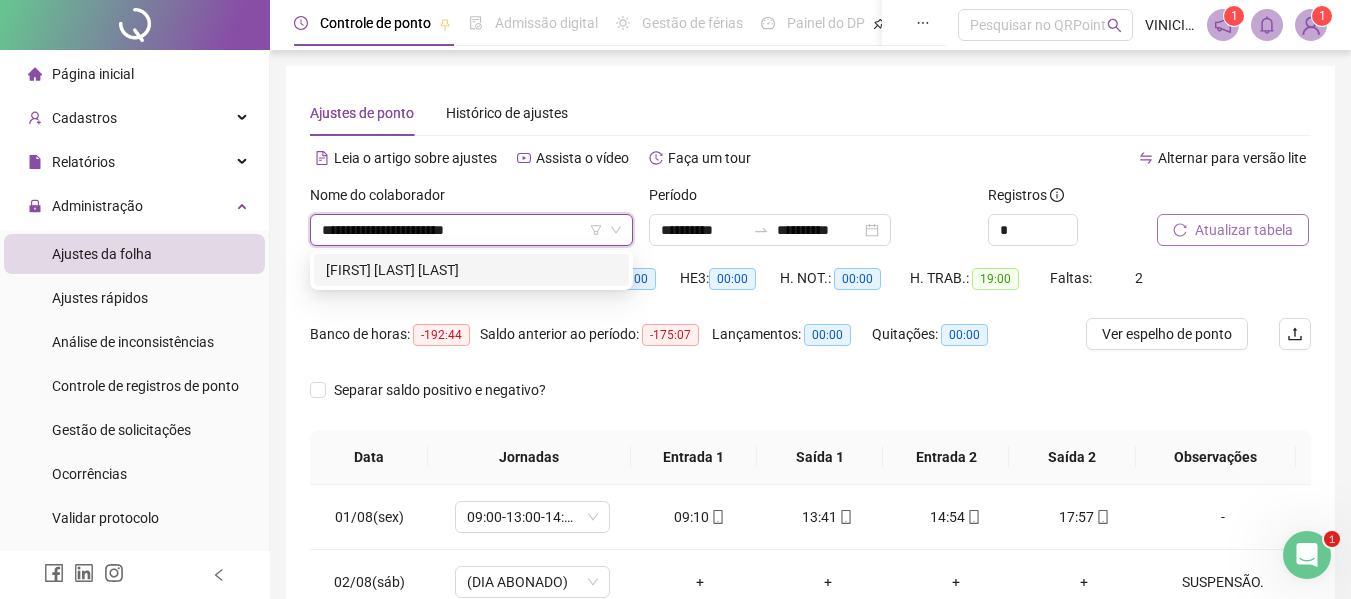 scroll, scrollTop: 0, scrollLeft: 0, axis: both 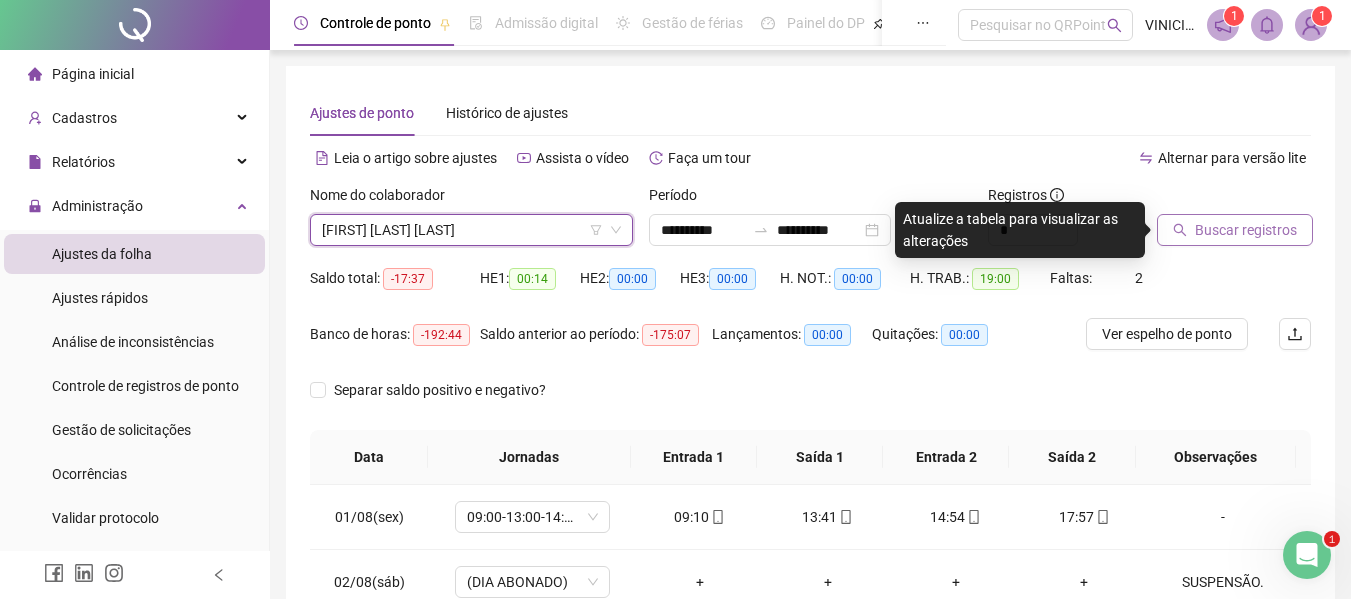 click on "Buscar registros" at bounding box center [1235, 230] 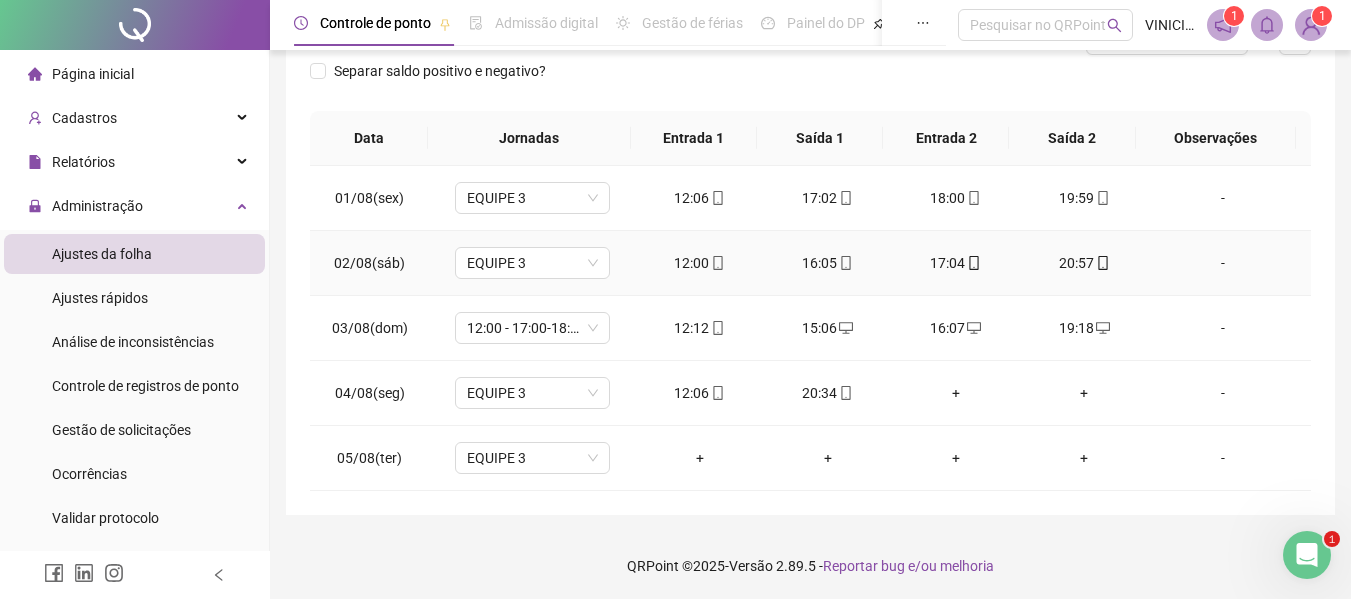 scroll, scrollTop: 297, scrollLeft: 0, axis: vertical 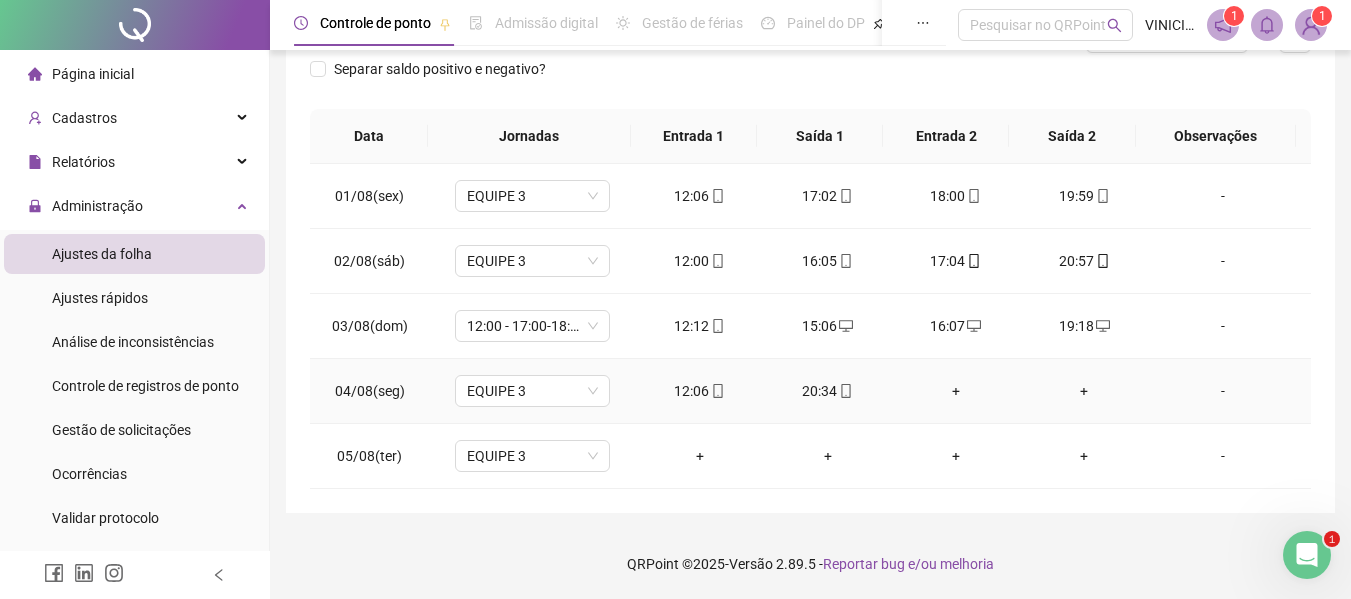 click on "+" at bounding box center [1084, 391] 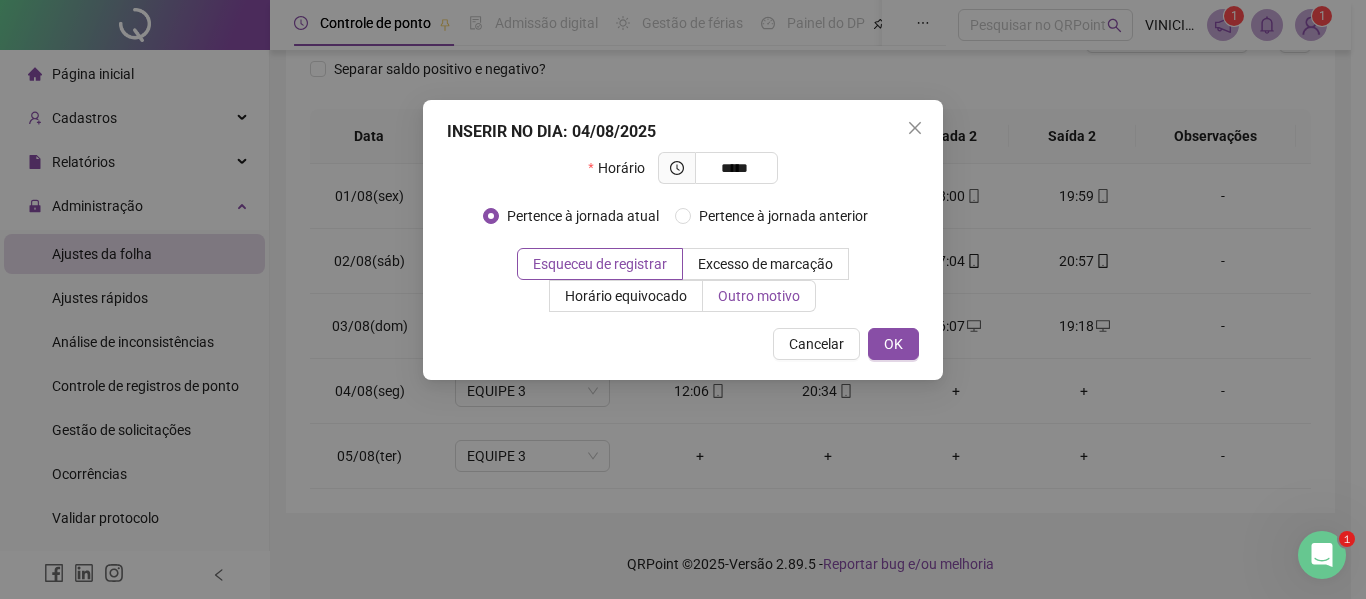 type on "*****" 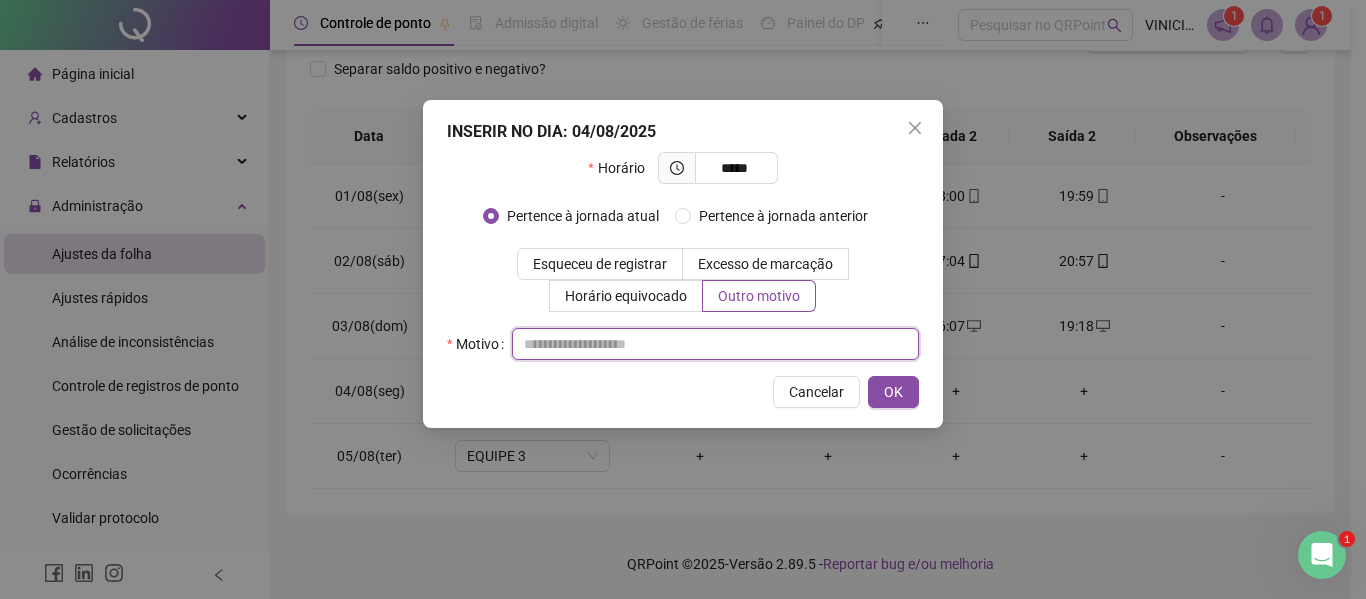 click at bounding box center [715, 344] 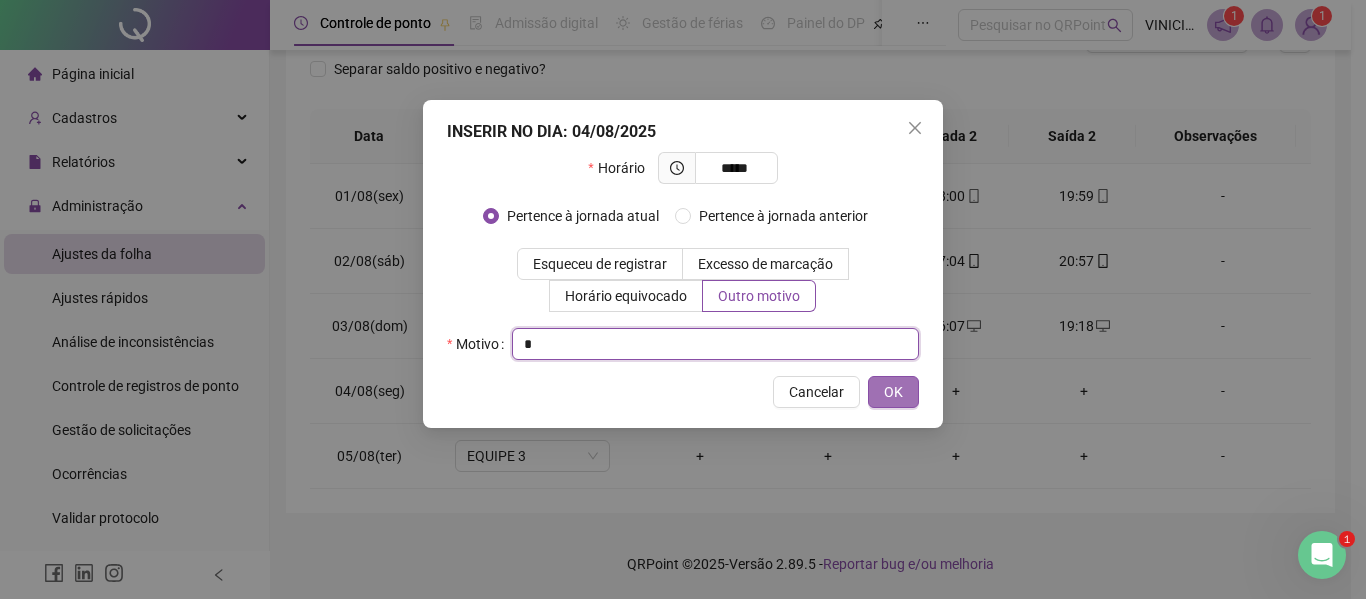 type on "*" 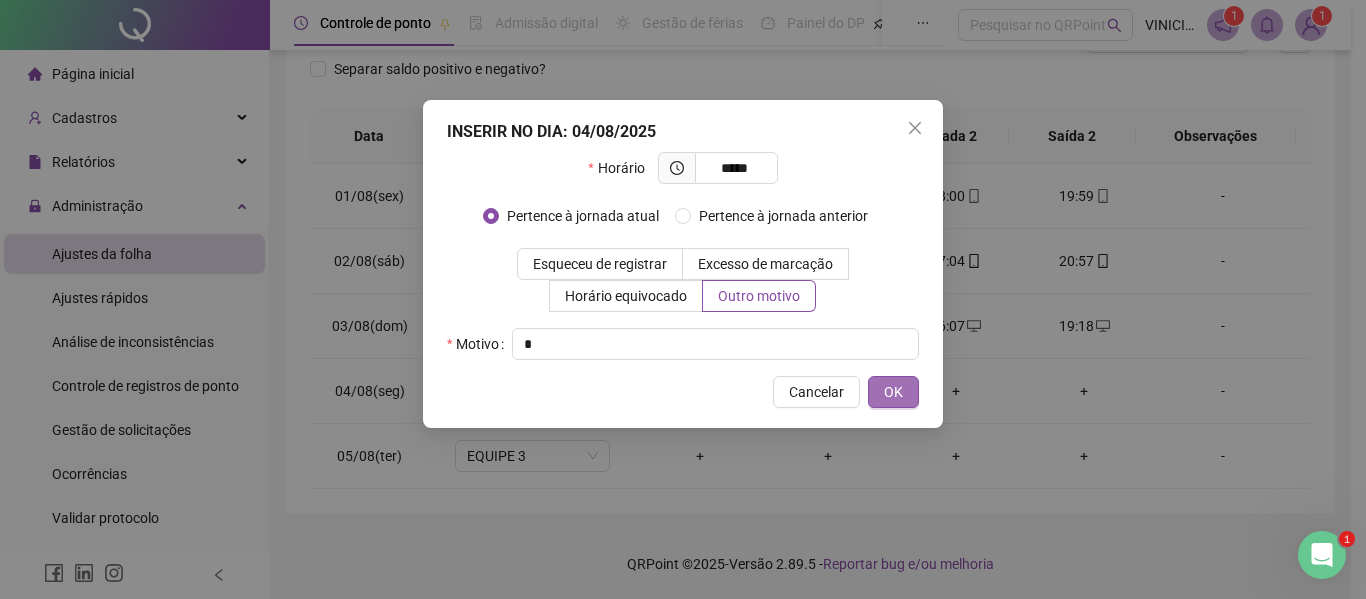 click on "OK" at bounding box center [893, 392] 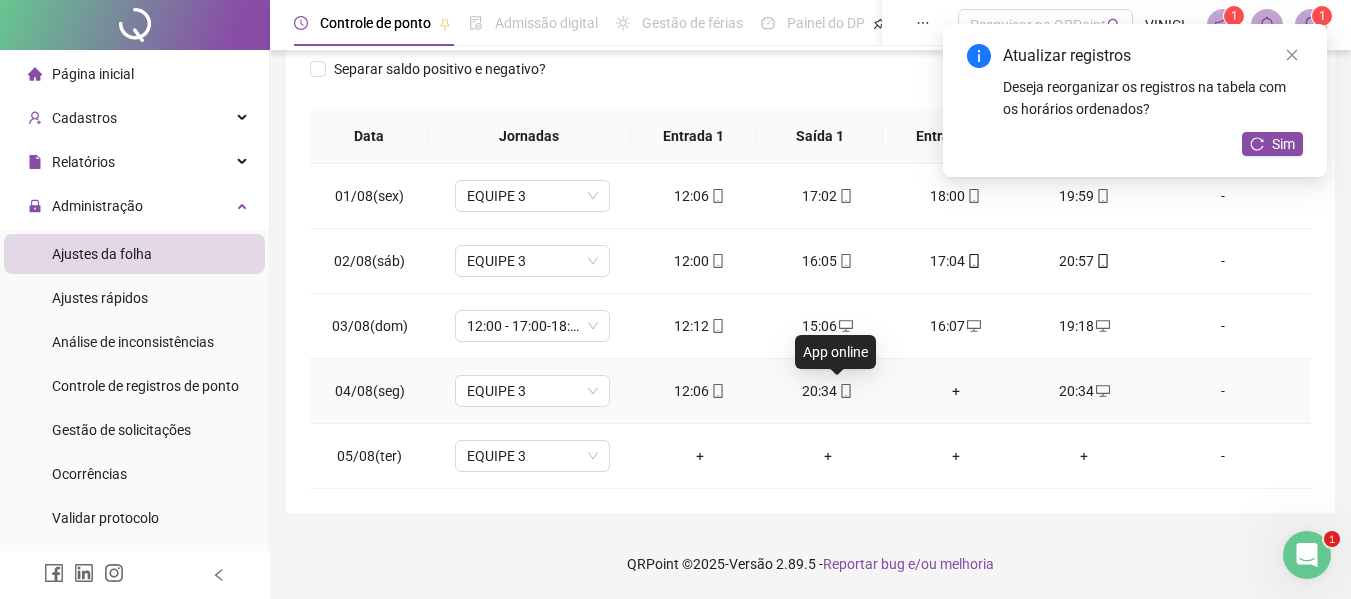 click 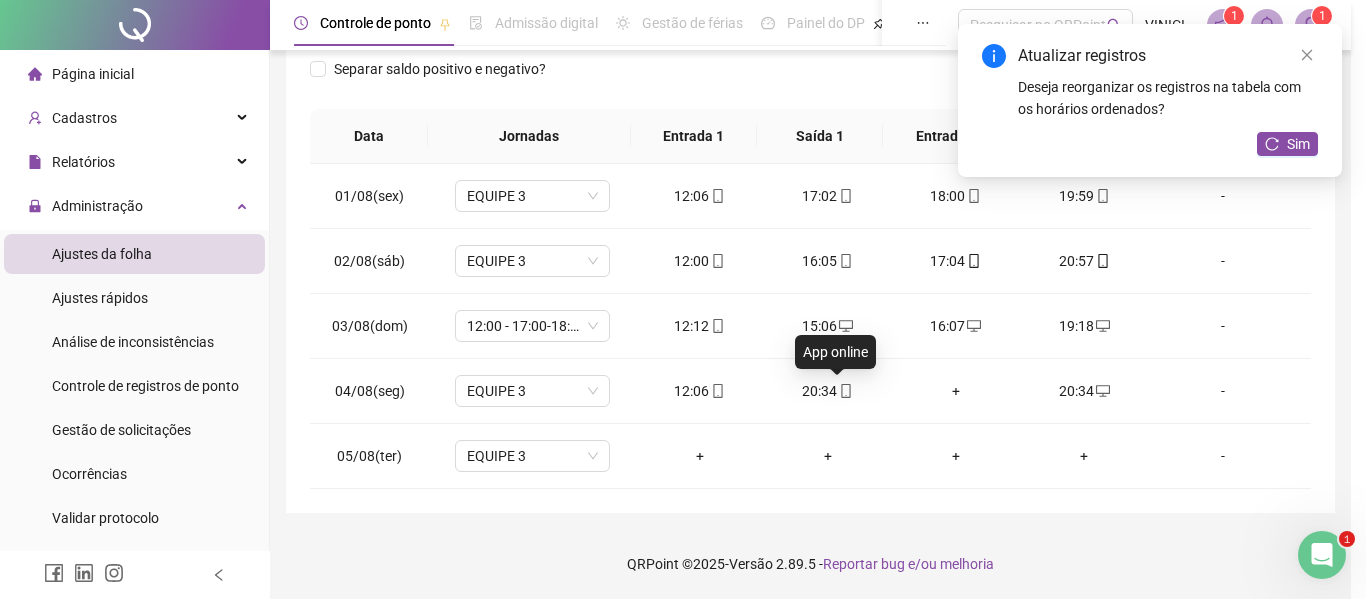 type on "**********" 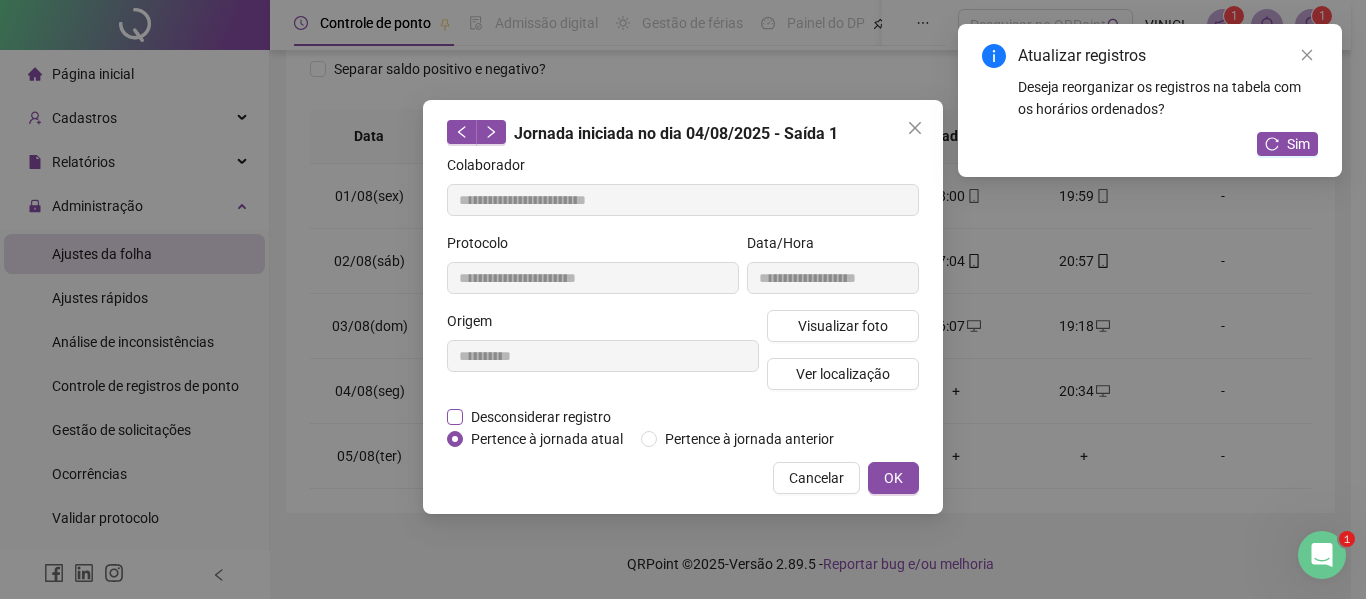 click on "Desconsiderar registro" at bounding box center [541, 417] 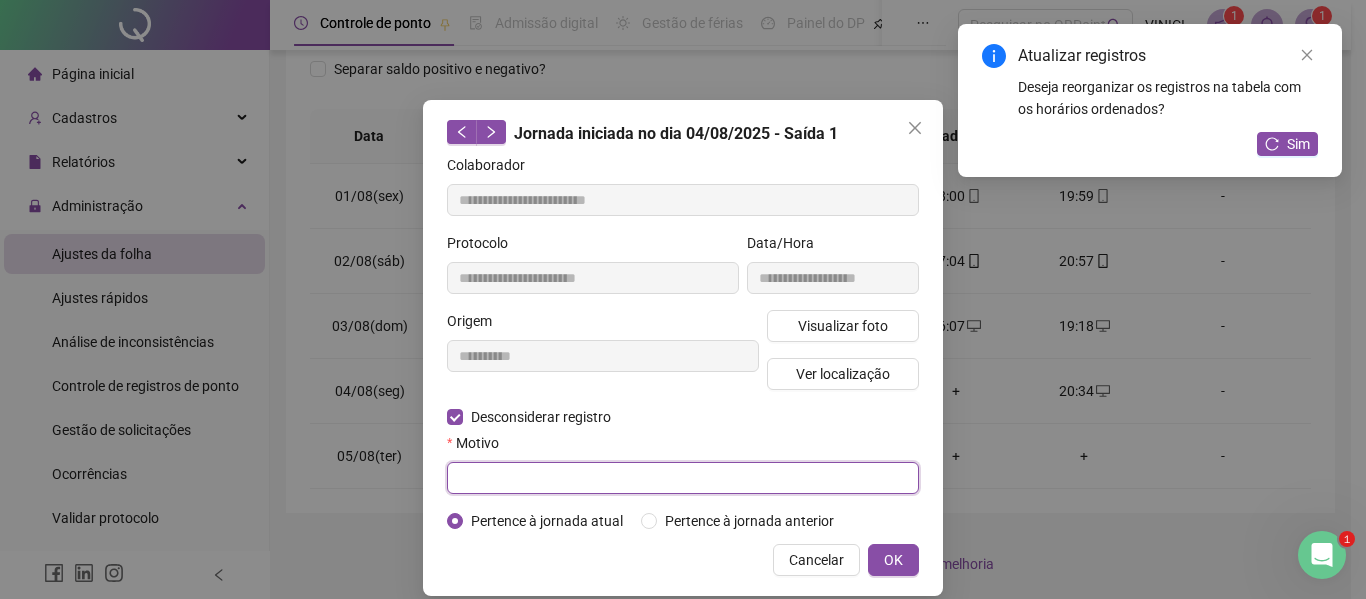 click at bounding box center [683, 478] 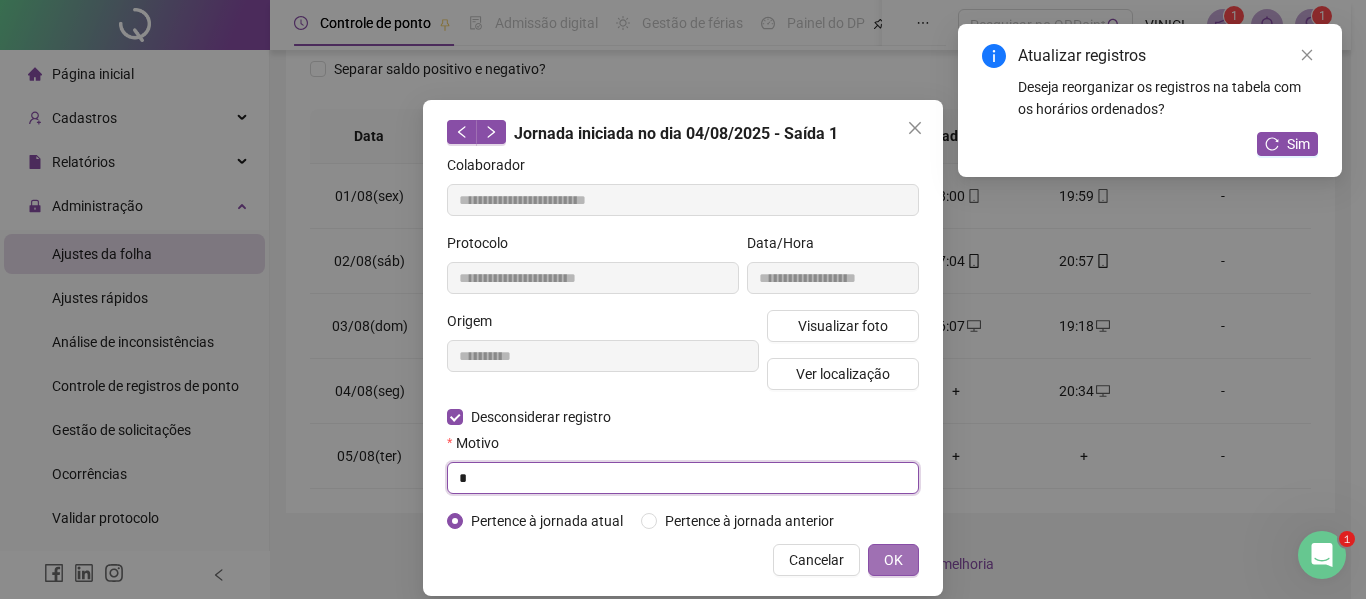type on "*" 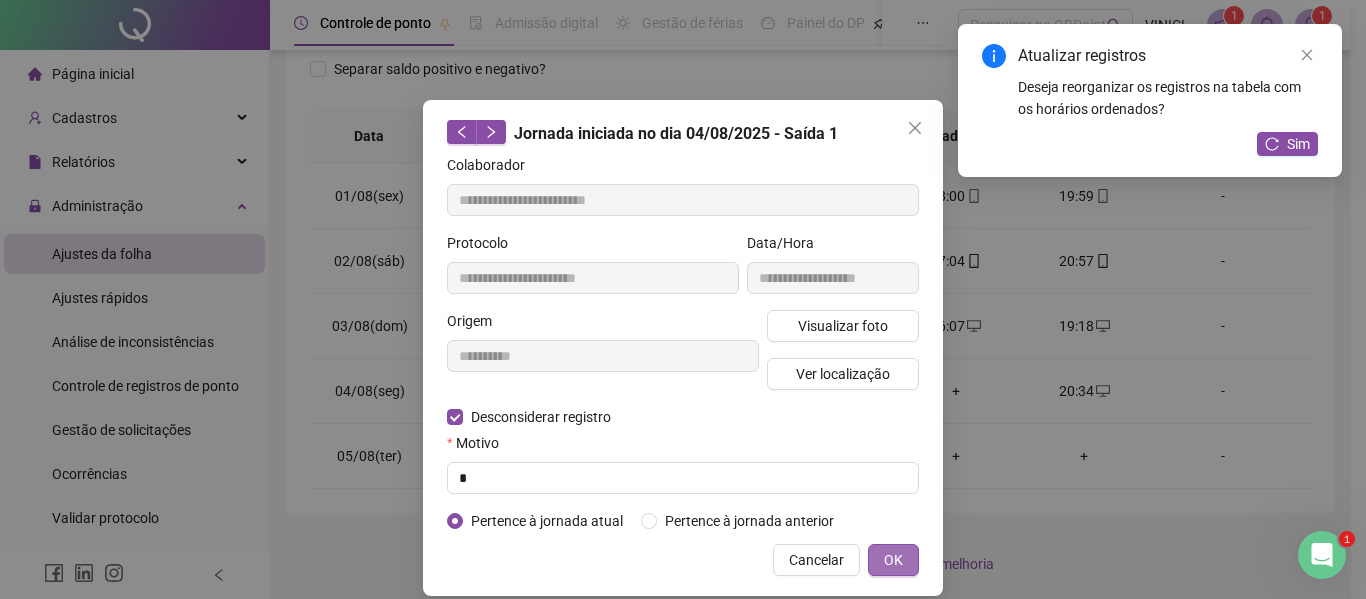 click on "OK" at bounding box center (893, 560) 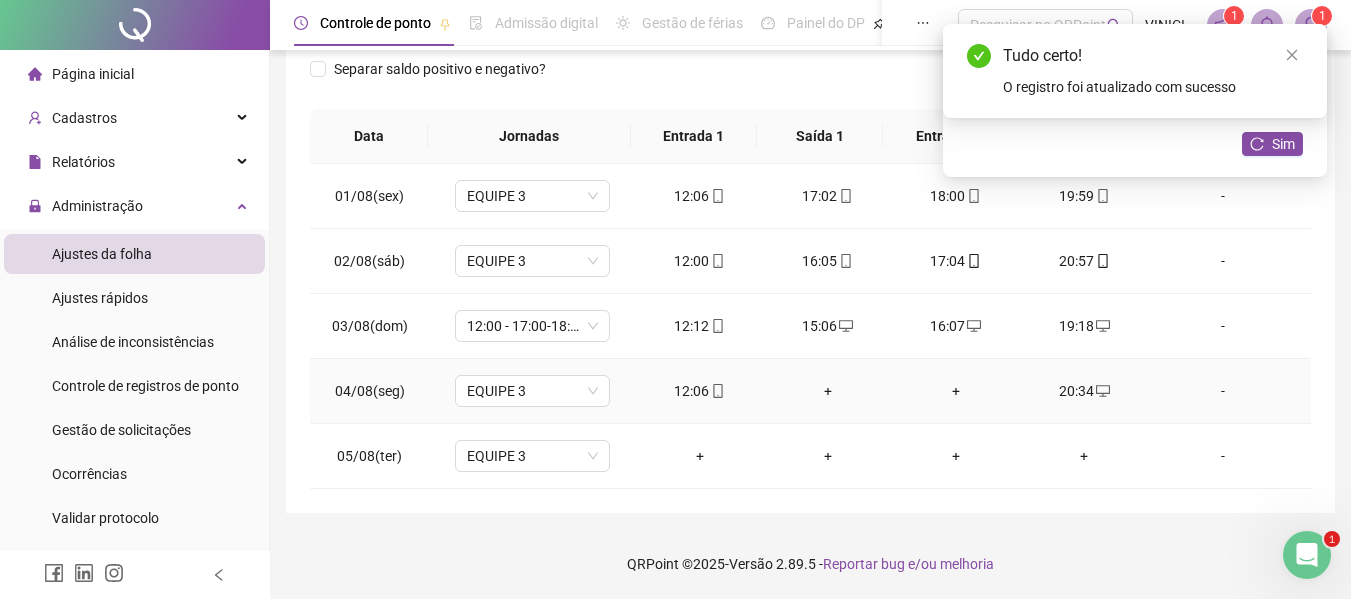 click on "+" at bounding box center [828, 391] 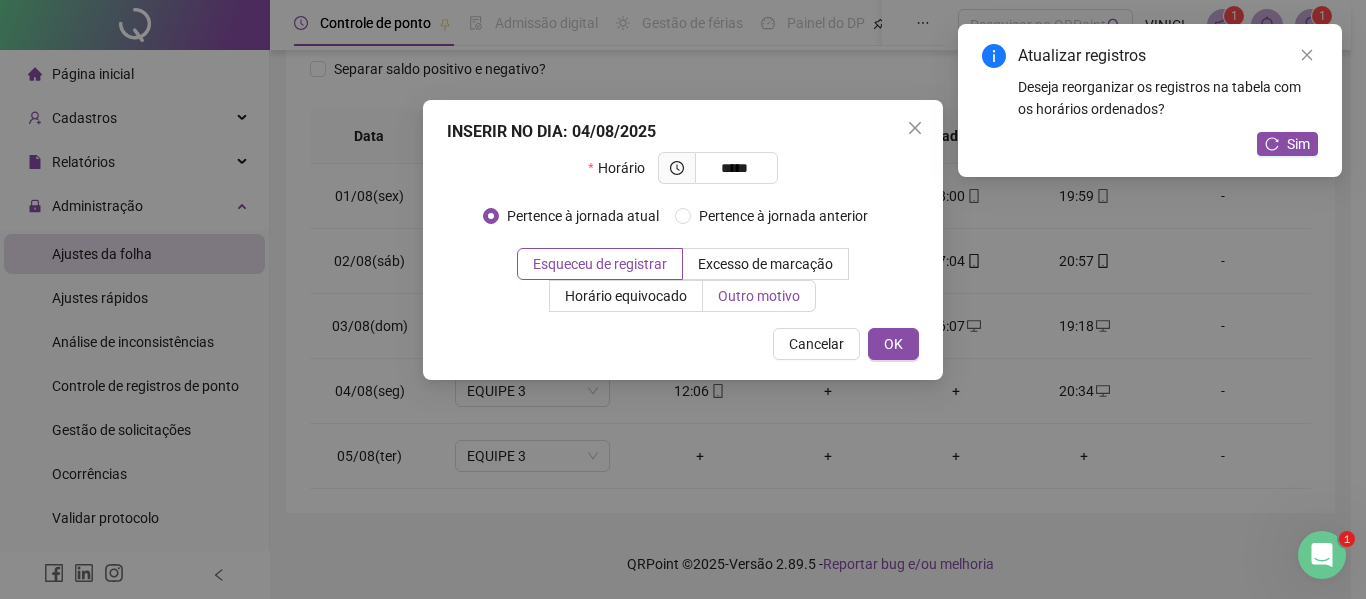 type on "*****" 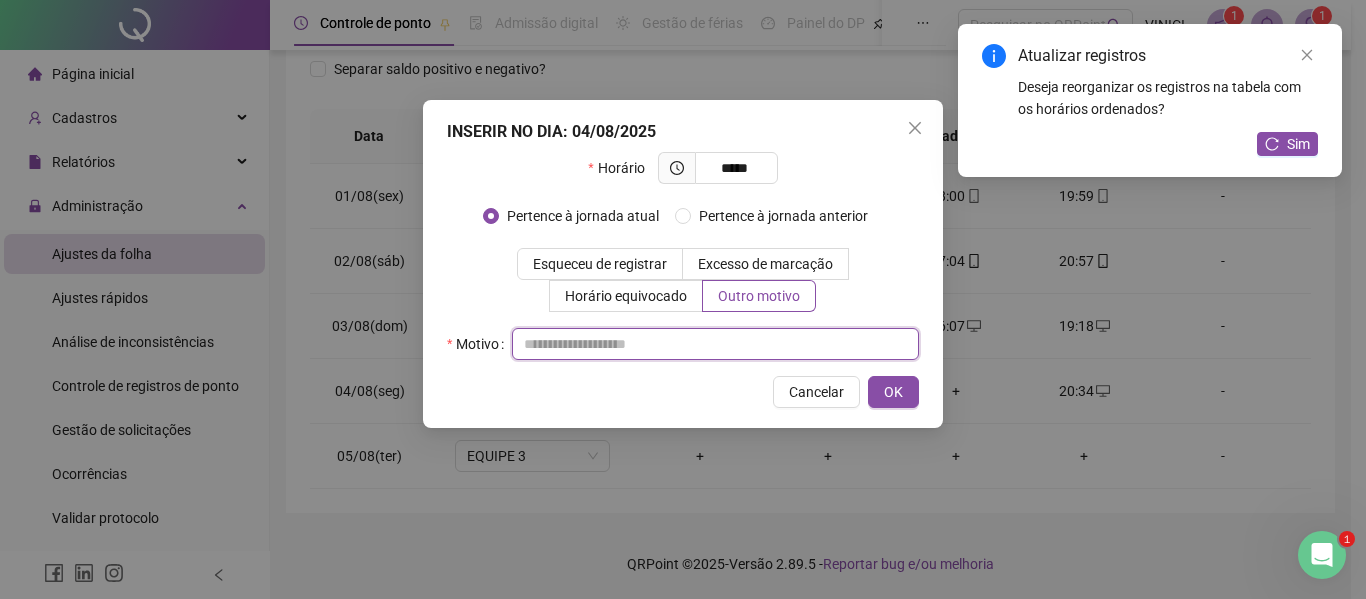 click at bounding box center (715, 344) 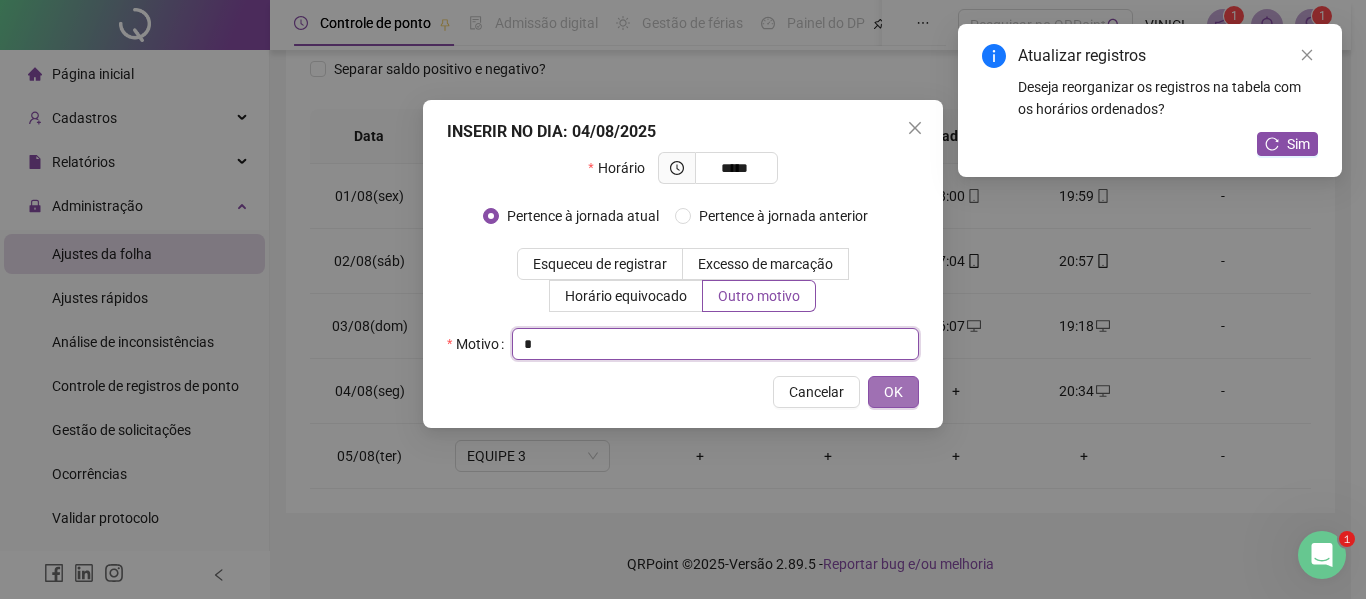 type on "*" 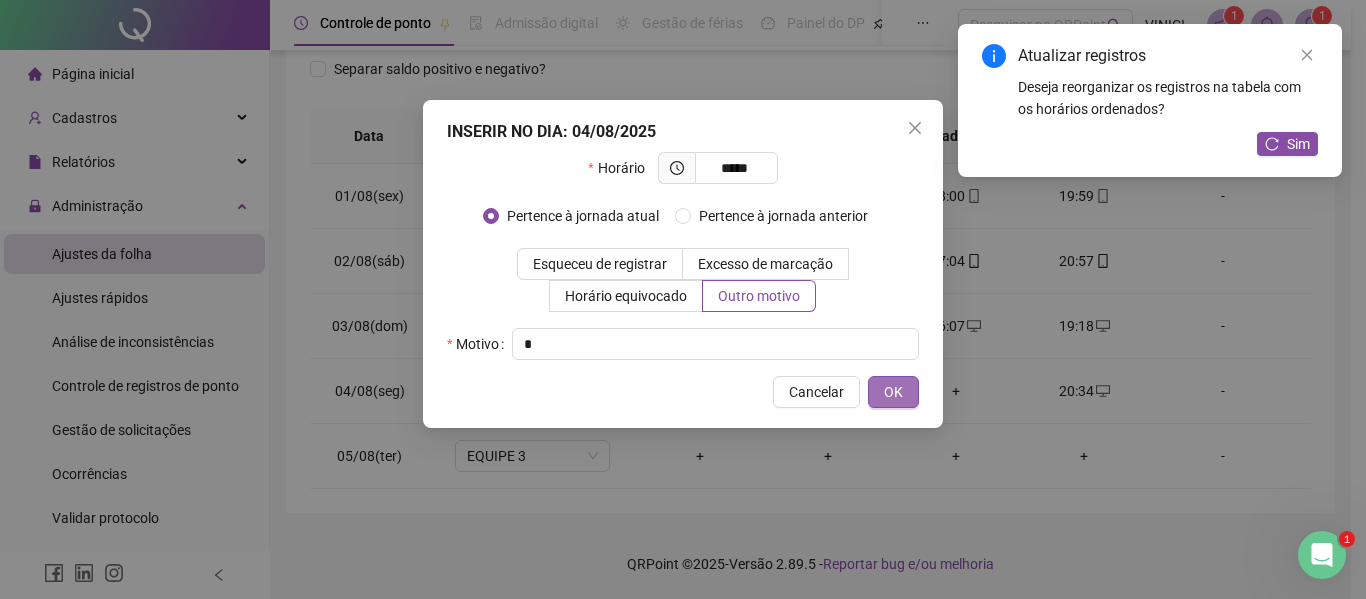 click on "OK" at bounding box center (893, 392) 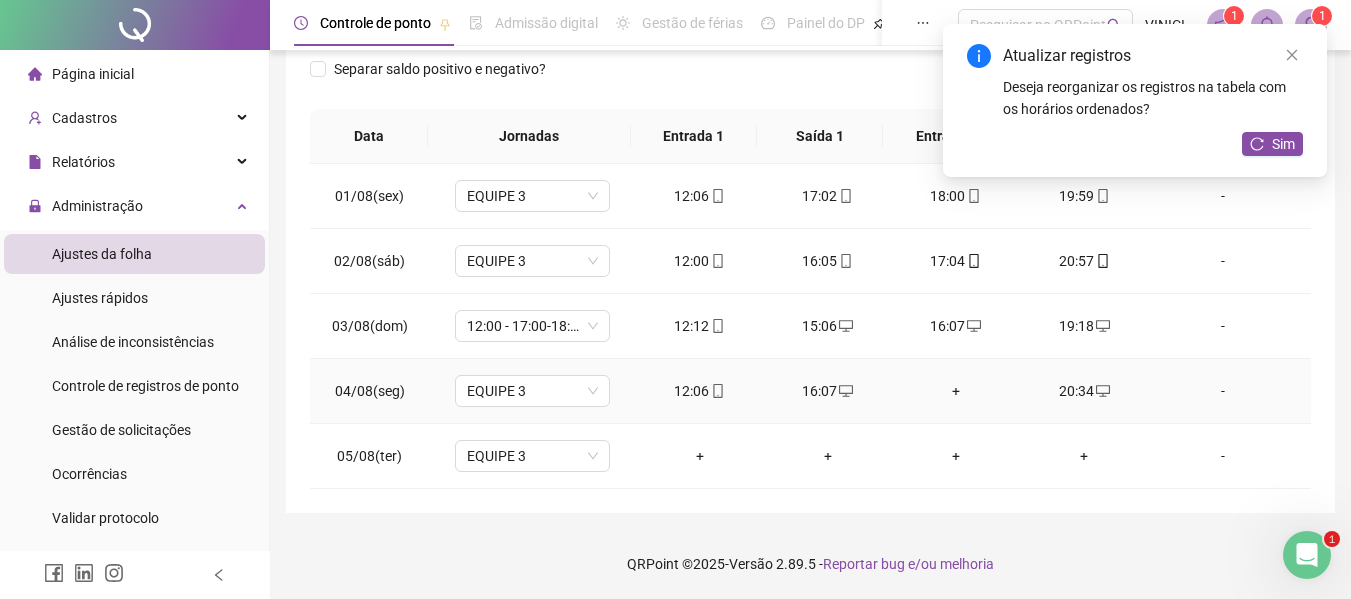 click on "+" at bounding box center (956, 391) 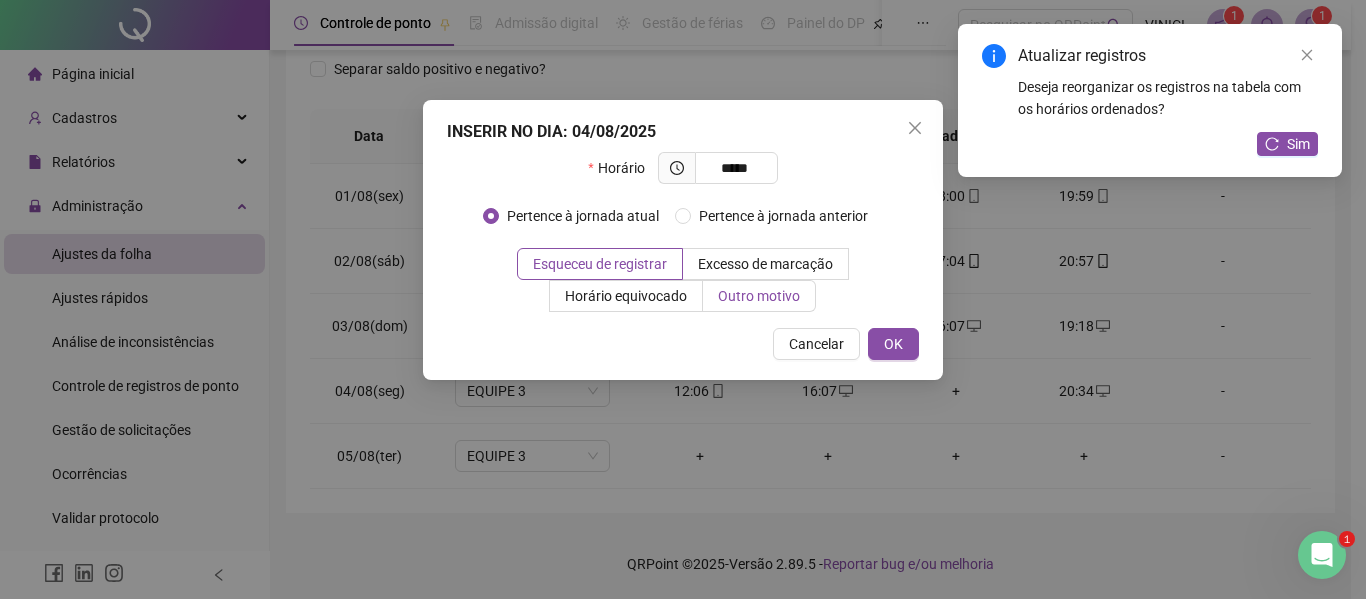 type on "*****" 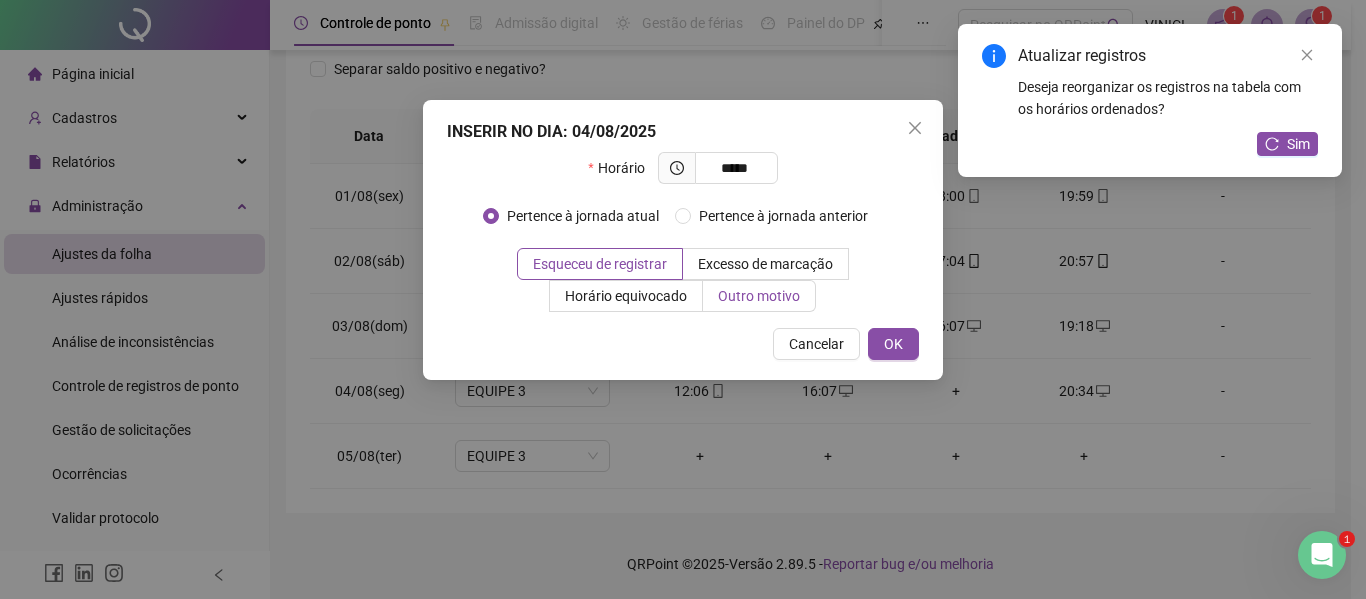 click on "Outro motivo" at bounding box center [759, 296] 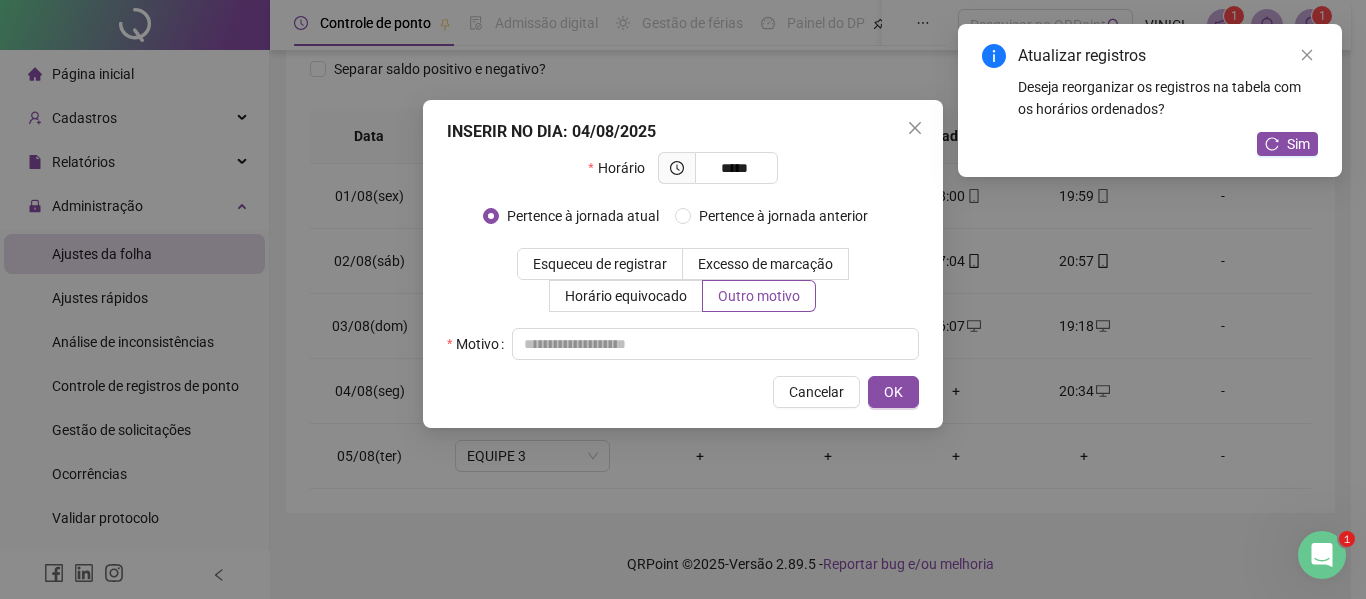 click on "Horário ***** Pertence à jornada atual Pertence à jornada anterior Esqueceu de registrar Excesso de marcação Horário equivocado Outro motivo Motivo" at bounding box center (683, 256) 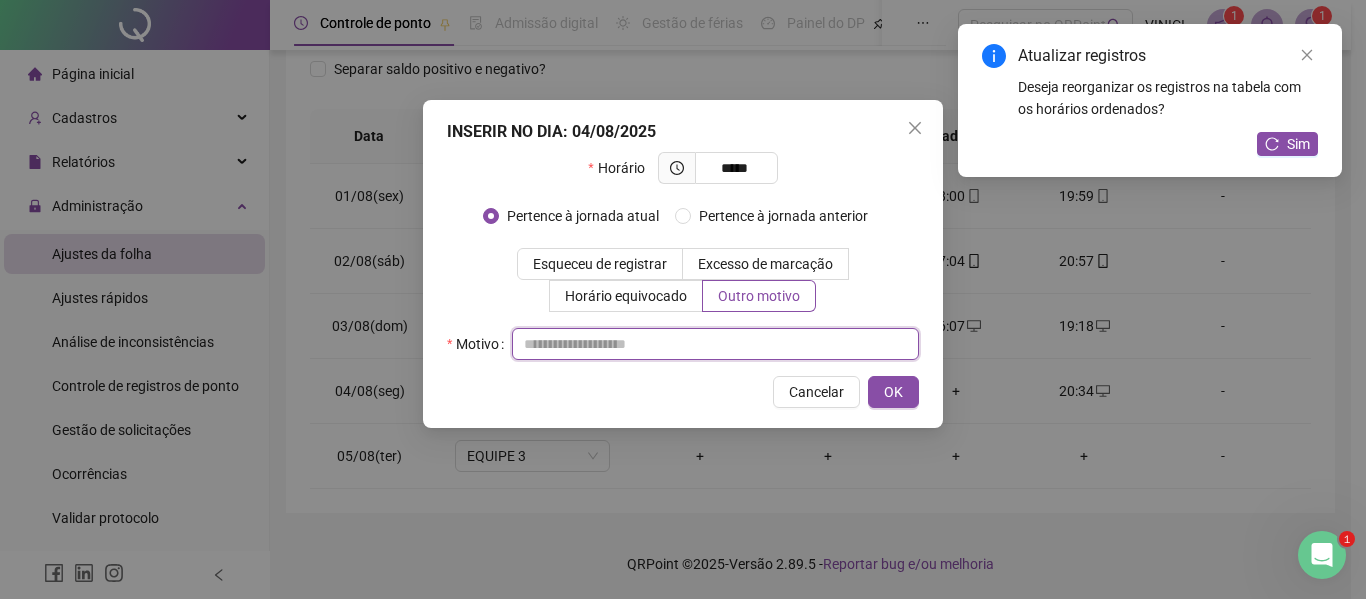 click at bounding box center (715, 344) 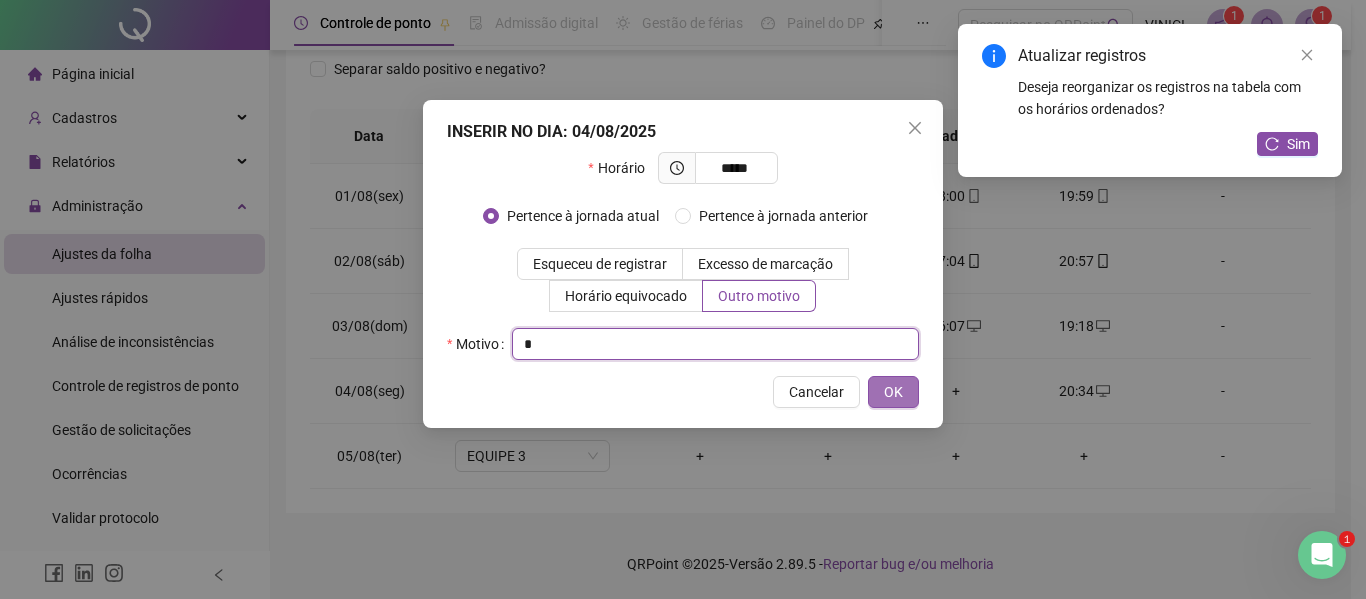 type on "*" 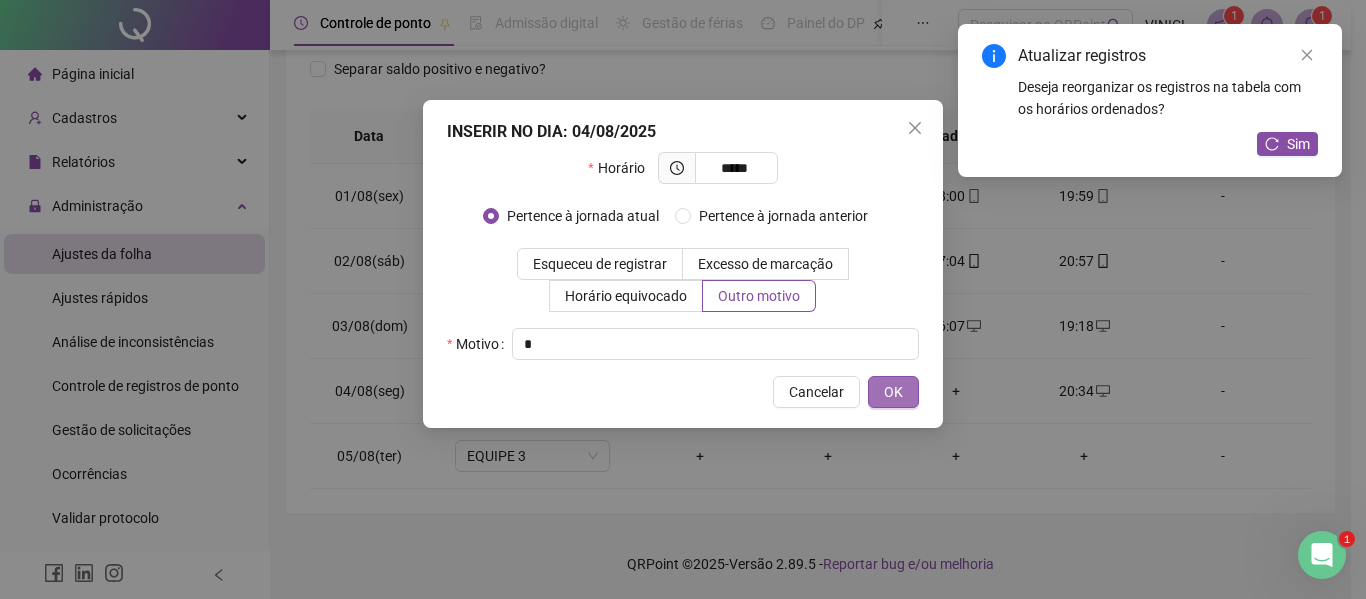 click on "OK" at bounding box center (893, 392) 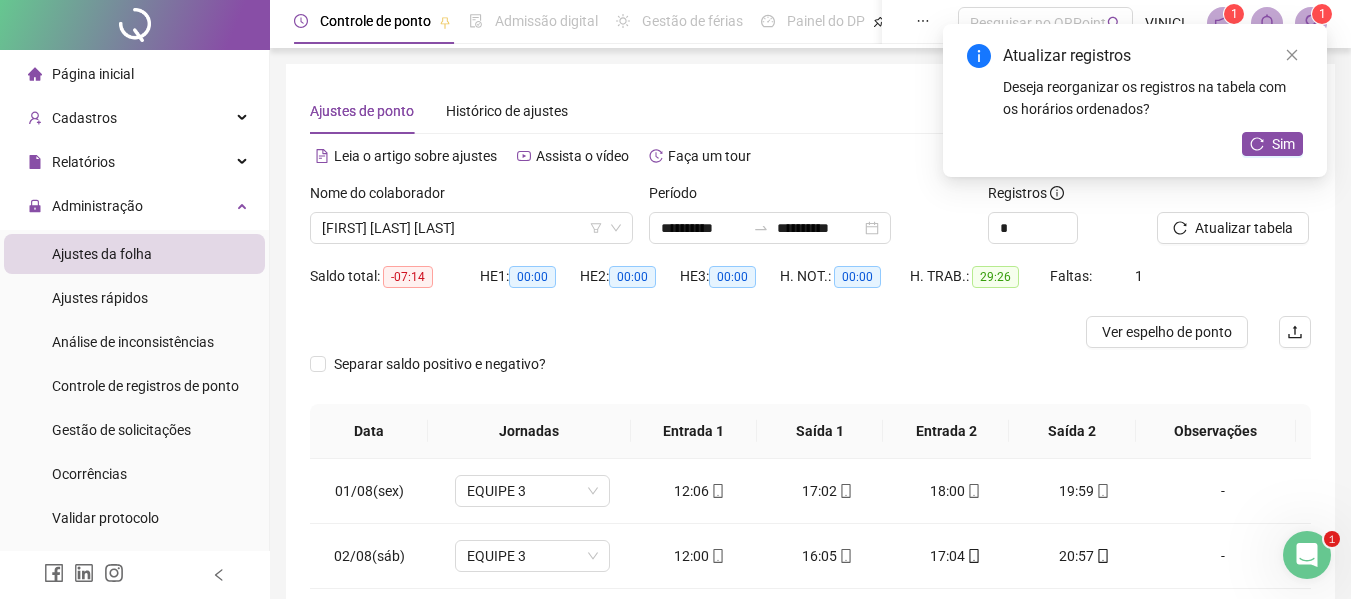 scroll, scrollTop: 0, scrollLeft: 0, axis: both 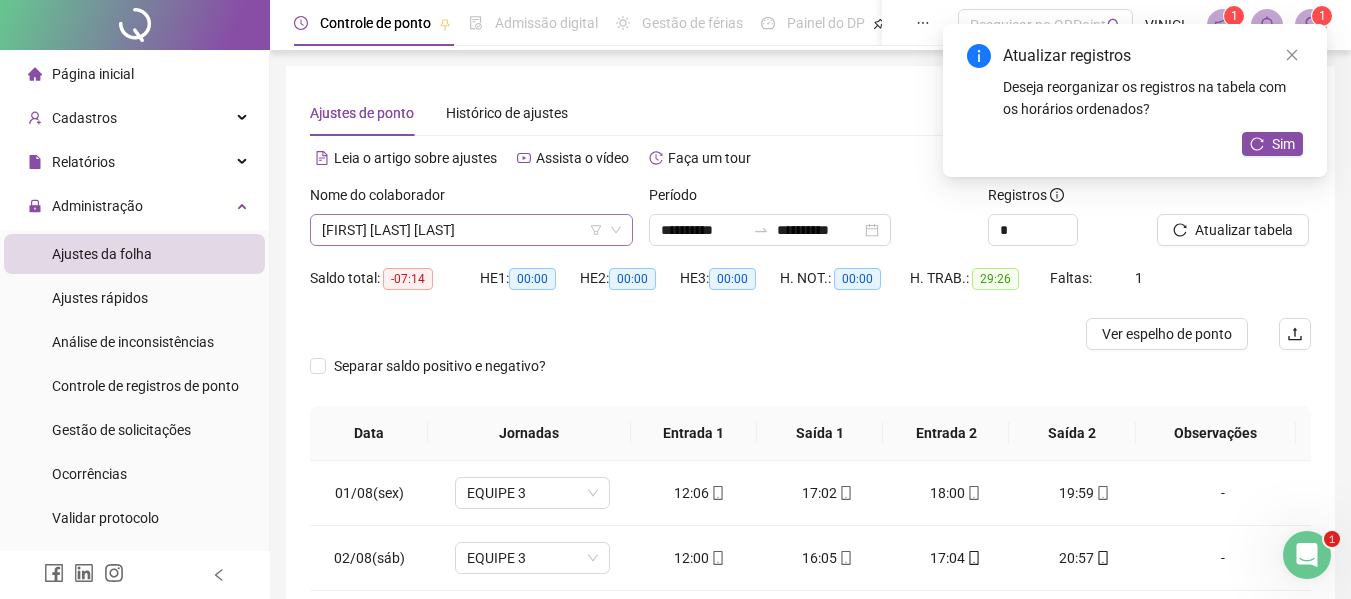 click on "[FIRST] [LAST] [LAST]" at bounding box center (471, 230) 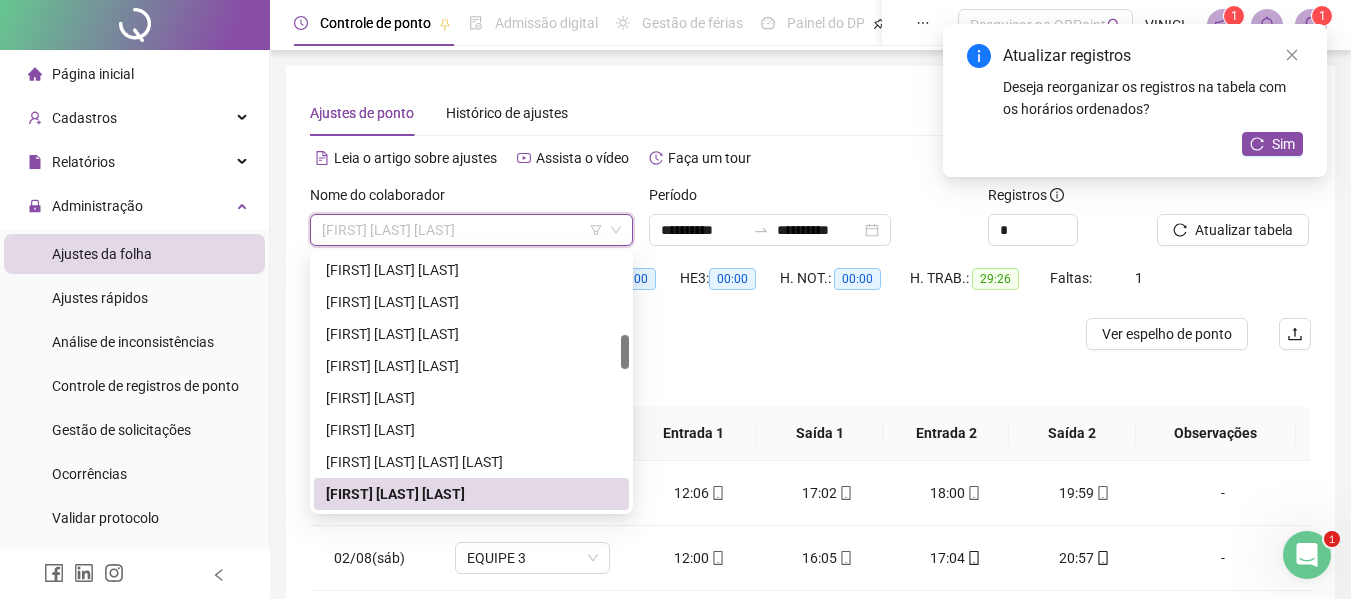 paste on "**********" 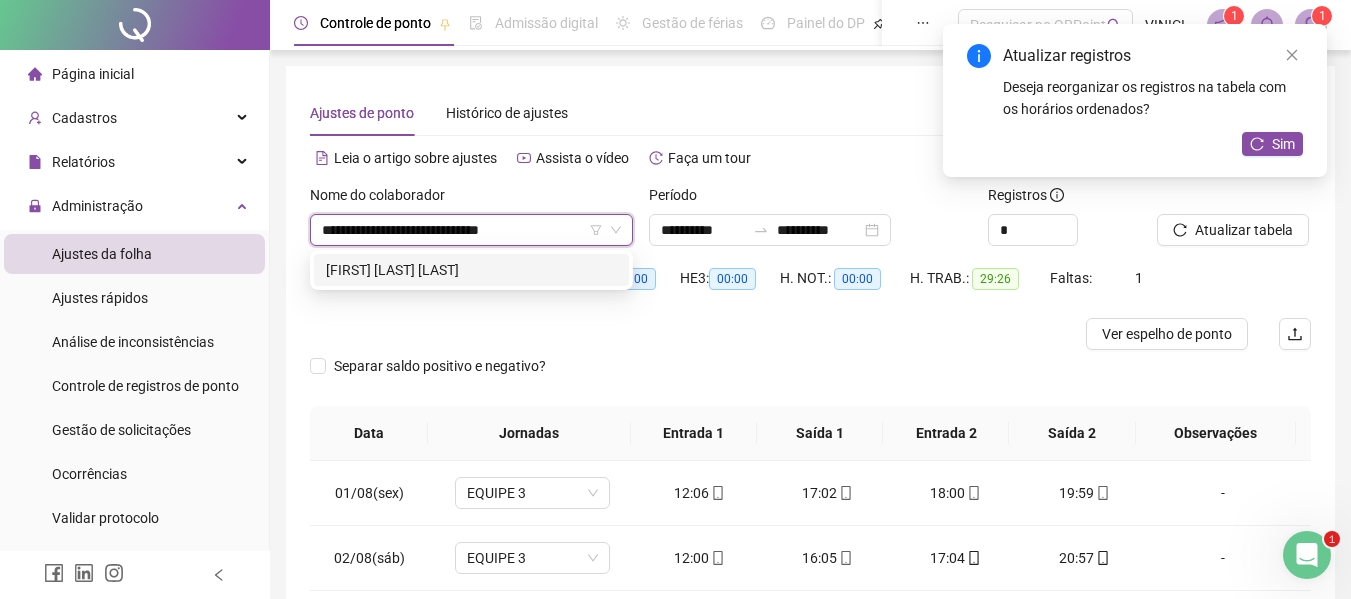 scroll, scrollTop: 0, scrollLeft: 0, axis: both 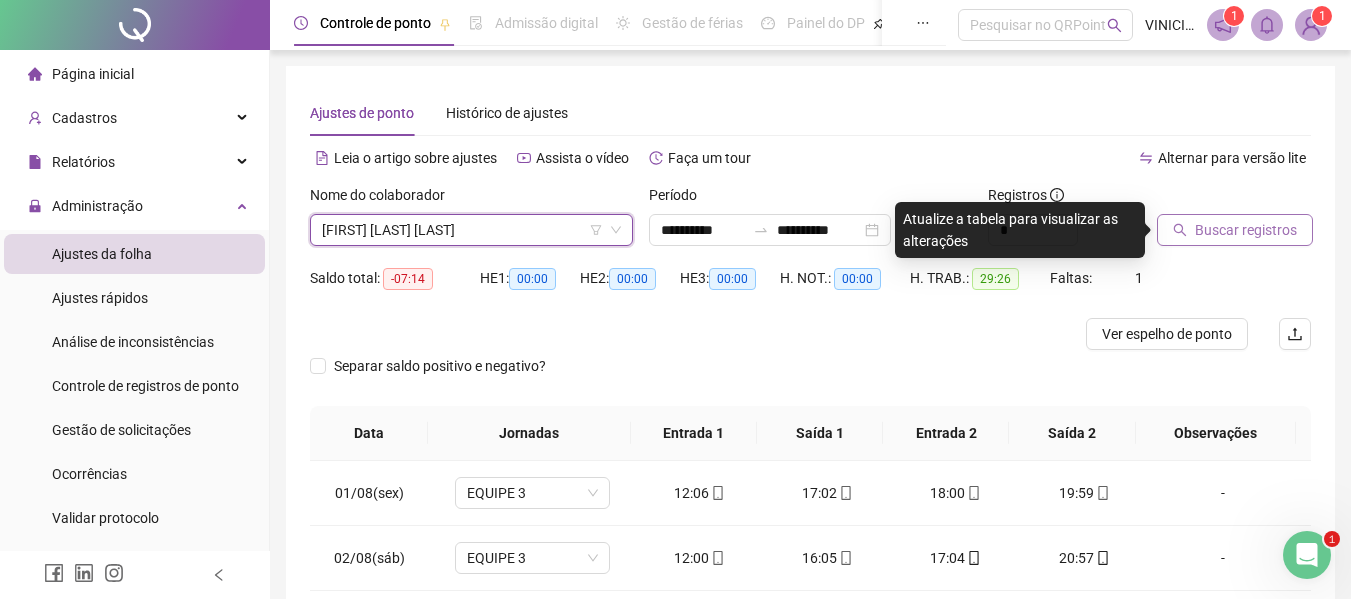 click on "Buscar registros" at bounding box center (1246, 230) 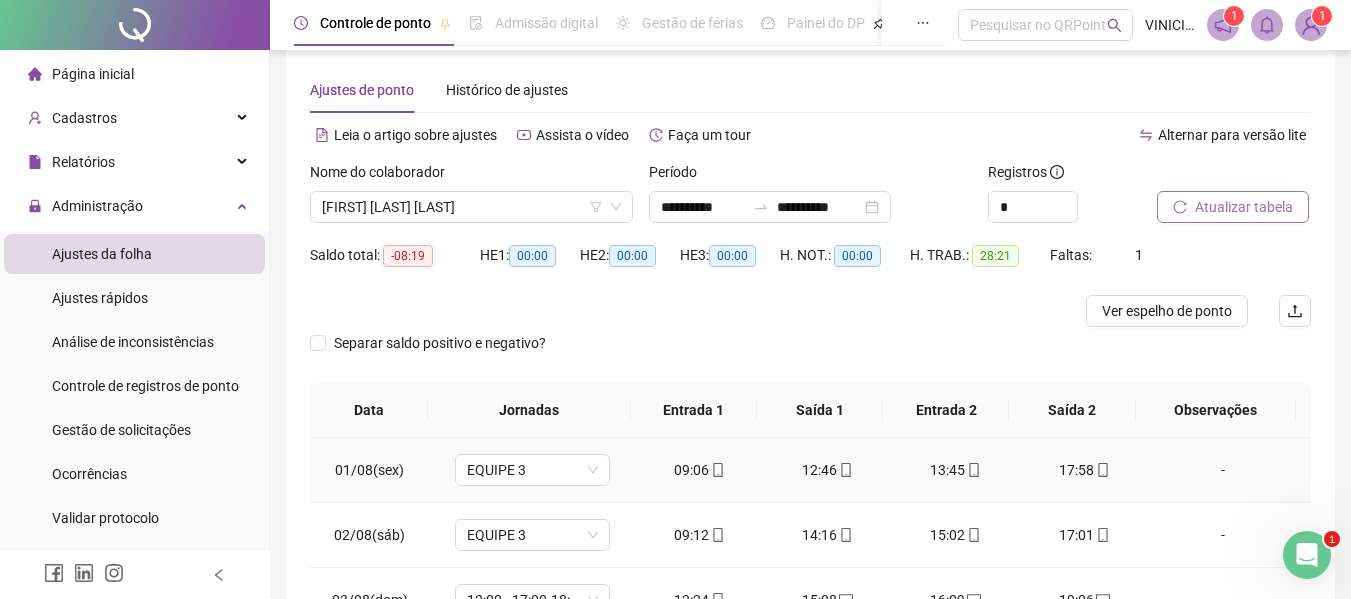 scroll, scrollTop: 0, scrollLeft: 0, axis: both 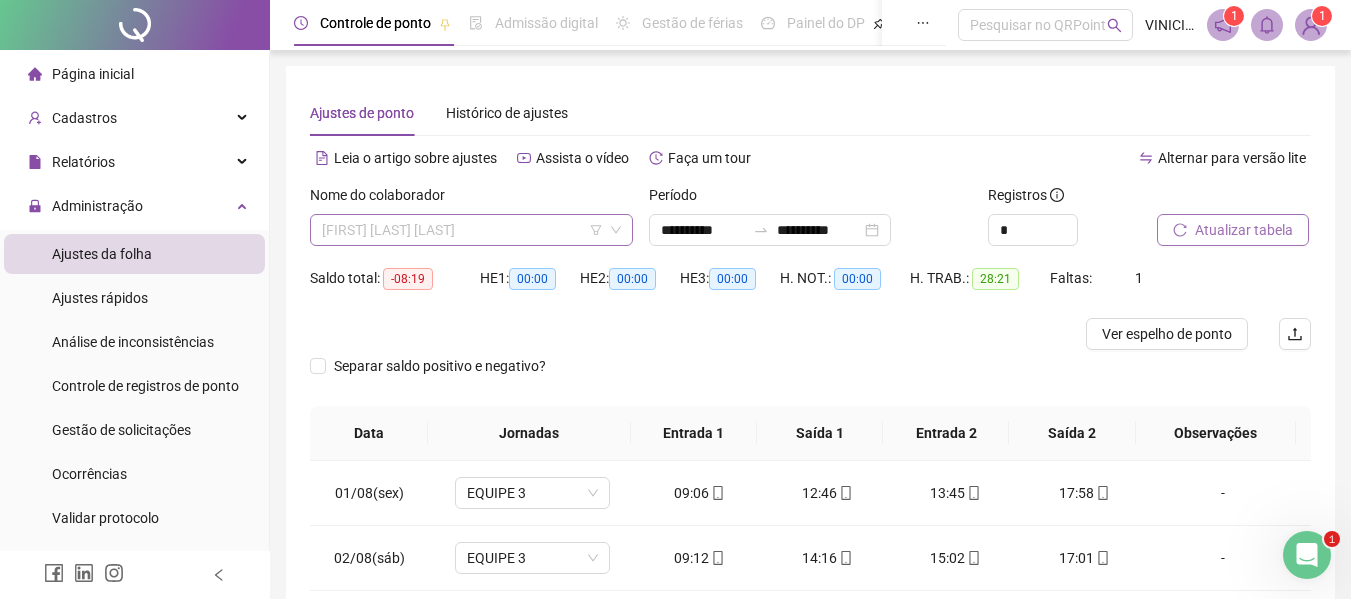 click on "[FIRST] [LAST] [LAST]" at bounding box center (471, 230) 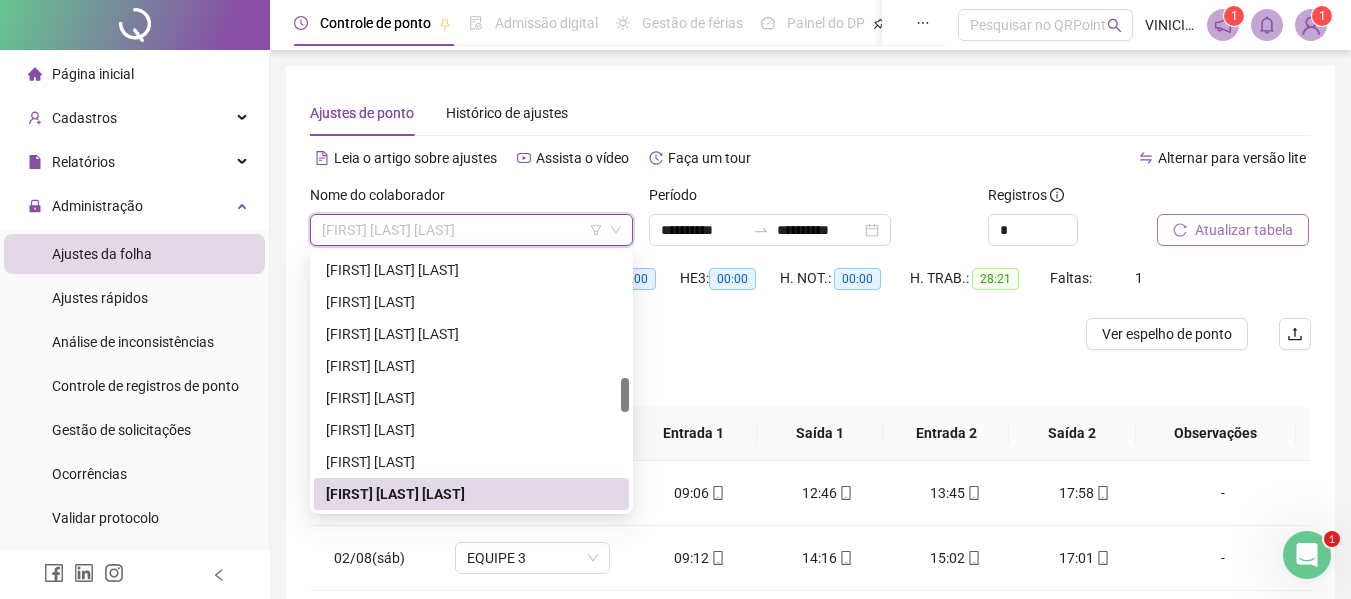 paste on "**********" 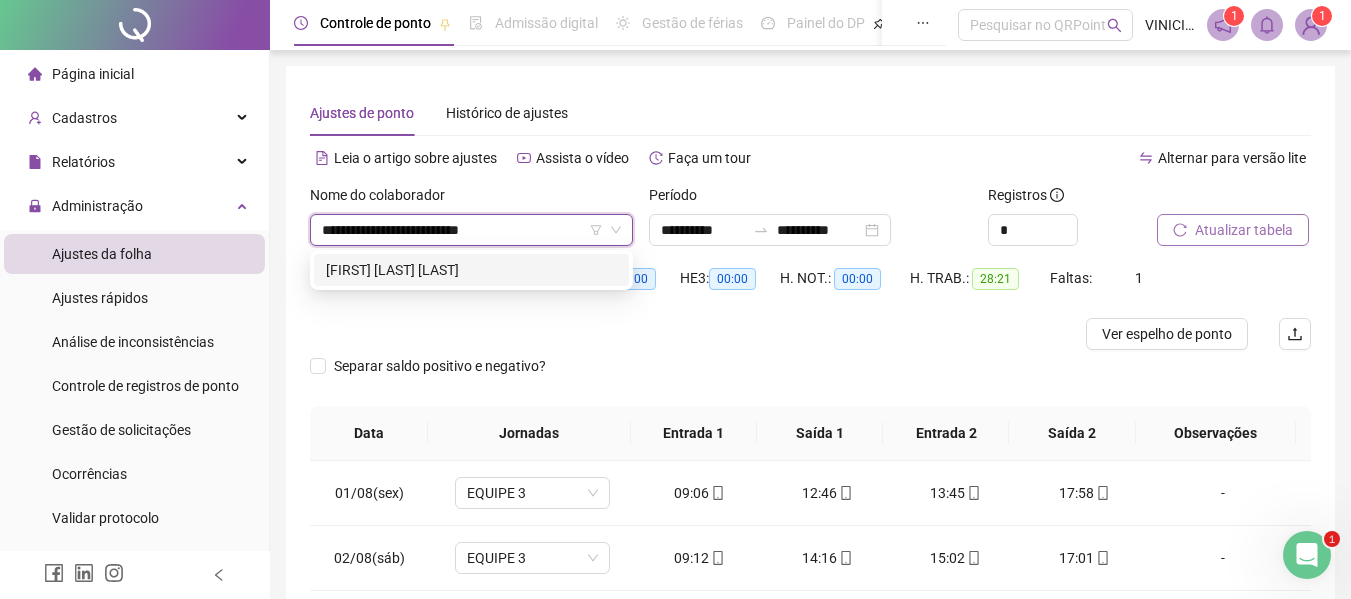 scroll, scrollTop: 0, scrollLeft: 0, axis: both 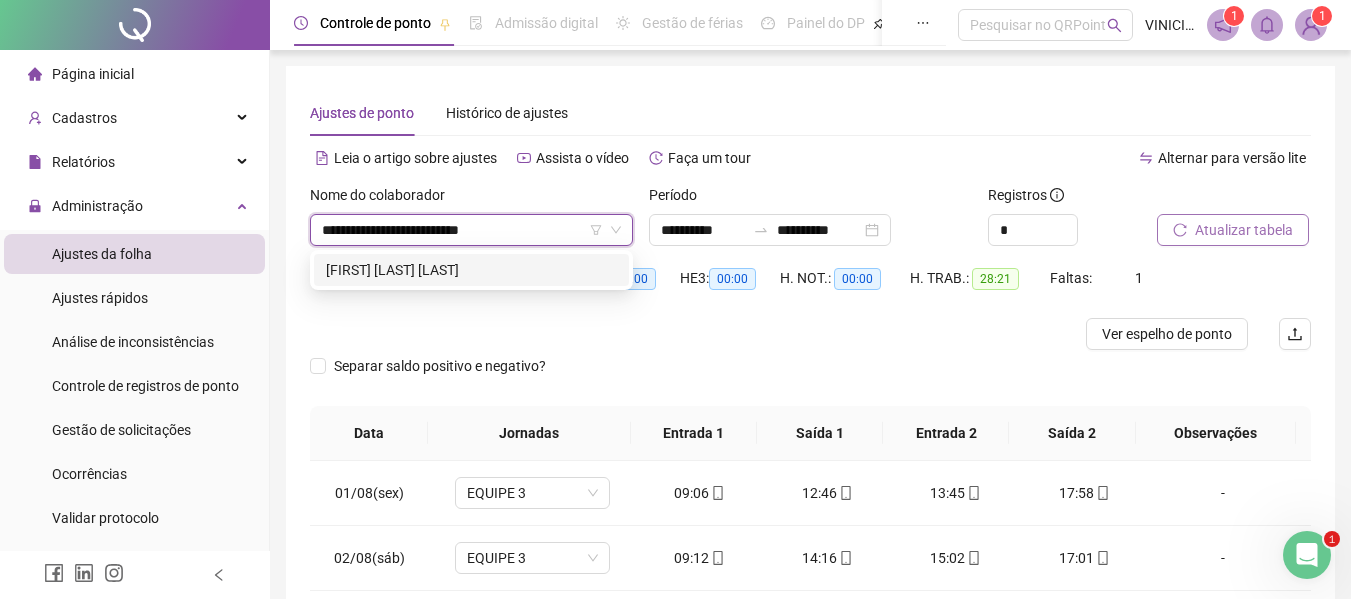 click on "[FIRST] [LAST] [LAST]" at bounding box center (471, 270) 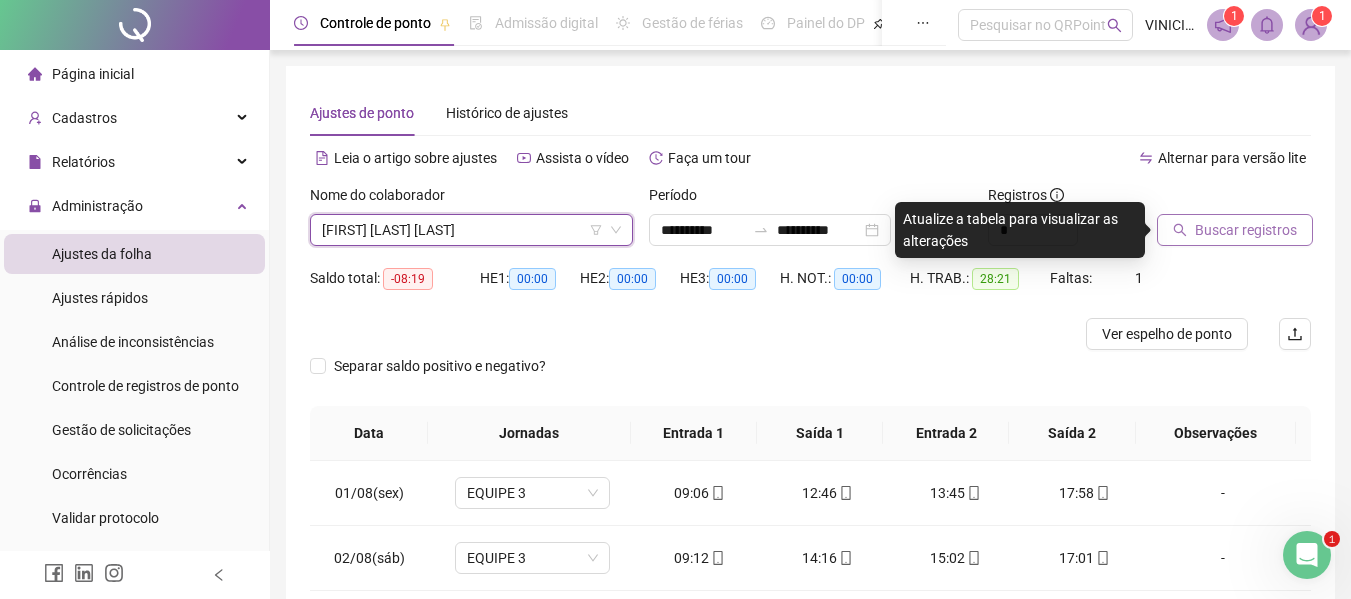click on "Buscar registros" at bounding box center (1246, 230) 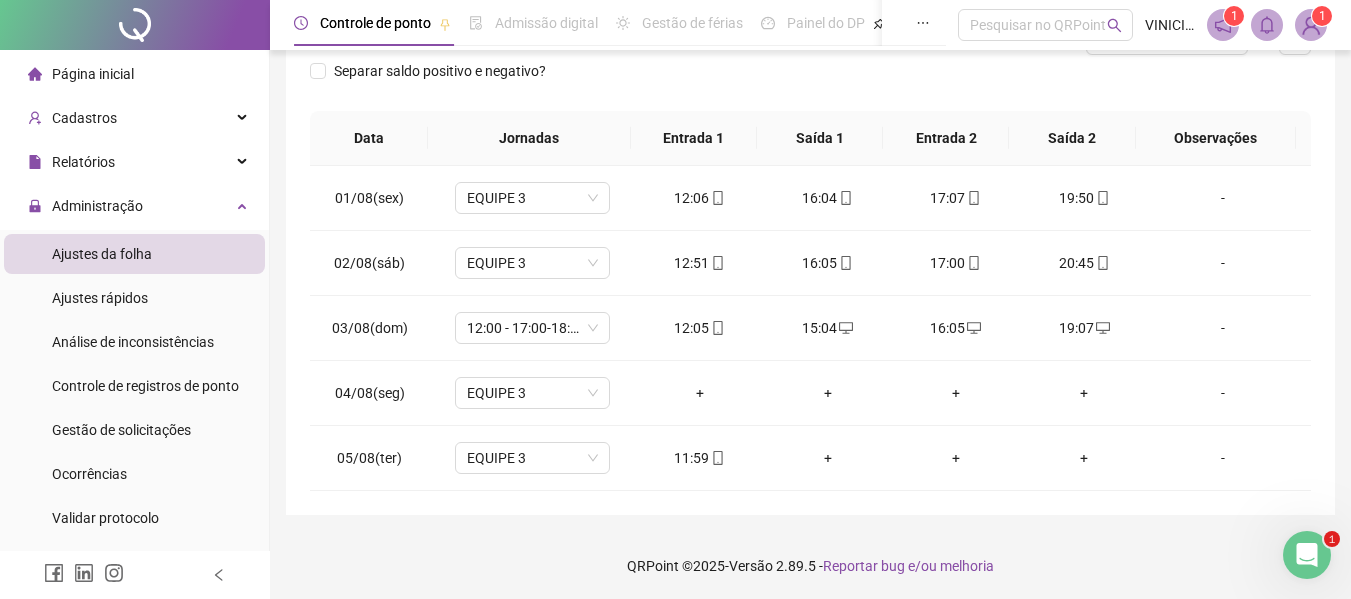 scroll, scrollTop: 297, scrollLeft: 0, axis: vertical 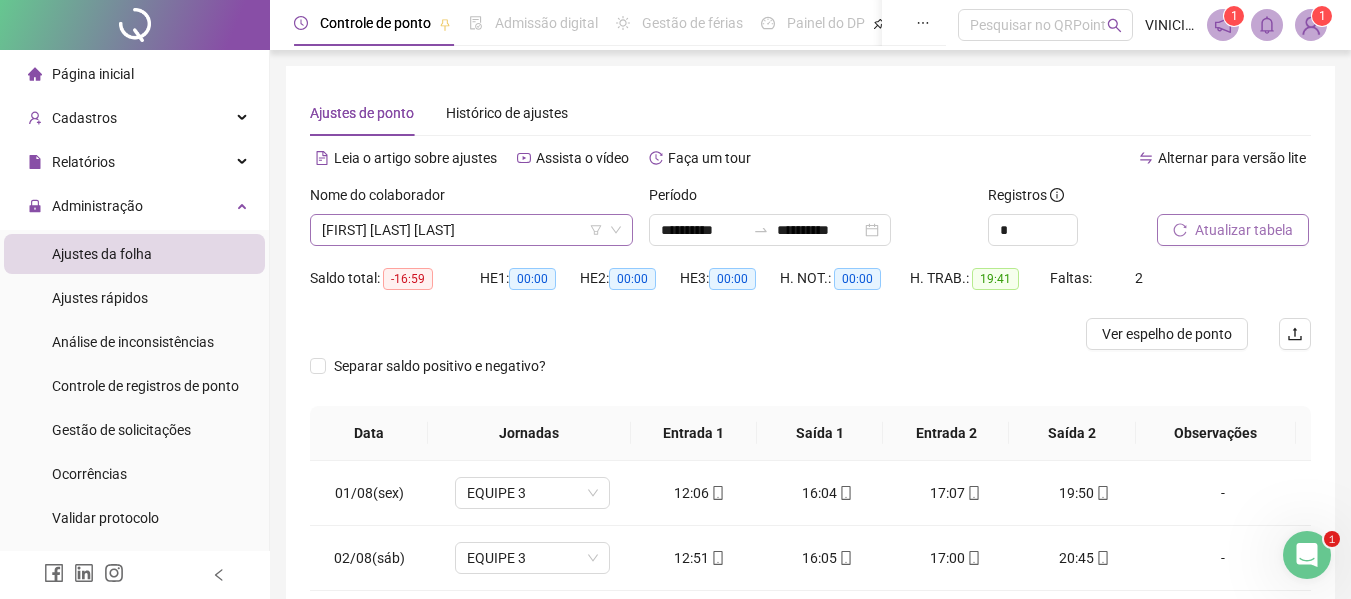 click on "[FIRST] [LAST] [LAST]" at bounding box center [471, 230] 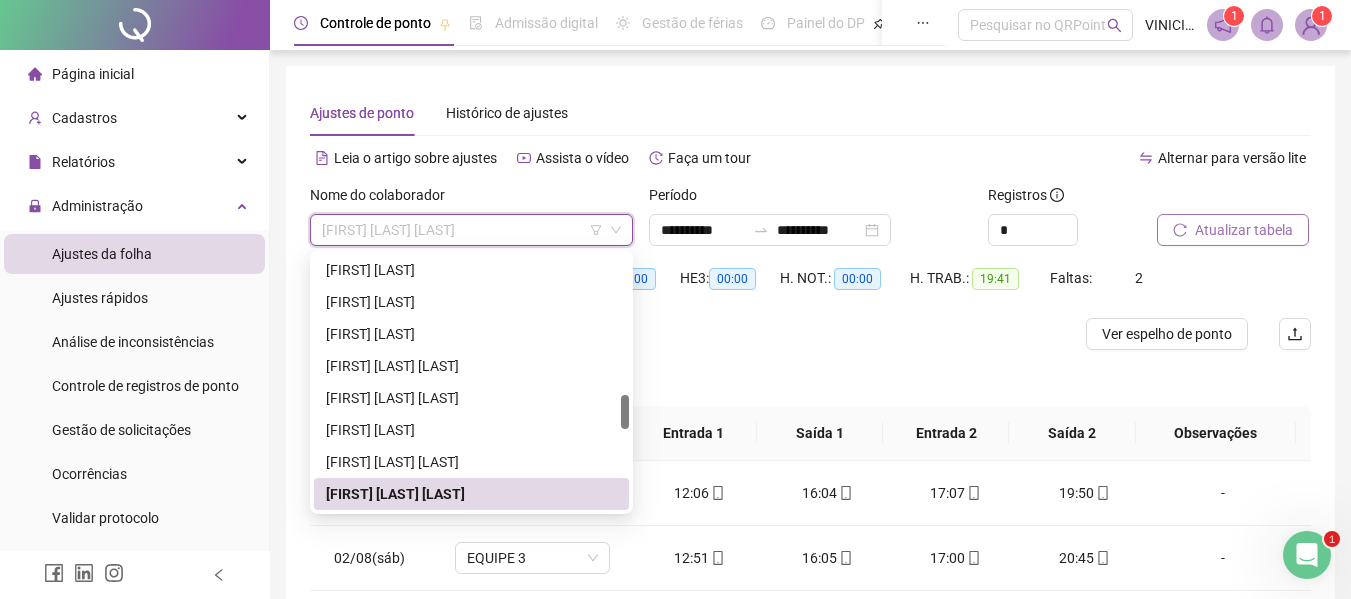 paste on "**********" 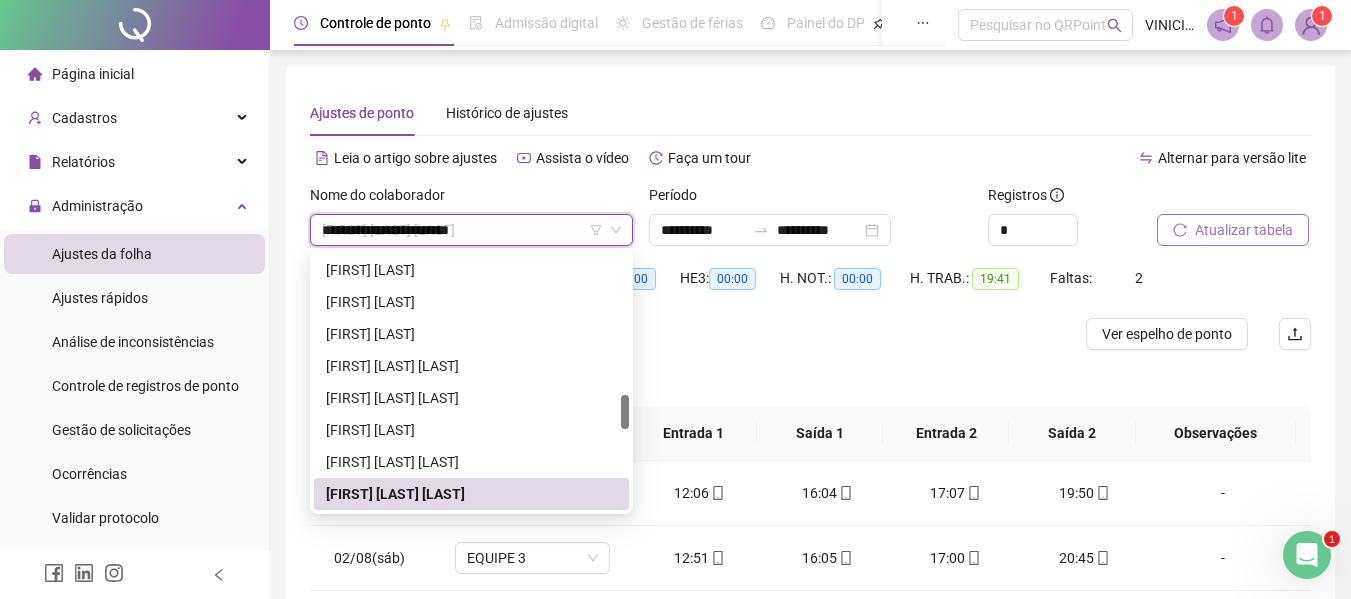 scroll, scrollTop: 0, scrollLeft: 0, axis: both 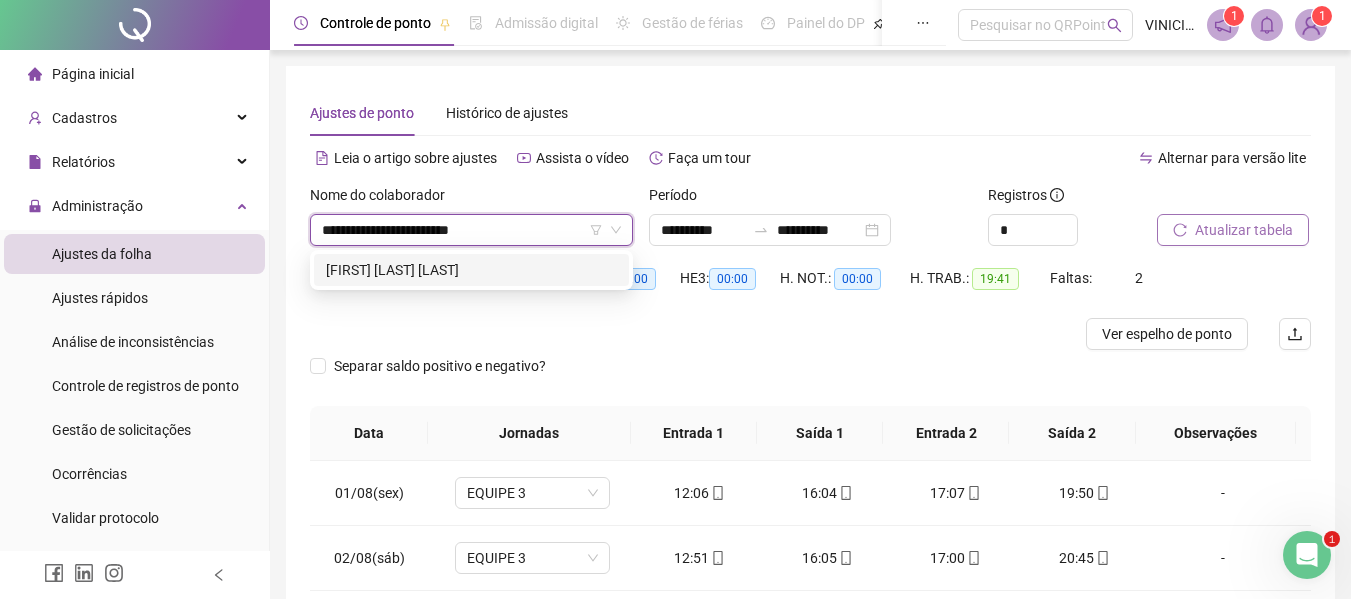 click on "[FIRST] [LAST] [LAST]" at bounding box center (471, 270) 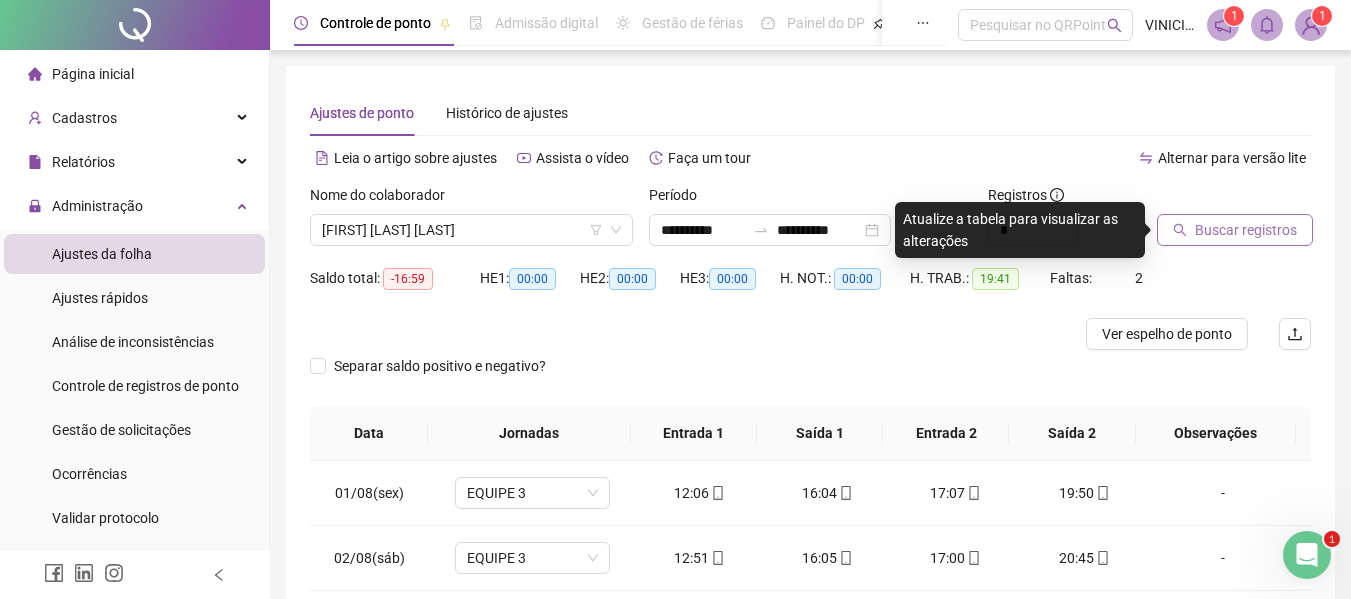 click on "Buscar registros" at bounding box center (1246, 230) 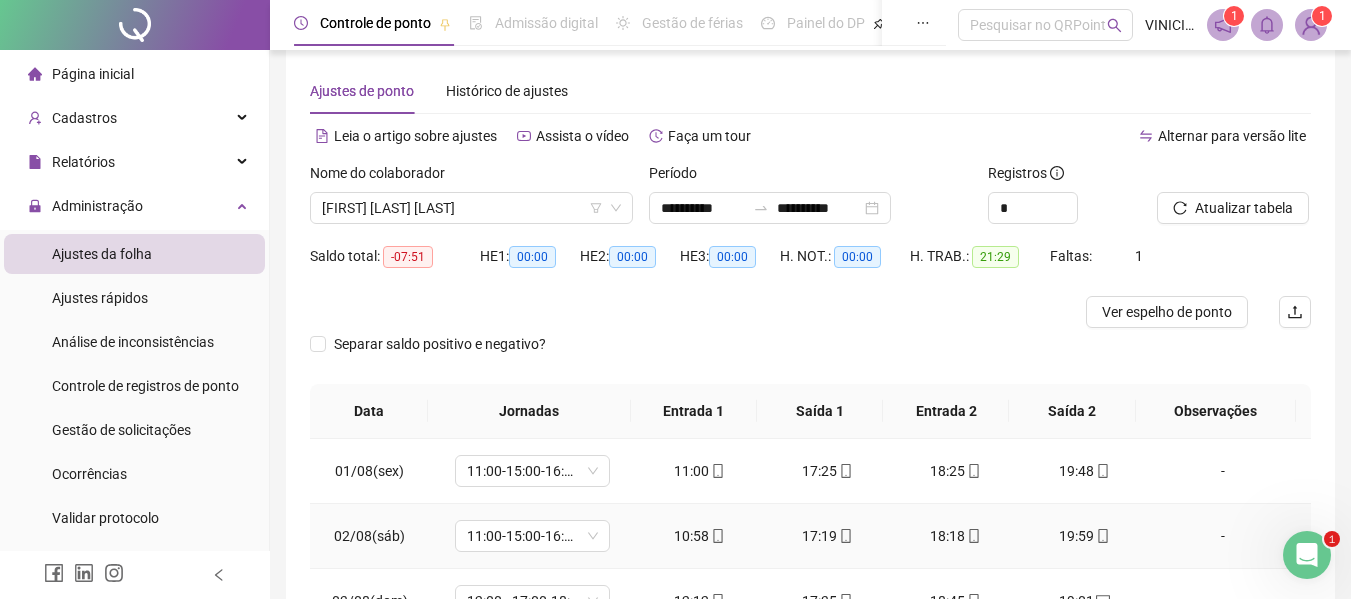 scroll, scrollTop: 0, scrollLeft: 0, axis: both 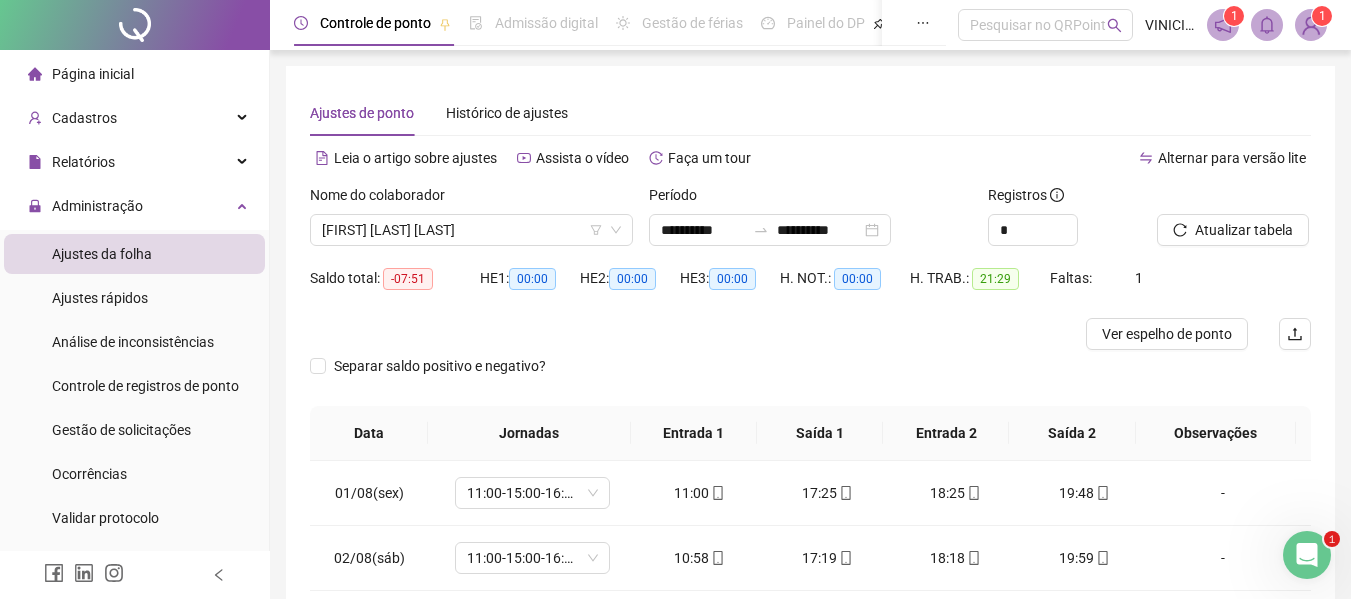 click on "Separar saldo positivo e negativo?" at bounding box center (810, 378) 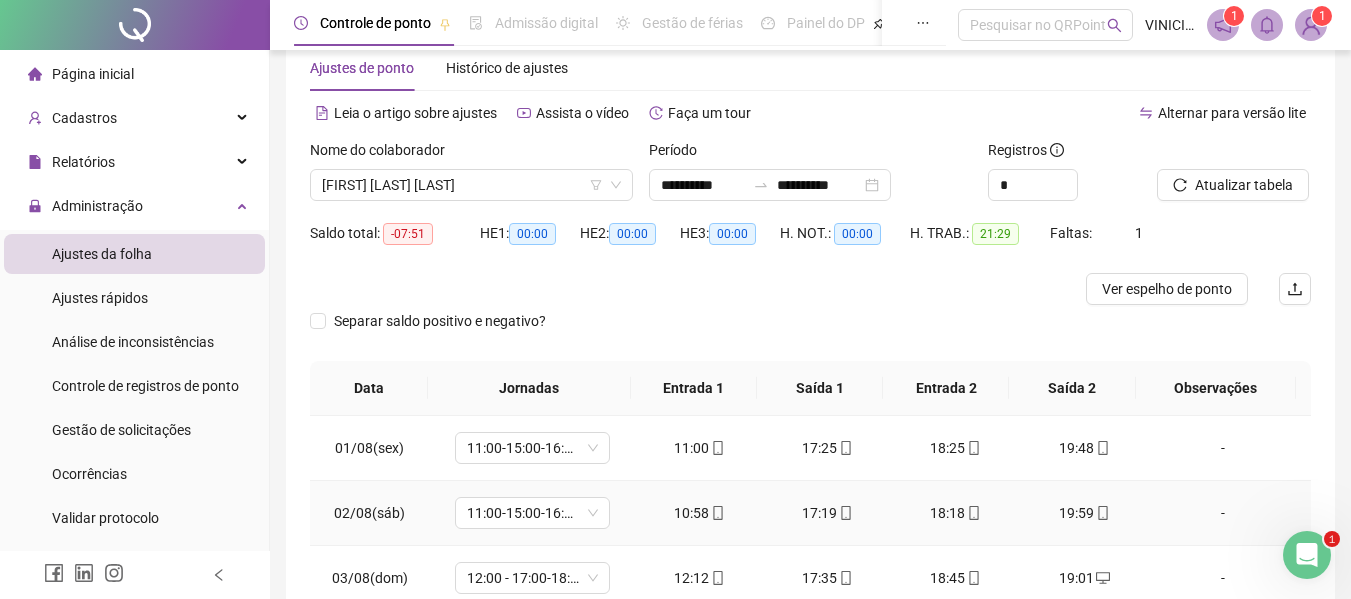 scroll, scrollTop: 0, scrollLeft: 0, axis: both 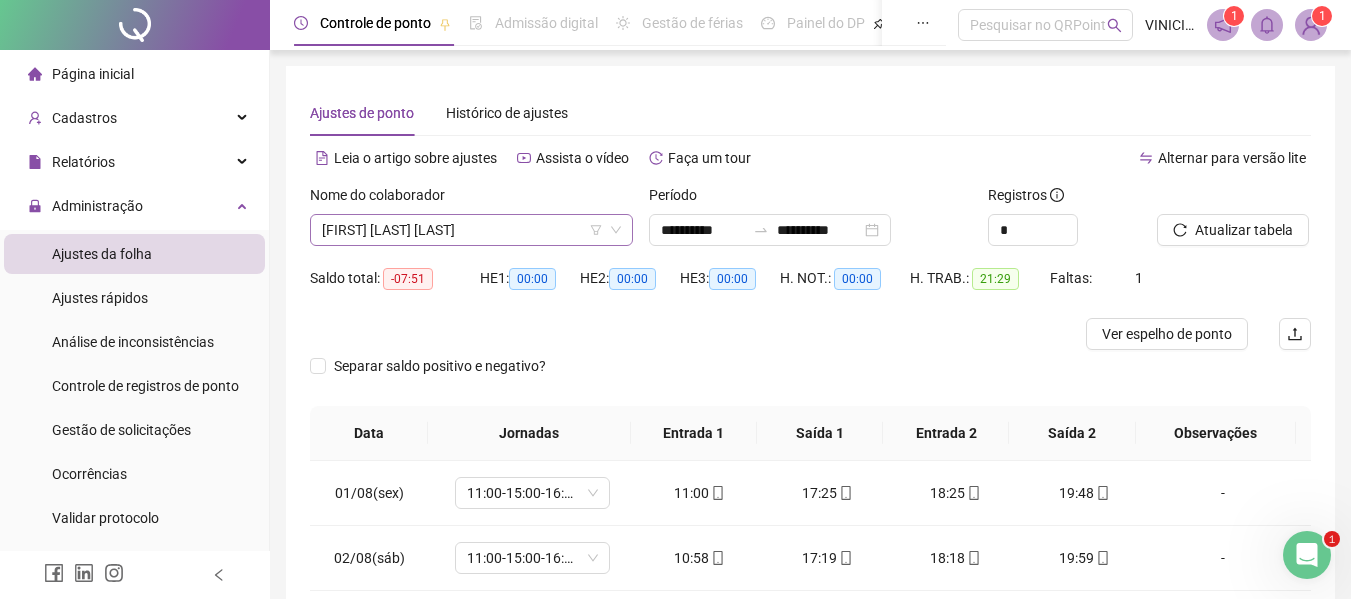 click on "[FIRST] [LAST] [LAST]" at bounding box center (471, 230) 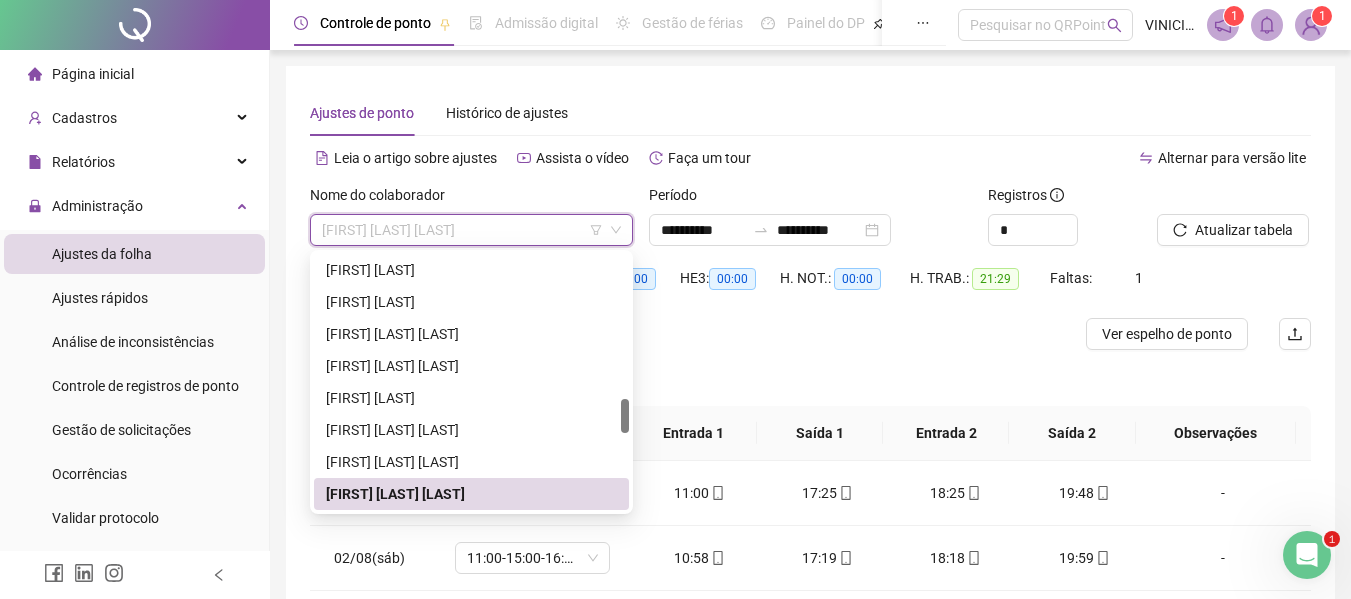 paste on "**********" 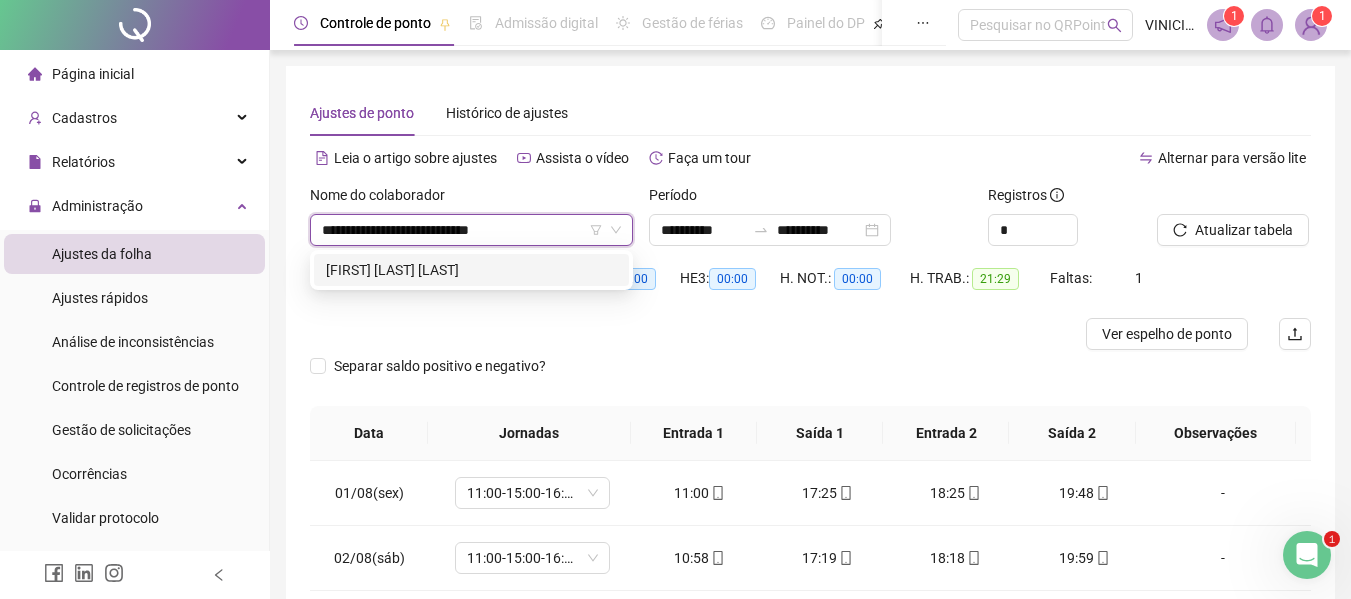 scroll, scrollTop: 0, scrollLeft: 0, axis: both 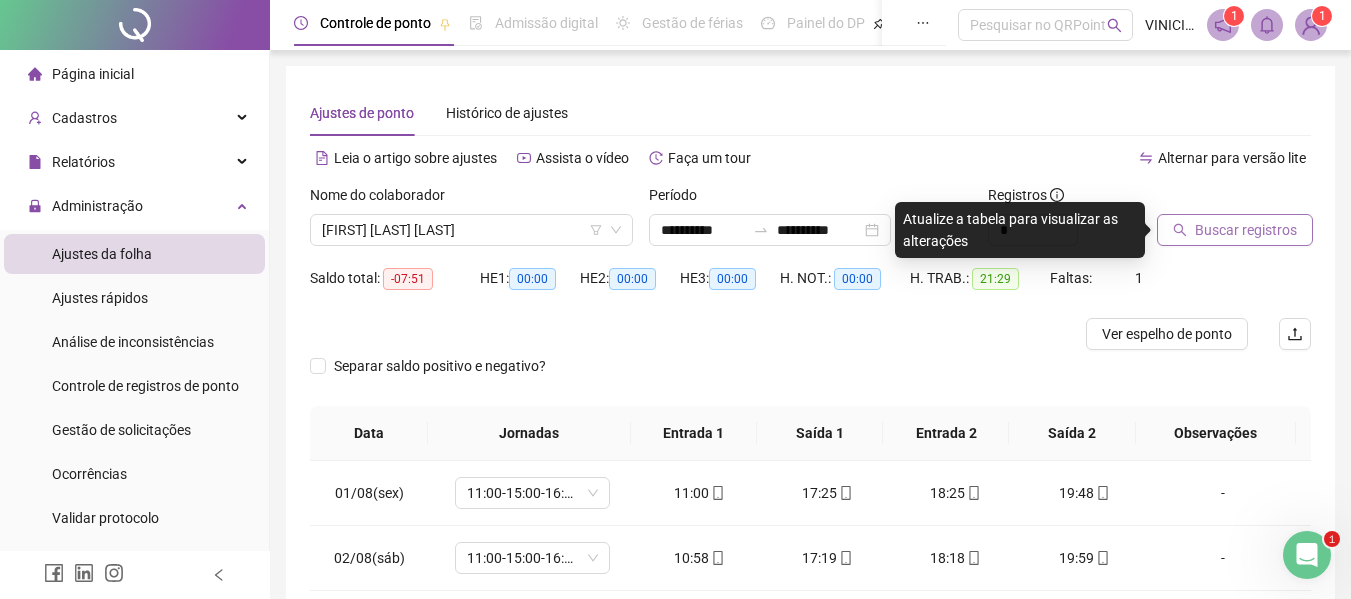 click on "Buscar registros" at bounding box center [1246, 230] 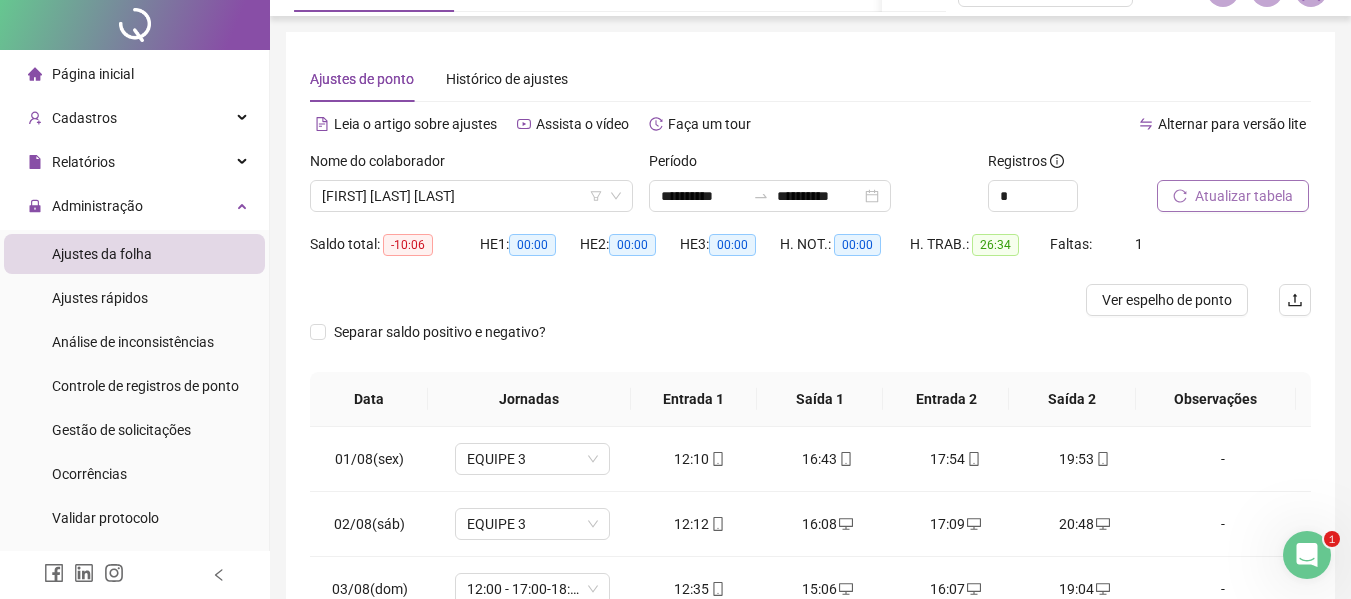 scroll, scrollTop: 0, scrollLeft: 0, axis: both 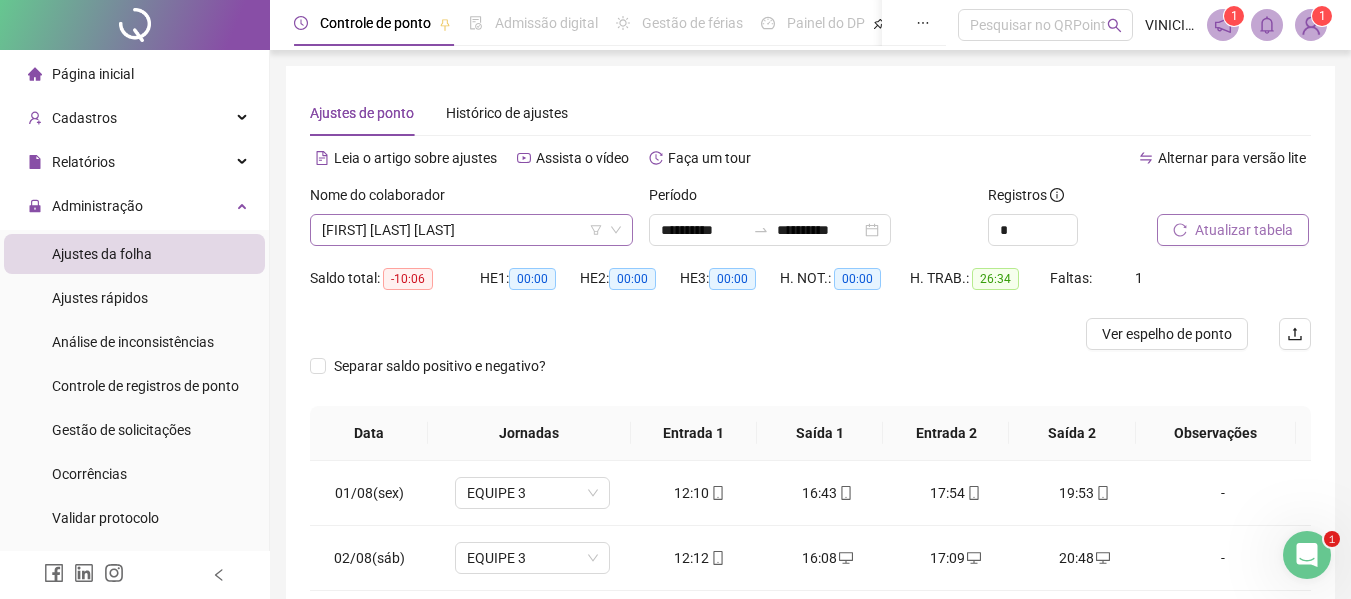 click on "[FIRST] [LAST] [LAST]" at bounding box center (471, 230) 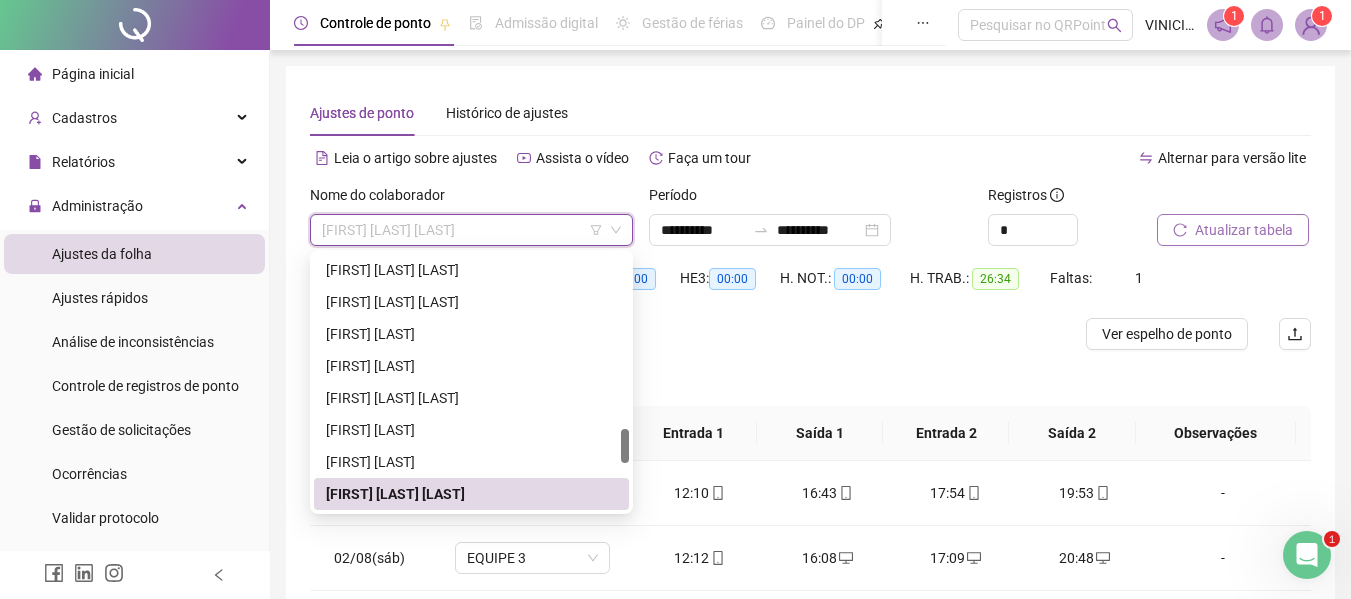 paste on "**********" 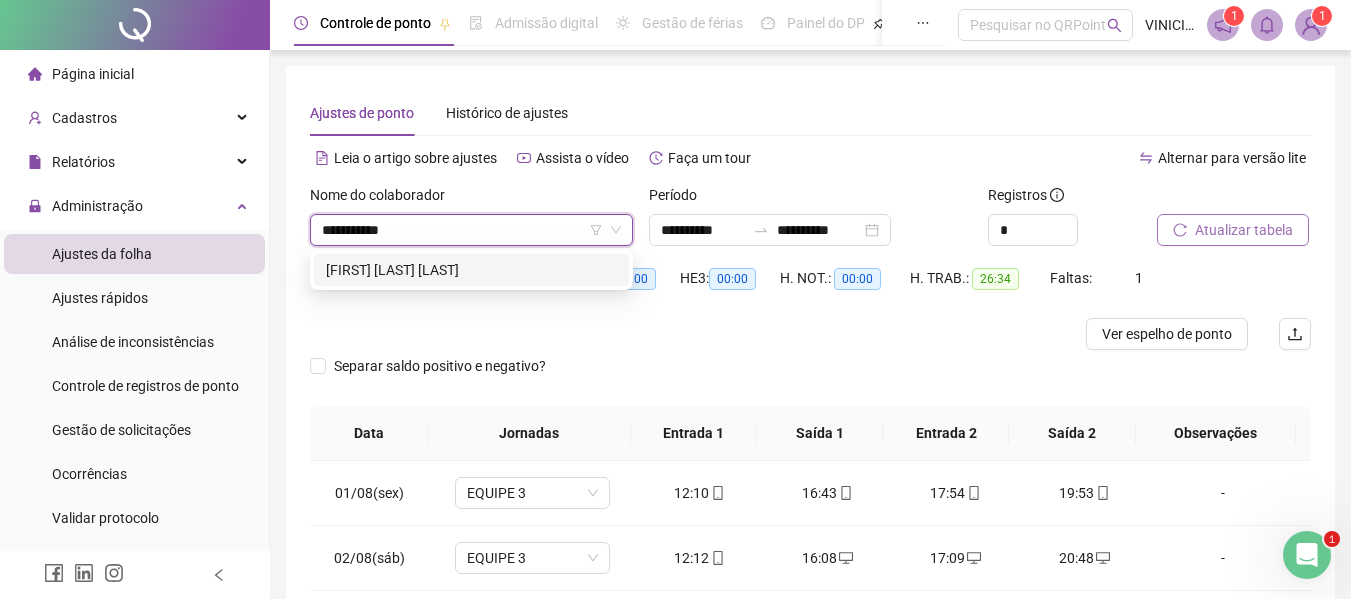 type on "**********" 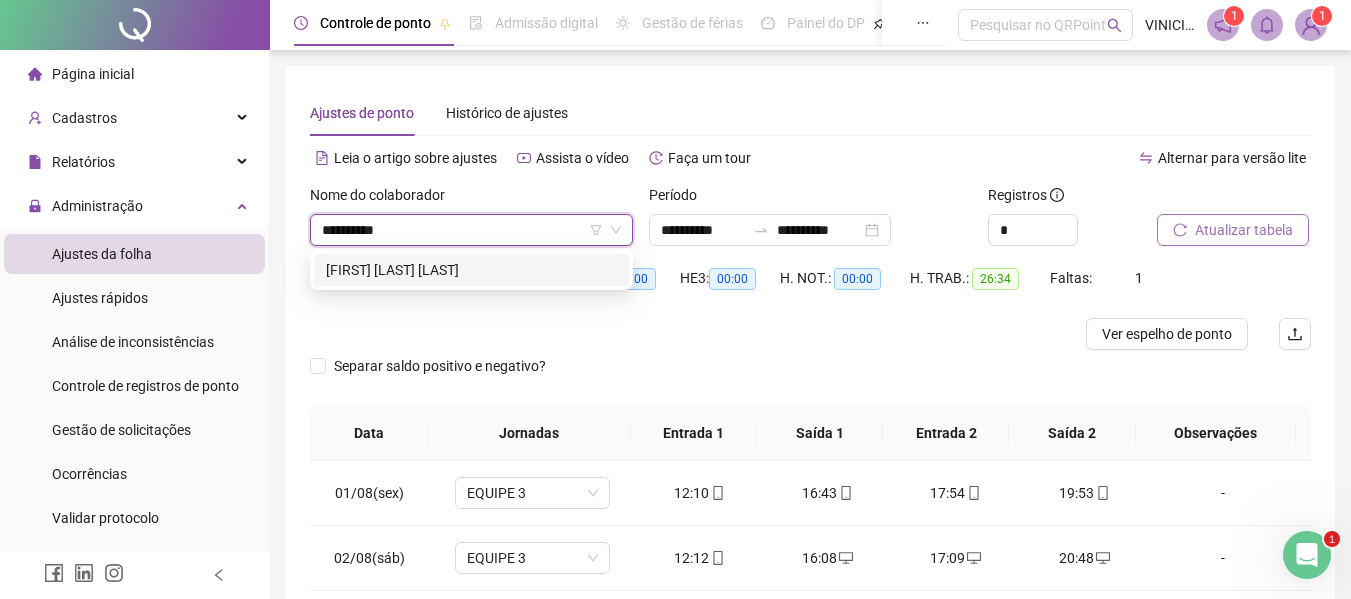 click on "[FIRST] [LAST] [LAST]" at bounding box center [471, 270] 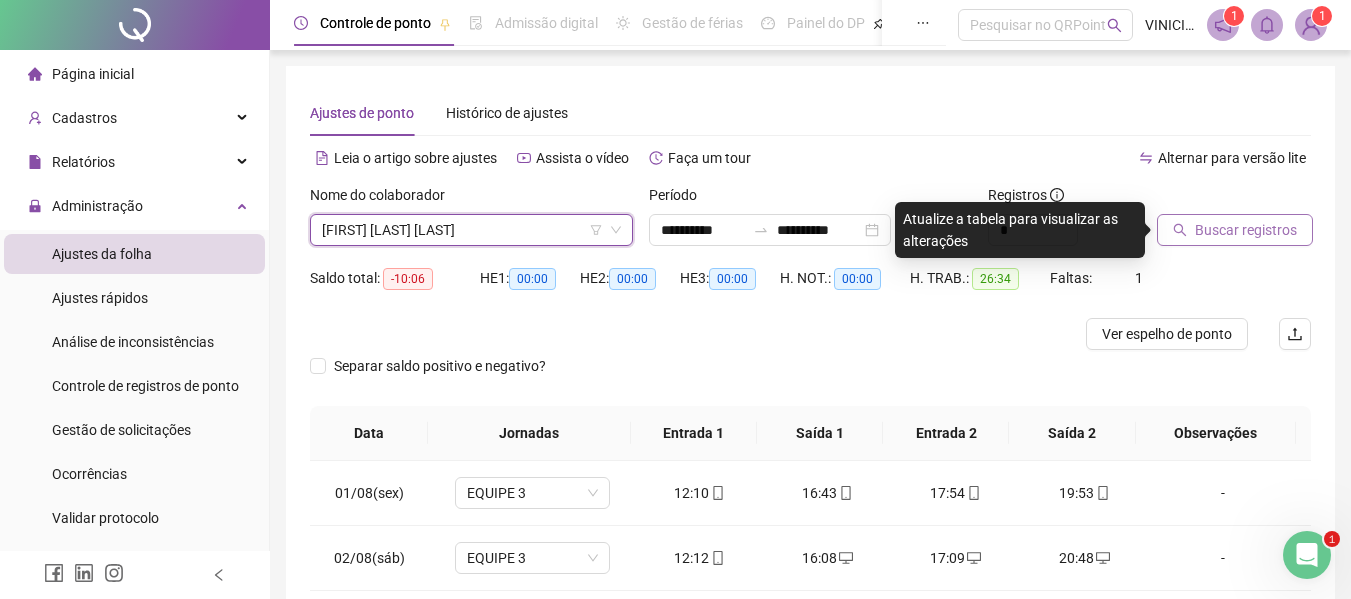 click on "Buscar registros" at bounding box center [1235, 230] 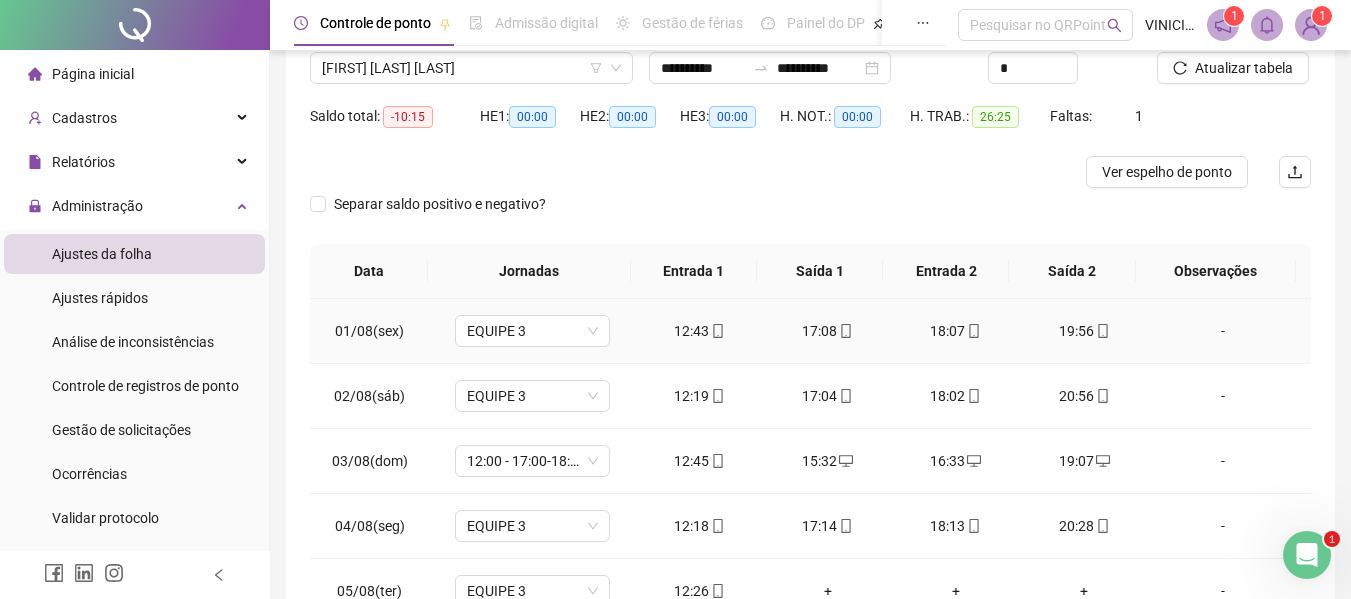 scroll, scrollTop: 0, scrollLeft: 0, axis: both 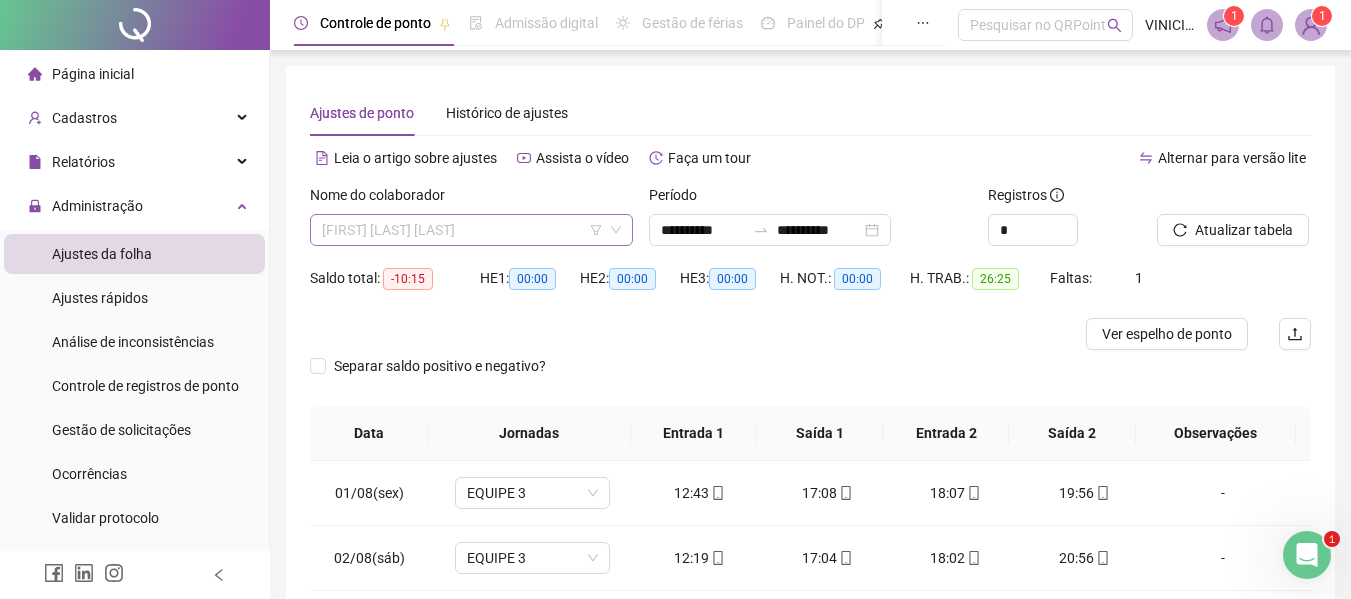 click on "[FIRST] [LAST] [LAST]" at bounding box center (471, 230) 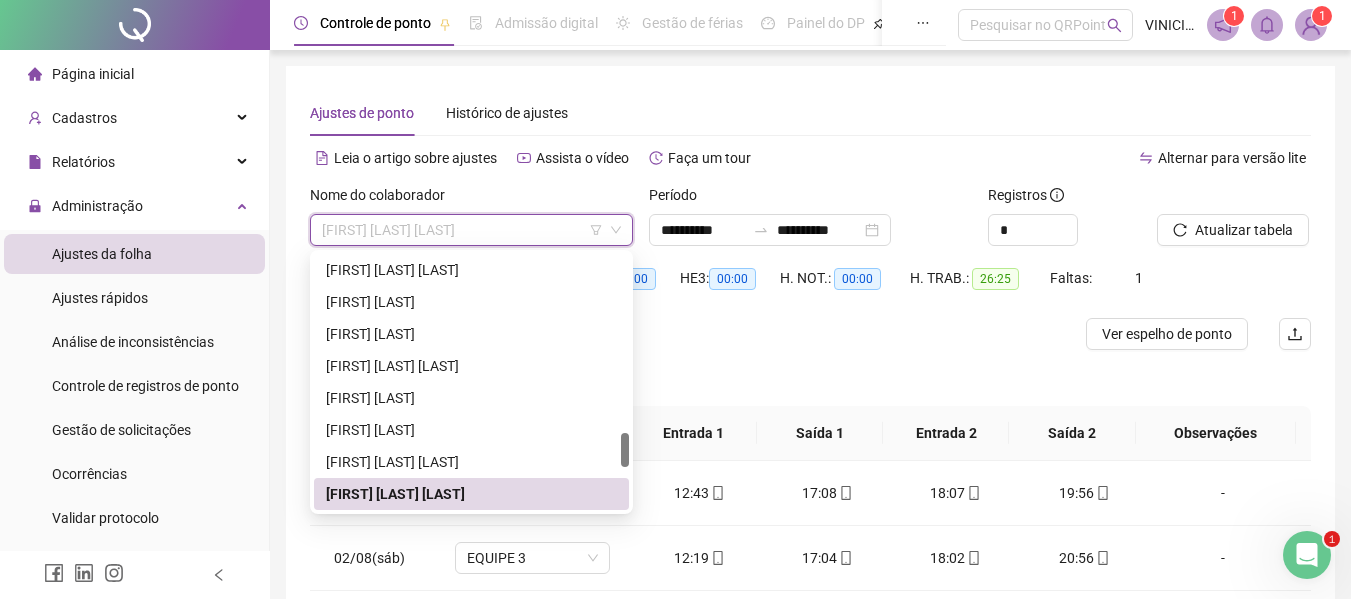 paste on "**********" 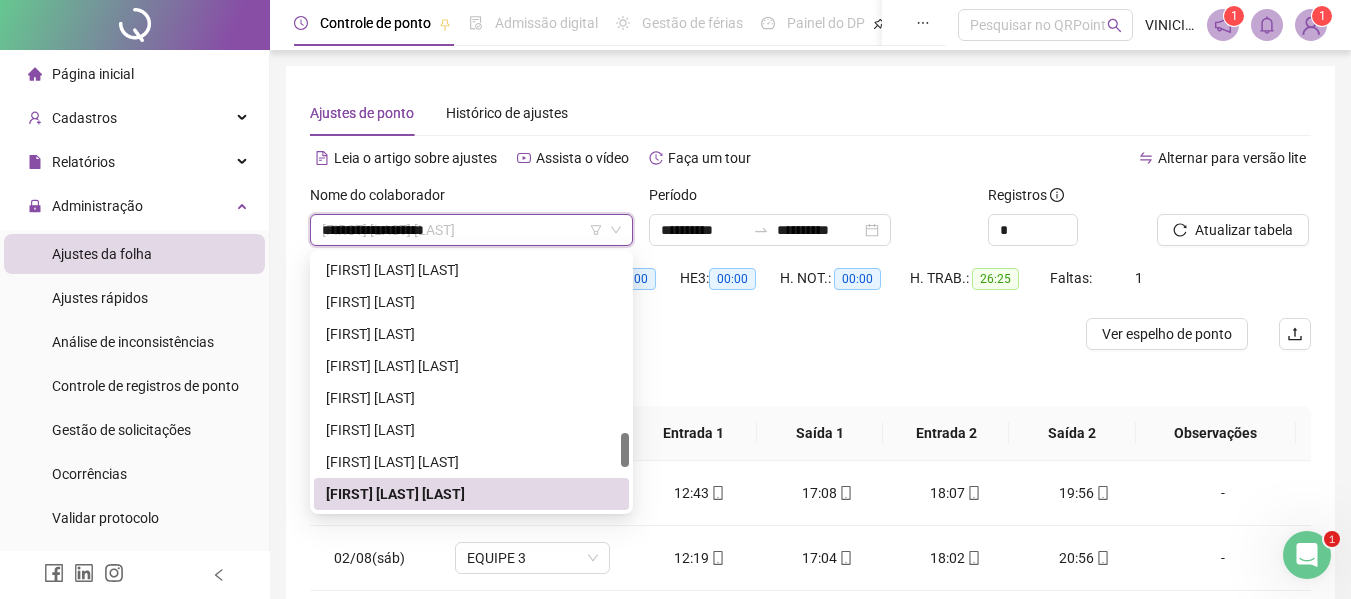 scroll, scrollTop: 0, scrollLeft: 0, axis: both 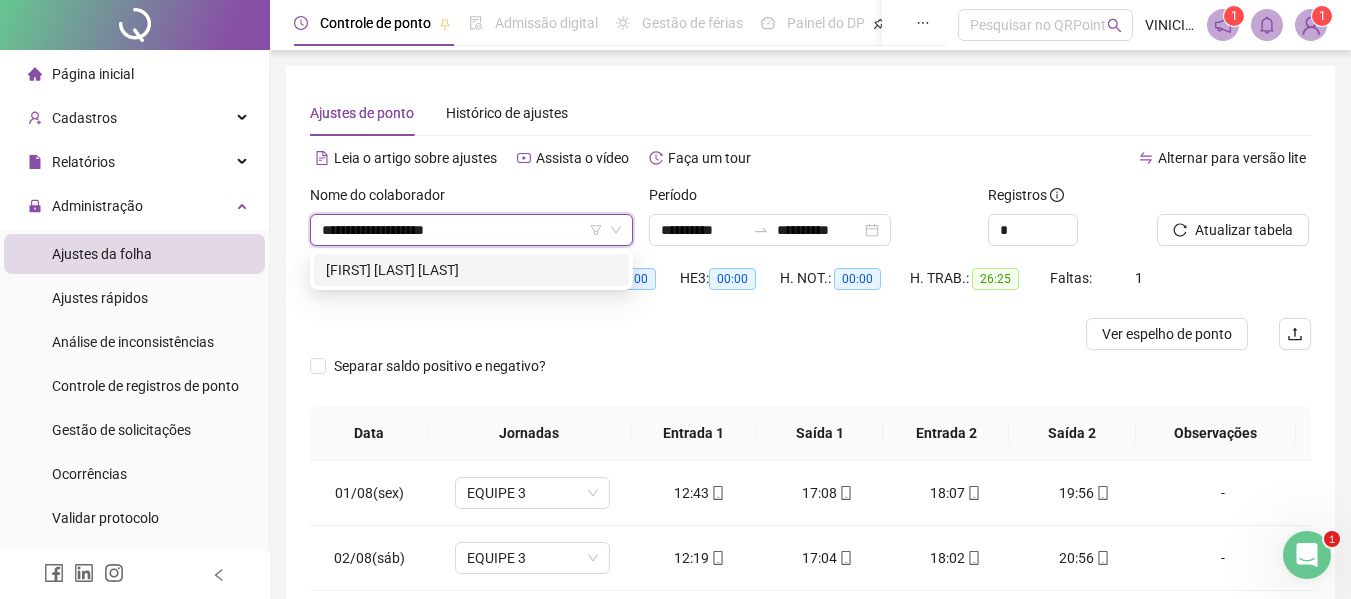 click on "[FIRST] [LAST] [LAST]" at bounding box center (471, 270) 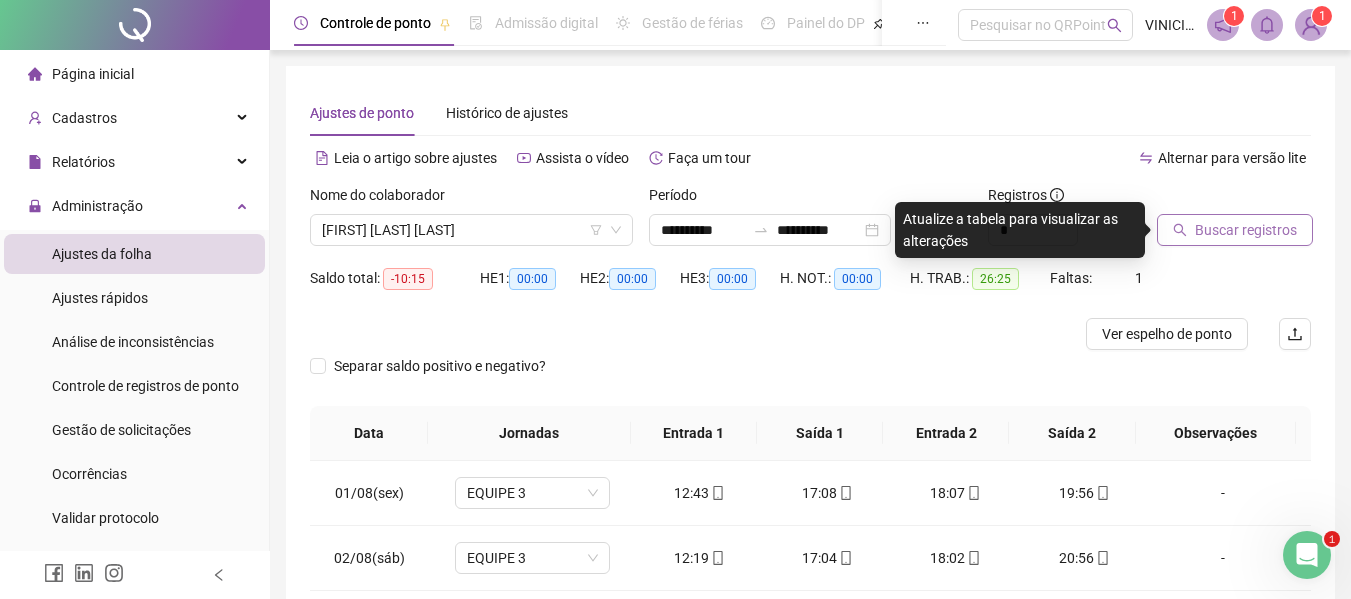 click on "Buscar registros" at bounding box center [1246, 230] 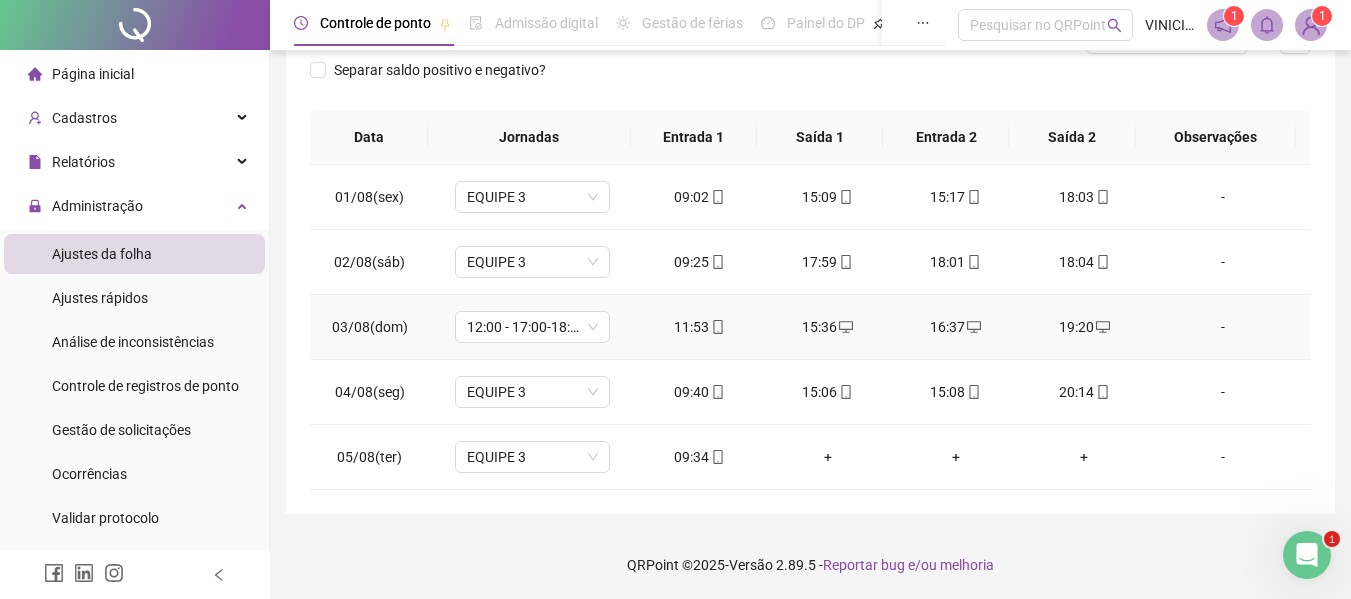 scroll, scrollTop: 297, scrollLeft: 0, axis: vertical 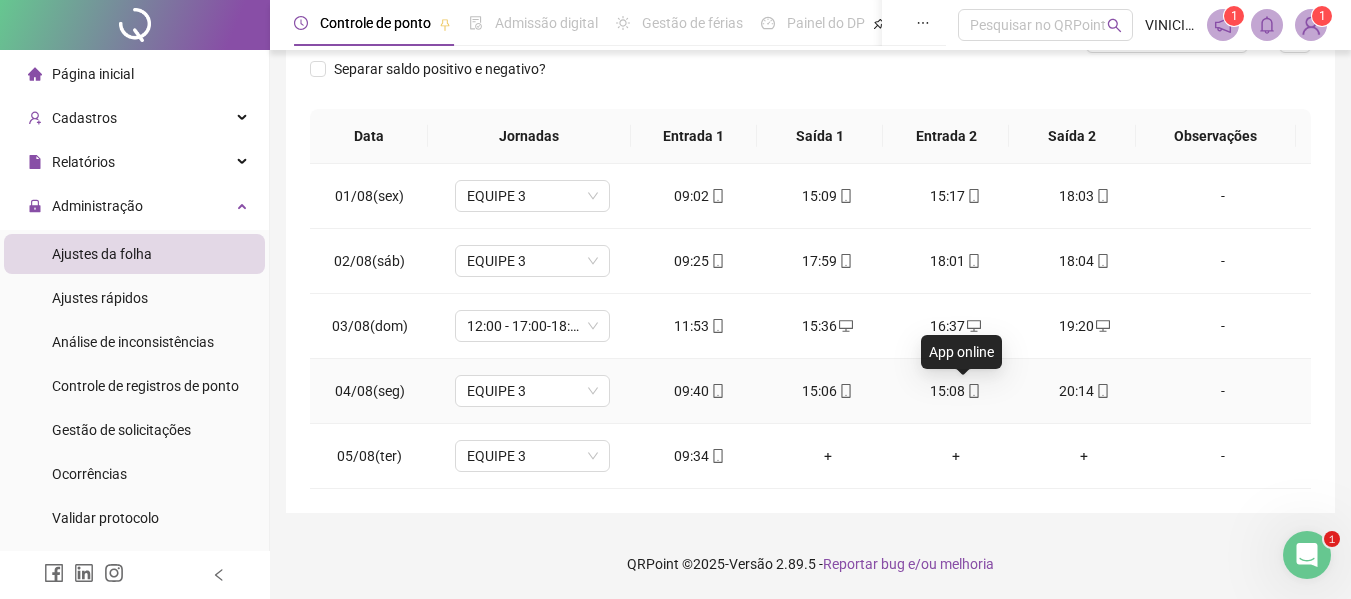 click 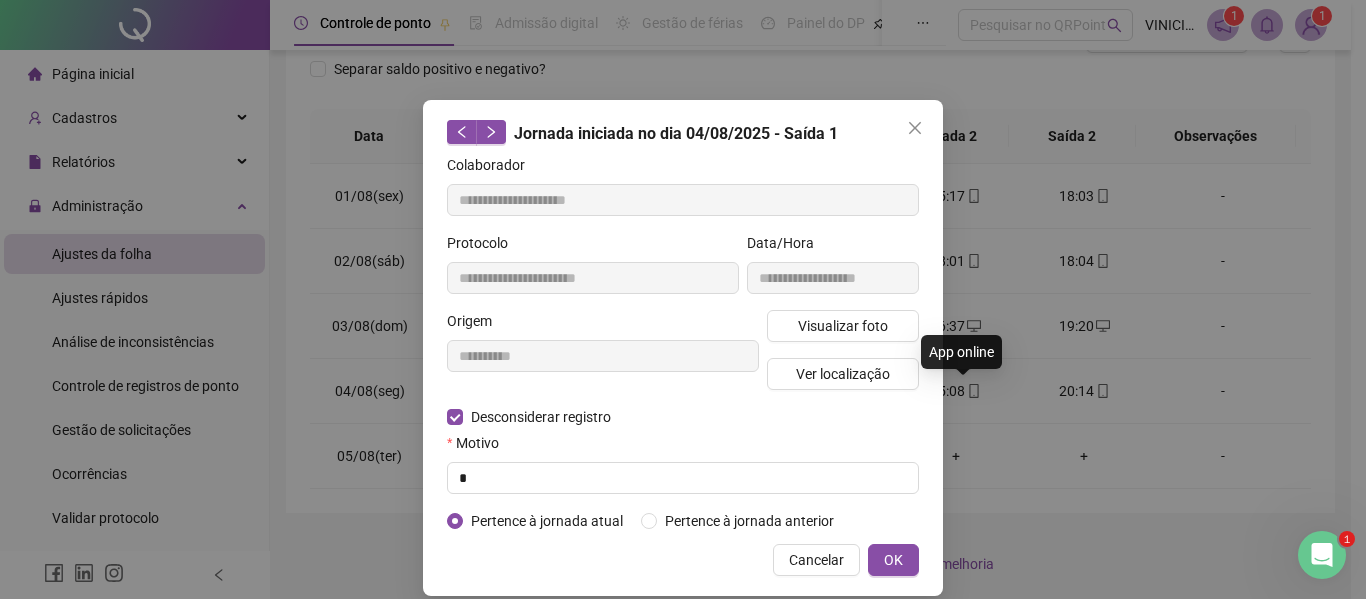 type on "**********" 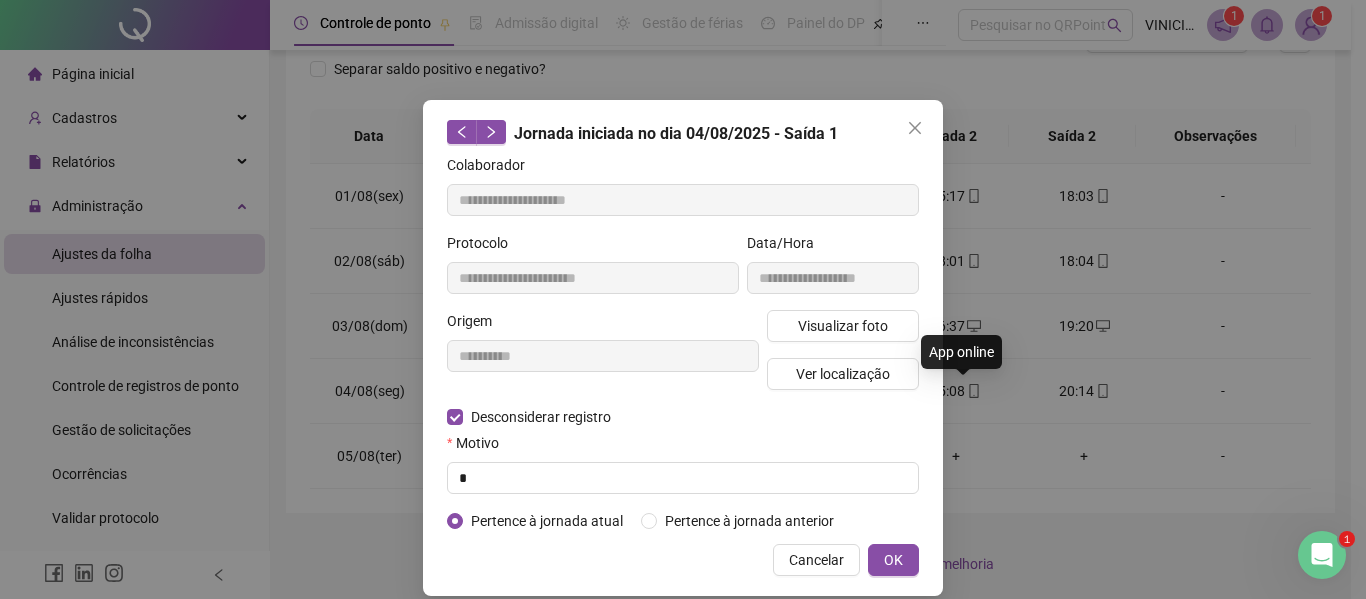 type on "**********" 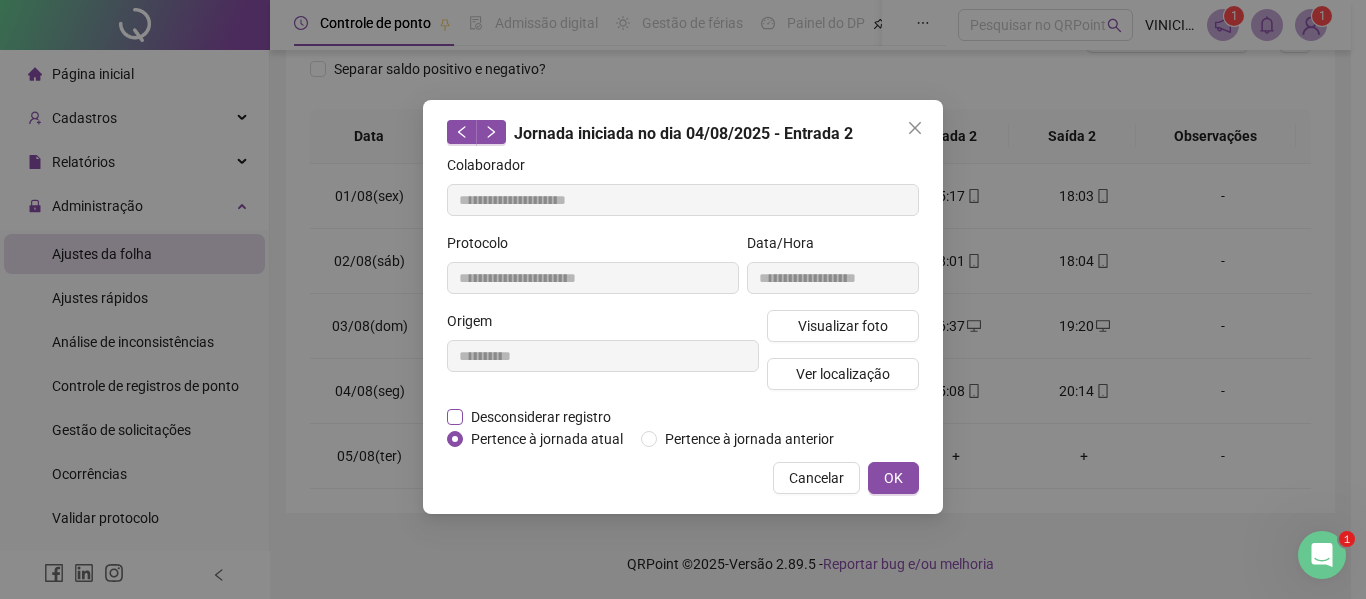 click on "Desconsiderar registro" at bounding box center (541, 417) 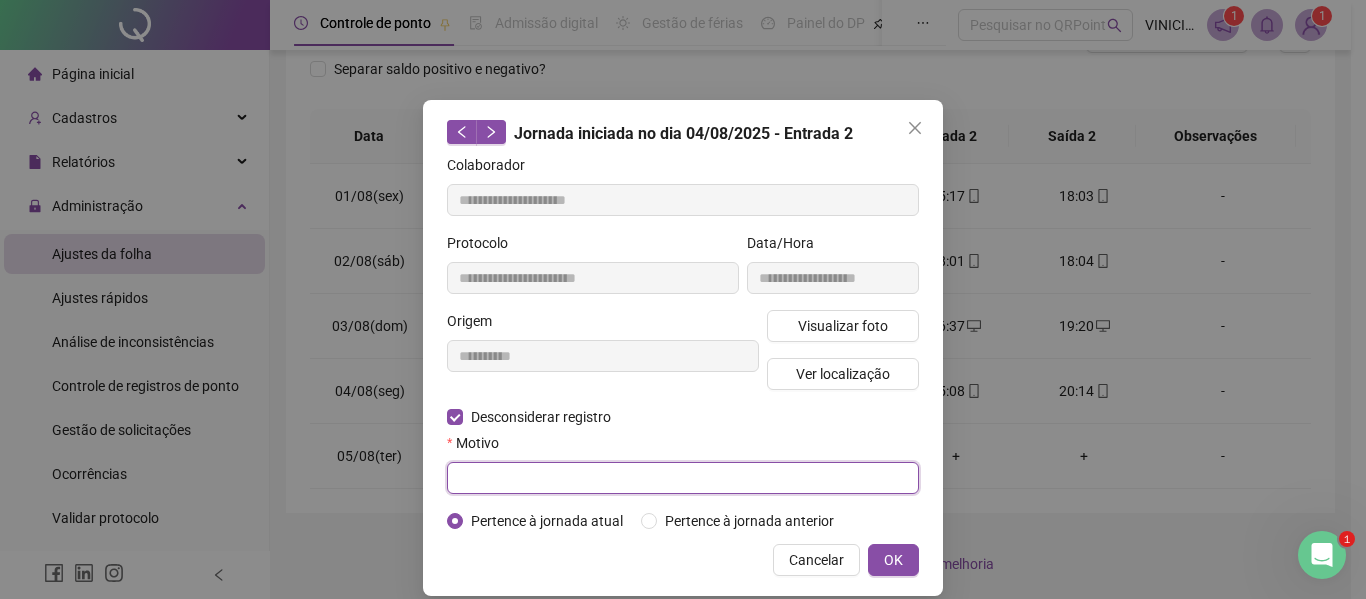 click at bounding box center (683, 478) 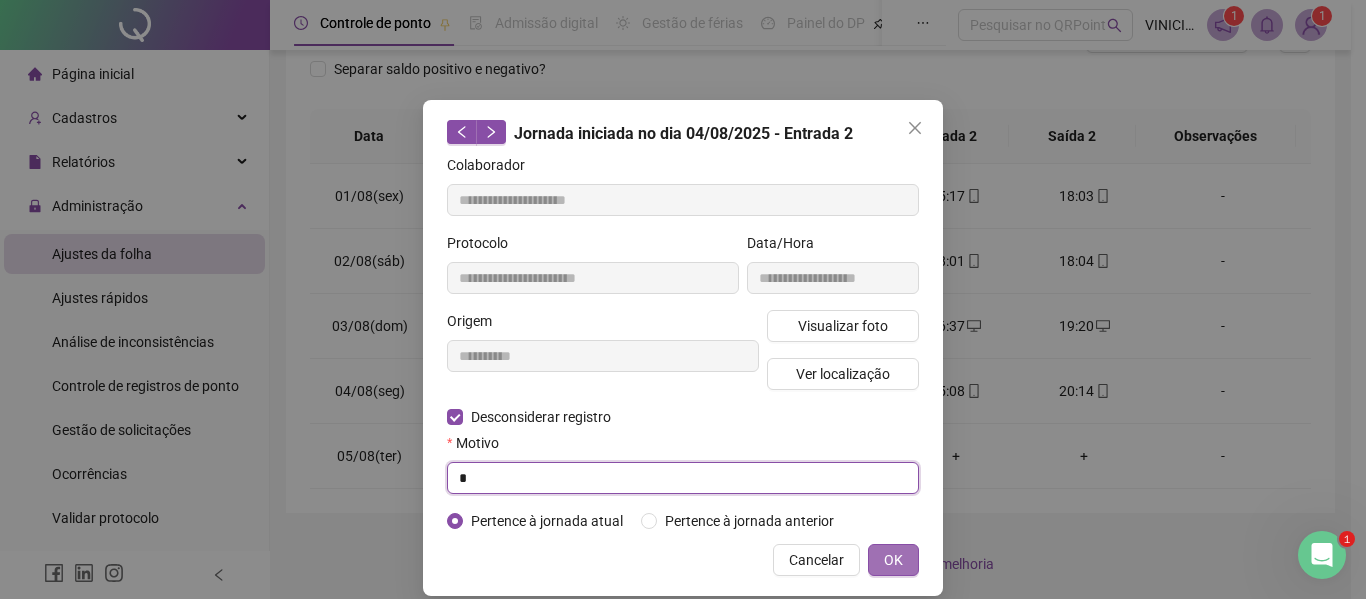 type on "*" 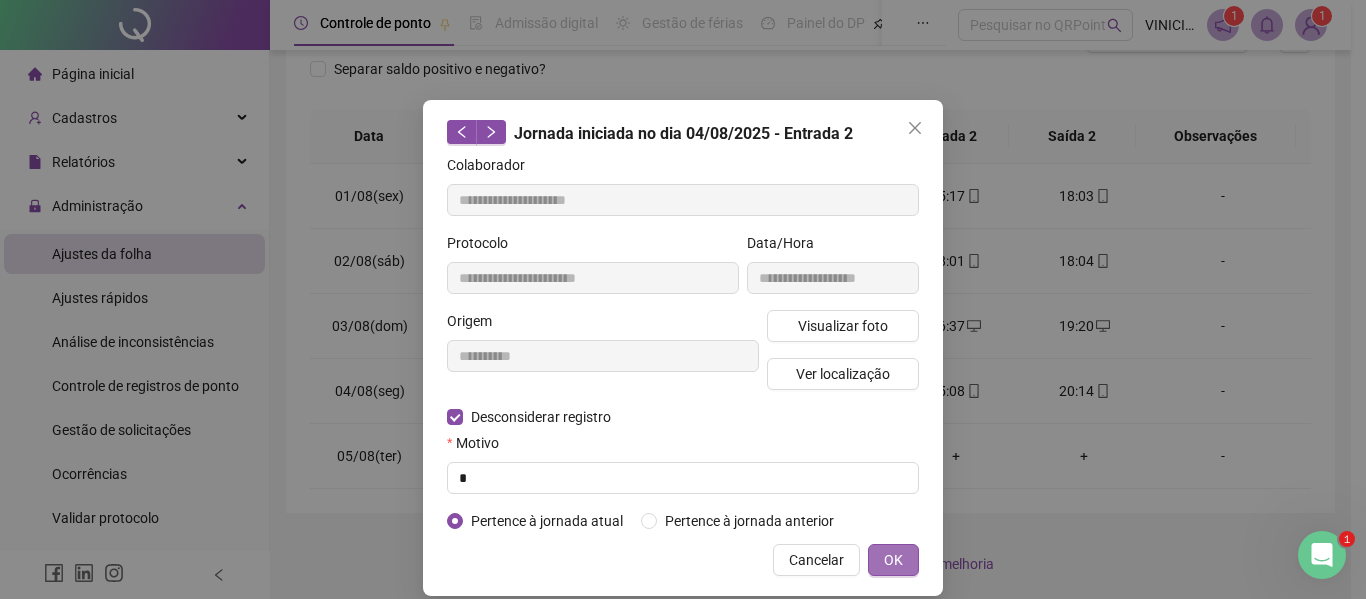 click on "OK" at bounding box center (893, 560) 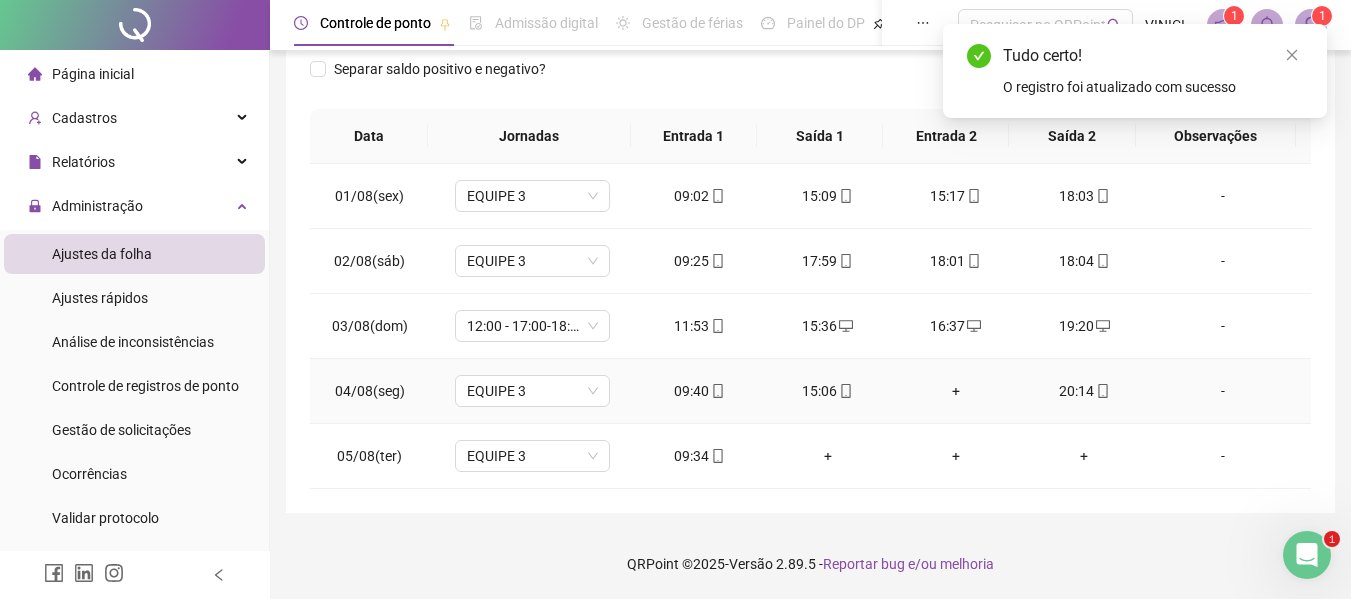 click on "+" at bounding box center (956, 391) 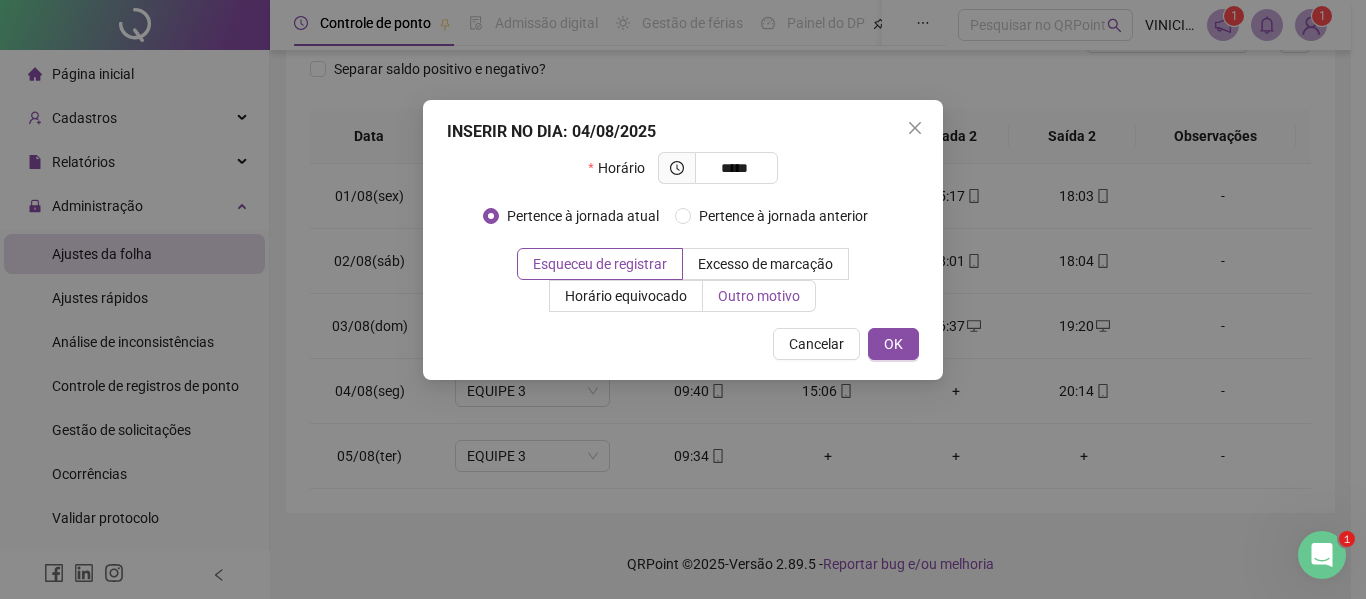 type on "*****" 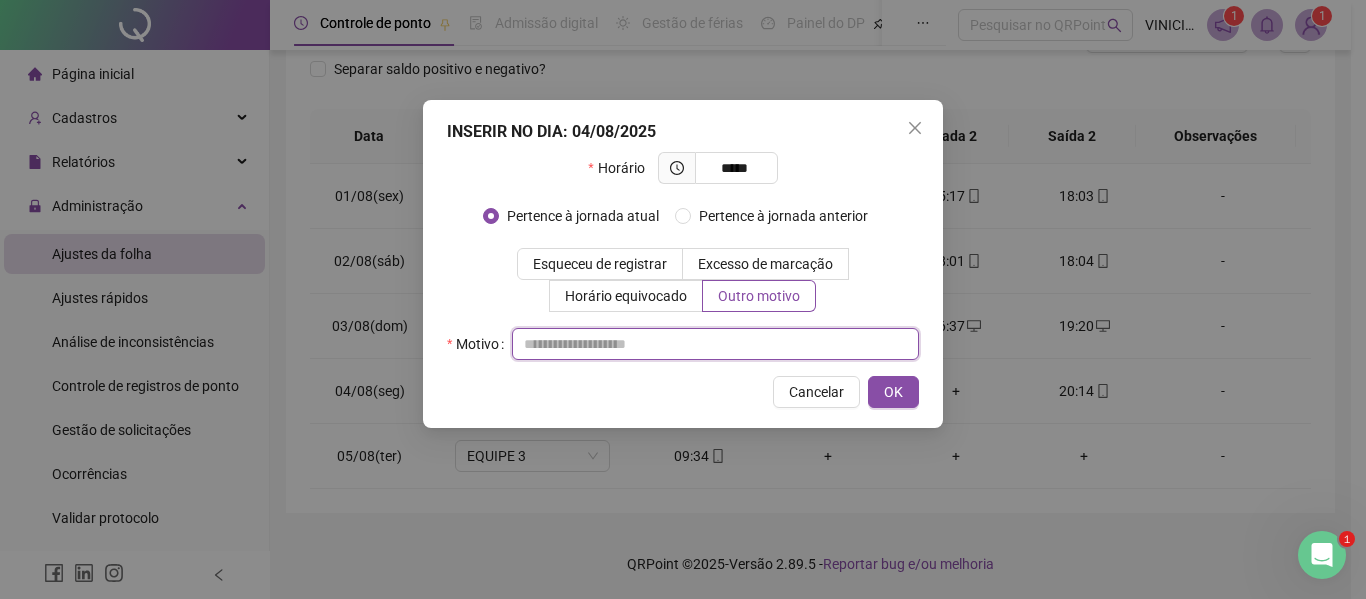 click at bounding box center [715, 344] 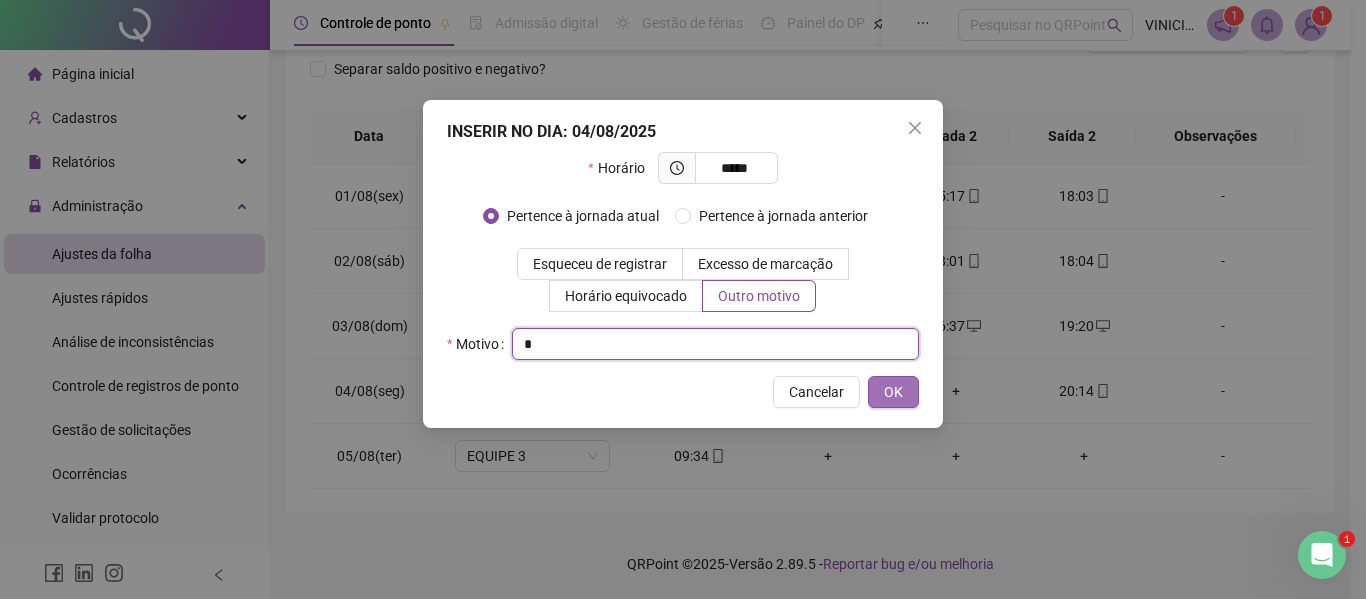 type on "*" 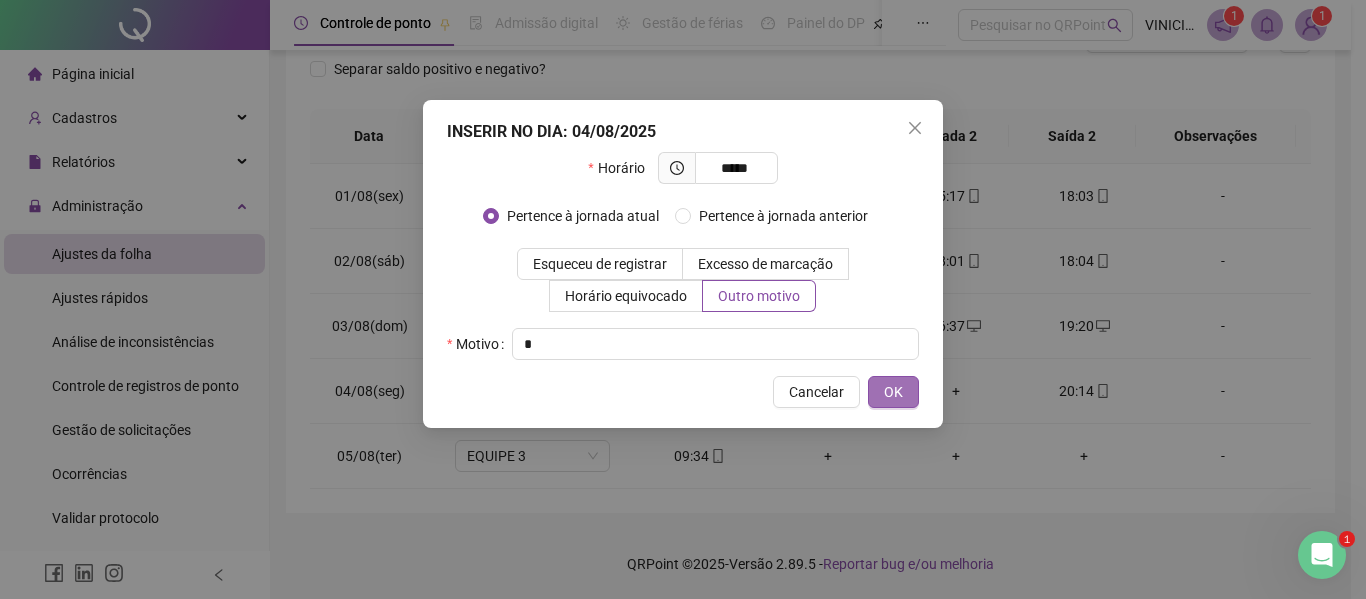 click on "OK" at bounding box center (893, 392) 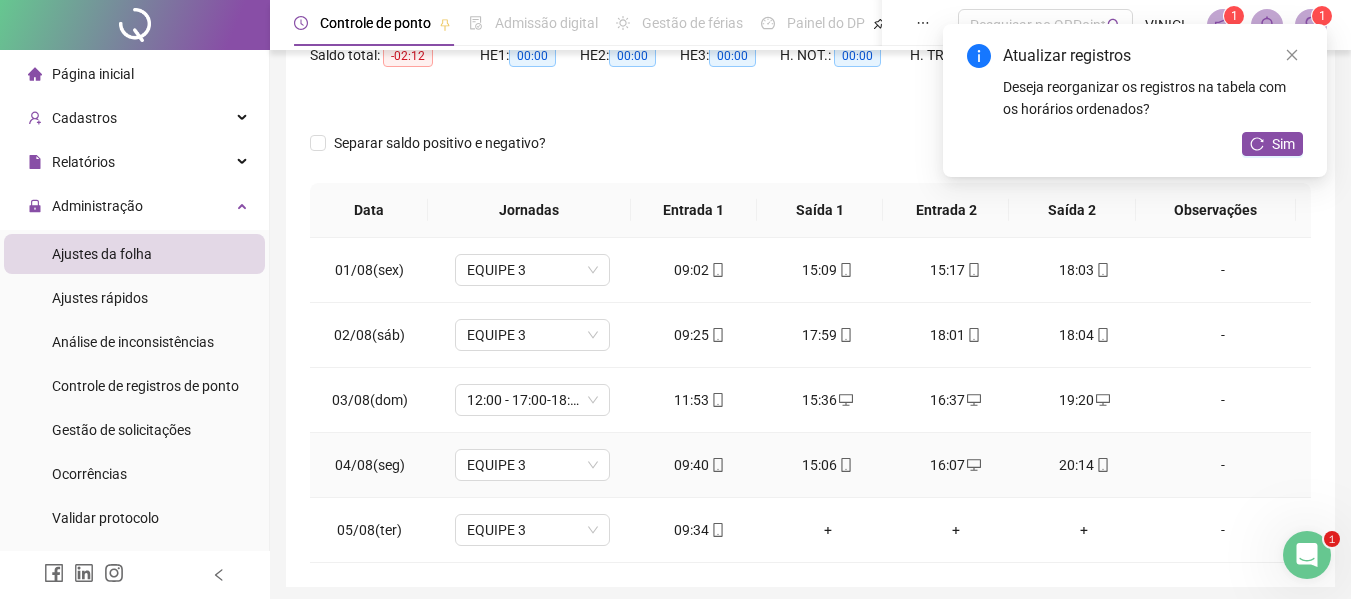 scroll, scrollTop: 0, scrollLeft: 0, axis: both 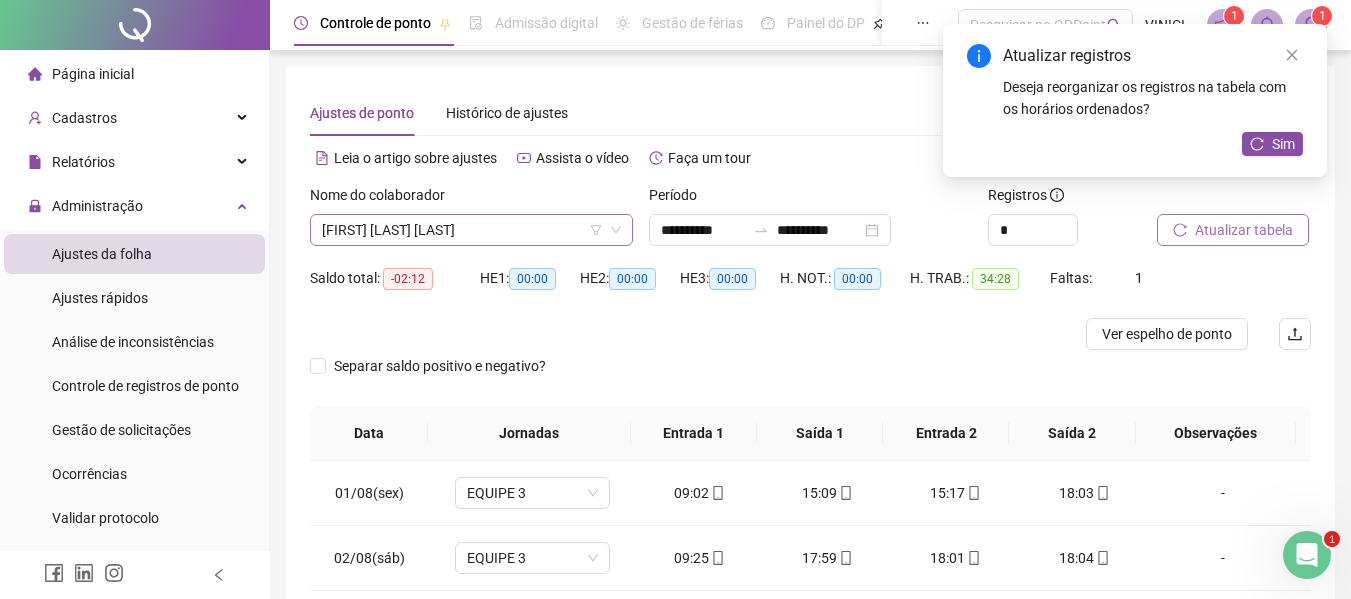 click on "[FIRST] [LAST] [LAST]" at bounding box center (471, 230) 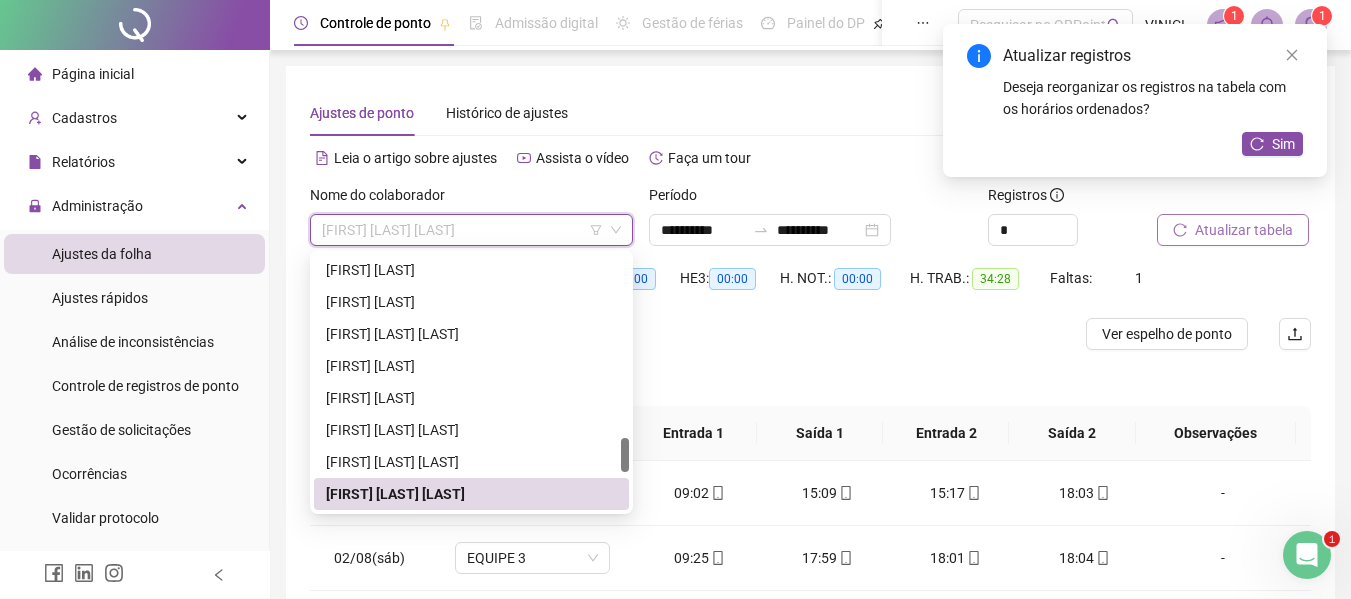 paste on "**********" 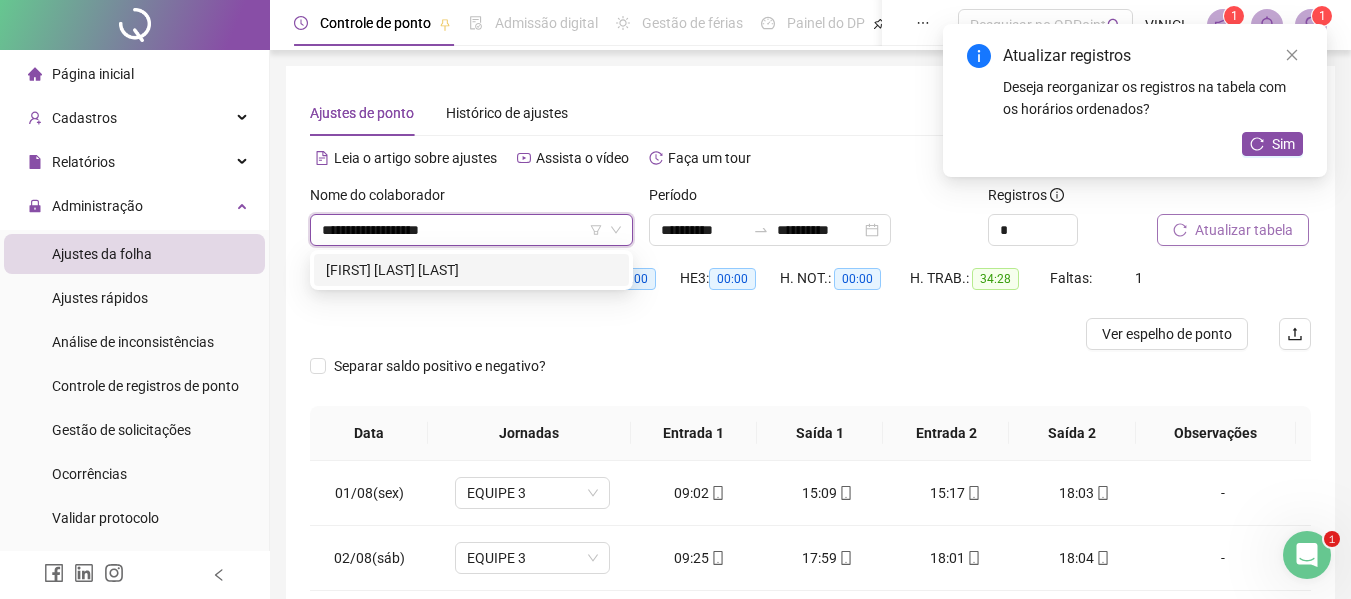 scroll, scrollTop: 0, scrollLeft: 0, axis: both 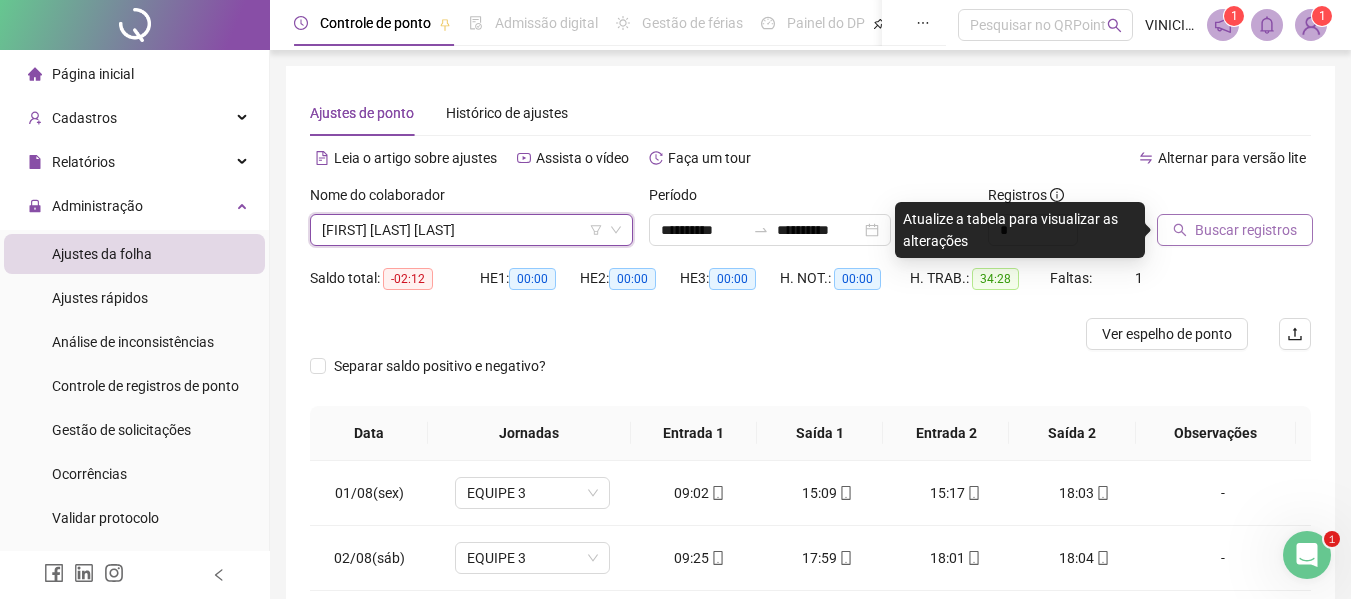 click on "Buscar registros" at bounding box center (1246, 230) 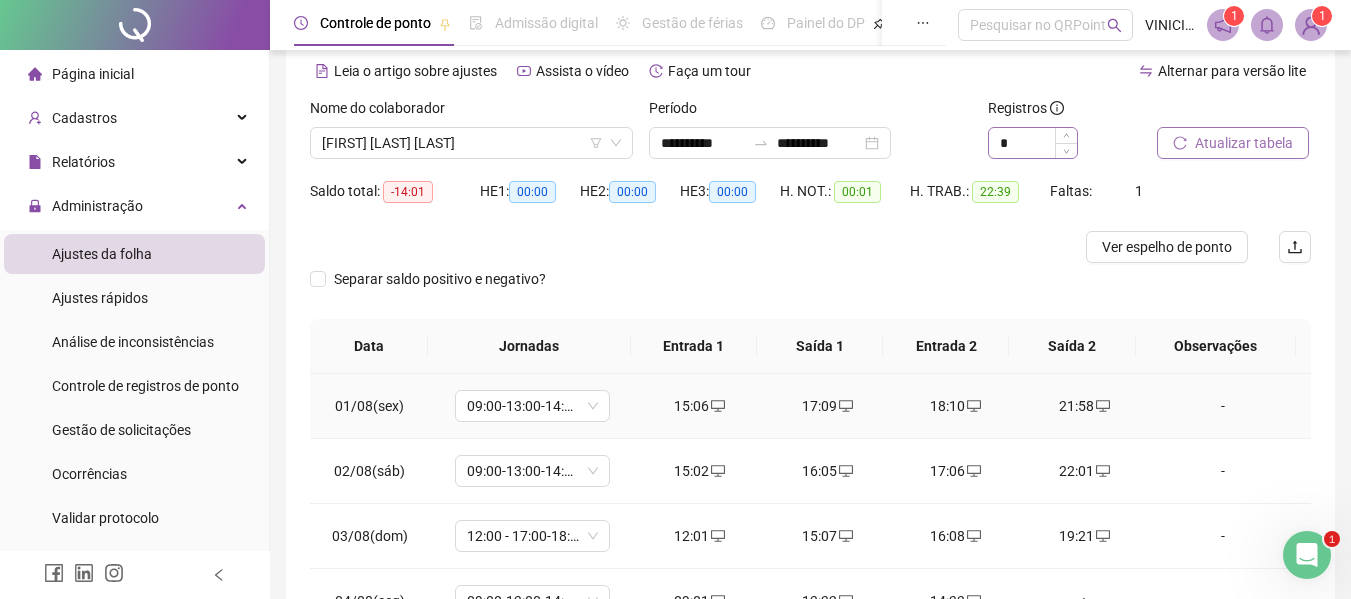 scroll, scrollTop: 297, scrollLeft: 0, axis: vertical 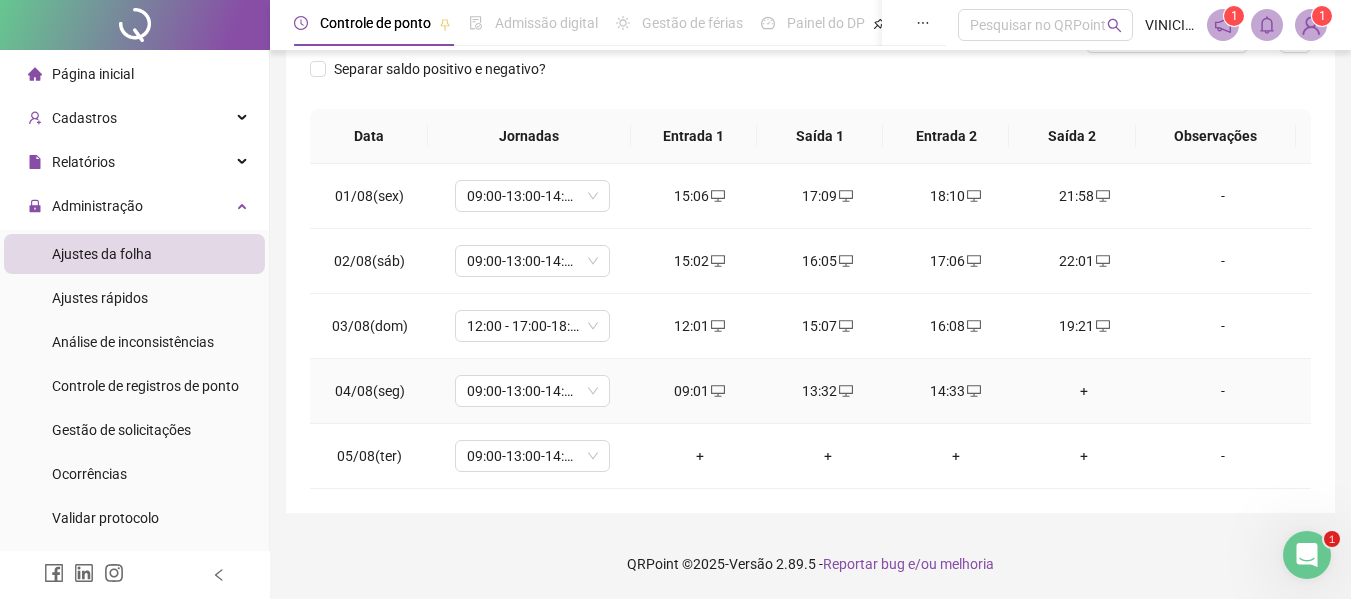 click on "+" at bounding box center (1084, 391) 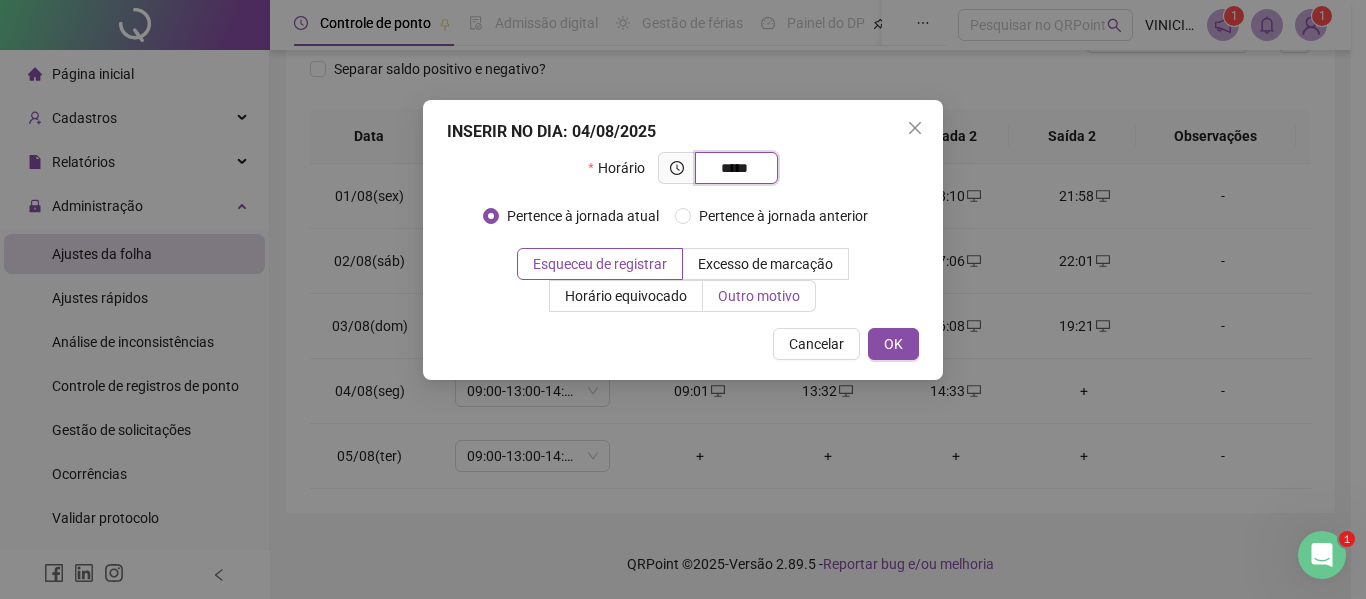 type on "*****" 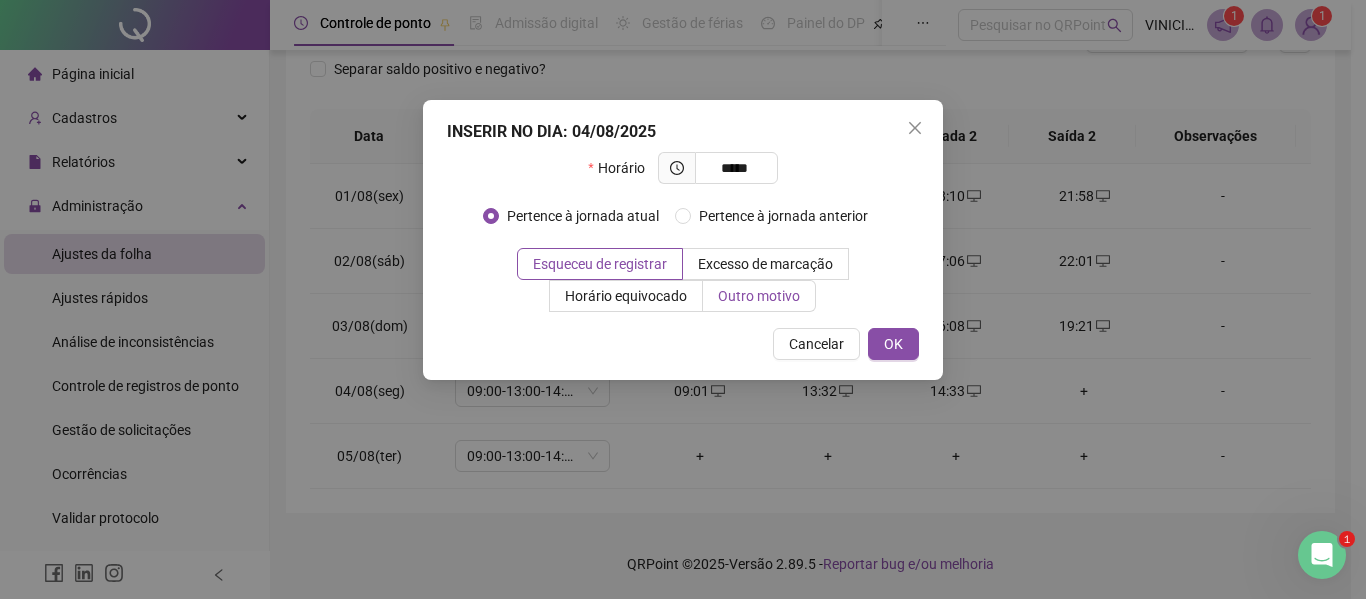 click on "Outro motivo" at bounding box center [759, 296] 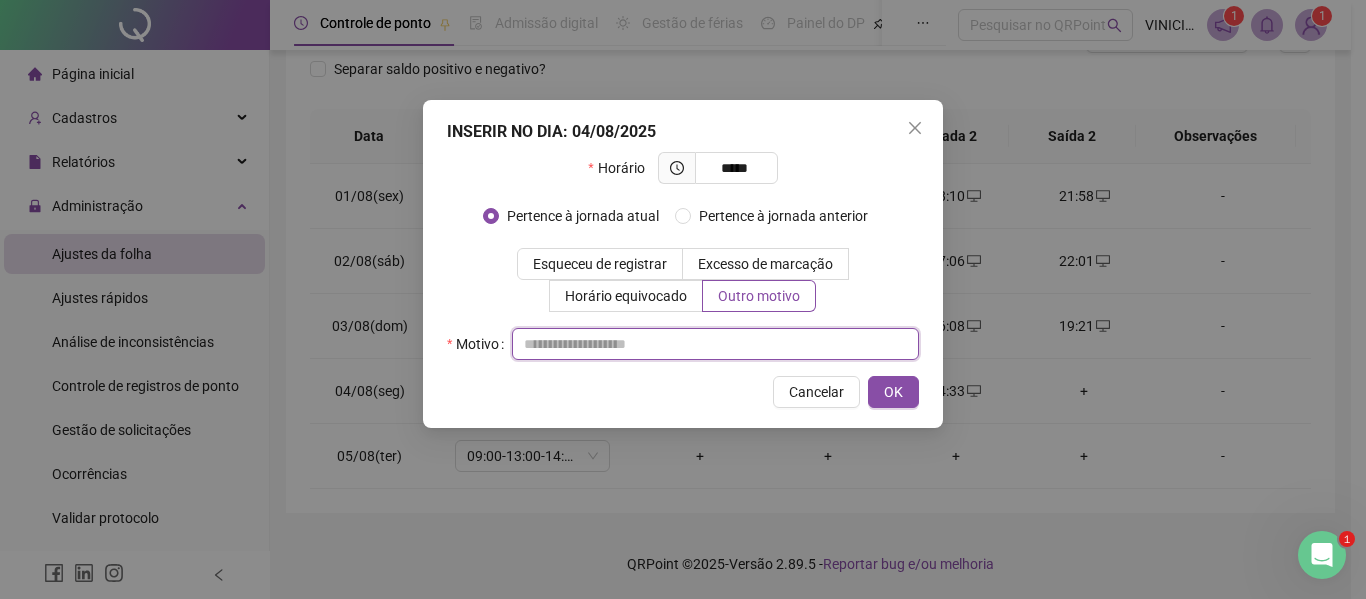 click at bounding box center (715, 344) 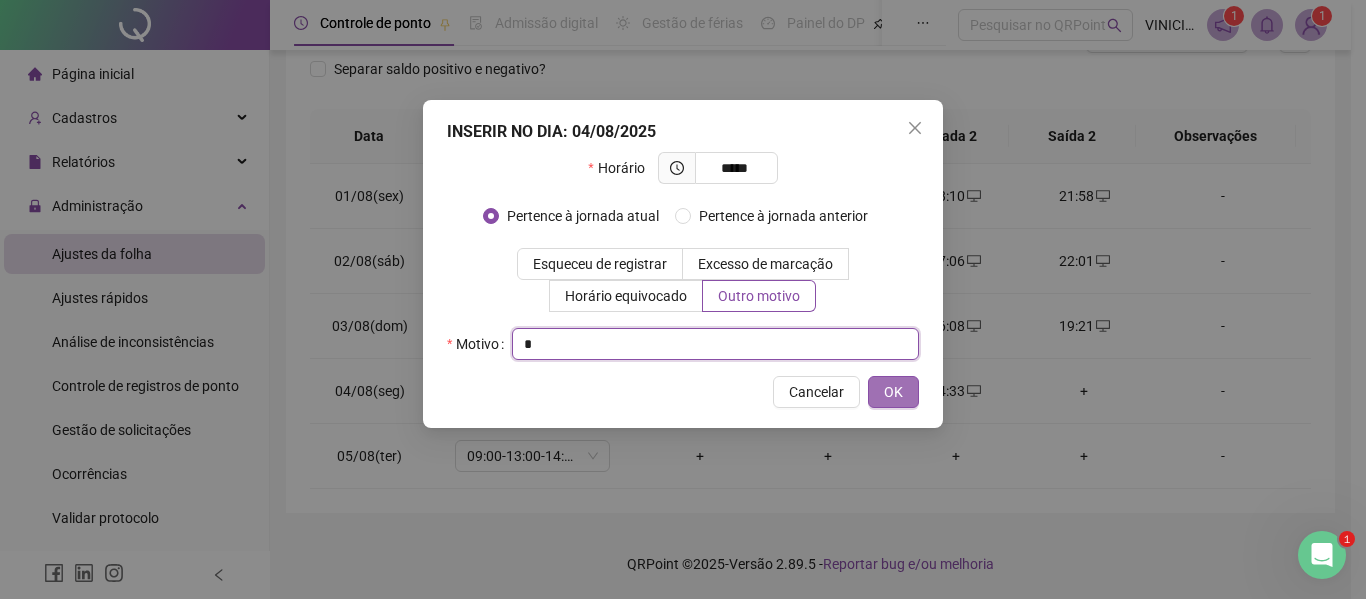 type on "*" 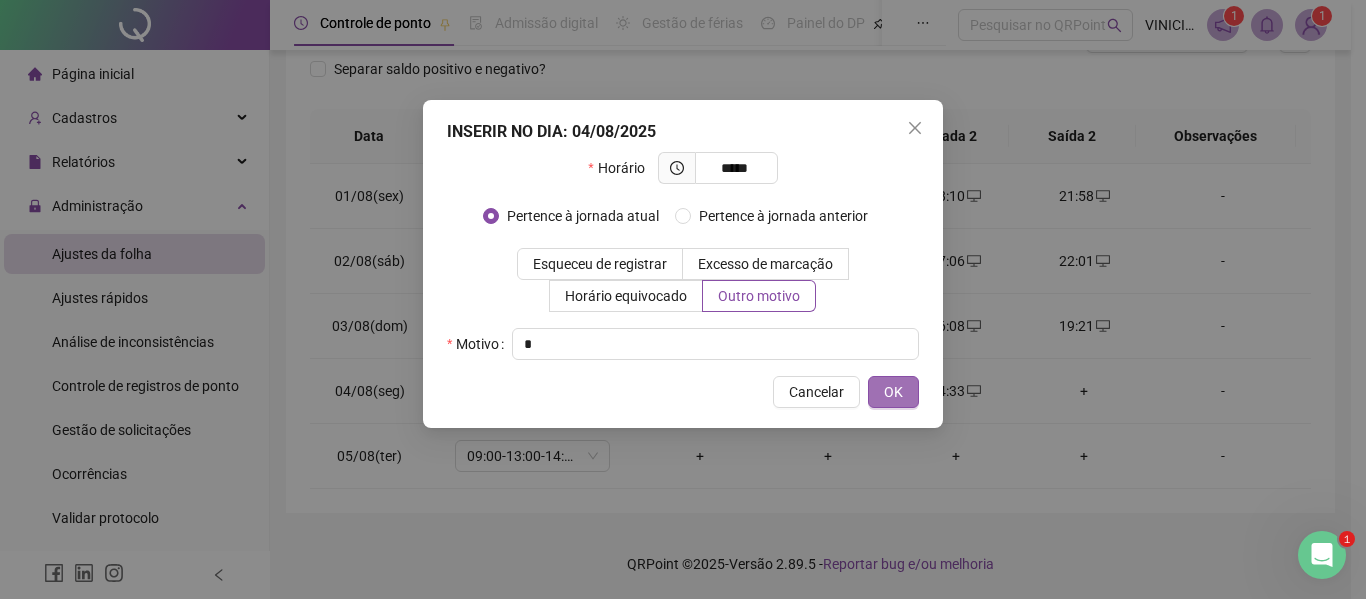click on "OK" at bounding box center (893, 392) 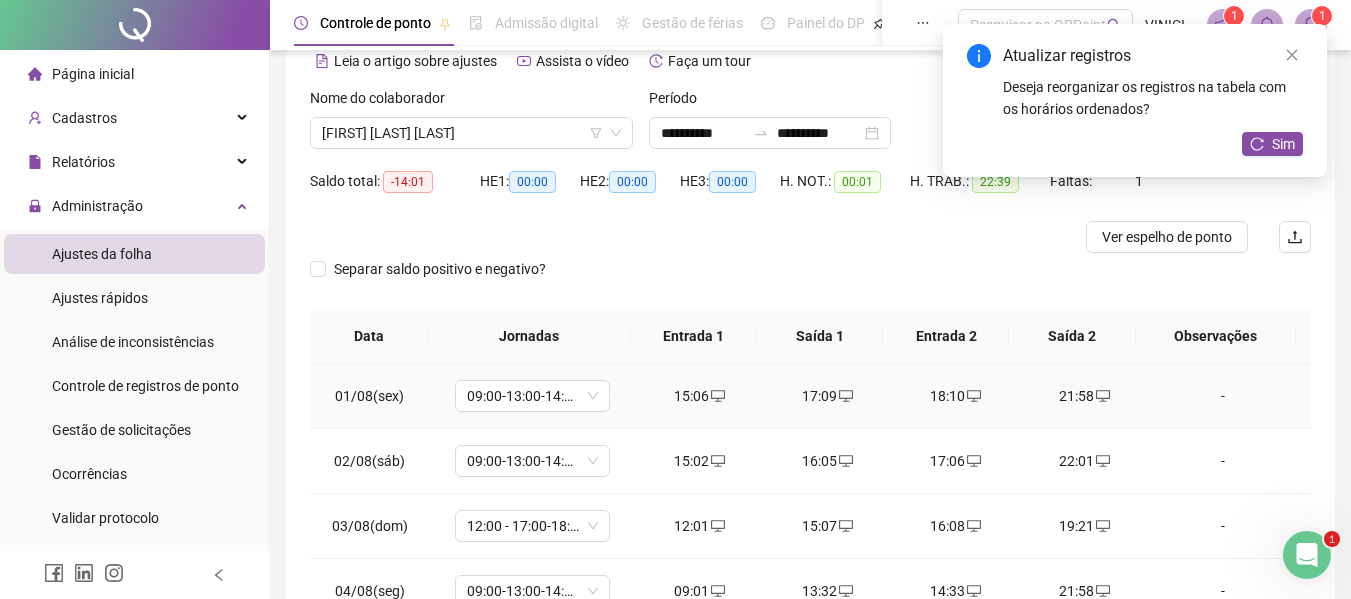 scroll, scrollTop: 0, scrollLeft: 0, axis: both 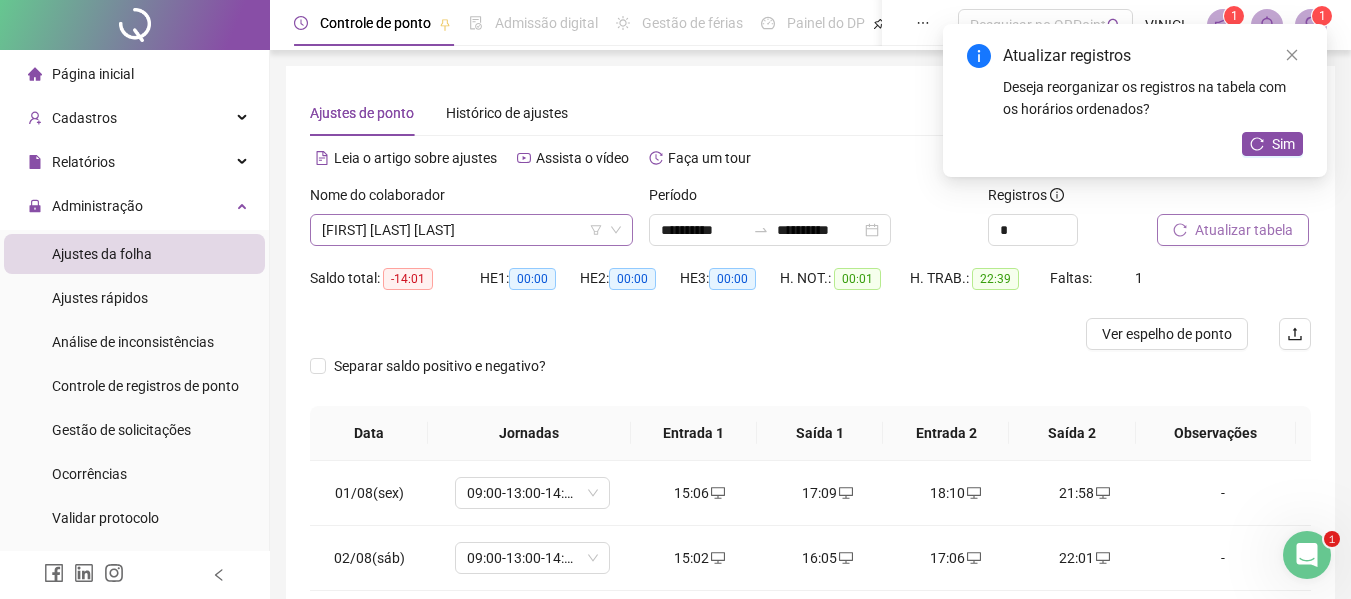 click on "[FIRST] [LAST] [LAST]" at bounding box center (471, 230) 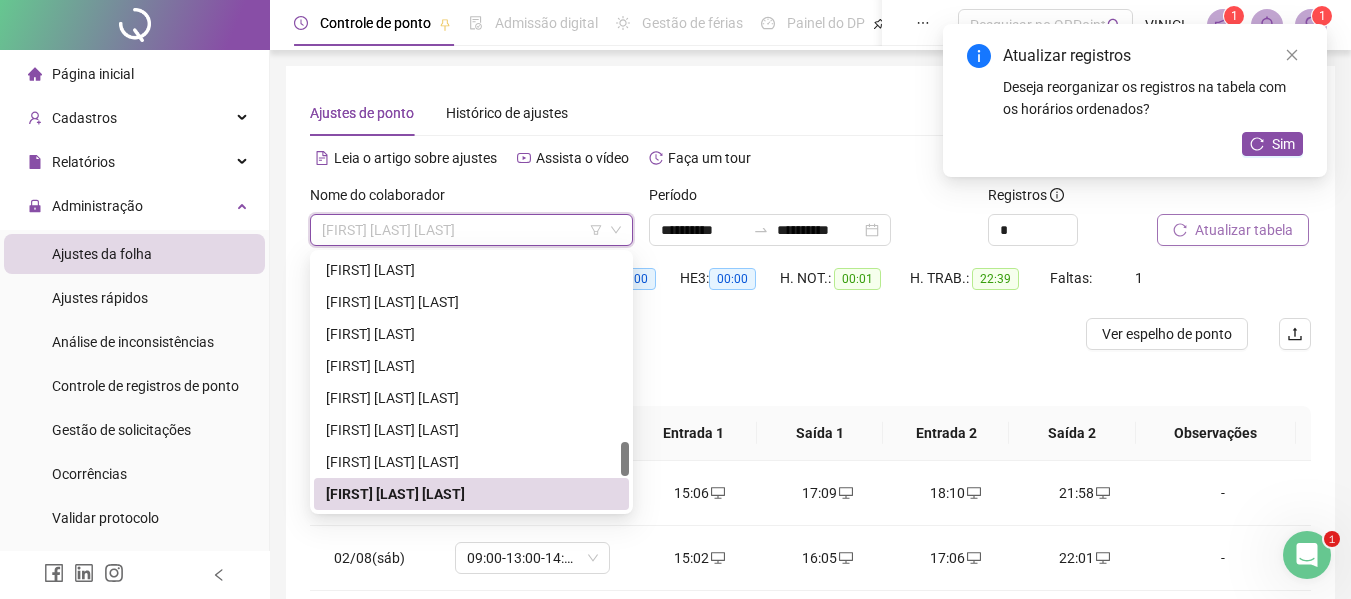 paste on "**********" 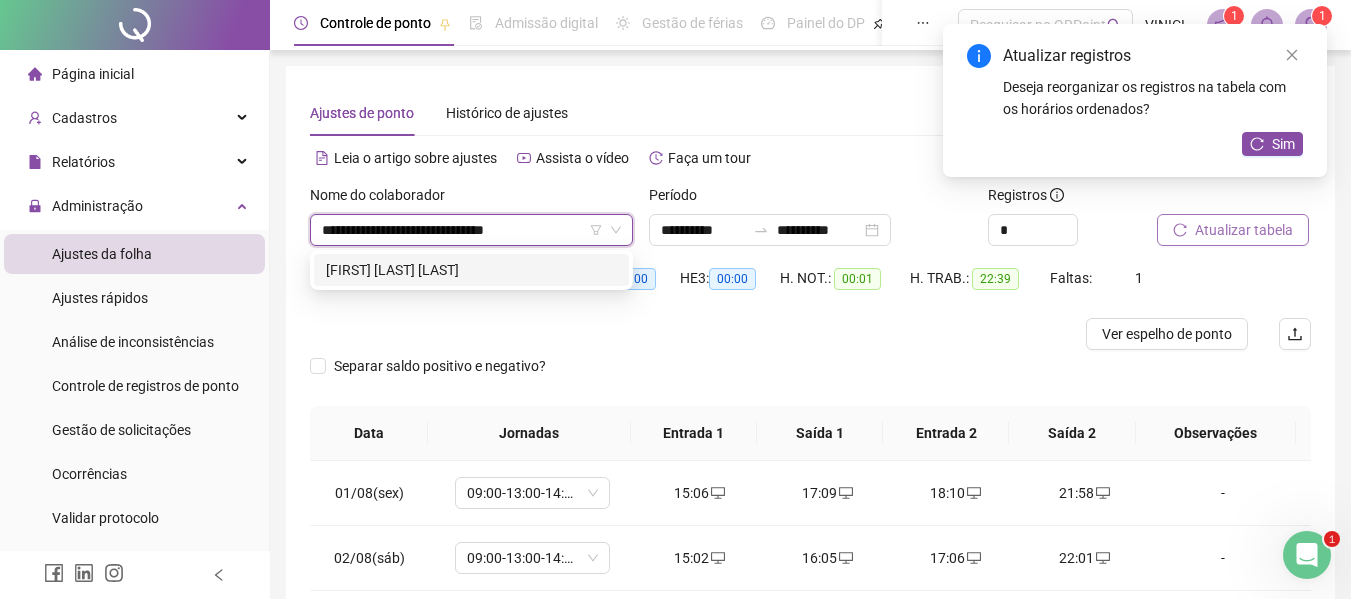 scroll, scrollTop: 0, scrollLeft: 0, axis: both 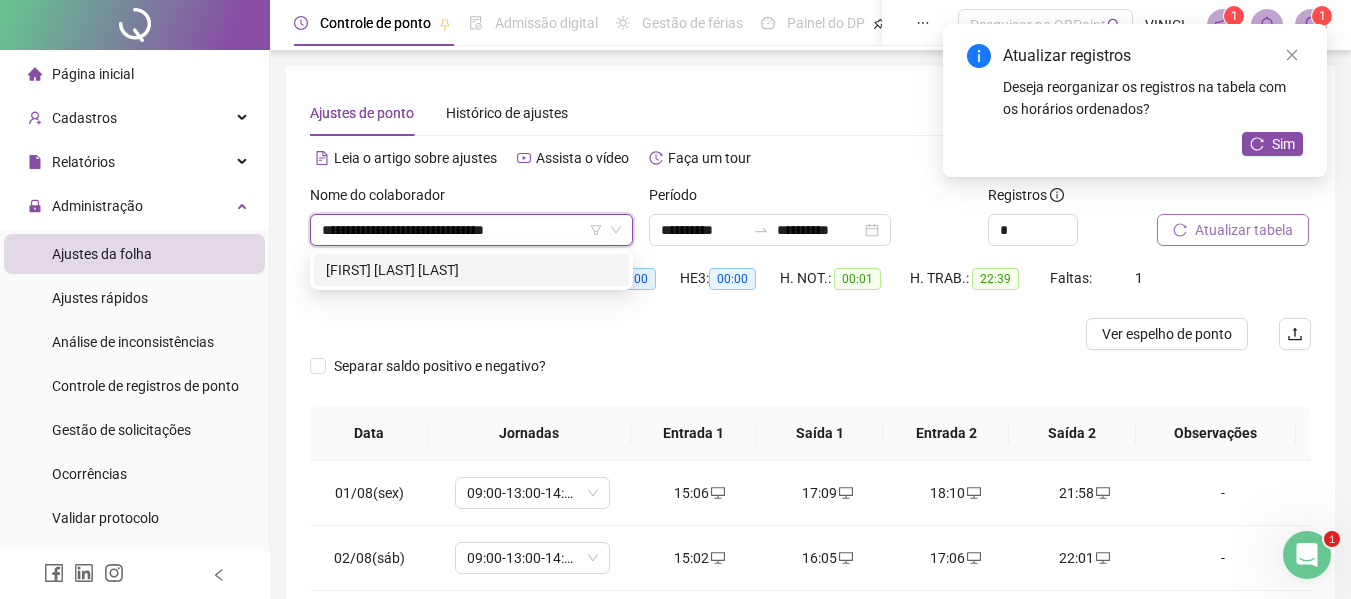 click on "[FIRST] [LAST] [LAST]" at bounding box center (471, 270) 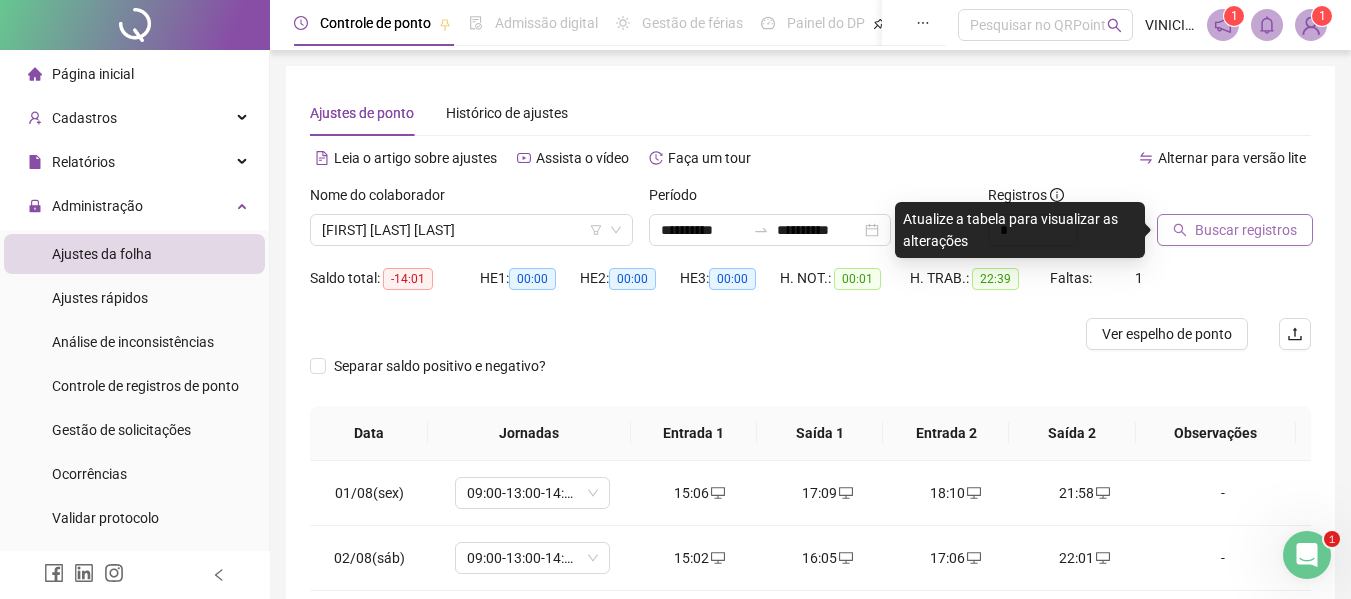 click on "Buscar registros" at bounding box center (1246, 230) 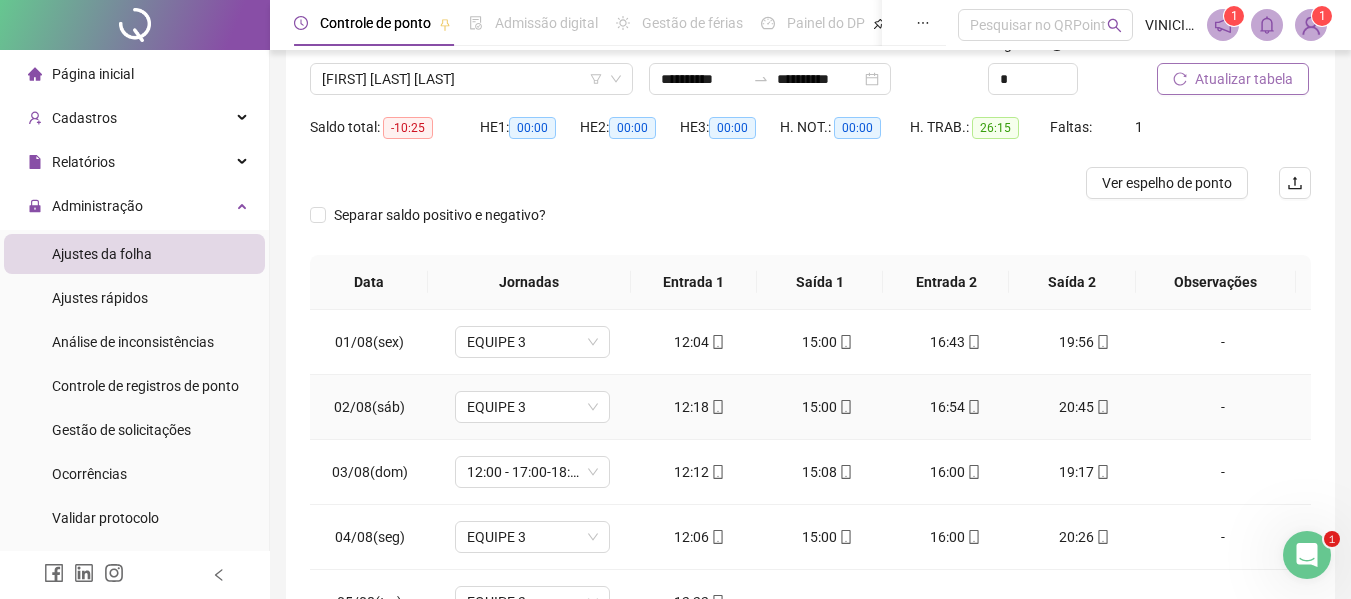 scroll, scrollTop: 0, scrollLeft: 0, axis: both 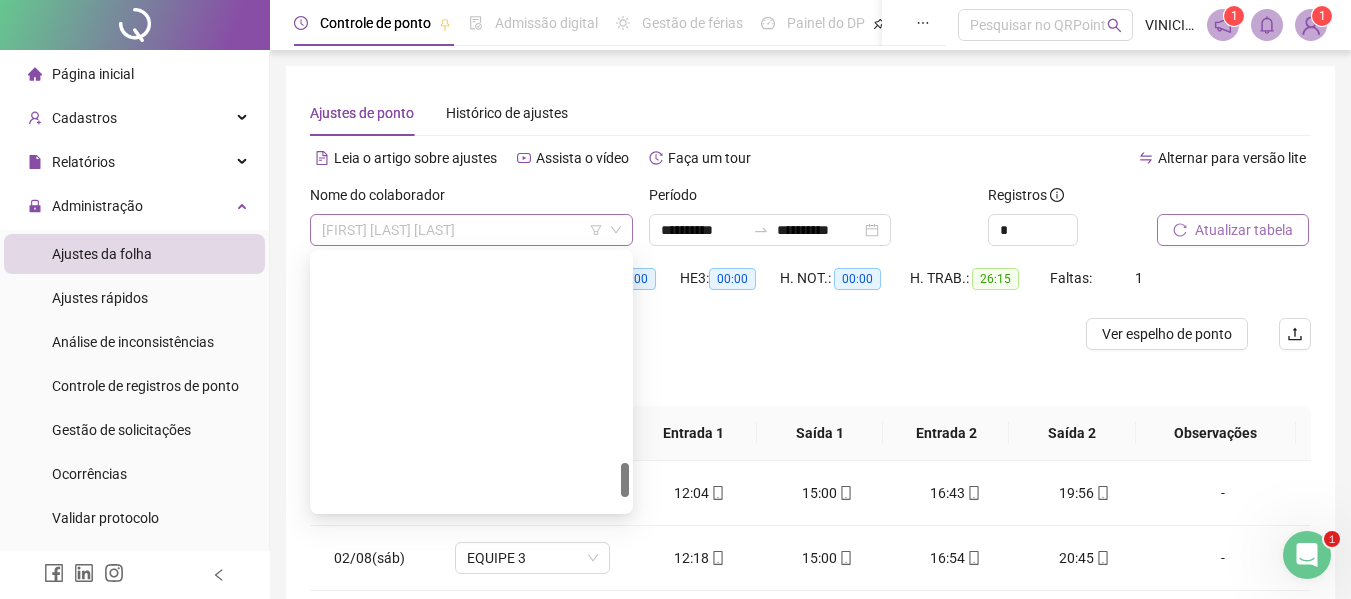 click on "[FIRST] [LAST] [LAST]" at bounding box center (471, 230) 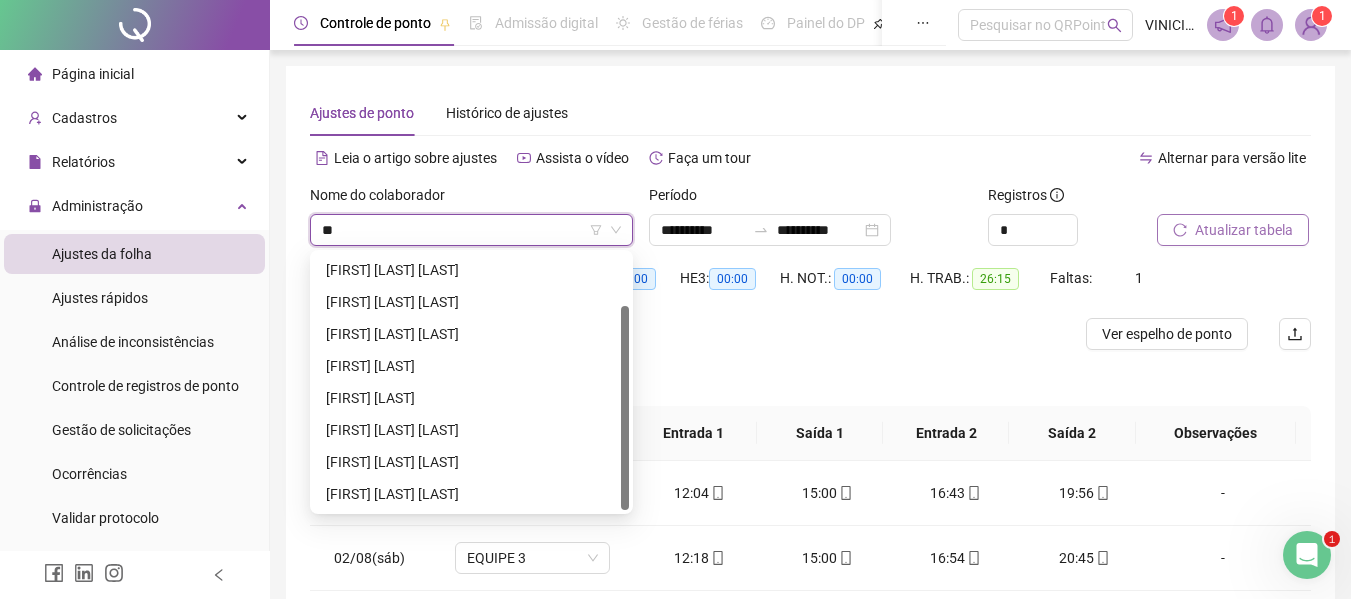 scroll, scrollTop: 64, scrollLeft: 0, axis: vertical 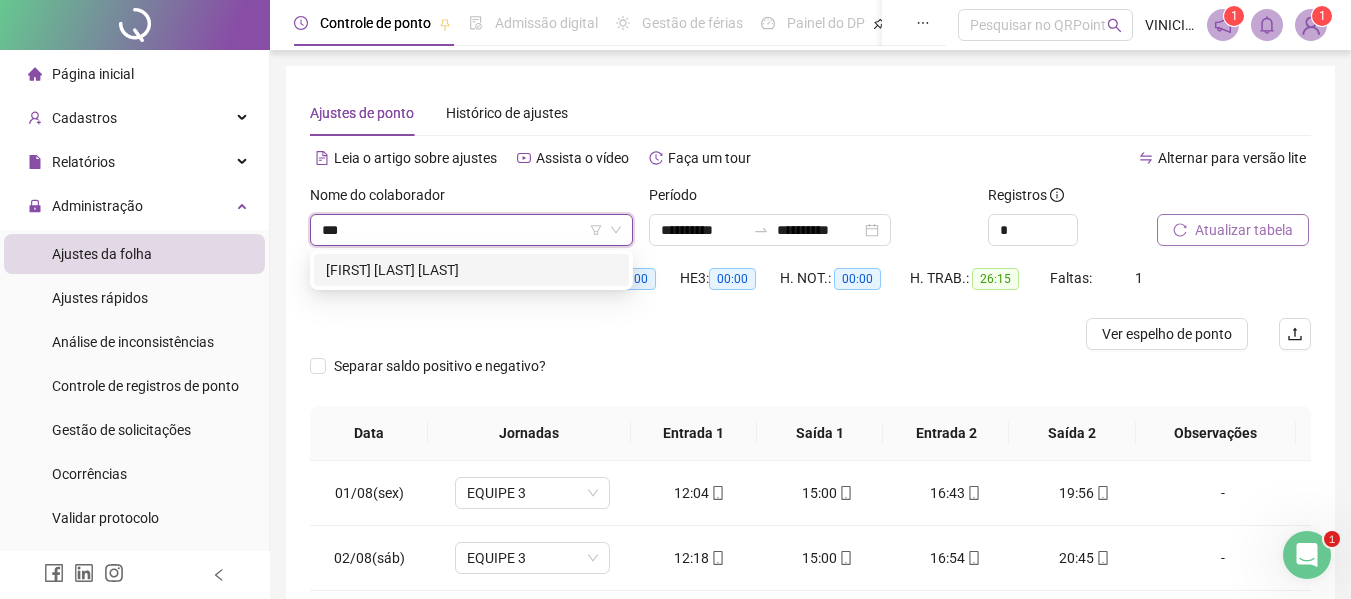 click on "[FIRST] [LAST] [LAST]" at bounding box center [471, 270] 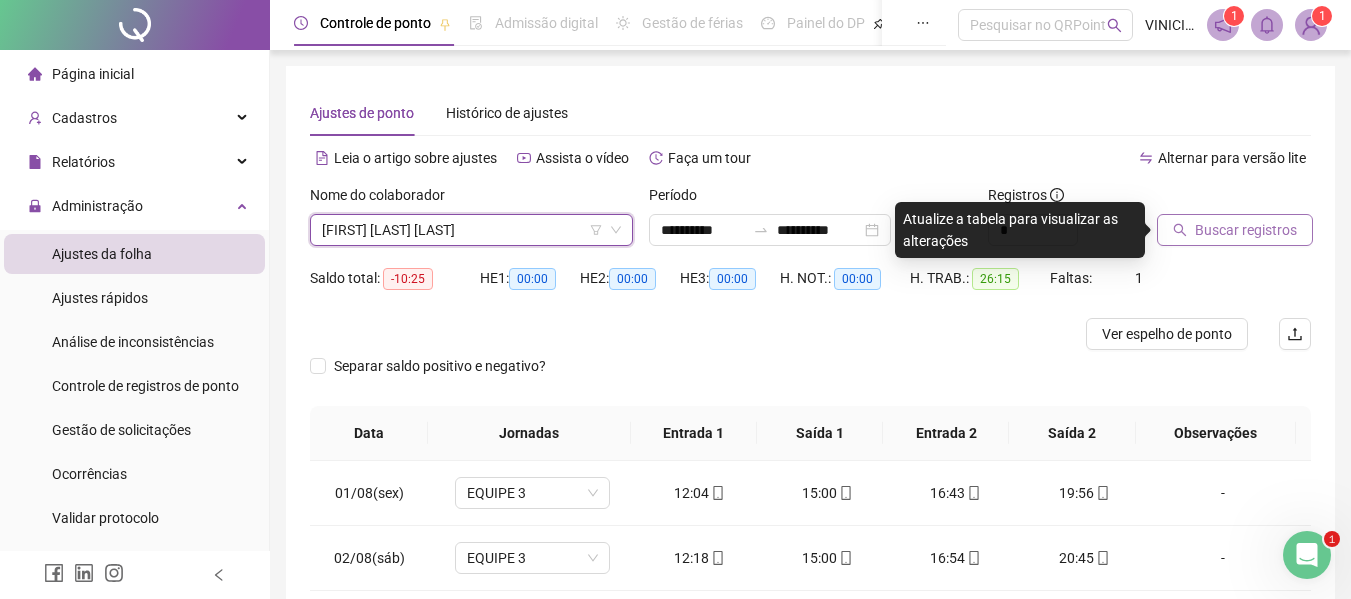 click on "Buscar registros" at bounding box center (1246, 230) 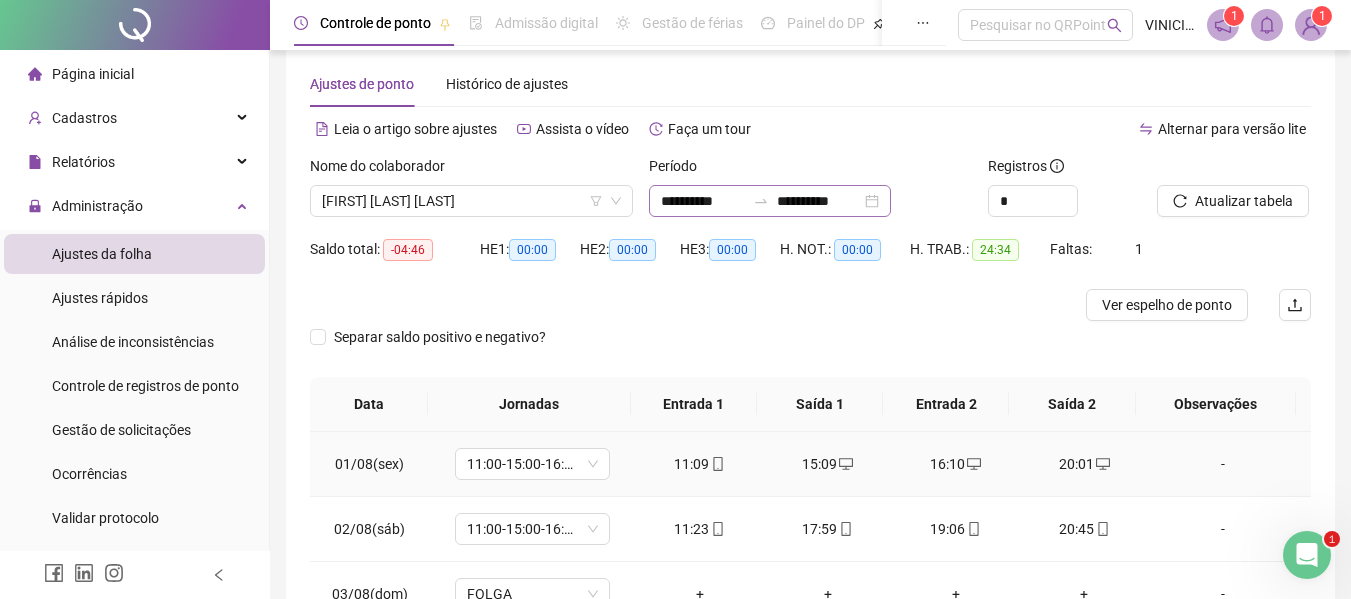 scroll, scrollTop: 0, scrollLeft: 0, axis: both 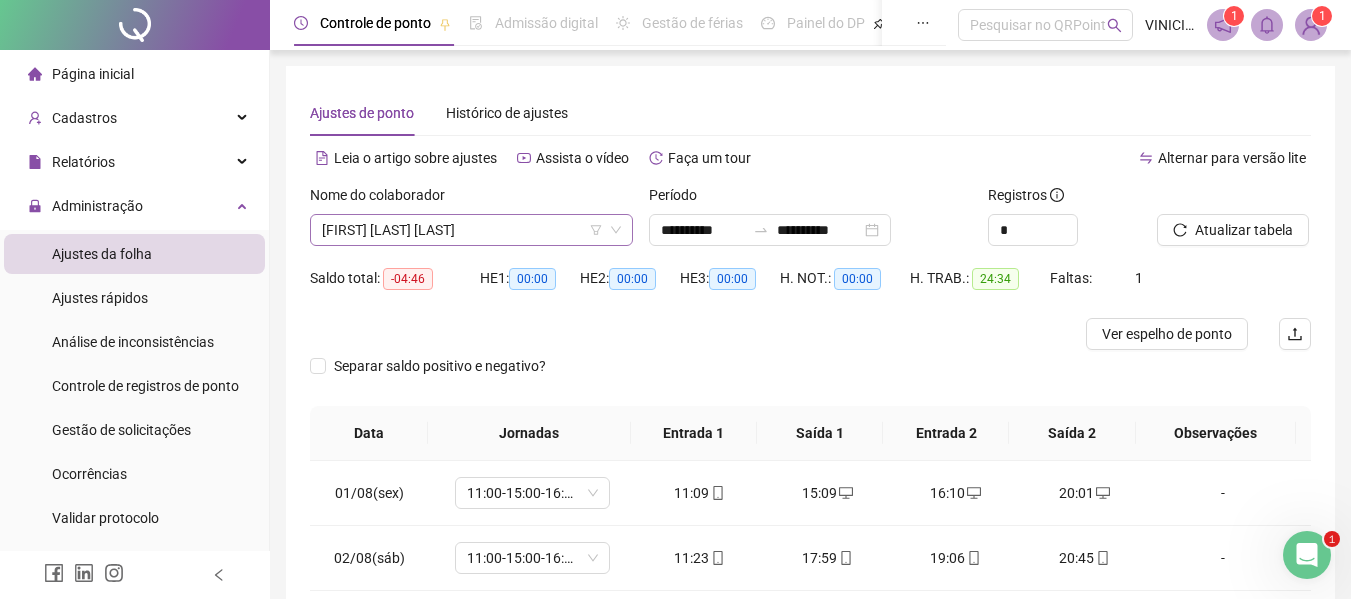 click on "[FIRST] [LAST] [LAST]" at bounding box center (471, 230) 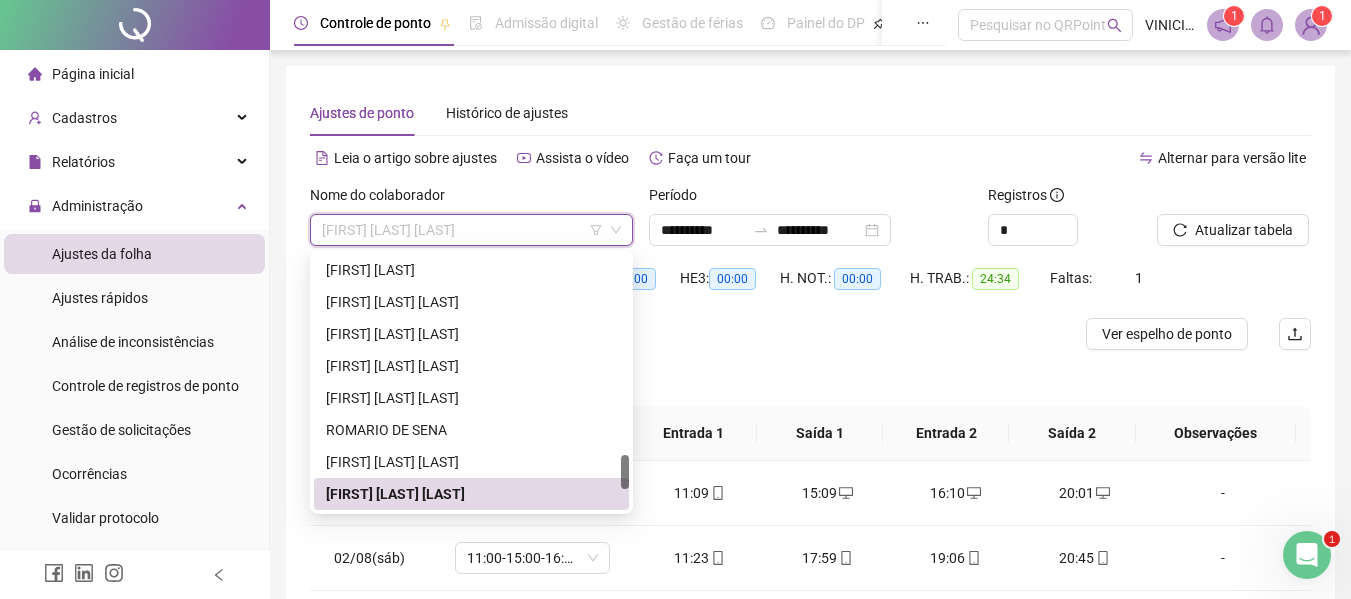 paste on "**********" 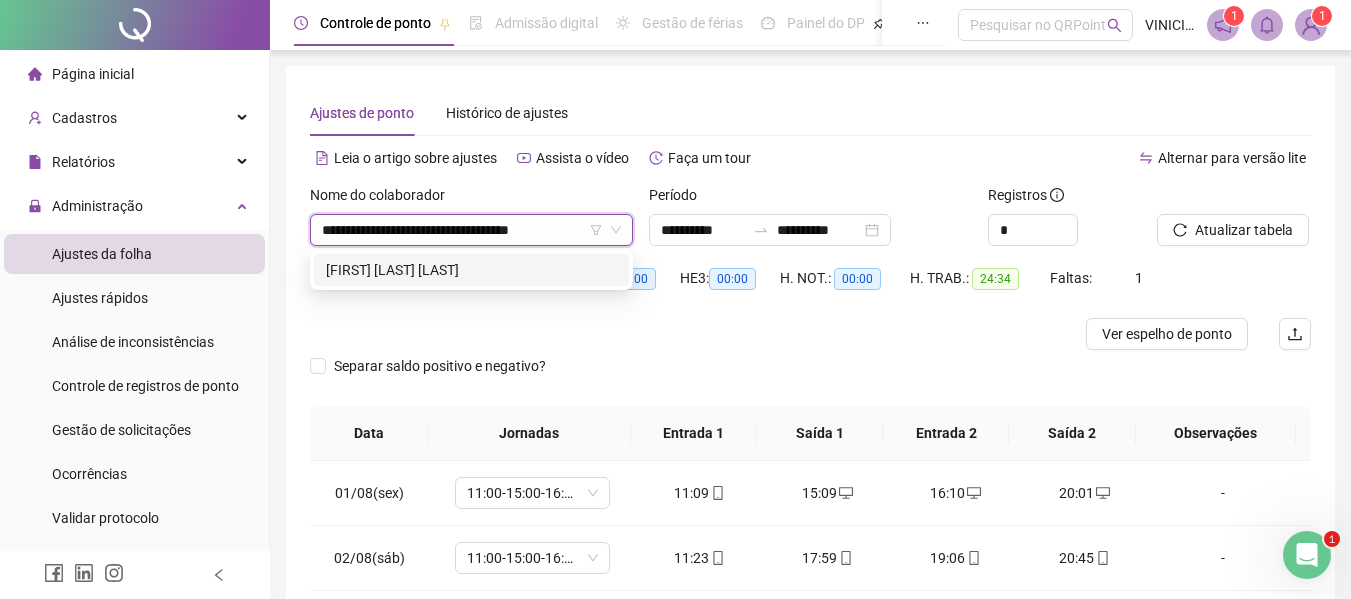 scroll, scrollTop: 0, scrollLeft: 29, axis: horizontal 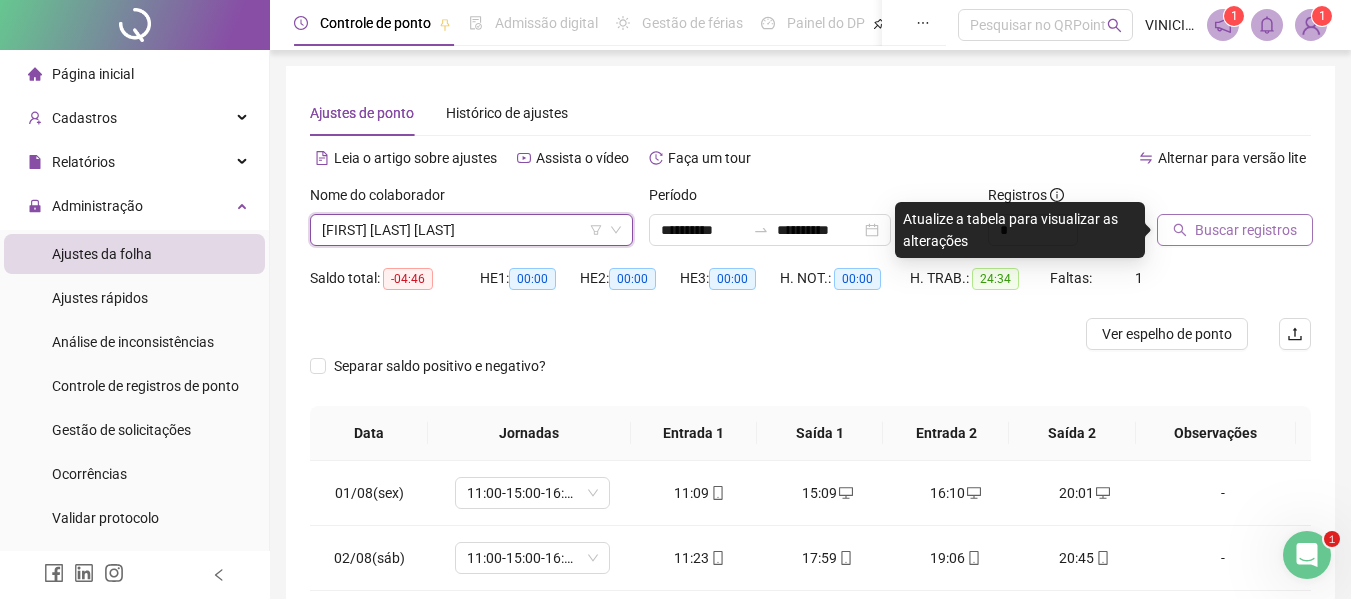 click on "Buscar registros" at bounding box center [1246, 230] 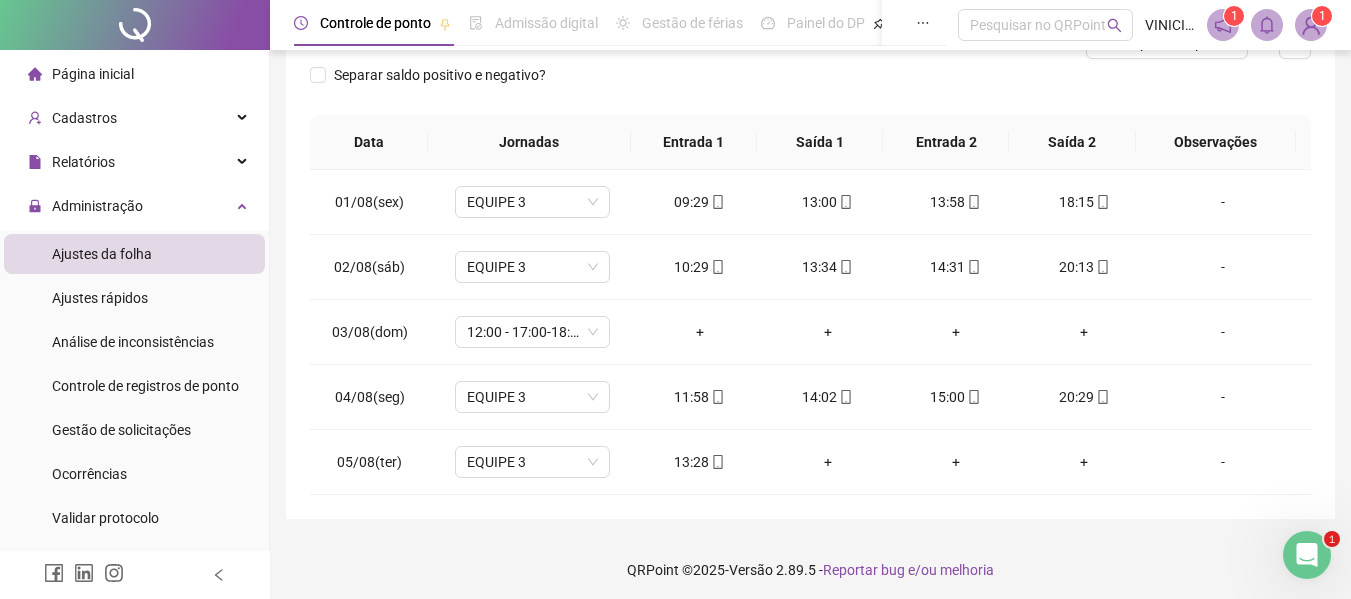 scroll, scrollTop: 297, scrollLeft: 0, axis: vertical 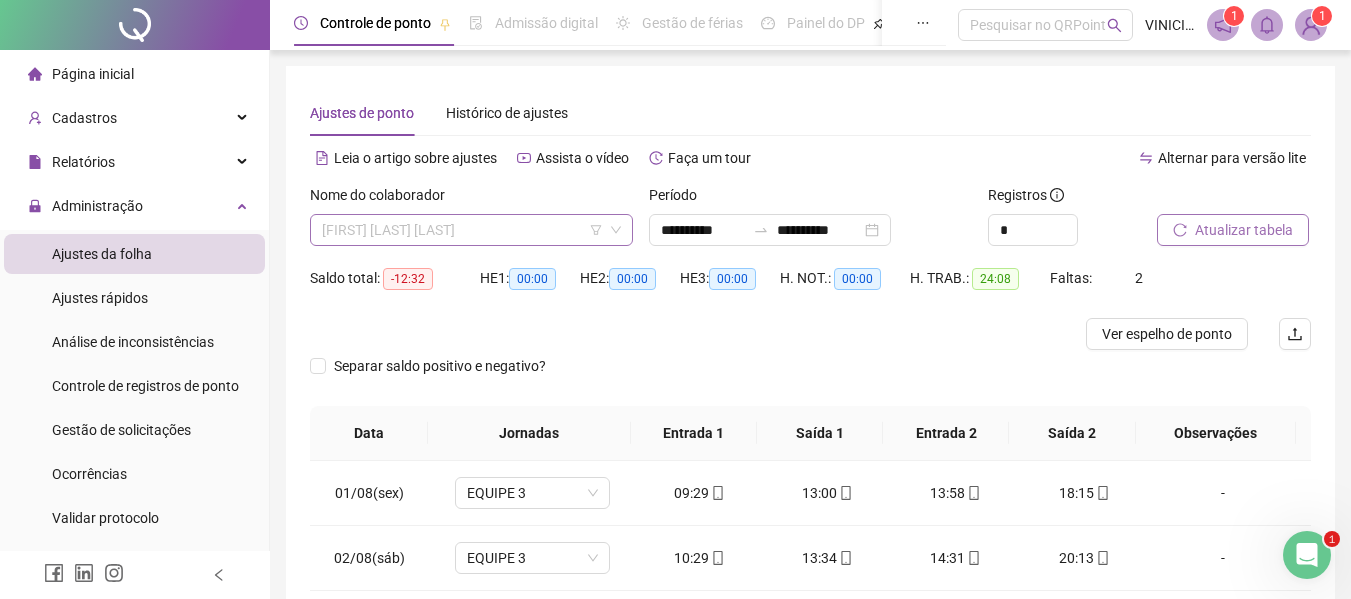 click on "[FIRST] [LAST] [LAST]" at bounding box center (471, 230) 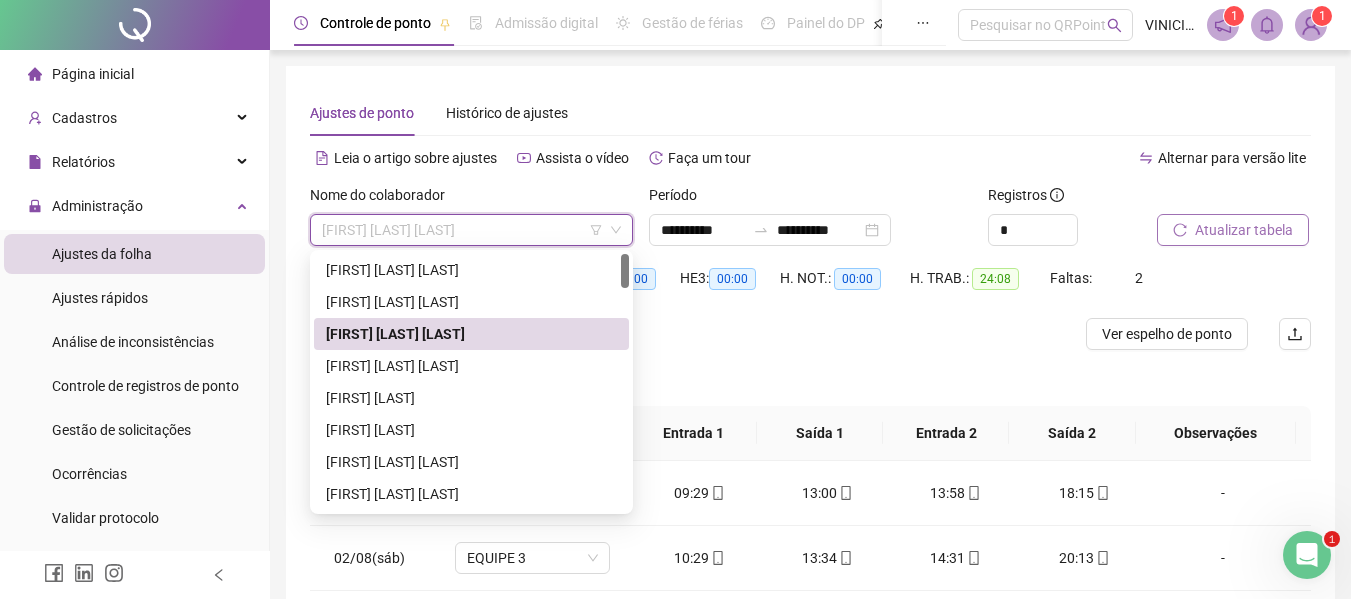 paste on "**********" 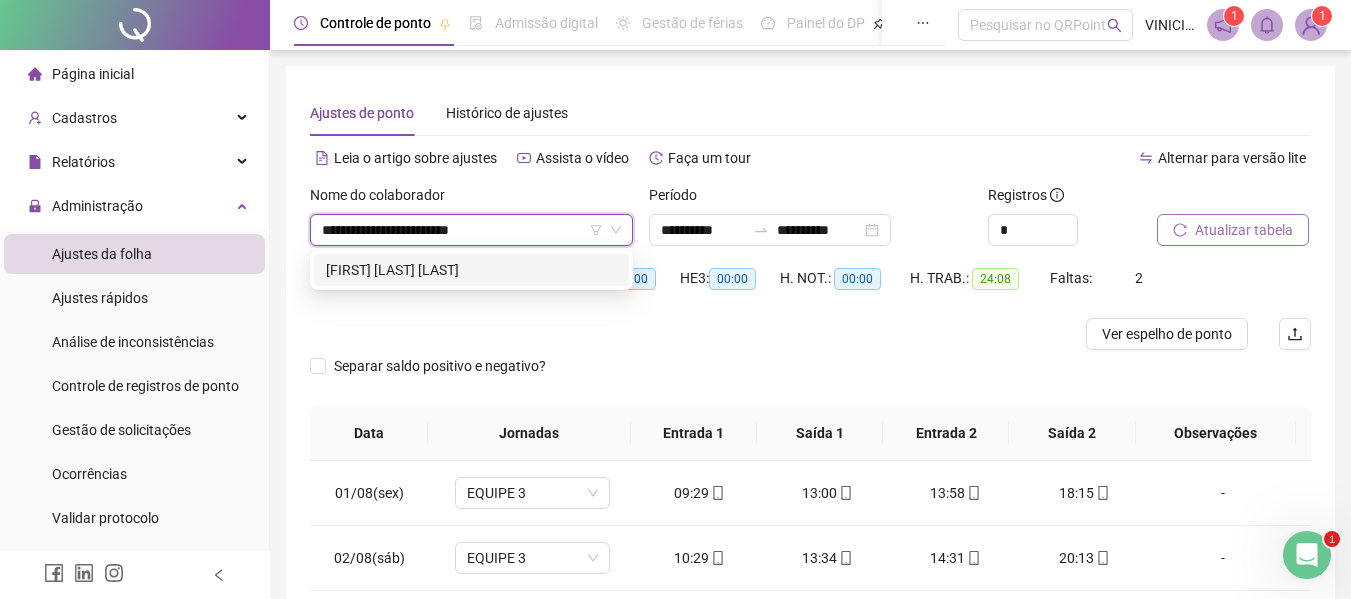 click on "[FIRST] [LAST] [LAST]" at bounding box center (471, 270) 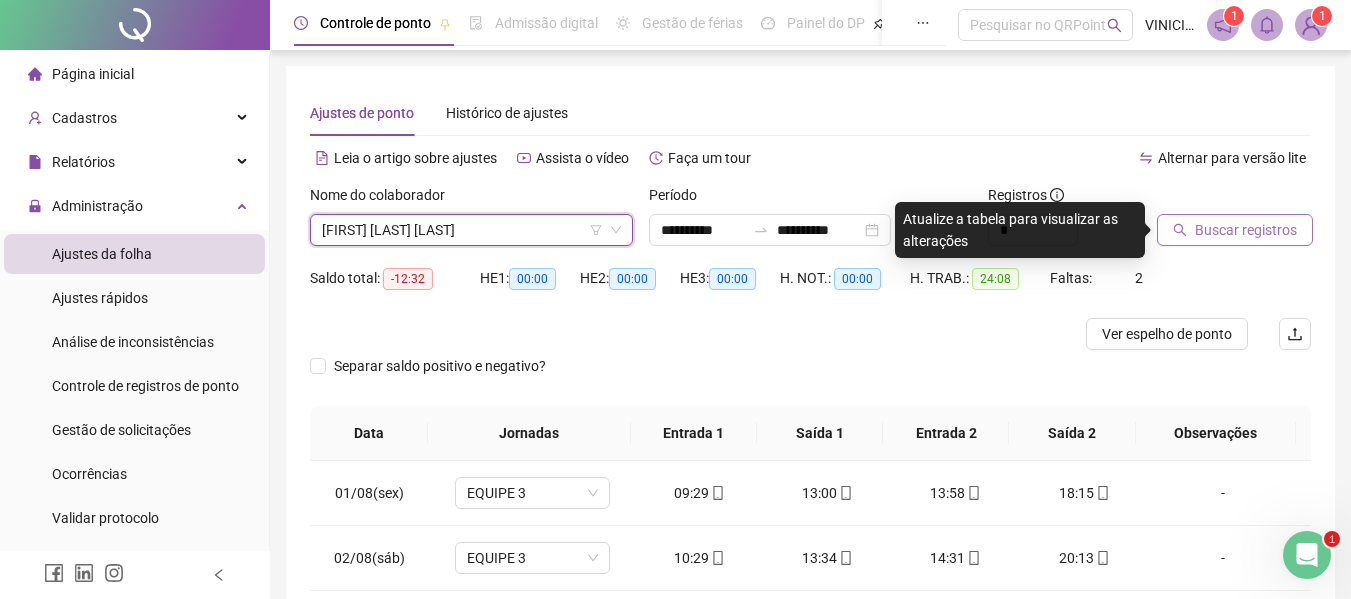 click on "Buscar registros" at bounding box center (1246, 230) 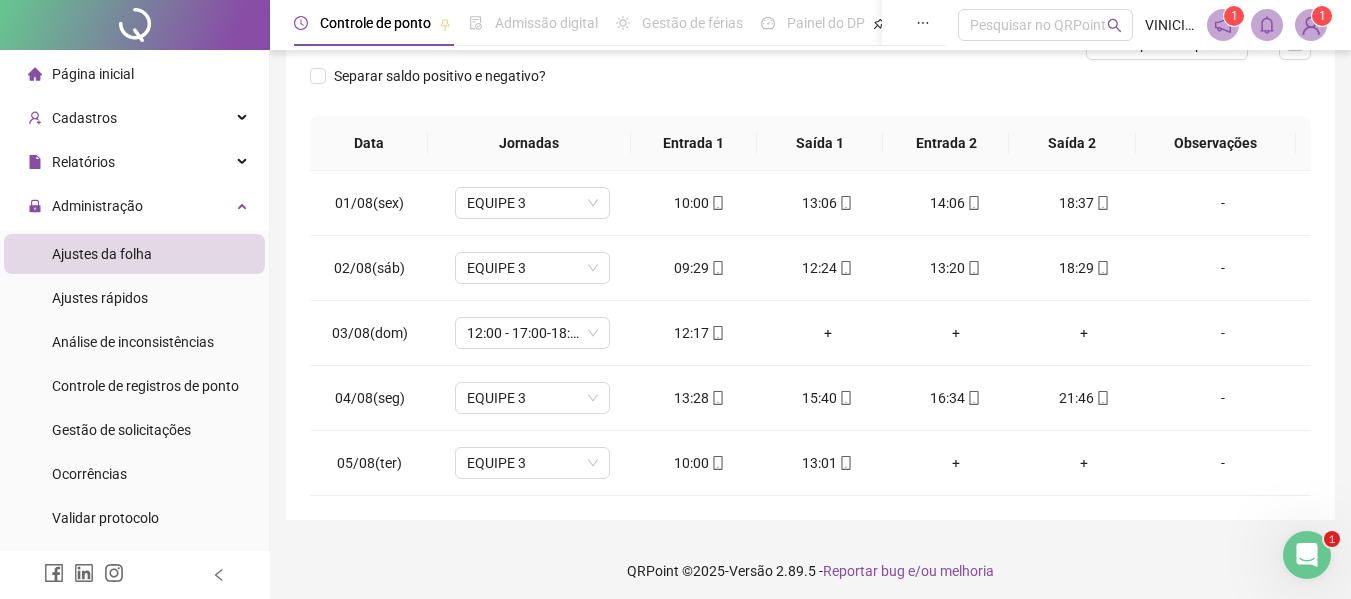 scroll, scrollTop: 297, scrollLeft: 0, axis: vertical 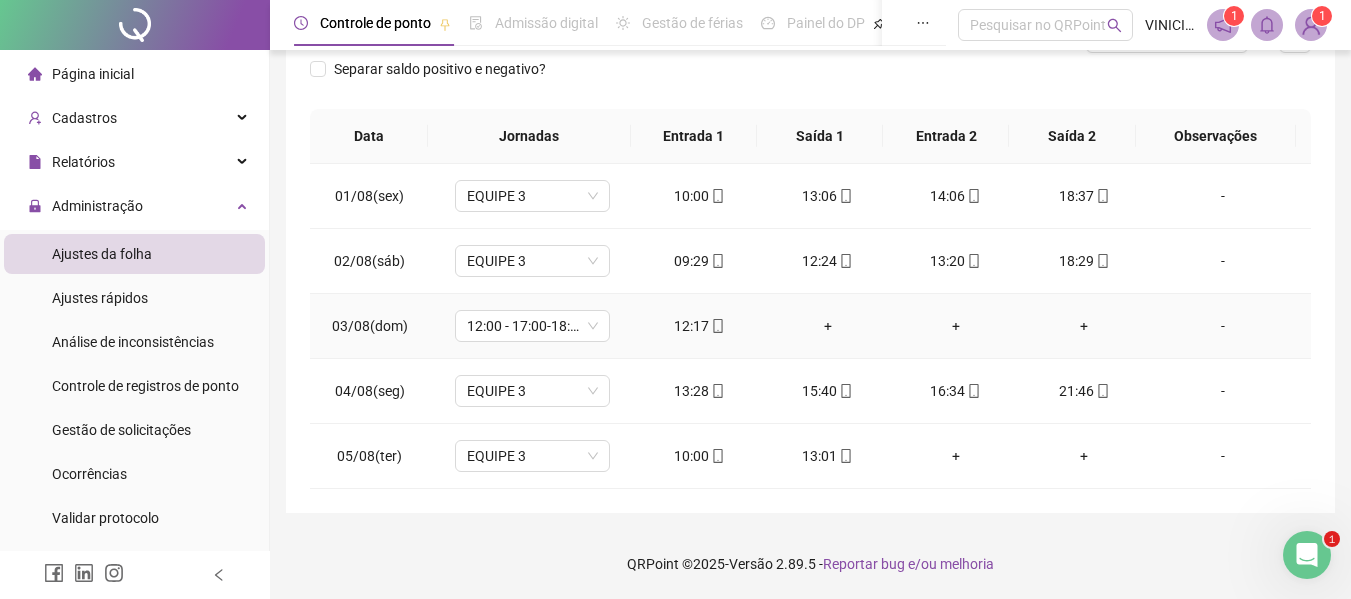 click 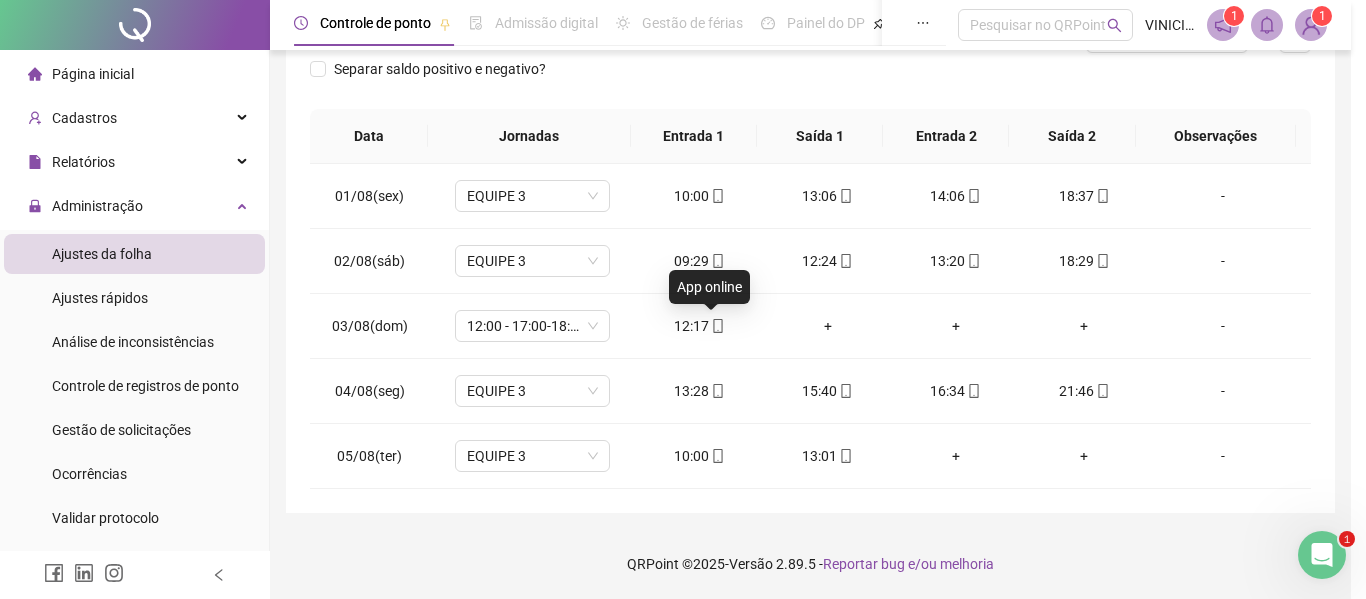 type on "**********" 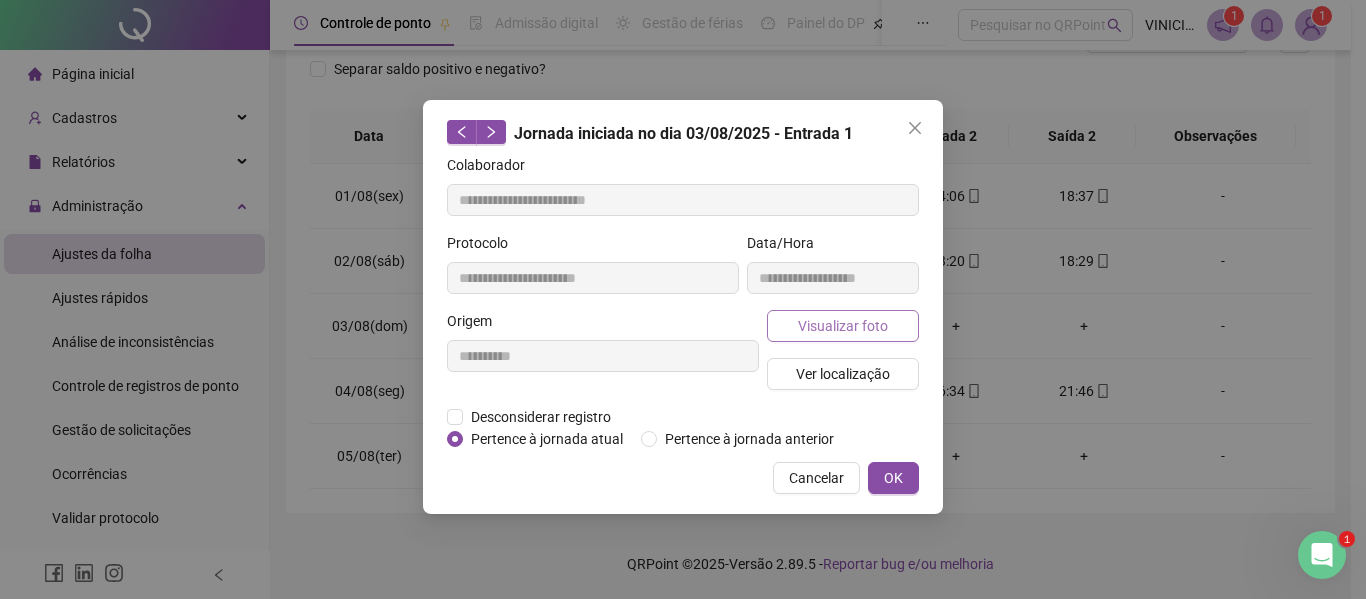 click on "Visualizar foto" at bounding box center (843, 326) 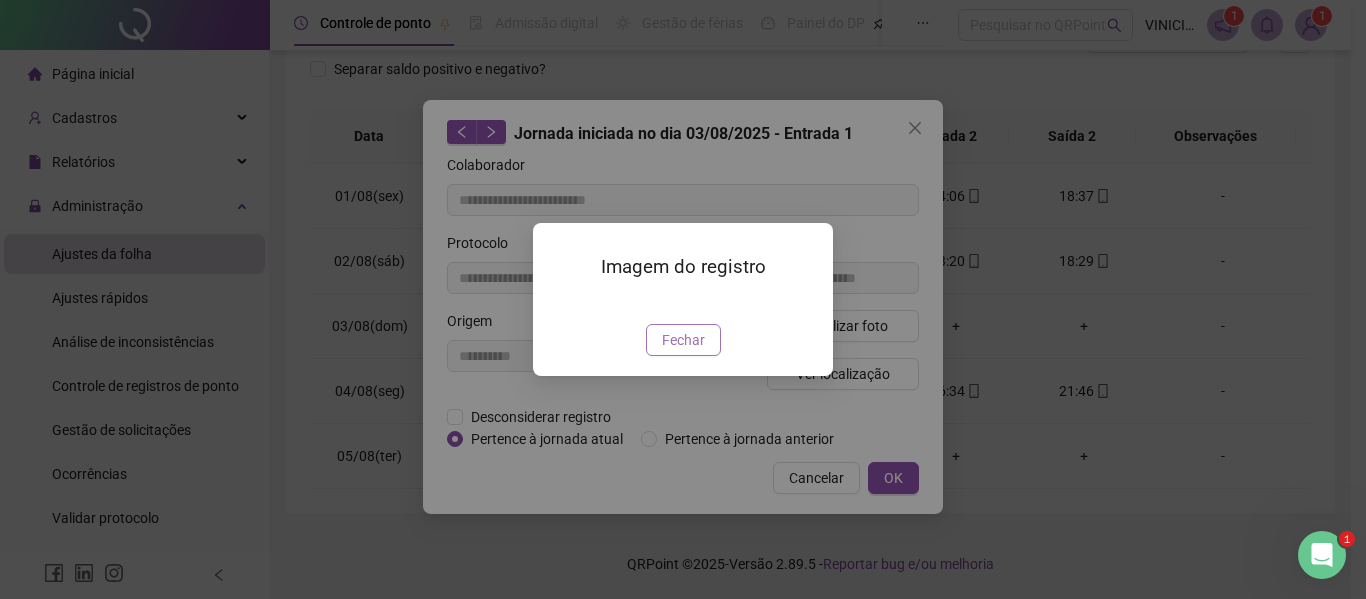 click on "Fechar" at bounding box center [683, 340] 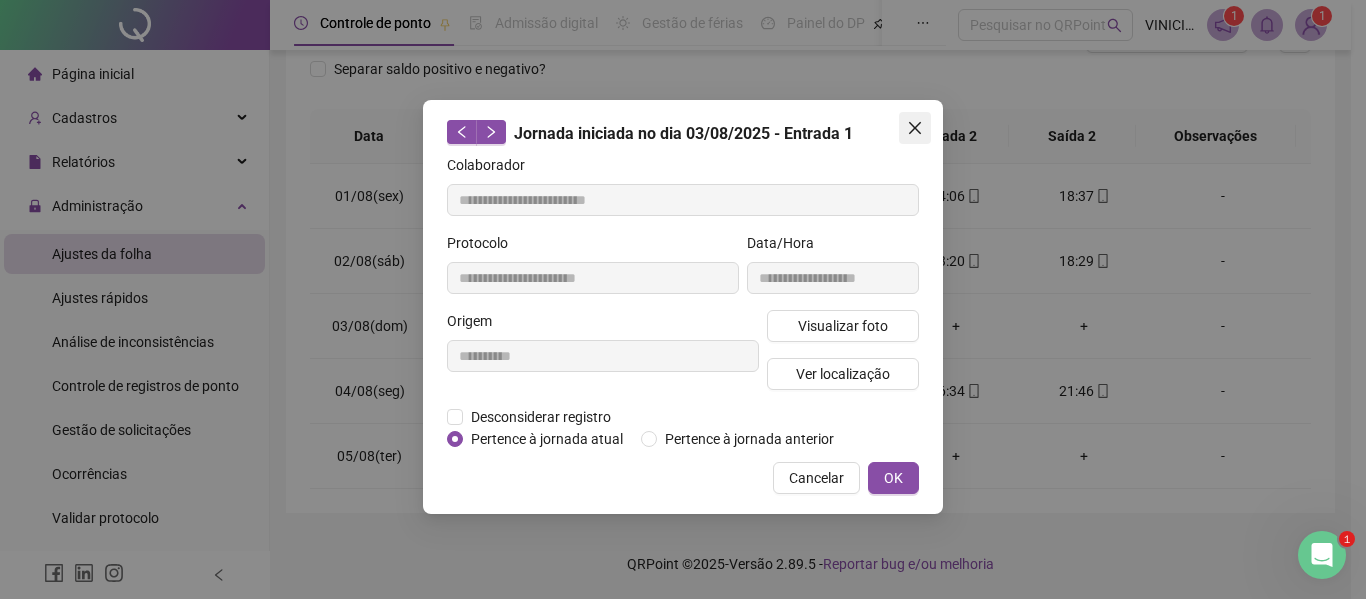 click 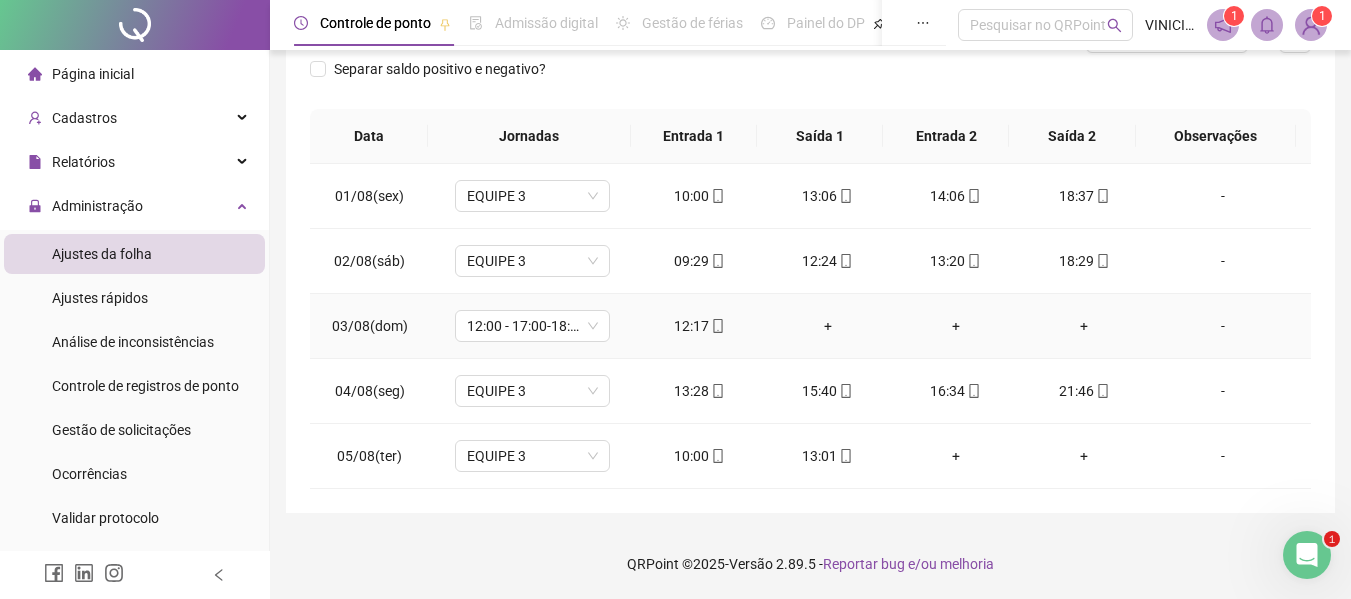 click on "+" at bounding box center [828, 326] 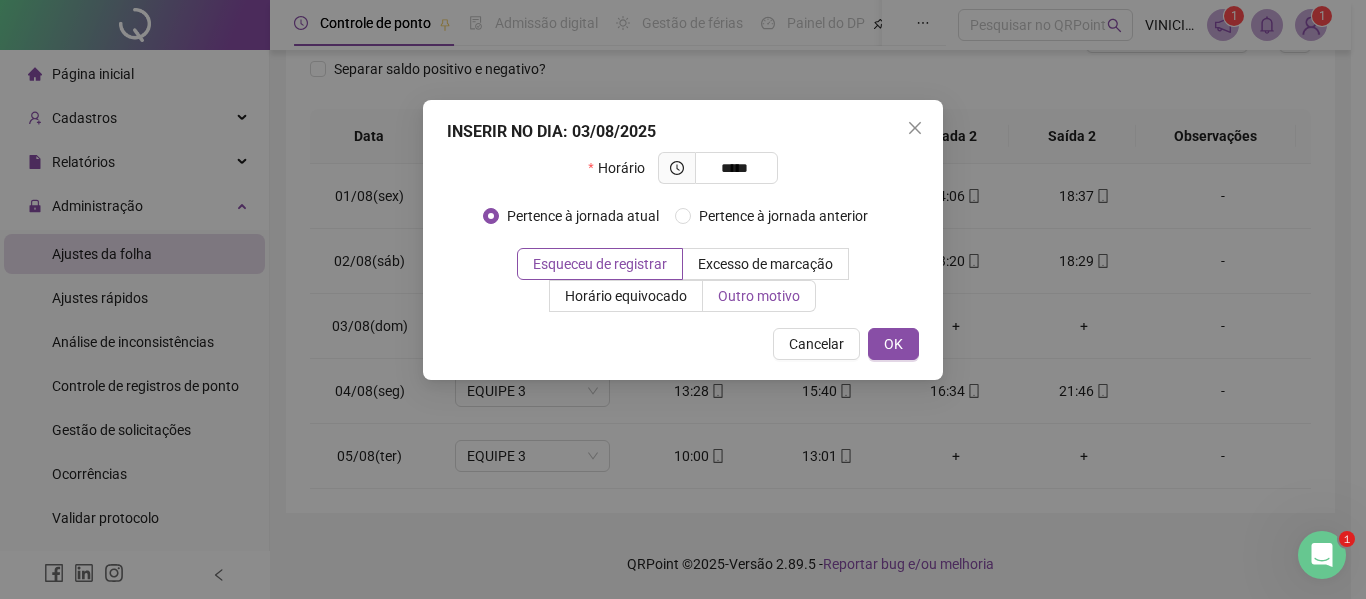type on "*****" 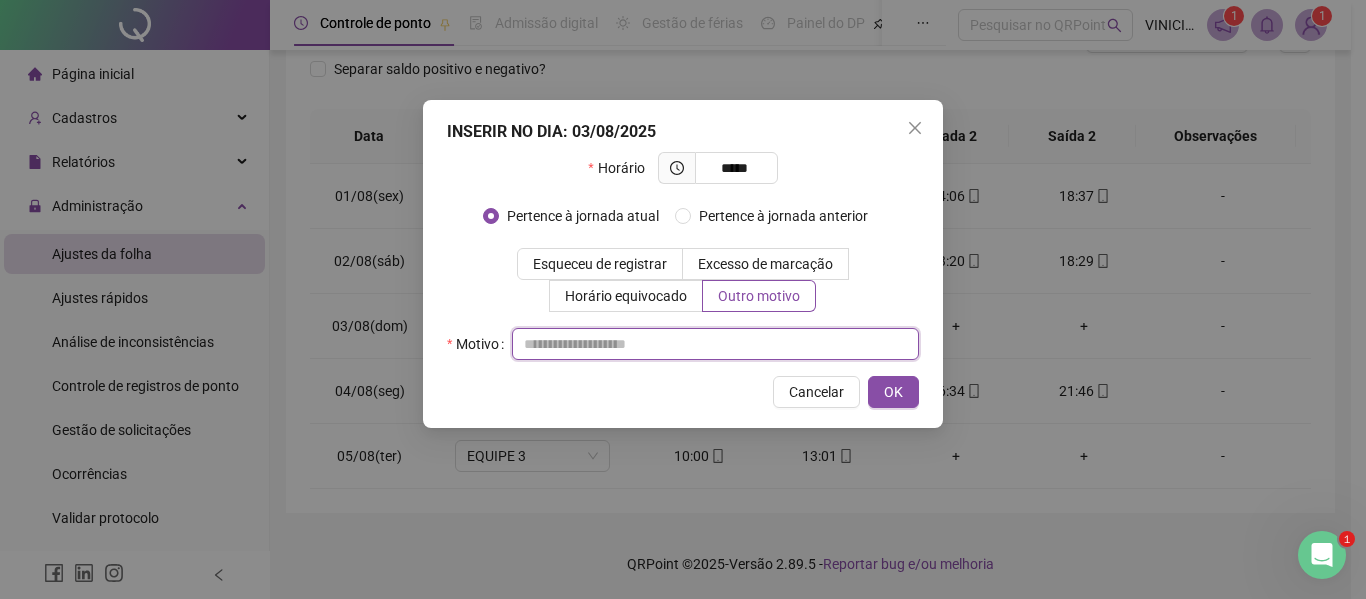 click at bounding box center (715, 344) 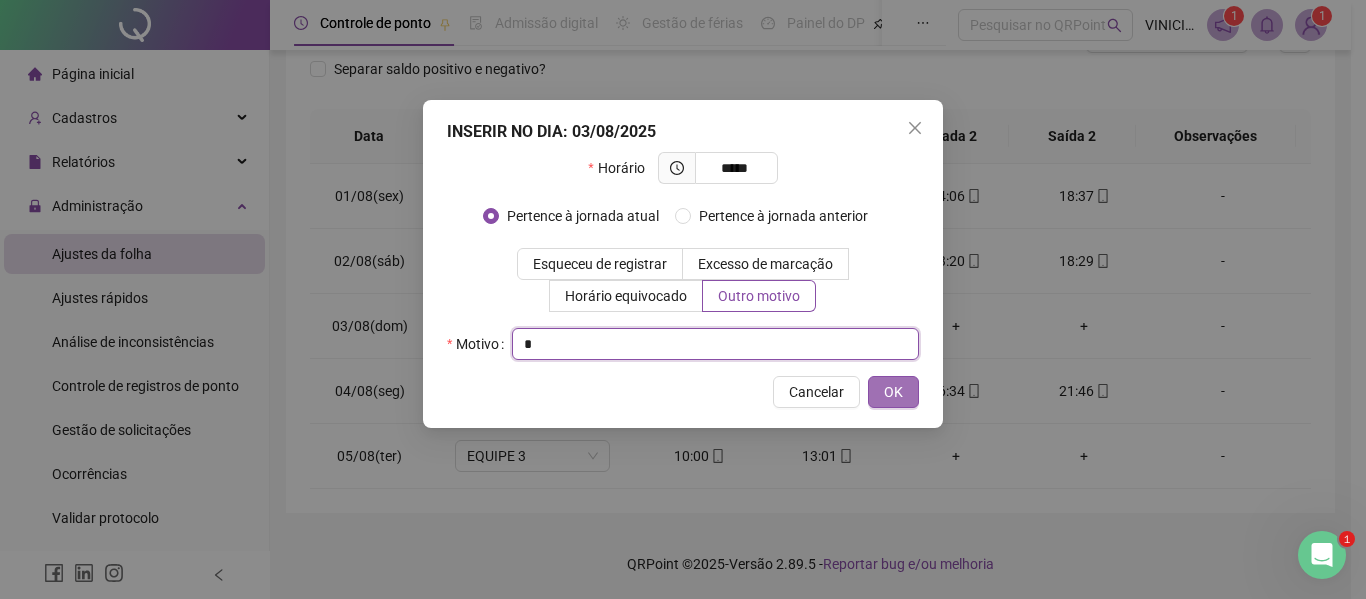 type on "*" 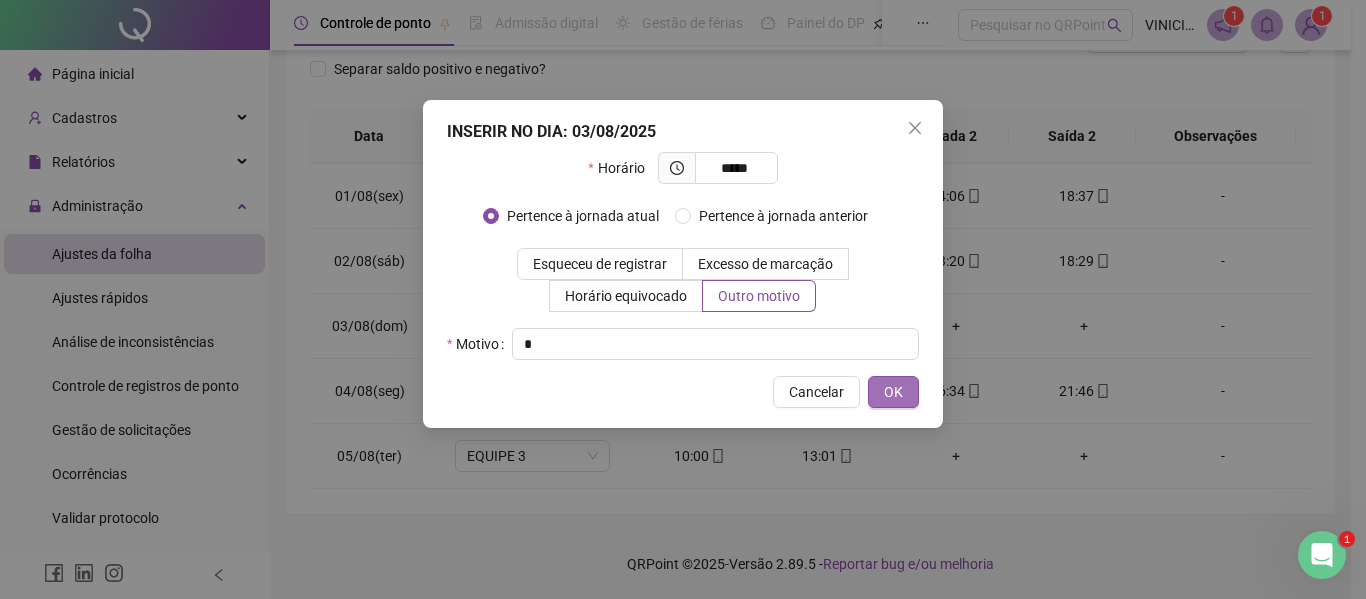 click on "OK" at bounding box center (893, 392) 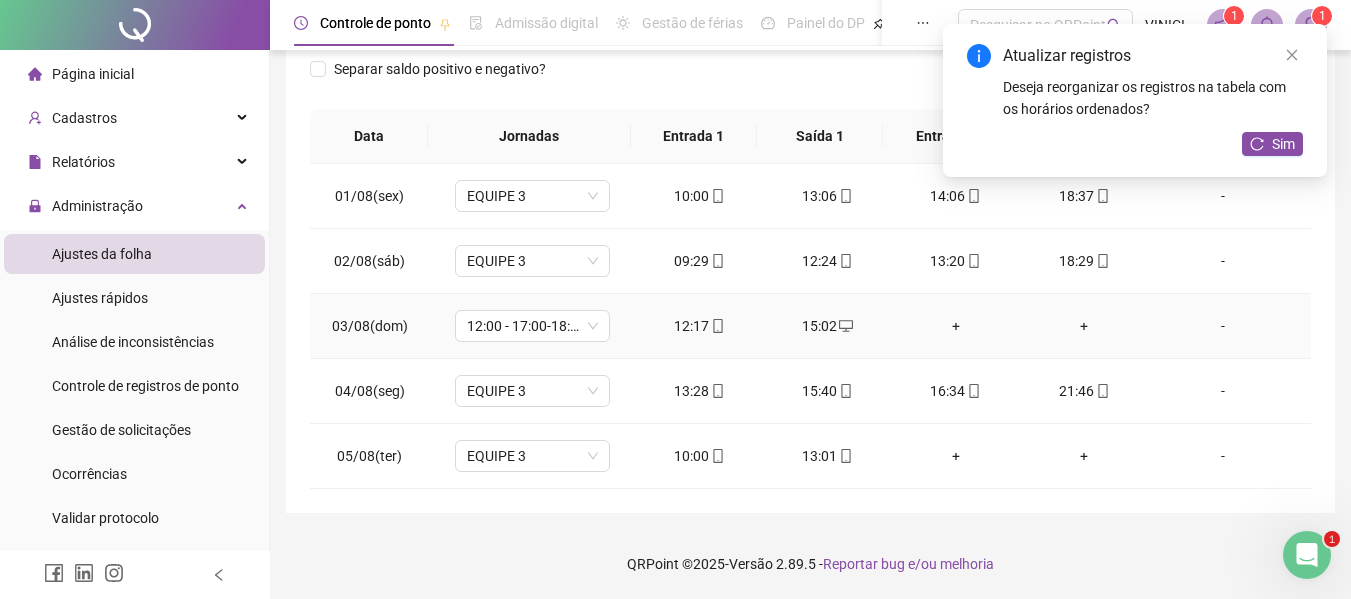 click on "+" at bounding box center (956, 326) 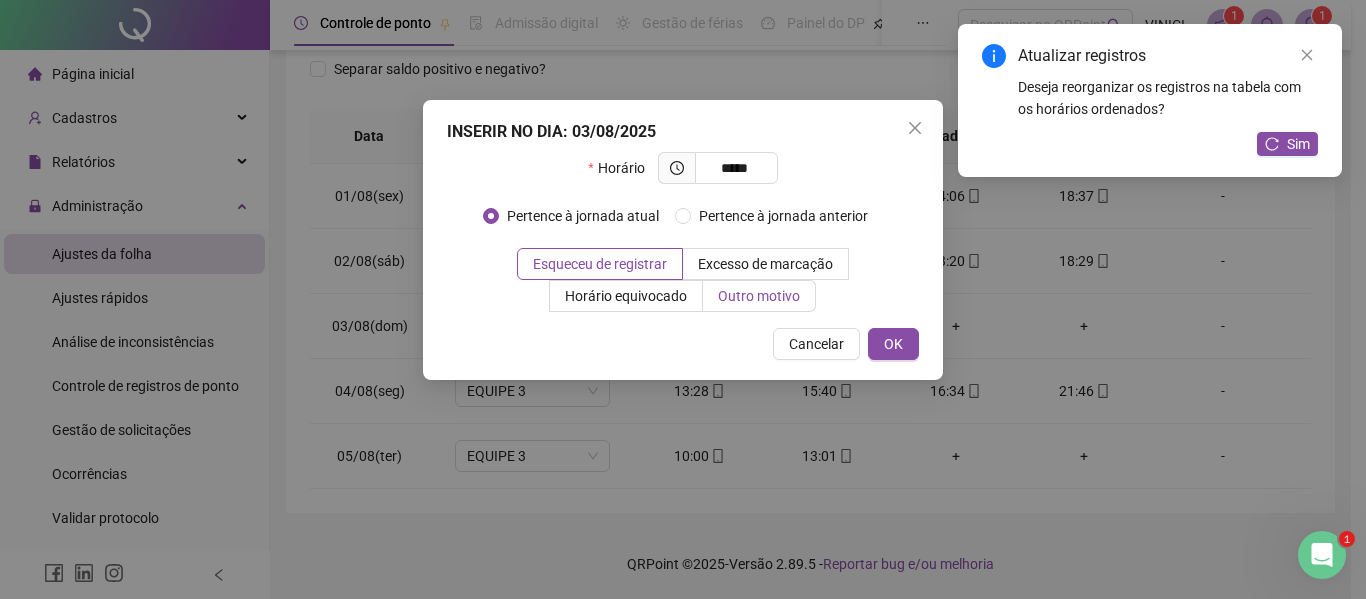 type on "*****" 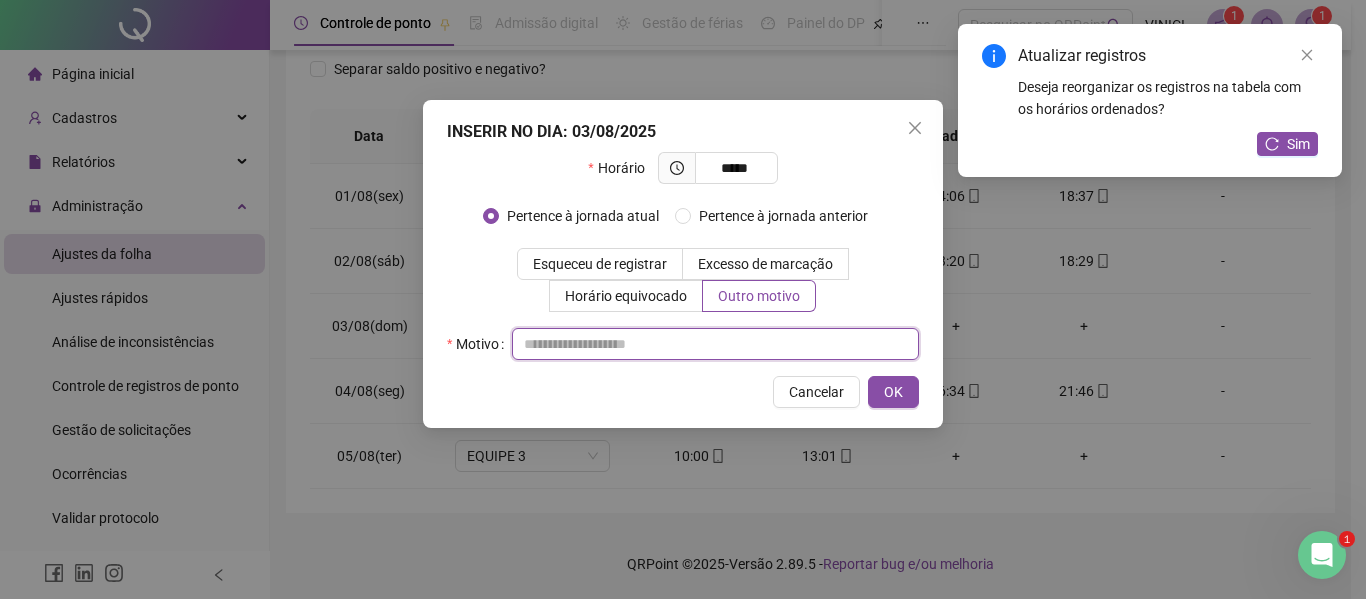 click at bounding box center [715, 344] 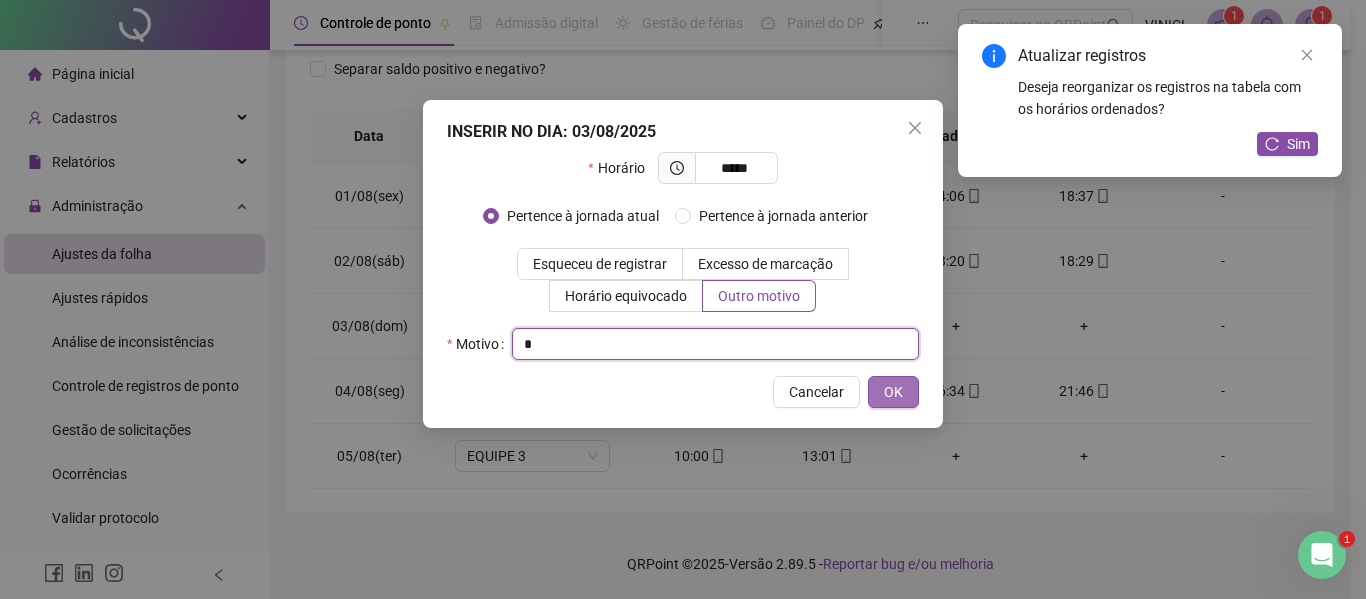 type on "*" 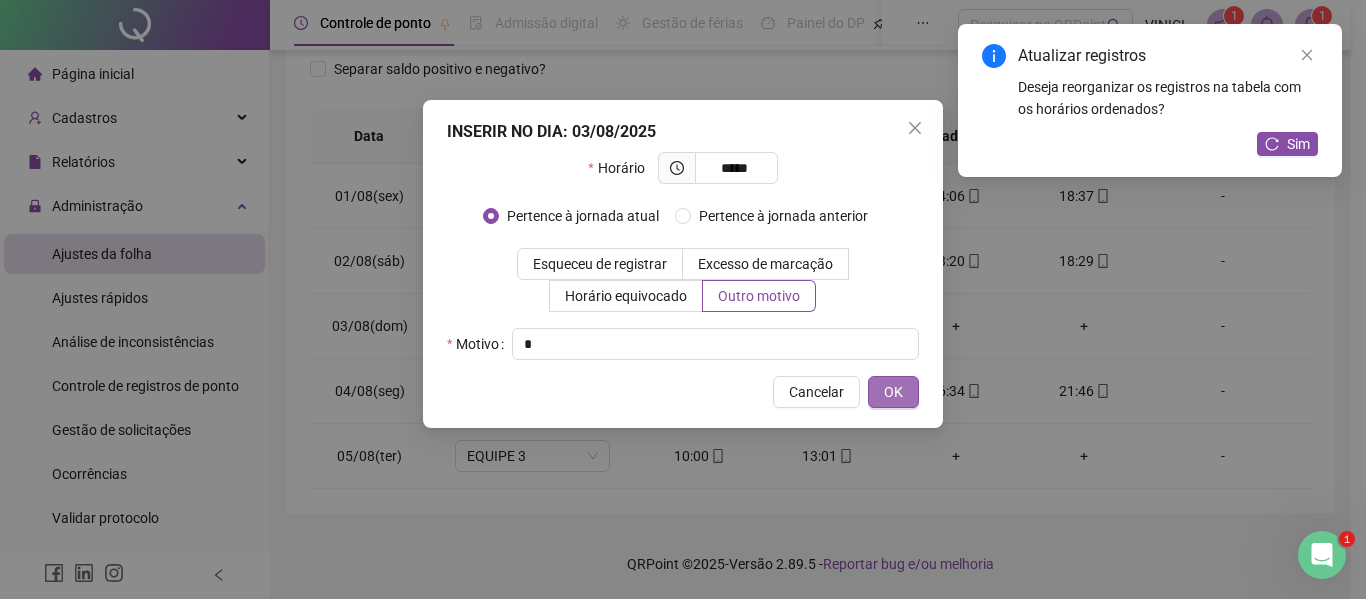 click on "OK" at bounding box center (893, 392) 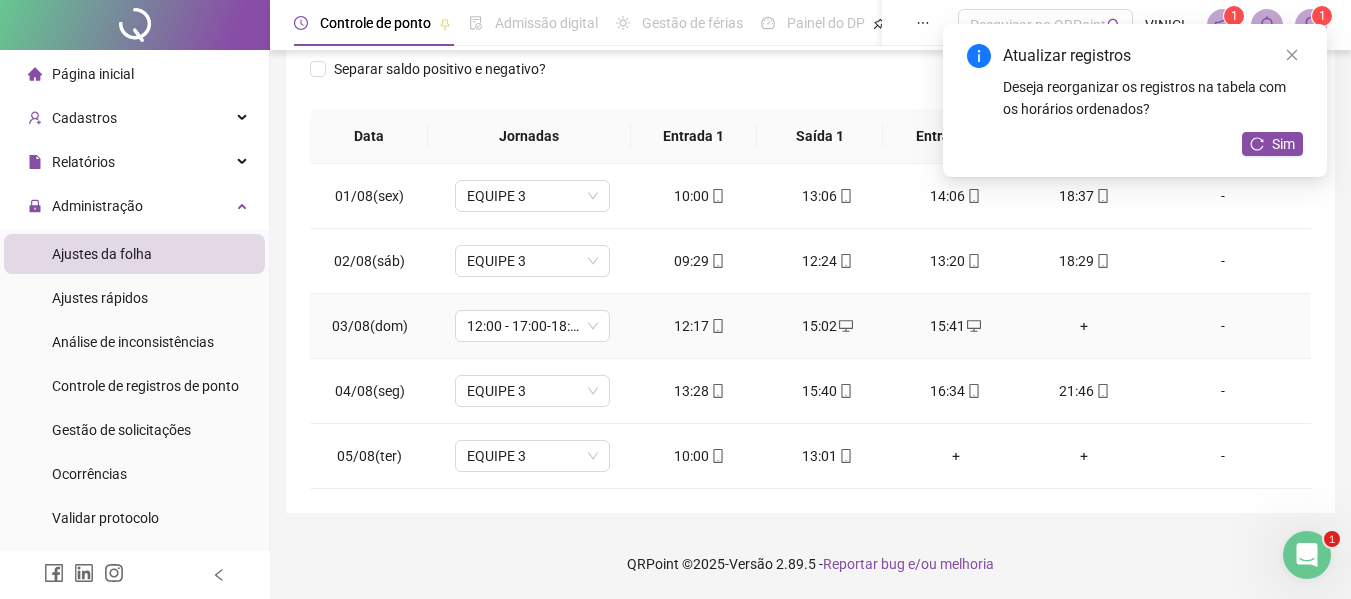 click on "+" at bounding box center (1084, 326) 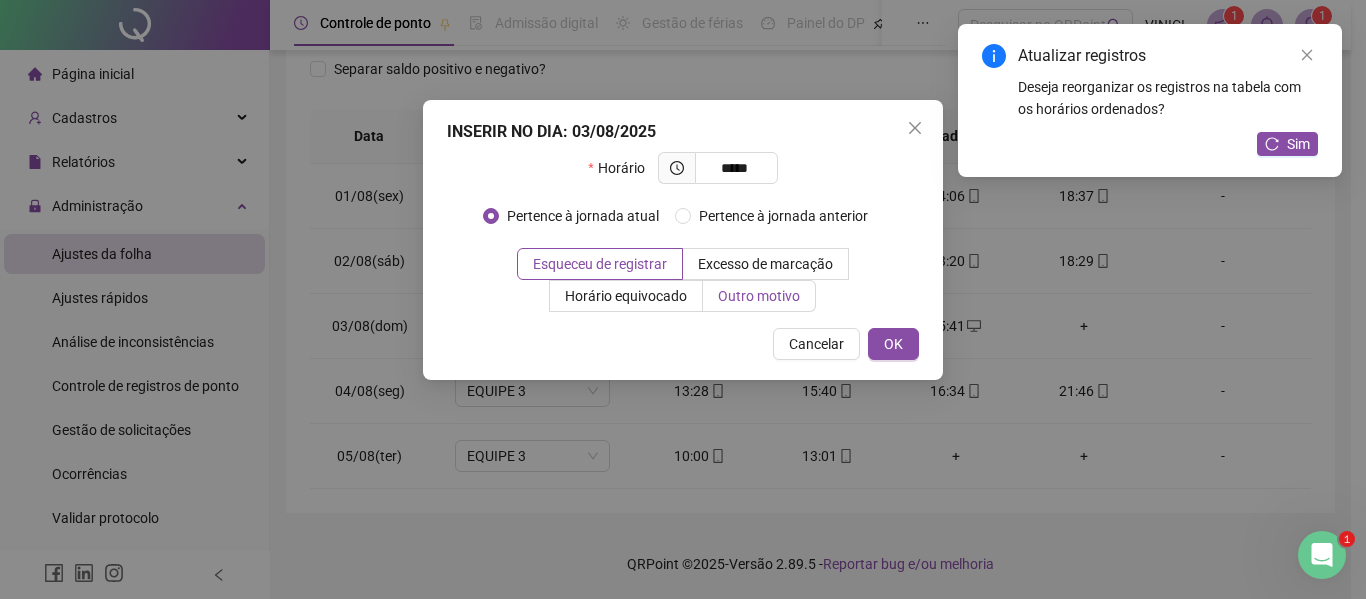 type on "*****" 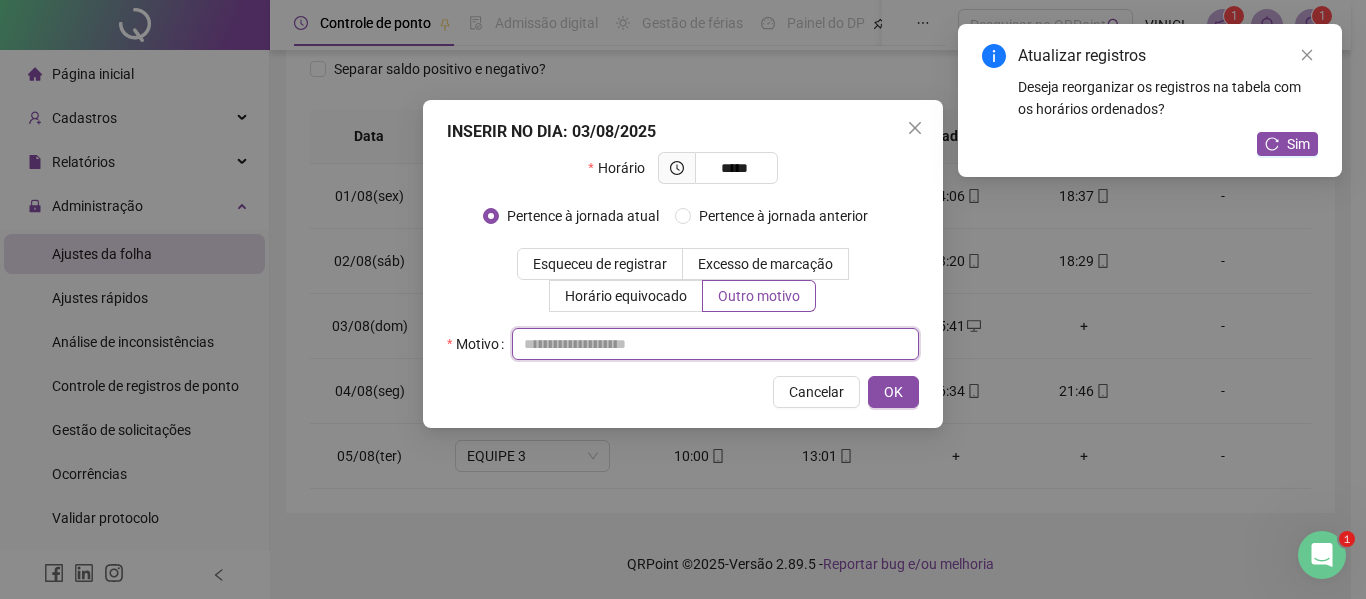 click at bounding box center (715, 344) 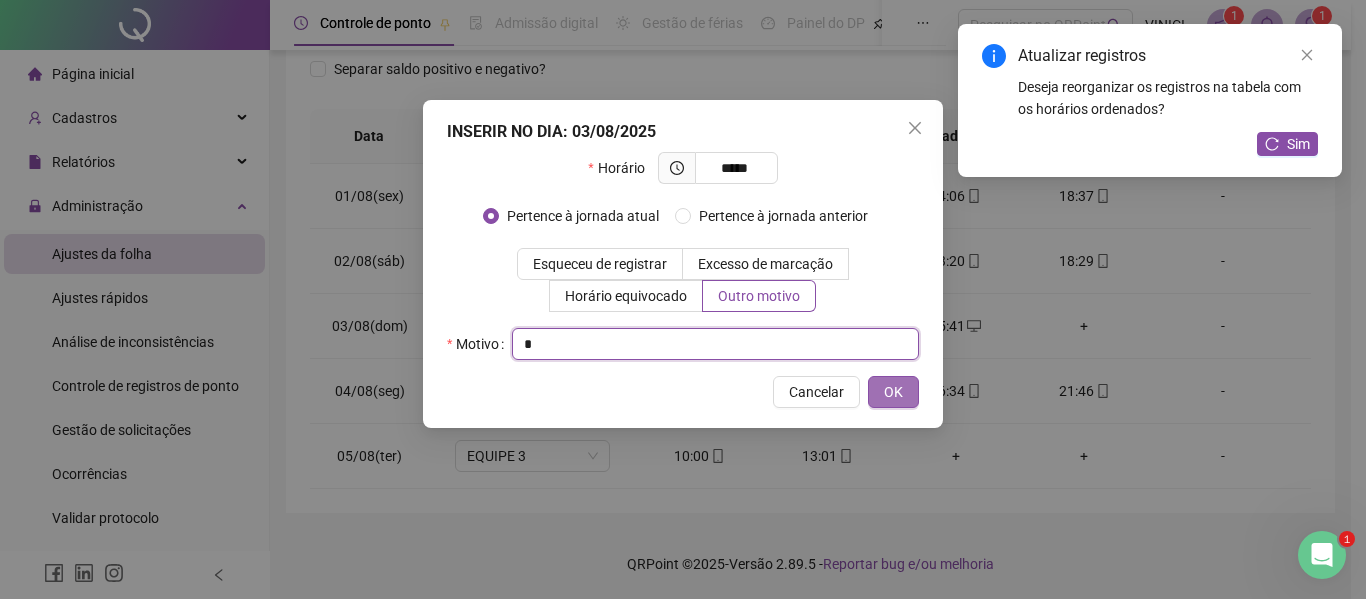 type on "*" 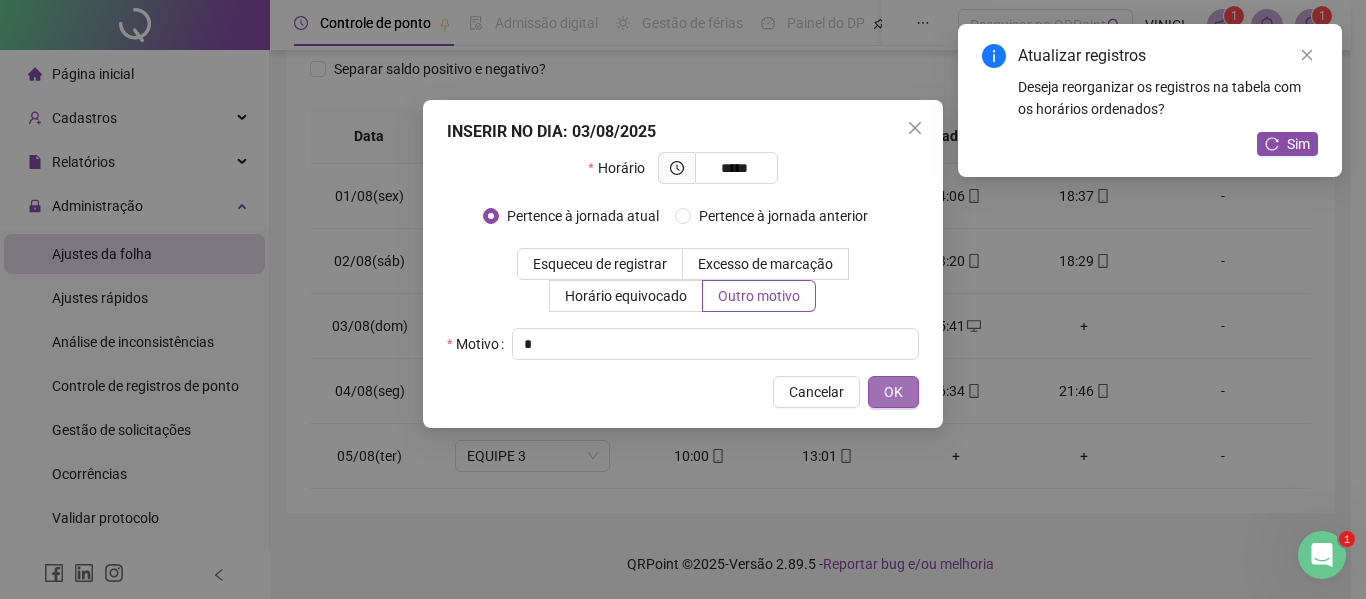 click on "OK" at bounding box center [893, 392] 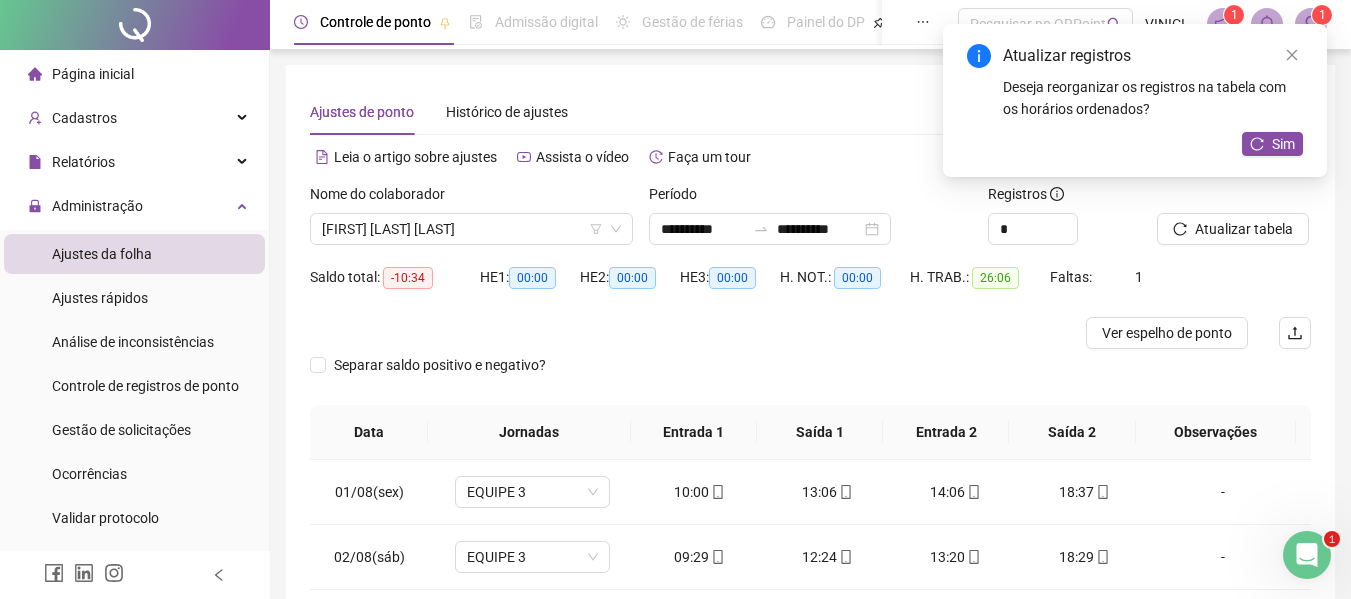 scroll, scrollTop: 0, scrollLeft: 0, axis: both 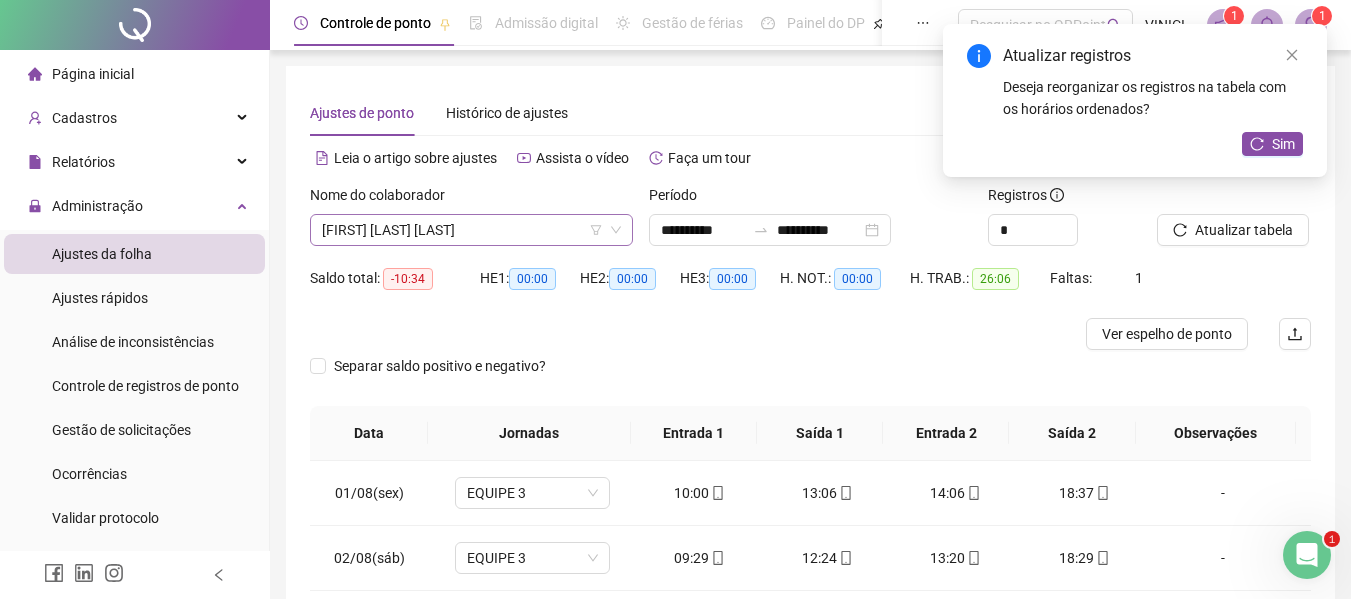 click on "[FIRST] [LAST] [LAST]" at bounding box center (471, 230) 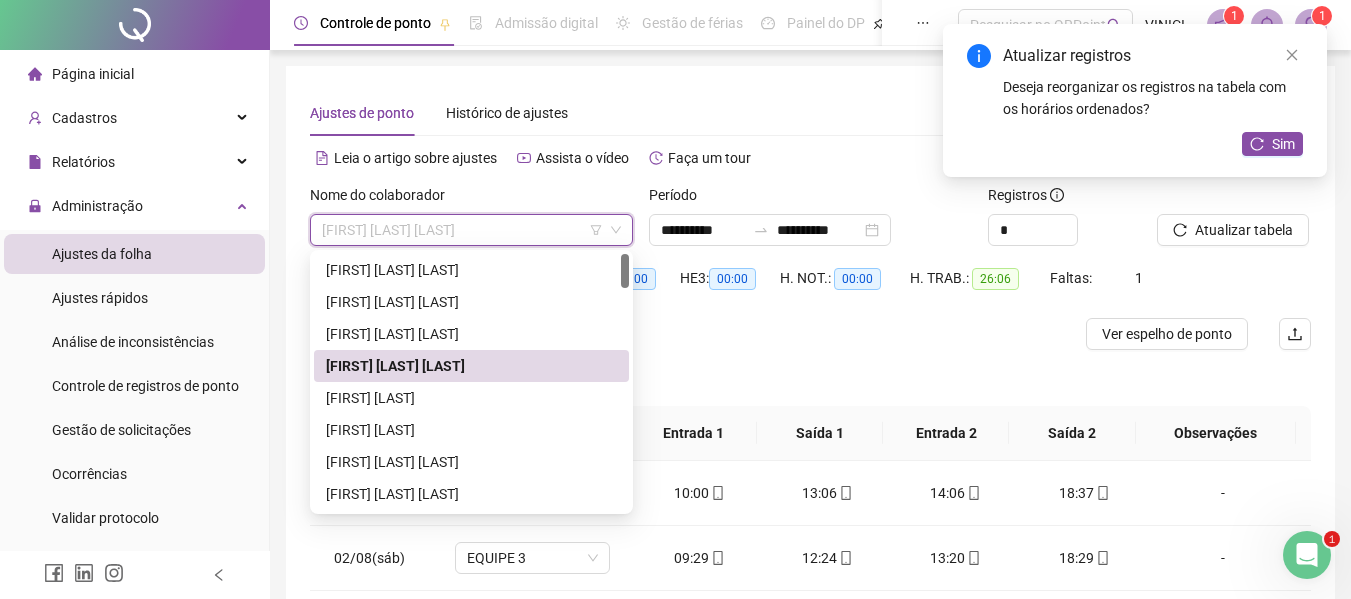 paste on "**********" 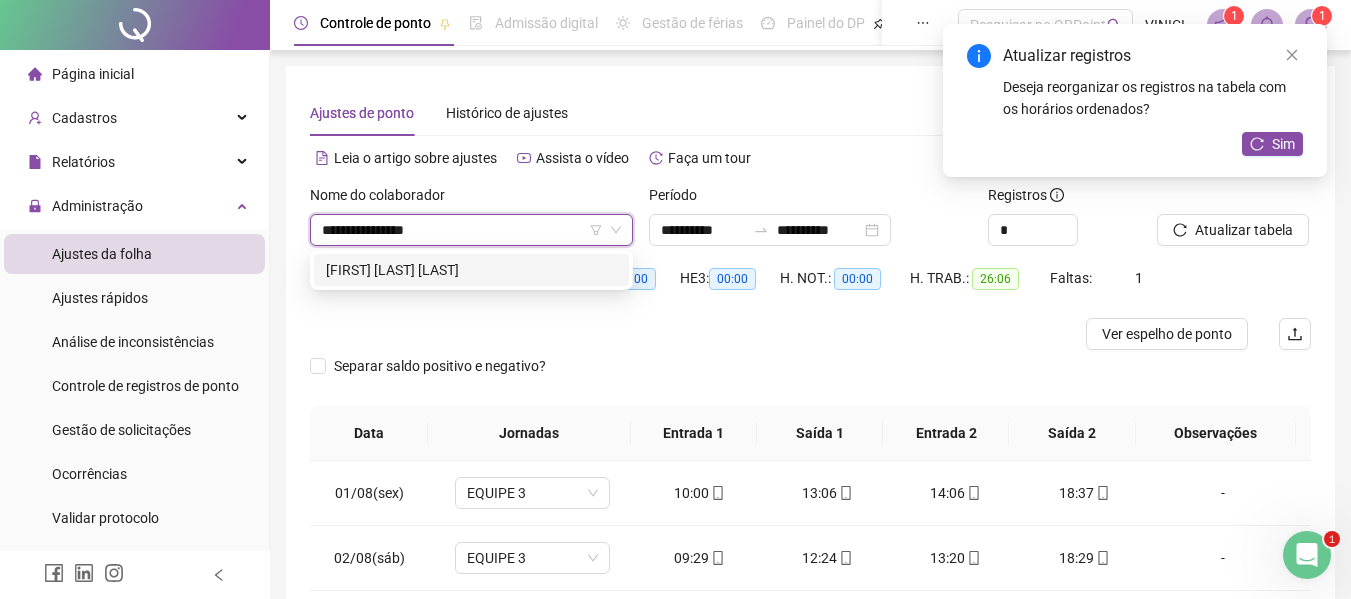 click on "[FIRST] [LAST] [LAST]" at bounding box center [471, 270] 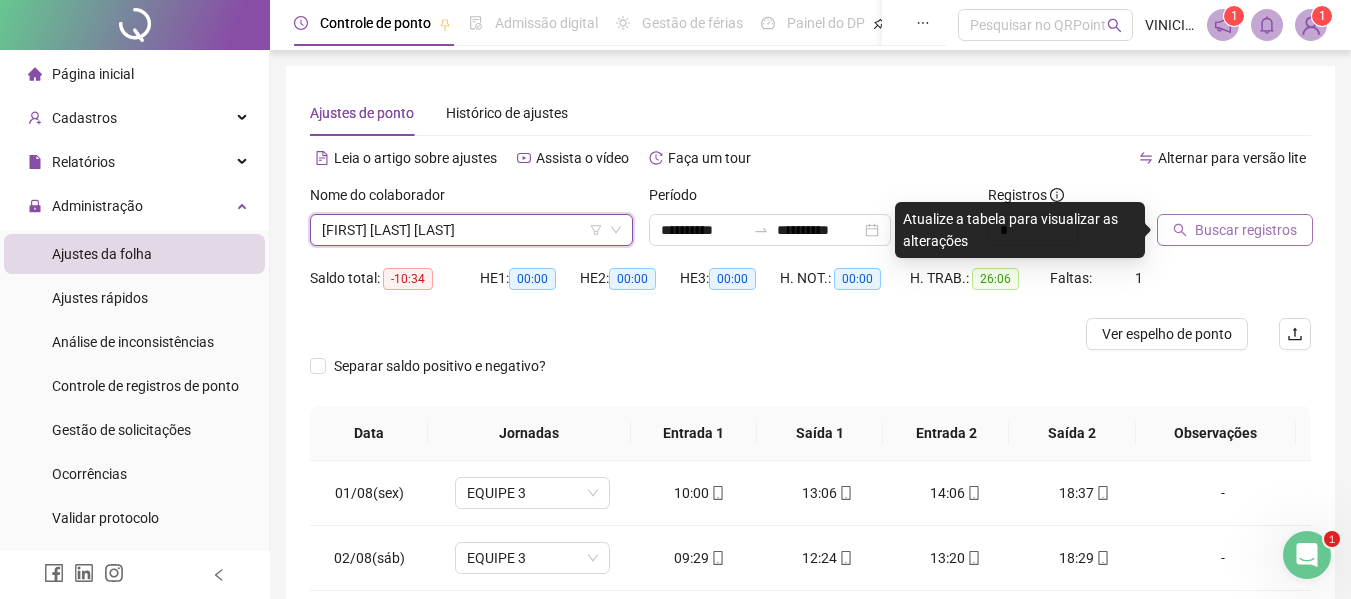 click on "Buscar registros" at bounding box center (1246, 230) 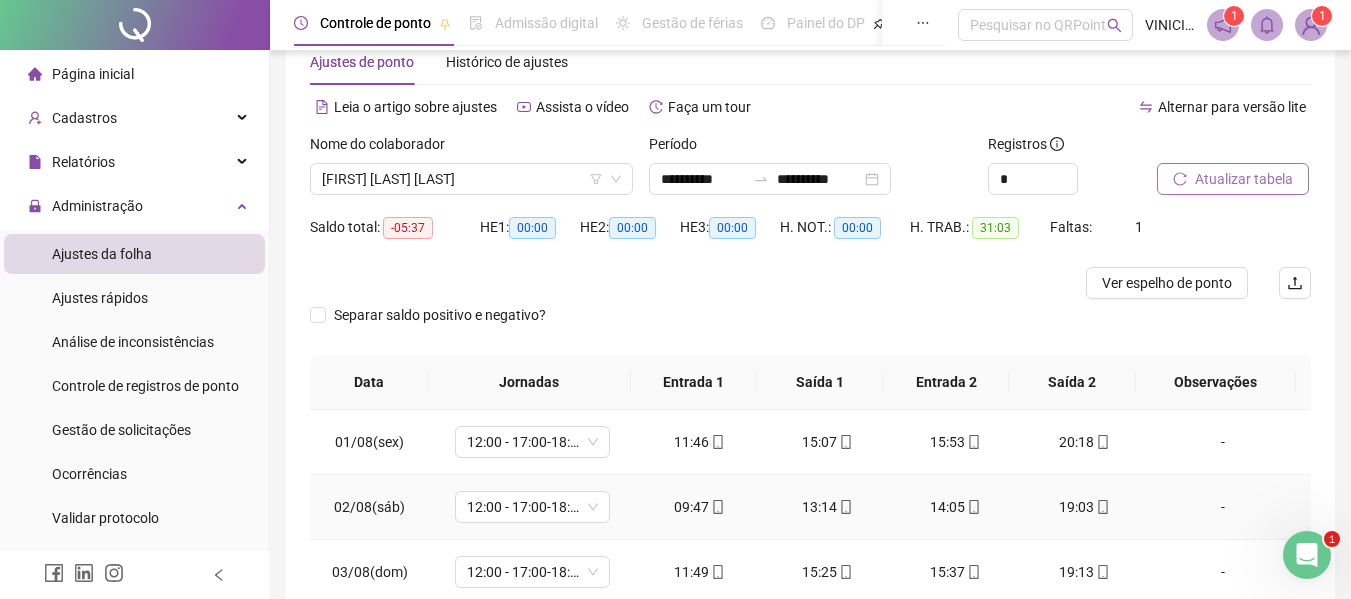 scroll, scrollTop: 0, scrollLeft: 0, axis: both 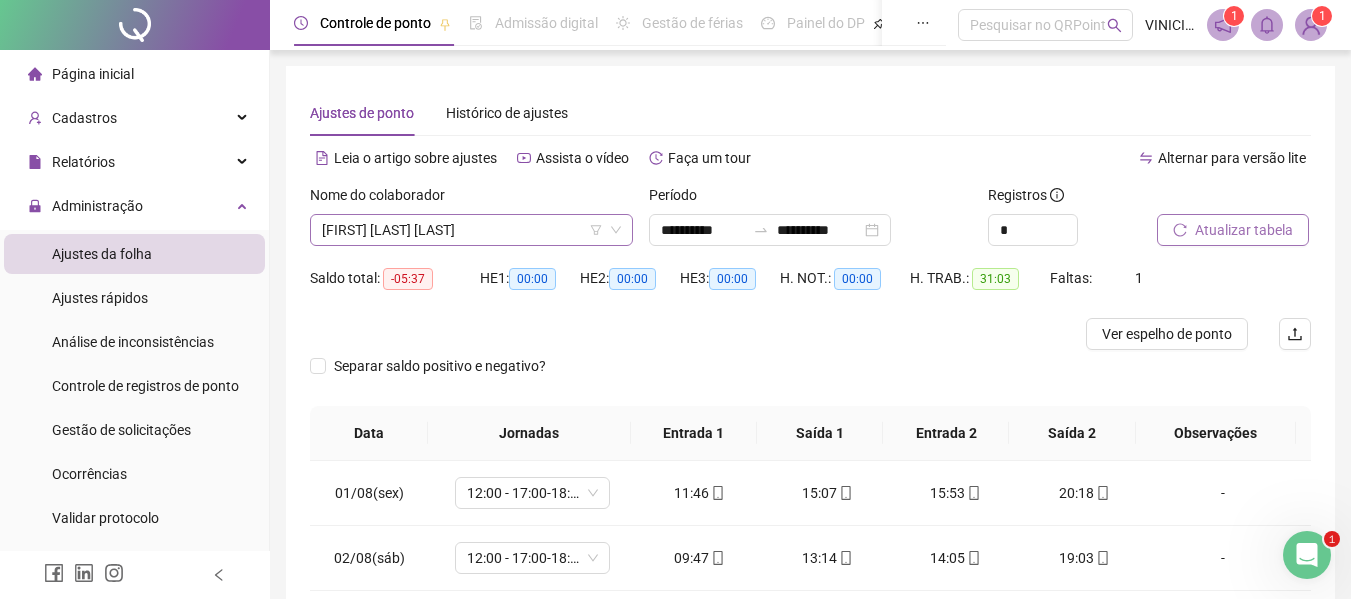 click on "[FIRST] [LAST] [LAST]" at bounding box center [471, 230] 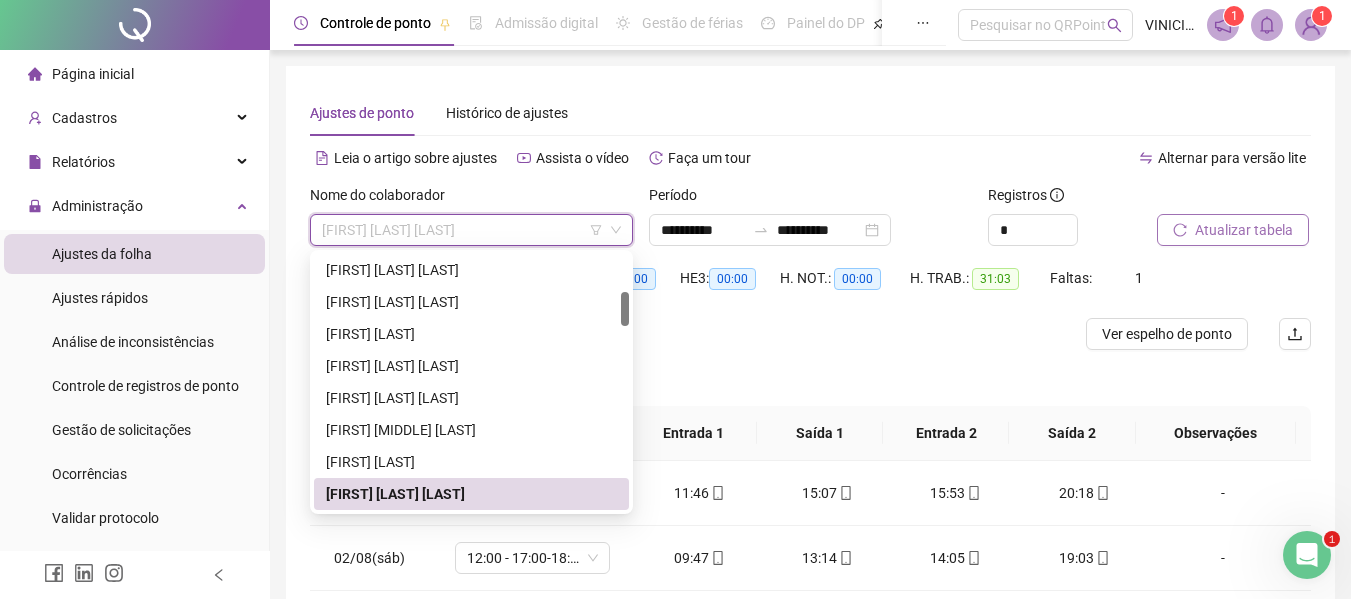 paste on "**********" 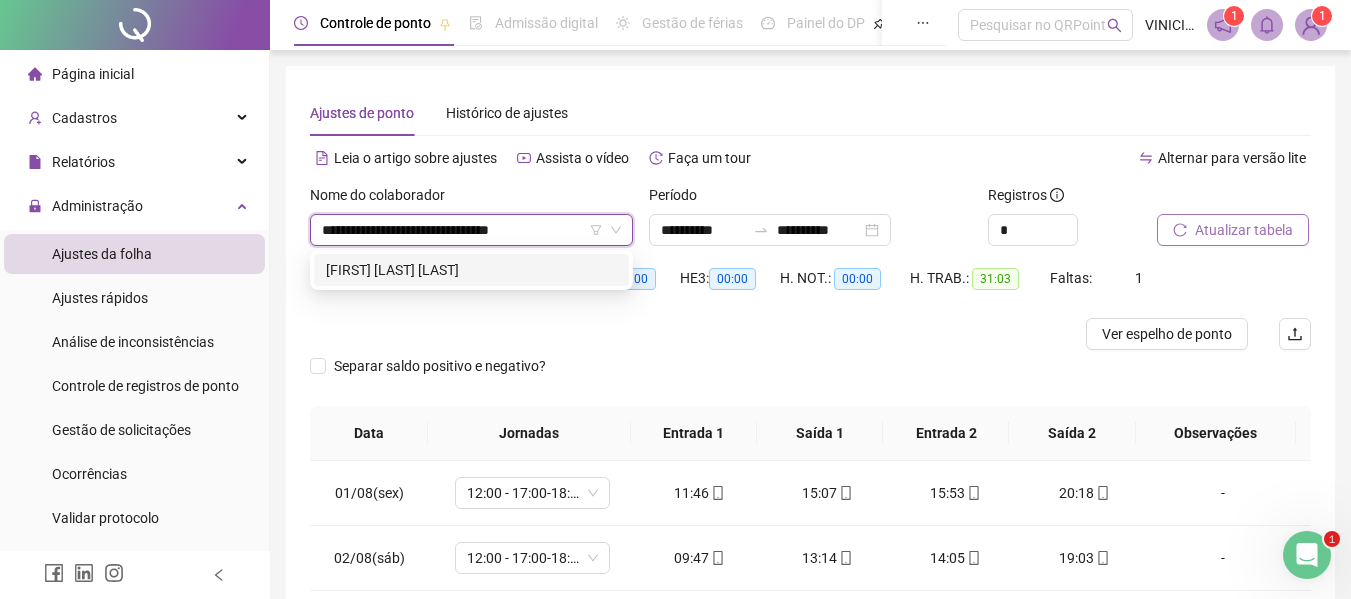scroll, scrollTop: 0, scrollLeft: 0, axis: both 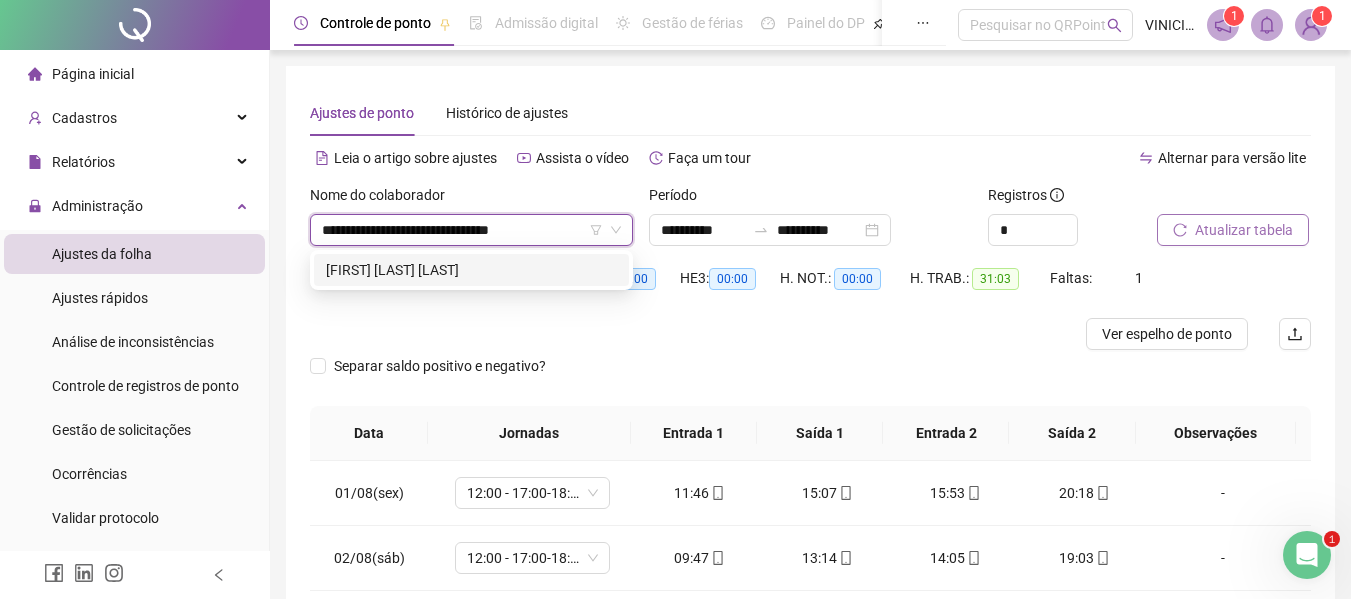 click on "[FIRST] [LAST] [LAST]" at bounding box center (471, 270) 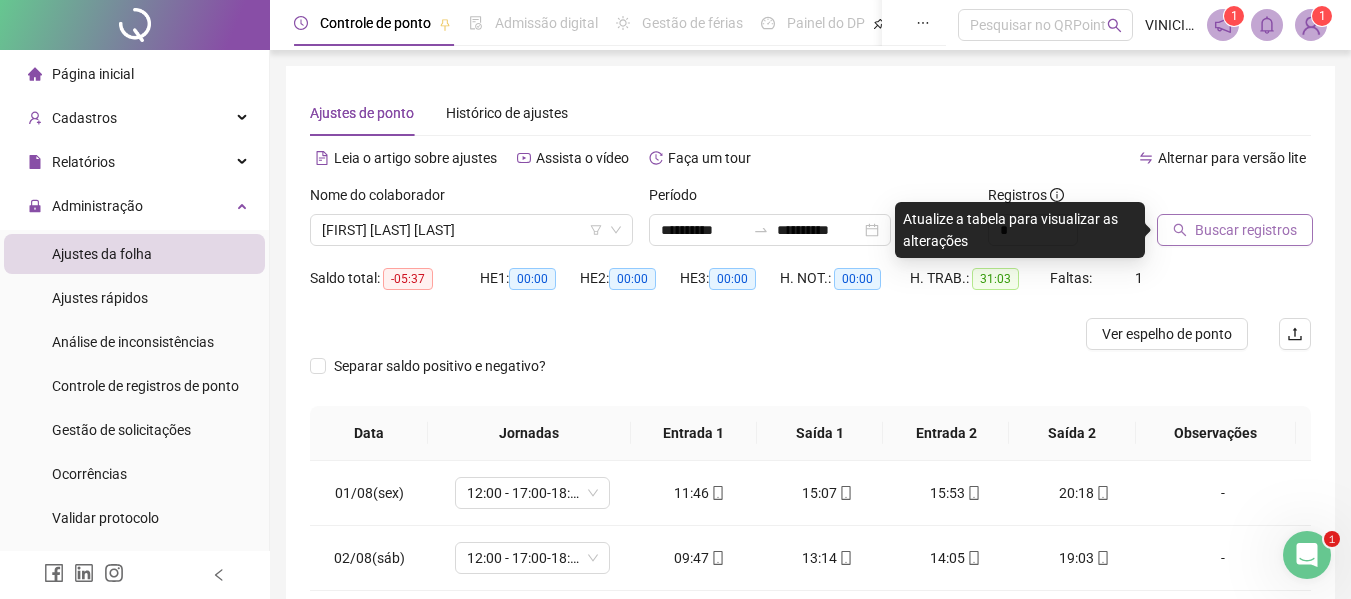 click on "Buscar registros" at bounding box center (1246, 230) 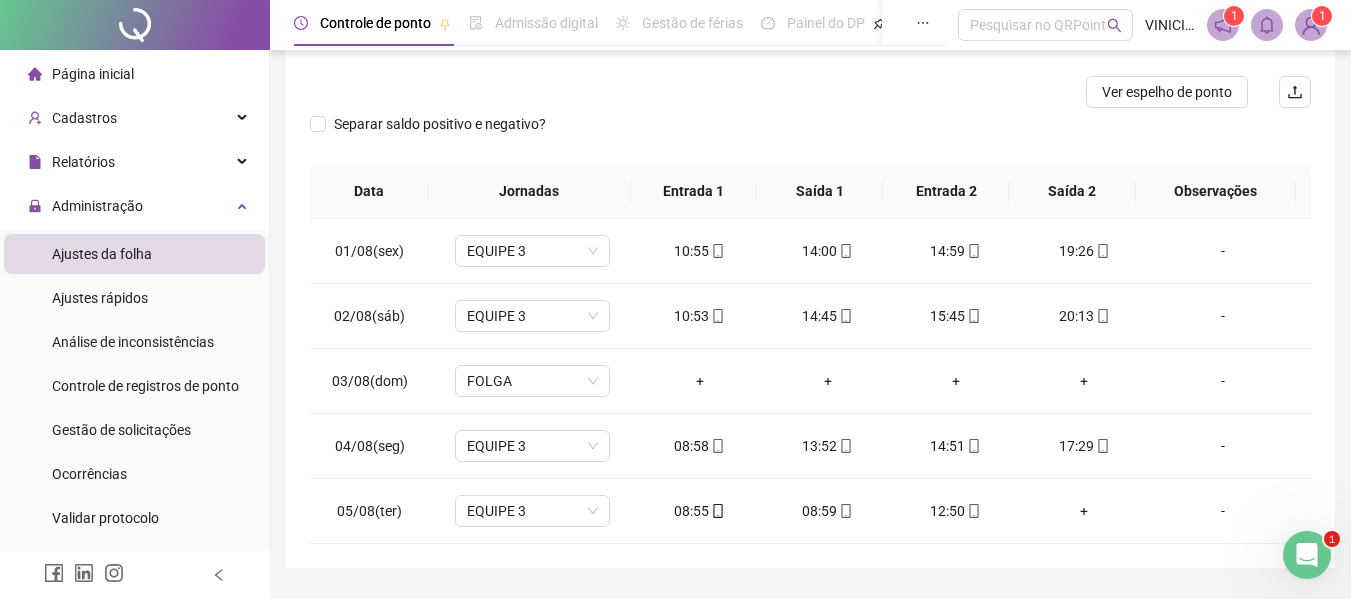 scroll, scrollTop: 297, scrollLeft: 0, axis: vertical 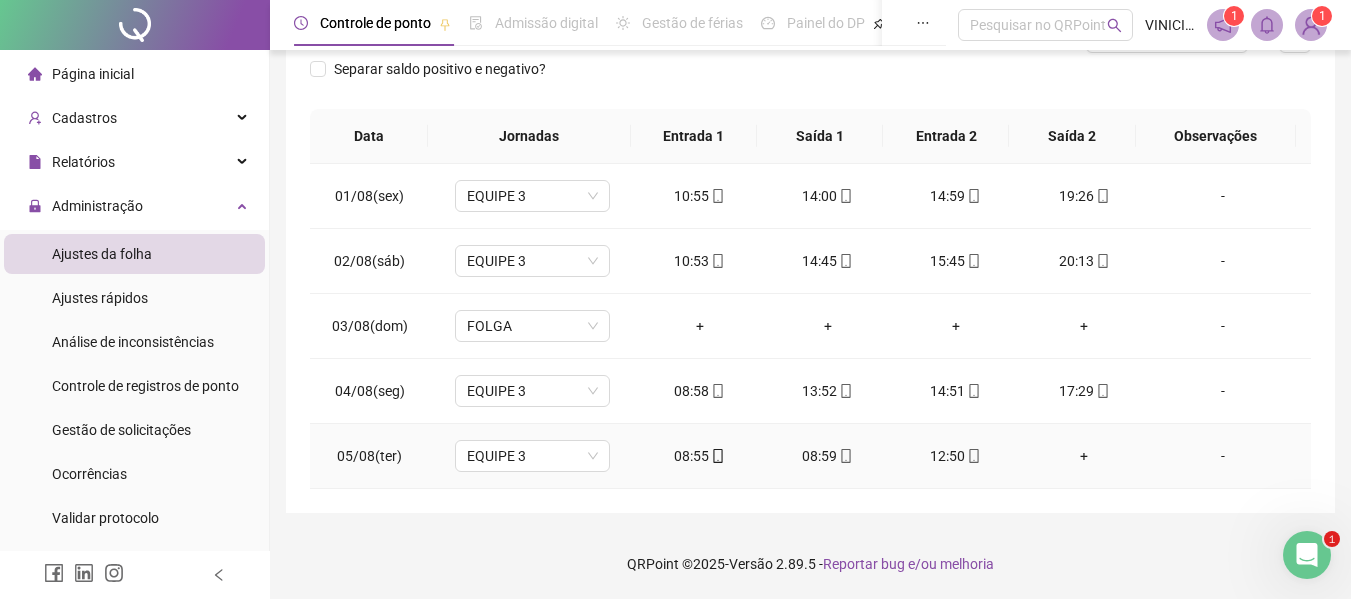 click 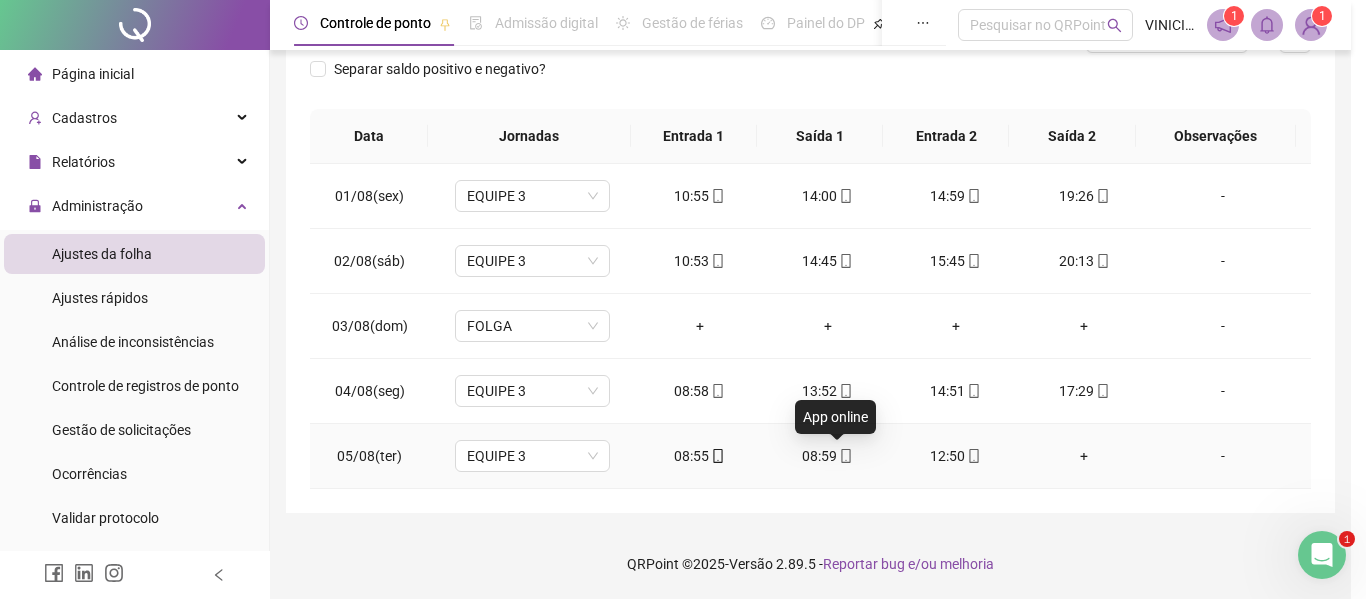 type on "**********" 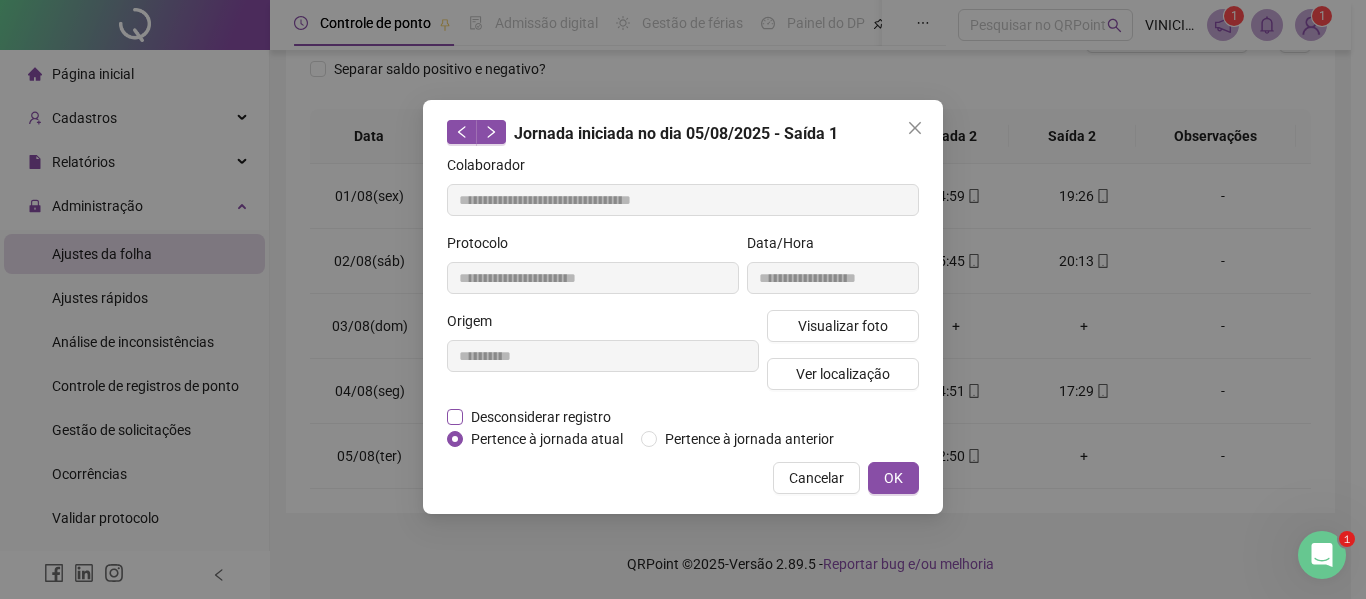 click on "Desconsiderar registro" at bounding box center (541, 417) 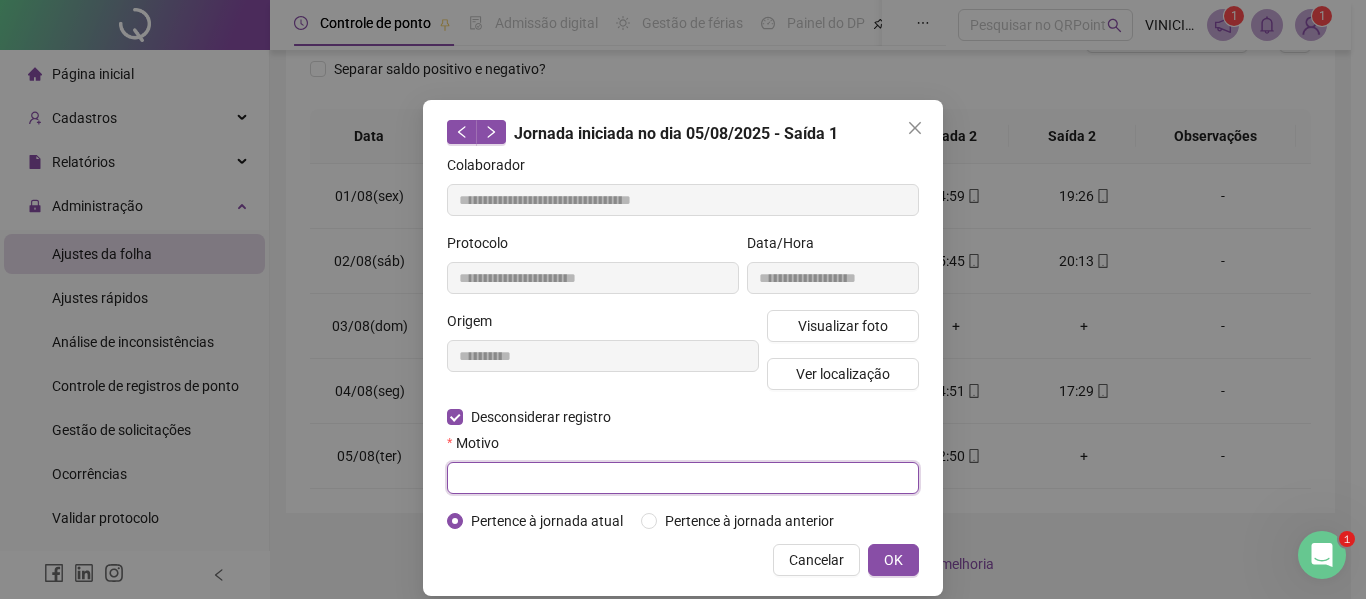 click at bounding box center [683, 478] 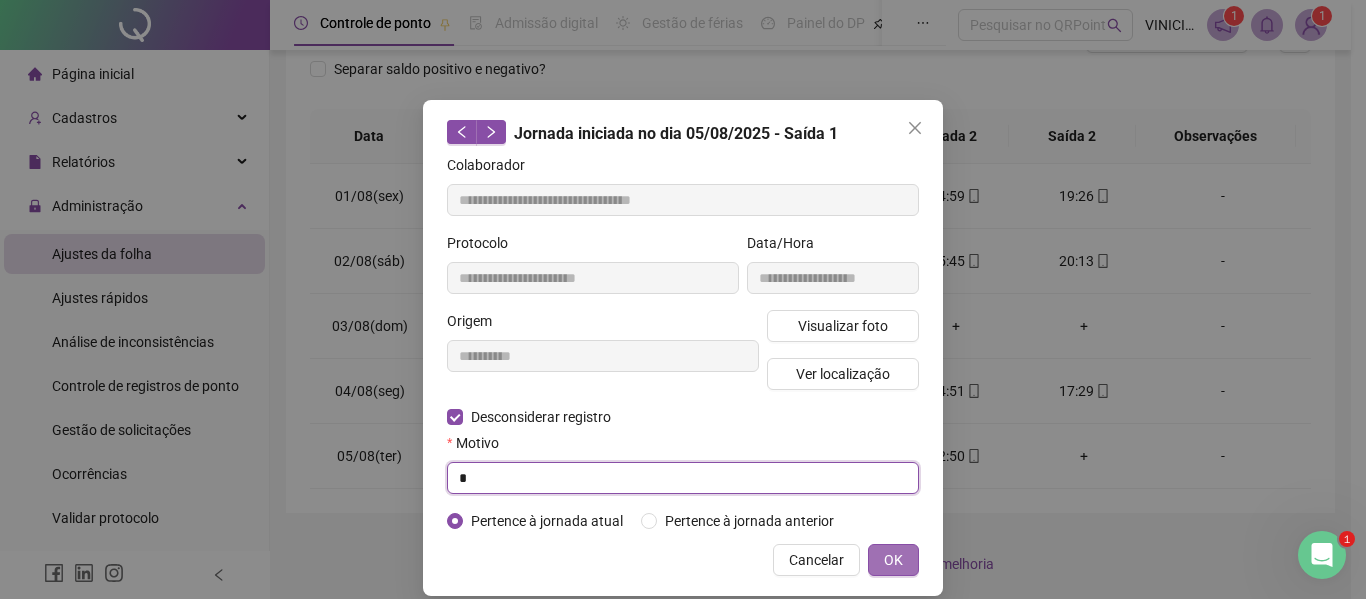 type on "*" 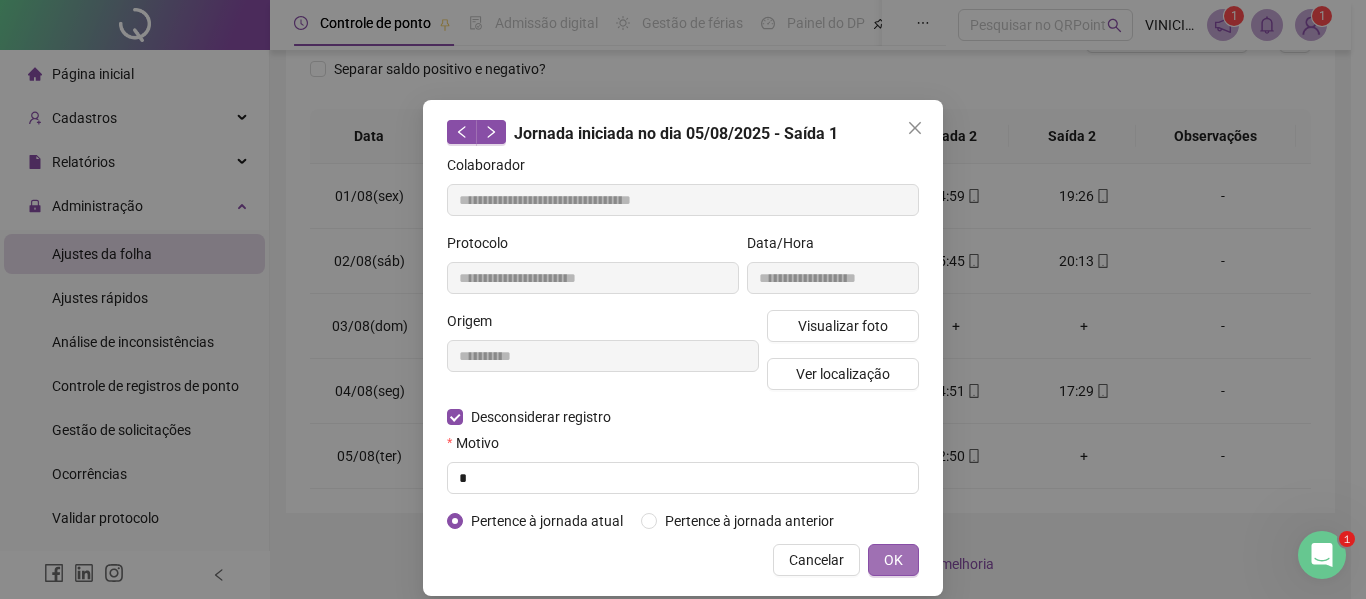 click on "OK" at bounding box center (893, 560) 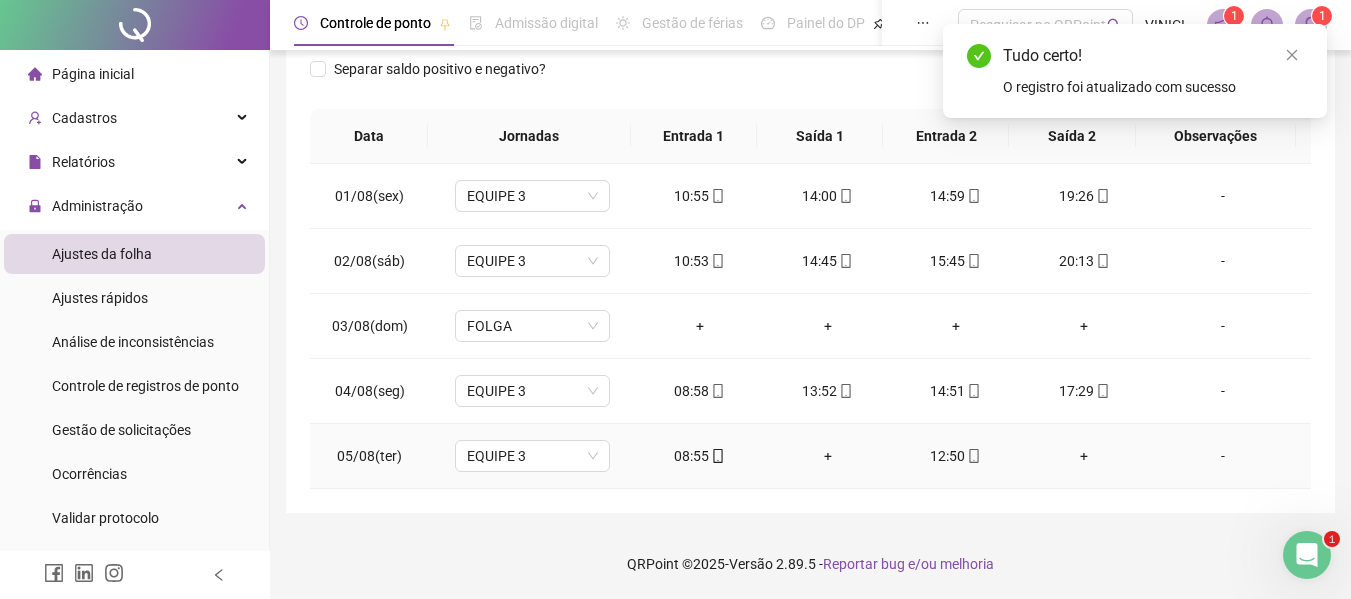 click 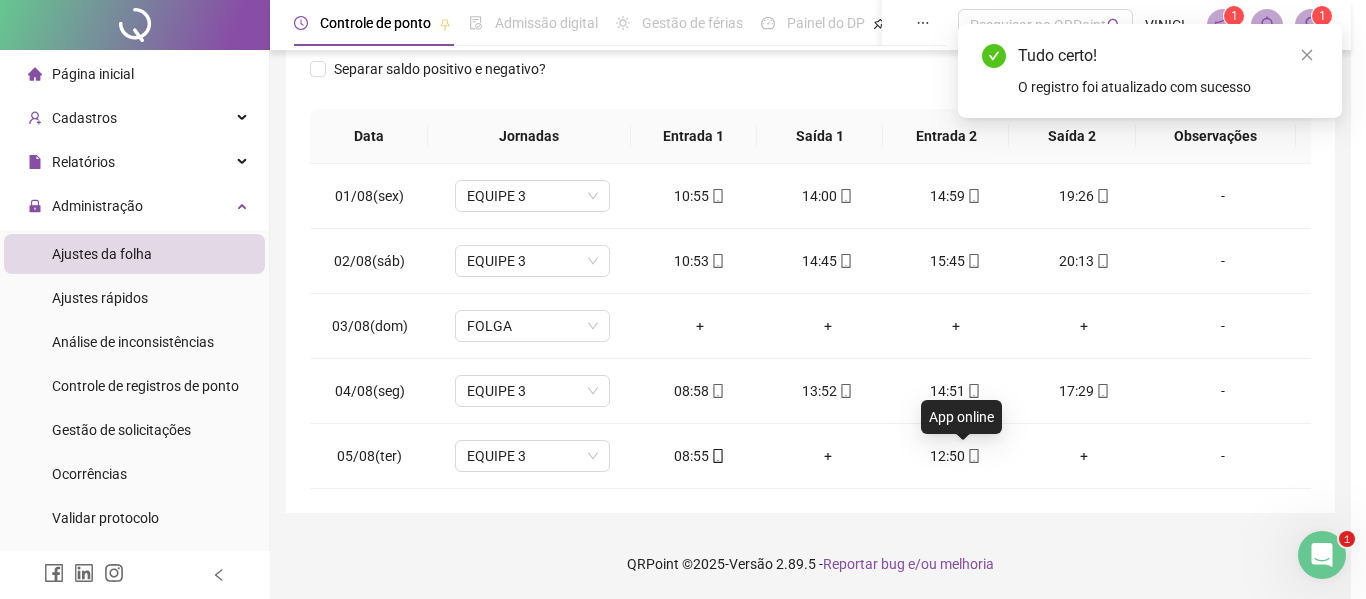 type on "**********" 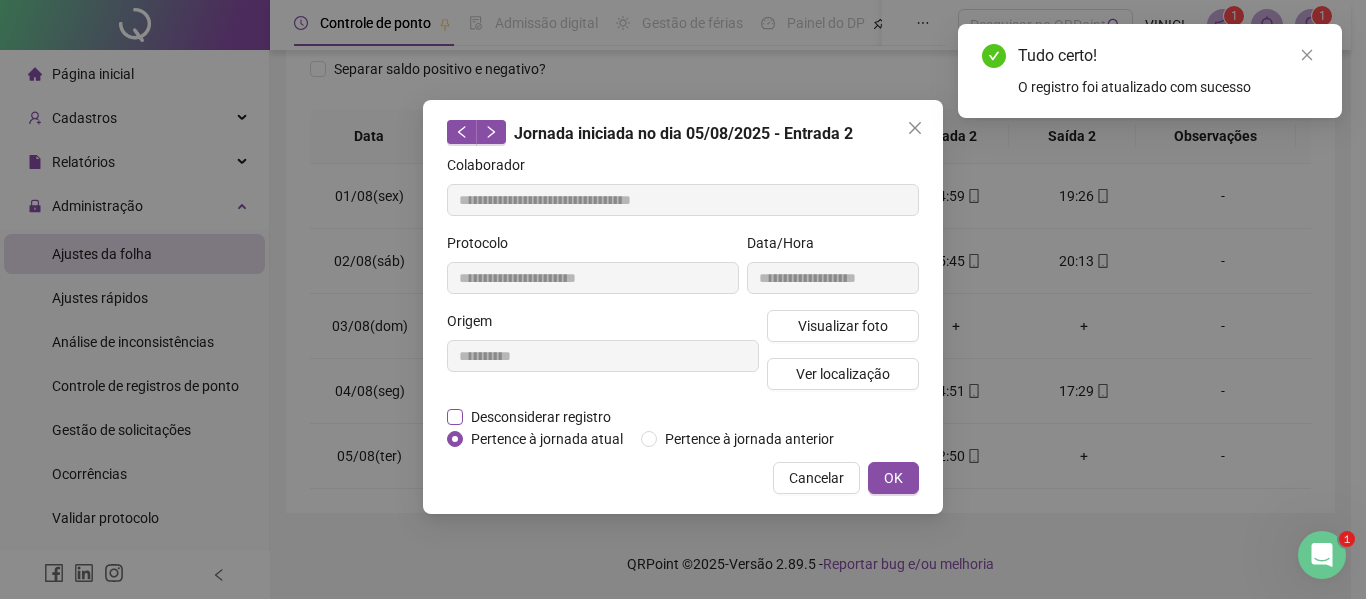 click on "Desconsiderar registro" at bounding box center (541, 417) 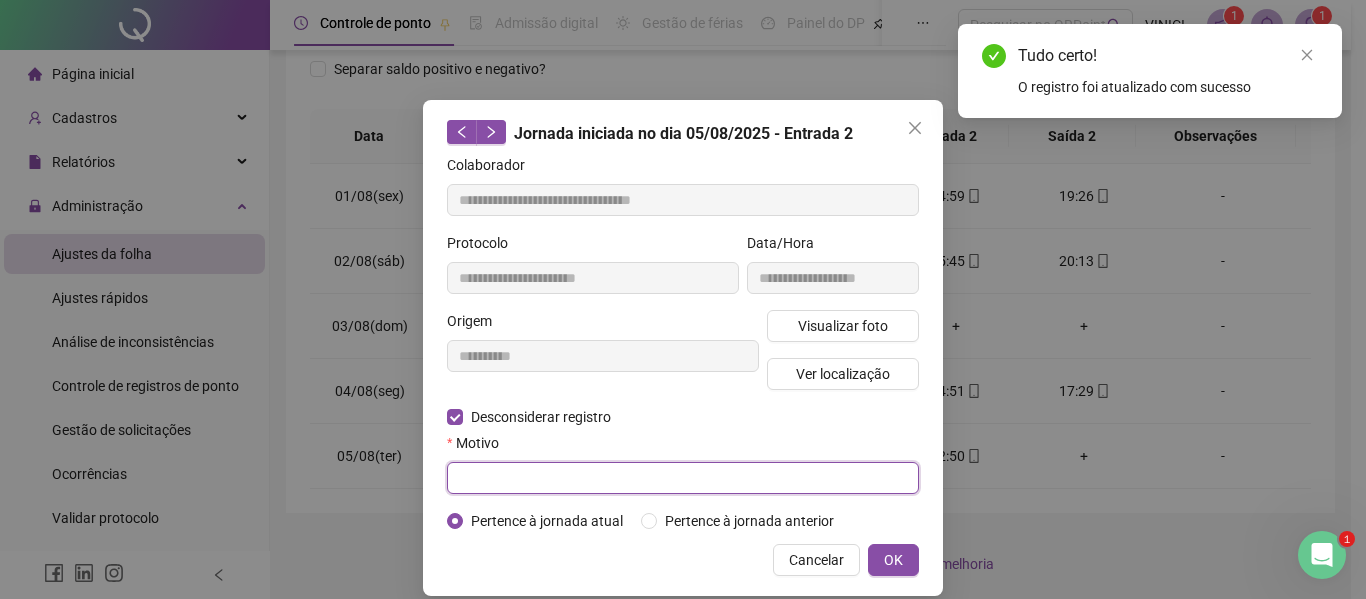 click at bounding box center (683, 478) 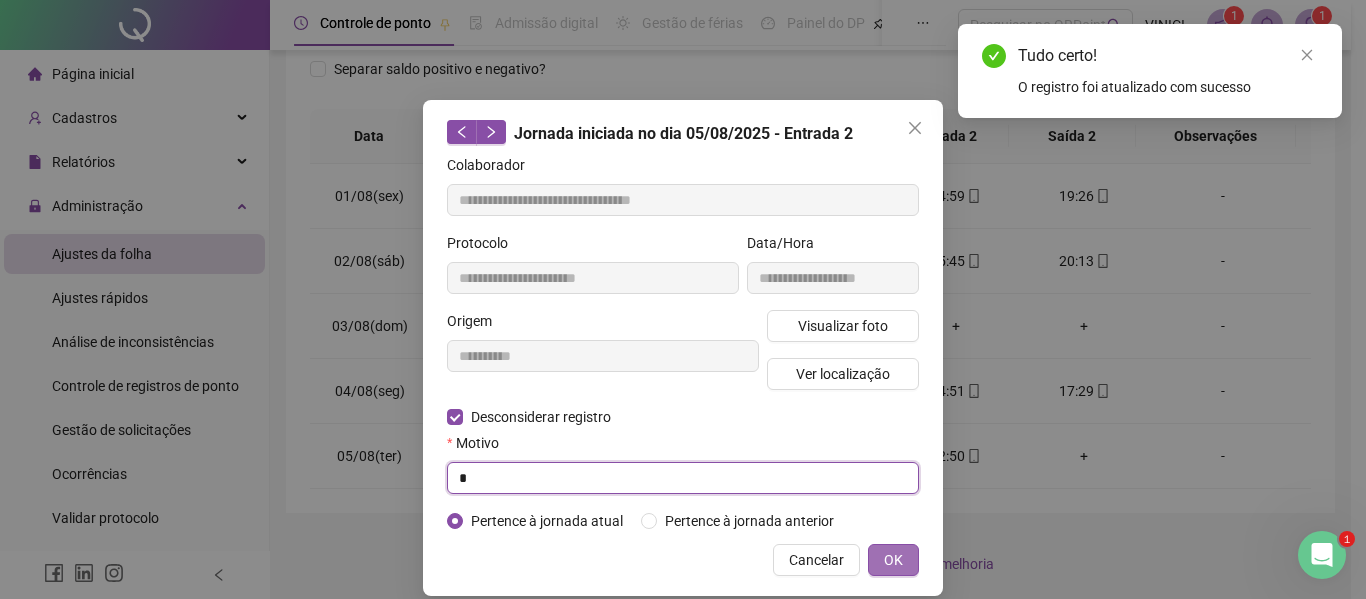 type on "*" 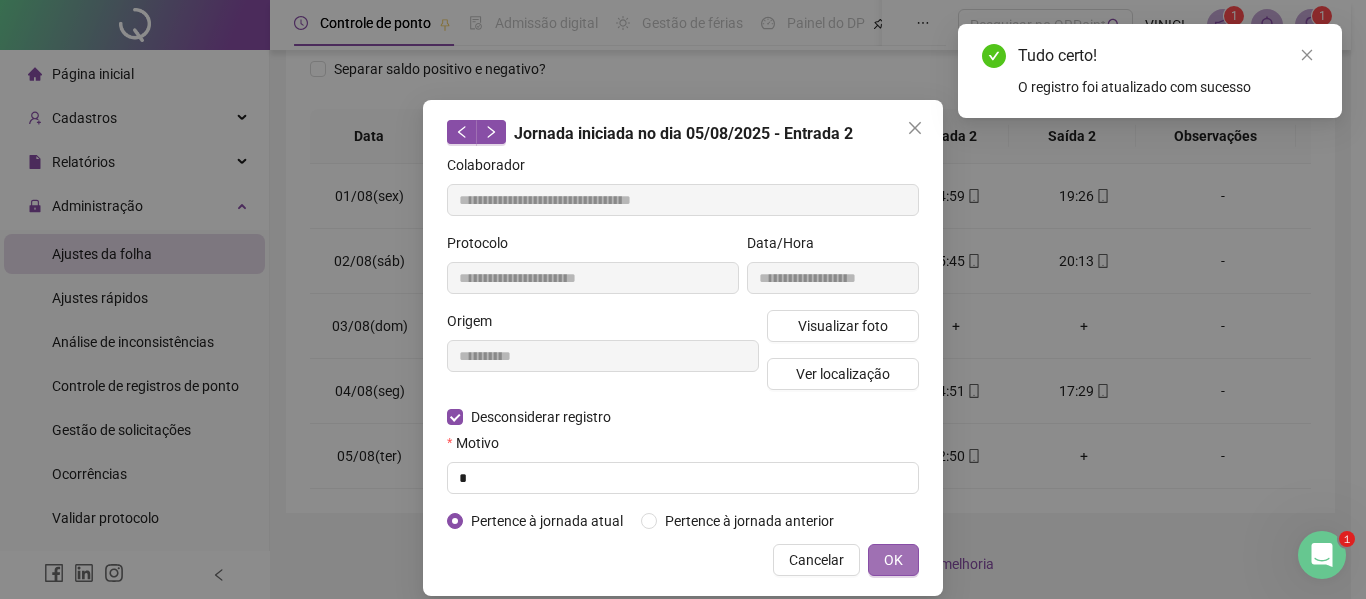 click on "OK" at bounding box center [893, 560] 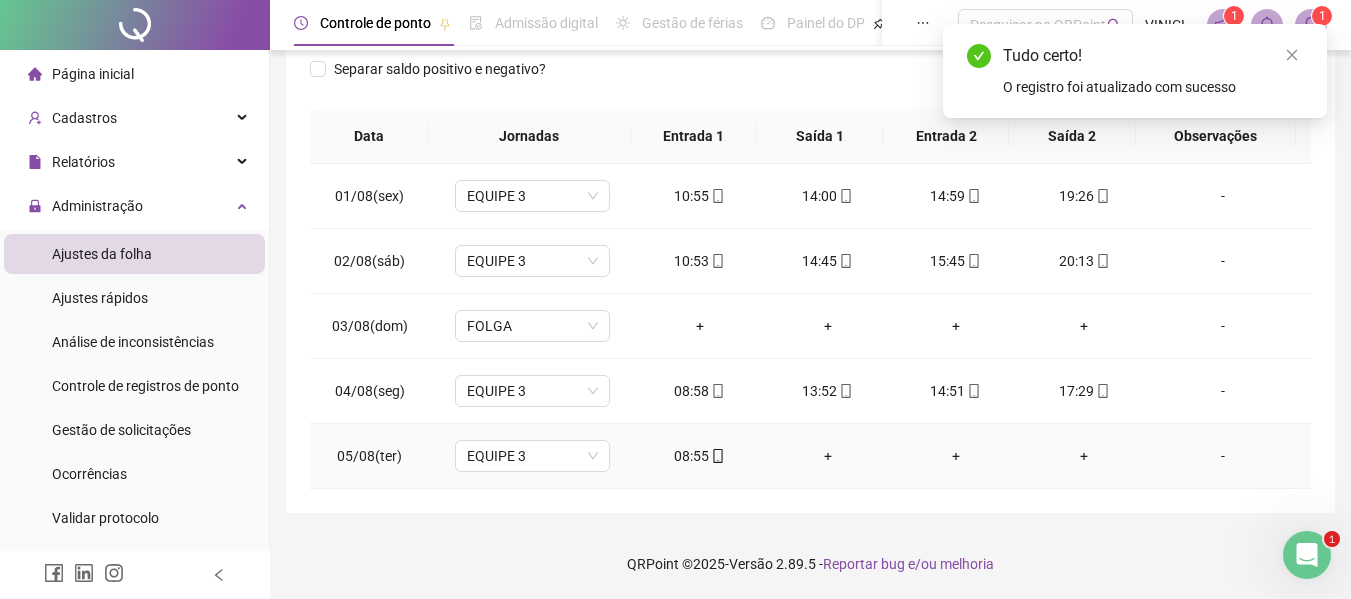 click on "+" at bounding box center (828, 456) 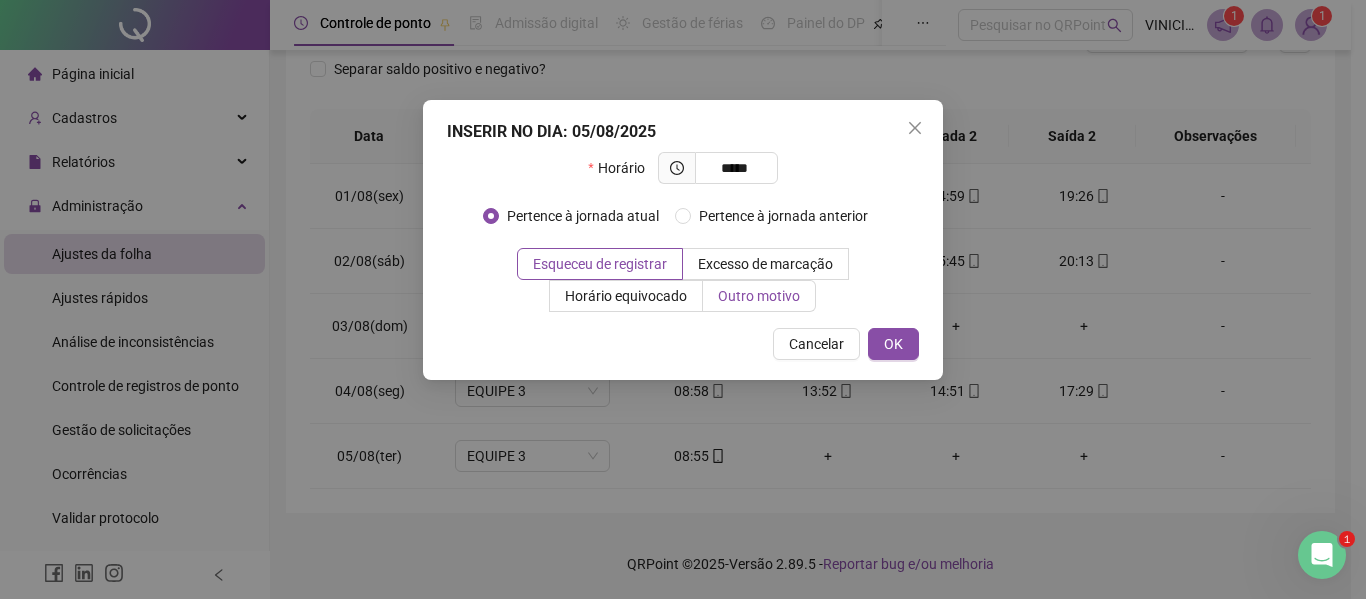 type on "*****" 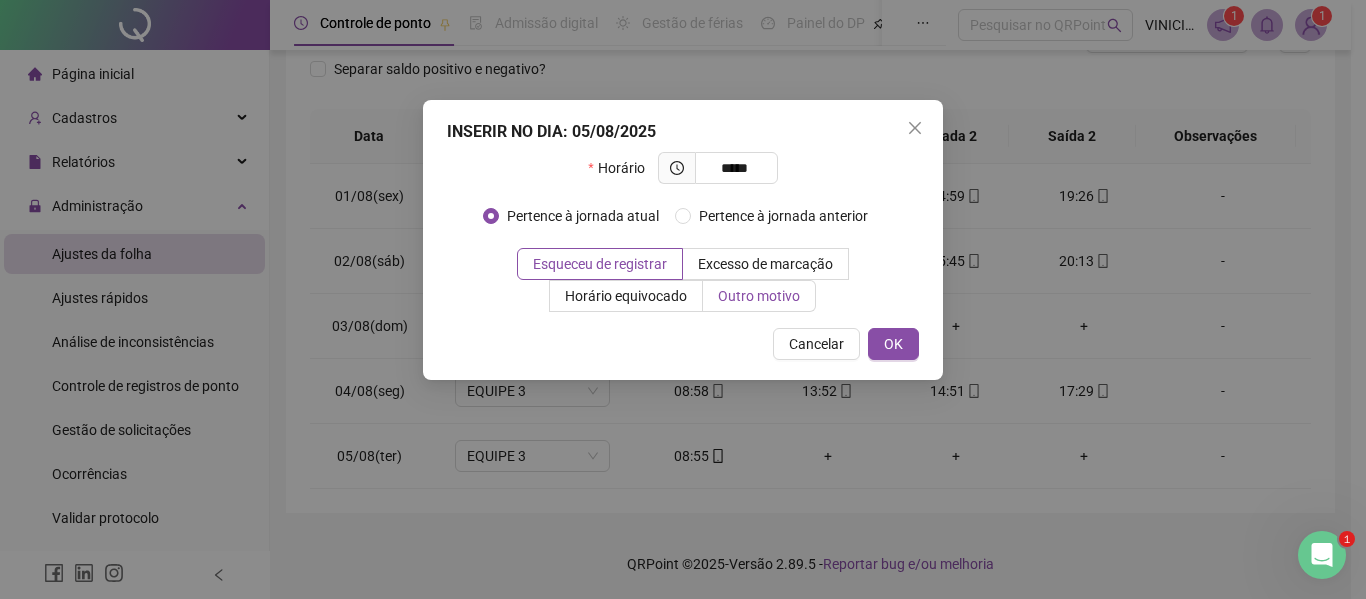 click on "Outro motivo" at bounding box center (759, 296) 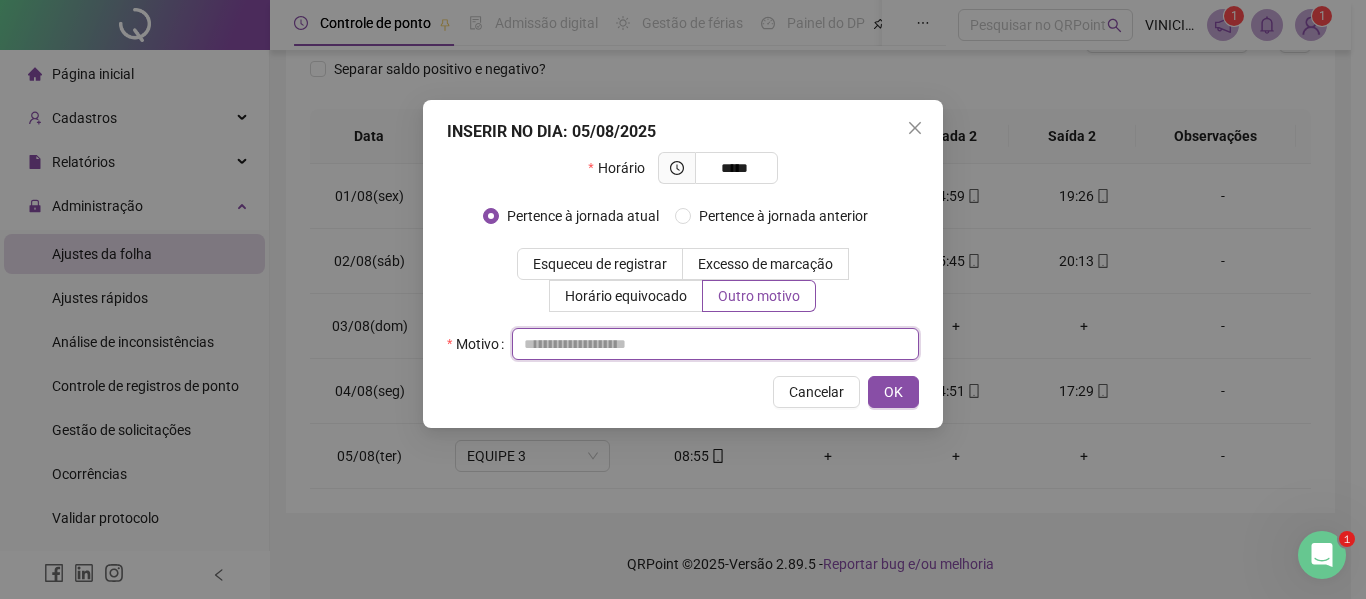 click at bounding box center [715, 344] 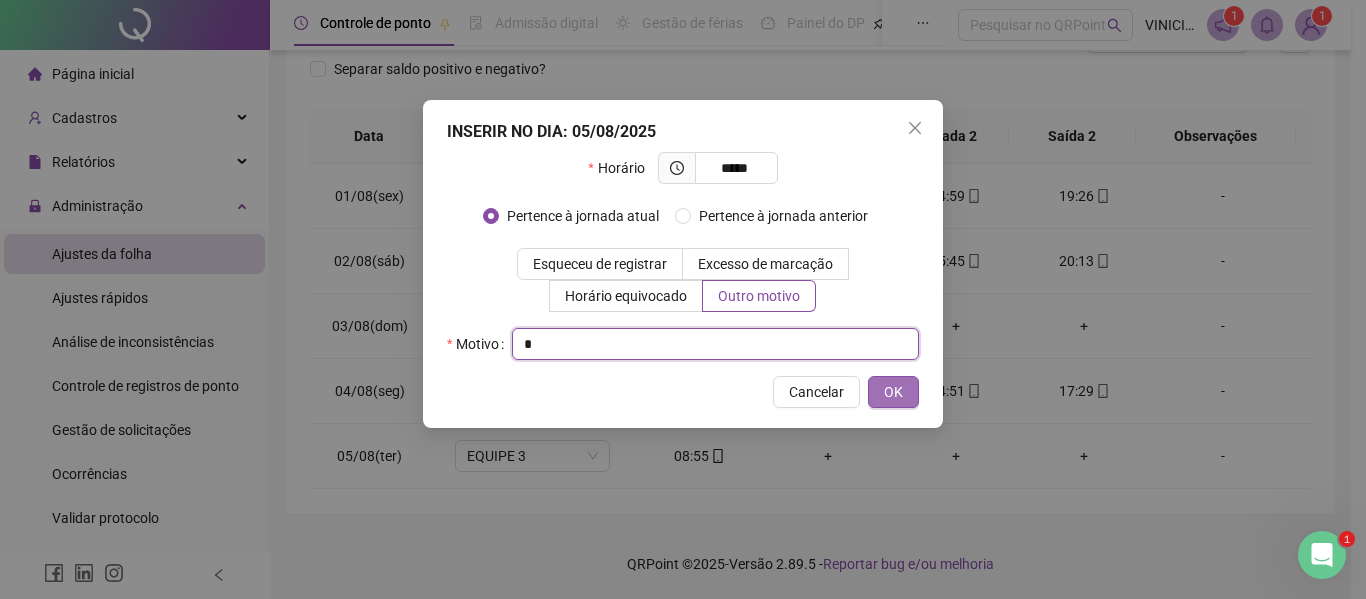 type on "*" 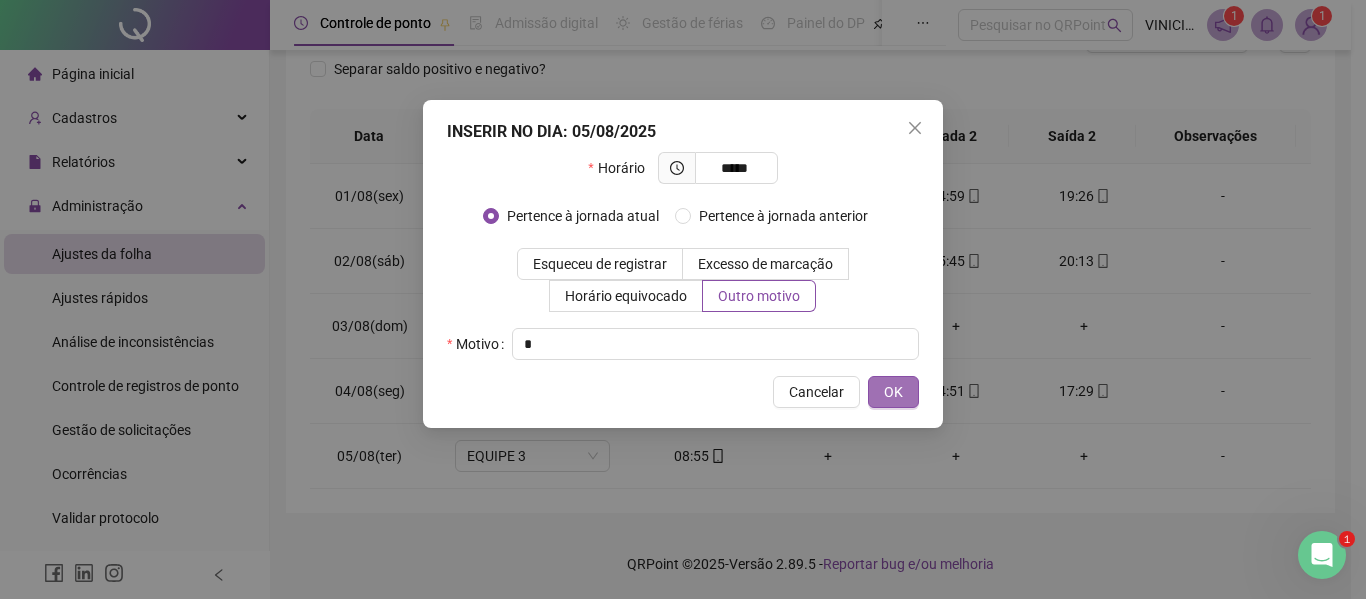 click on "OK" at bounding box center [893, 392] 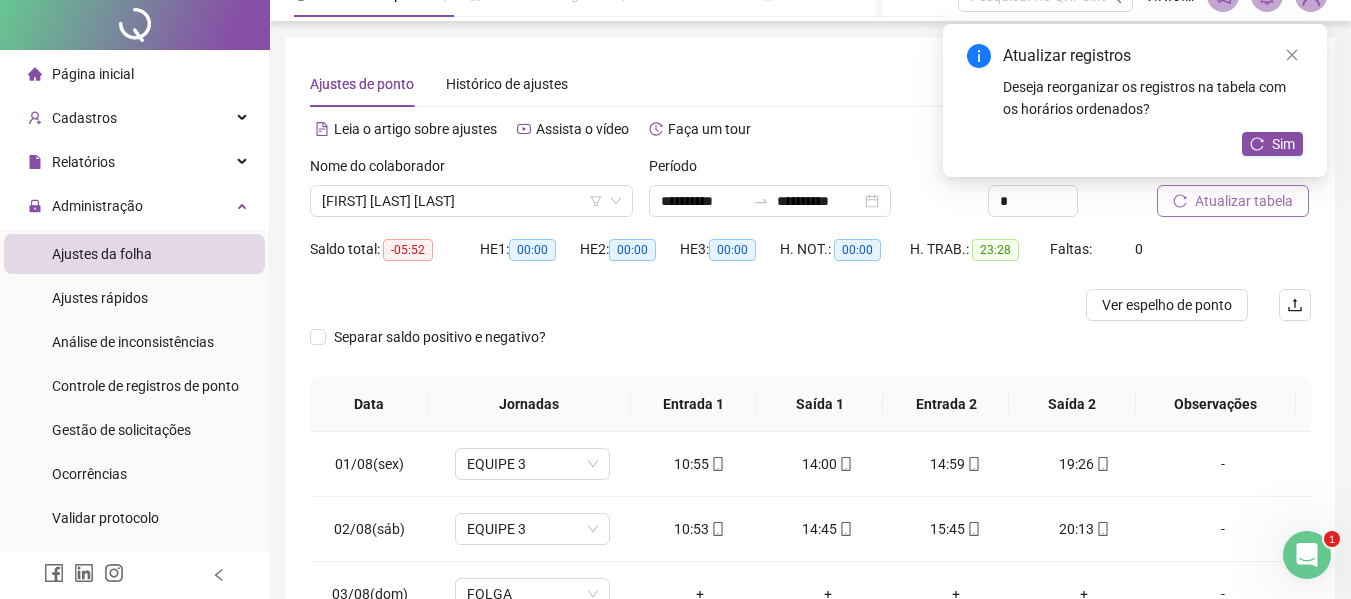 scroll, scrollTop: 0, scrollLeft: 0, axis: both 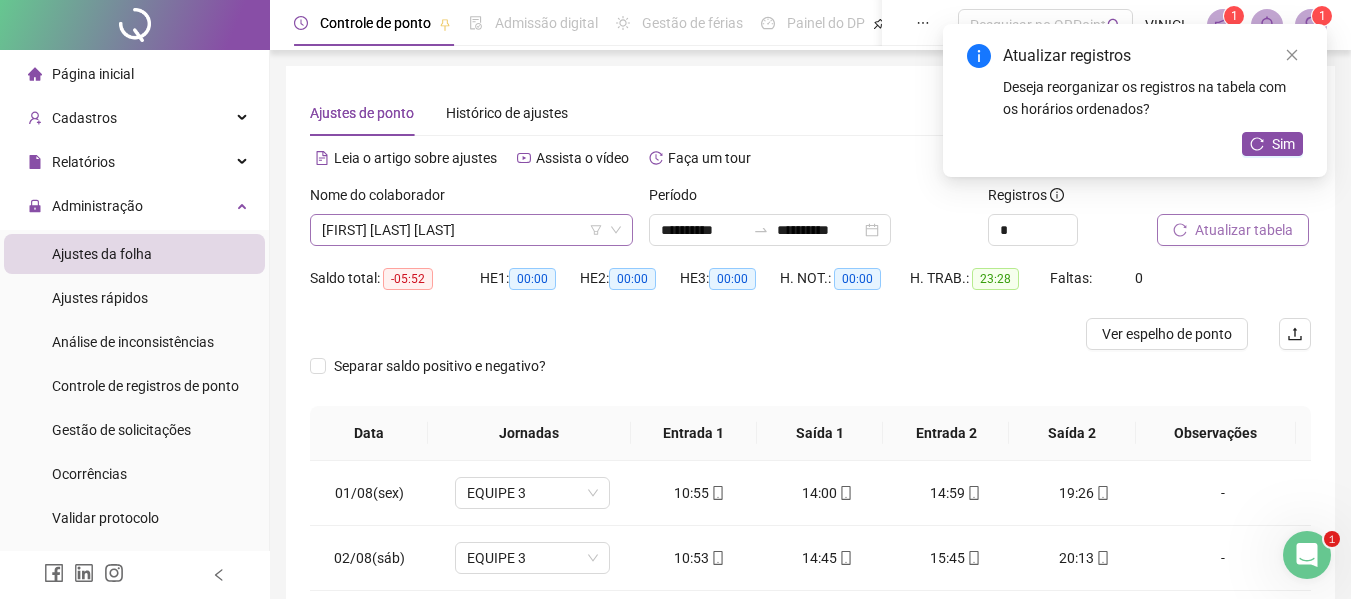 click on "[FIRST] [LAST] [LAST]" at bounding box center (471, 230) 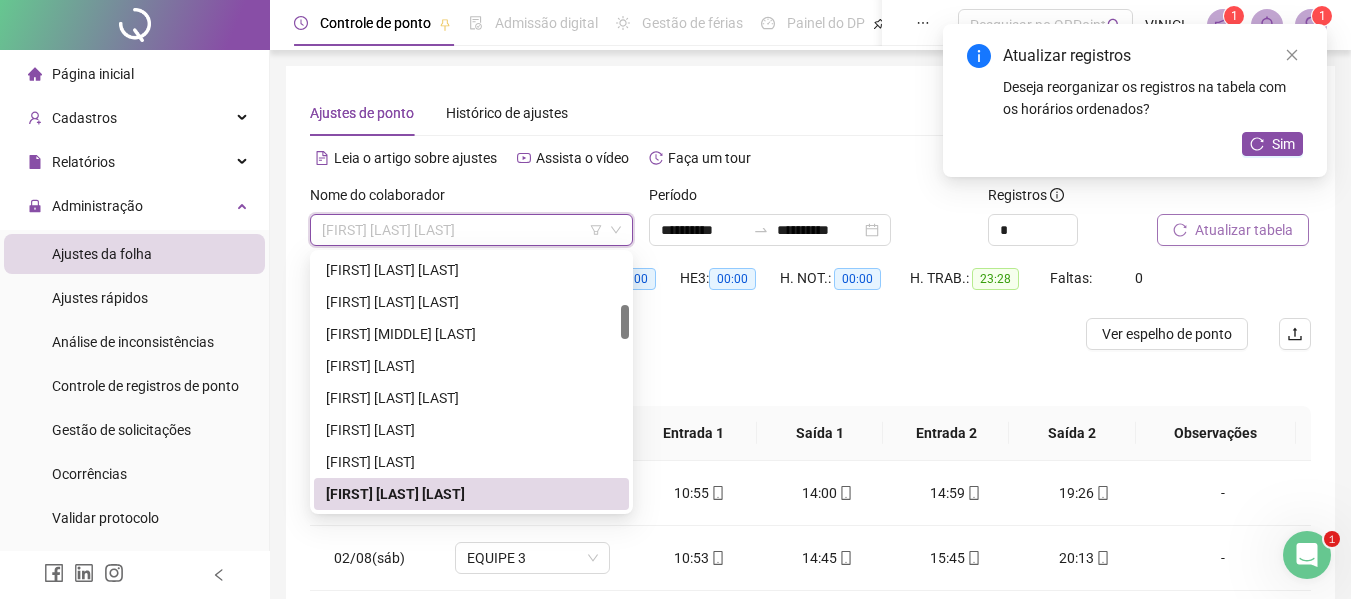 paste on "**********" 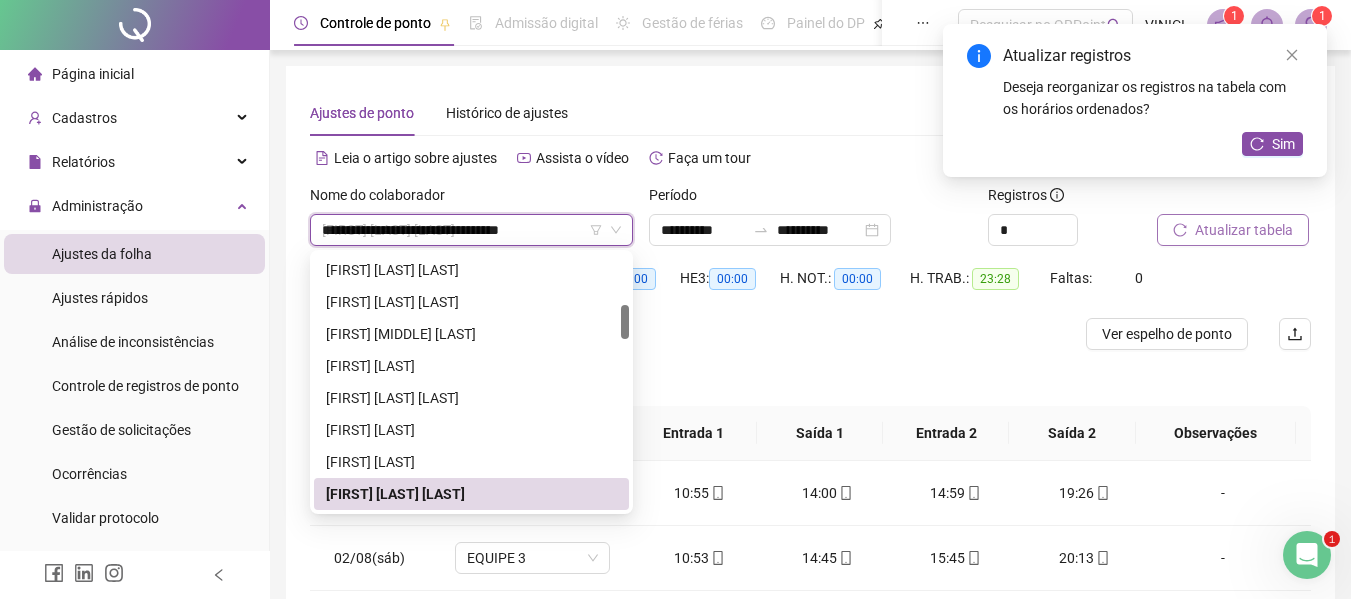 scroll, scrollTop: 0, scrollLeft: 0, axis: both 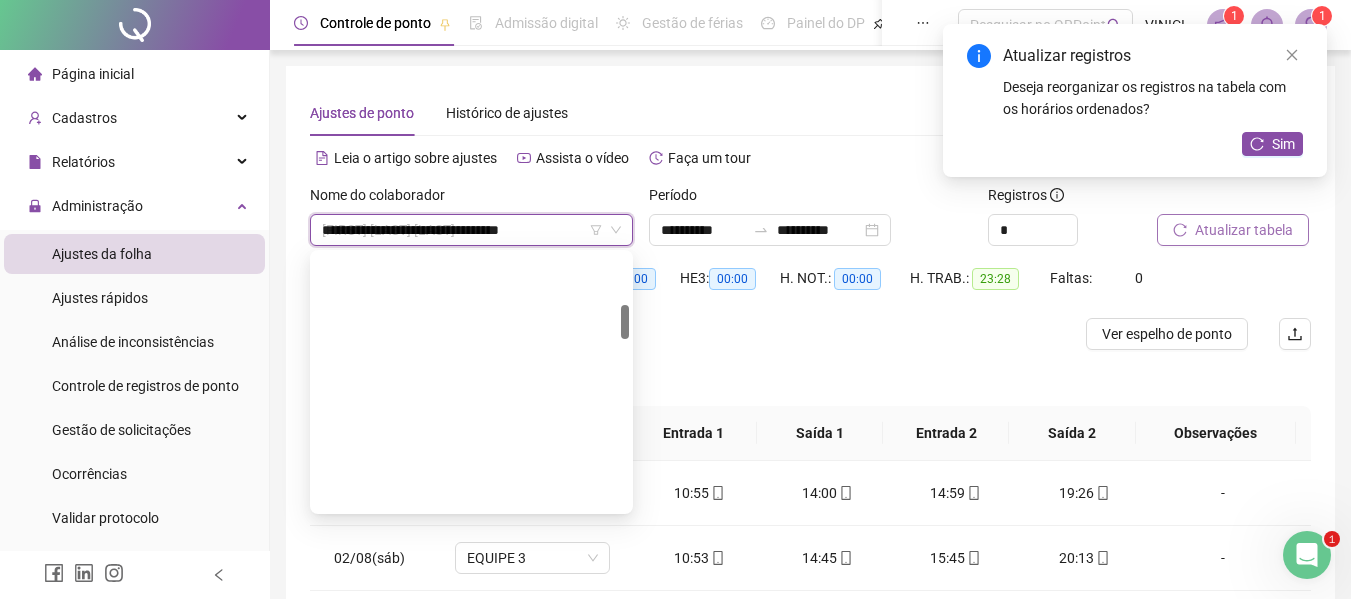 paste on "**********" 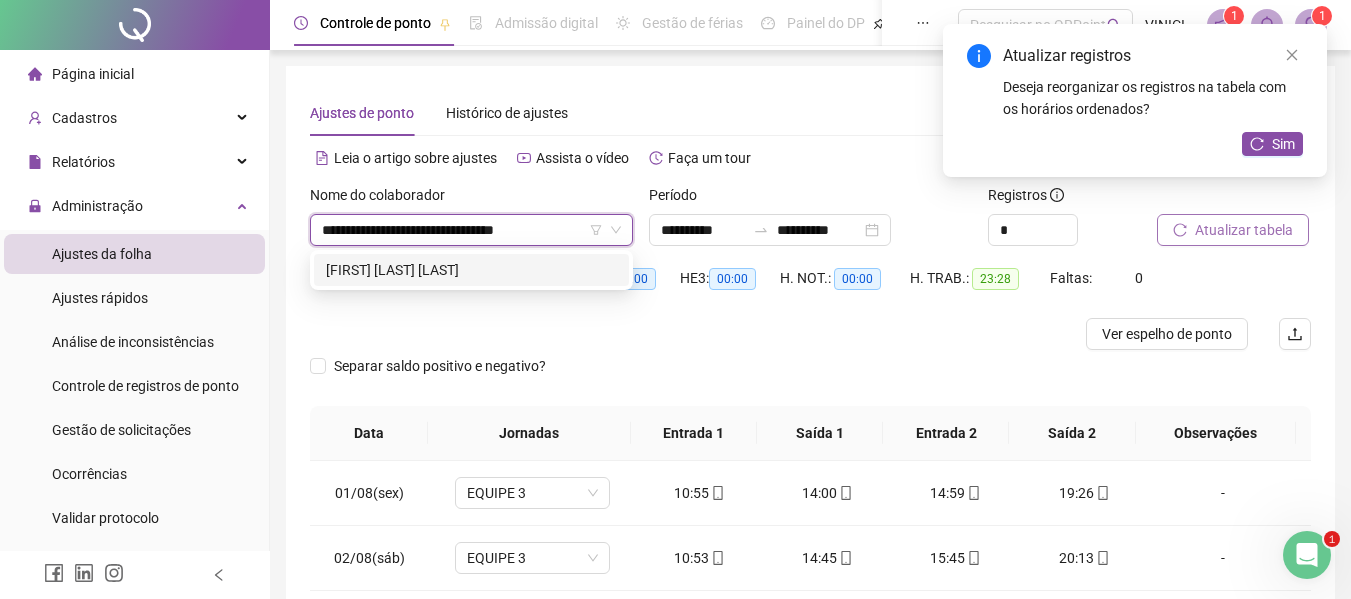 scroll, scrollTop: 0, scrollLeft: 0, axis: both 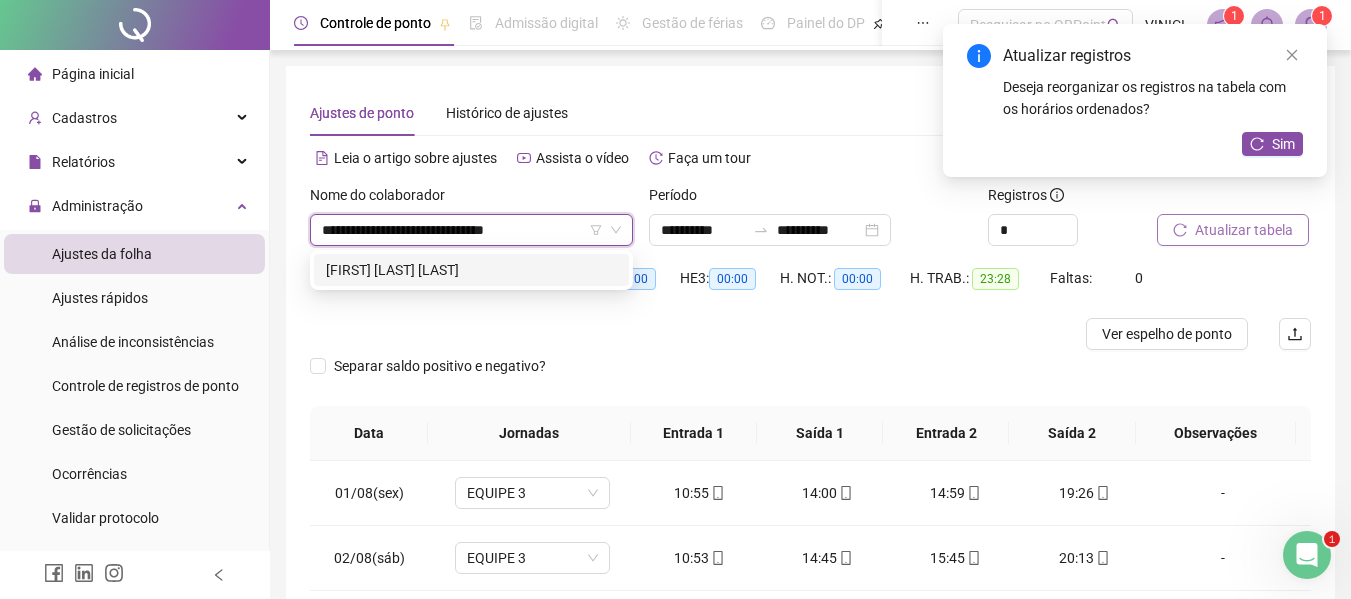 type on "**********" 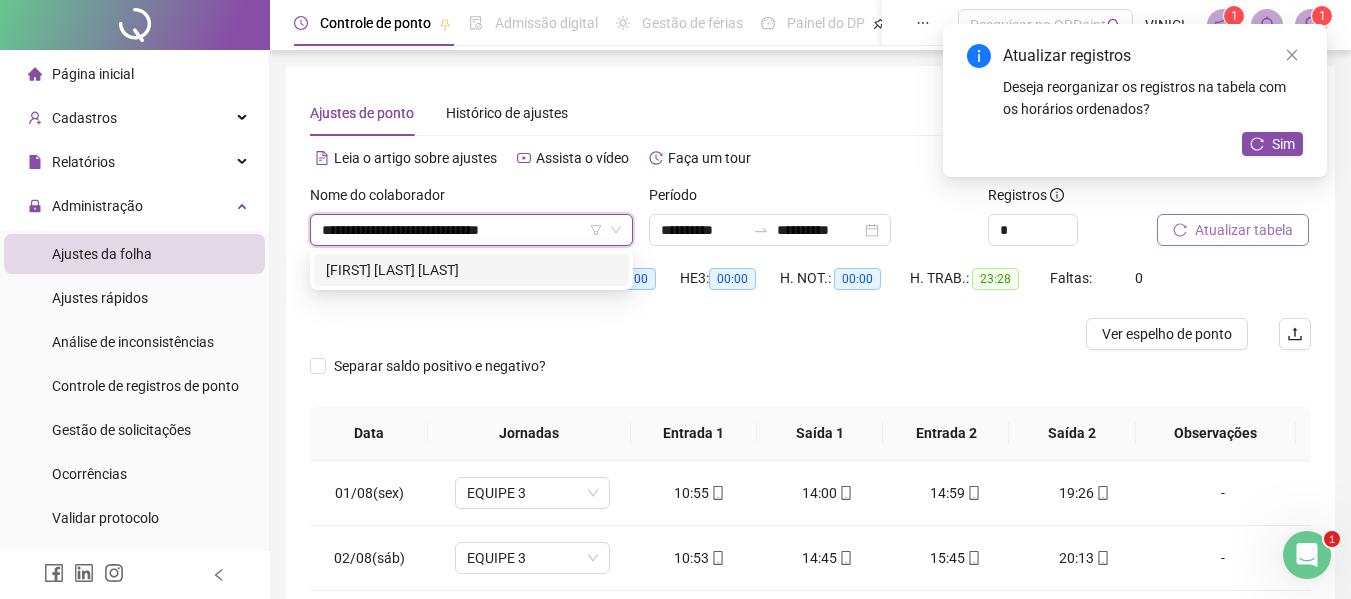 click on "[FIRST] [LAST] [LAST]" at bounding box center (471, 270) 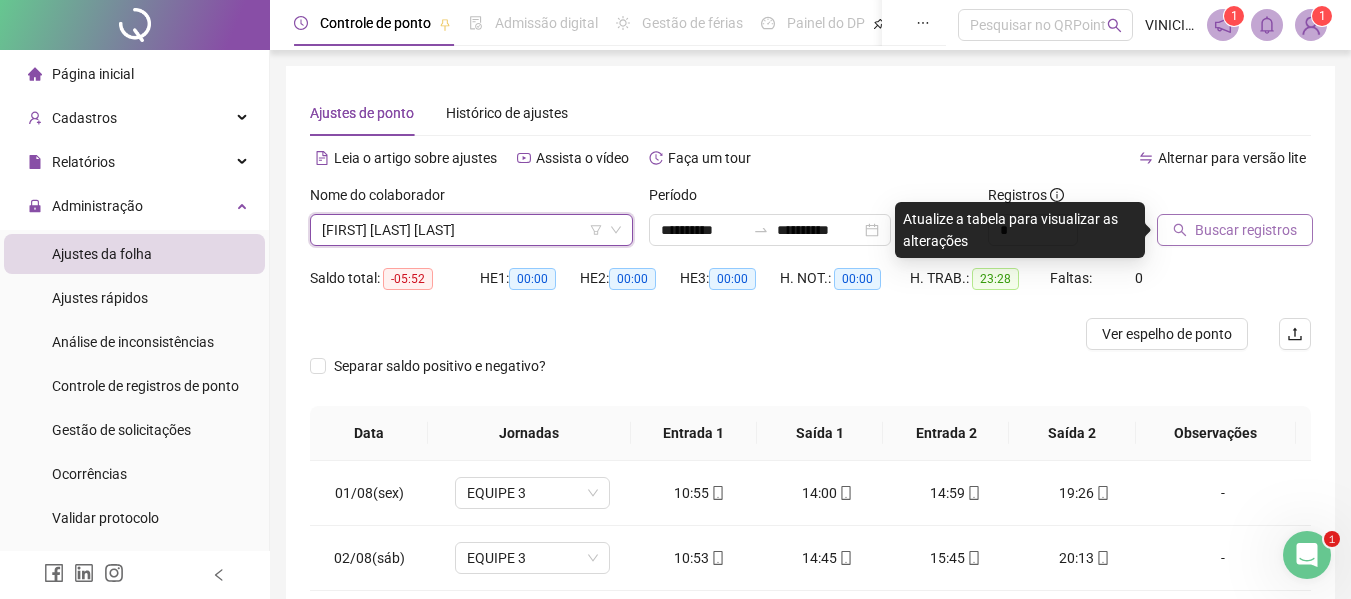 click on "Buscar registros" at bounding box center (1235, 230) 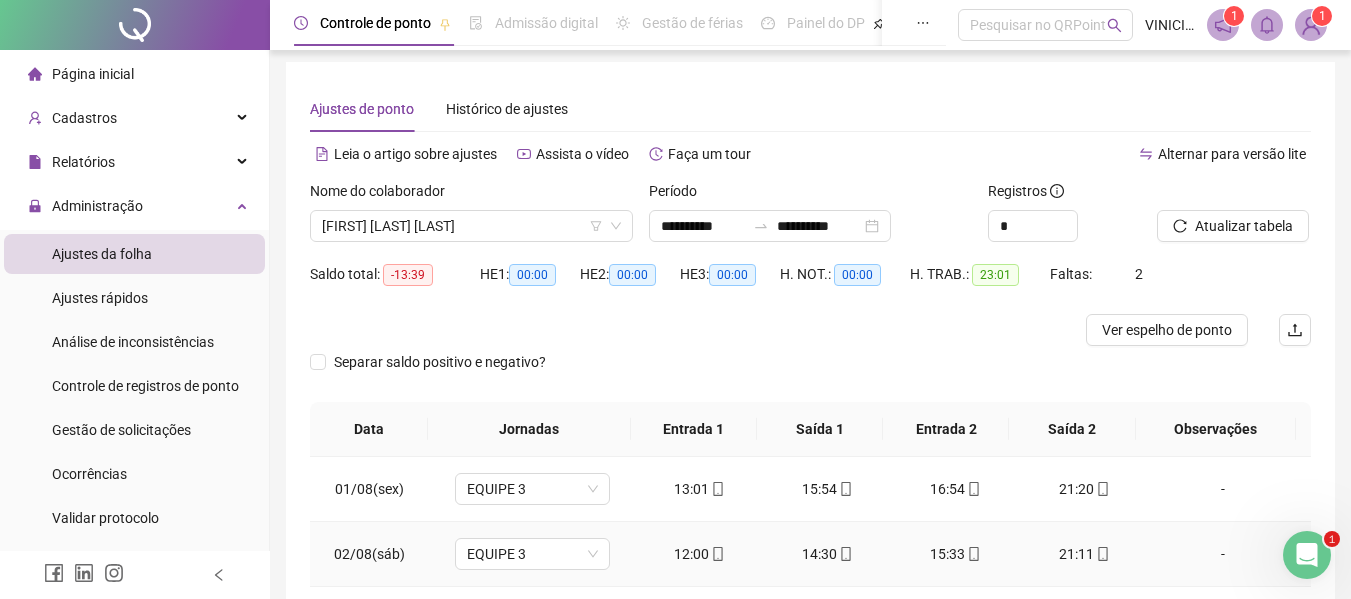 scroll, scrollTop: 0, scrollLeft: 0, axis: both 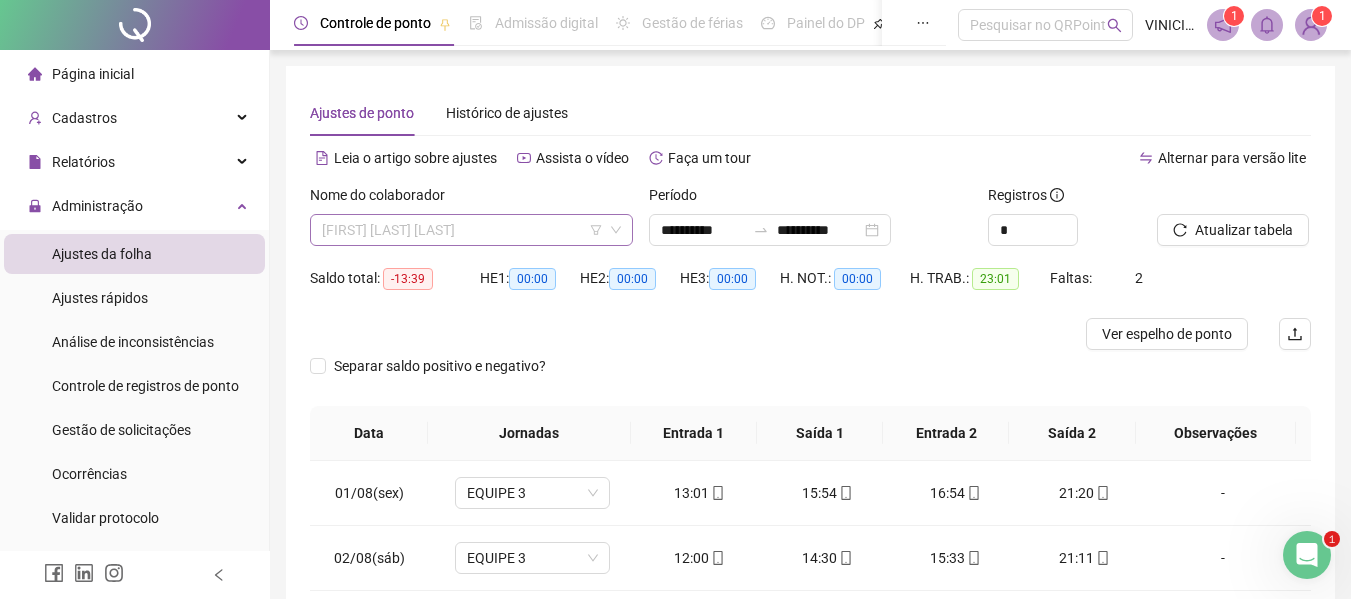 click on "[FIRST] [LAST] [LAST]" at bounding box center [471, 230] 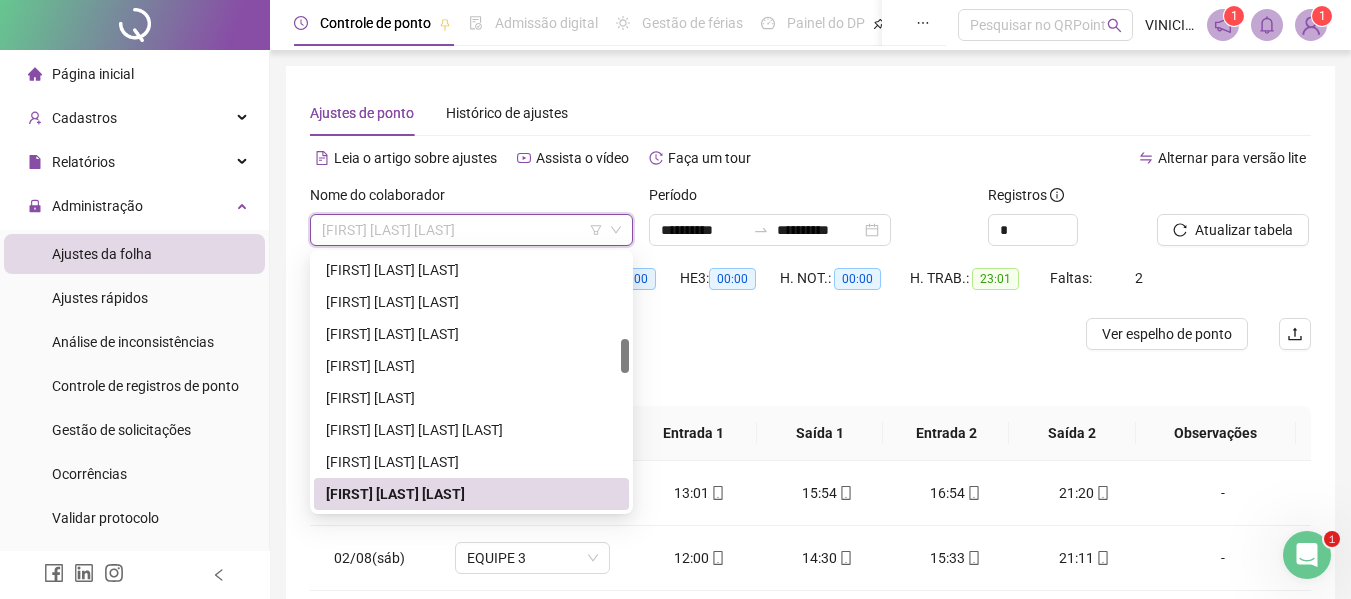 paste on "**********" 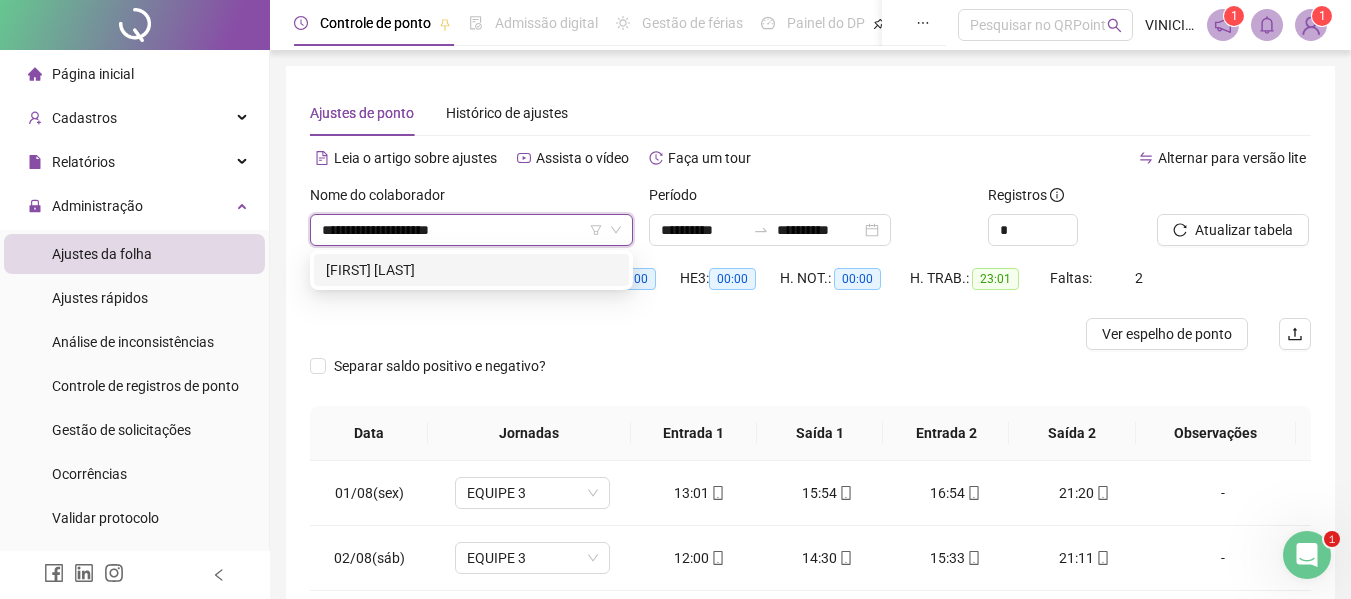 type on "**********" 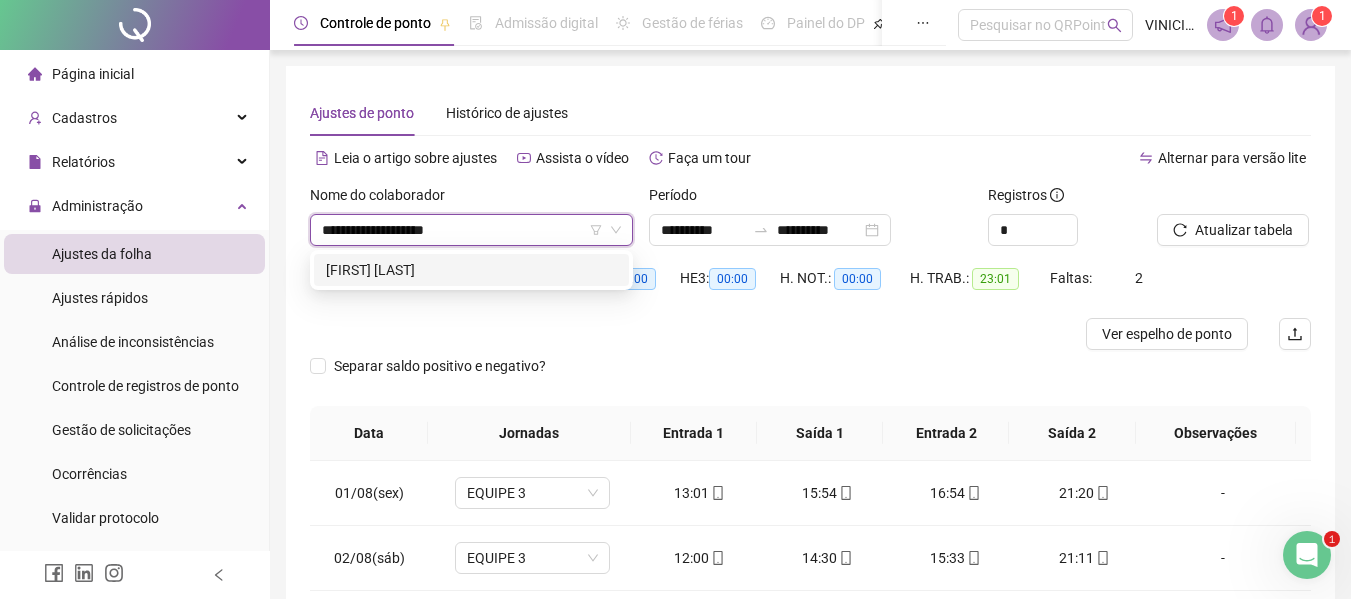 click on "[FIRST] [LAST]" at bounding box center (471, 270) 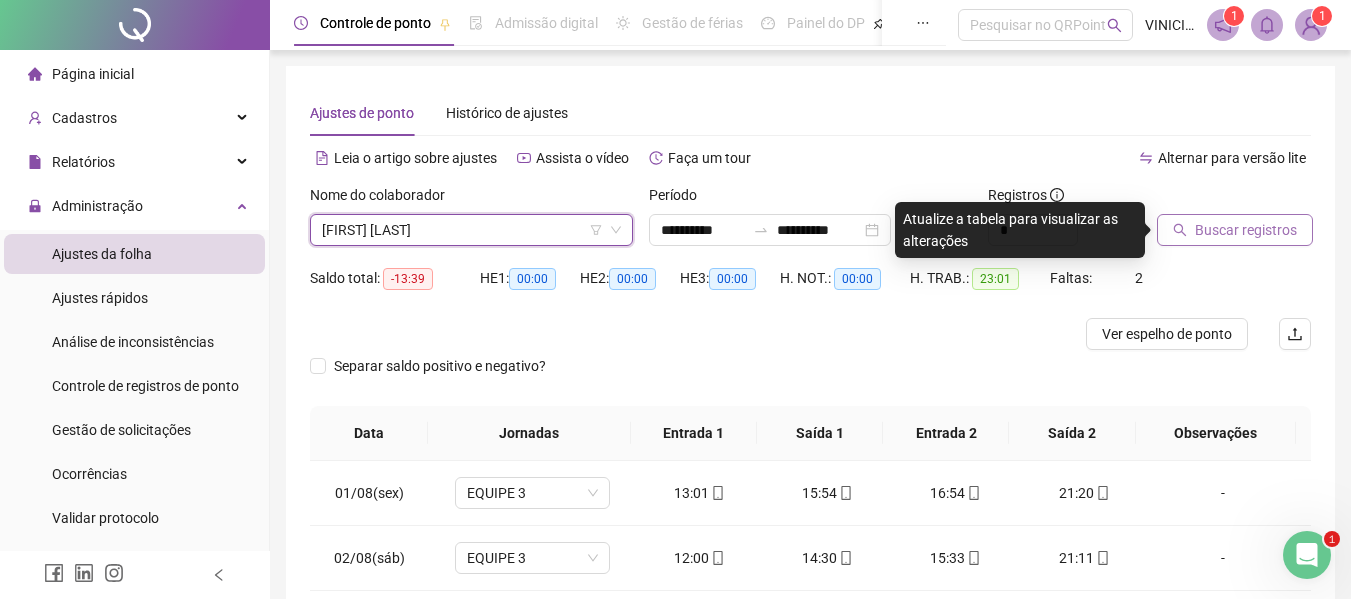 click on "Buscar registros" at bounding box center [1246, 230] 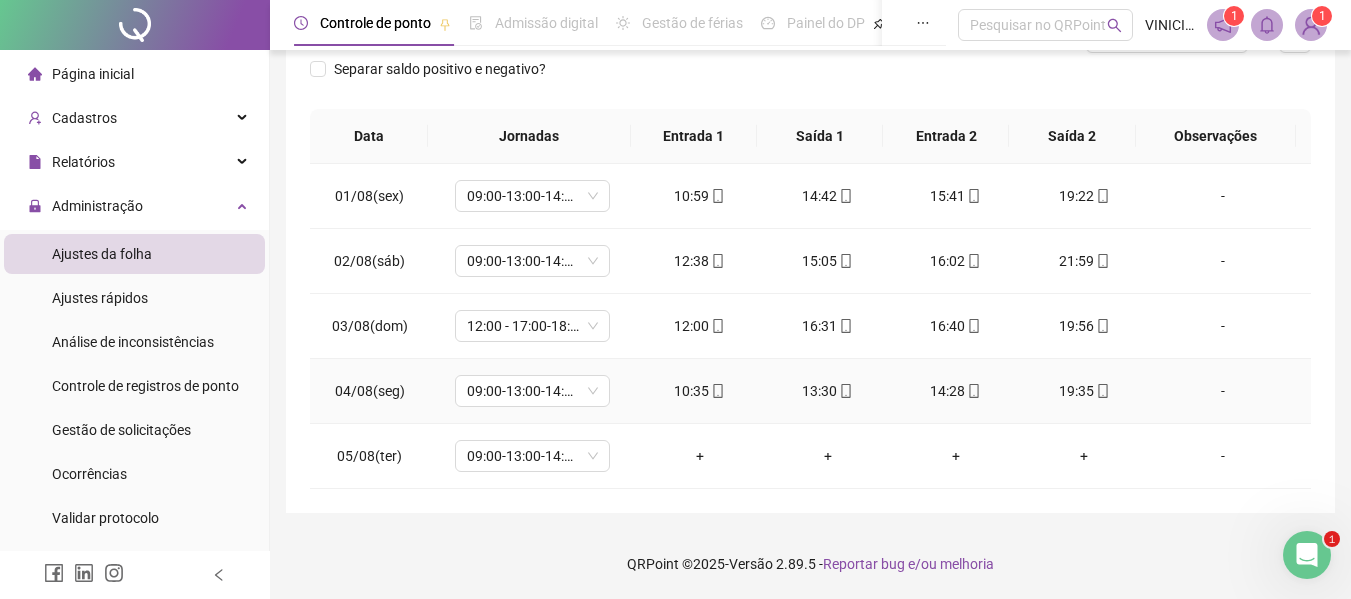 scroll, scrollTop: 0, scrollLeft: 0, axis: both 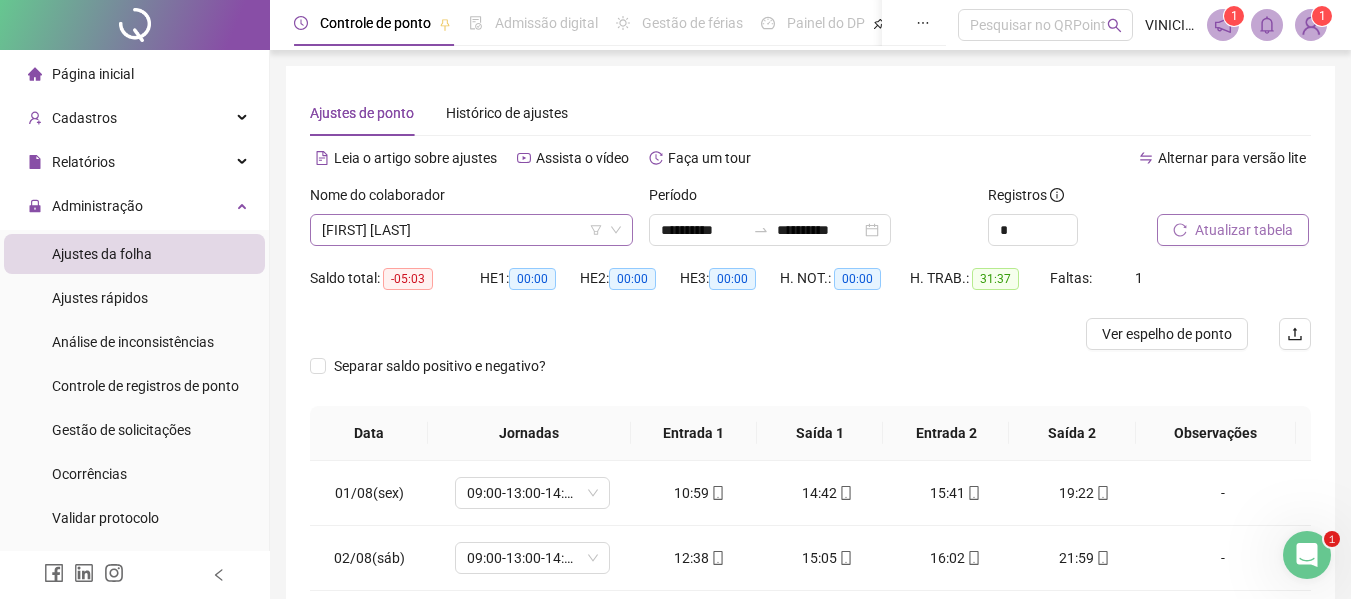 click on "[FIRST] [LAST]" at bounding box center [471, 230] 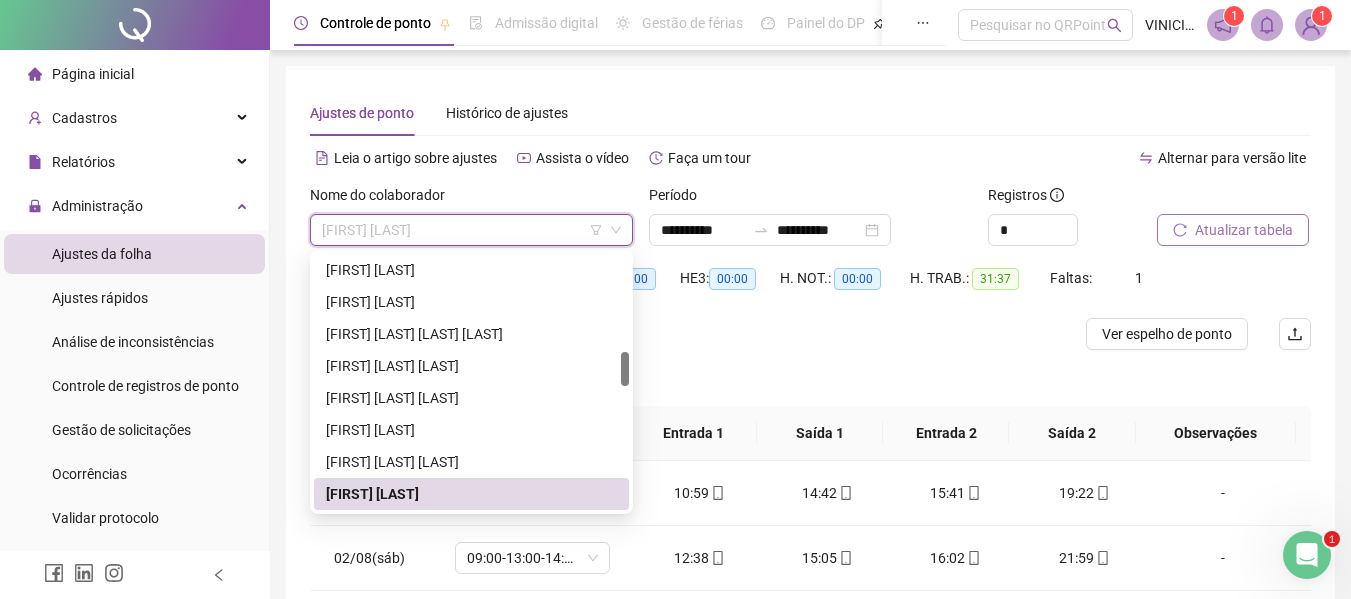 paste on "**********" 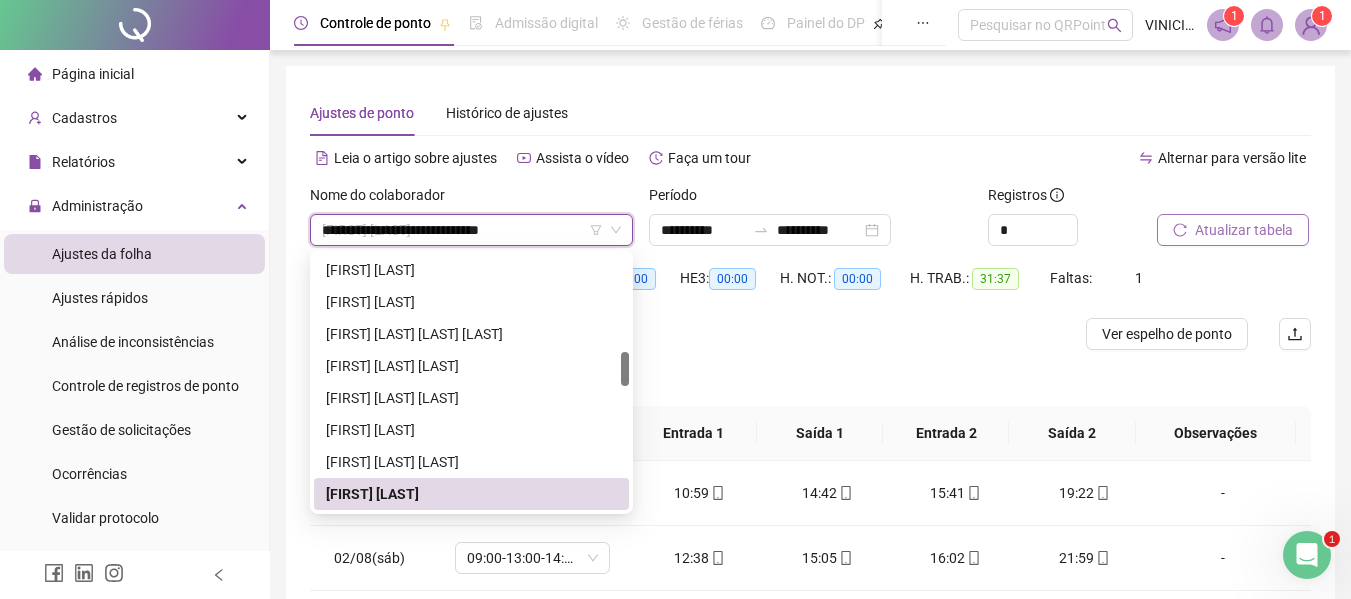 scroll, scrollTop: 0, scrollLeft: 0, axis: both 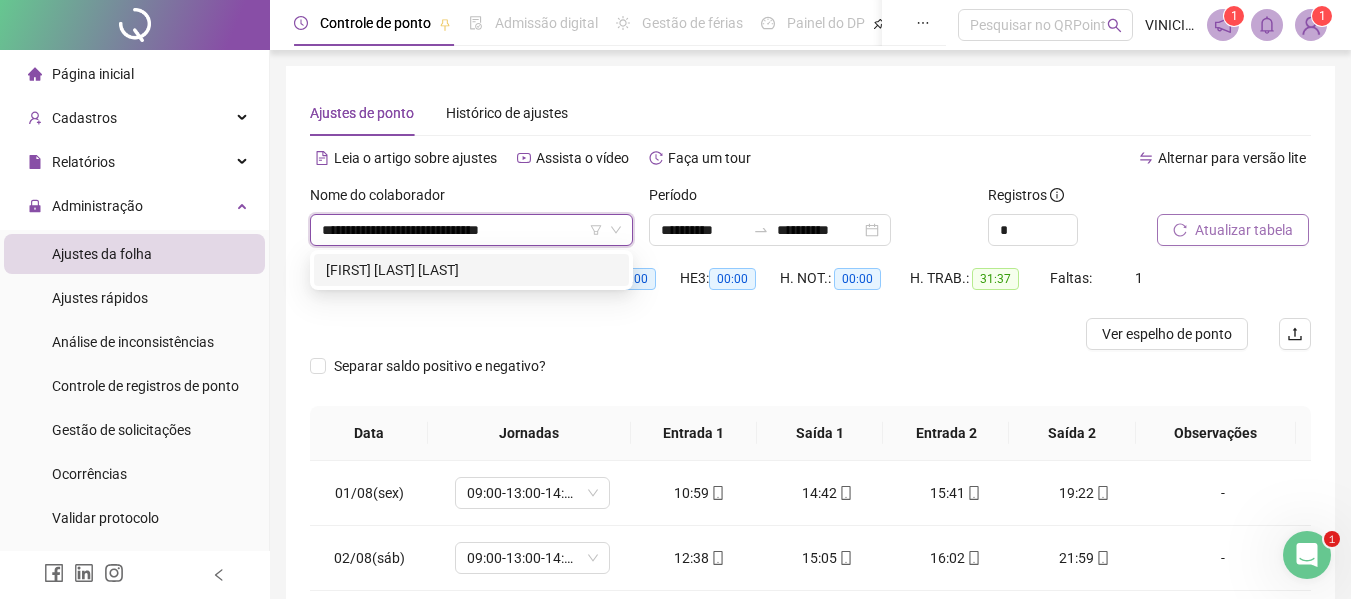 click on "[FIRST] [LAST] [LAST]" at bounding box center (471, 270) 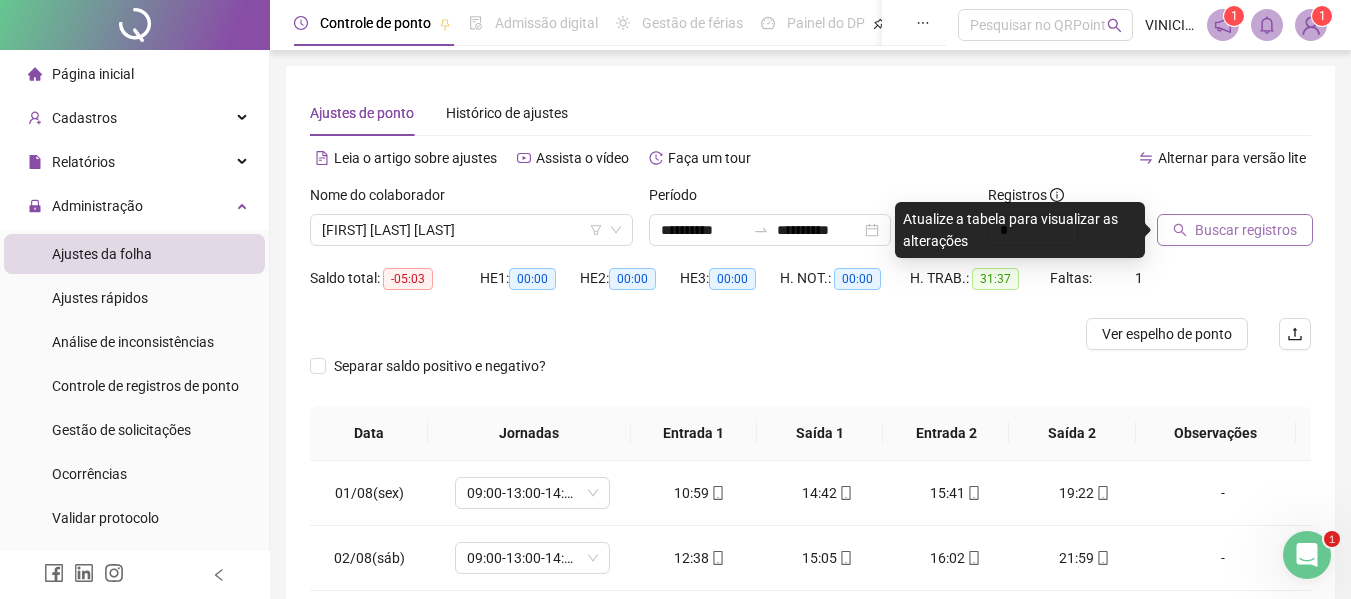 click on "Buscar registros" at bounding box center (1246, 230) 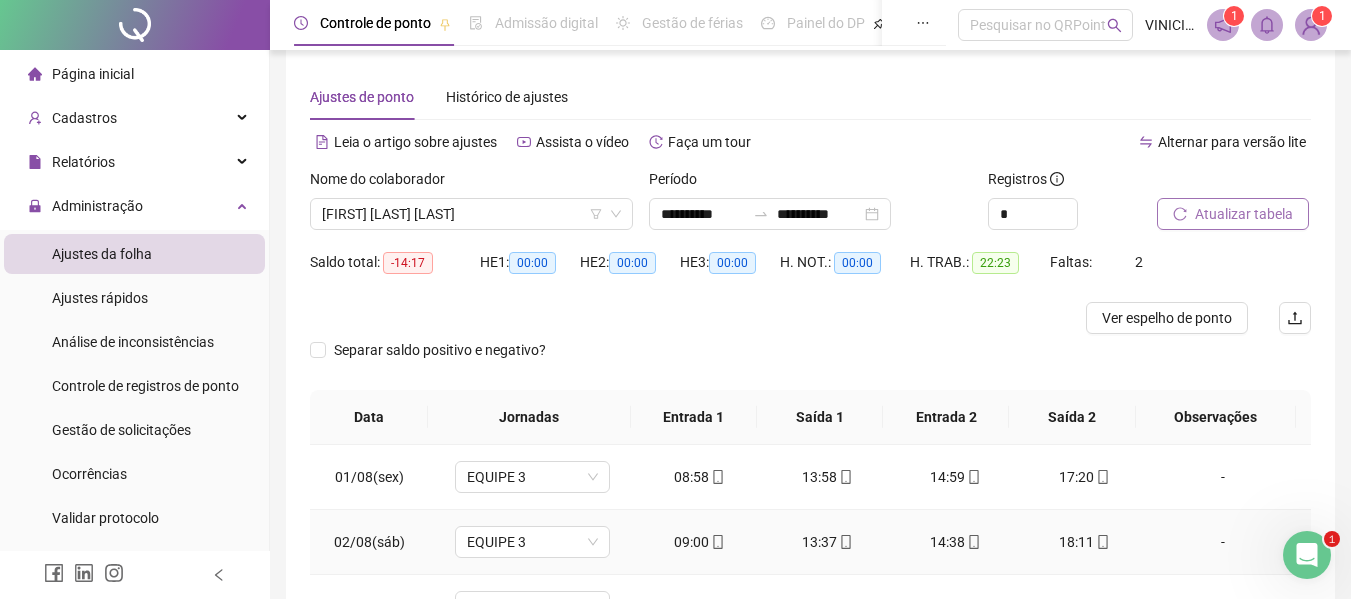 scroll, scrollTop: 0, scrollLeft: 0, axis: both 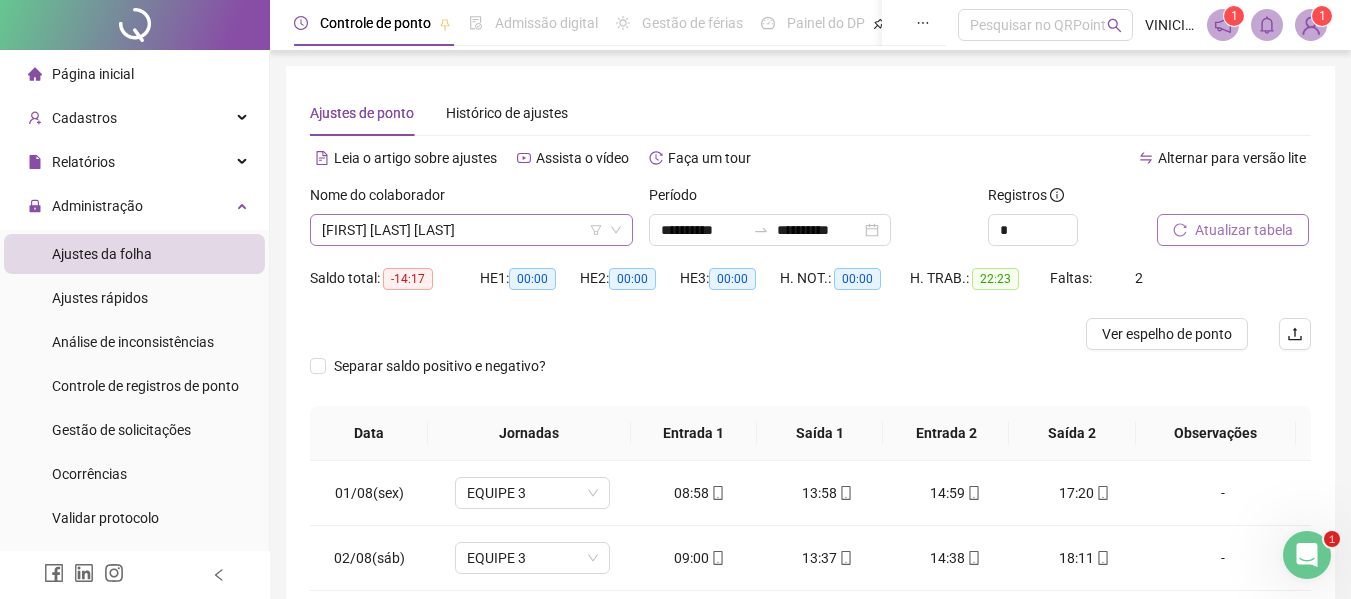 click on "[FIRST] [LAST] [LAST]" at bounding box center (471, 230) 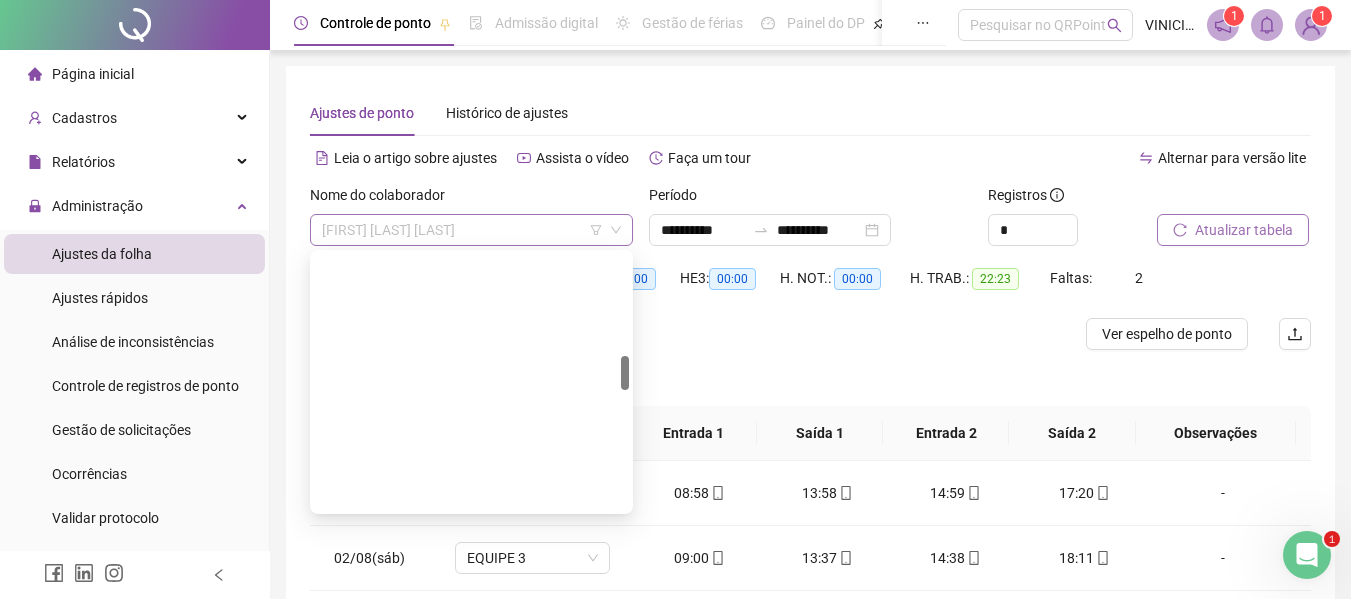 scroll, scrollTop: 768, scrollLeft: 0, axis: vertical 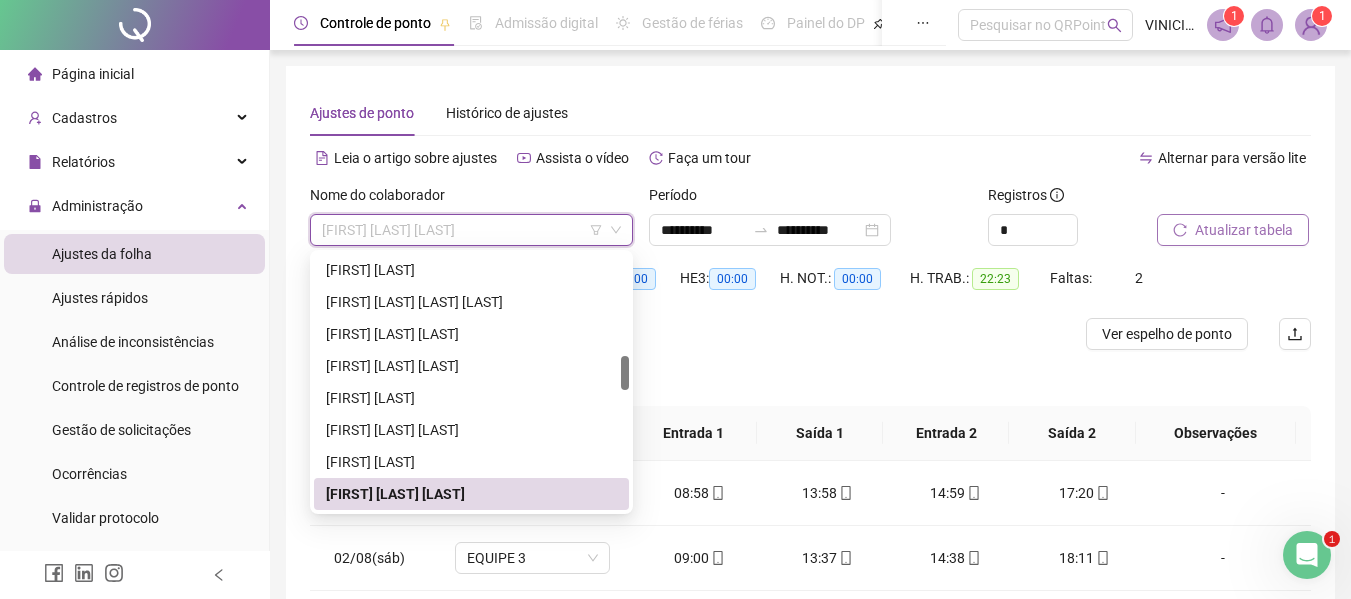 paste on "**********" 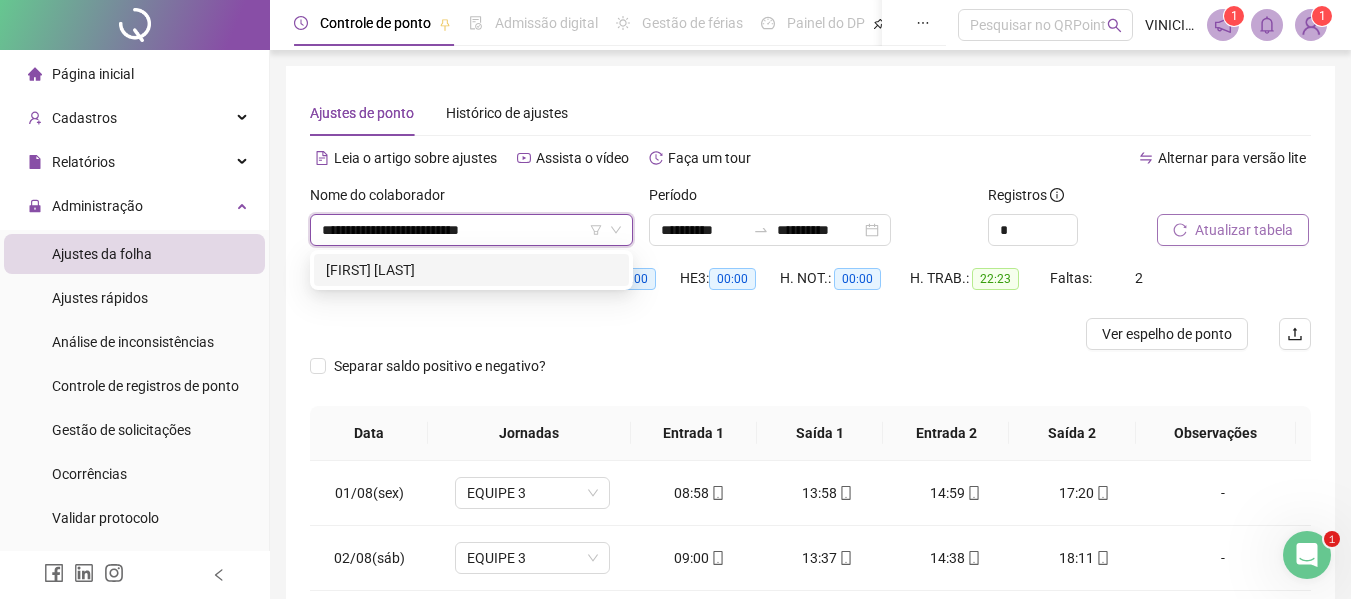 scroll, scrollTop: 0, scrollLeft: 0, axis: both 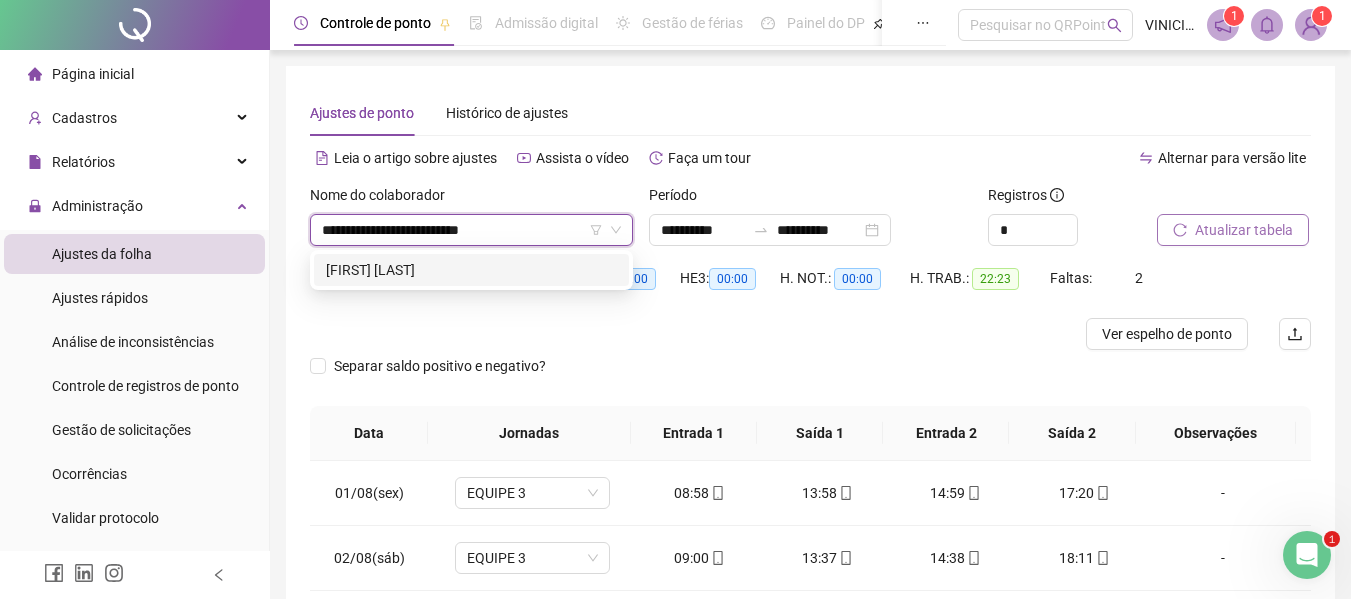click on "[FIRST] [LAST]" at bounding box center [471, 270] 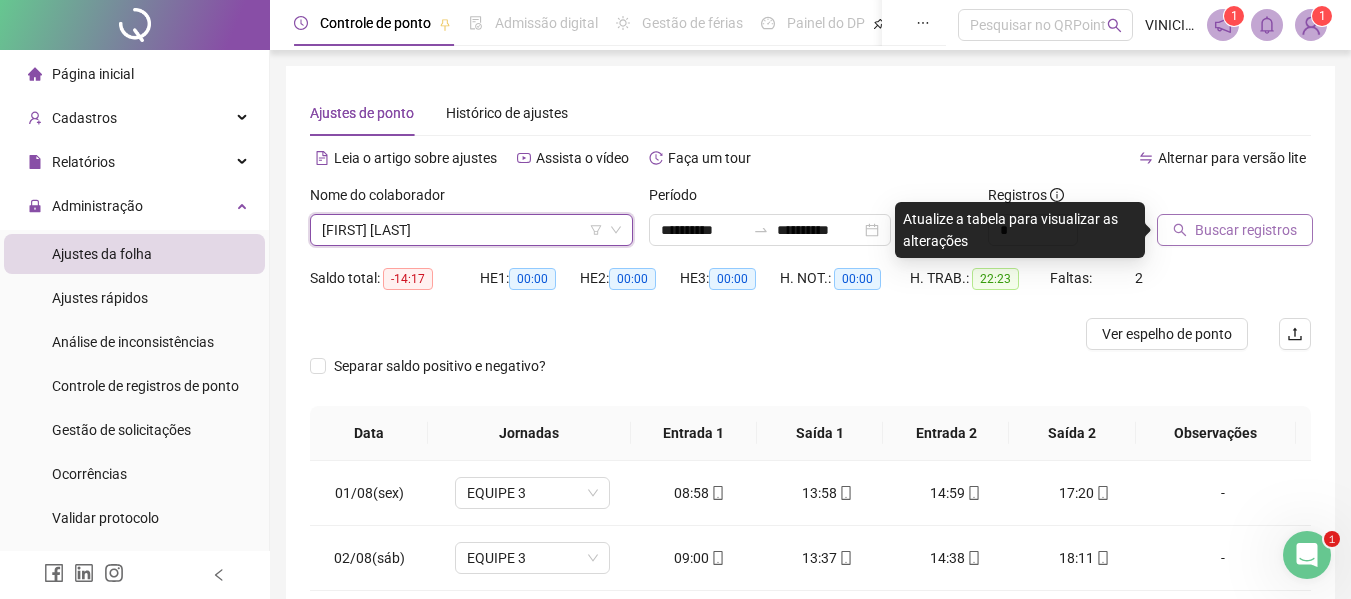 click on "Buscar registros" at bounding box center (1246, 230) 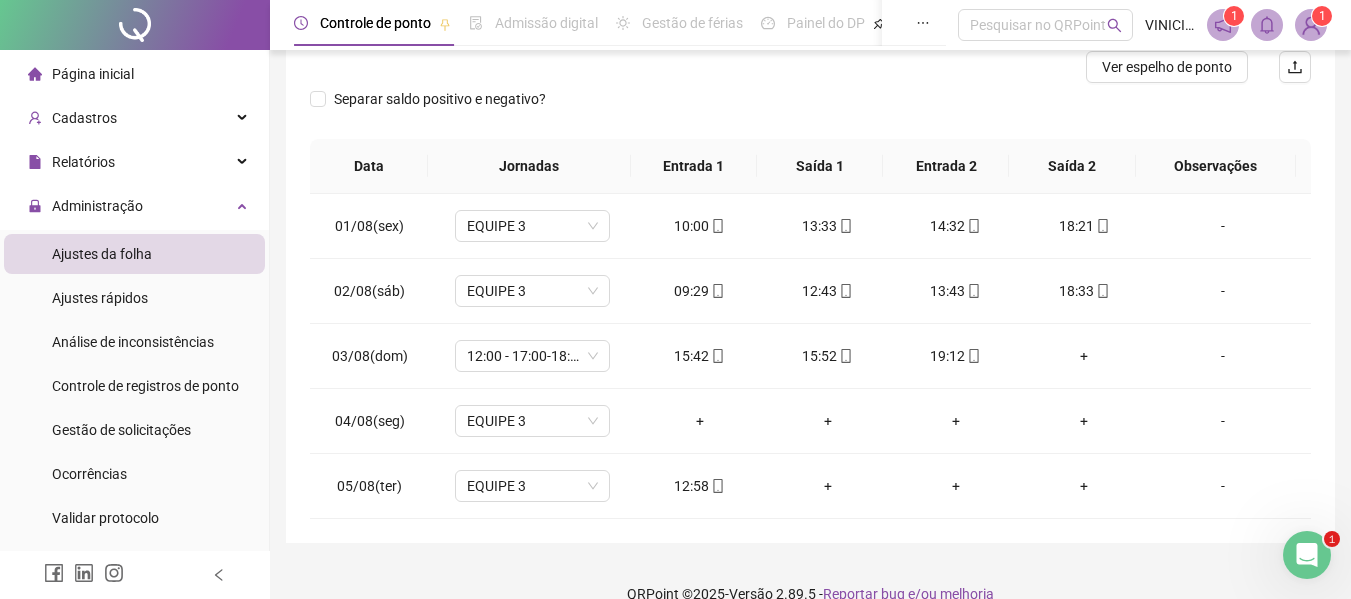 scroll, scrollTop: 297, scrollLeft: 0, axis: vertical 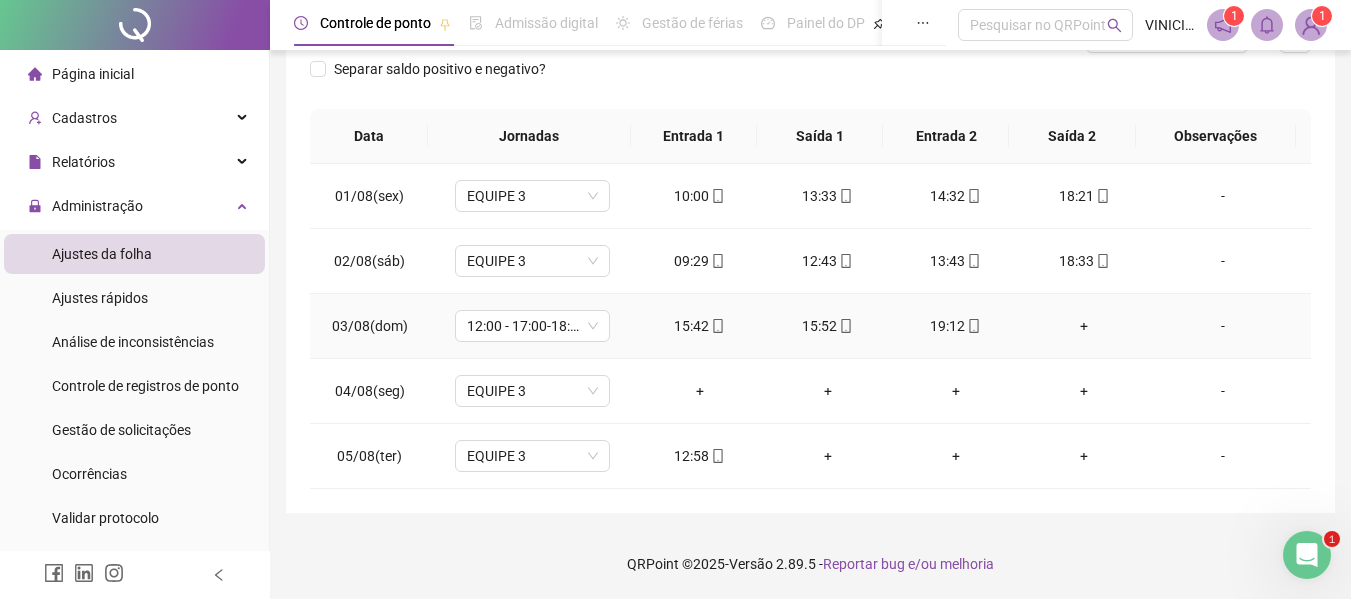 click on "+" at bounding box center (1084, 326) 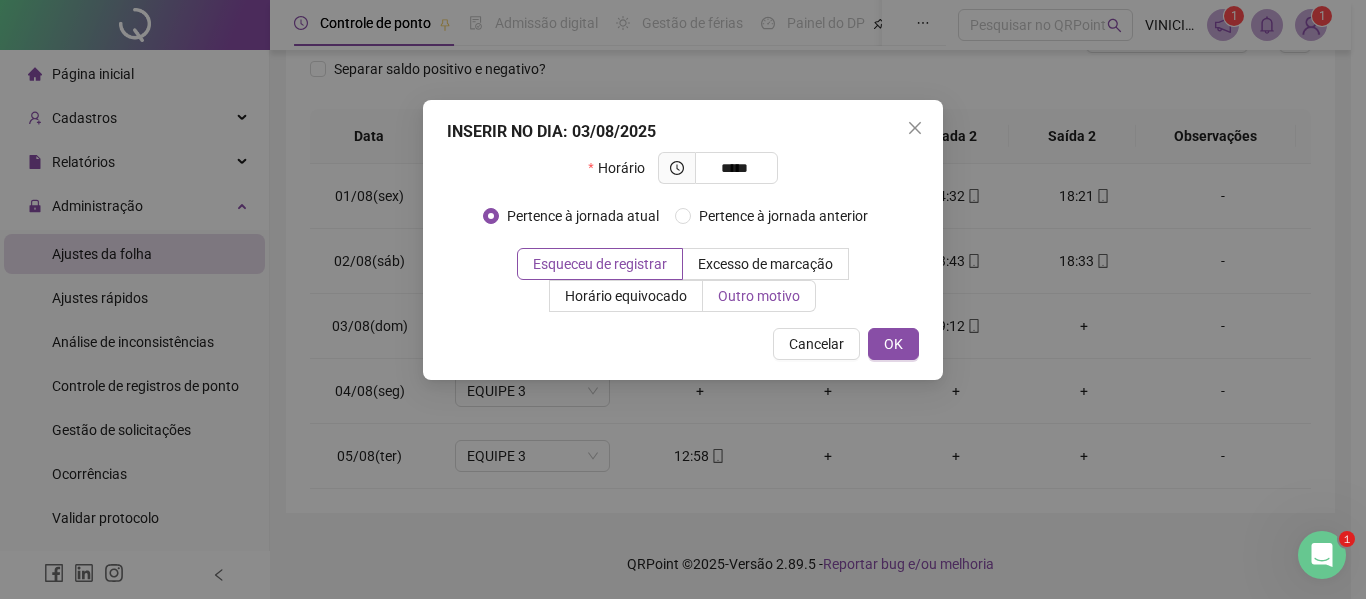type on "*****" 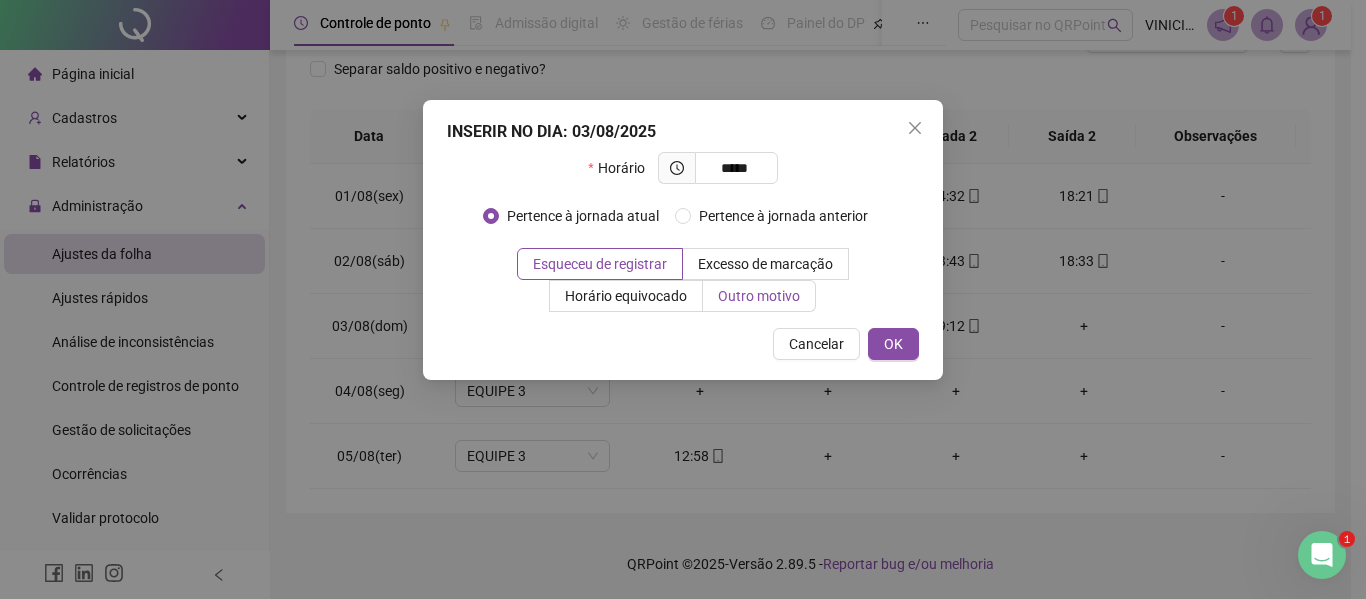 click on "Outro motivo" at bounding box center (759, 296) 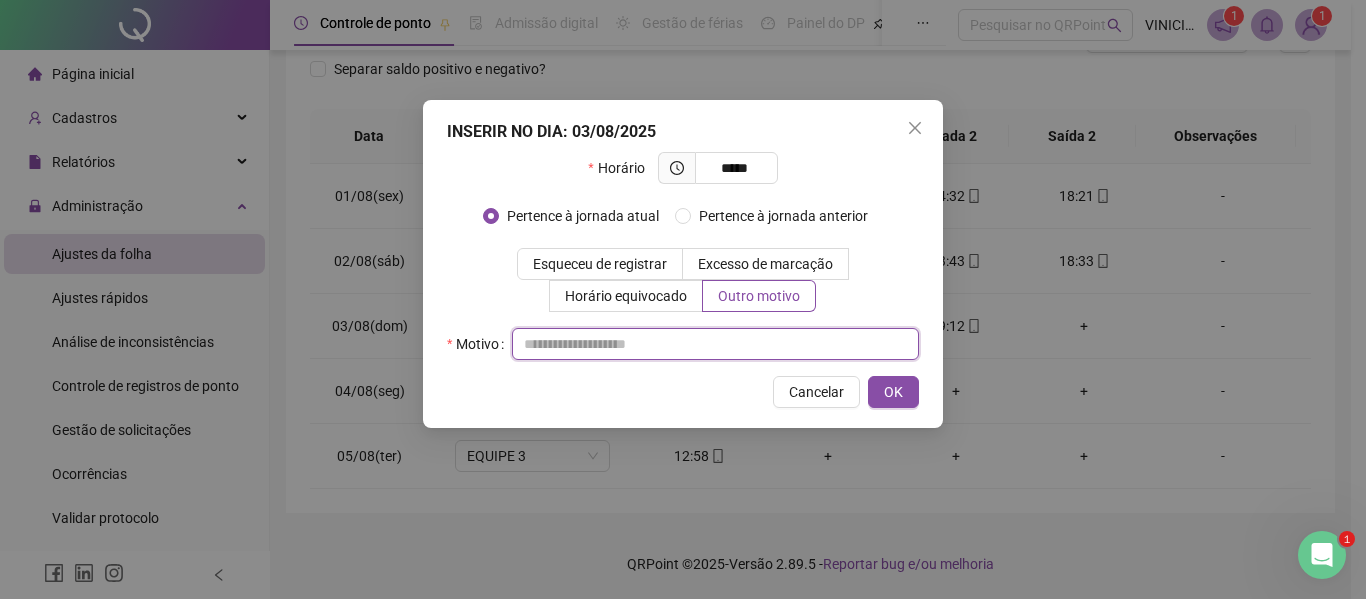 click at bounding box center (715, 344) 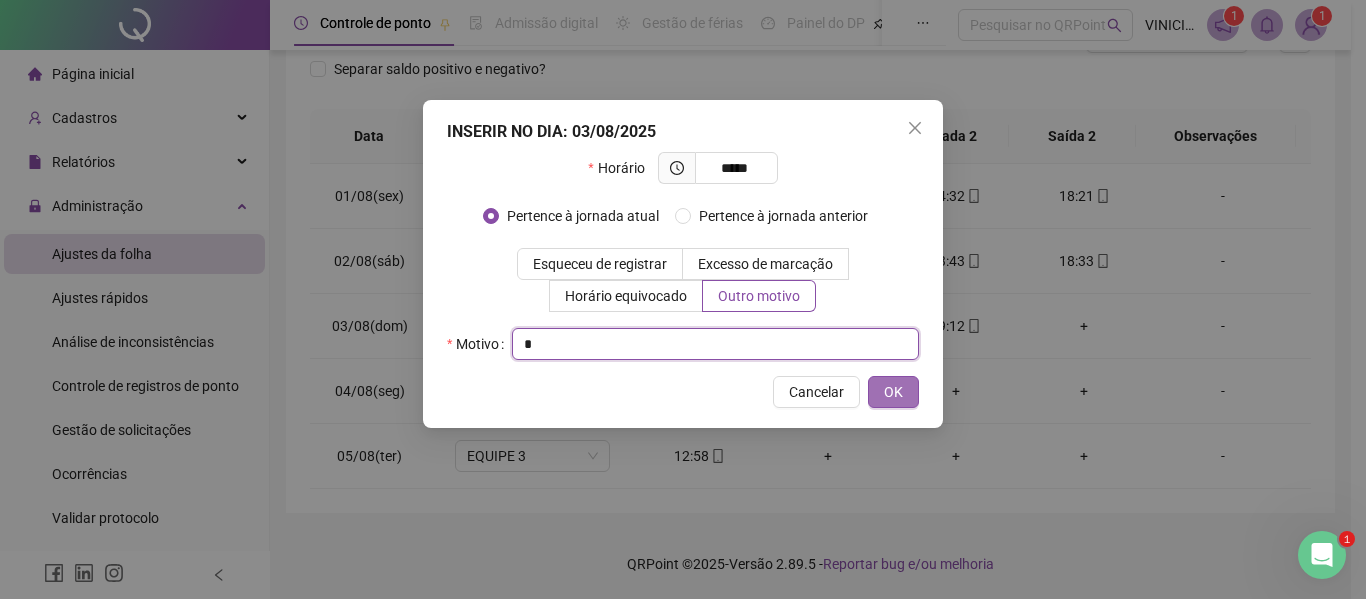 type on "*" 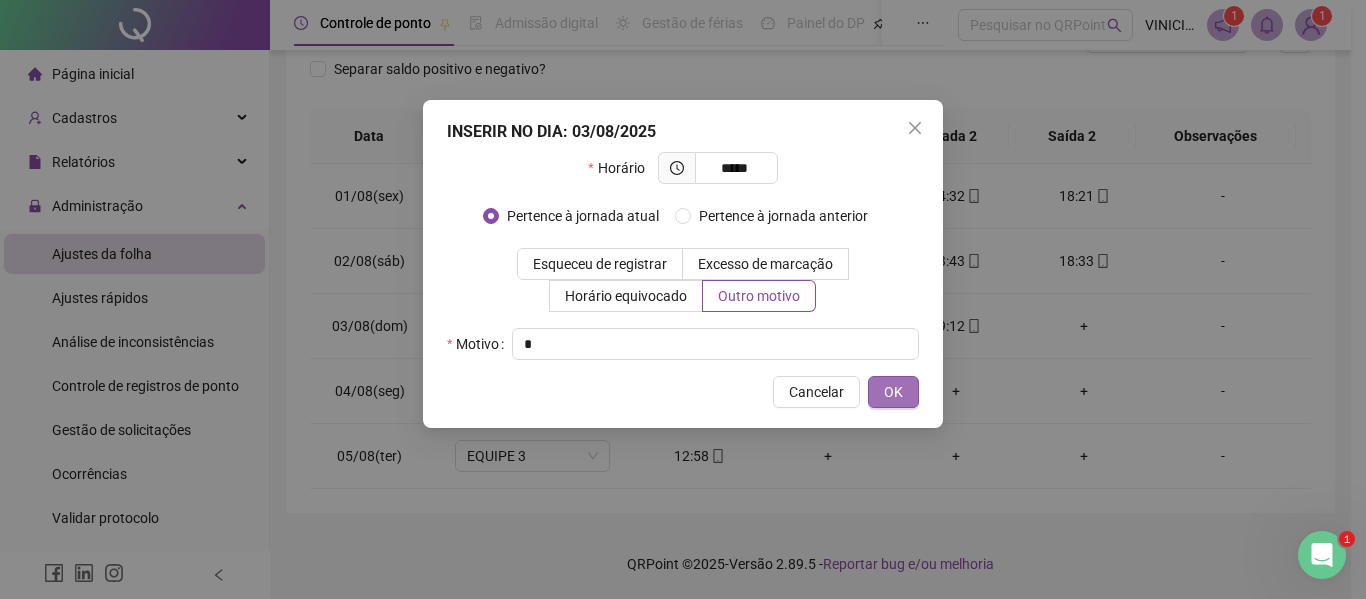 click on "OK" at bounding box center [893, 392] 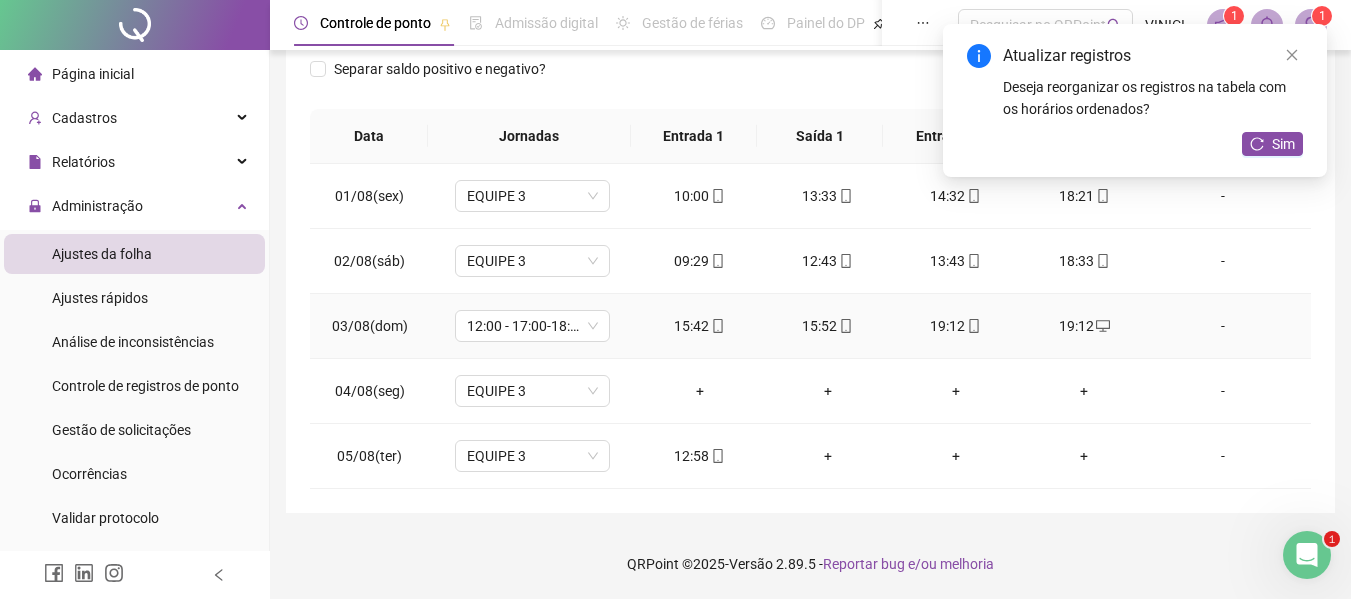 click 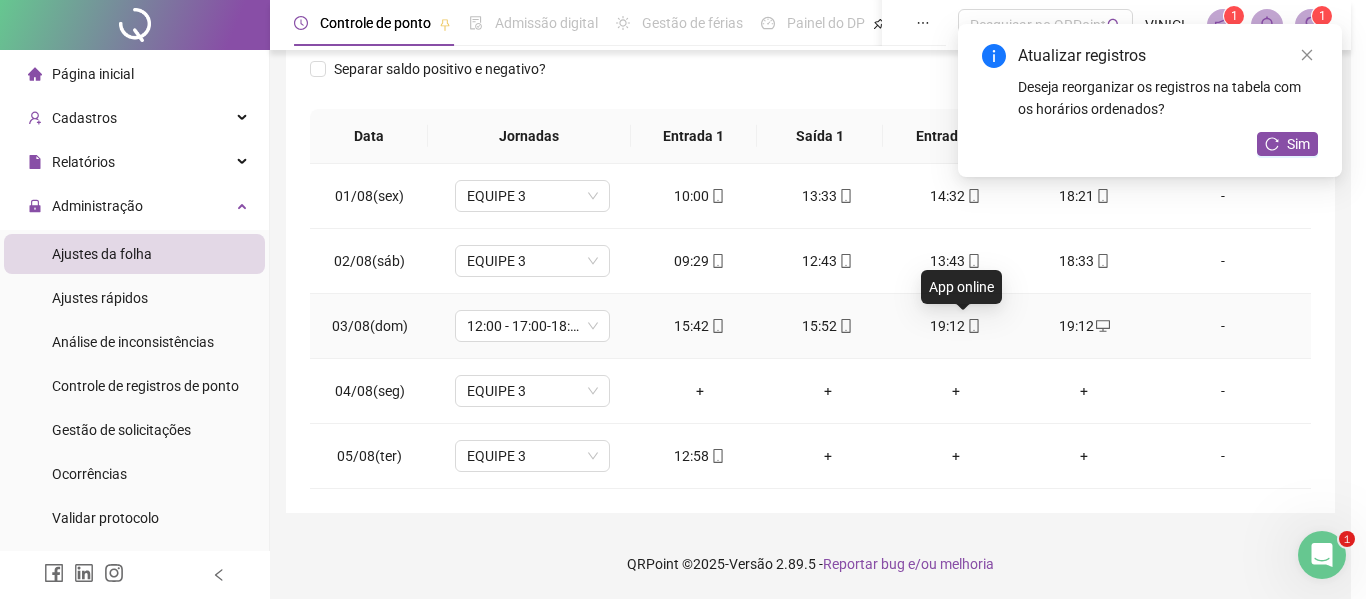 type on "**********" 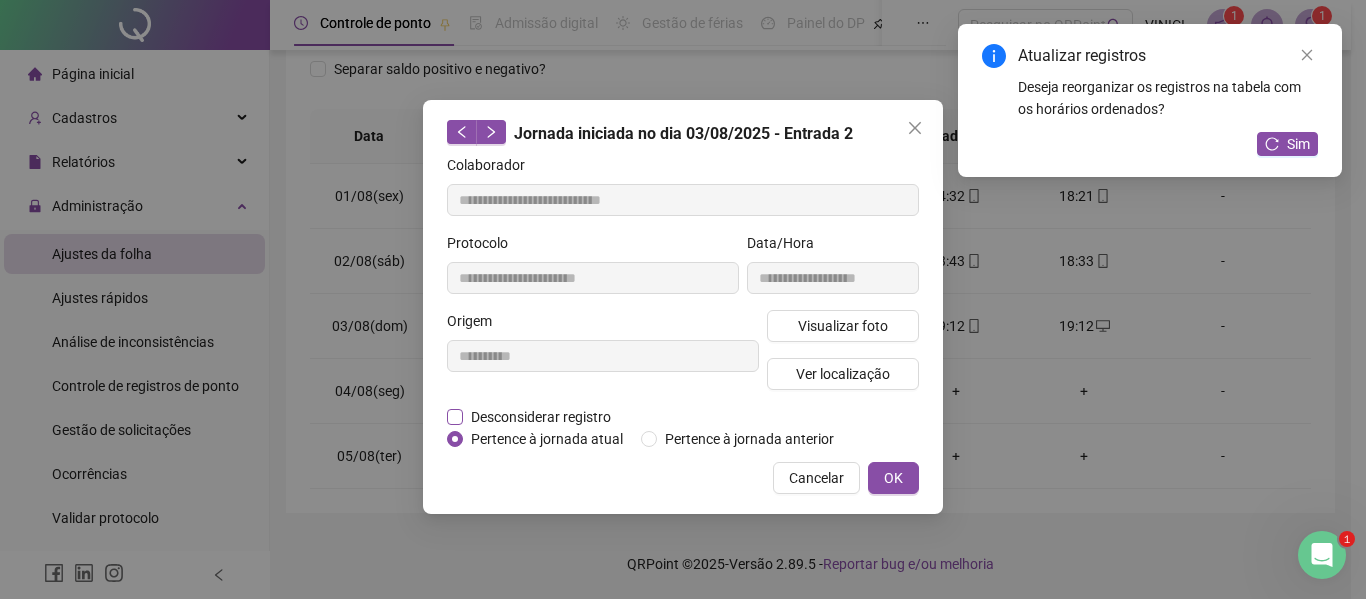 drag, startPoint x: 562, startPoint y: 410, endPoint x: 552, endPoint y: 413, distance: 10.440307 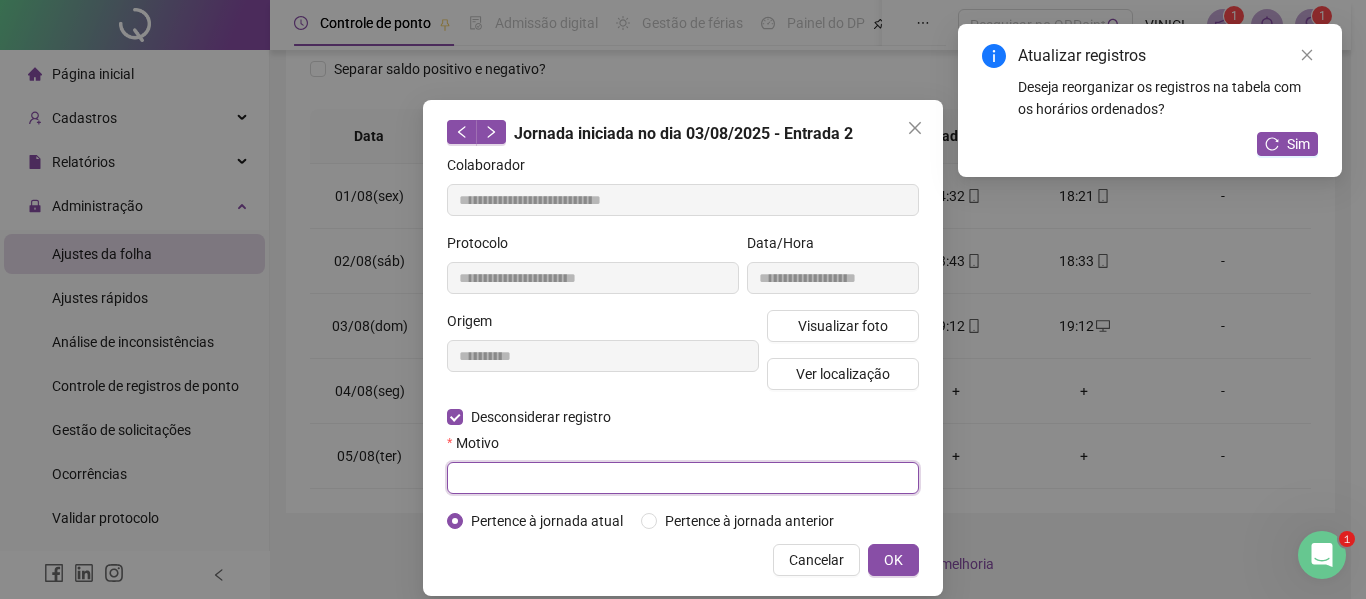 click at bounding box center [683, 478] 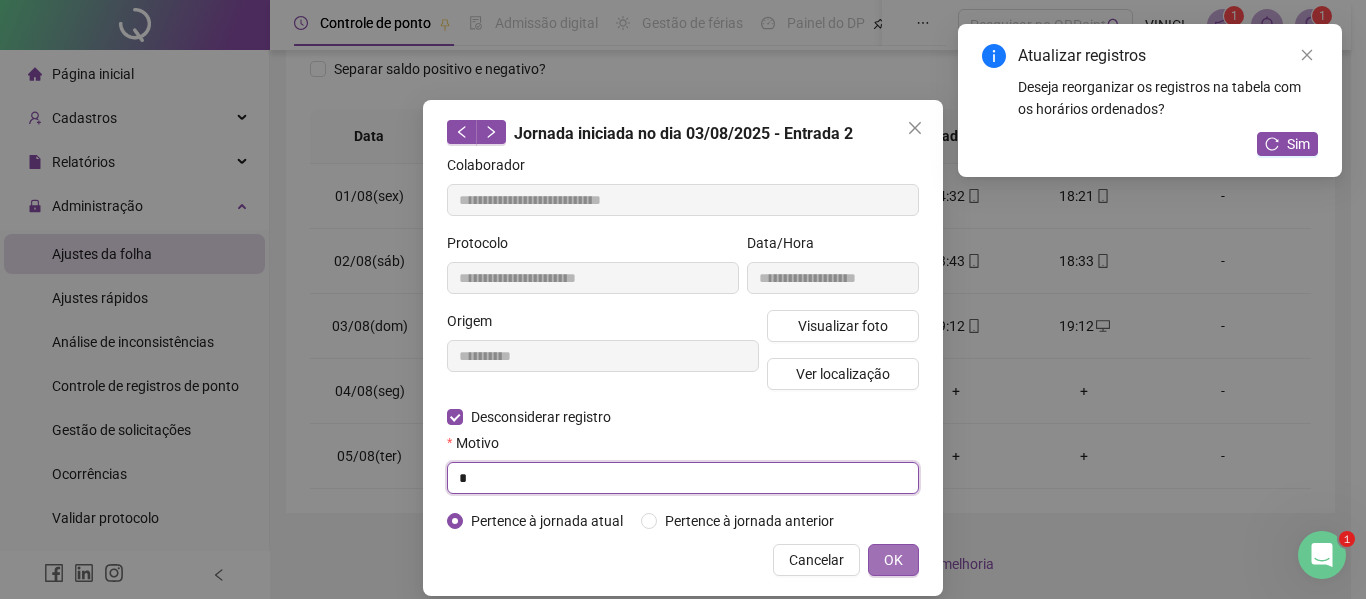 type on "*" 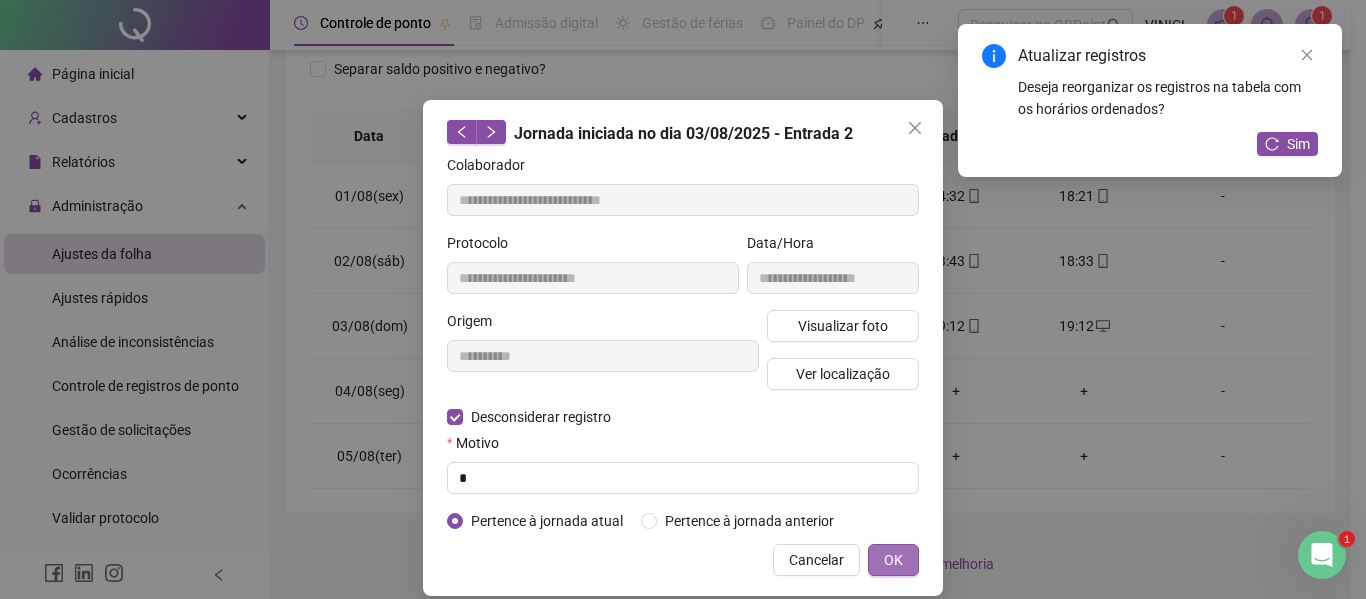 click on "OK" at bounding box center (893, 560) 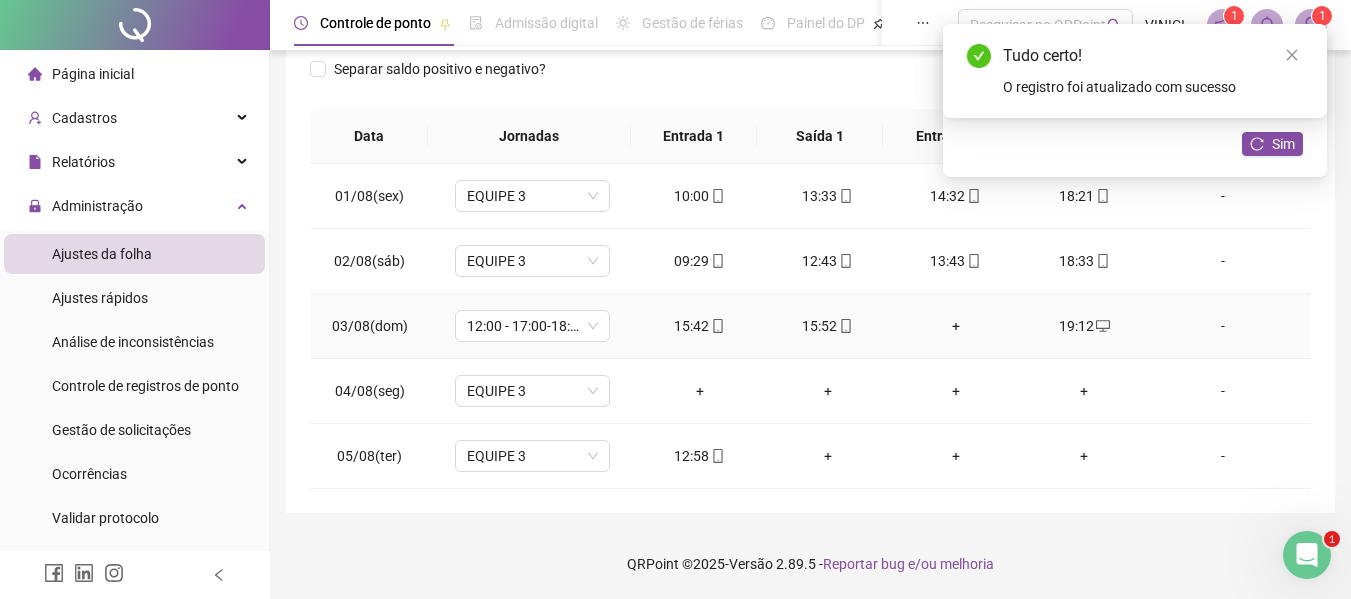 click on "+" at bounding box center (956, 326) 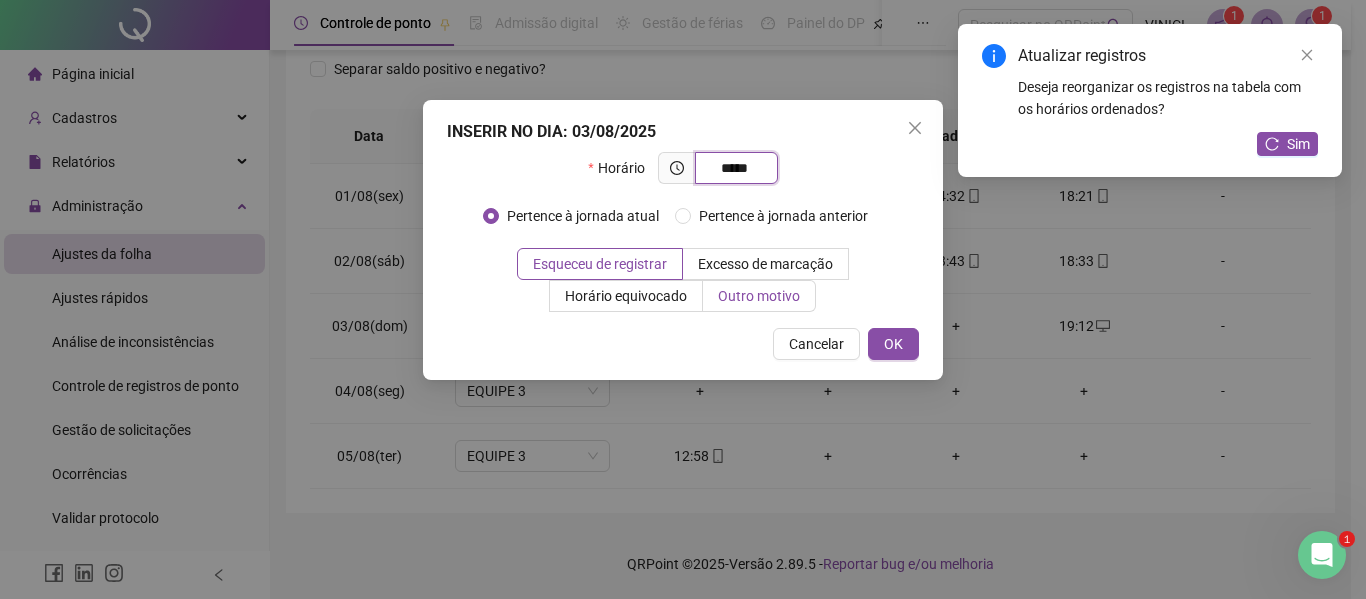 type on "*****" 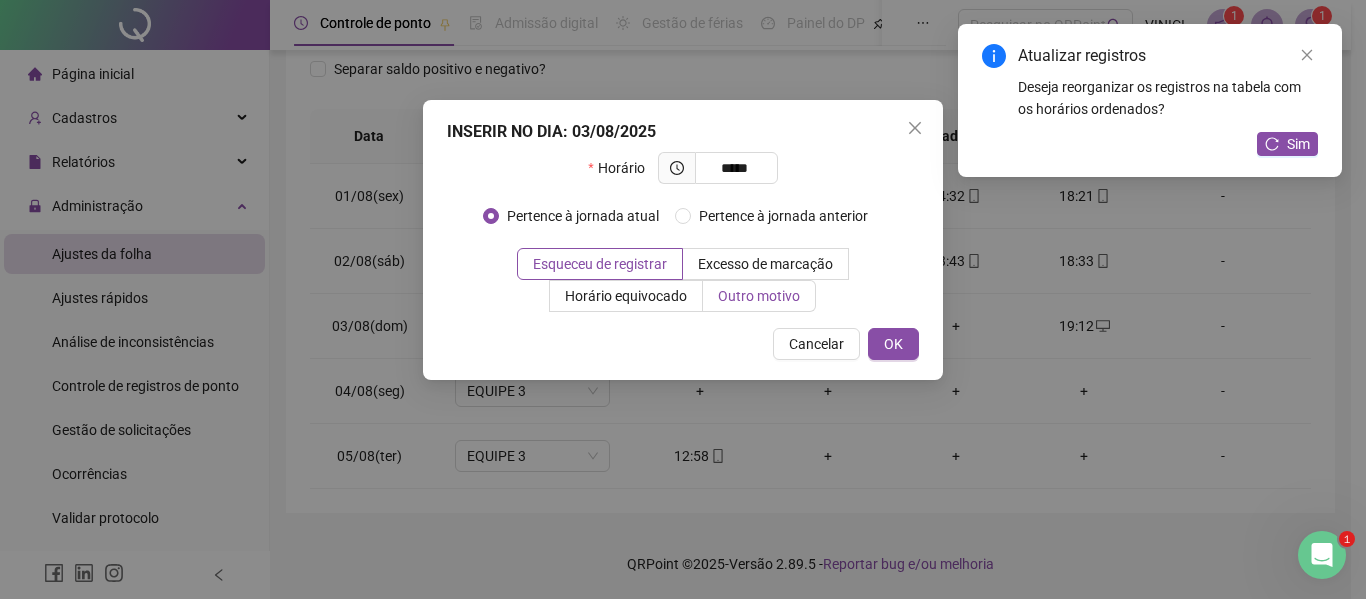 click on "Outro motivo" at bounding box center [759, 296] 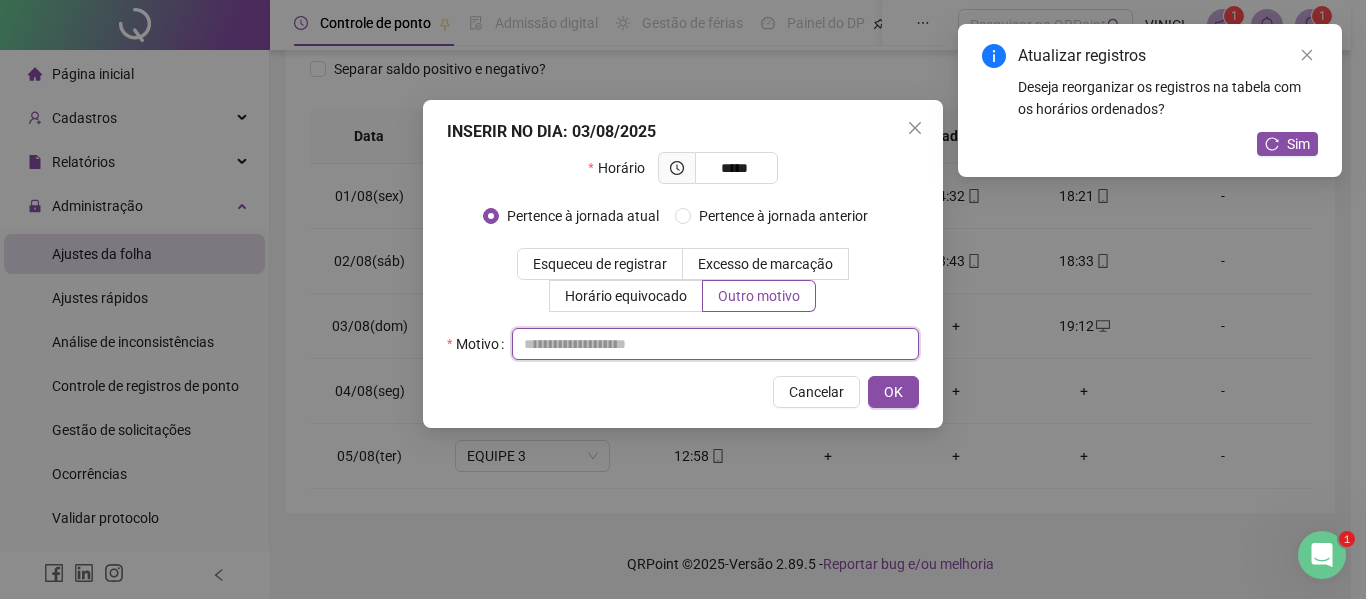 click at bounding box center (715, 344) 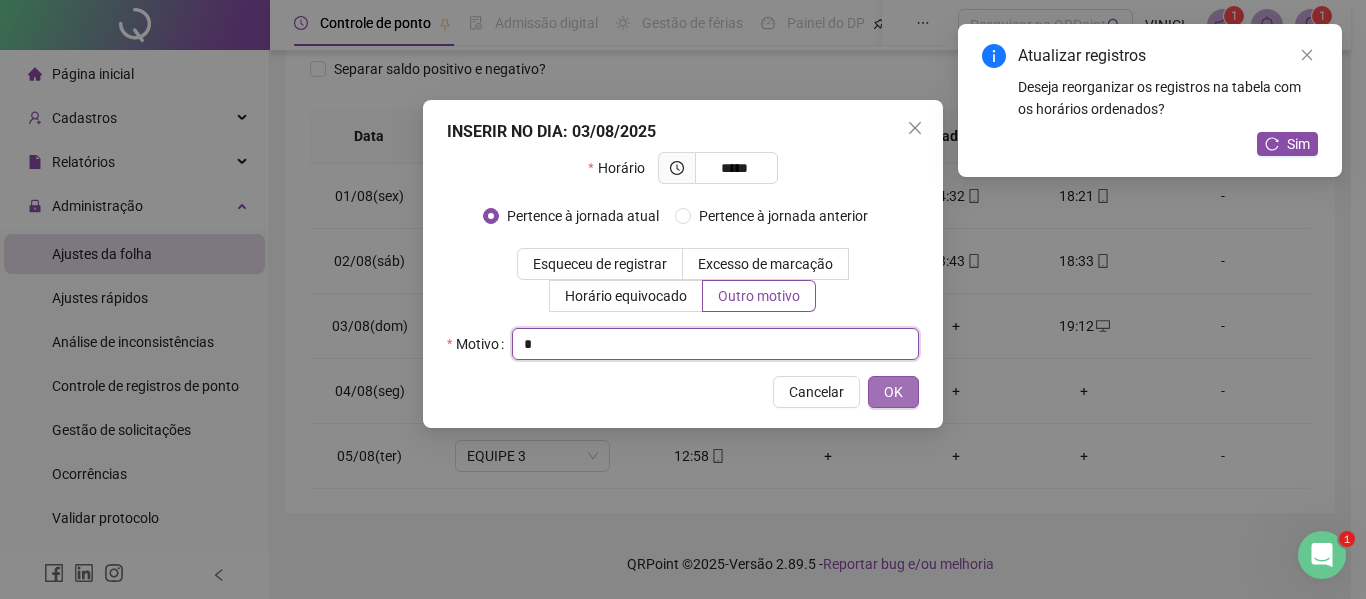 type on "*" 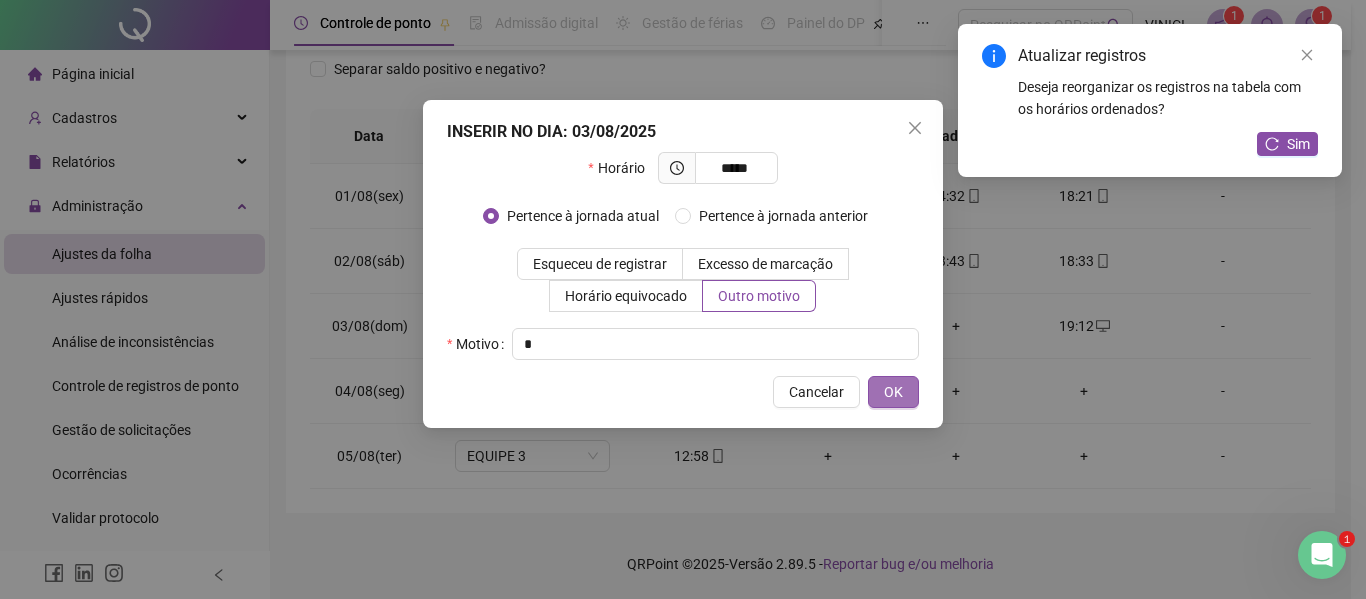 click on "OK" at bounding box center [893, 392] 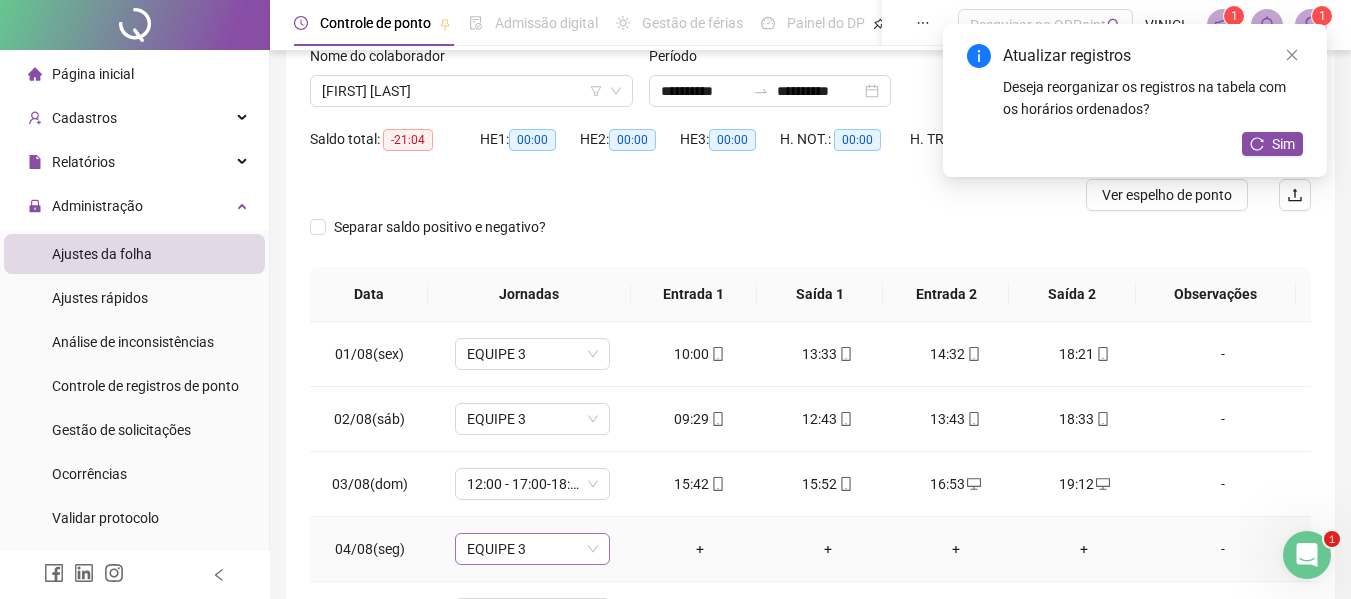 scroll, scrollTop: 0, scrollLeft: 0, axis: both 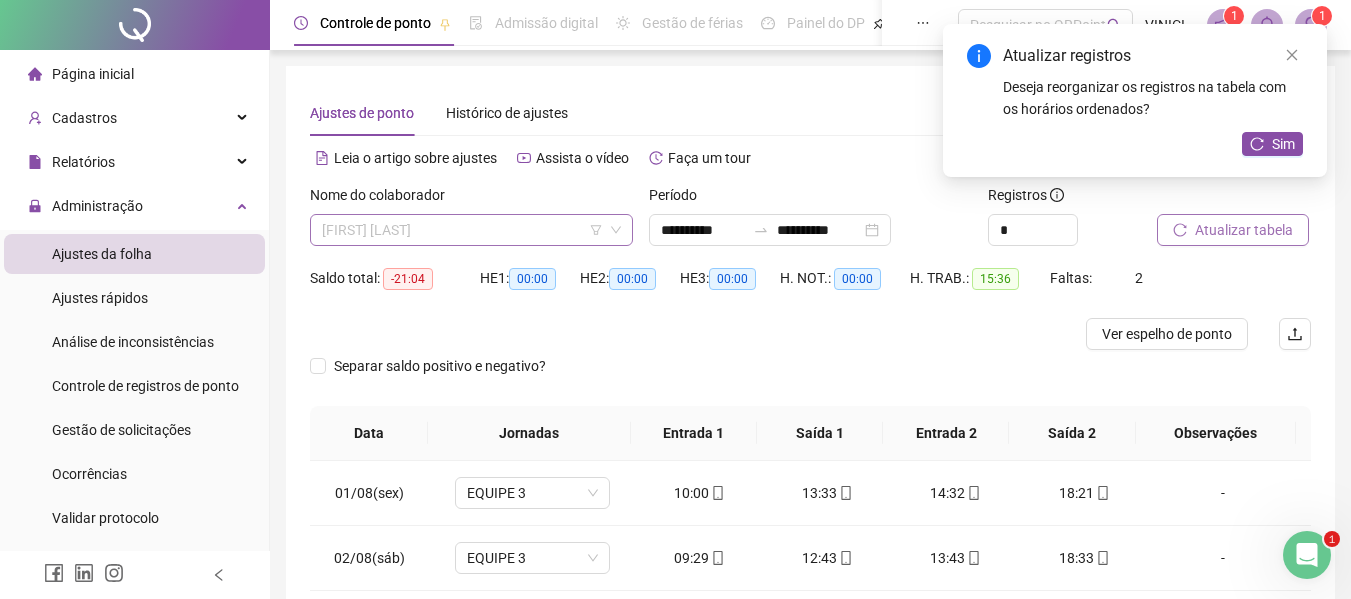 click on "[FIRST] [LAST]" at bounding box center [471, 230] 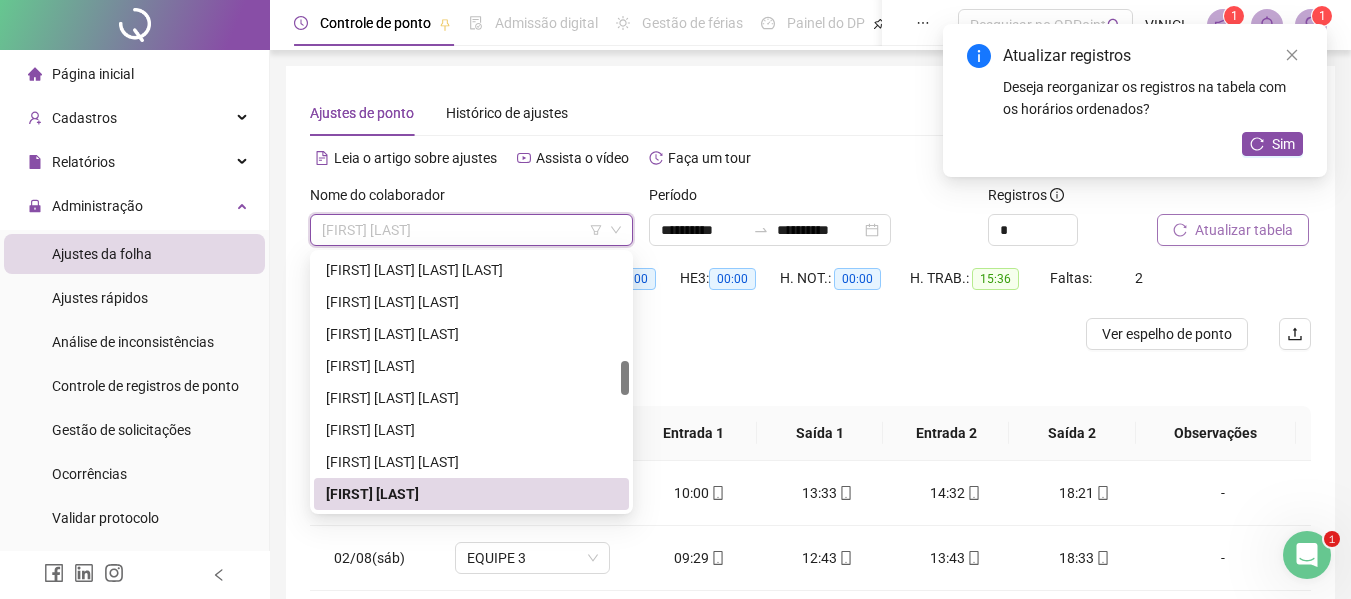 paste on "**********" 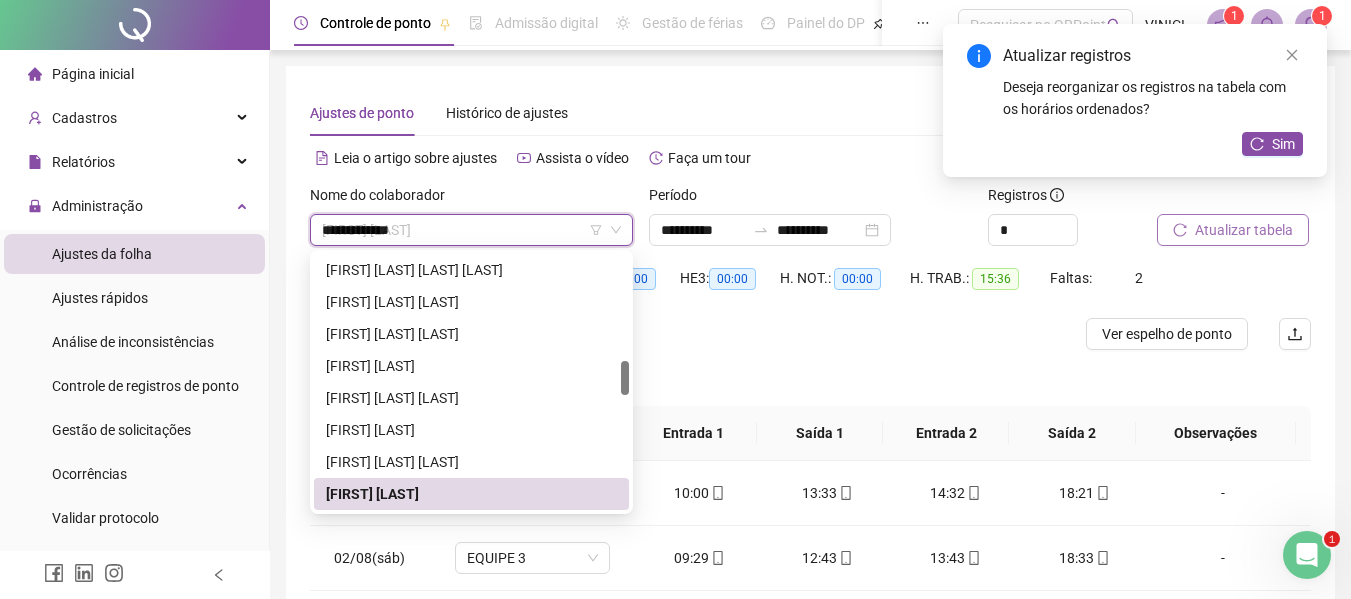 scroll, scrollTop: 0, scrollLeft: 0, axis: both 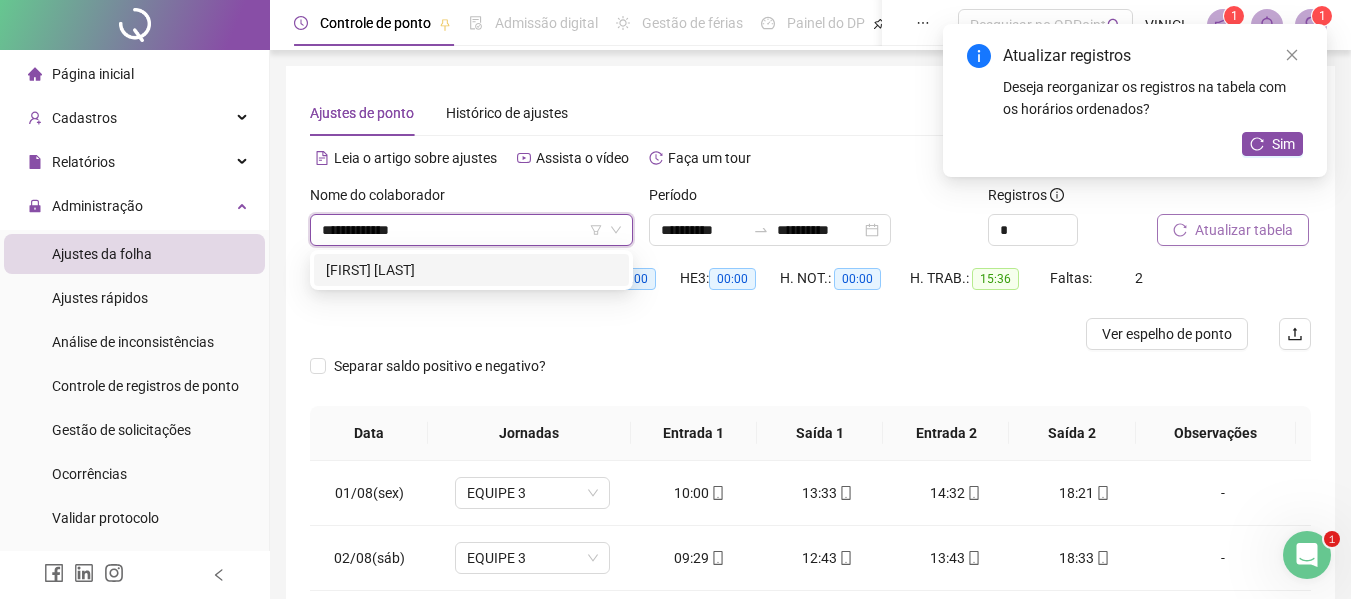 click on "[FIRST] [LAST]" at bounding box center [471, 270] 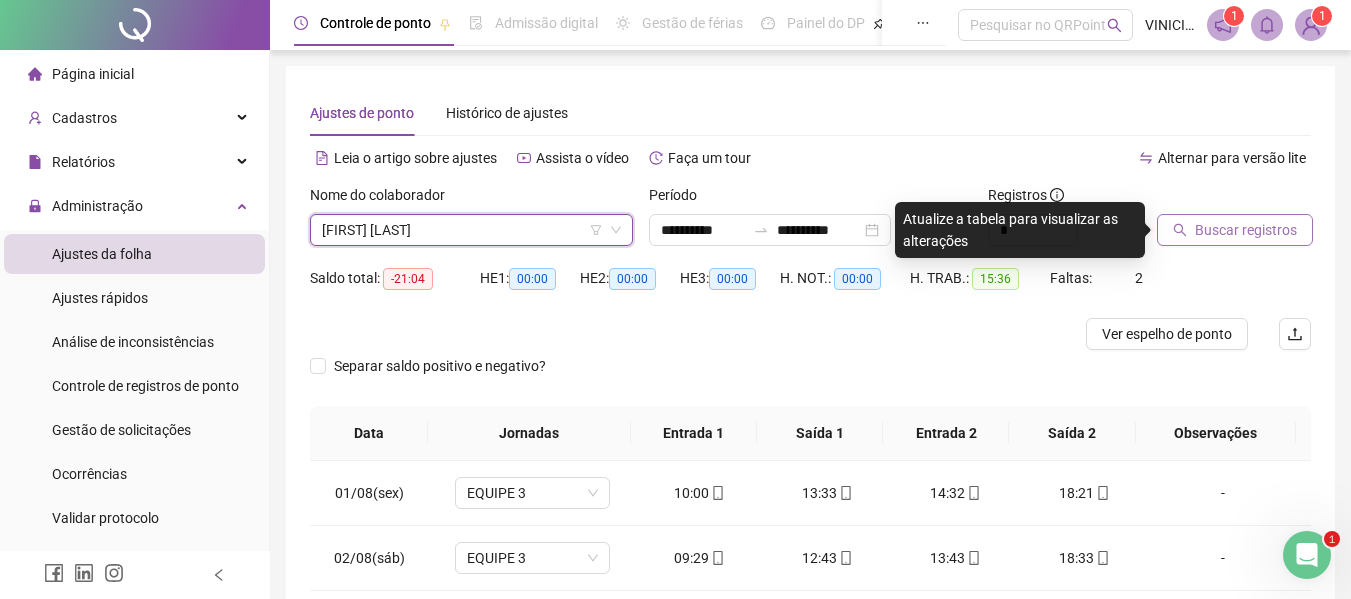 click on "Buscar registros" at bounding box center [1246, 230] 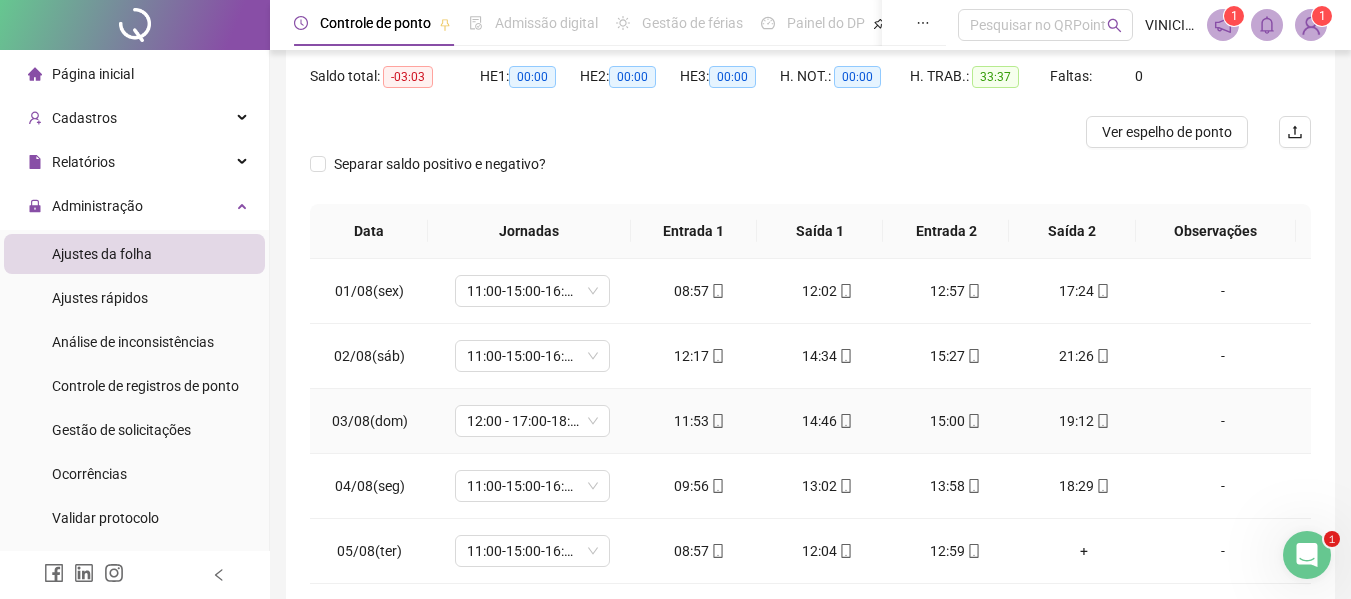 scroll, scrollTop: 0, scrollLeft: 0, axis: both 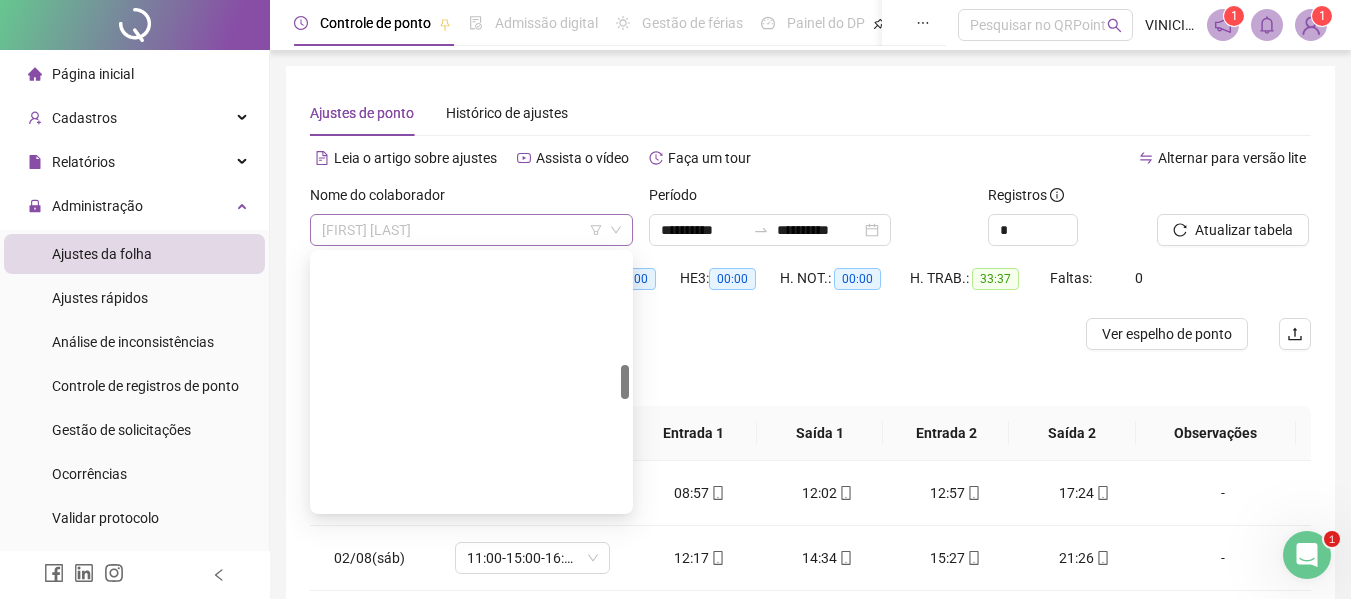 click on "[FIRST] [LAST]" at bounding box center (471, 230) 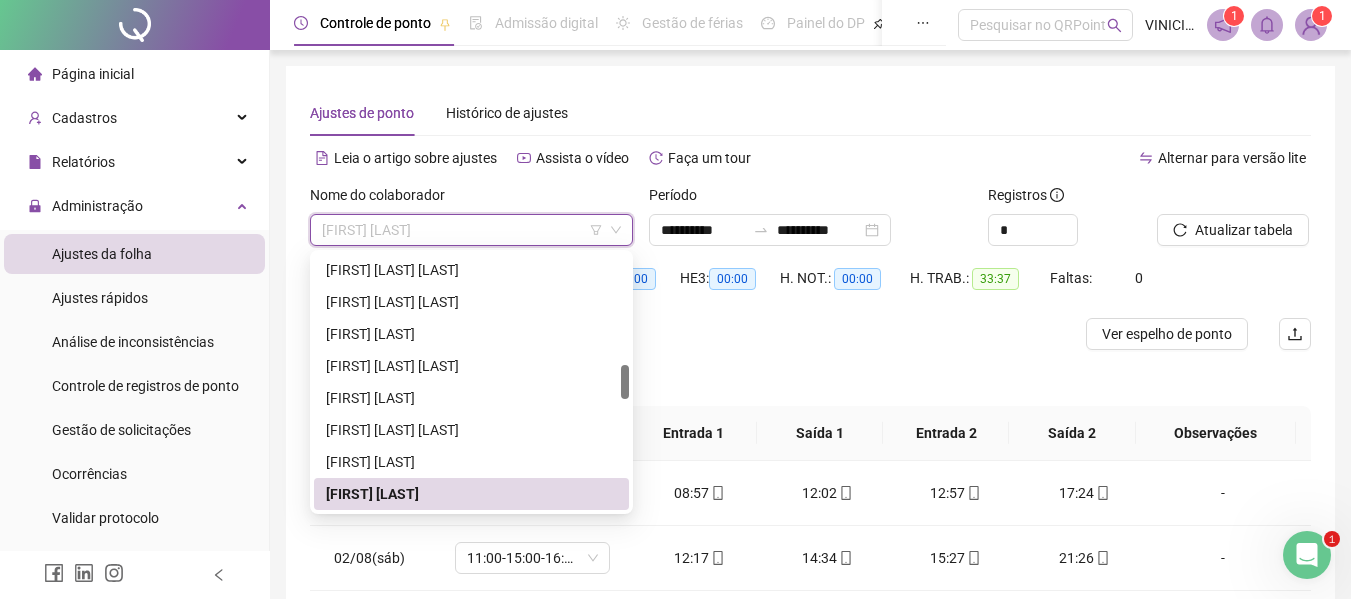 paste on "**********" 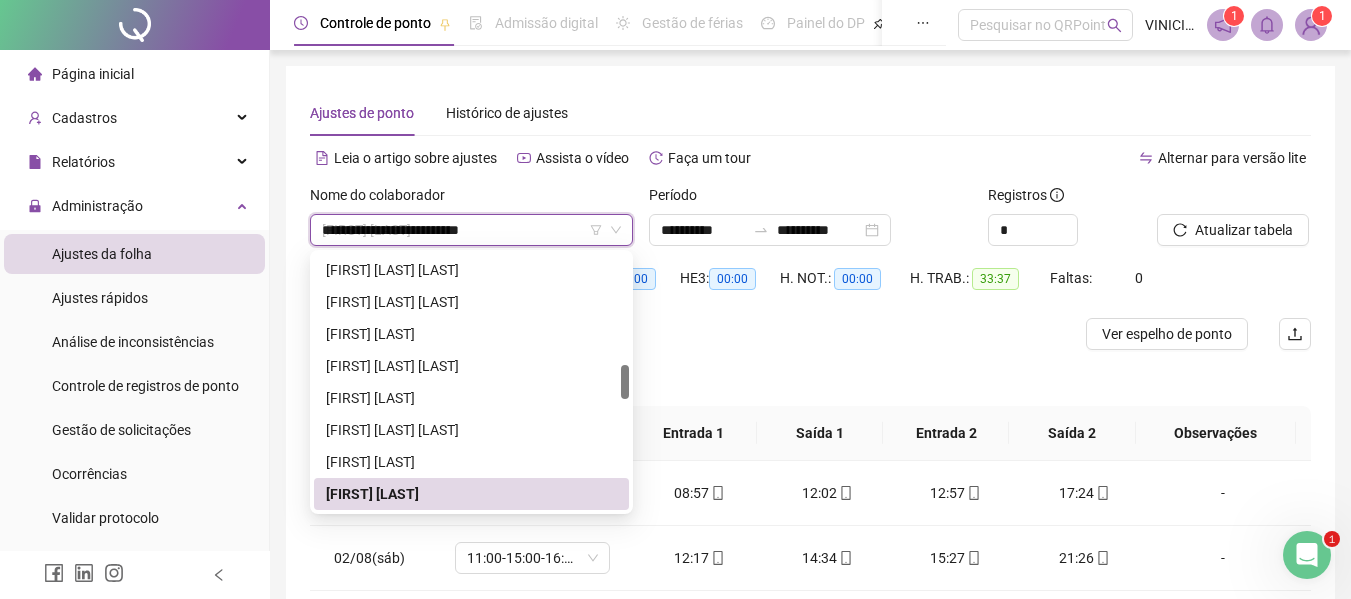 scroll, scrollTop: 0, scrollLeft: 0, axis: both 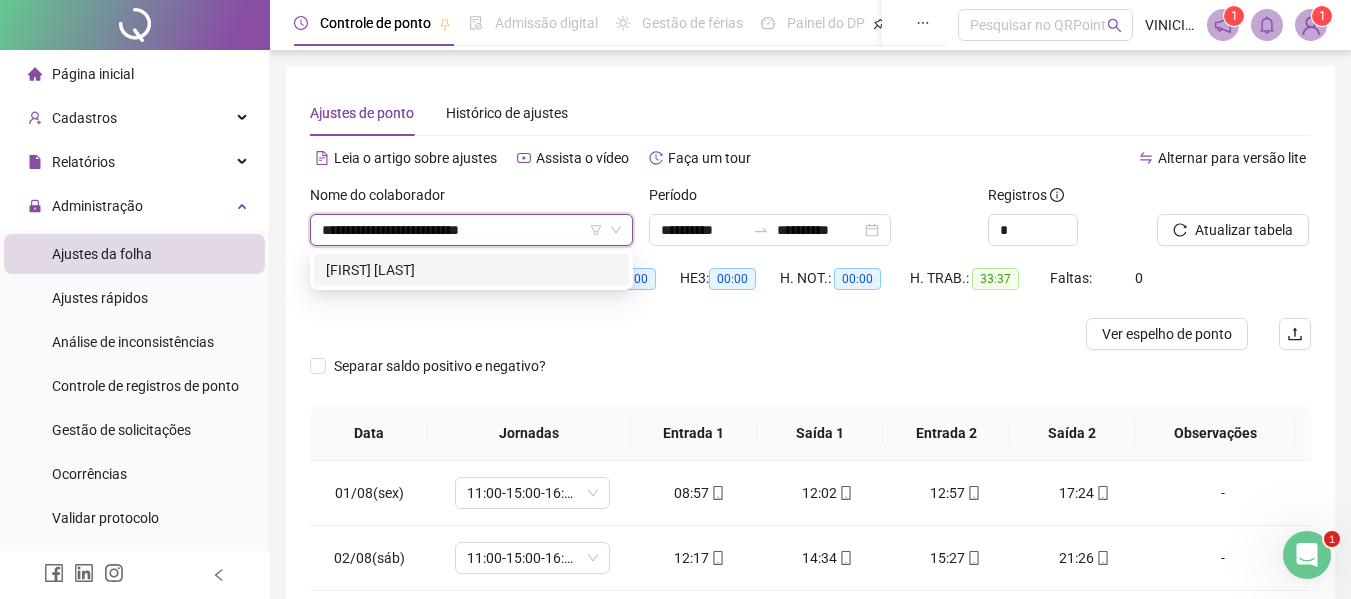 click on "[FIRST] [LAST]" at bounding box center (471, 270) 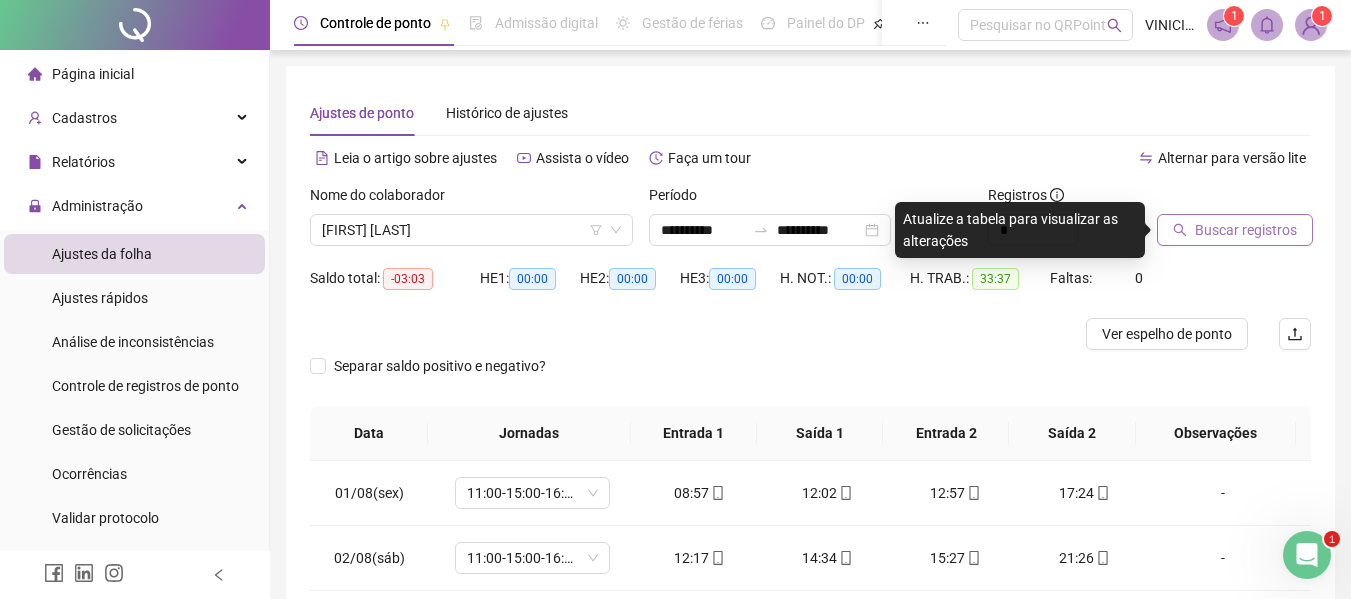 click on "Buscar registros" at bounding box center (1246, 230) 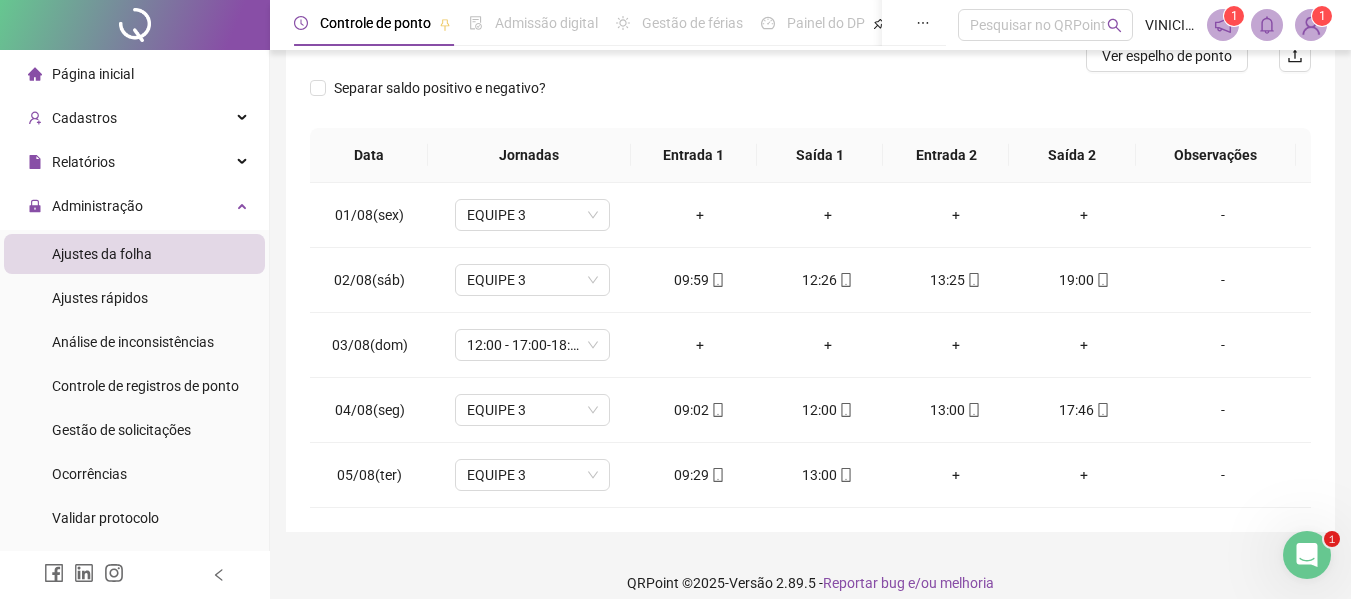 scroll, scrollTop: 297, scrollLeft: 0, axis: vertical 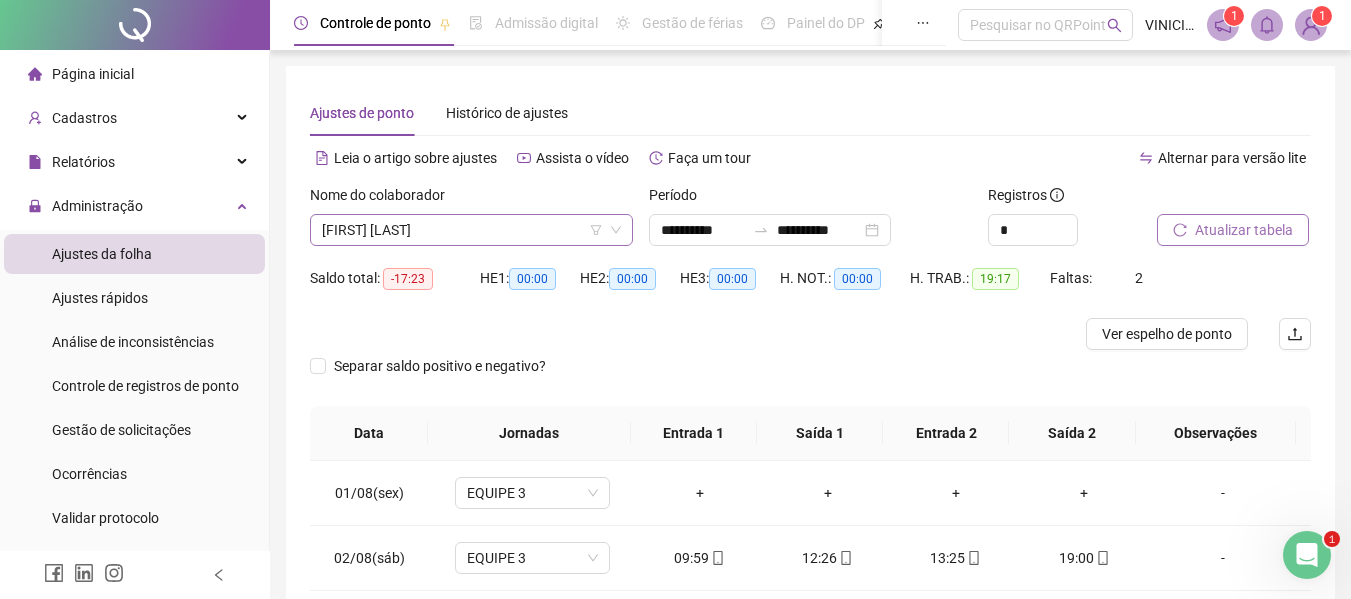 click on "[FIRST] [LAST]" at bounding box center [471, 230] 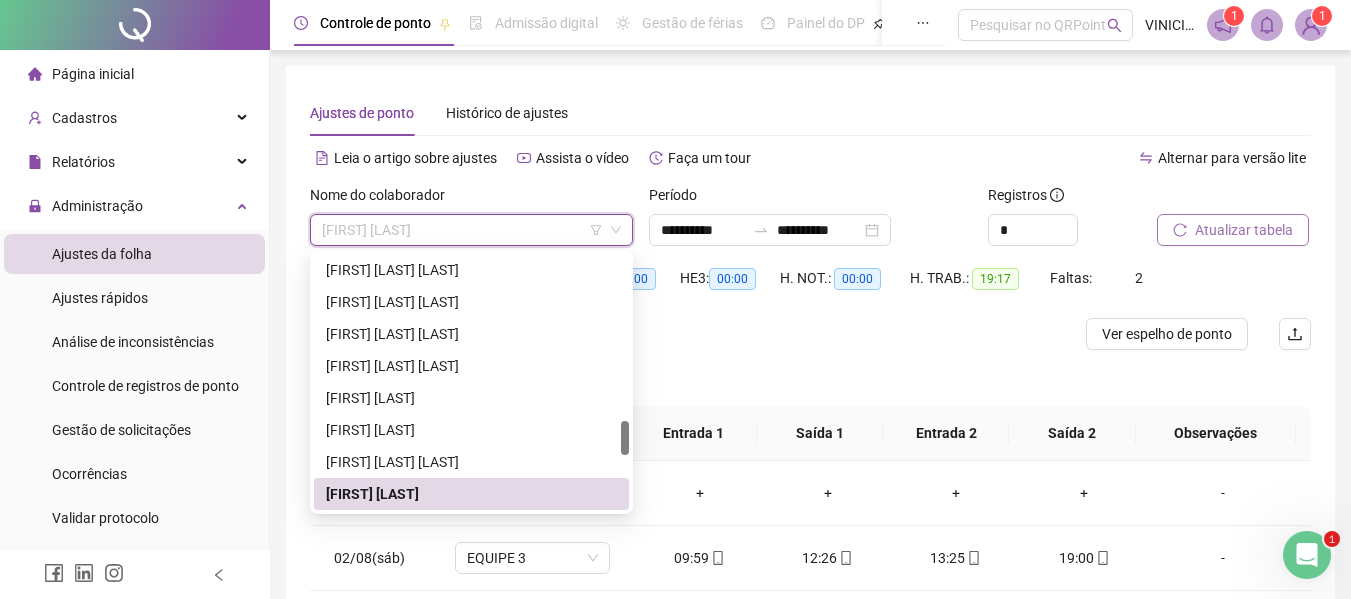paste on "**********" 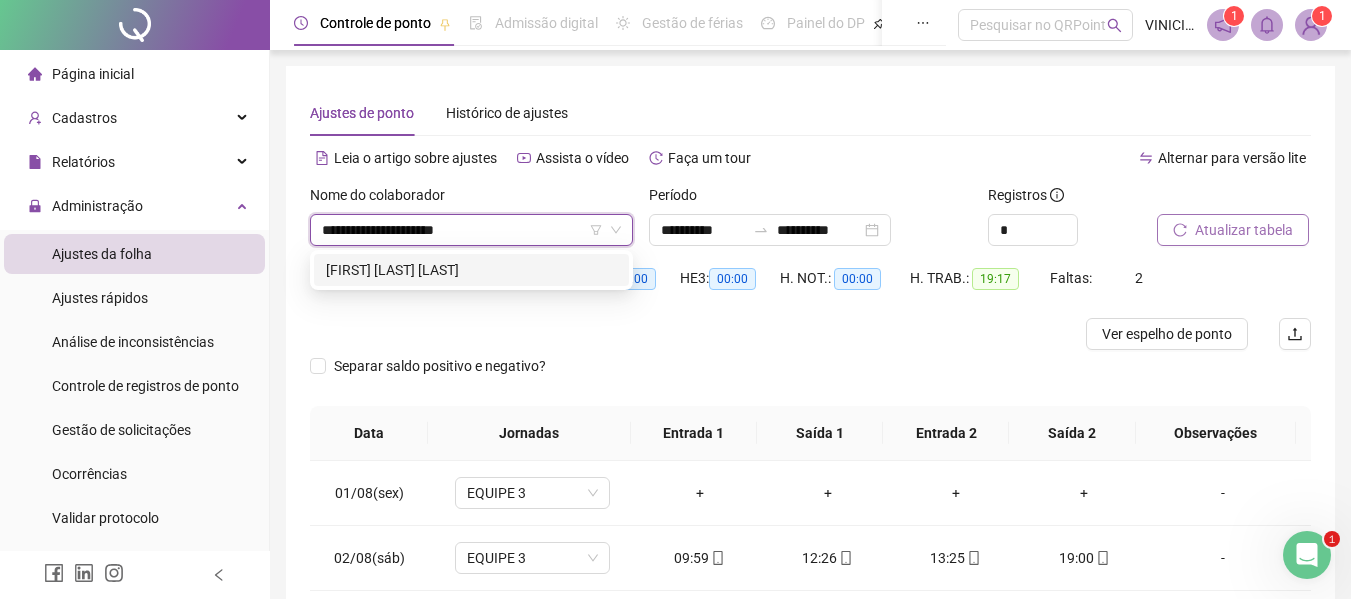 scroll, scrollTop: 0, scrollLeft: 0, axis: both 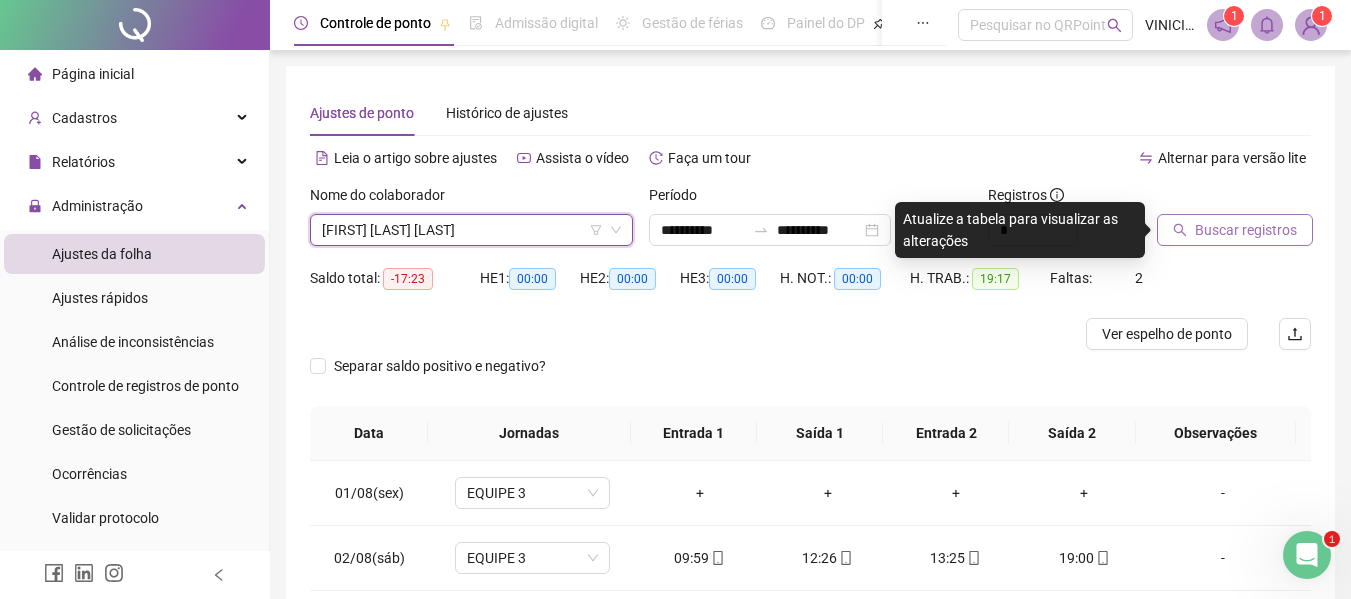 click on "Buscar registros" at bounding box center (1246, 230) 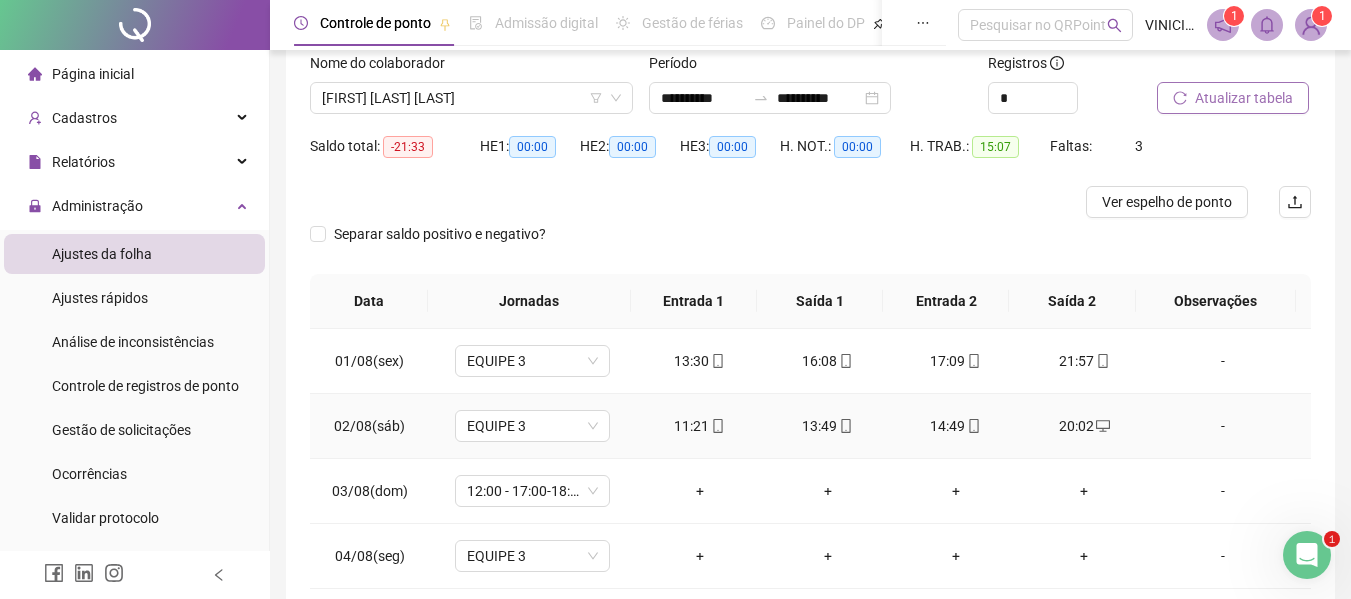 scroll, scrollTop: 0, scrollLeft: 0, axis: both 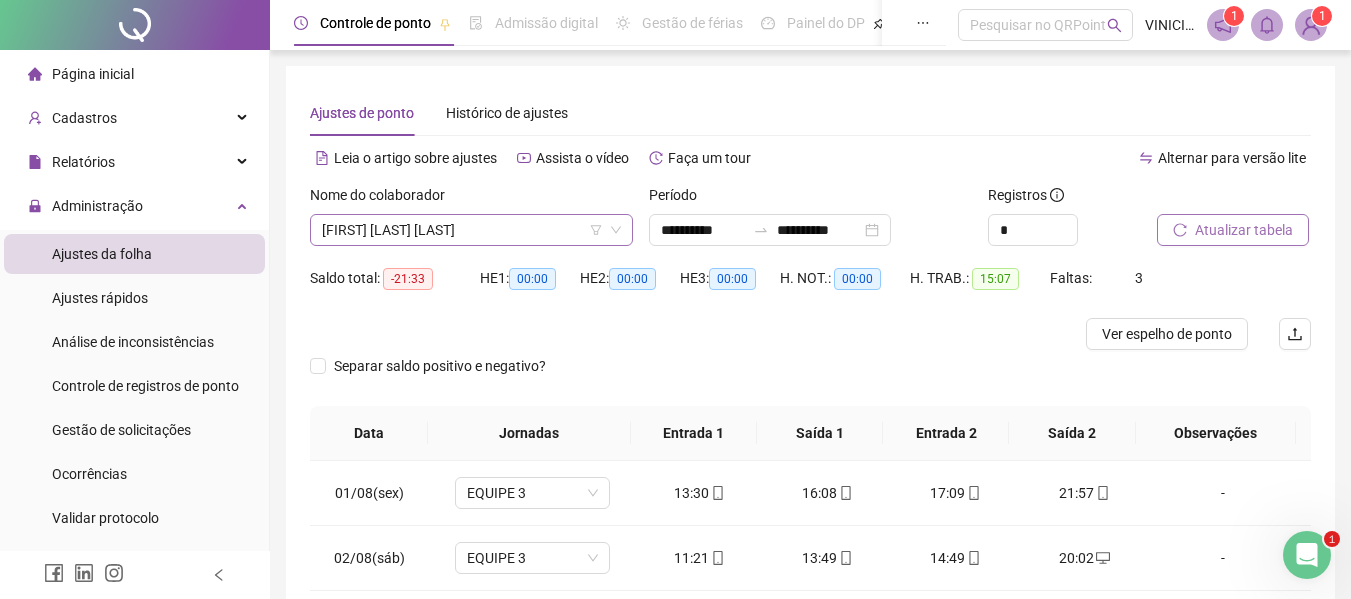 click on "[FIRST] [LAST] [LAST]" at bounding box center (471, 230) 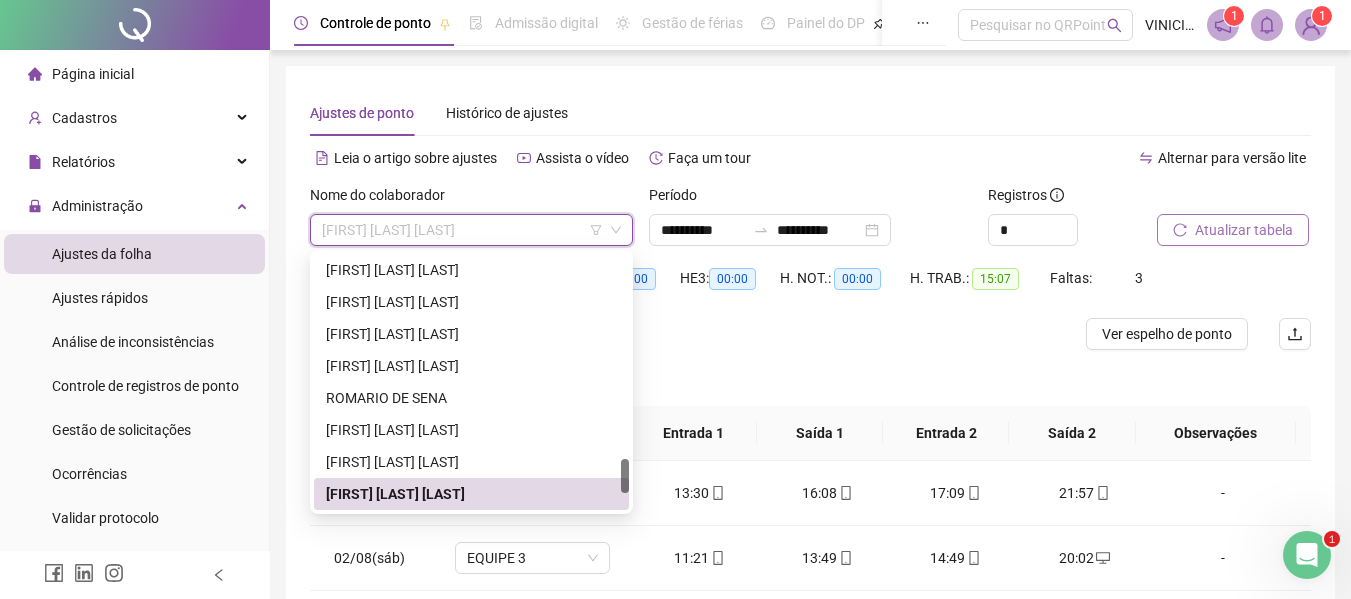 paste on "**********" 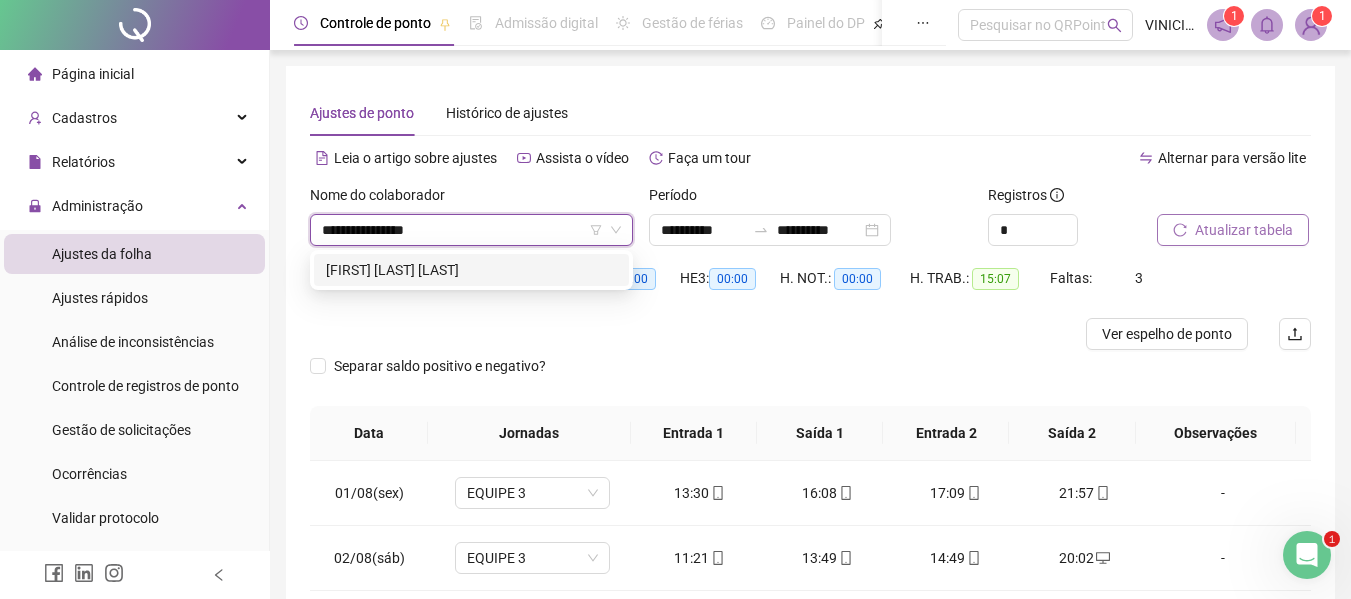 scroll, scrollTop: 0, scrollLeft: 0, axis: both 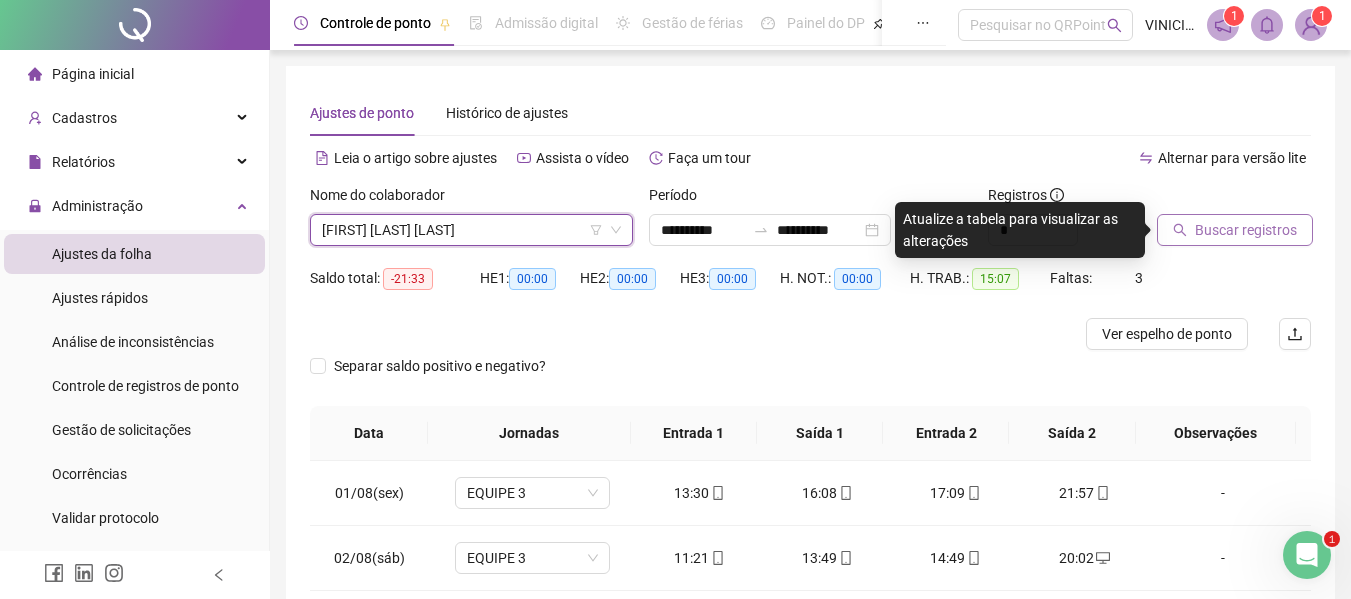 click on "Buscar registros" at bounding box center (1246, 230) 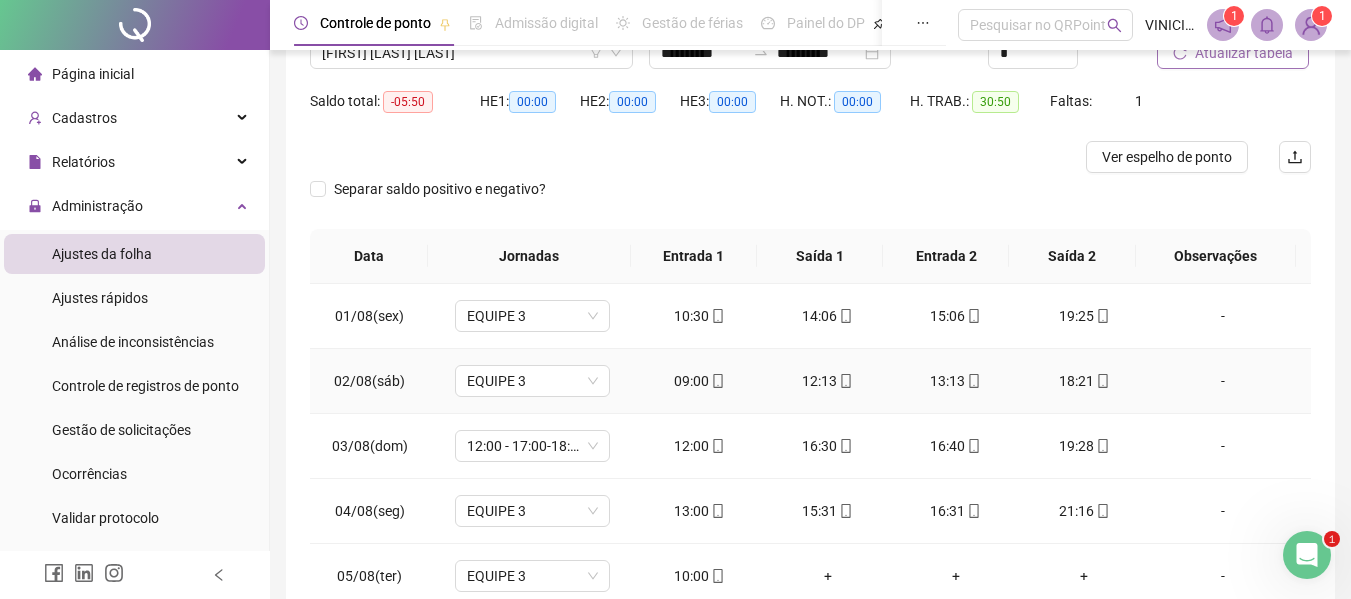 scroll, scrollTop: 0, scrollLeft: 0, axis: both 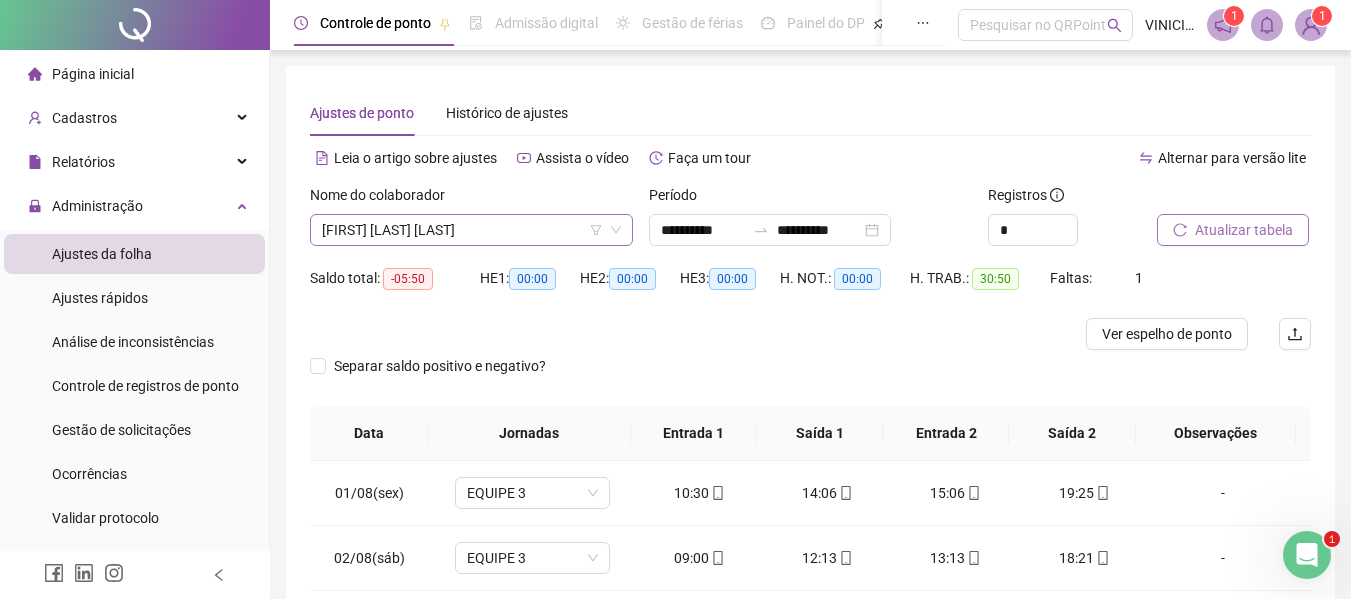 click on "[FIRST] [LAST] [LAST]" at bounding box center (471, 230) 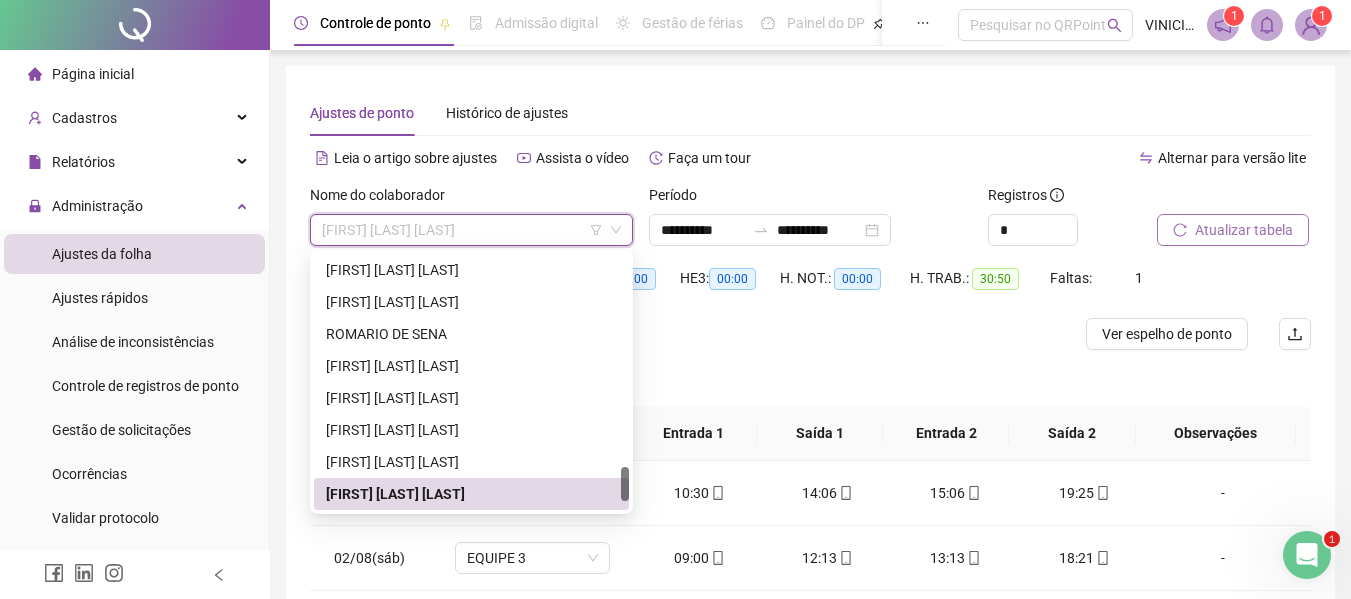 paste on "**********" 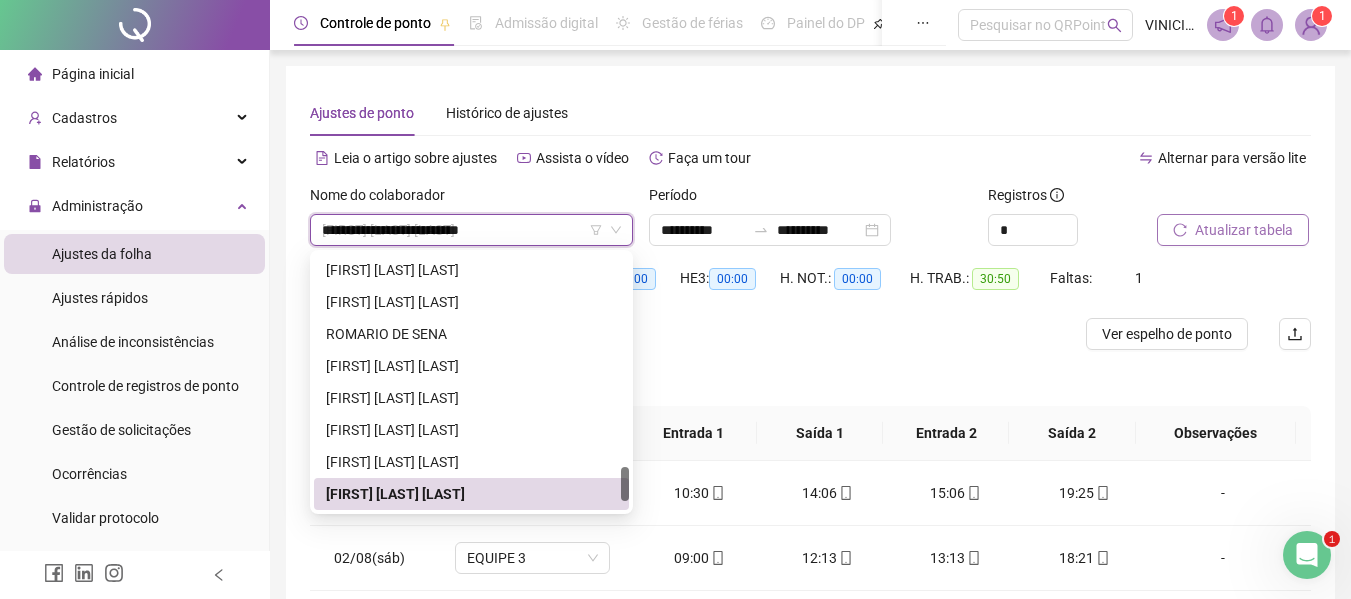 scroll, scrollTop: 0, scrollLeft: 0, axis: both 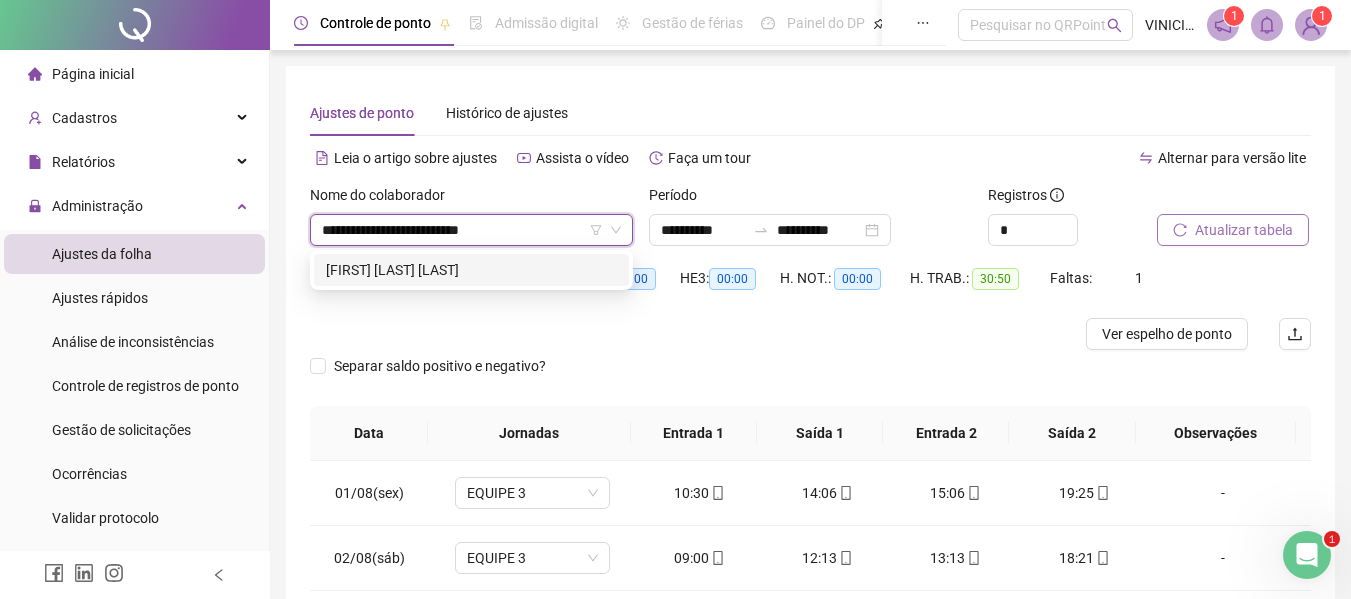 click on "[FIRST] [LAST] [LAST]" at bounding box center (471, 270) 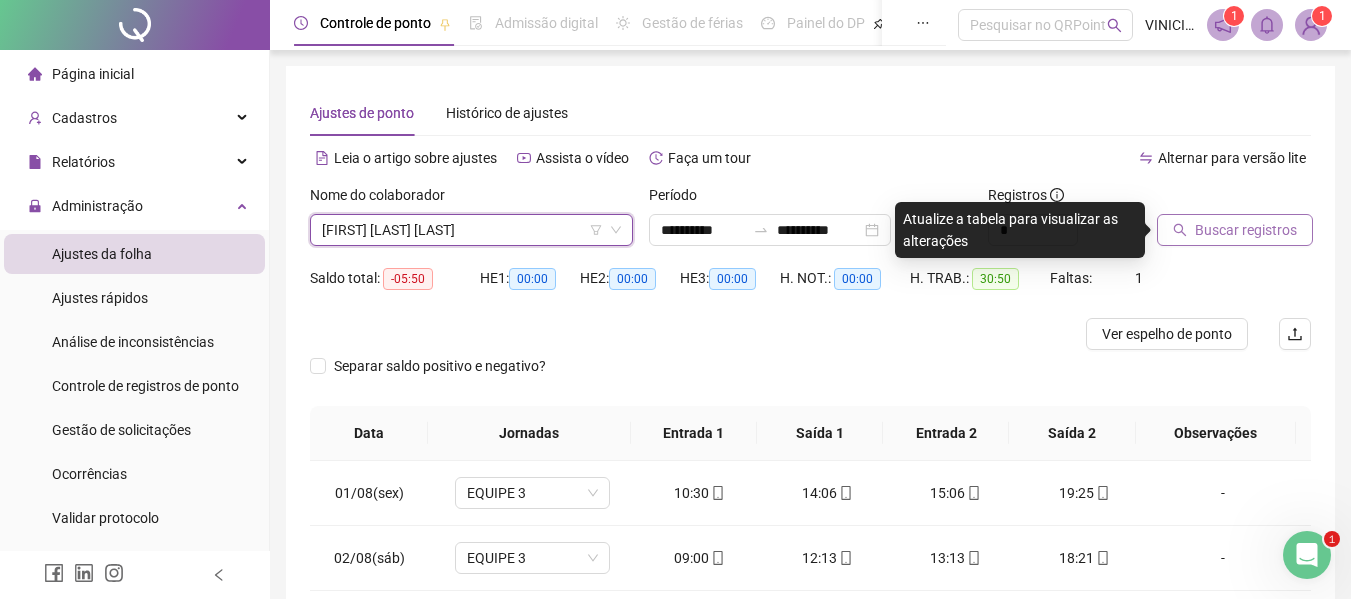 click on "Buscar registros" at bounding box center (1246, 230) 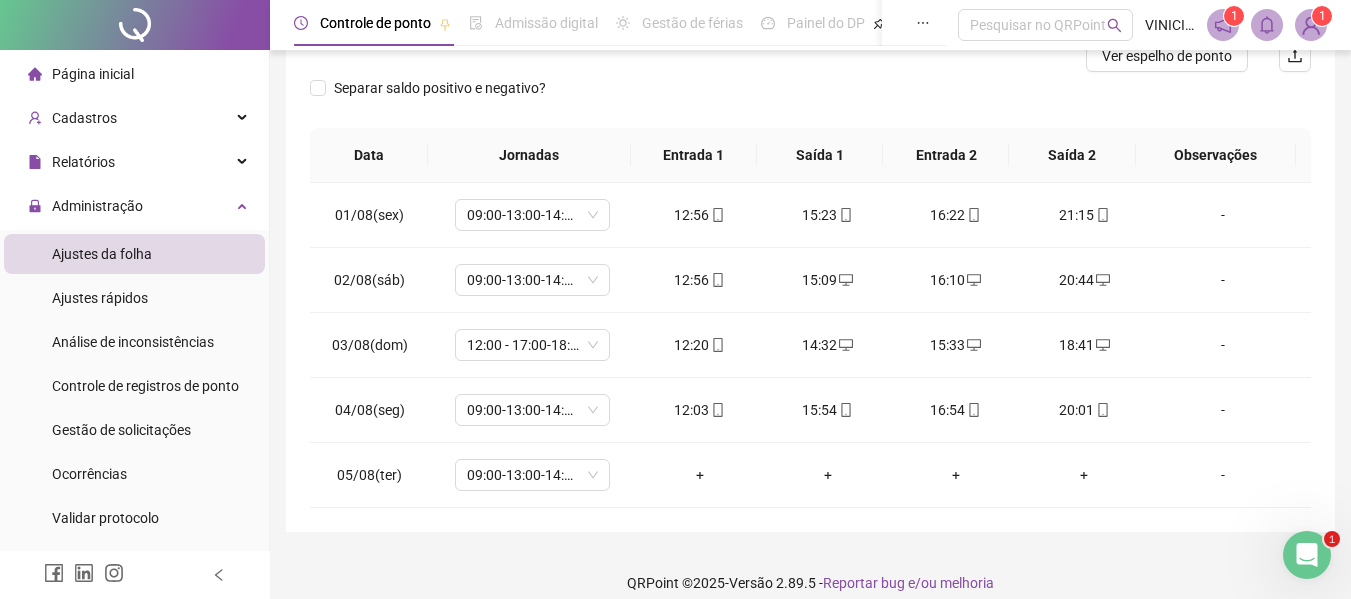 scroll, scrollTop: 297, scrollLeft: 0, axis: vertical 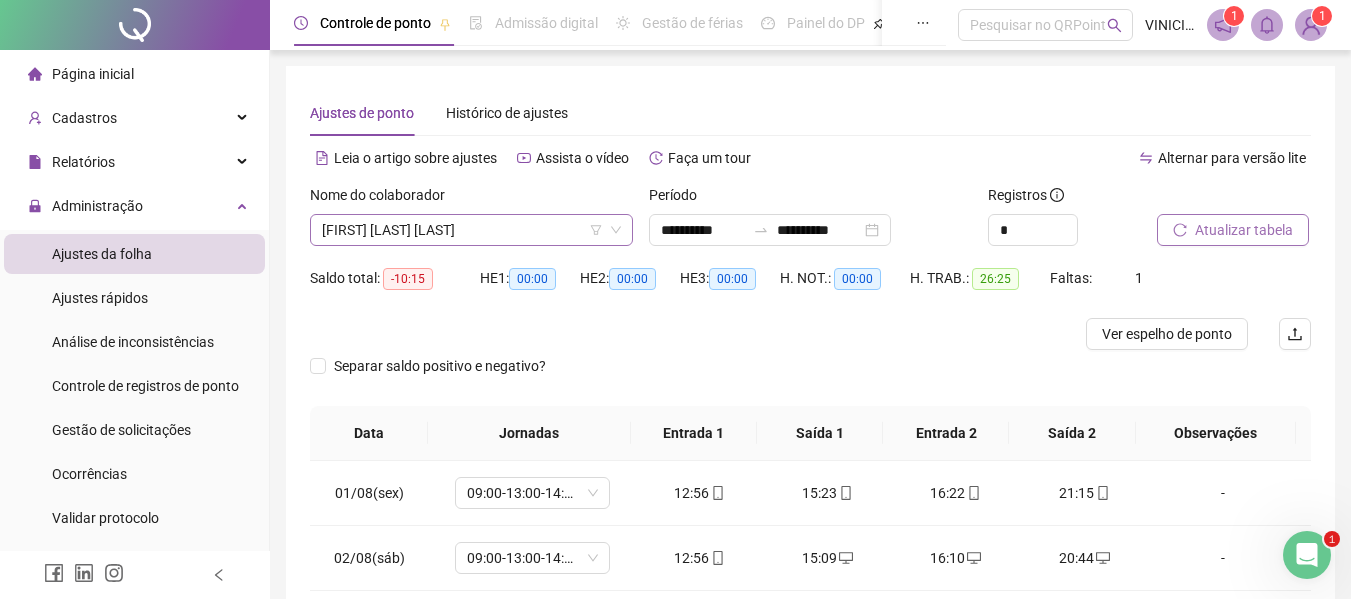 click on "[FIRST] [LAST] [LAST]" at bounding box center [471, 230] 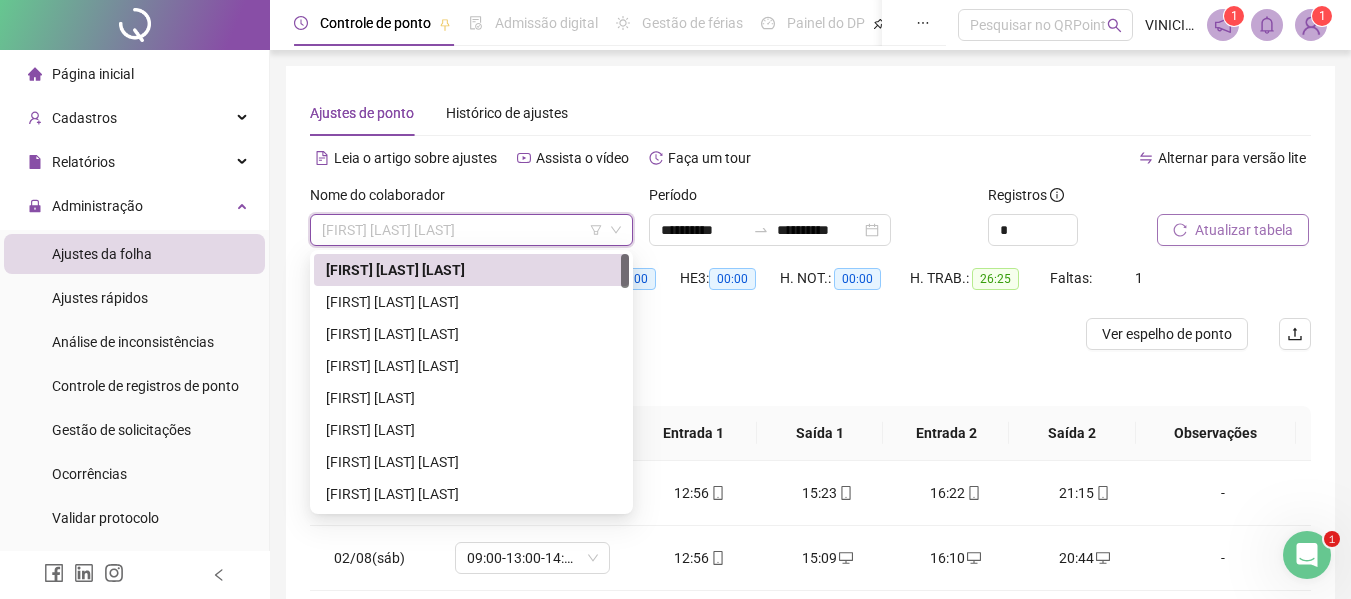 paste on "**********" 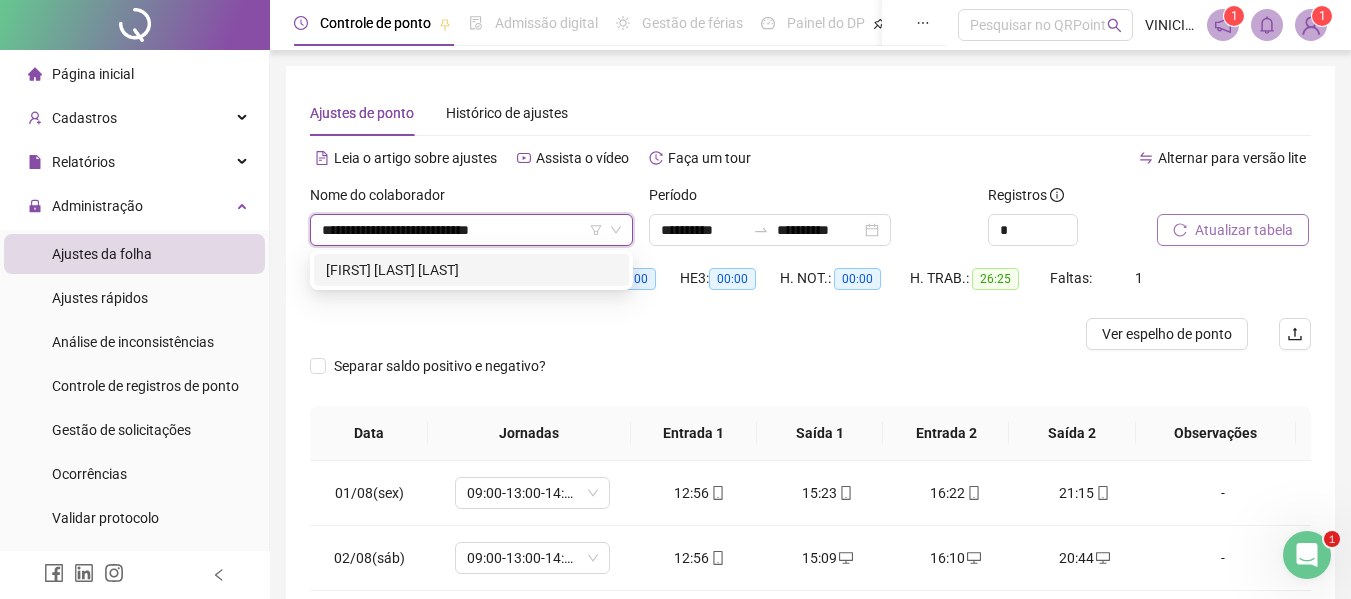 click on "[FIRST] [LAST] [LAST]" at bounding box center [471, 270] 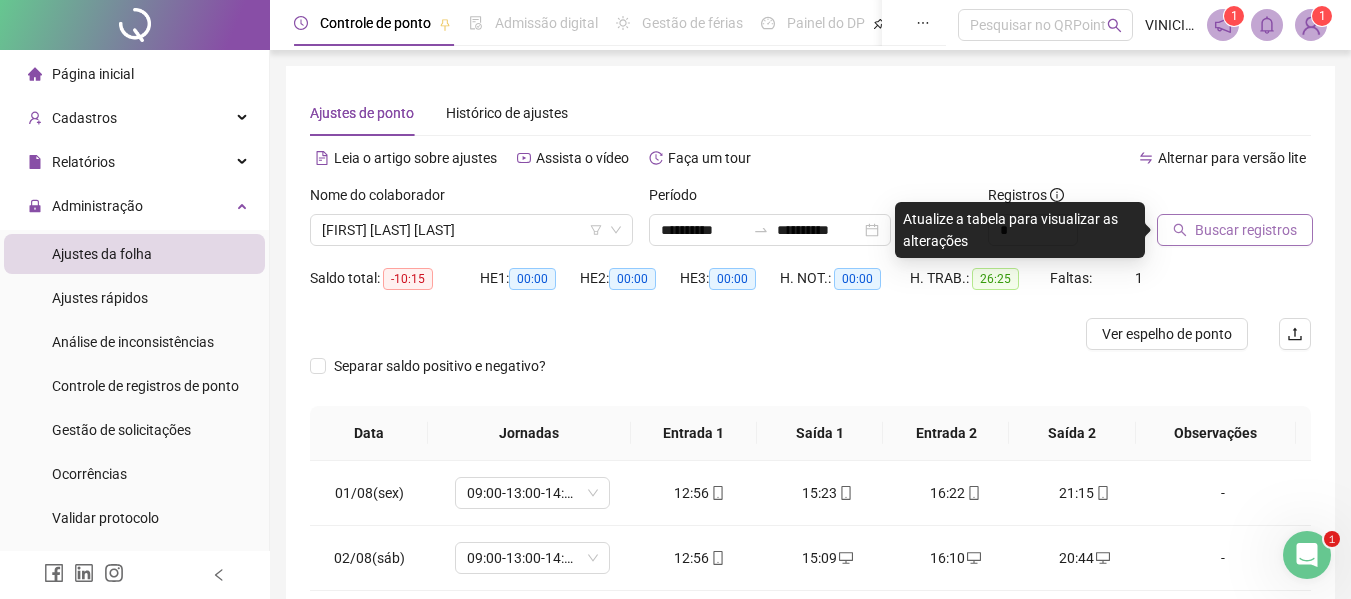 click 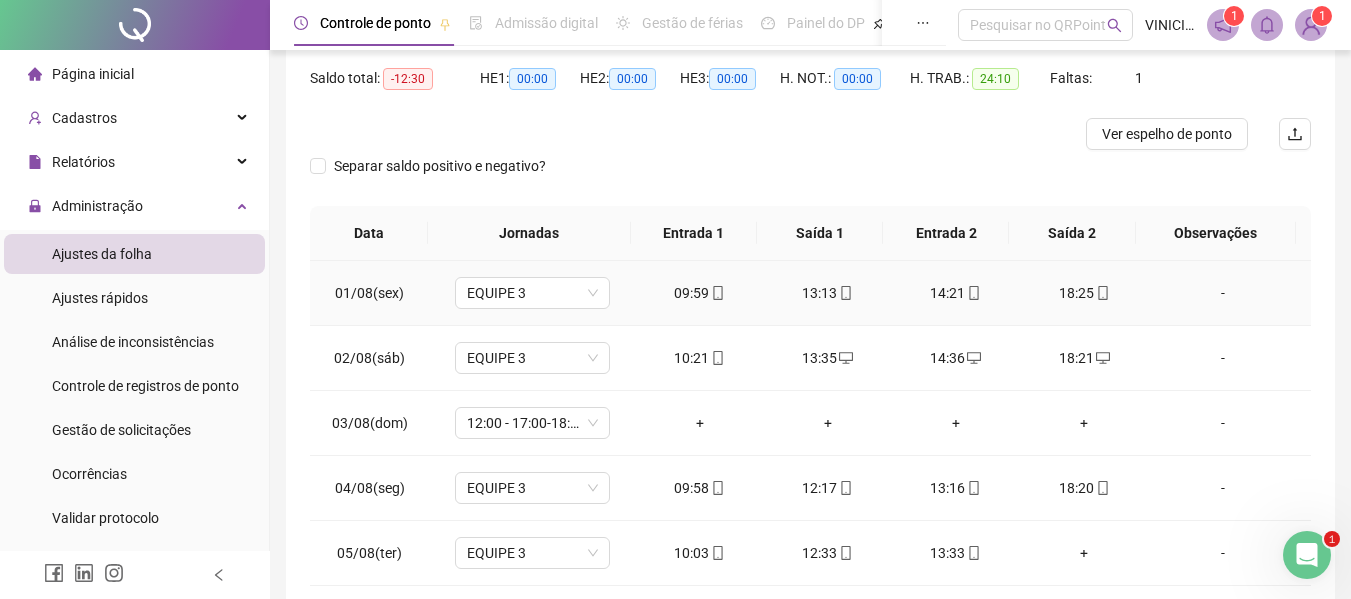 scroll, scrollTop: 297, scrollLeft: 0, axis: vertical 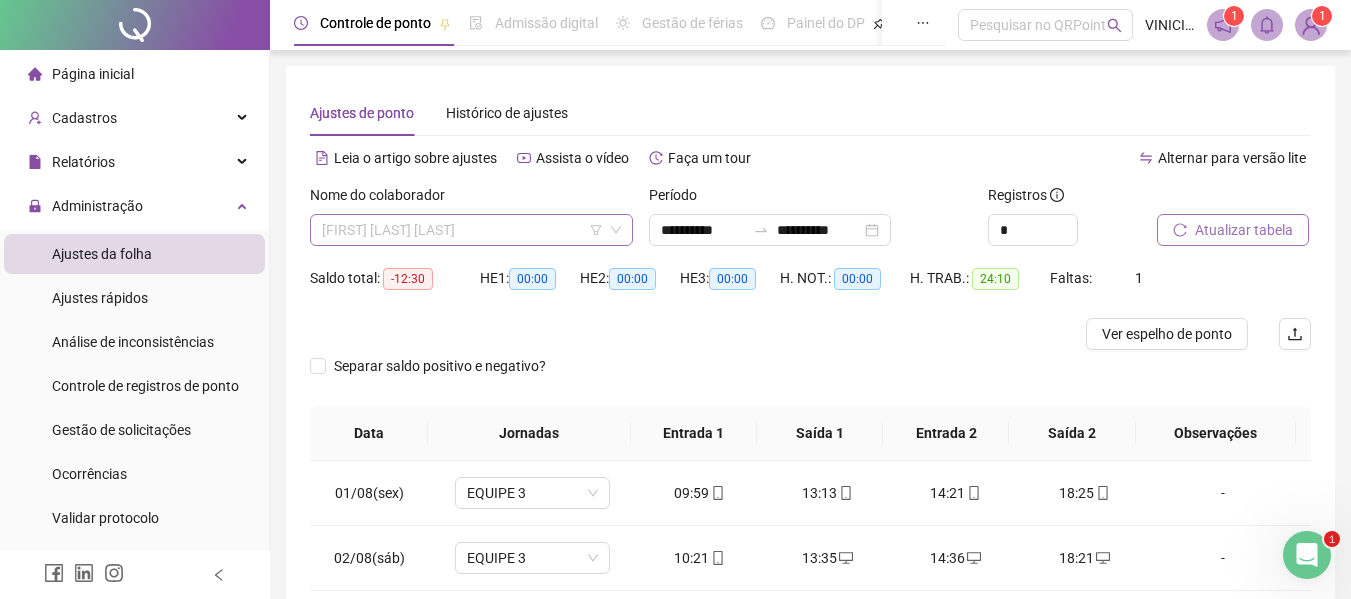 click on "[FIRST] [LAST] [LAST]" at bounding box center [471, 230] 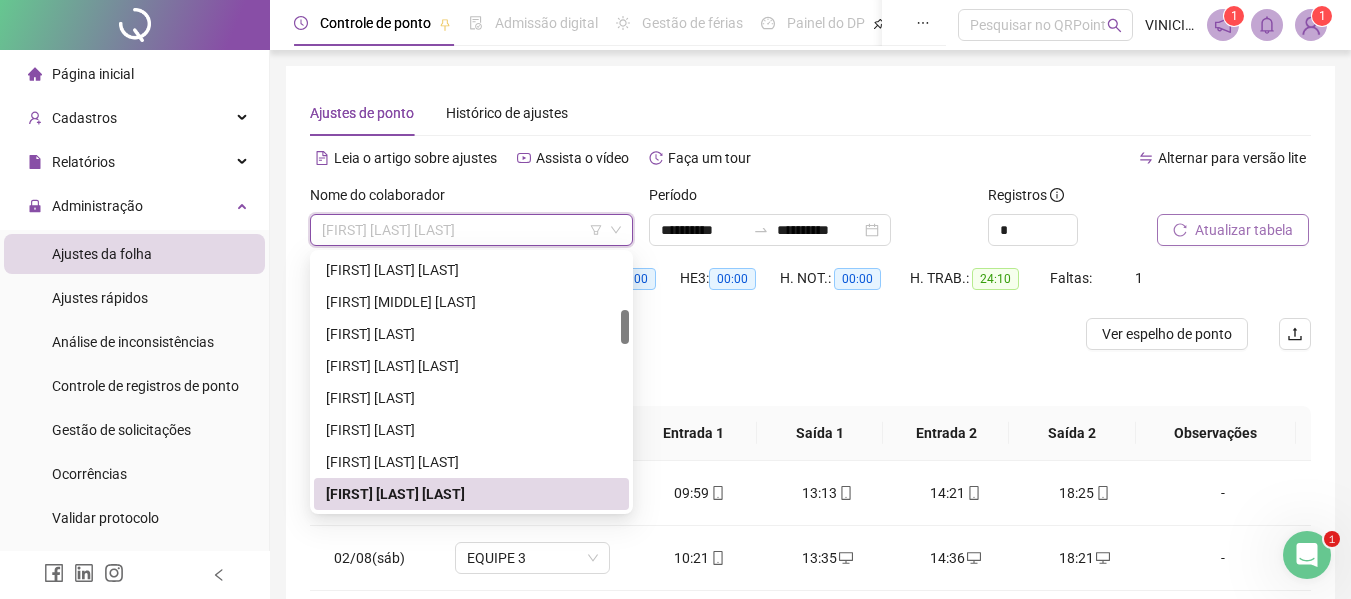 paste on "**********" 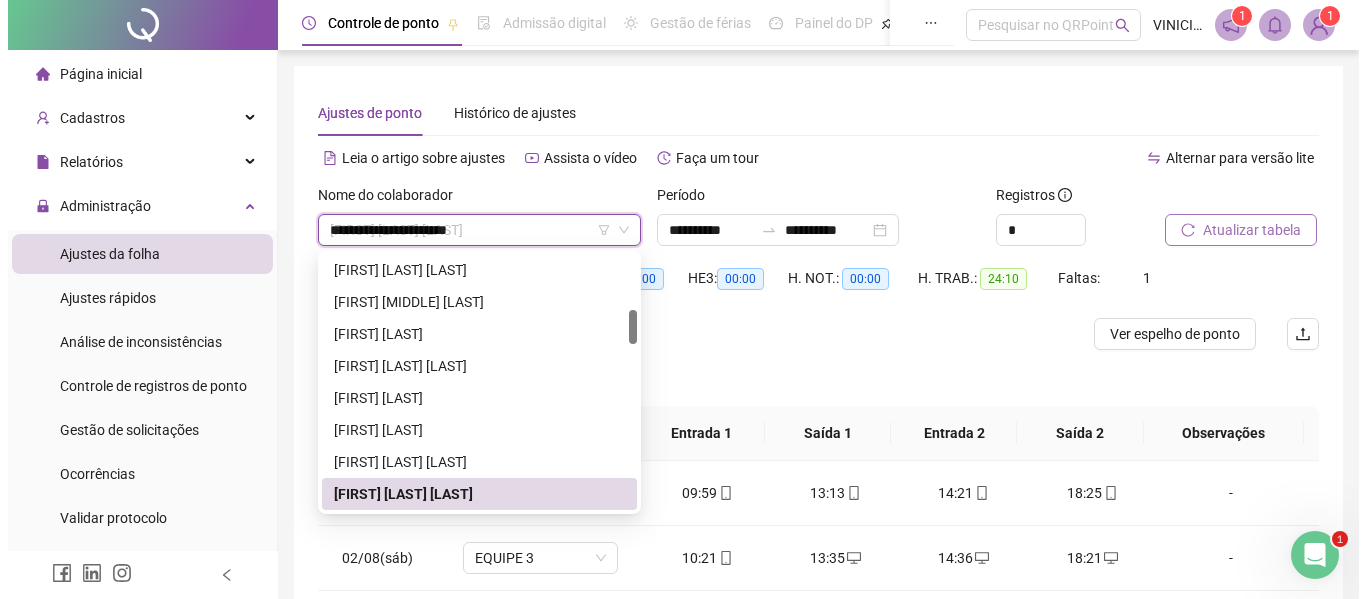 scroll, scrollTop: 0, scrollLeft: 0, axis: both 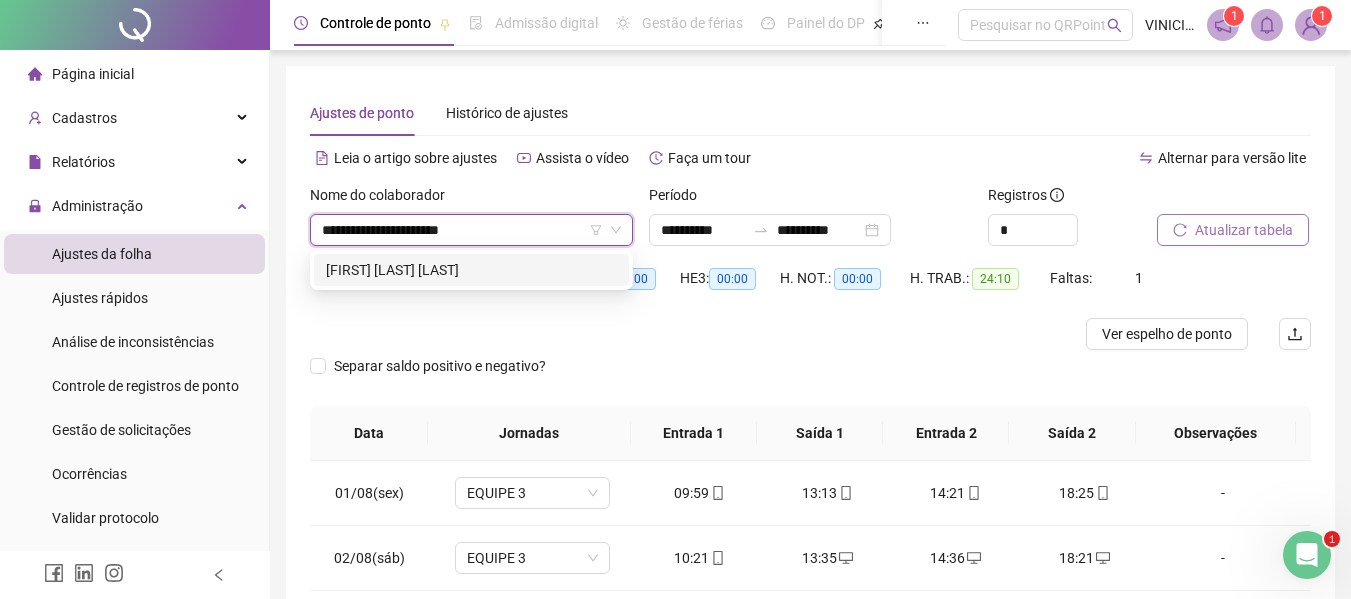 click on "[FIRST] [LAST] [LAST]" at bounding box center (471, 270) 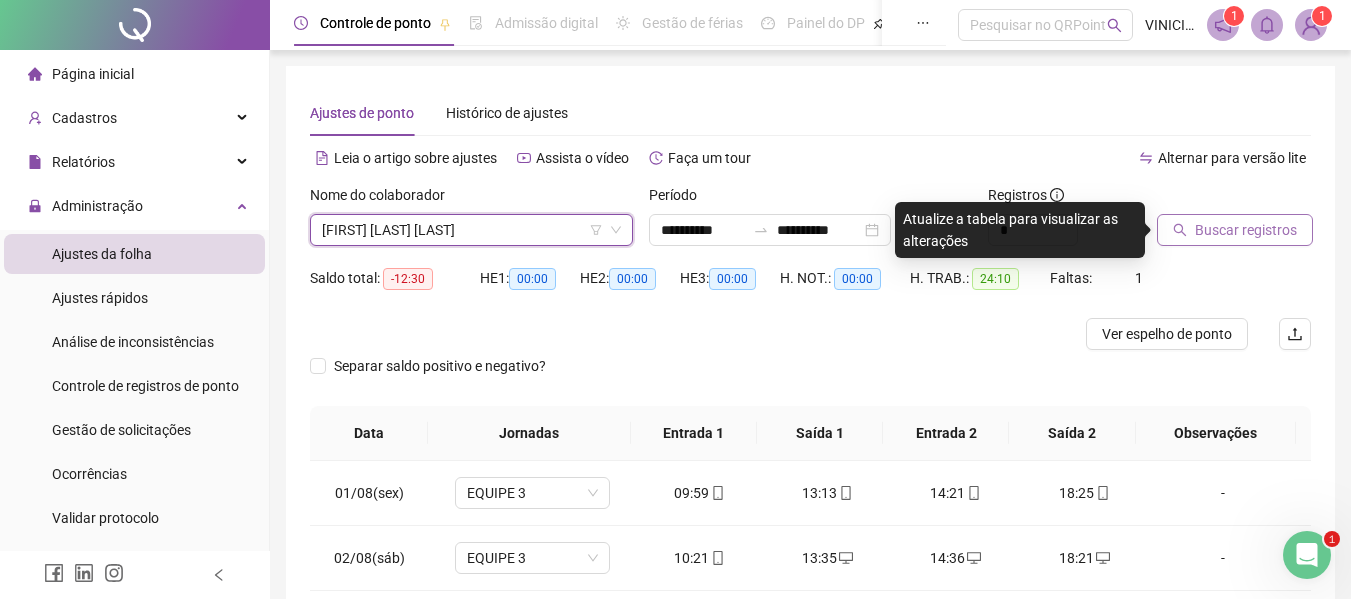click on "Buscar registros" at bounding box center [1235, 230] 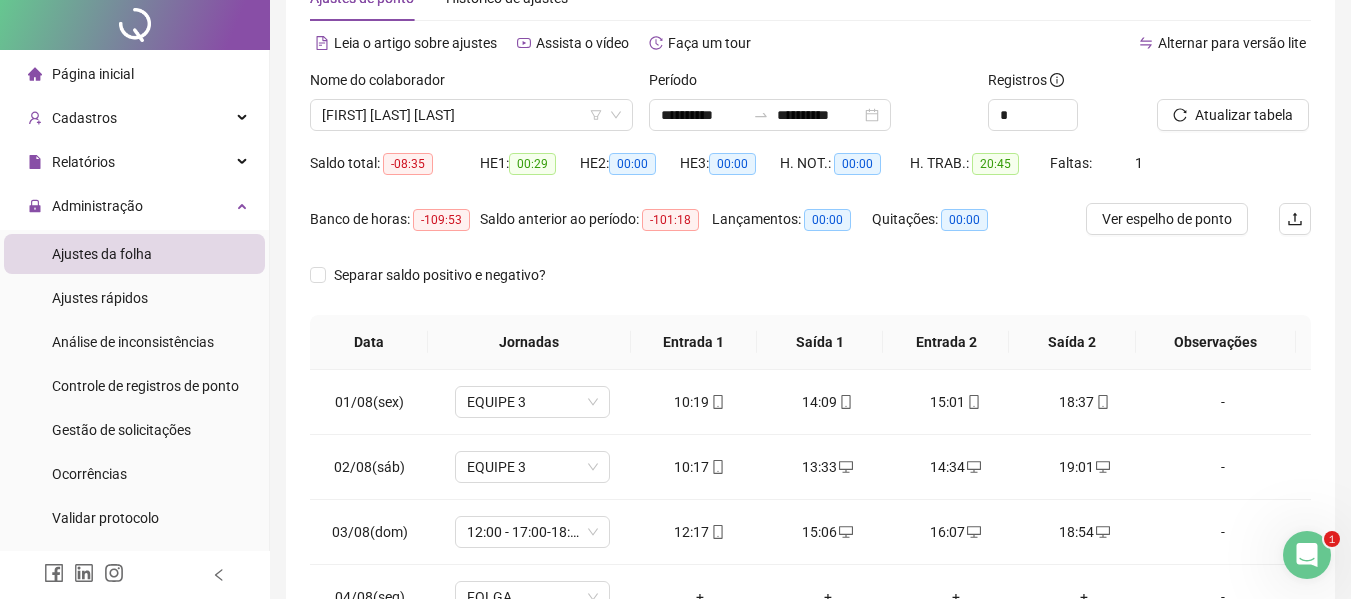scroll, scrollTop: 321, scrollLeft: 0, axis: vertical 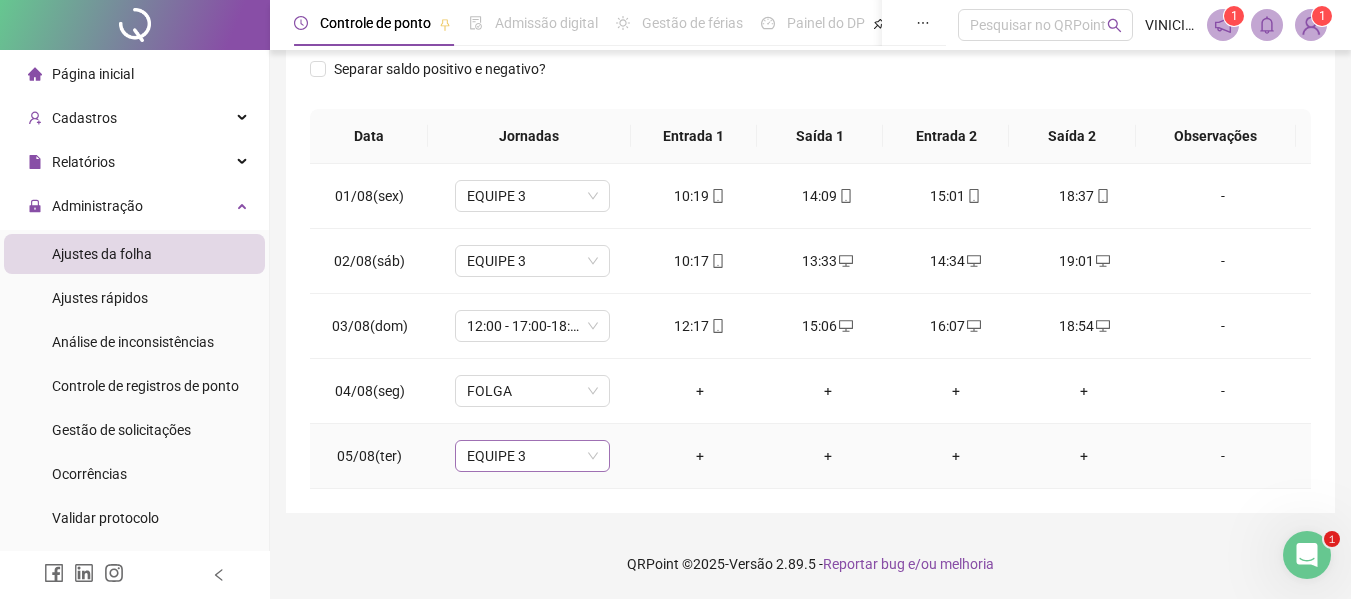 click on "EQUIPE 3" at bounding box center (532, 456) 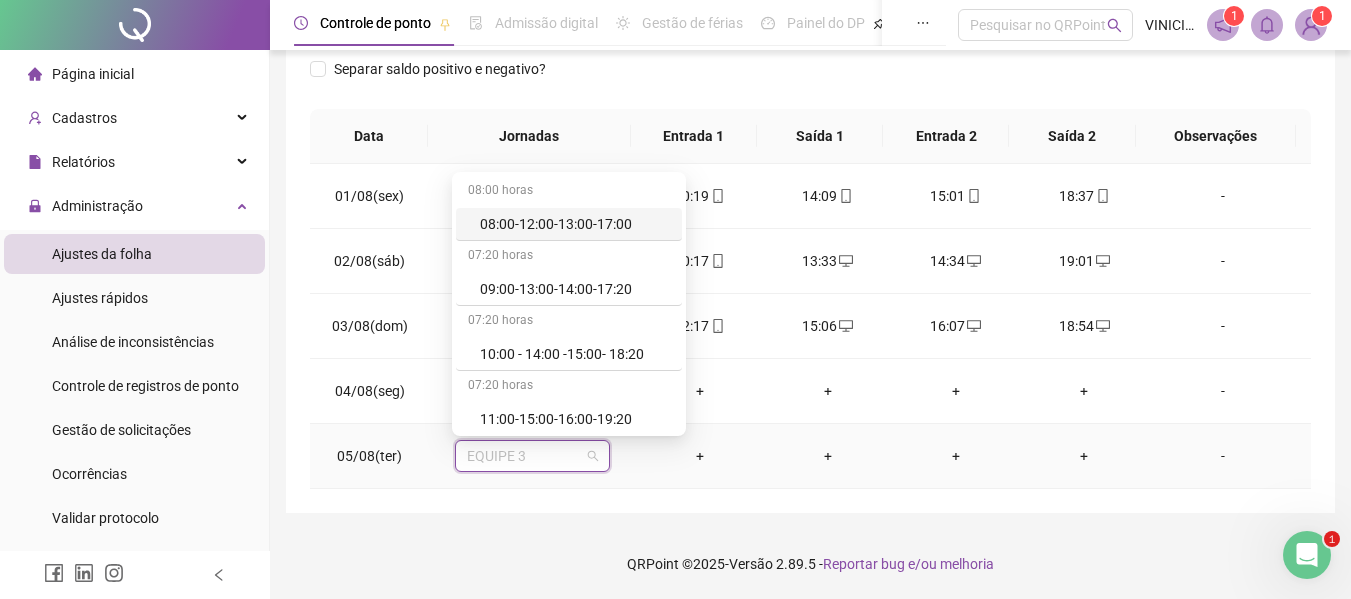 type on "*" 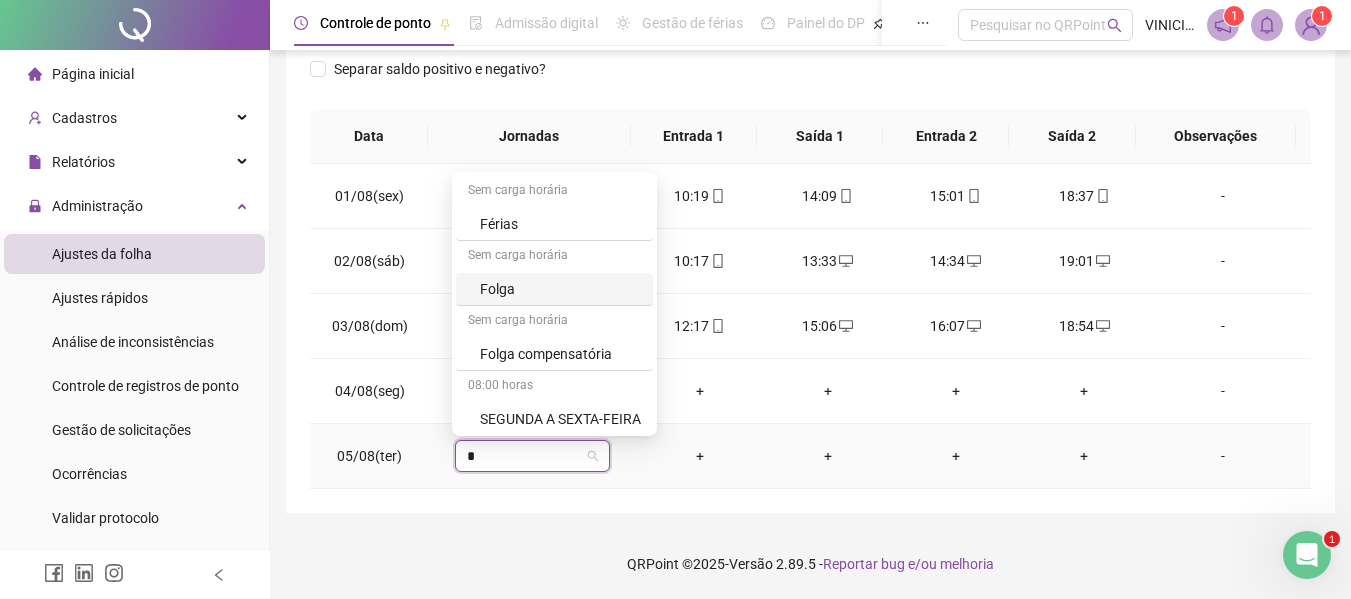click on "Folga" at bounding box center [554, 289] 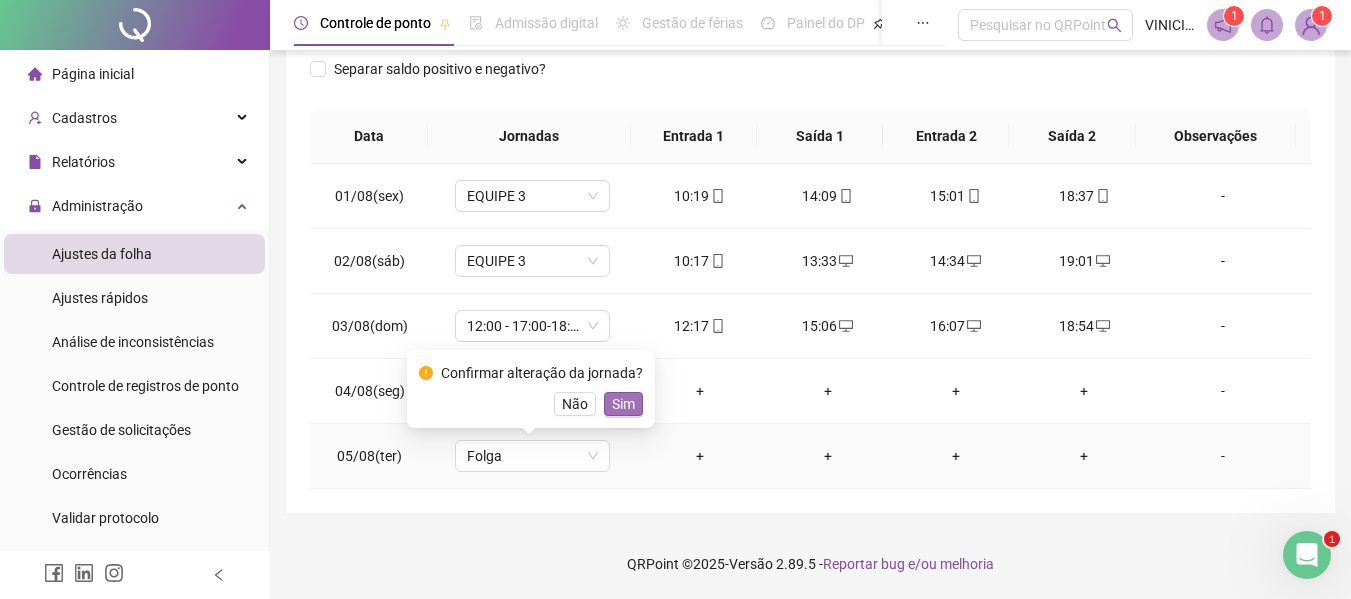 click on "Sim" at bounding box center [623, 404] 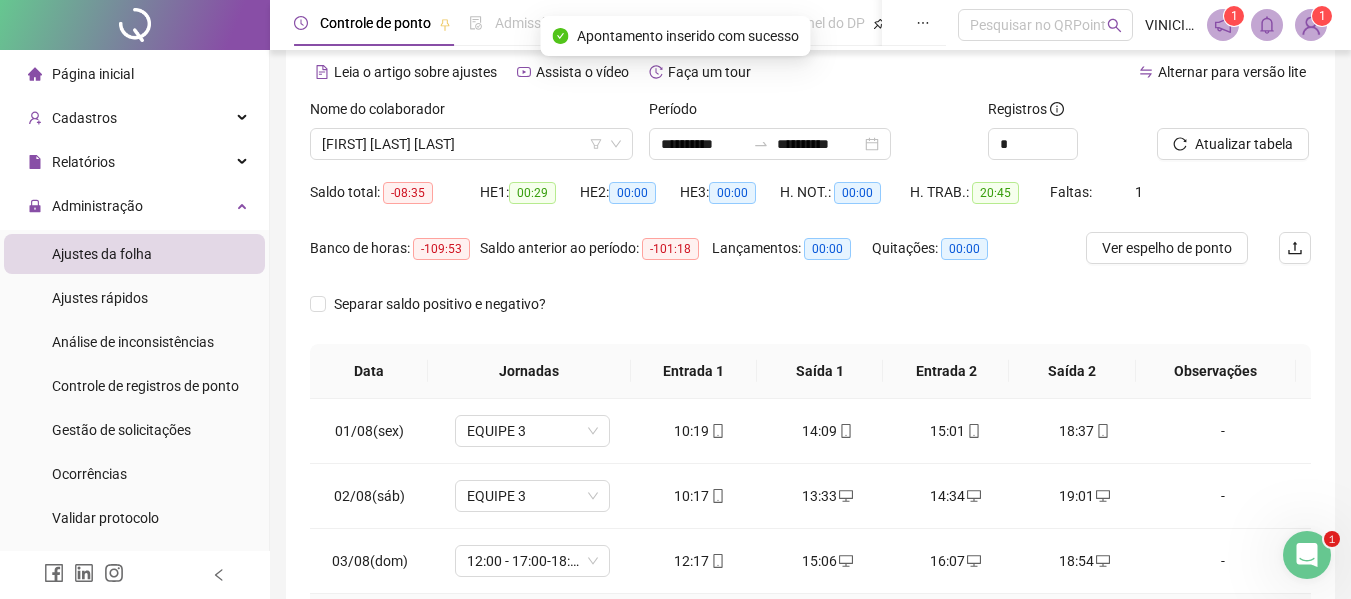 scroll, scrollTop: 0, scrollLeft: 0, axis: both 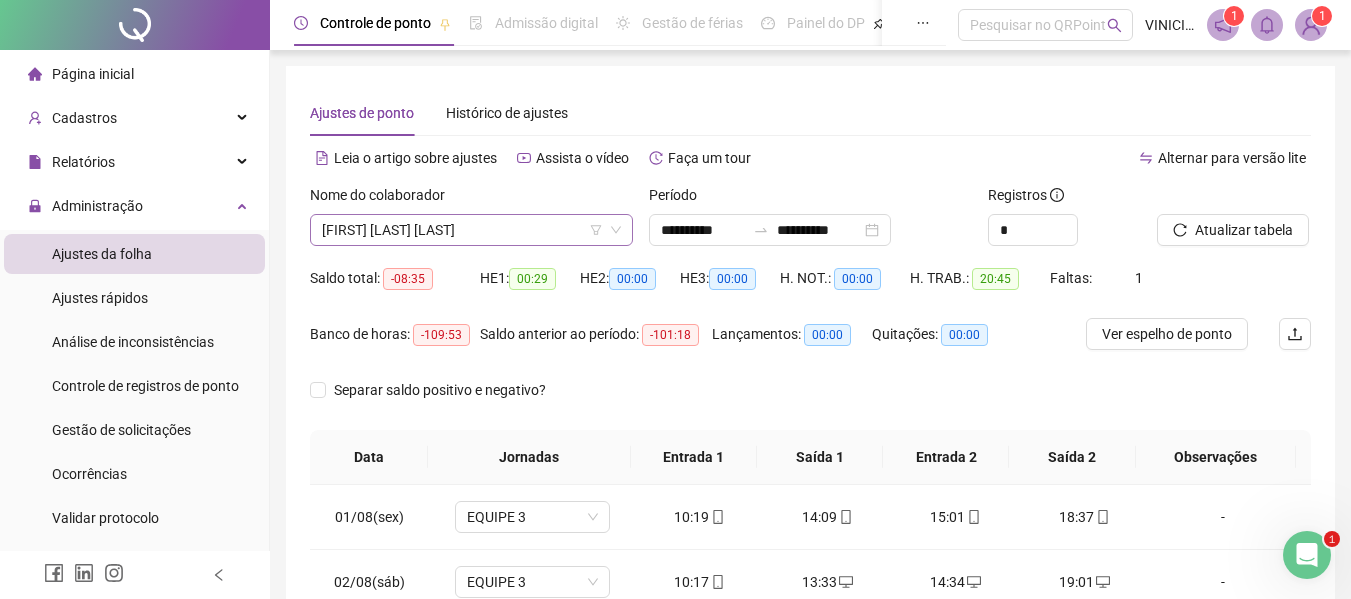 click on "[FIRST] [LAST] [LAST]" at bounding box center [471, 230] 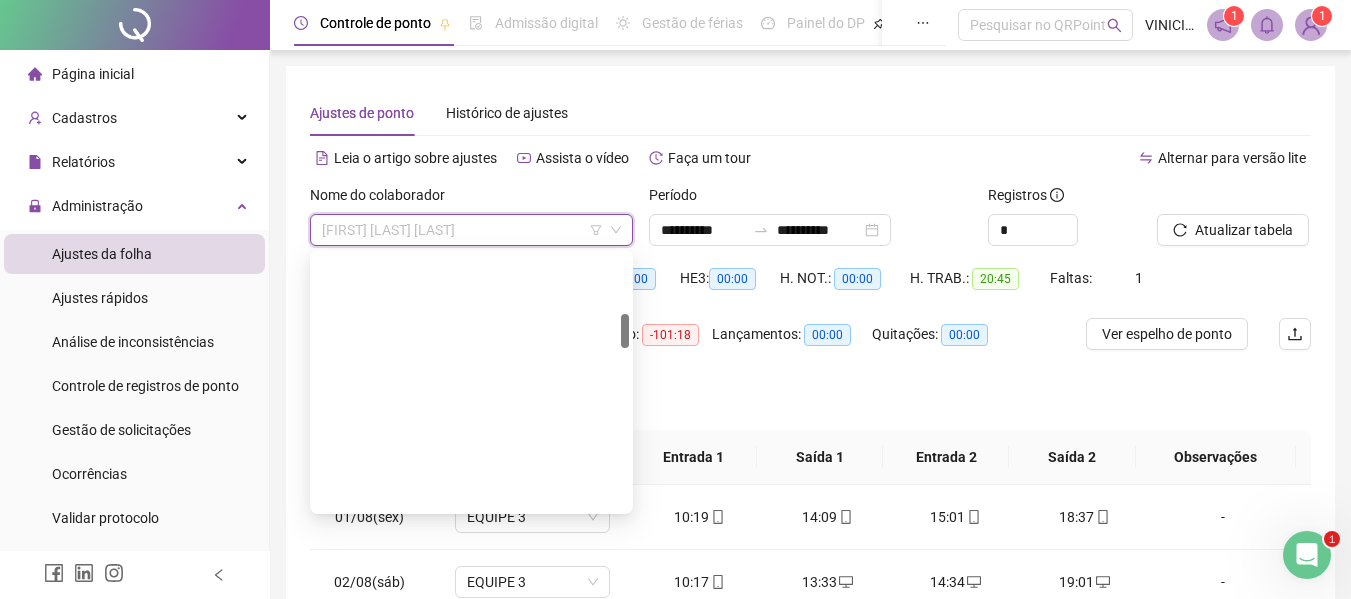 scroll, scrollTop: 448, scrollLeft: 0, axis: vertical 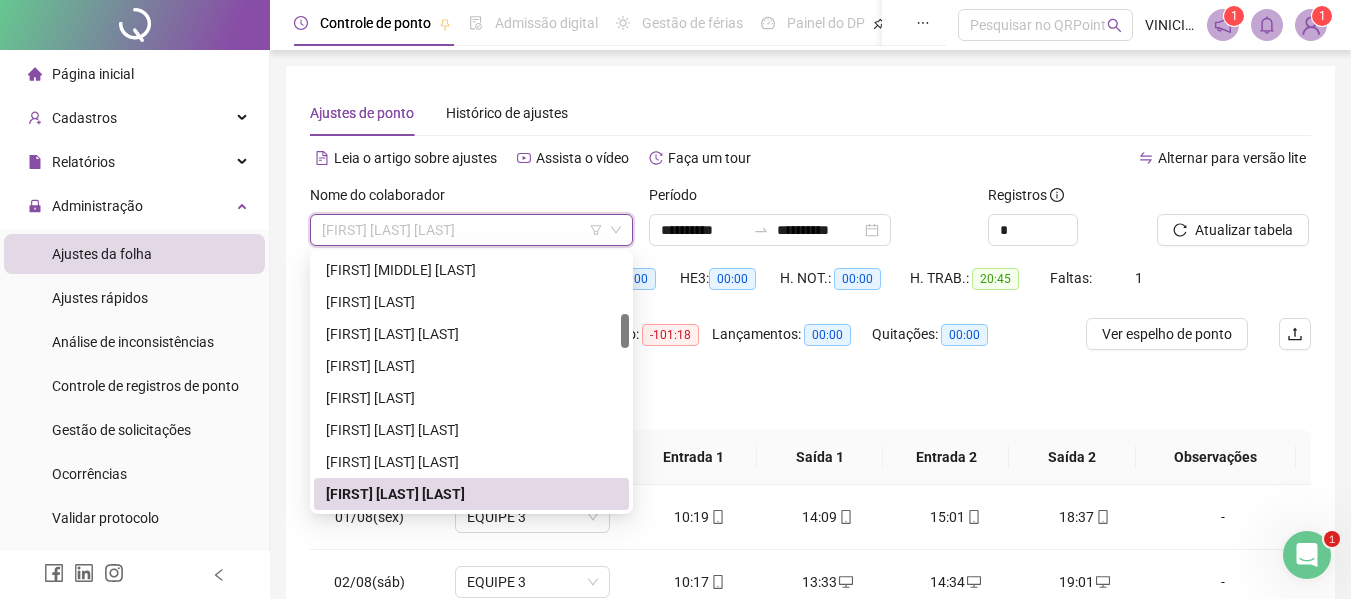 paste on "**********" 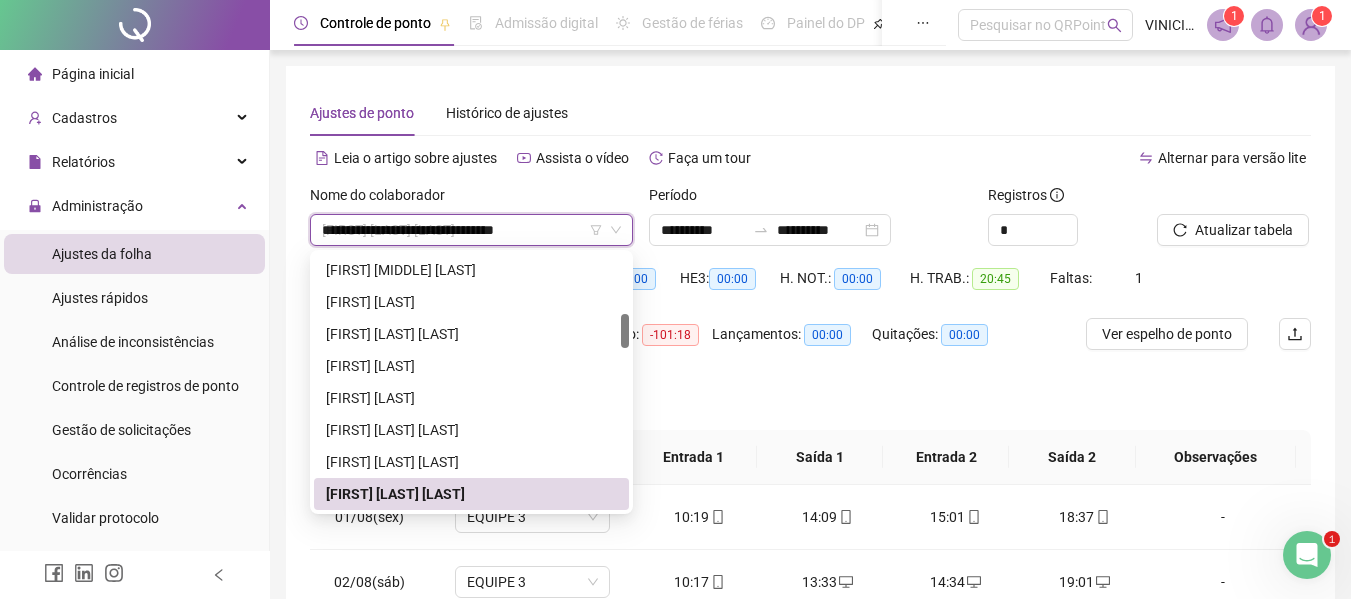 scroll, scrollTop: 0, scrollLeft: 0, axis: both 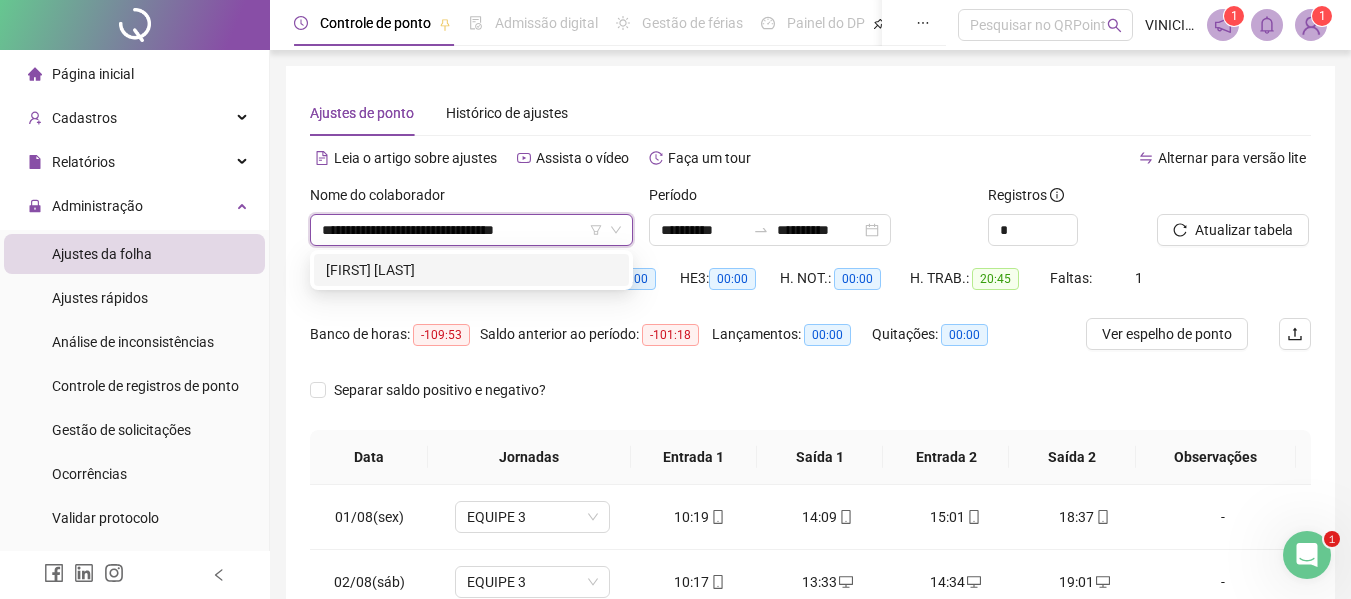 click on "[FIRST] [LAST]" at bounding box center [471, 270] 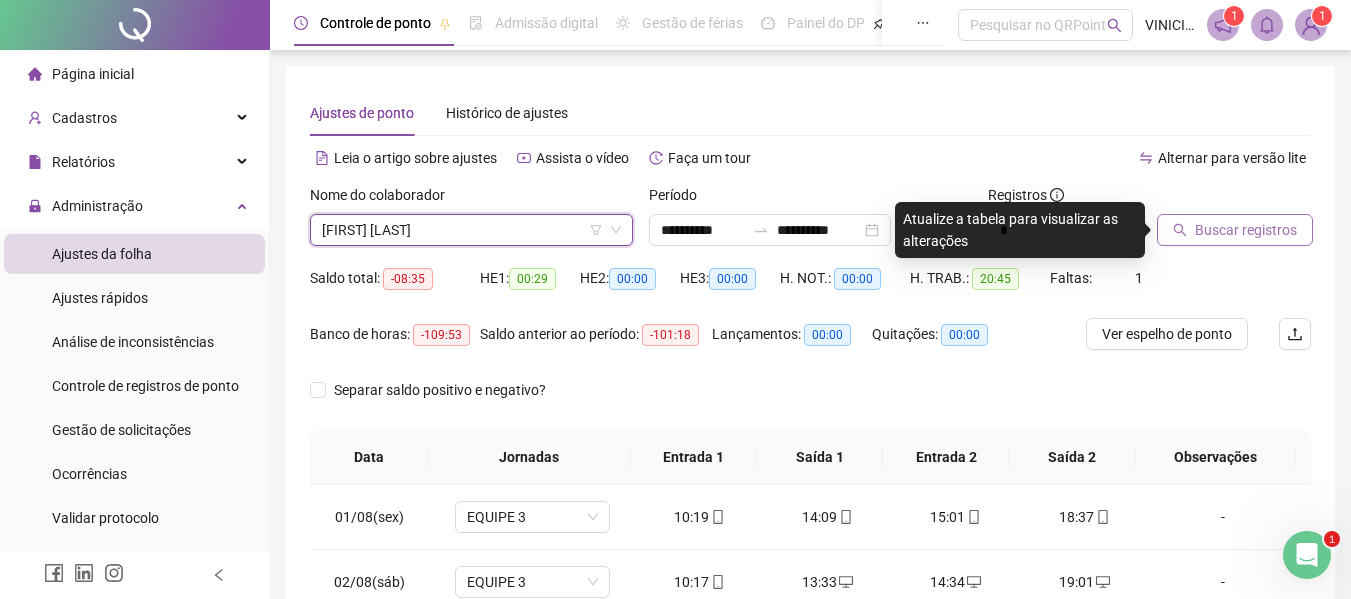 click on "Buscar registros" at bounding box center [1246, 230] 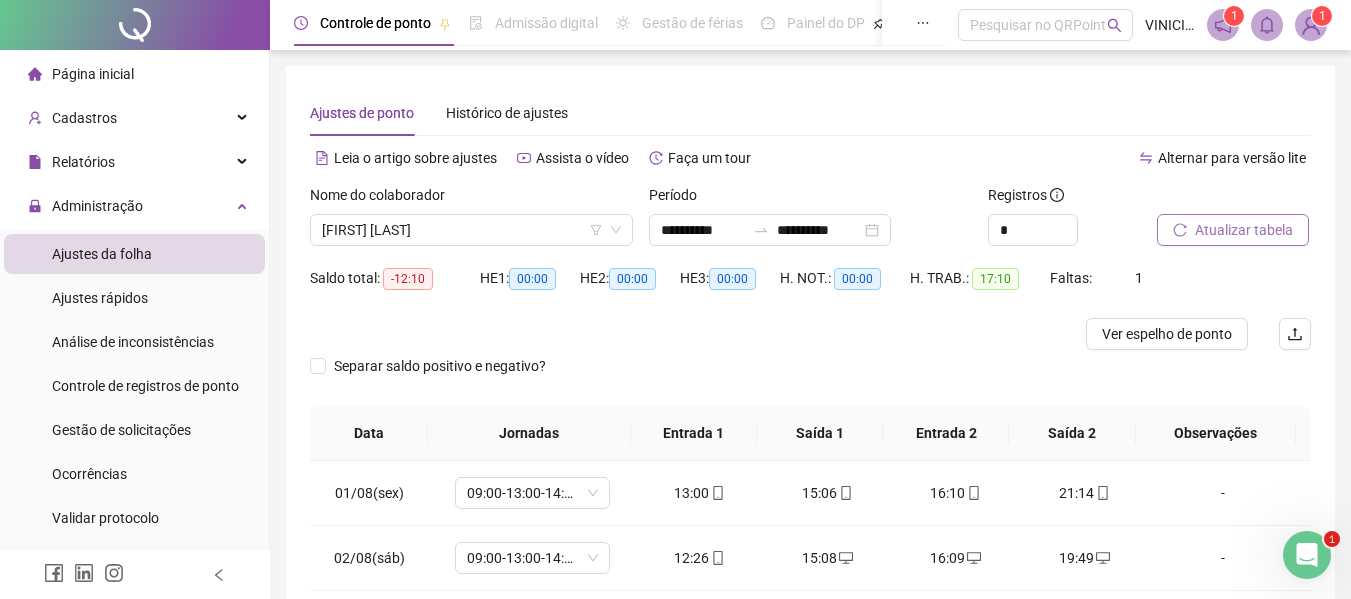 scroll, scrollTop: 297, scrollLeft: 0, axis: vertical 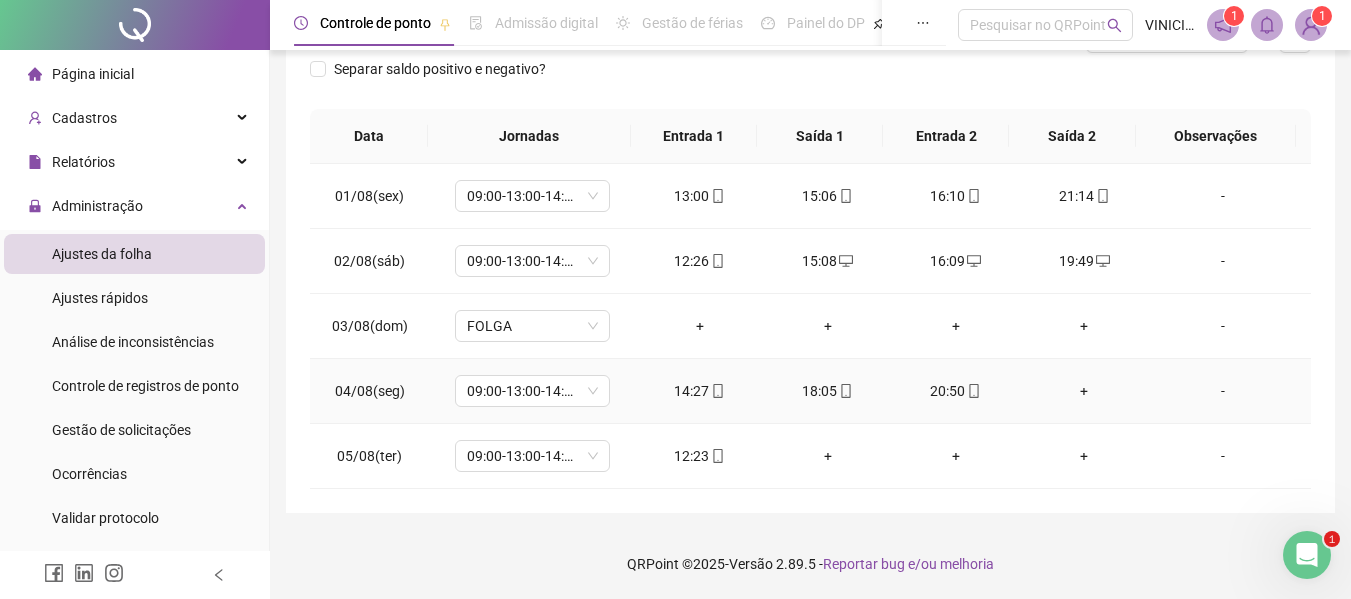 click on "+" at bounding box center [1084, 391] 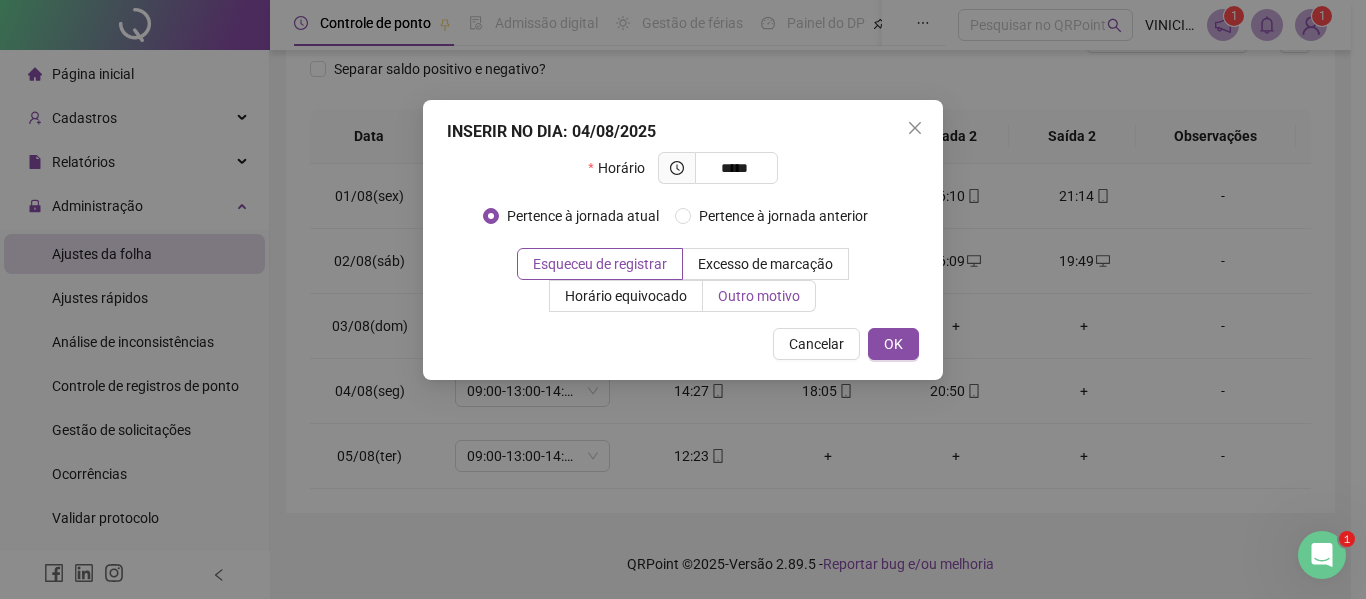 type on "*****" 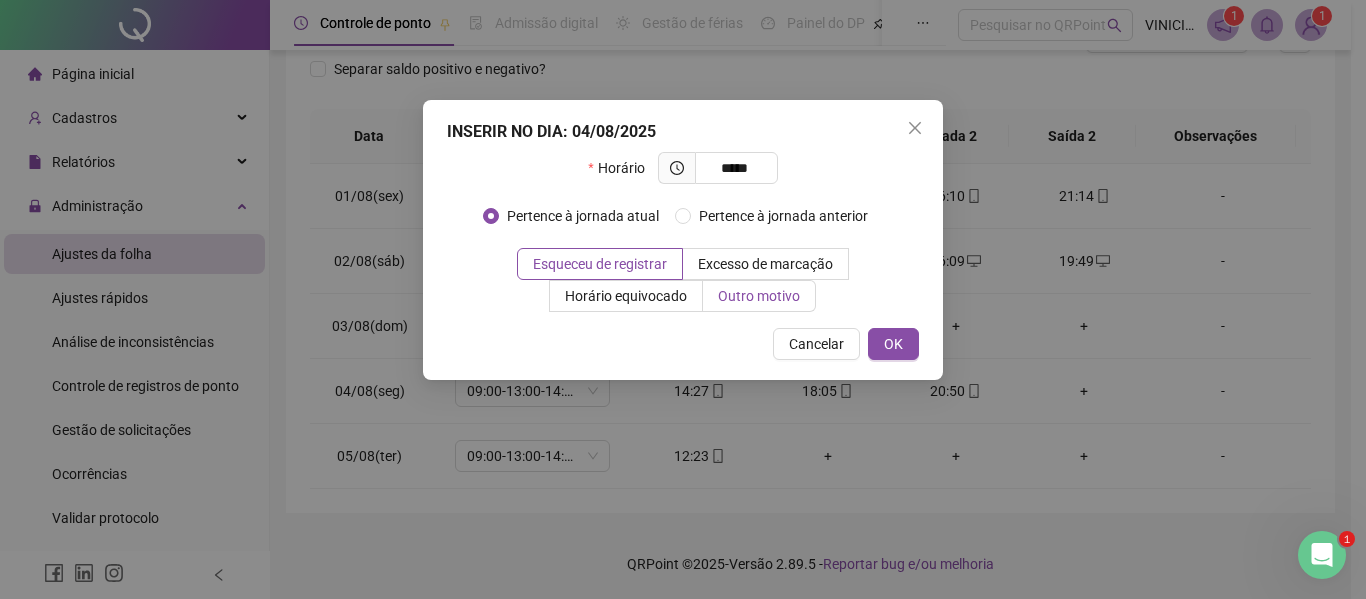 click on "Outro motivo" at bounding box center (759, 296) 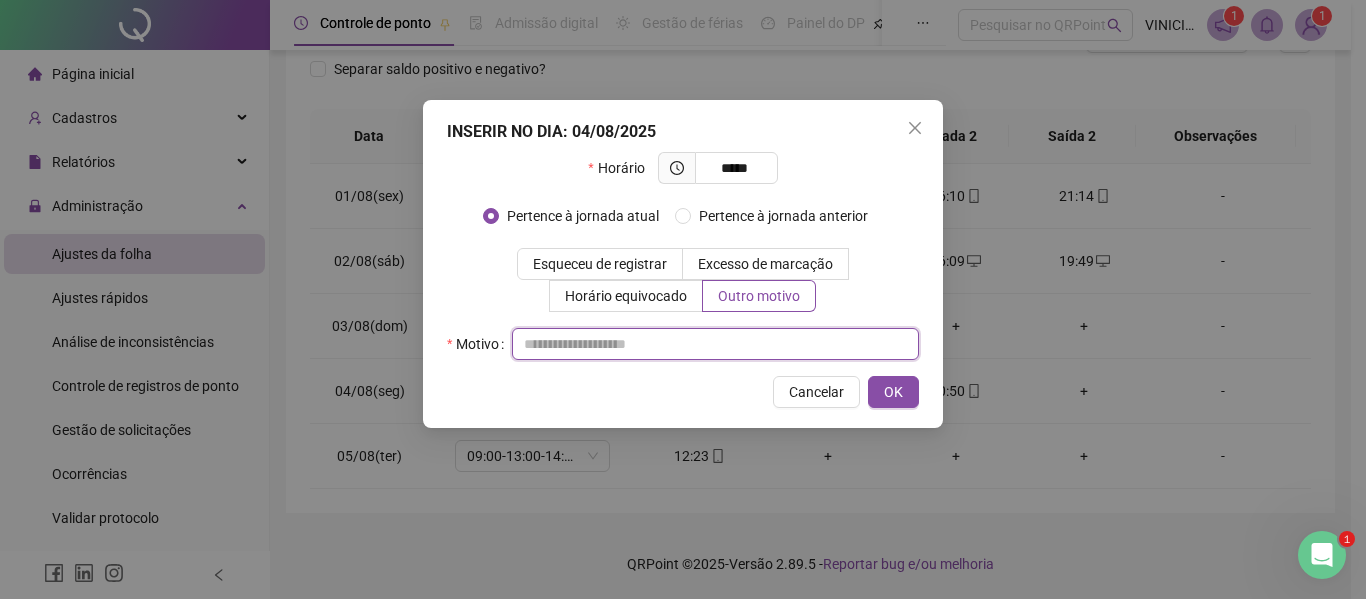 click at bounding box center (715, 344) 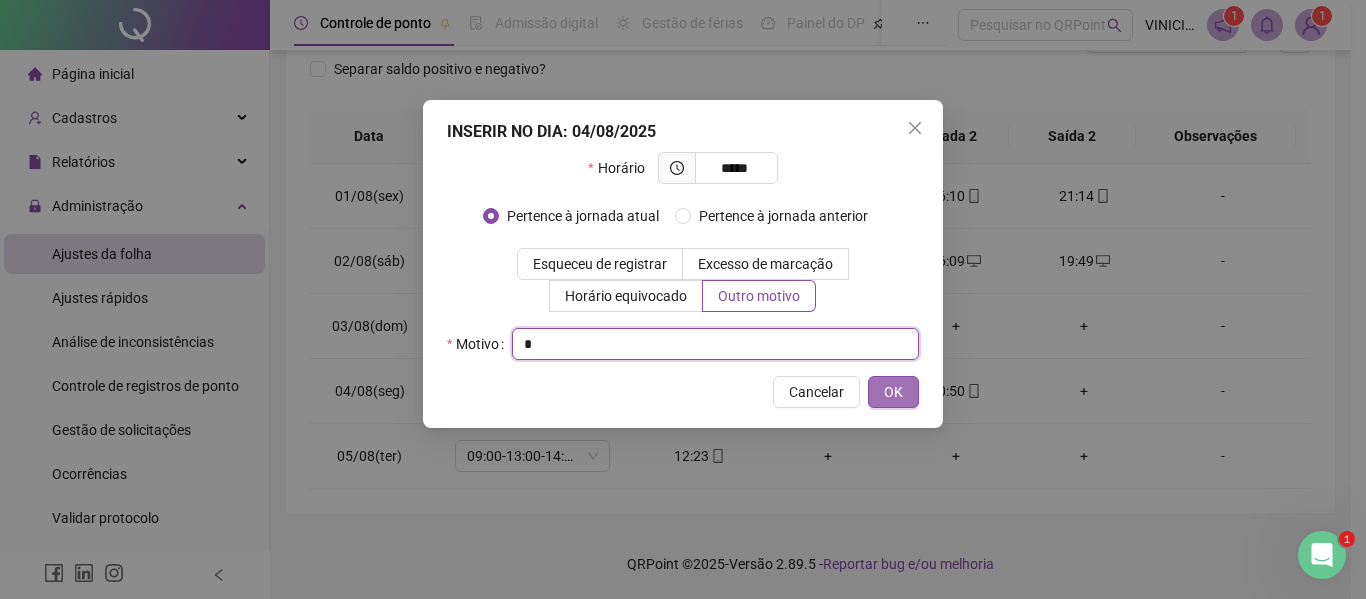 type on "*" 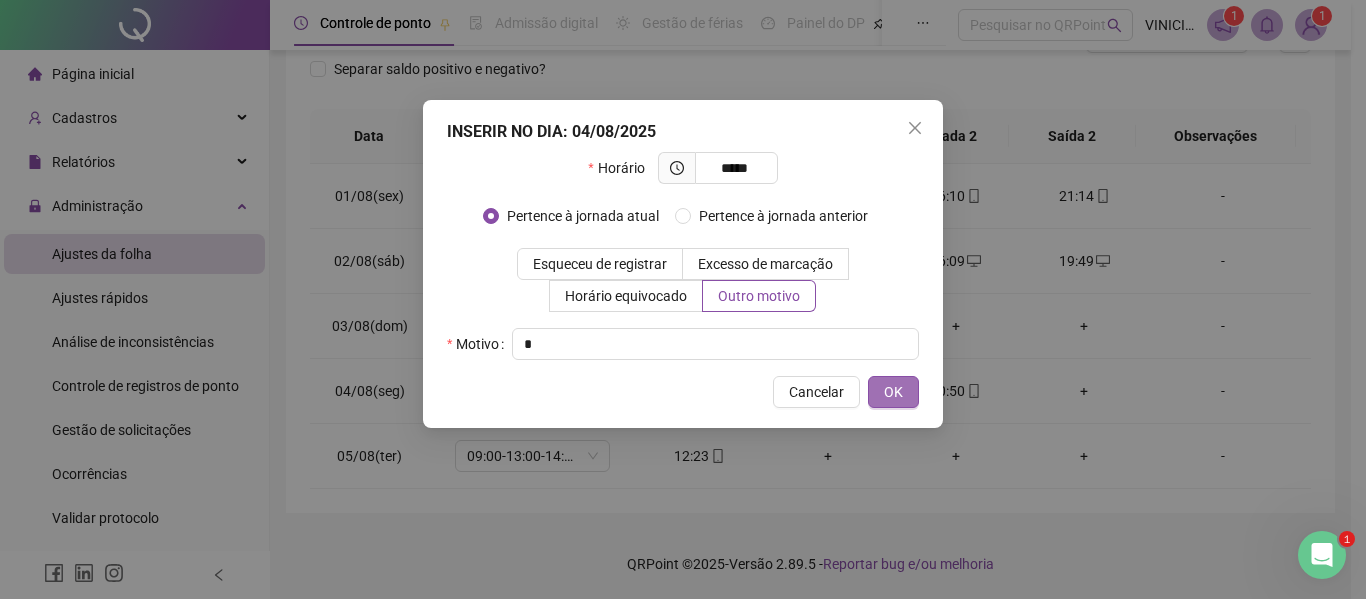 click on "OK" at bounding box center [893, 392] 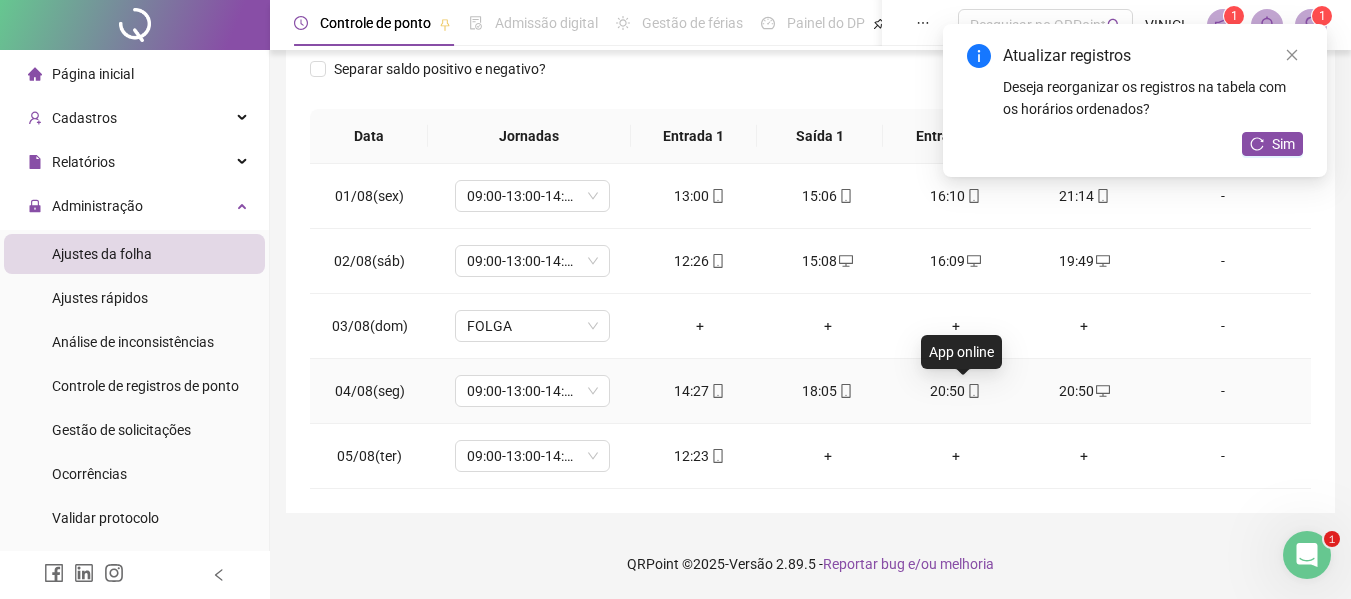 click 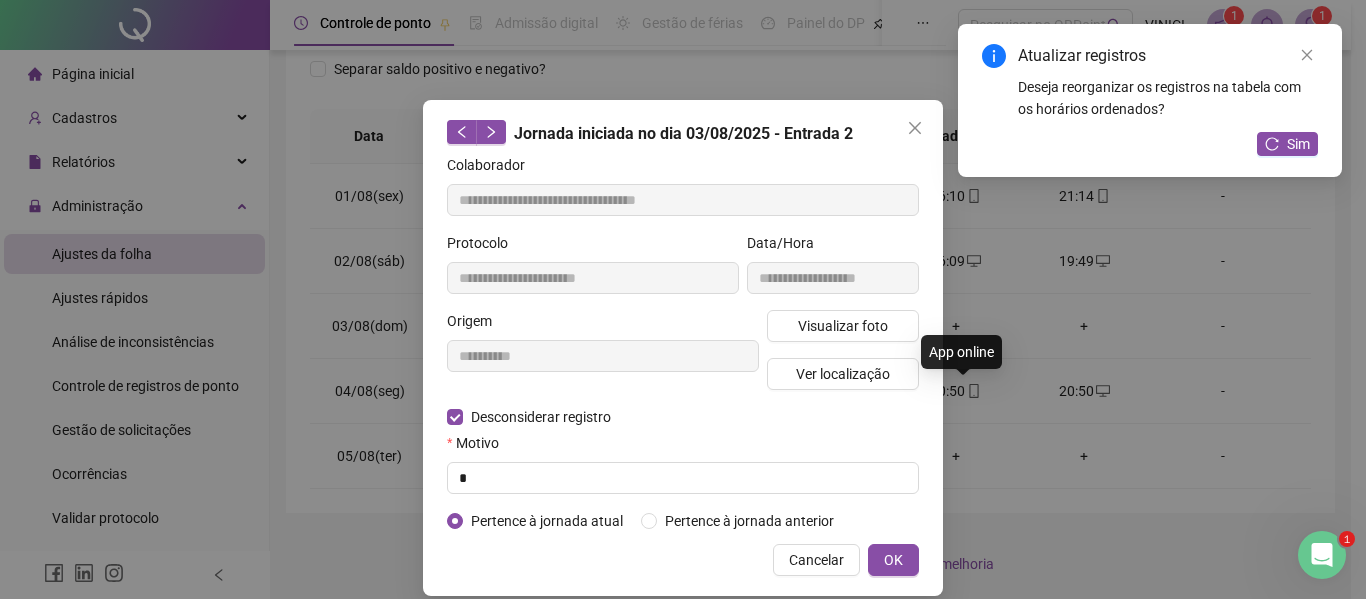 type on "**********" 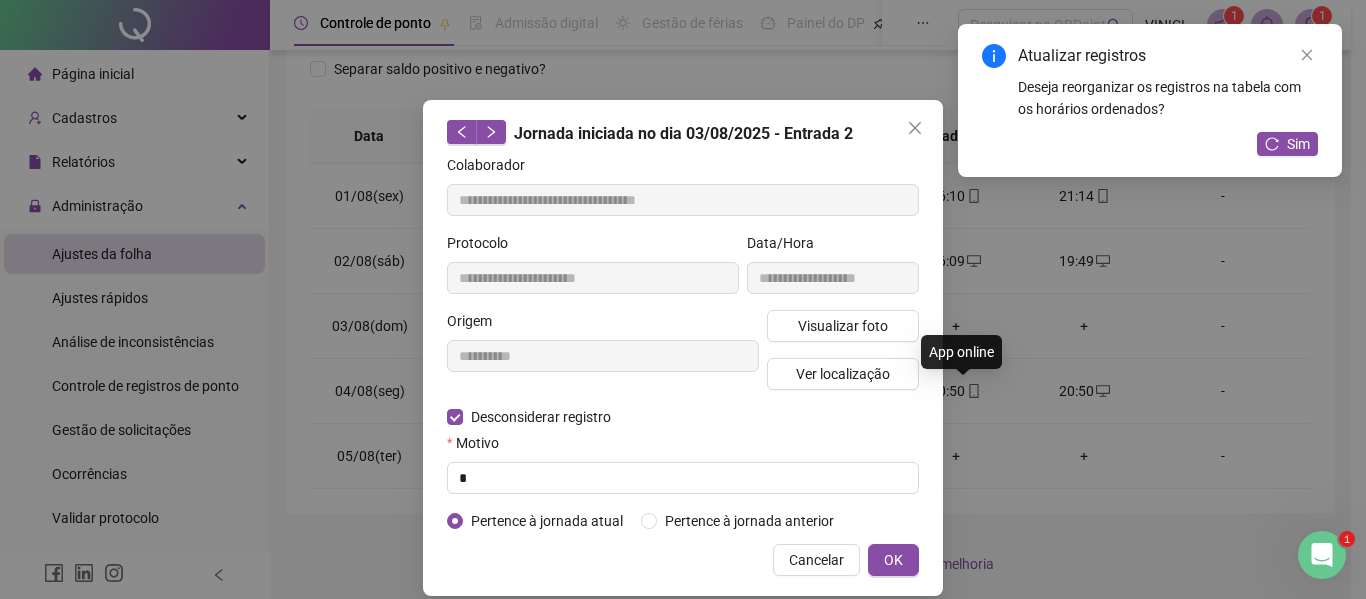 type on "**********" 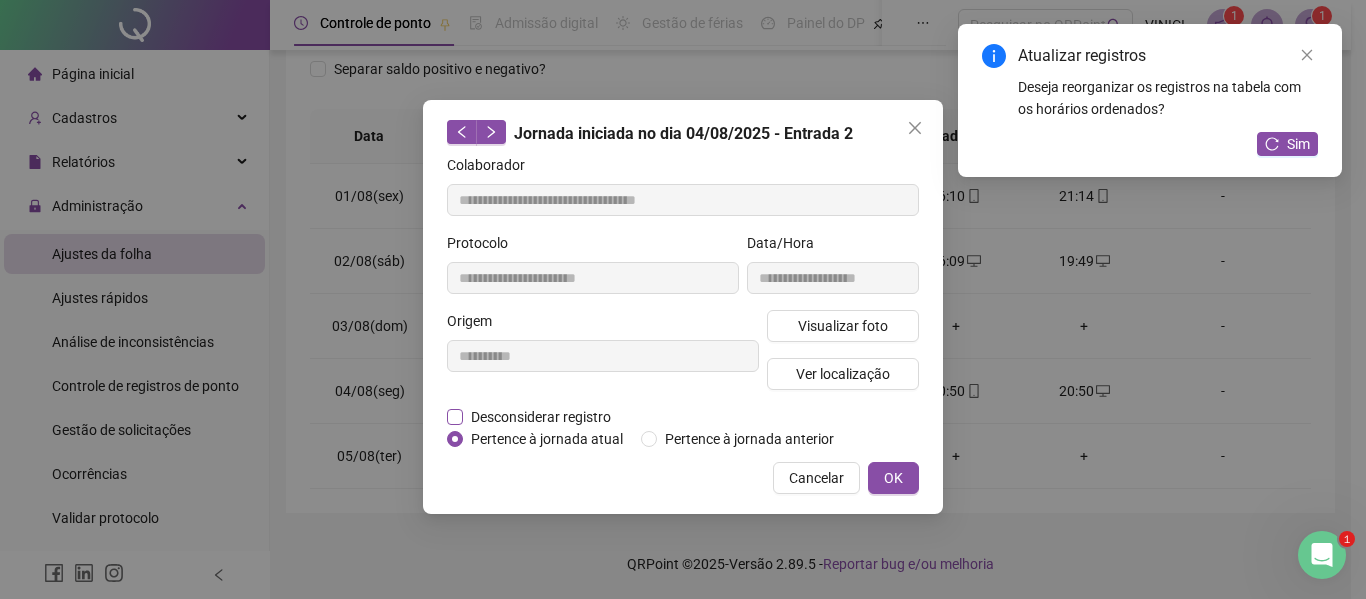 click on "Desconsiderar registro" at bounding box center (541, 417) 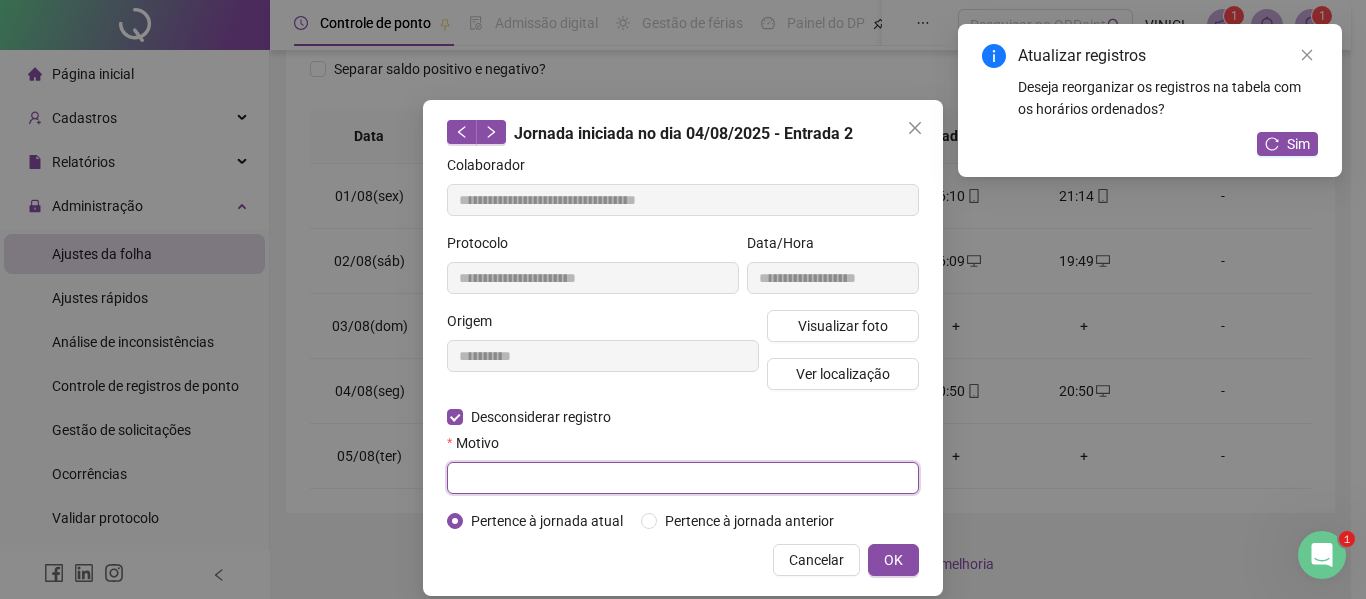 click at bounding box center [683, 478] 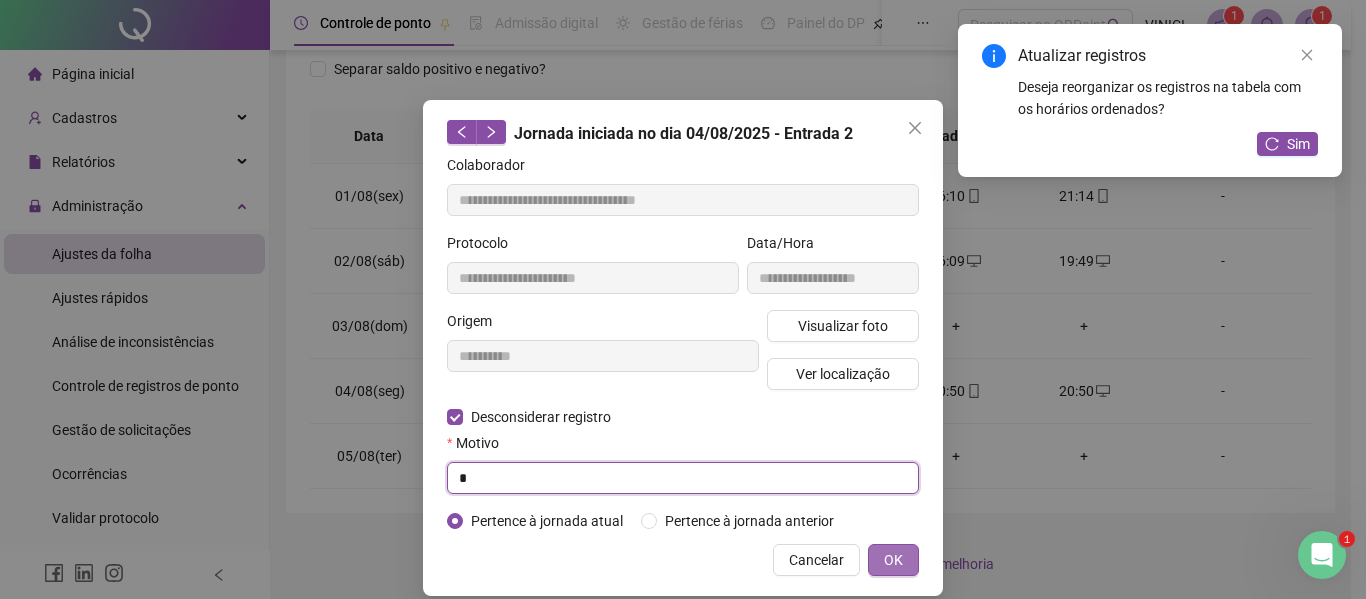 type on "*" 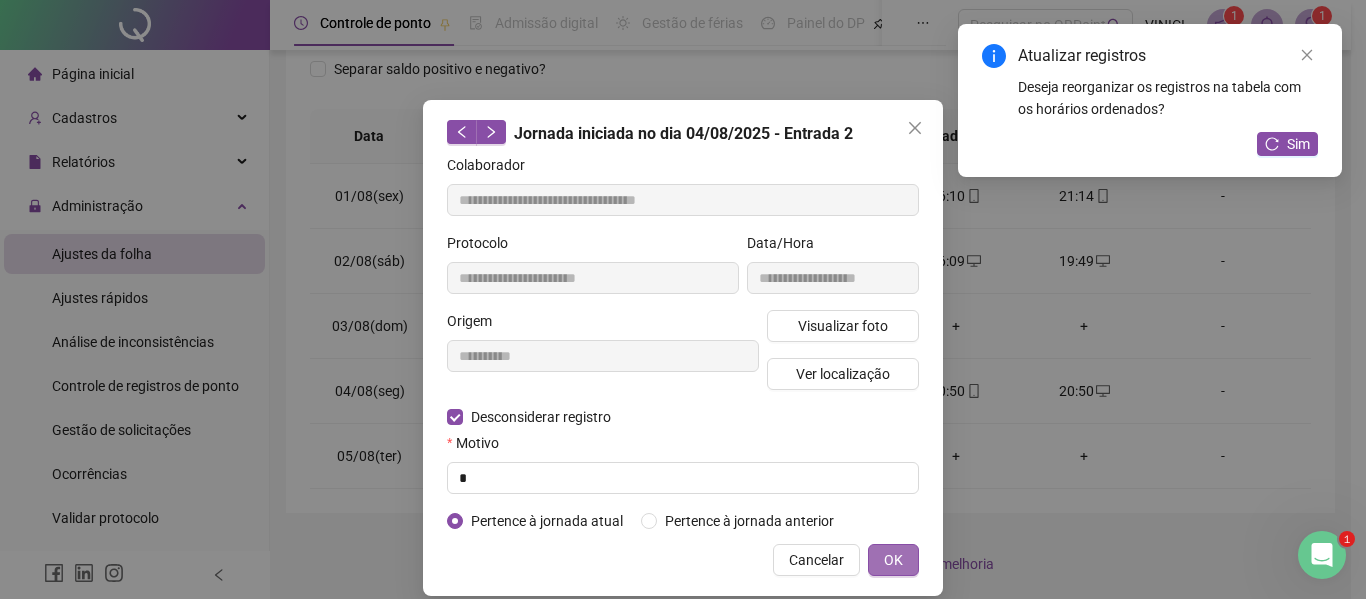 click on "OK" at bounding box center (893, 560) 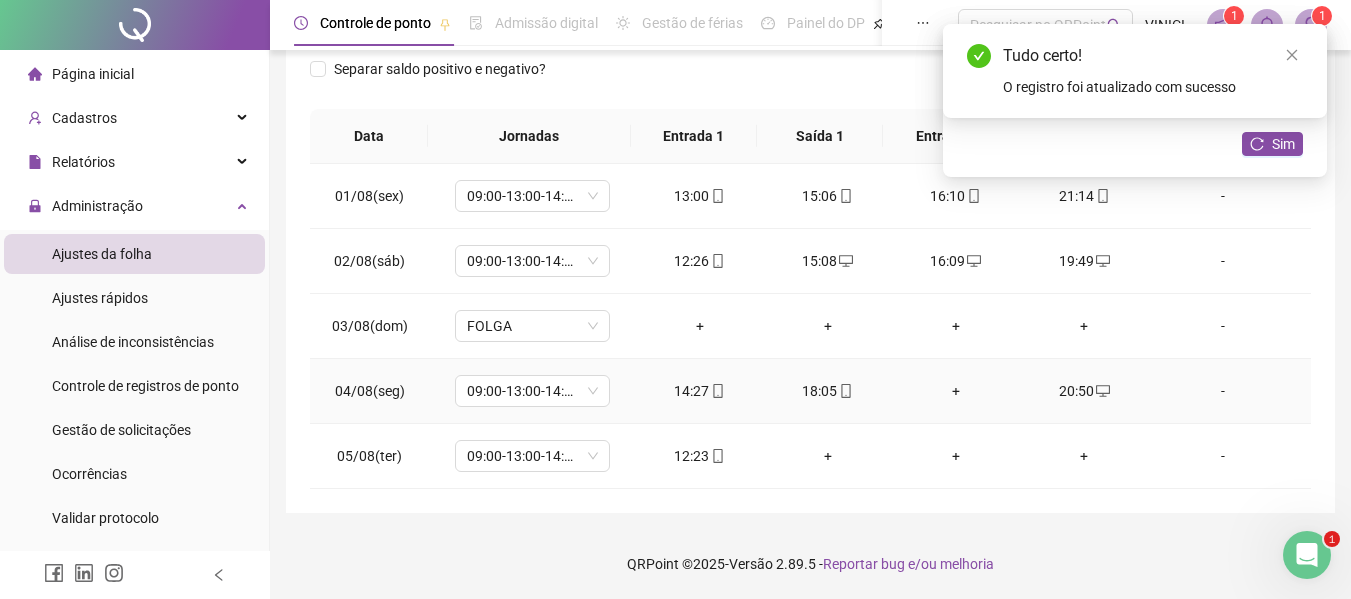 click on "+" at bounding box center (956, 391) 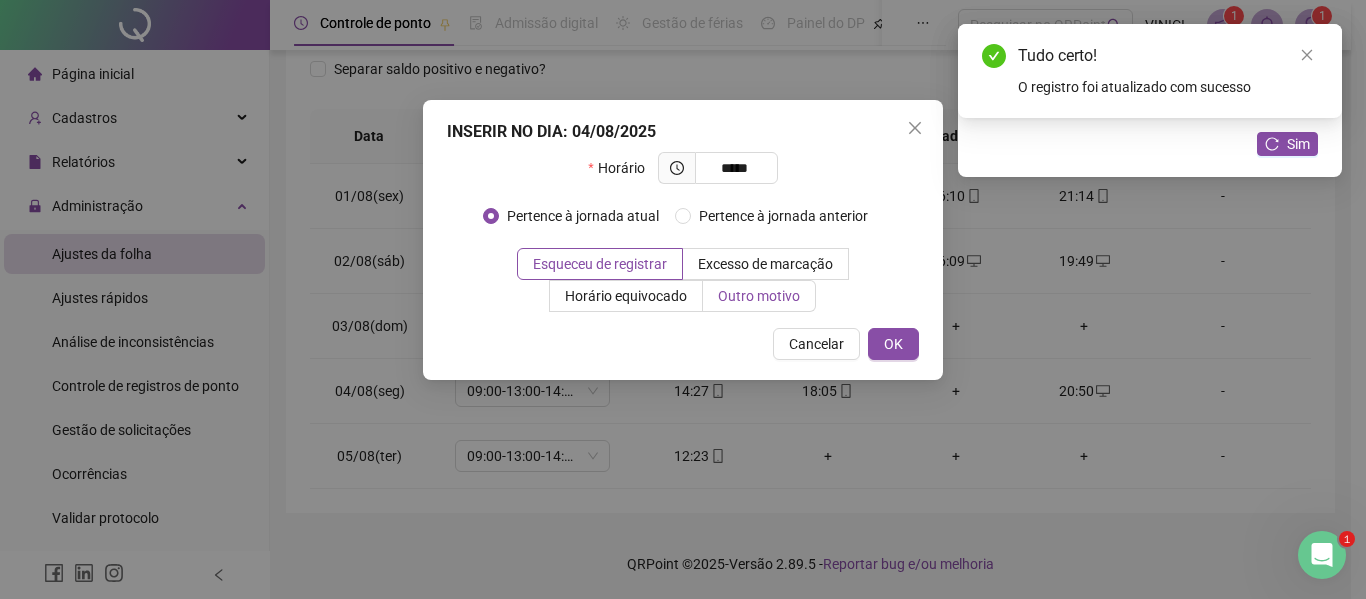 type on "*****" 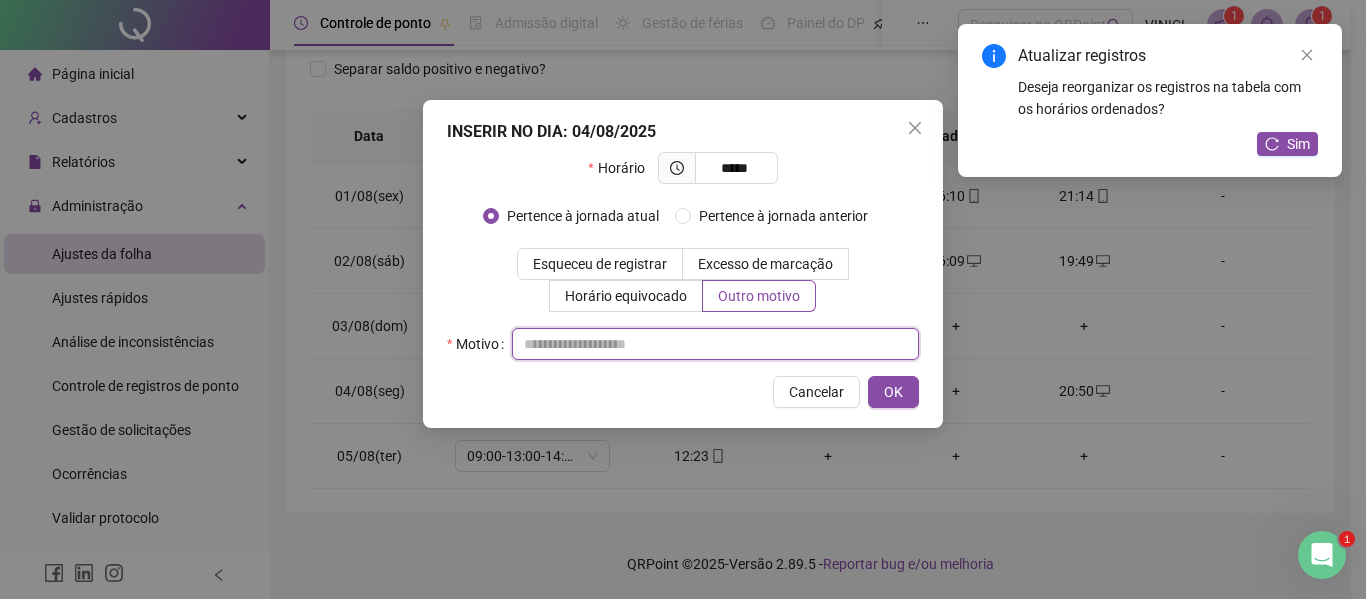click at bounding box center [715, 344] 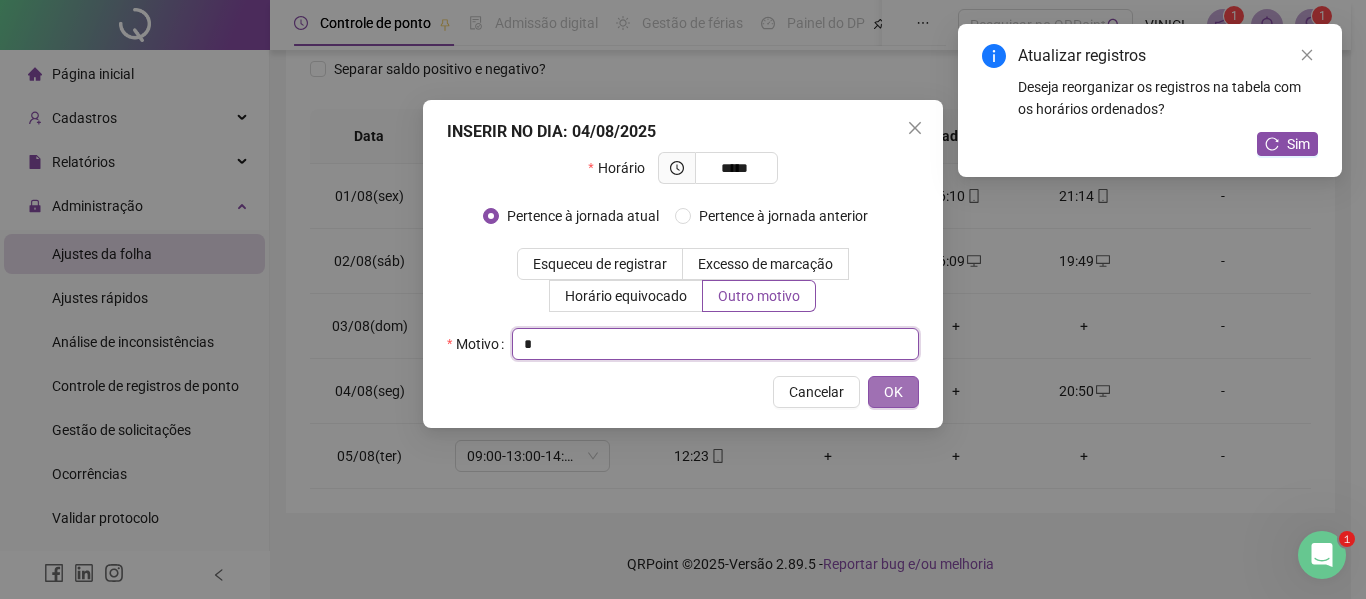 type on "*" 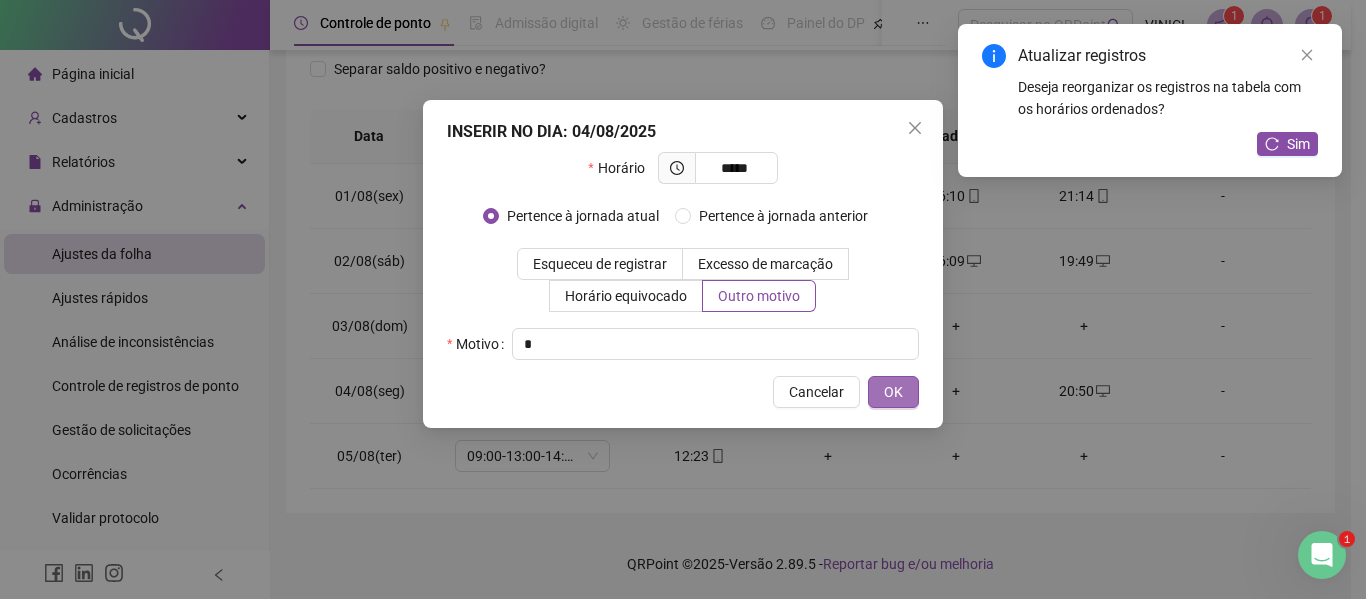 click on "OK" at bounding box center [893, 392] 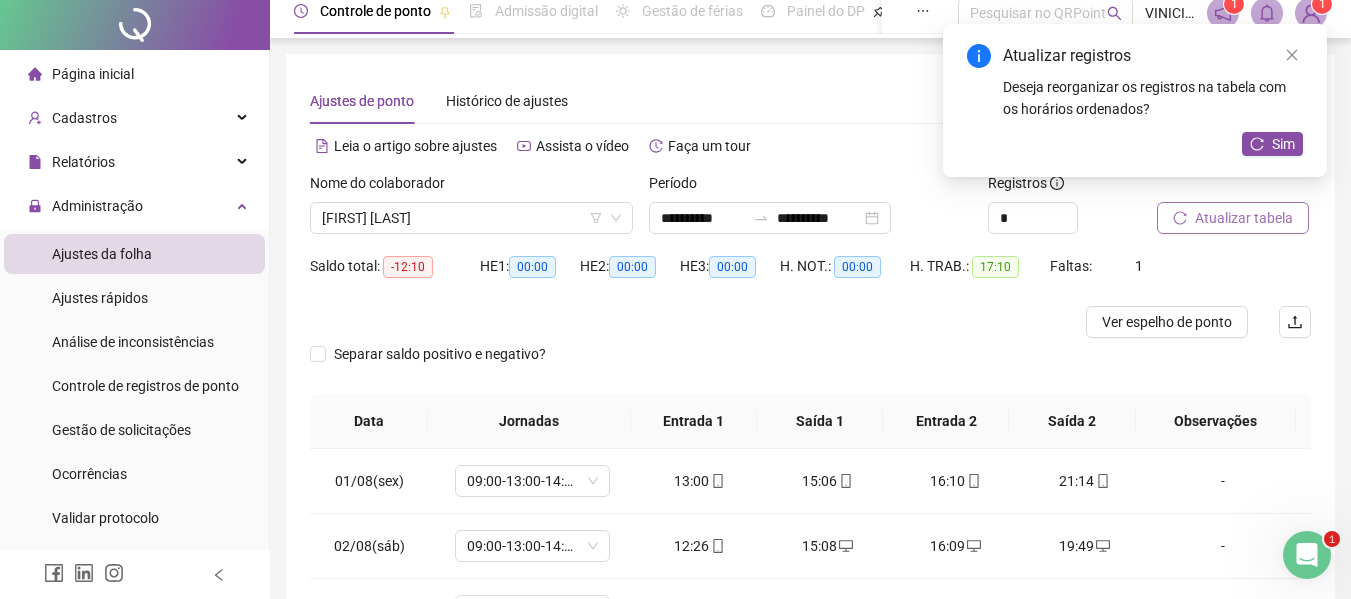 scroll, scrollTop: 0, scrollLeft: 0, axis: both 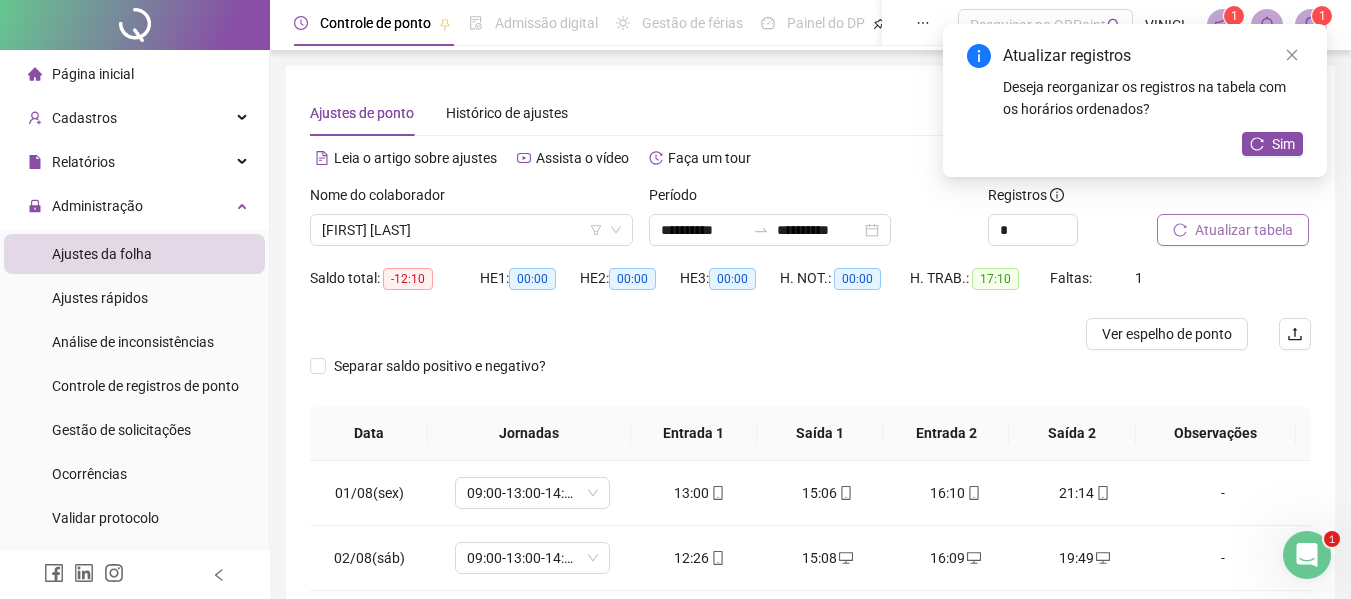 click on "Separar saldo positivo e negativo?" at bounding box center [810, 378] 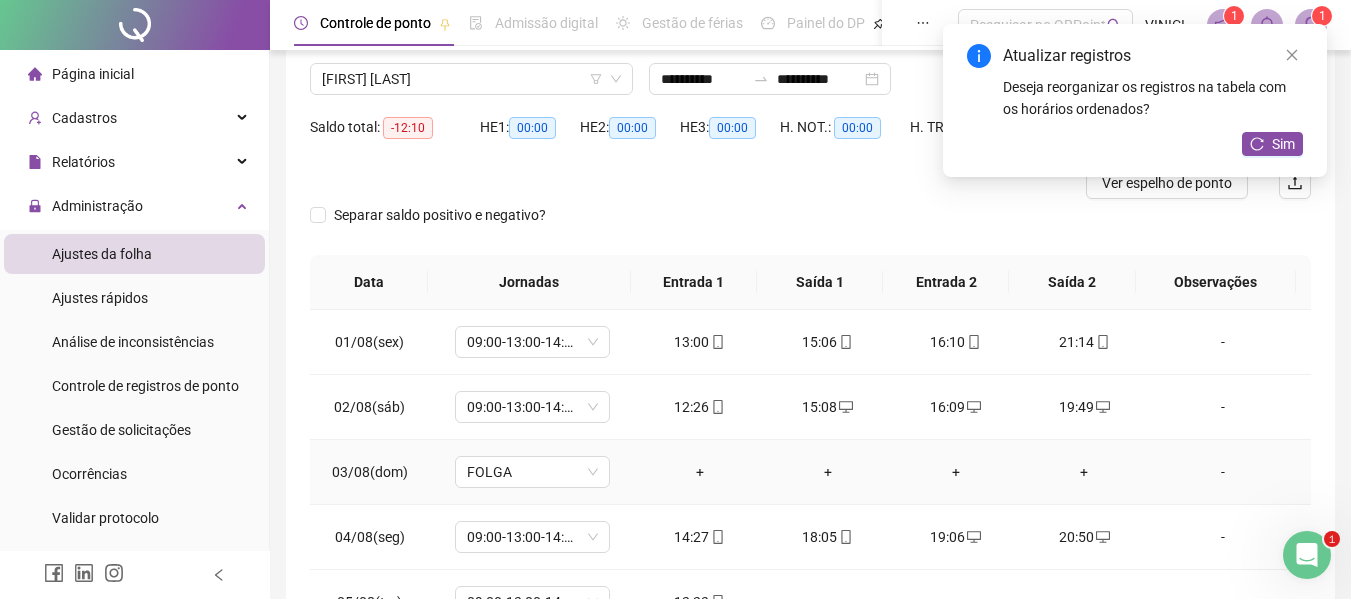 scroll, scrollTop: 0, scrollLeft: 0, axis: both 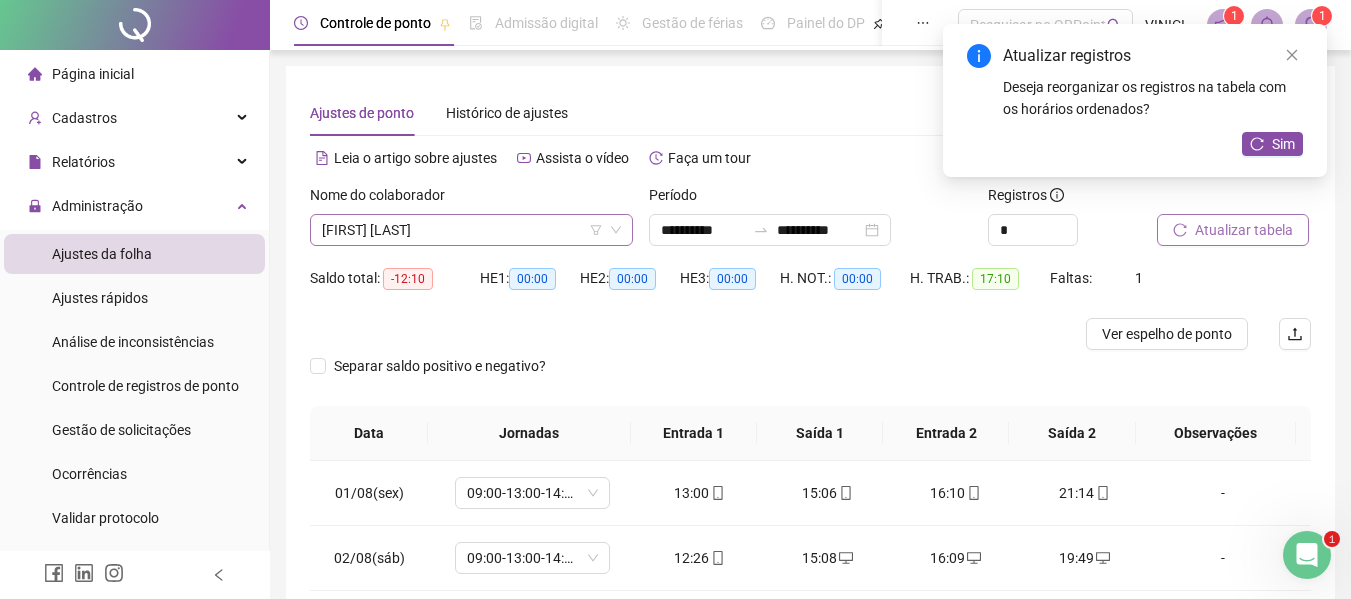 click on "[FIRST] [LAST]" at bounding box center (471, 230) 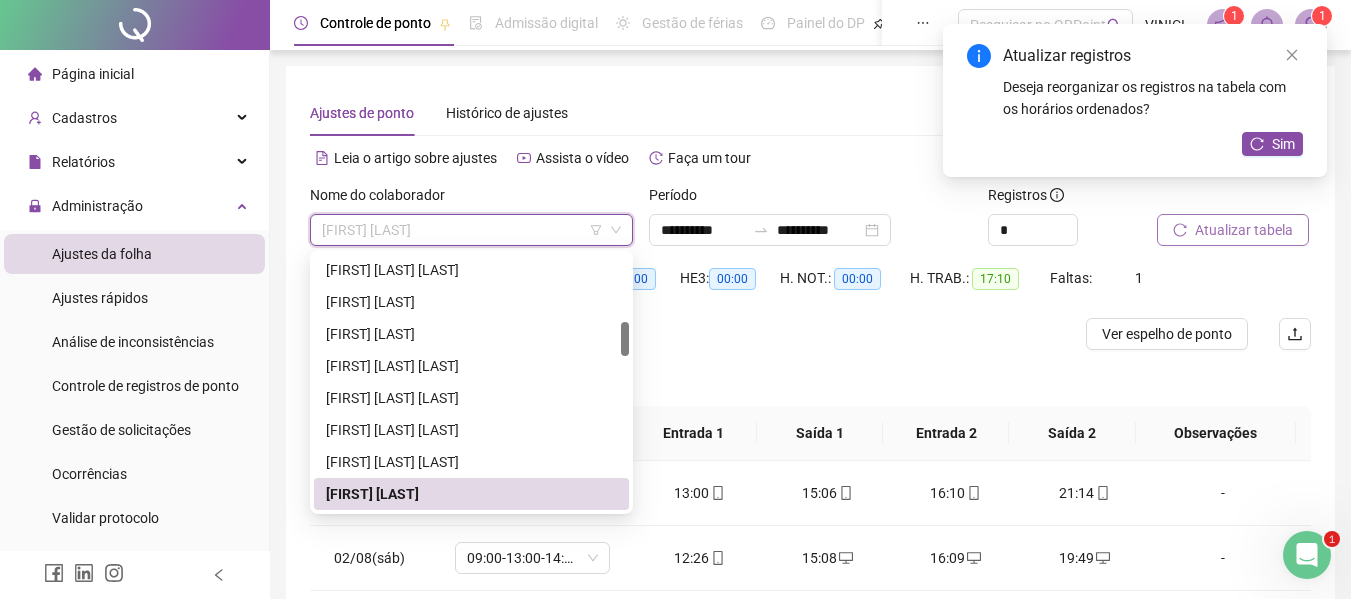 paste on "**********" 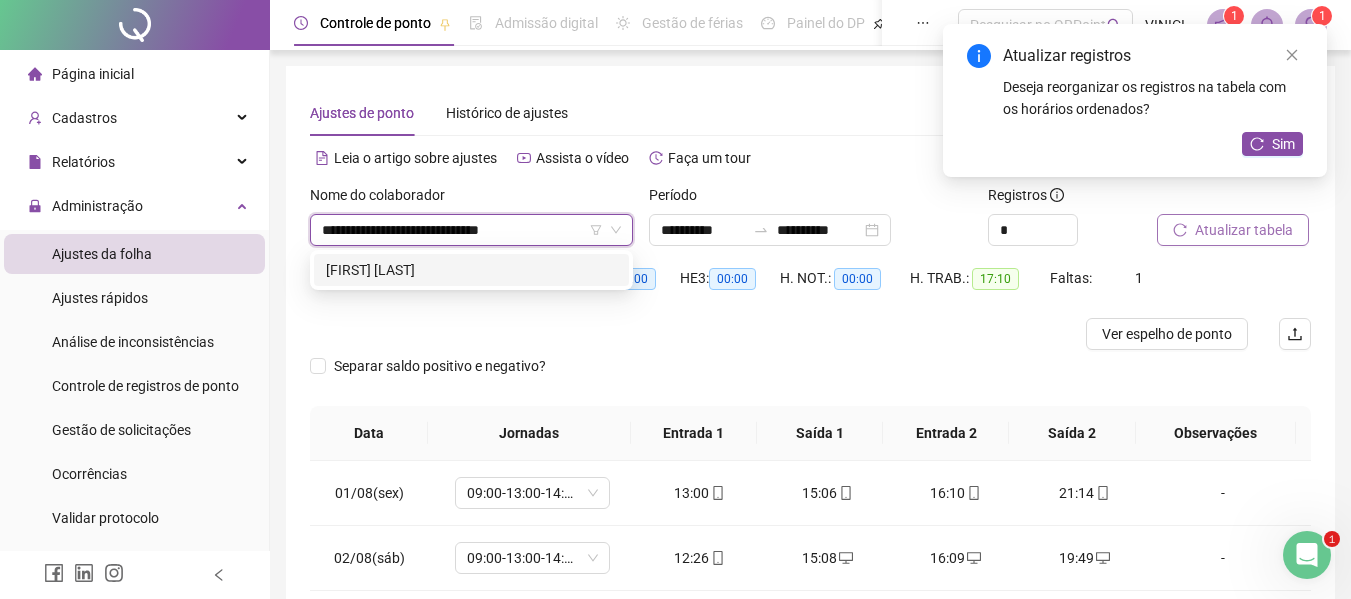 scroll, scrollTop: 0, scrollLeft: 0, axis: both 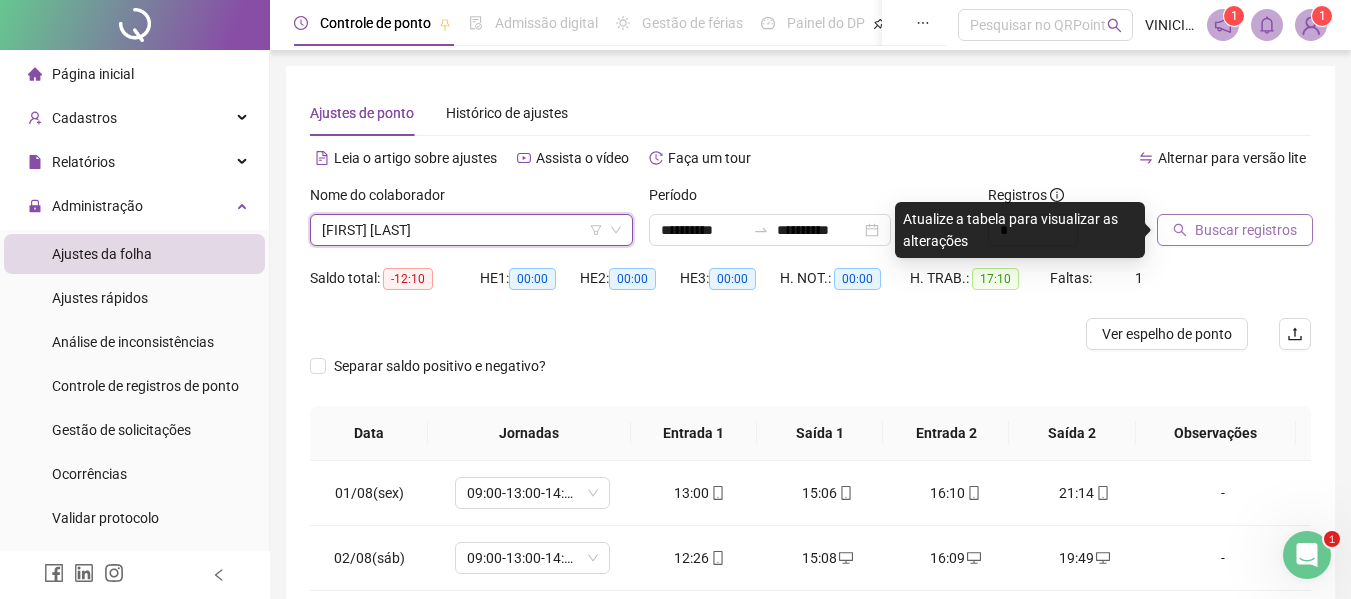 click on "Buscar registros" at bounding box center (1246, 230) 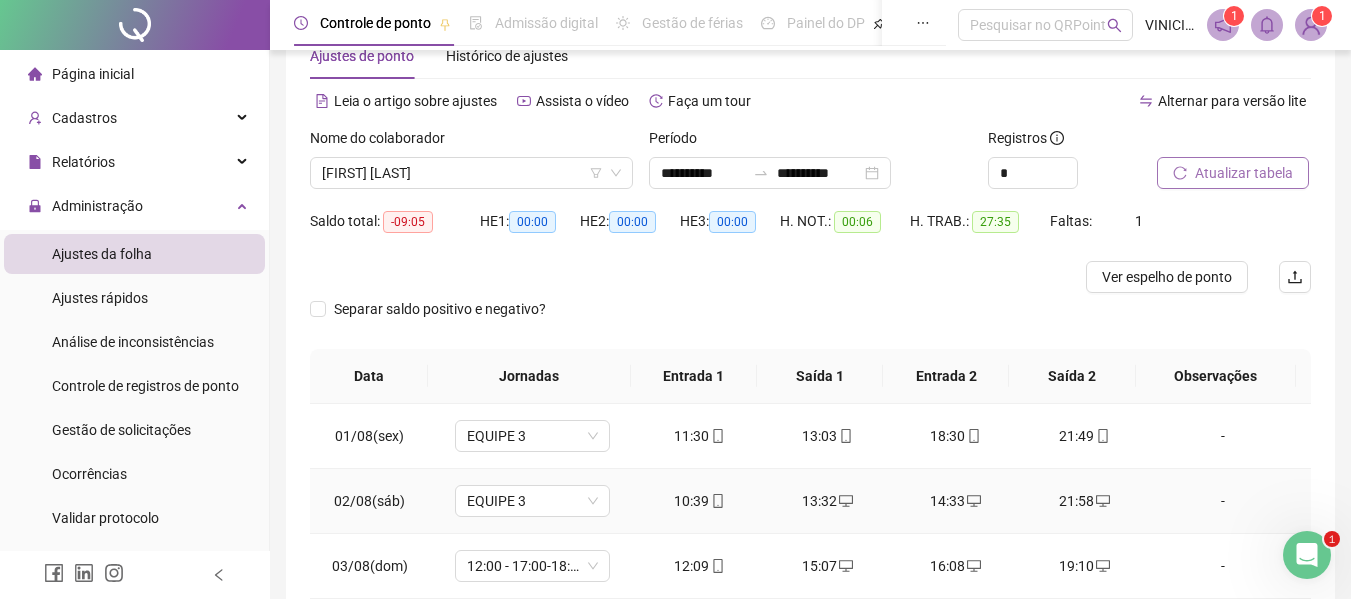 scroll, scrollTop: 0, scrollLeft: 0, axis: both 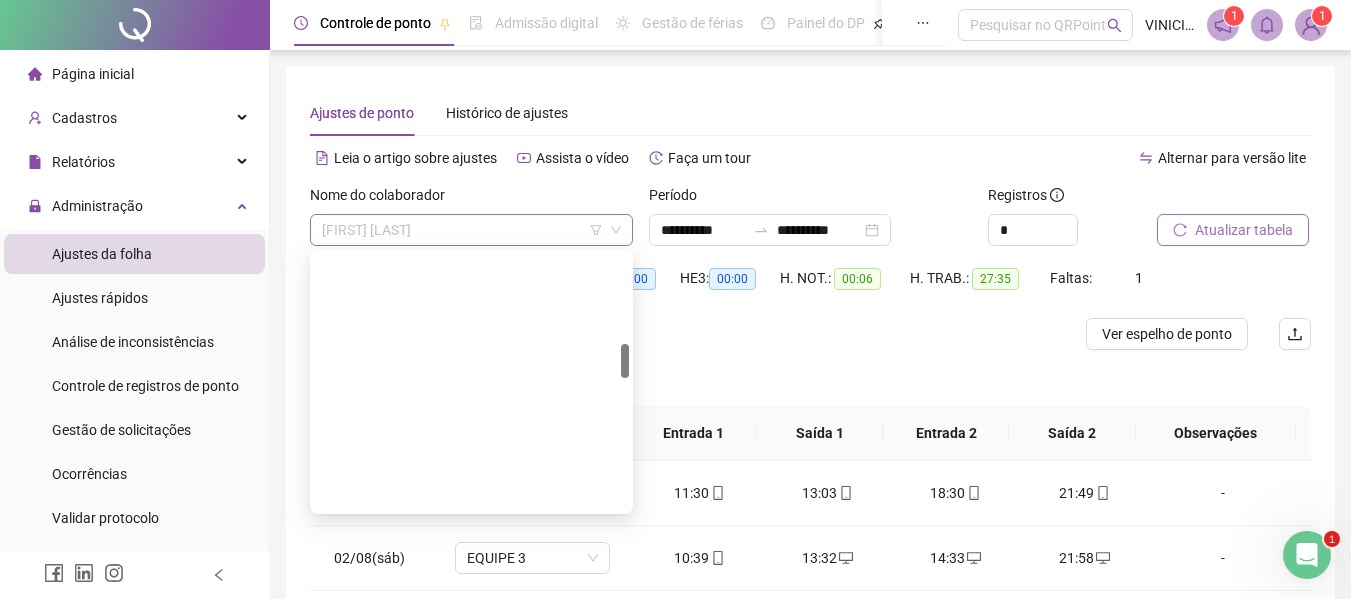click on "[FIRST] [LAST]" at bounding box center [471, 230] 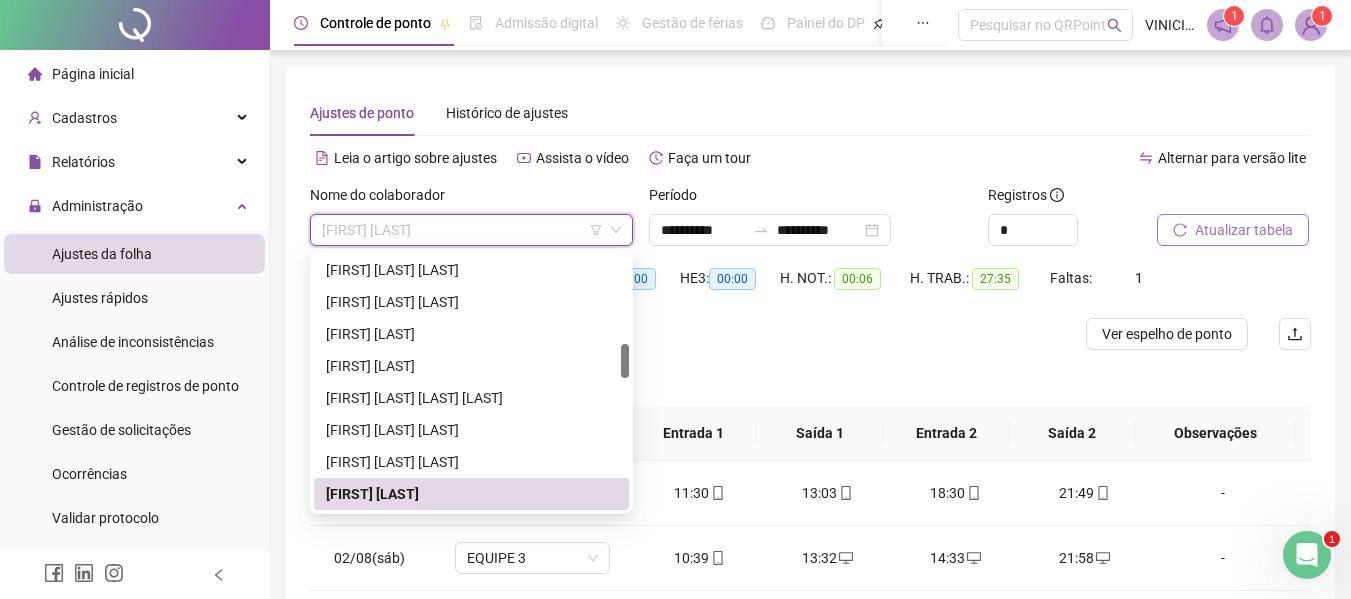 paste on "**********" 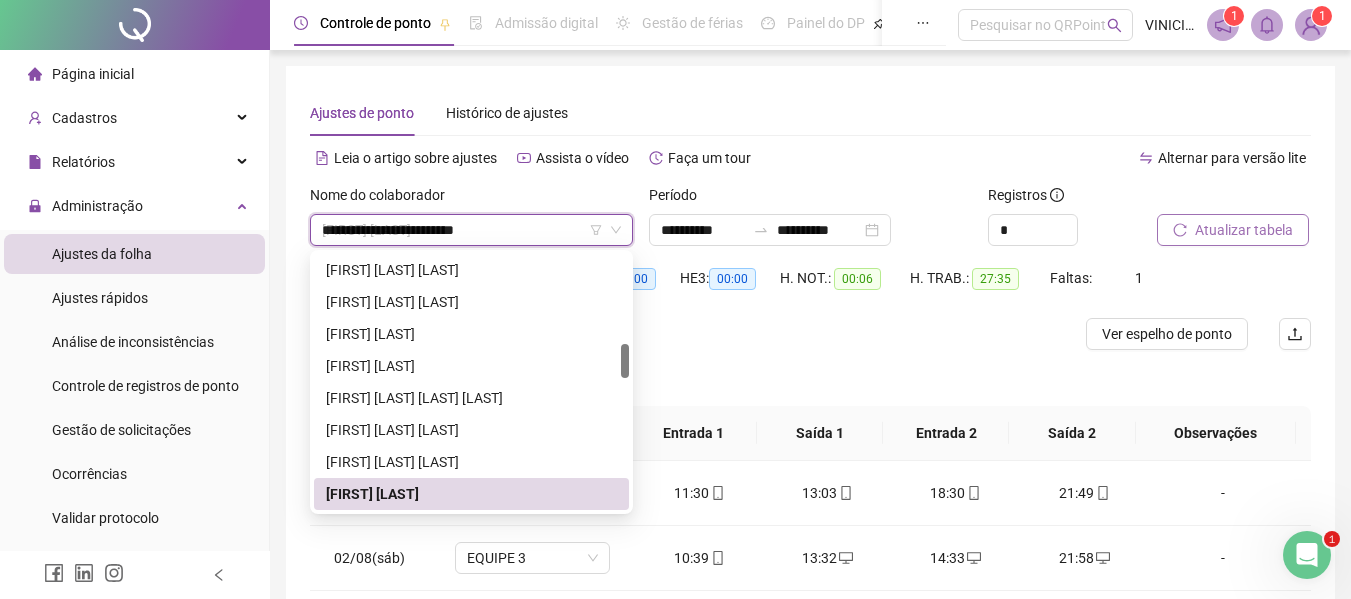 scroll, scrollTop: 0, scrollLeft: 0, axis: both 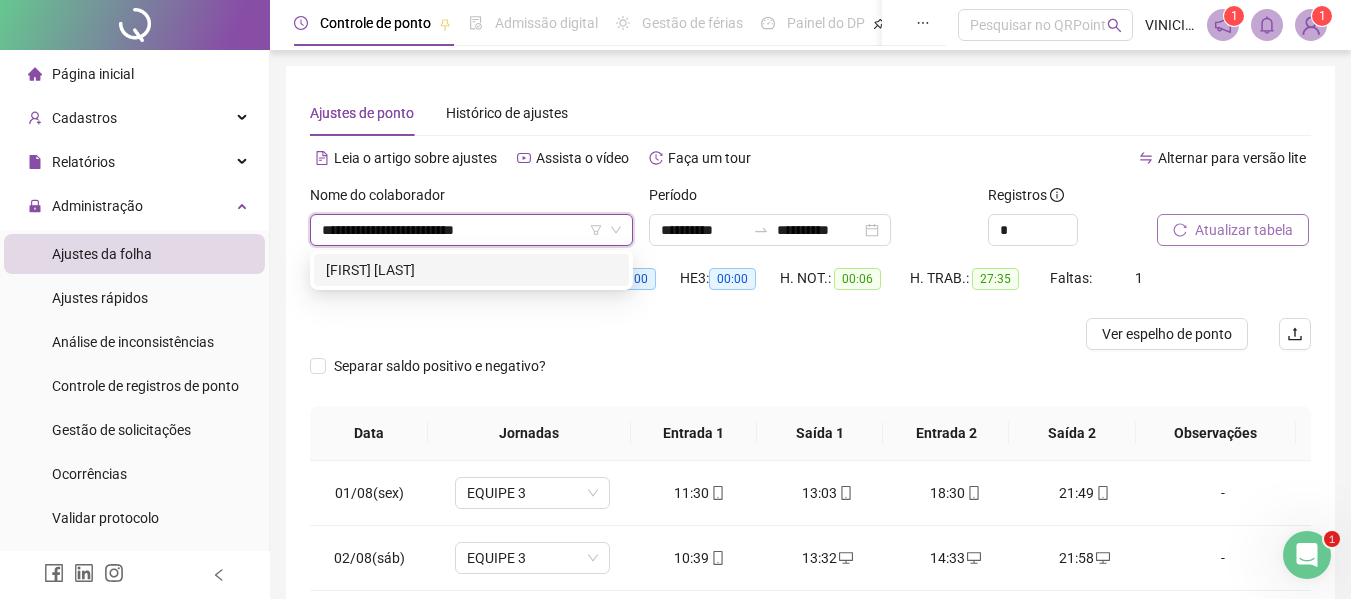 click on "[FIRST] [LAST]" at bounding box center (471, 270) 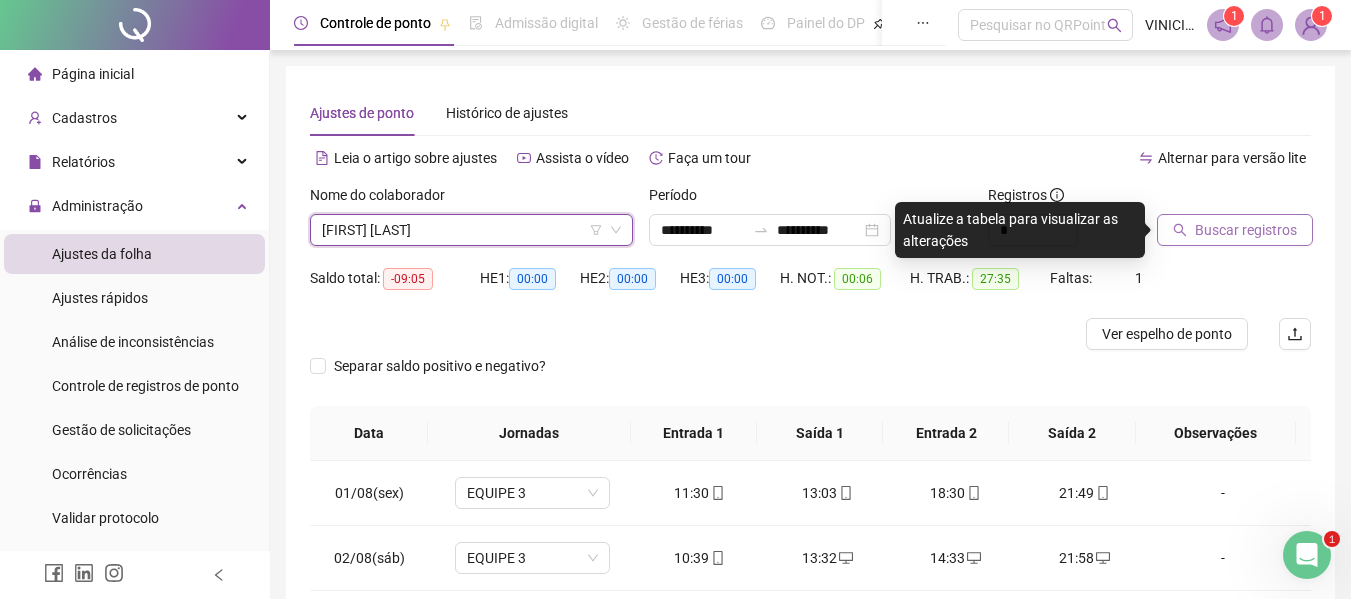 click on "Buscar registros" at bounding box center (1246, 230) 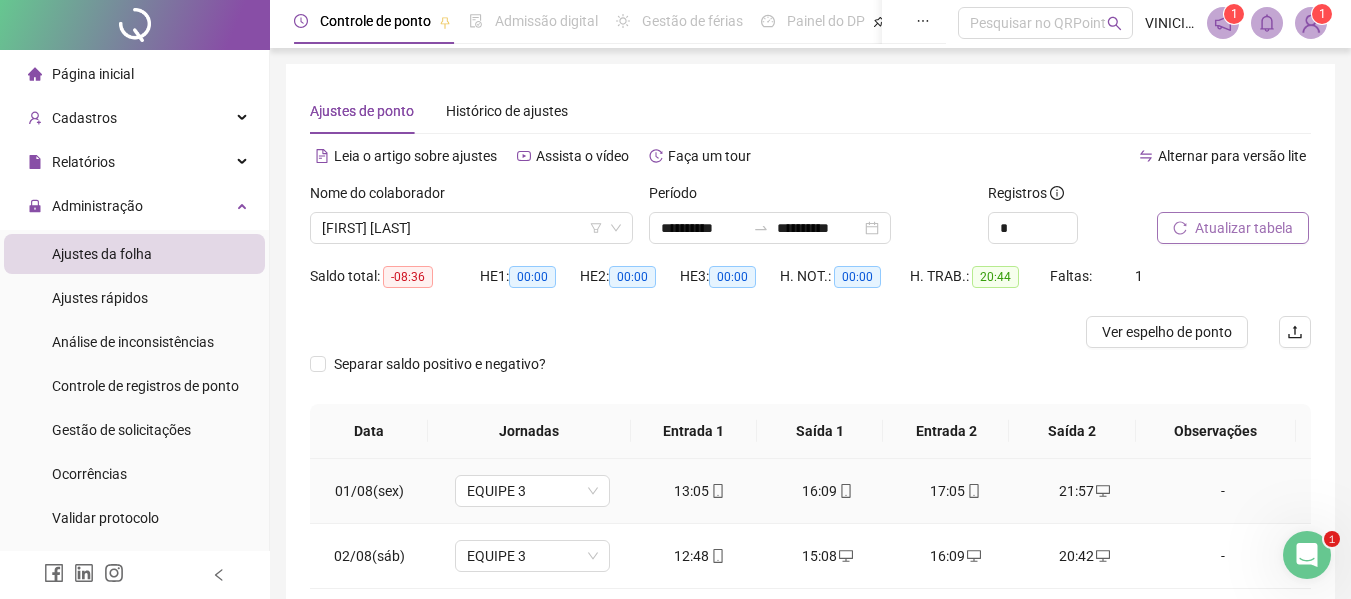 scroll, scrollTop: 0, scrollLeft: 0, axis: both 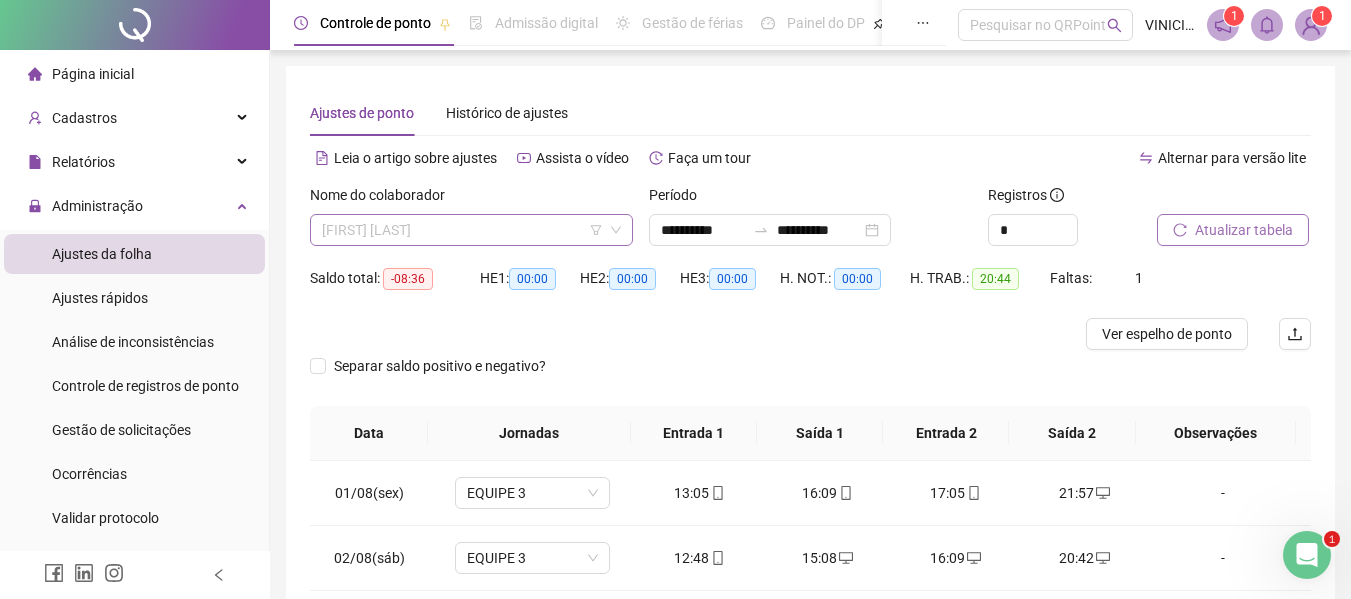click on "[FIRST] [LAST]" at bounding box center (471, 230) 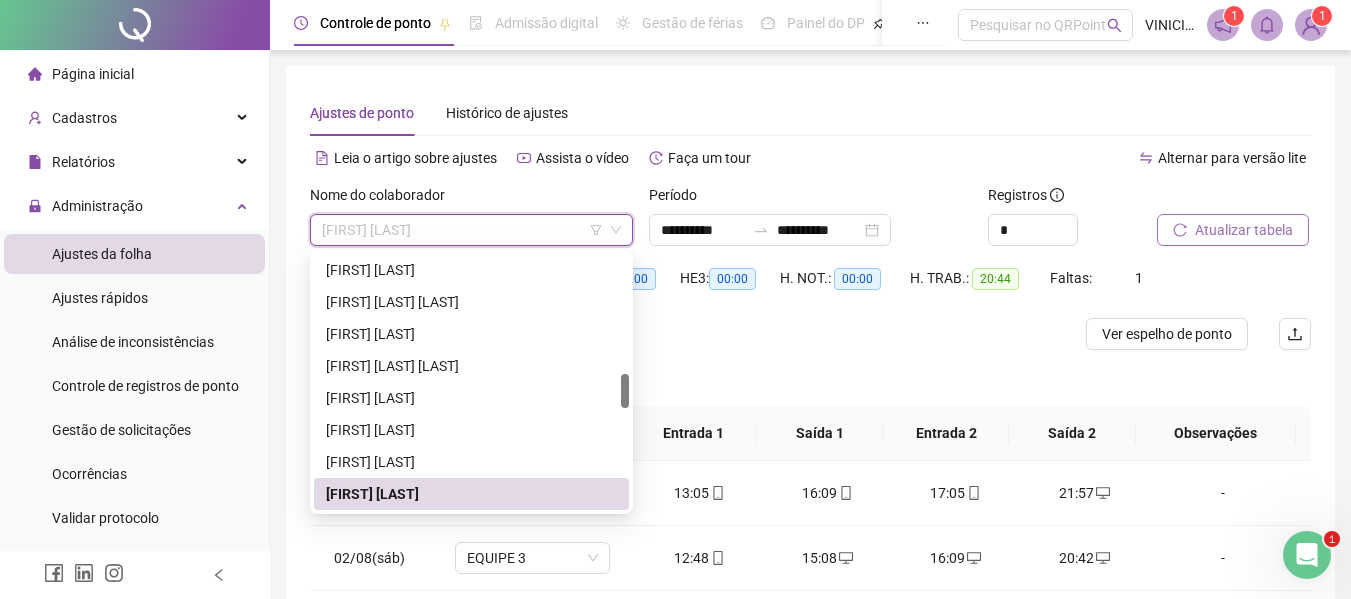 paste on "**********" 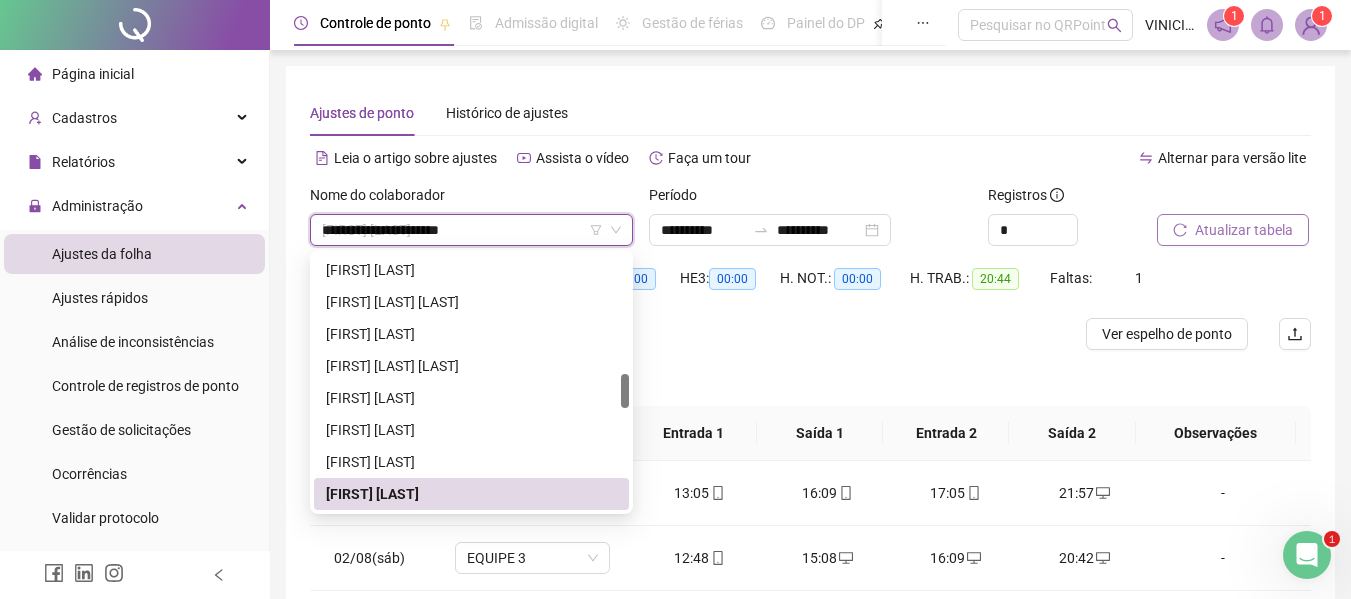 scroll, scrollTop: 0, scrollLeft: 0, axis: both 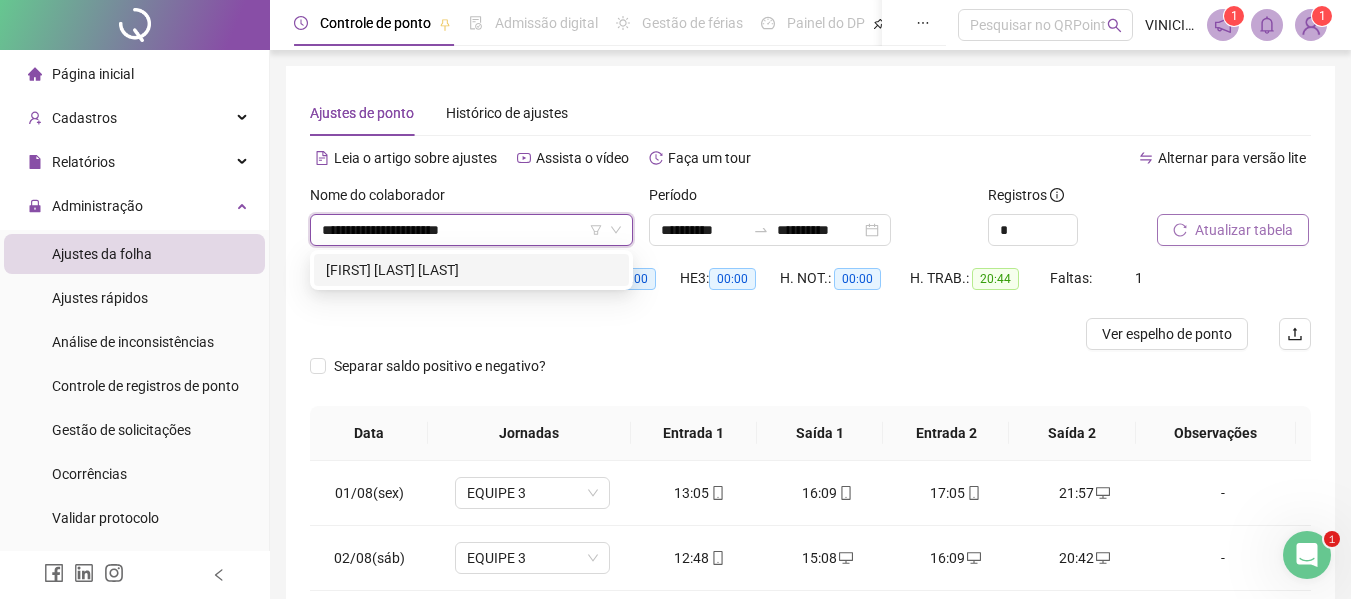 click on "[FIRST] [LAST] [LAST]" at bounding box center [471, 270] 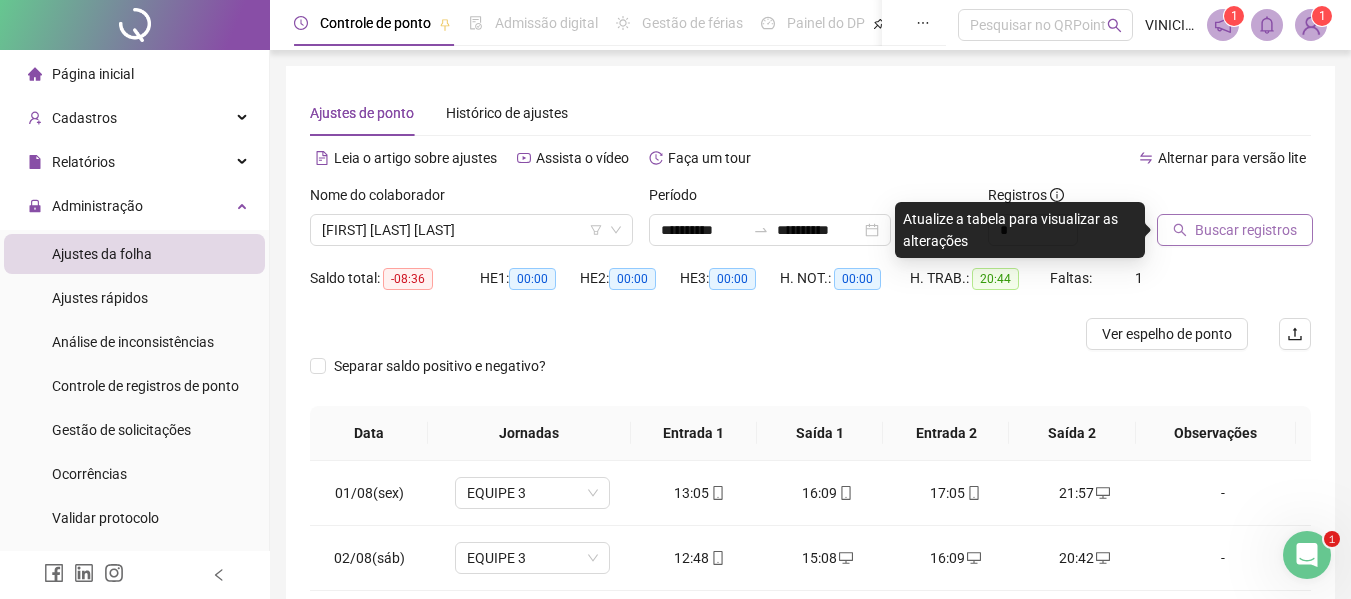 click on "Buscar registros" at bounding box center (1235, 230) 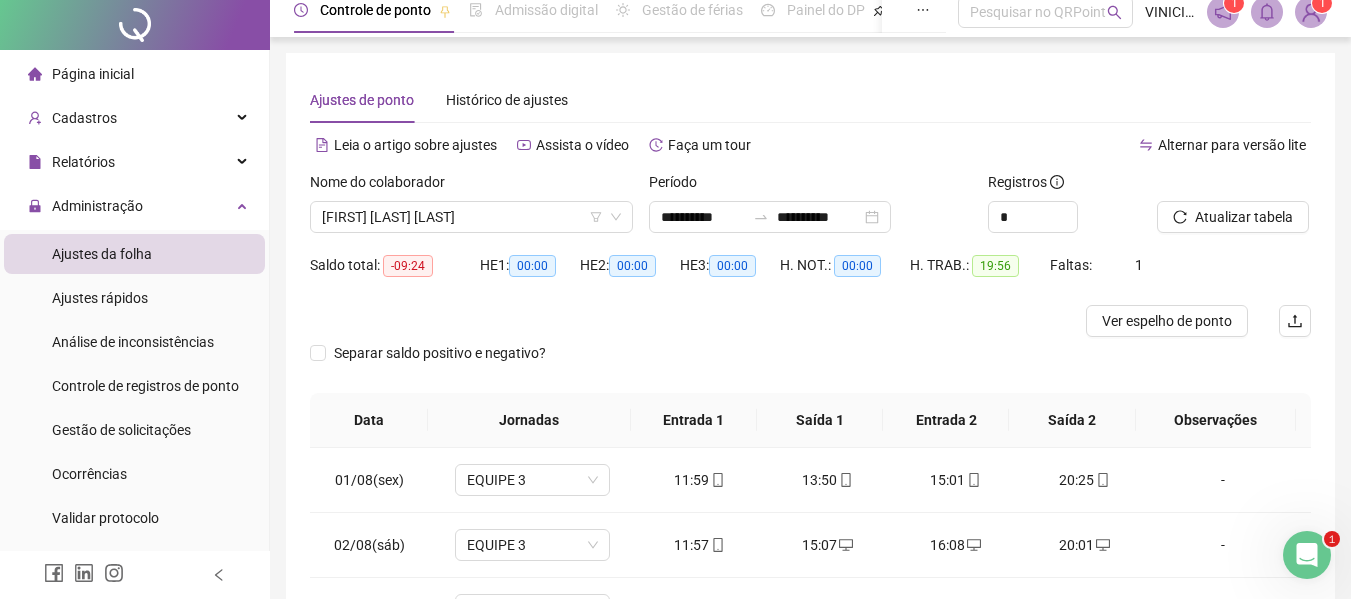 scroll, scrollTop: 0, scrollLeft: 0, axis: both 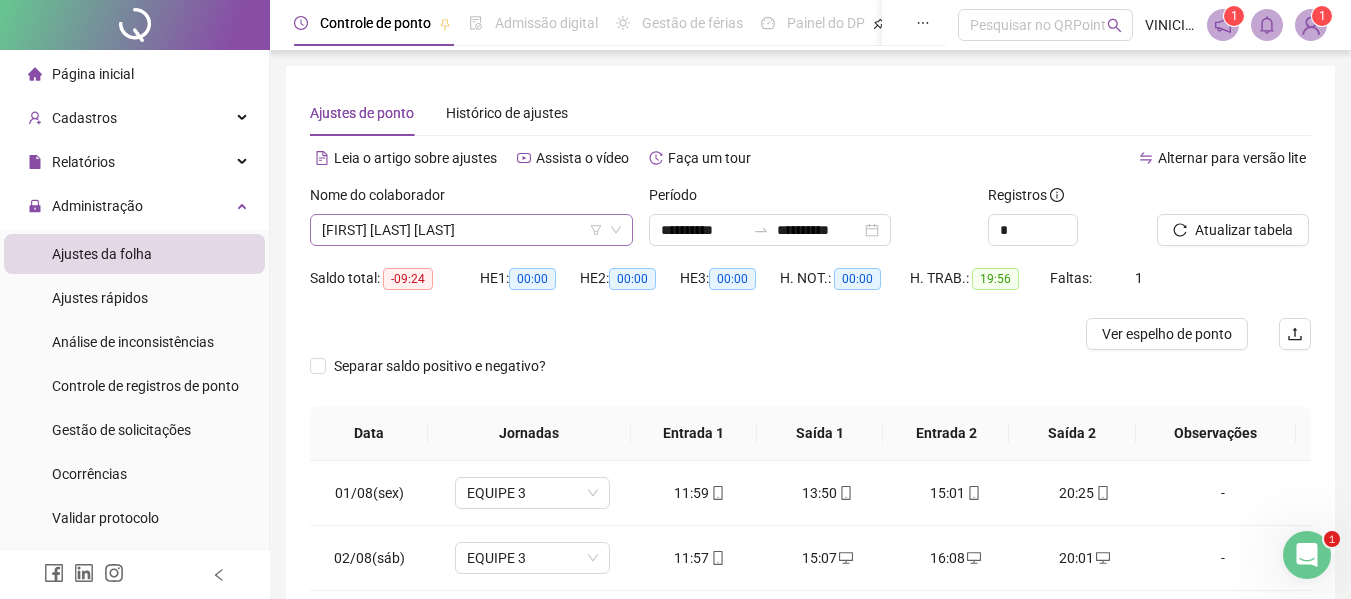 click on "[FIRST] [LAST] [LAST]" at bounding box center (471, 230) 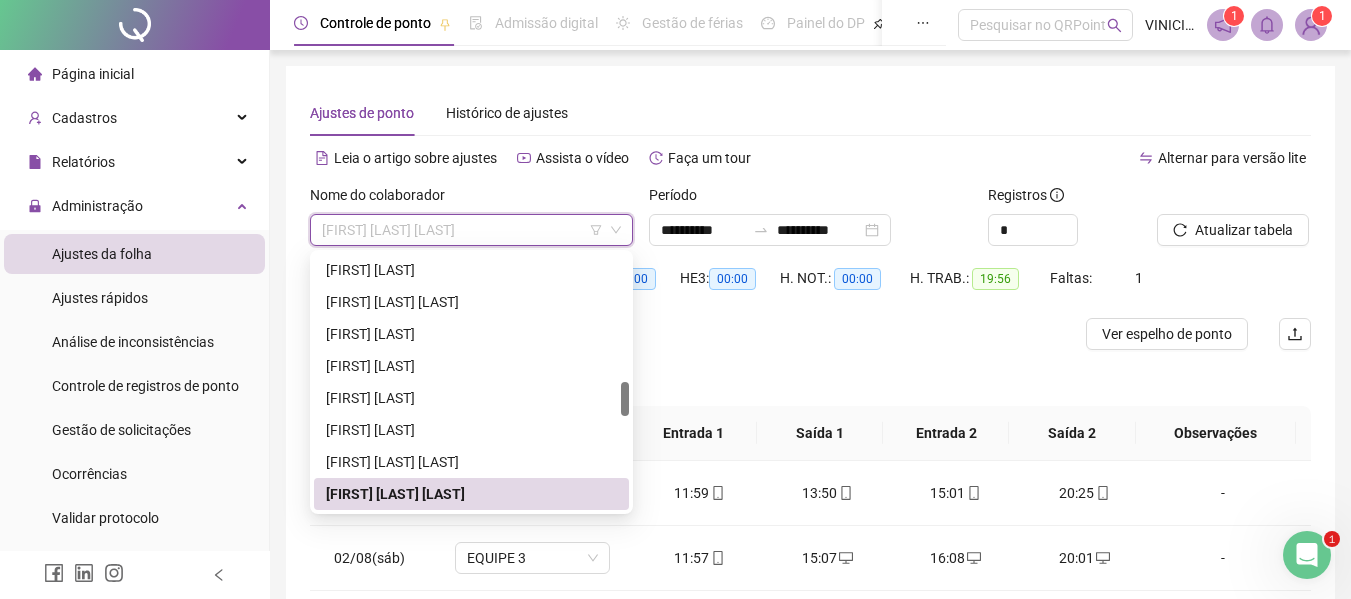 paste on "**********" 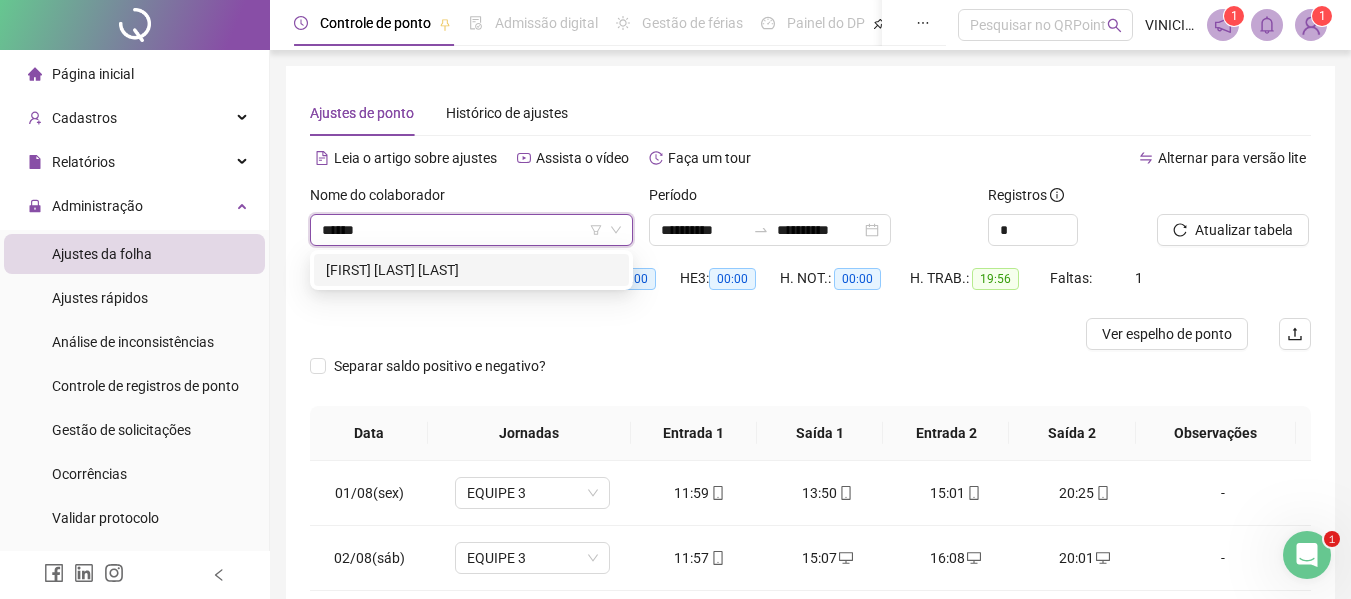 type on "*****" 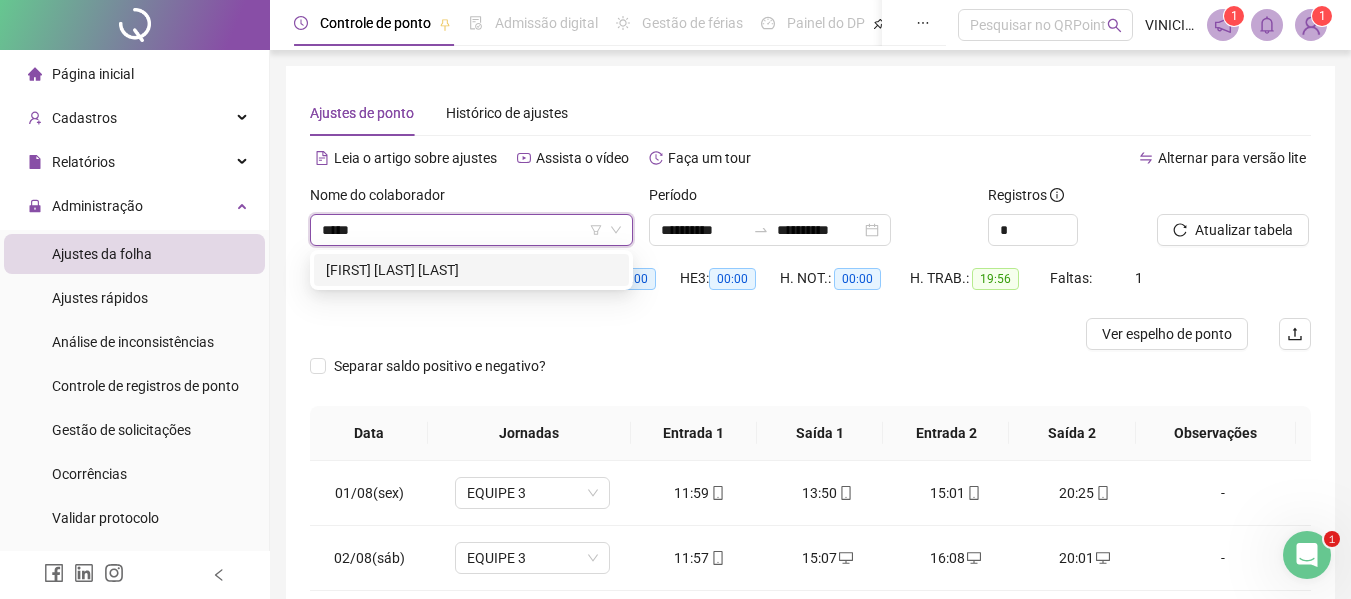 click on "[FIRST] [LAST] [LAST]" at bounding box center (471, 270) 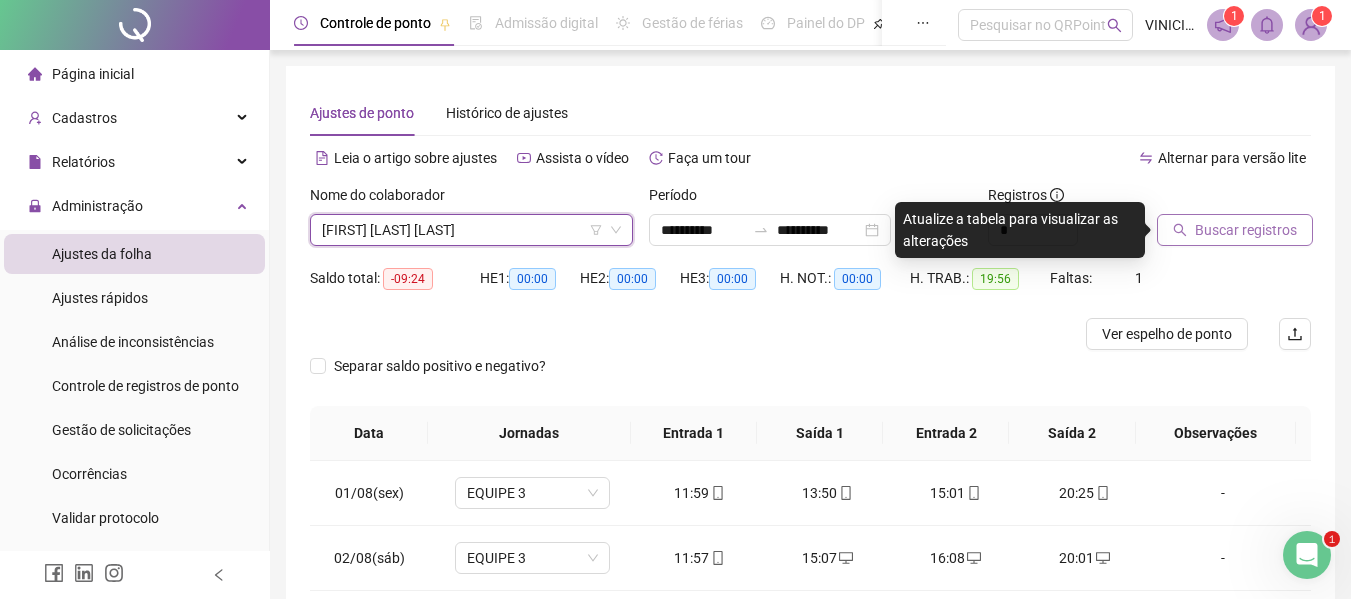 click on "Buscar registros" at bounding box center (1246, 230) 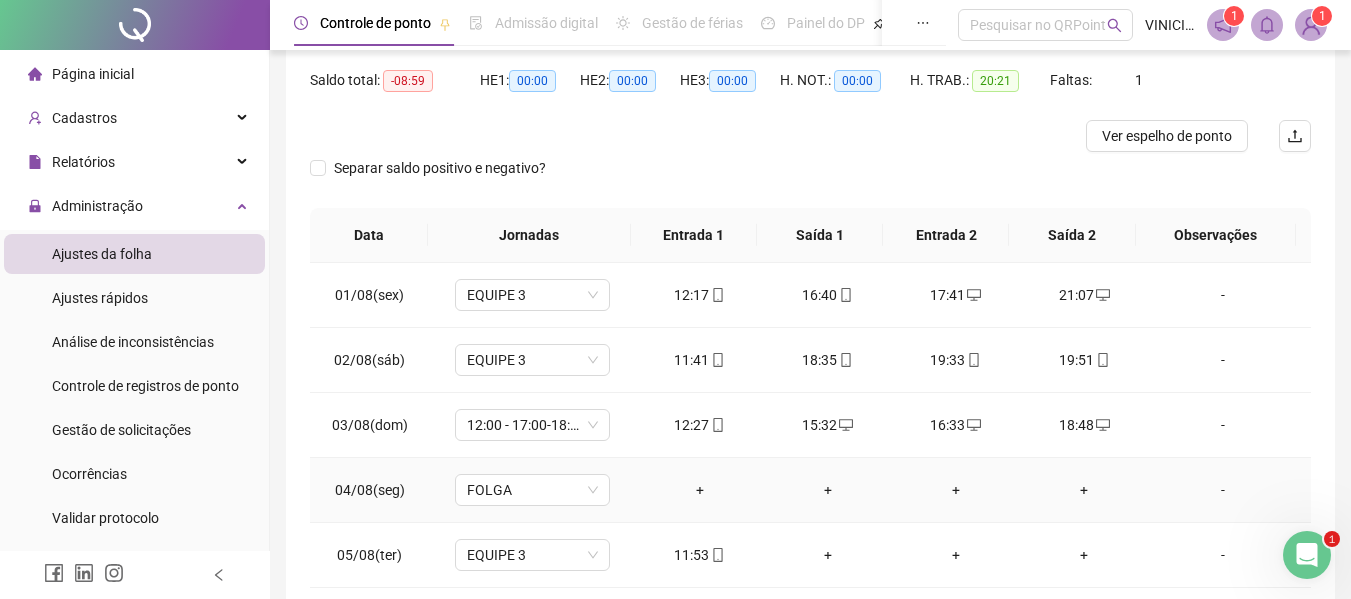 scroll, scrollTop: 297, scrollLeft: 0, axis: vertical 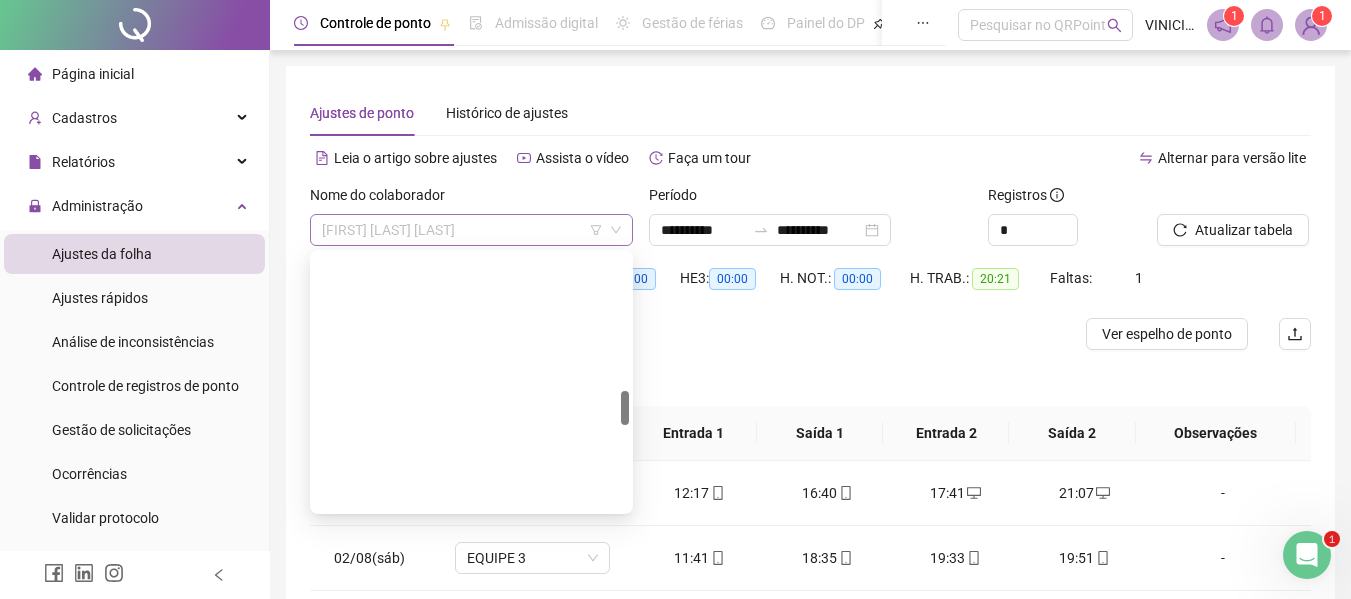 click on "[FIRST] [LAST] [LAST]" at bounding box center [471, 230] 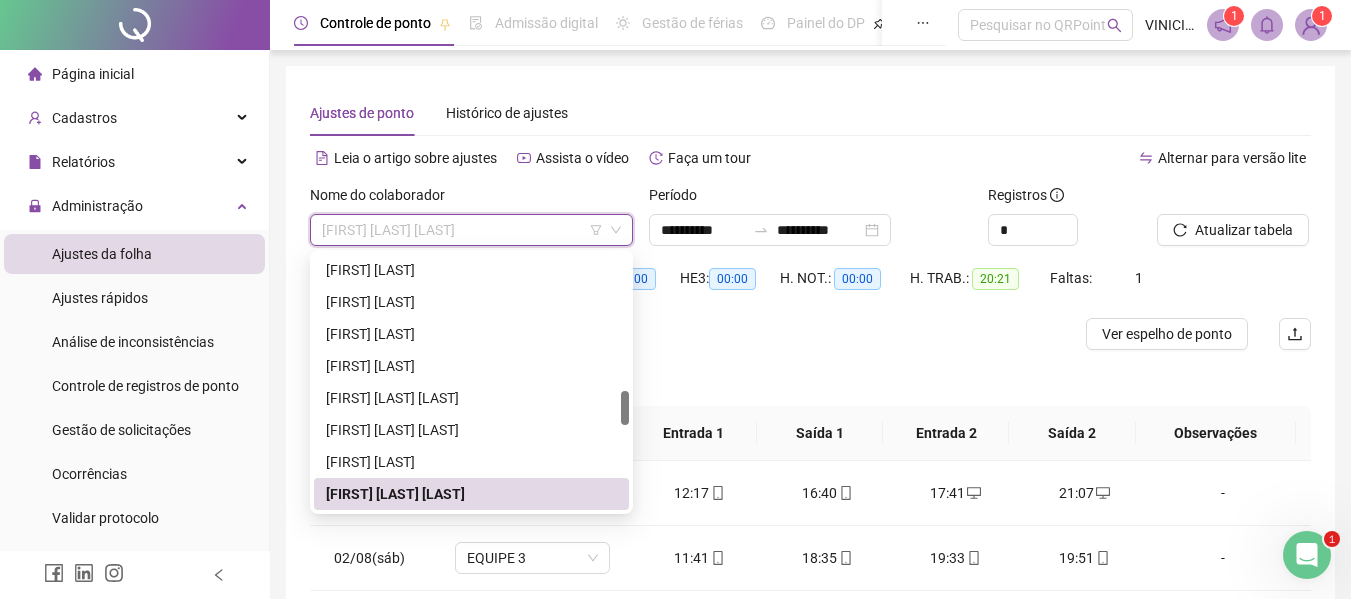 paste on "**********" 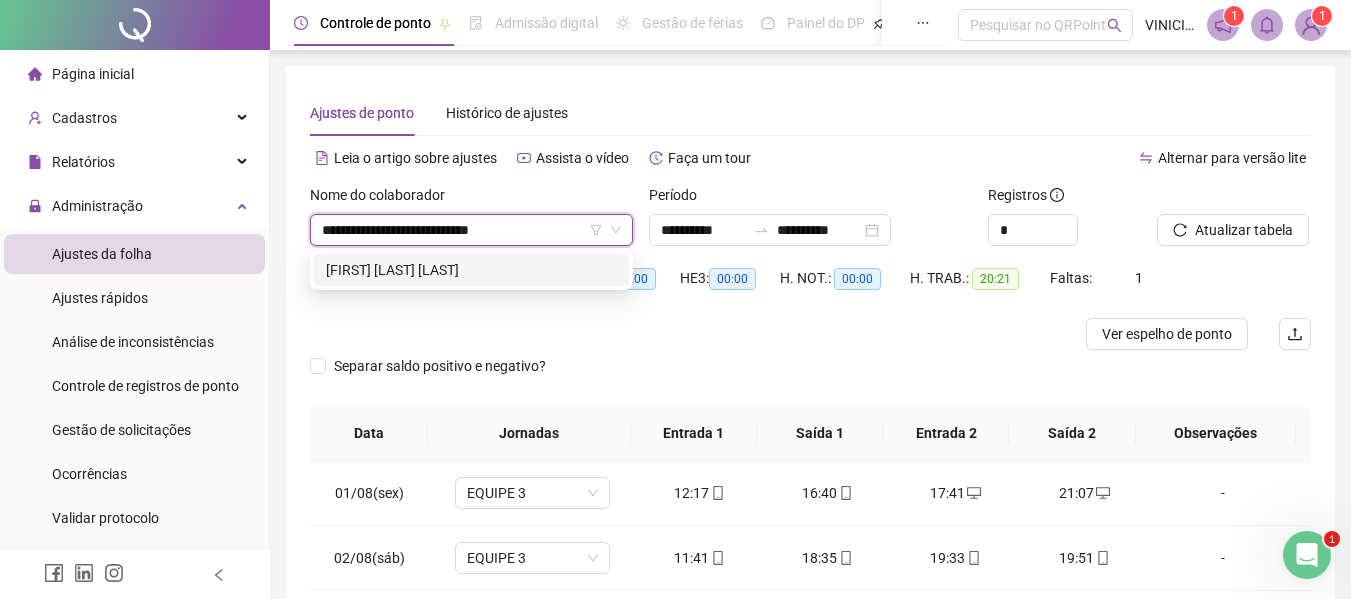 scroll, scrollTop: 0, scrollLeft: 0, axis: both 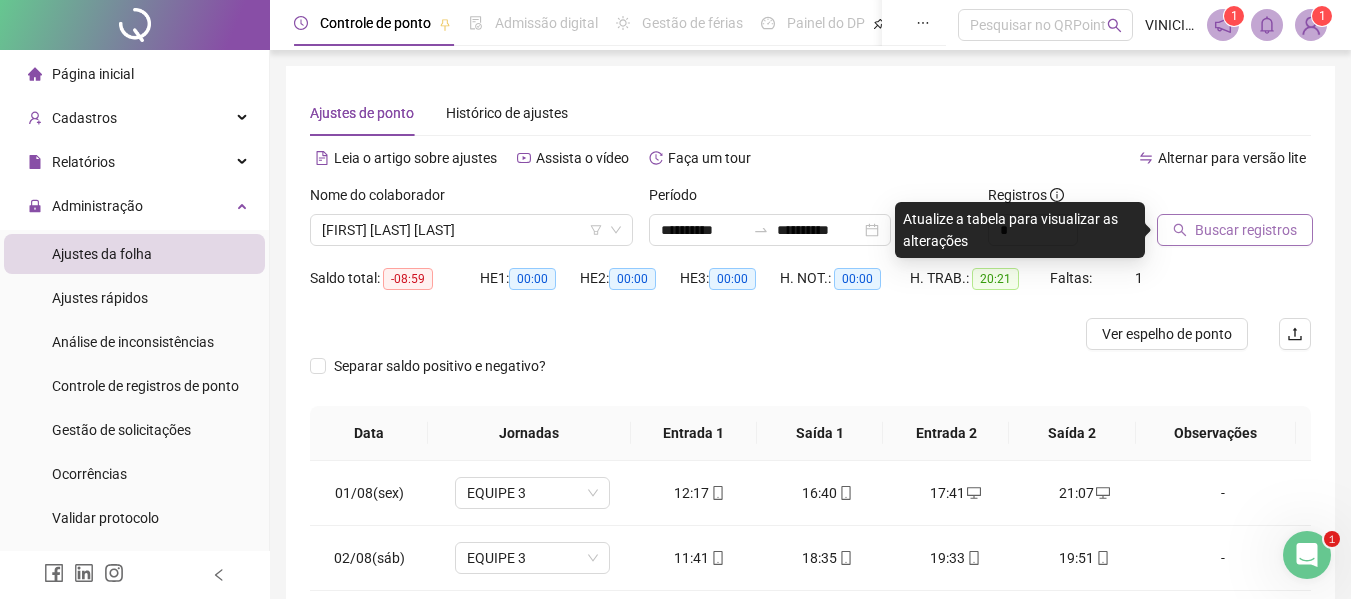 click on "Buscar registros" at bounding box center (1235, 230) 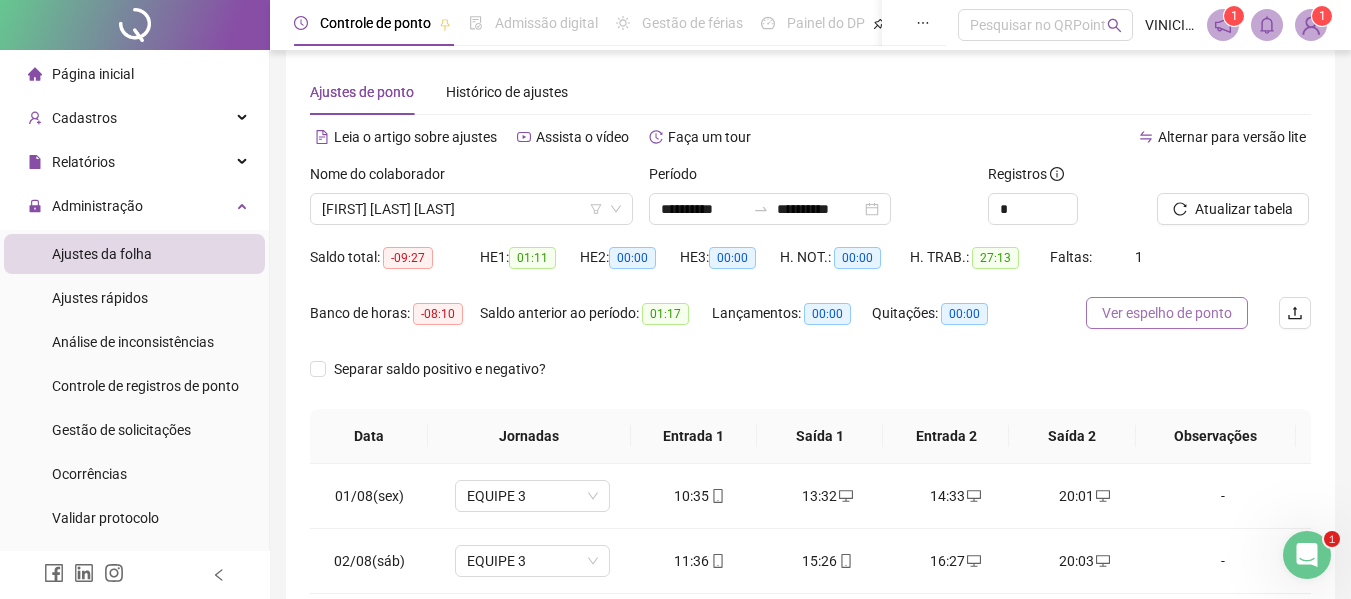 scroll, scrollTop: 0, scrollLeft: 0, axis: both 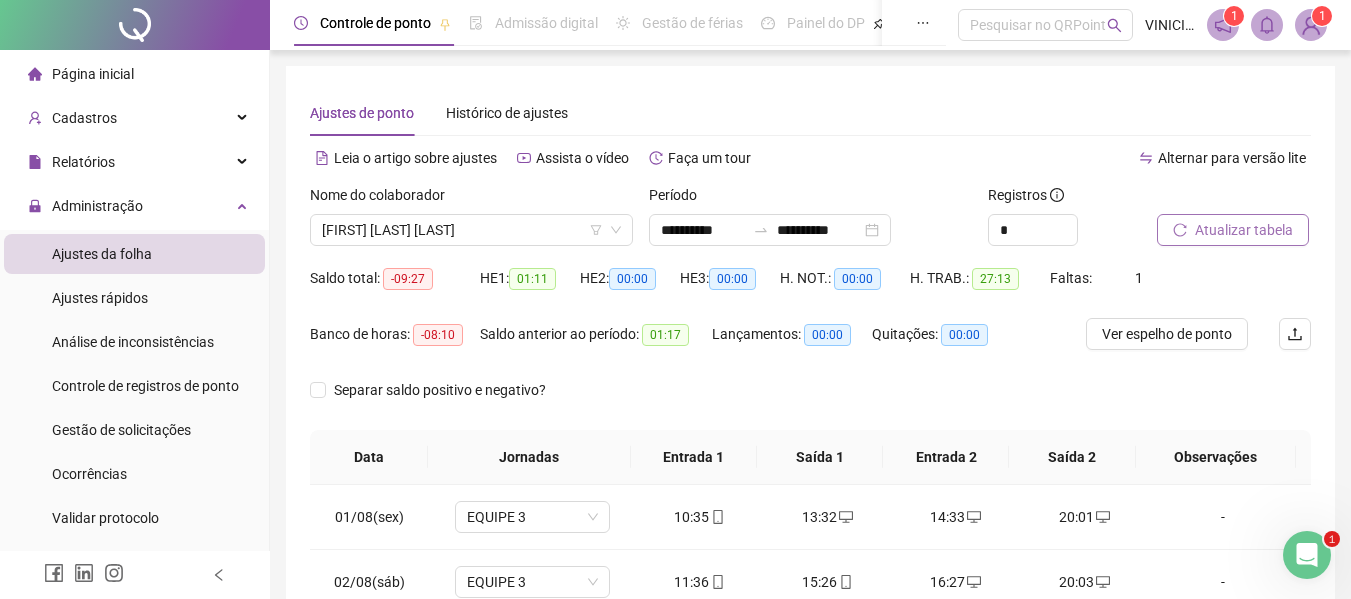 click on "Atualizar tabela" at bounding box center (1244, 230) 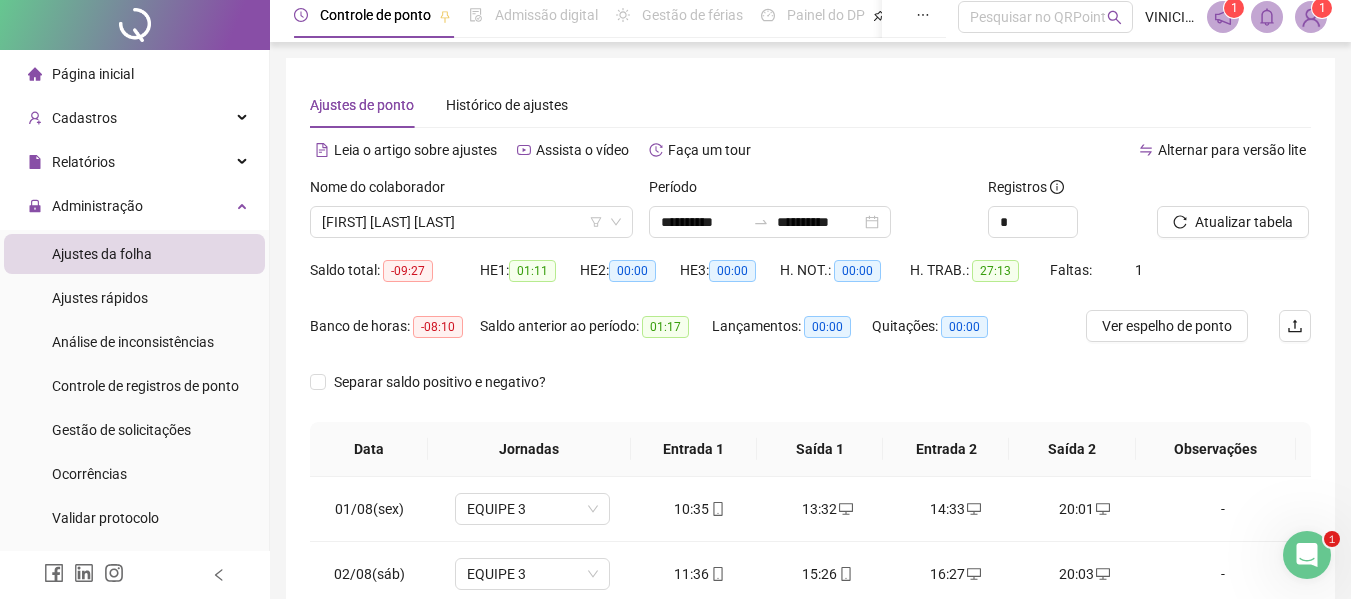 scroll, scrollTop: 0, scrollLeft: 0, axis: both 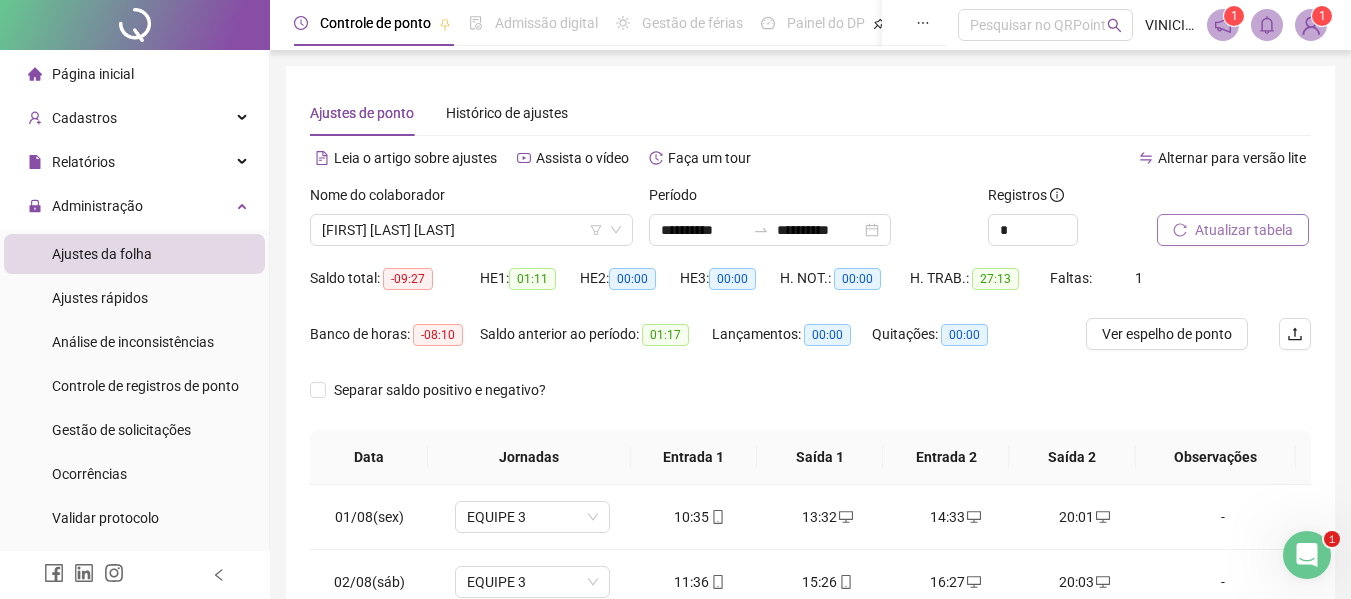 click on "Atualizar tabela" at bounding box center [1244, 230] 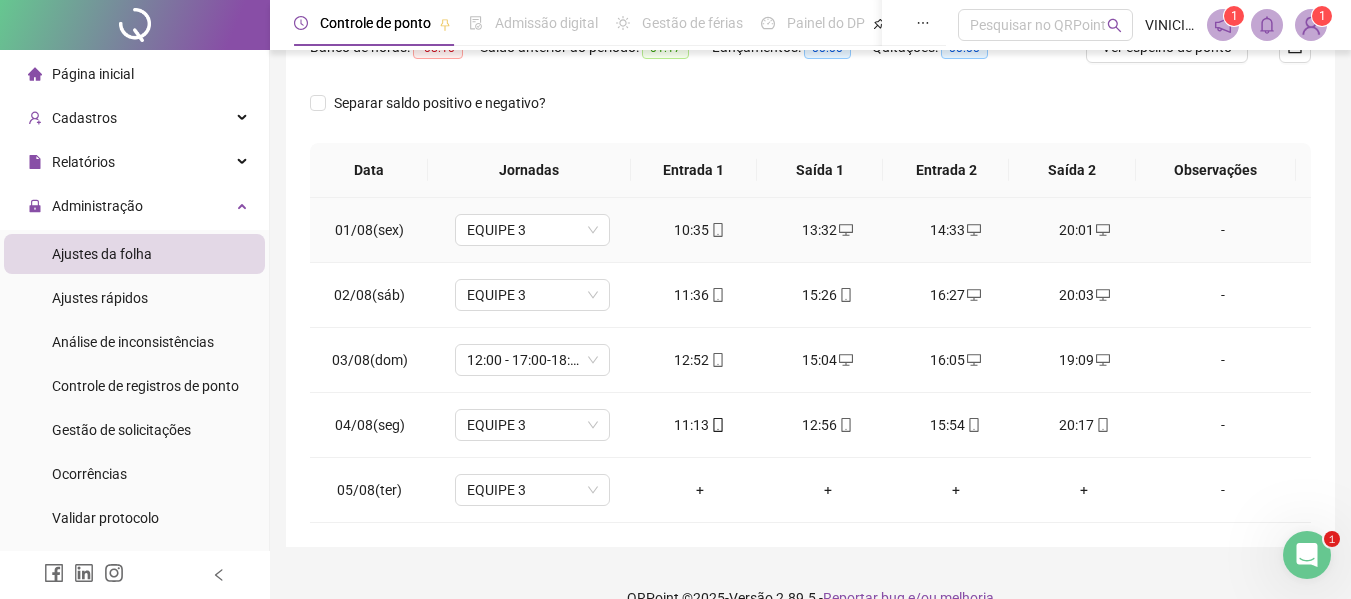 scroll, scrollTop: 321, scrollLeft: 0, axis: vertical 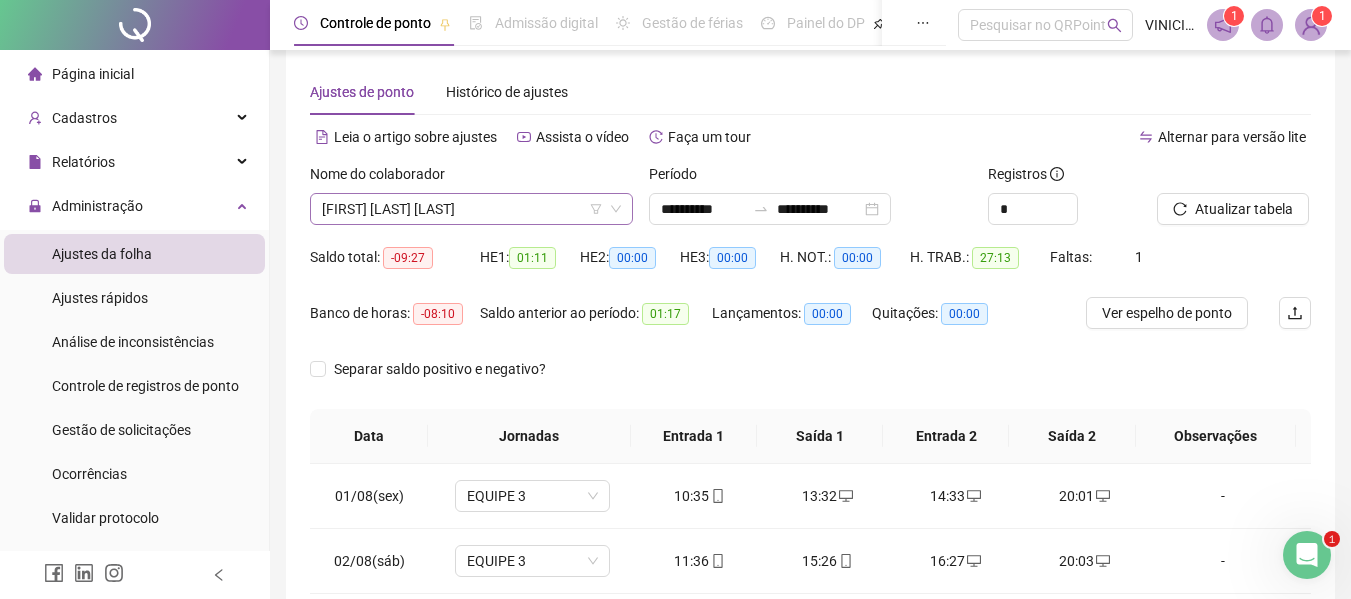 click on "[FIRST] [LAST] [LAST]" at bounding box center [471, 209] 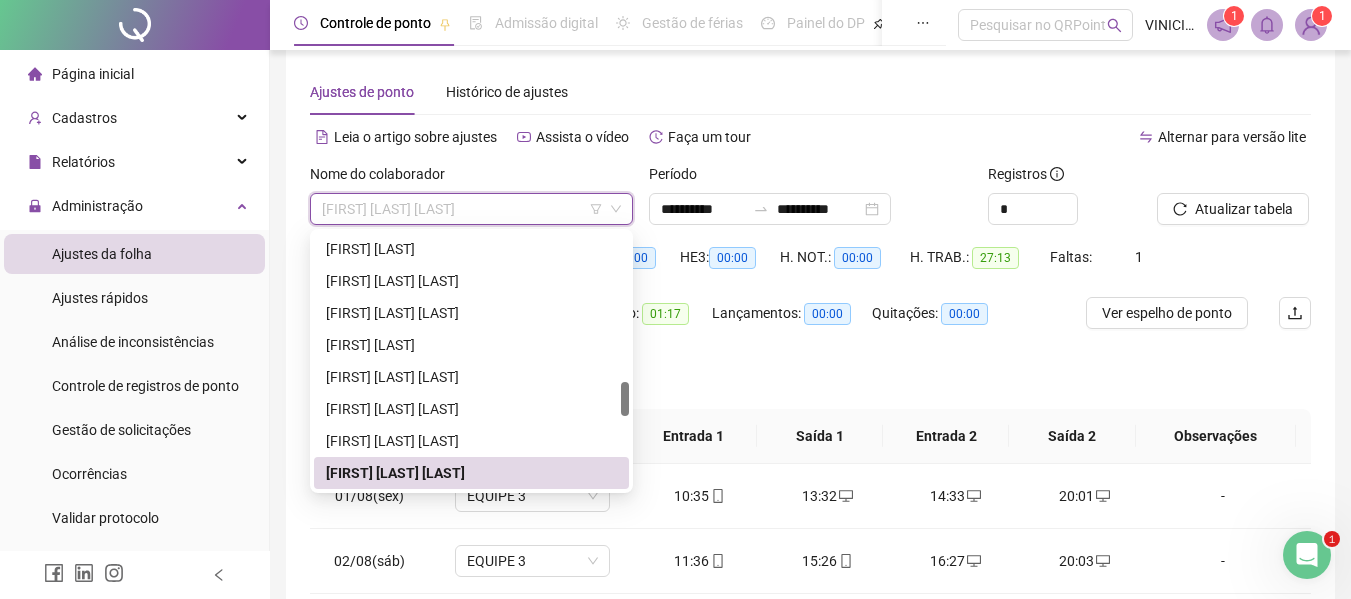 paste on "**********" 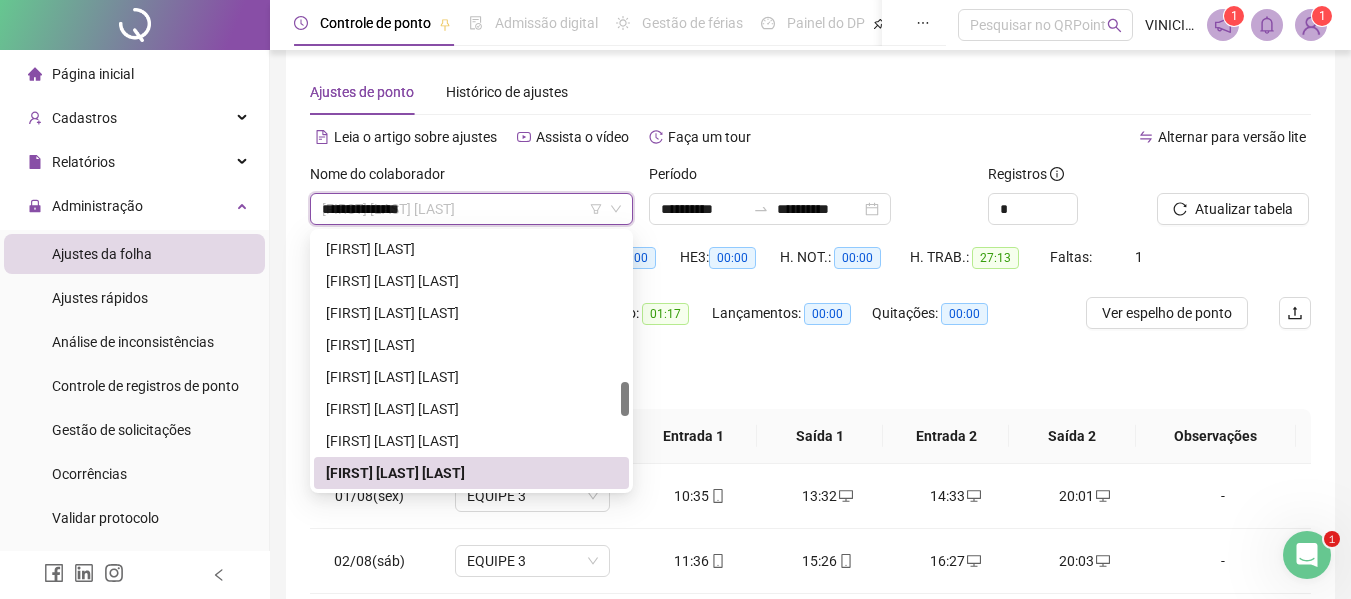 scroll, scrollTop: 0, scrollLeft: 0, axis: both 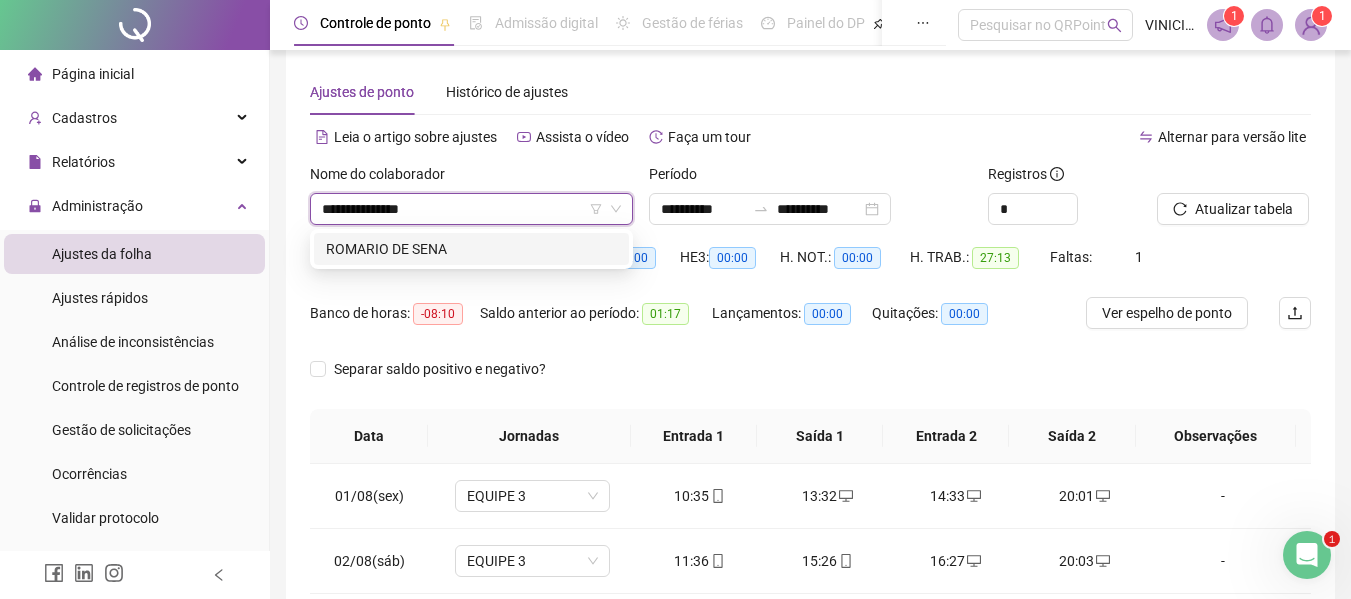 click on "ROMARIO DE SENA" at bounding box center [471, 249] 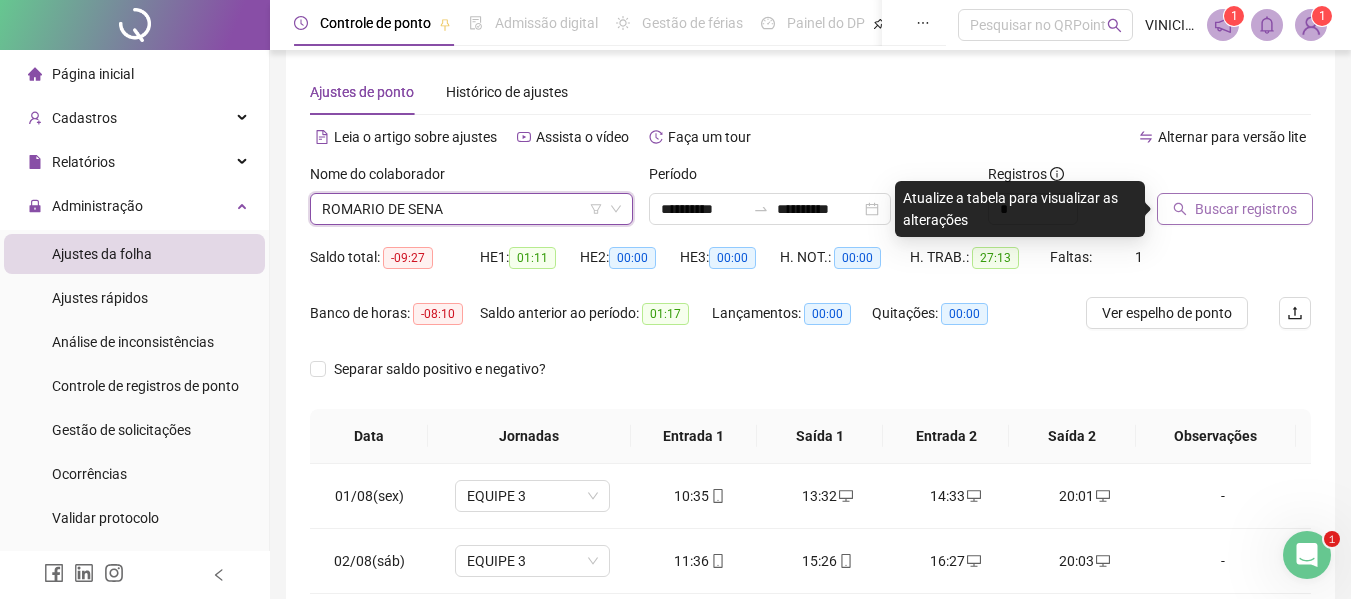 click on "Buscar registros" at bounding box center [1246, 209] 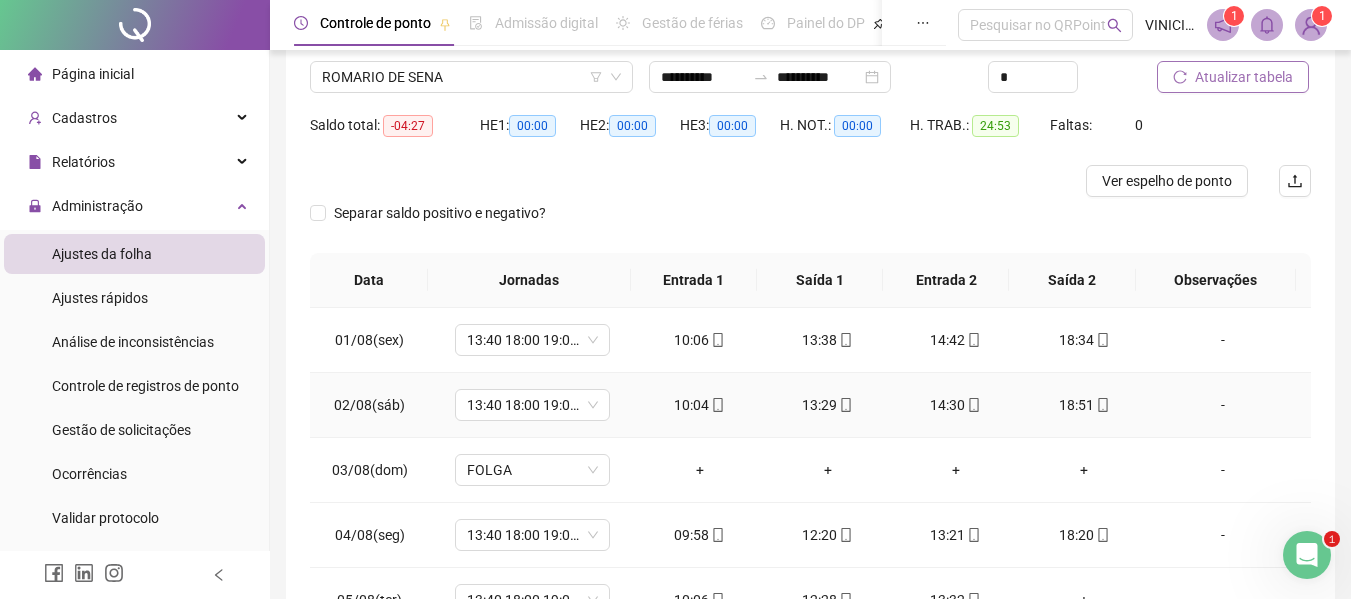 scroll, scrollTop: 0, scrollLeft: 0, axis: both 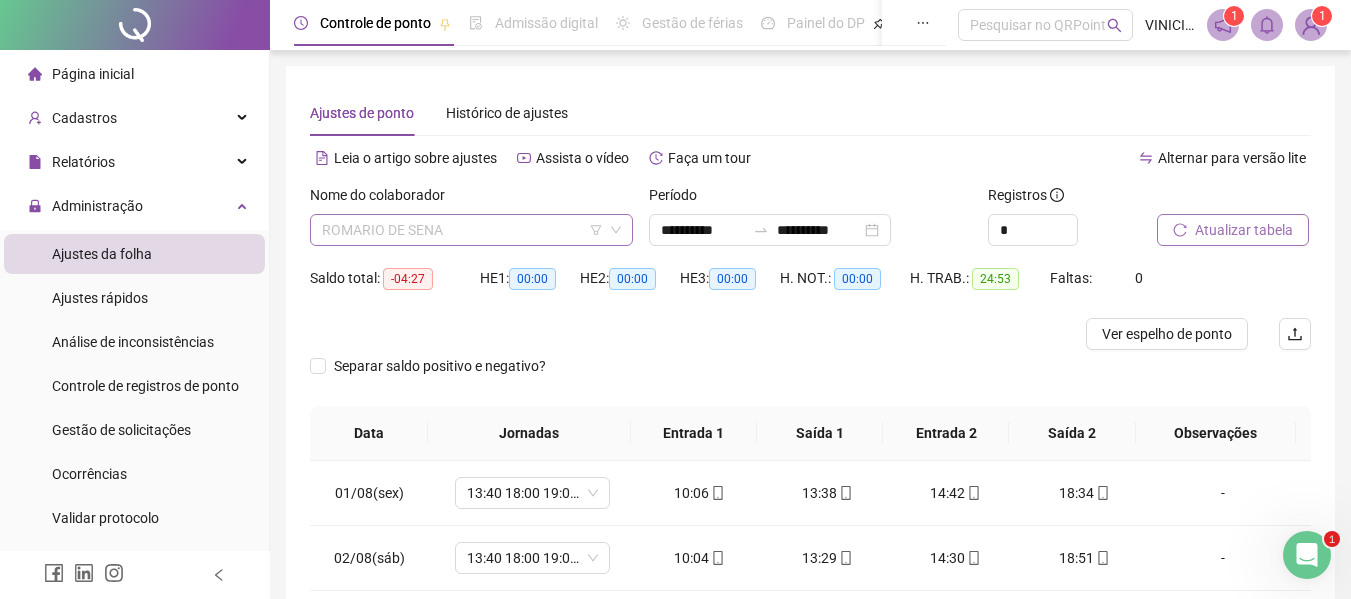 click on "ROMARIO DE SENA" at bounding box center (471, 230) 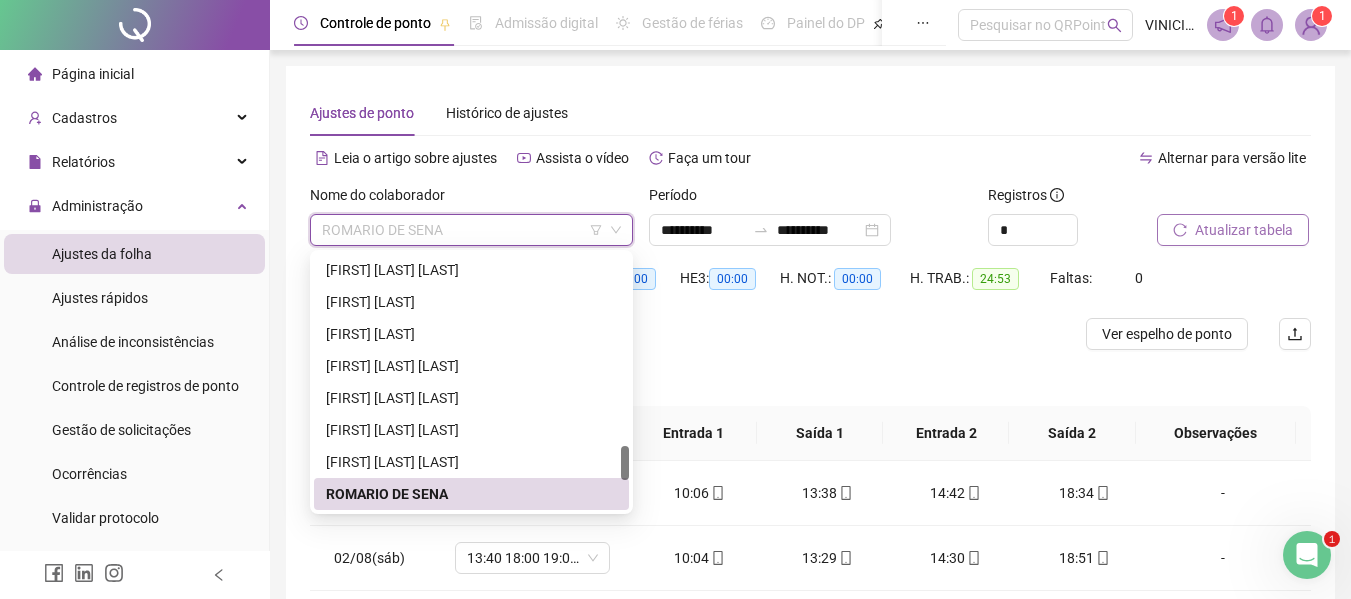 paste on "**********" 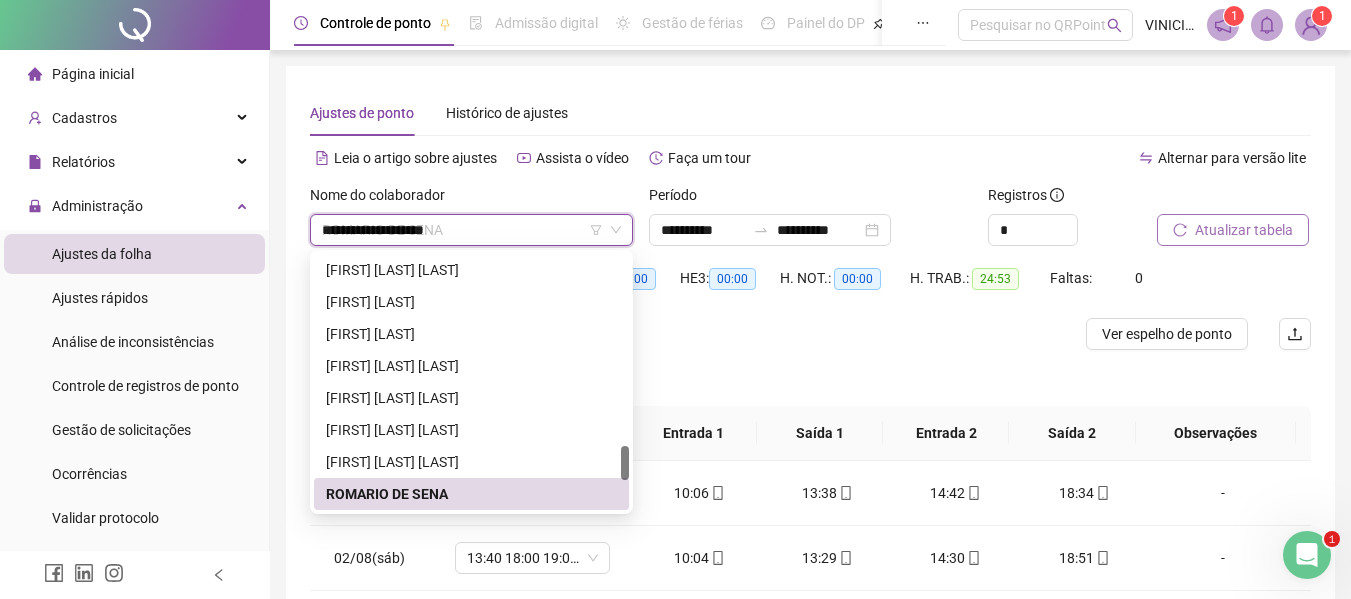 scroll, scrollTop: 0, scrollLeft: 0, axis: both 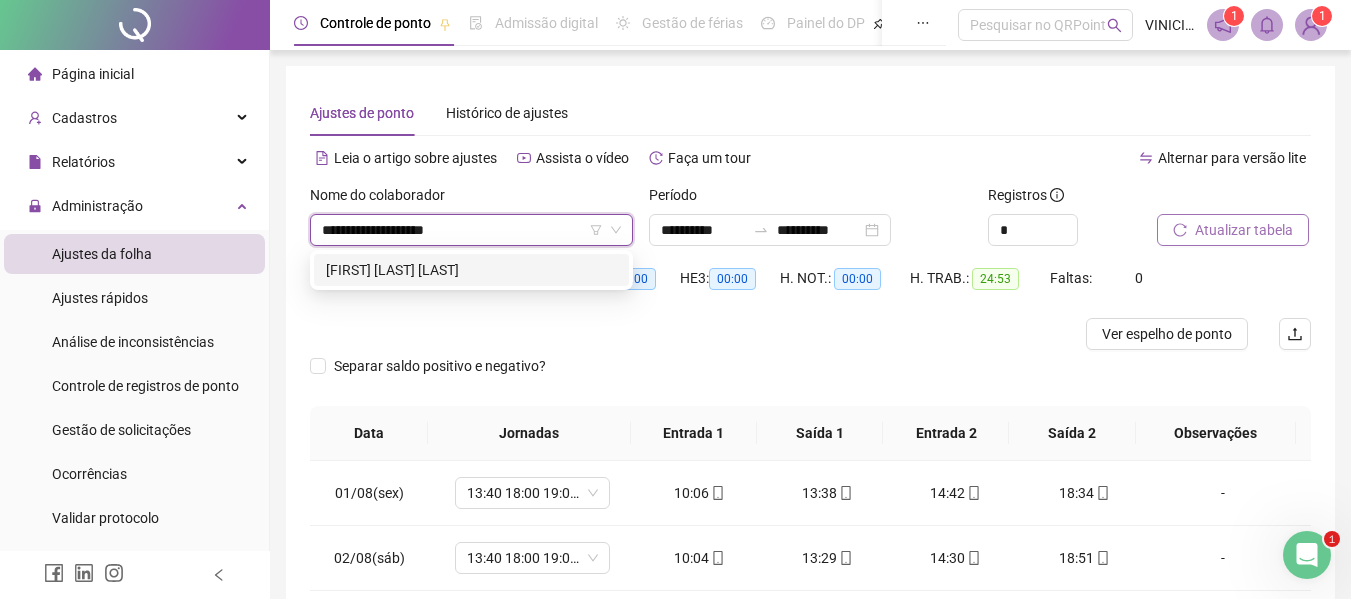 click on "[FIRST] [LAST] [LAST]" at bounding box center [471, 270] 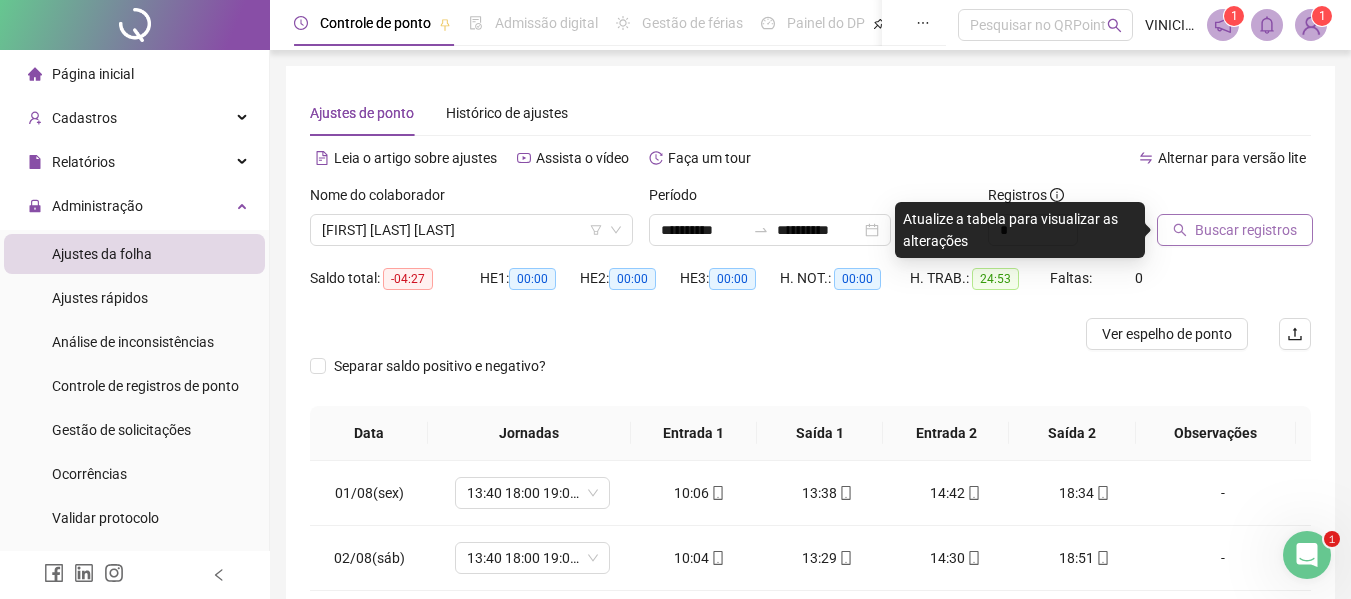 click on "Buscar registros" at bounding box center (1246, 230) 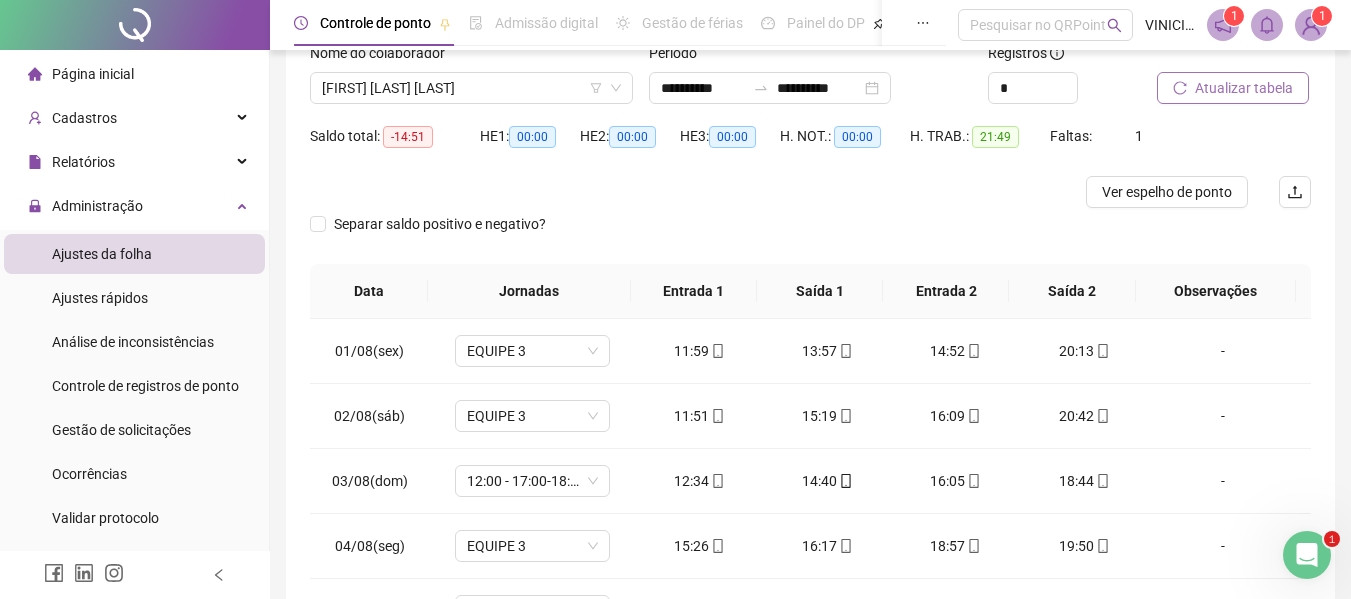 scroll, scrollTop: 297, scrollLeft: 0, axis: vertical 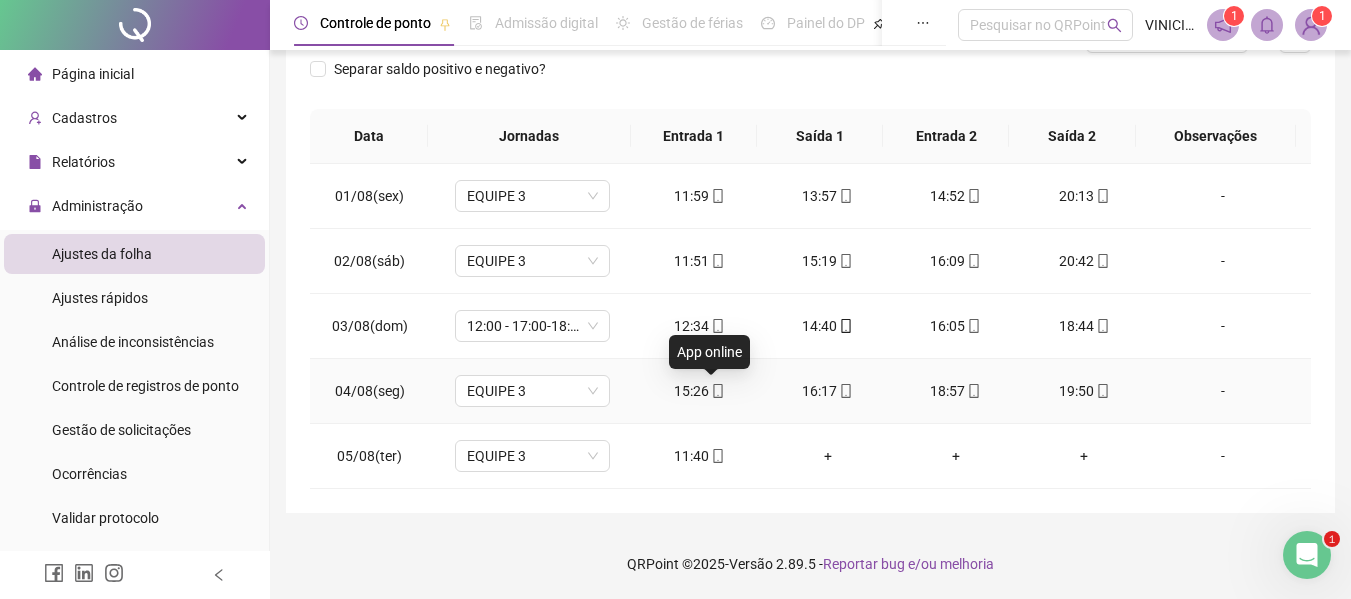 click 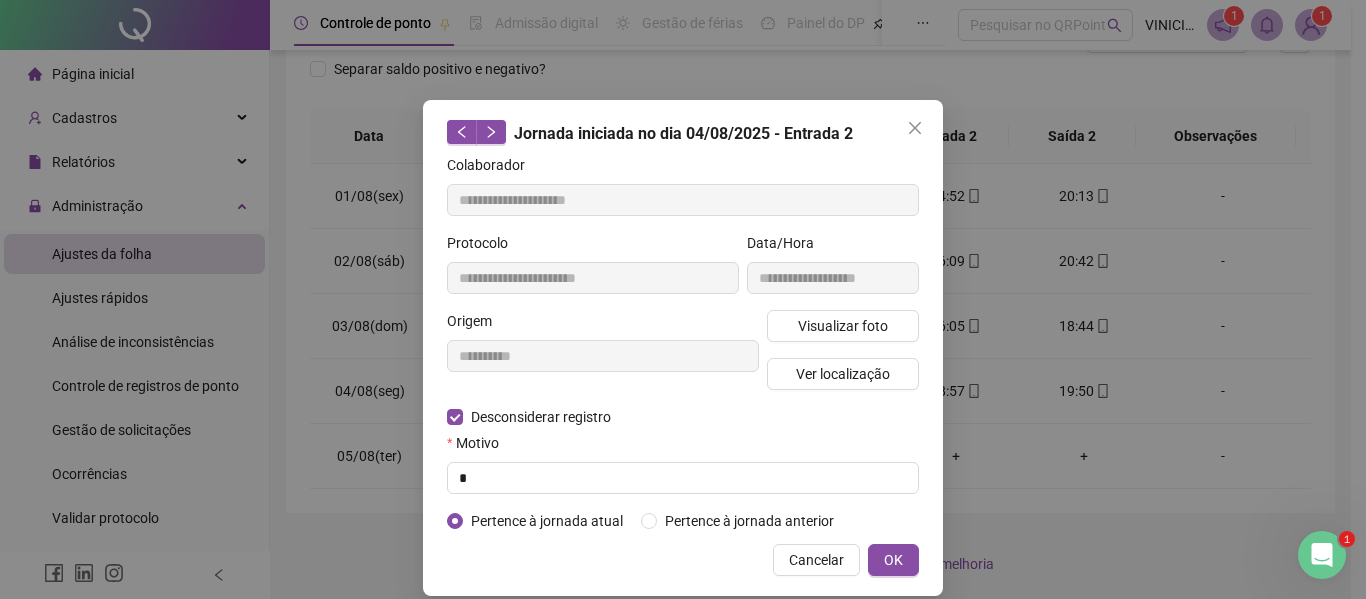 type on "**********" 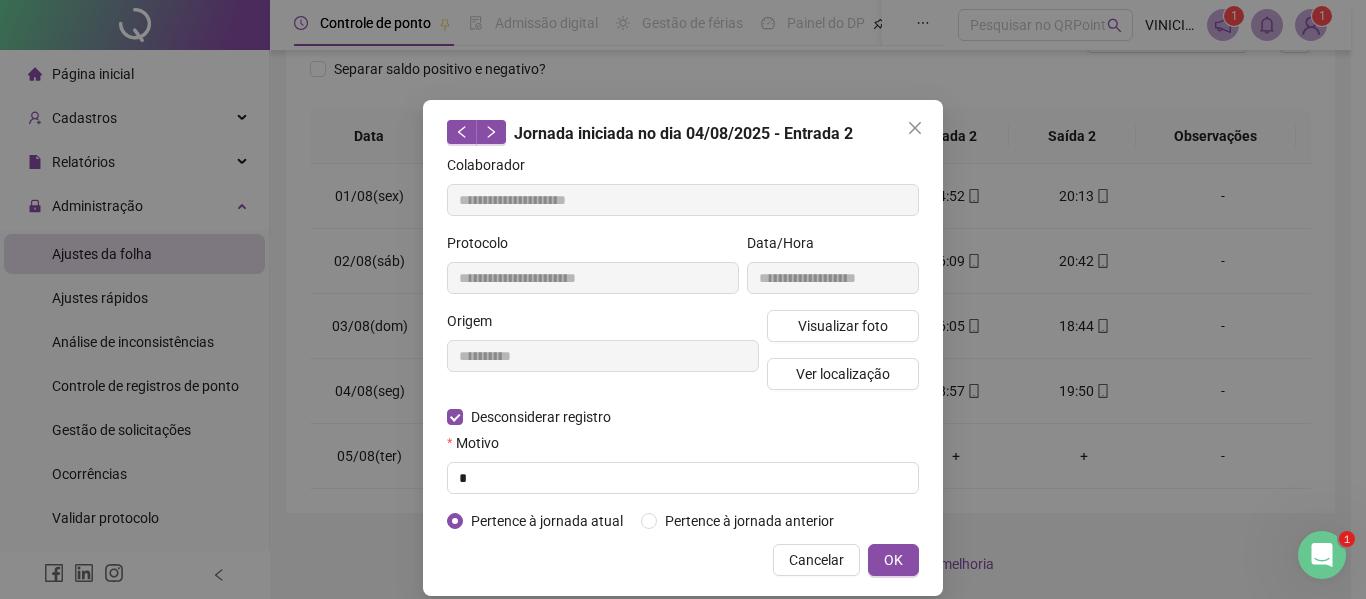type on "**********" 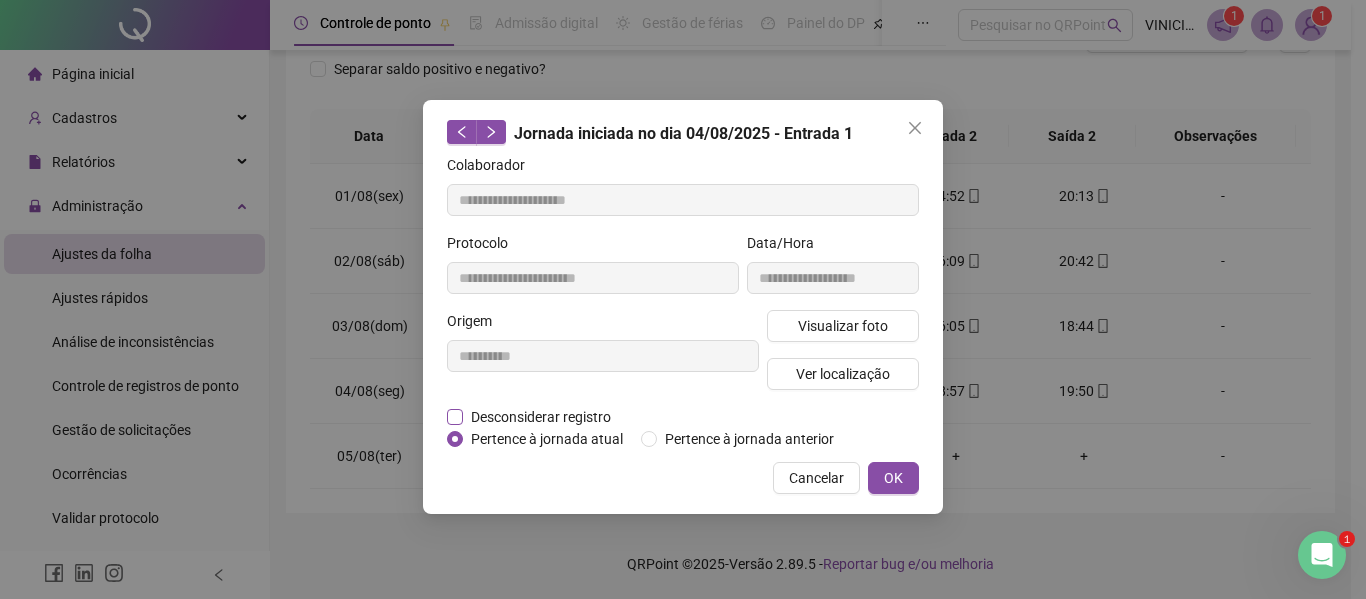 click on "Desconsiderar registro" at bounding box center (541, 417) 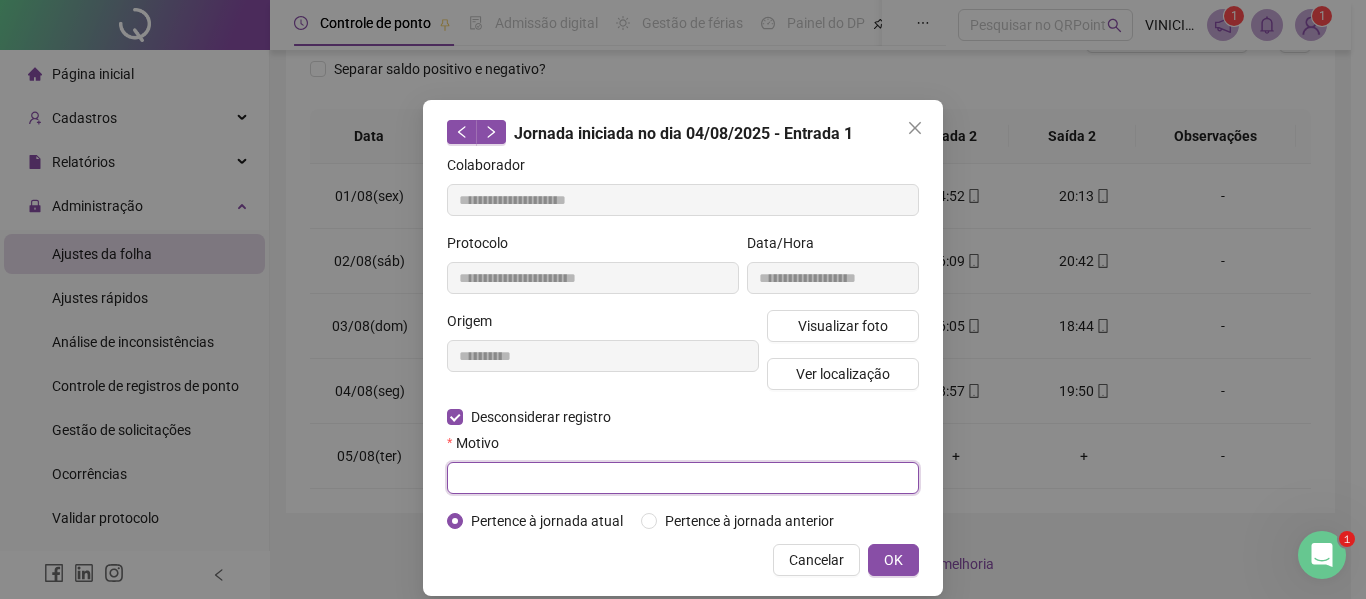 click at bounding box center [683, 478] 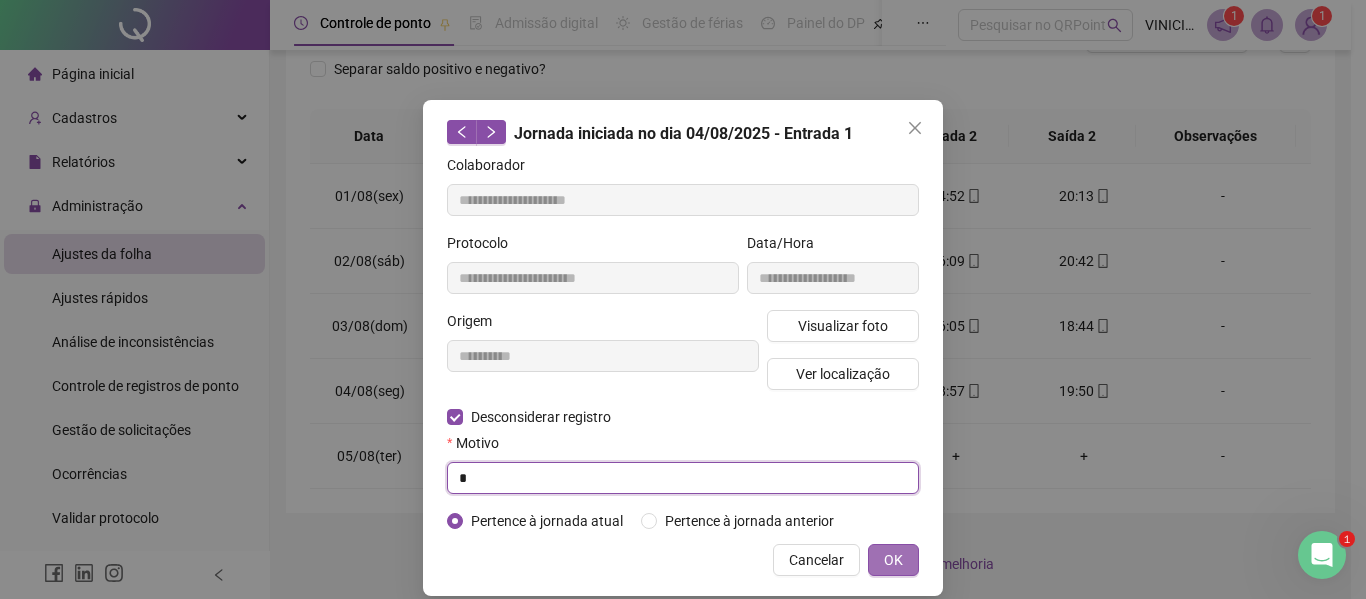 type on "*" 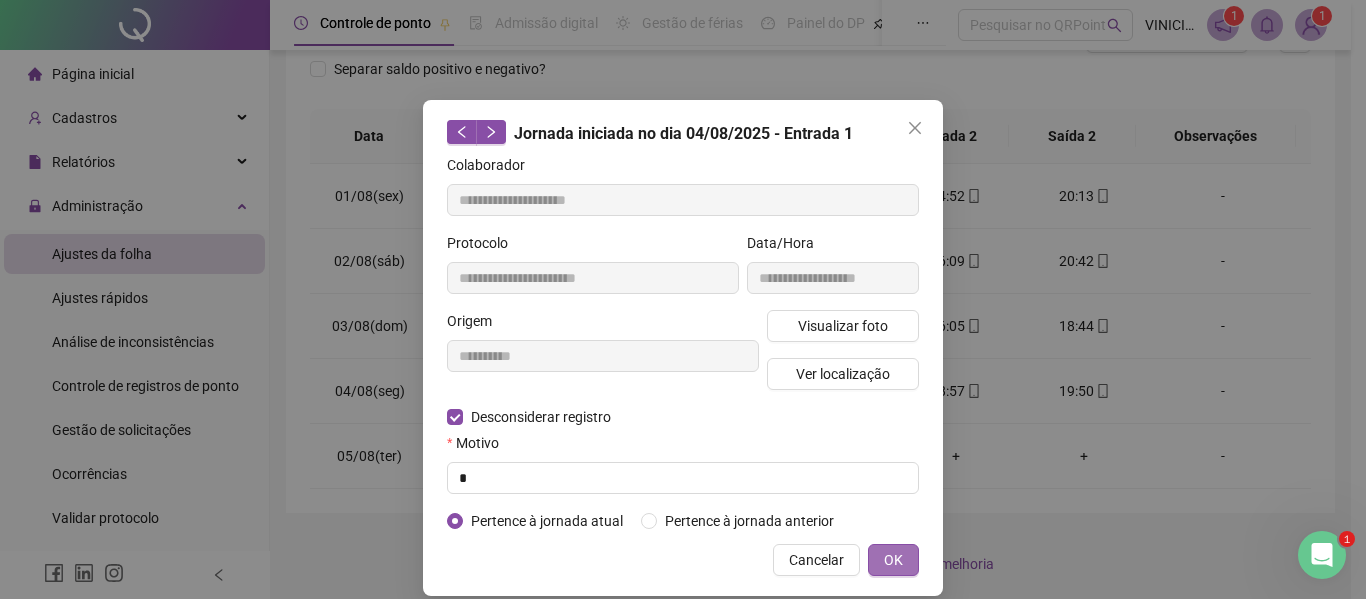 click on "OK" at bounding box center (893, 560) 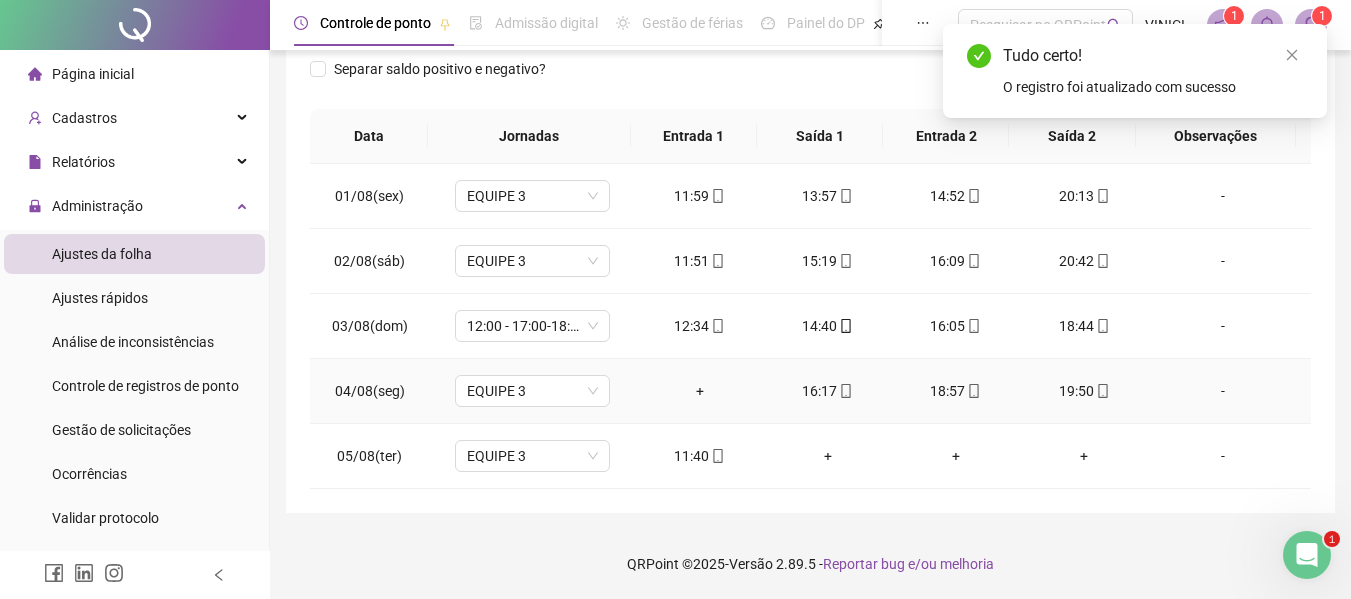 click on "+" at bounding box center (700, 391) 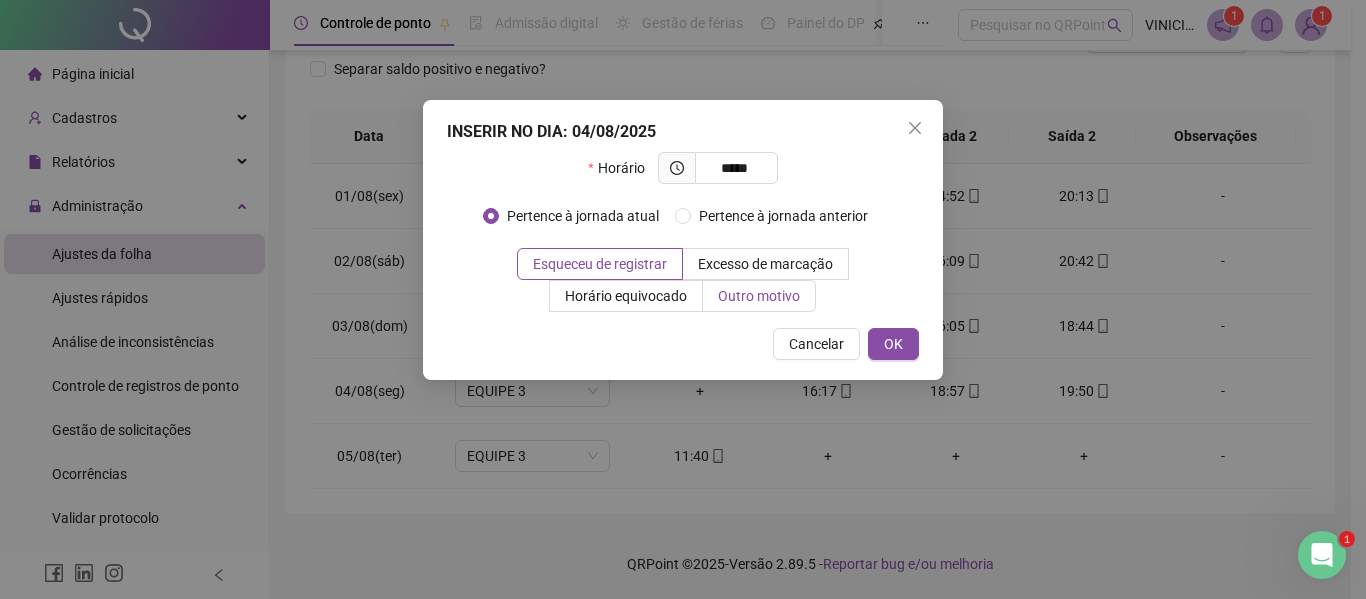 type on "*****" 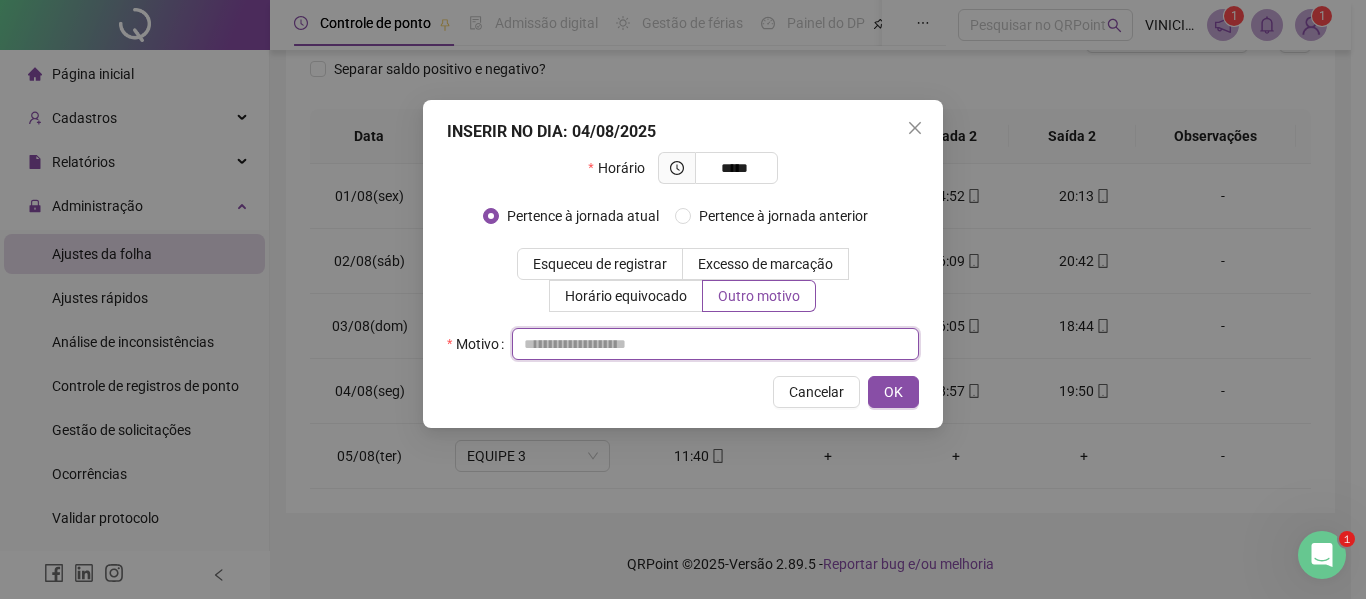 click at bounding box center [715, 344] 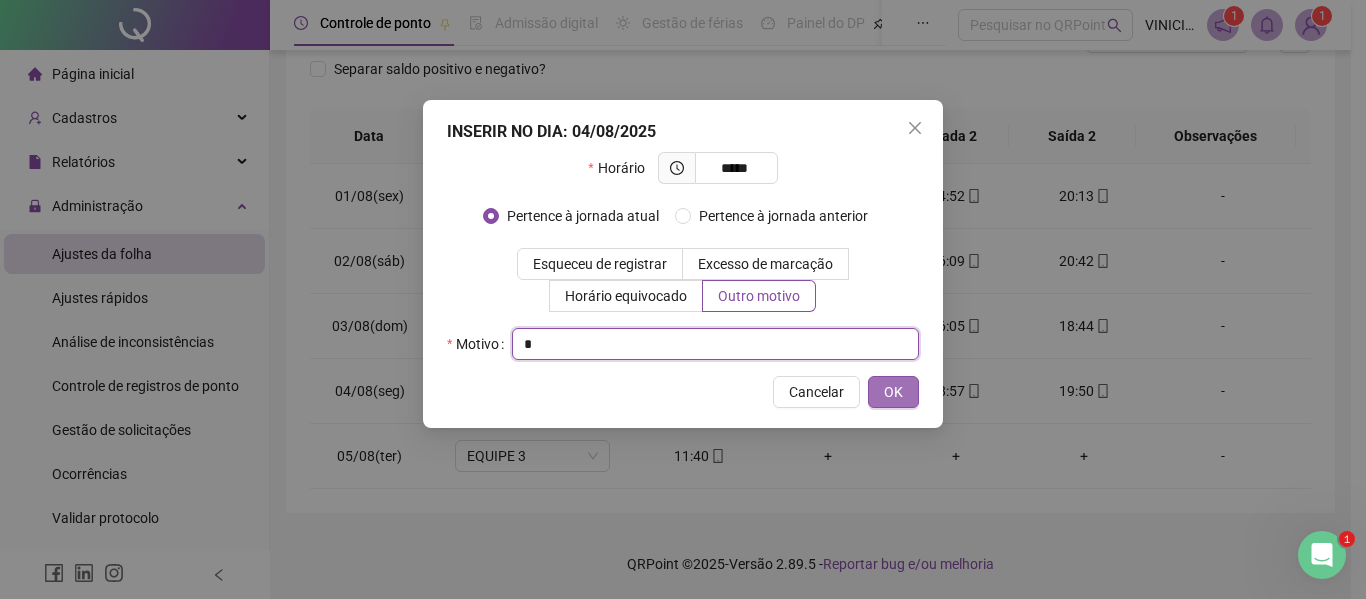 type on "*" 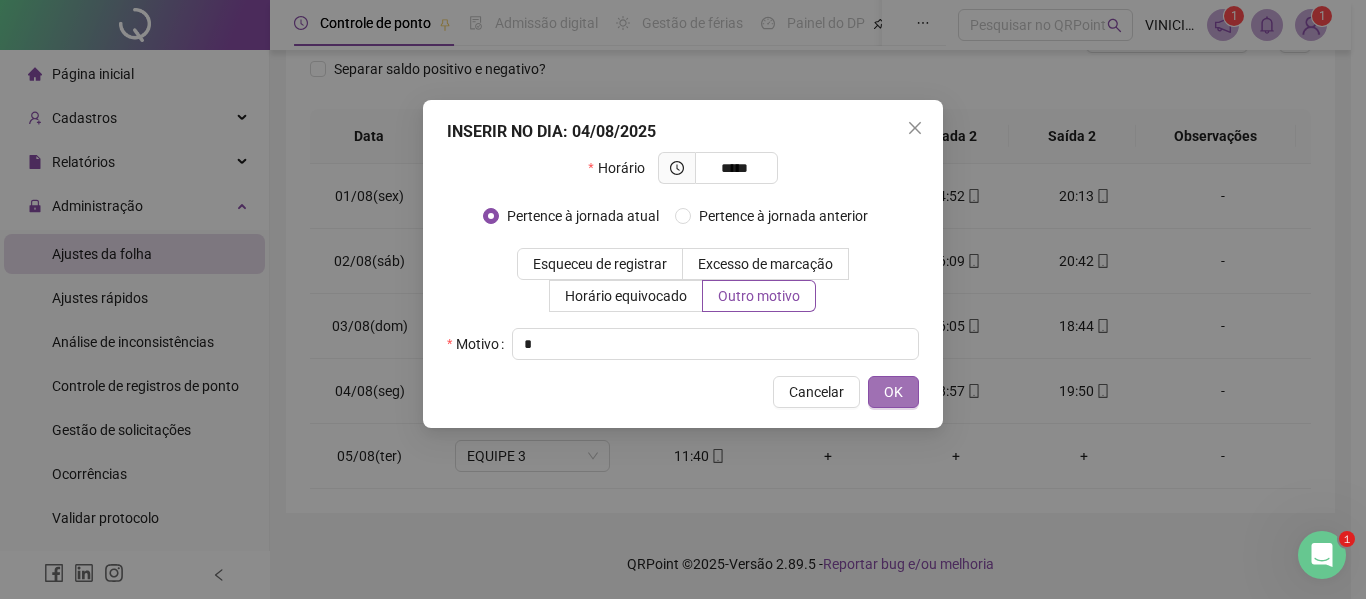 click on "OK" at bounding box center (893, 392) 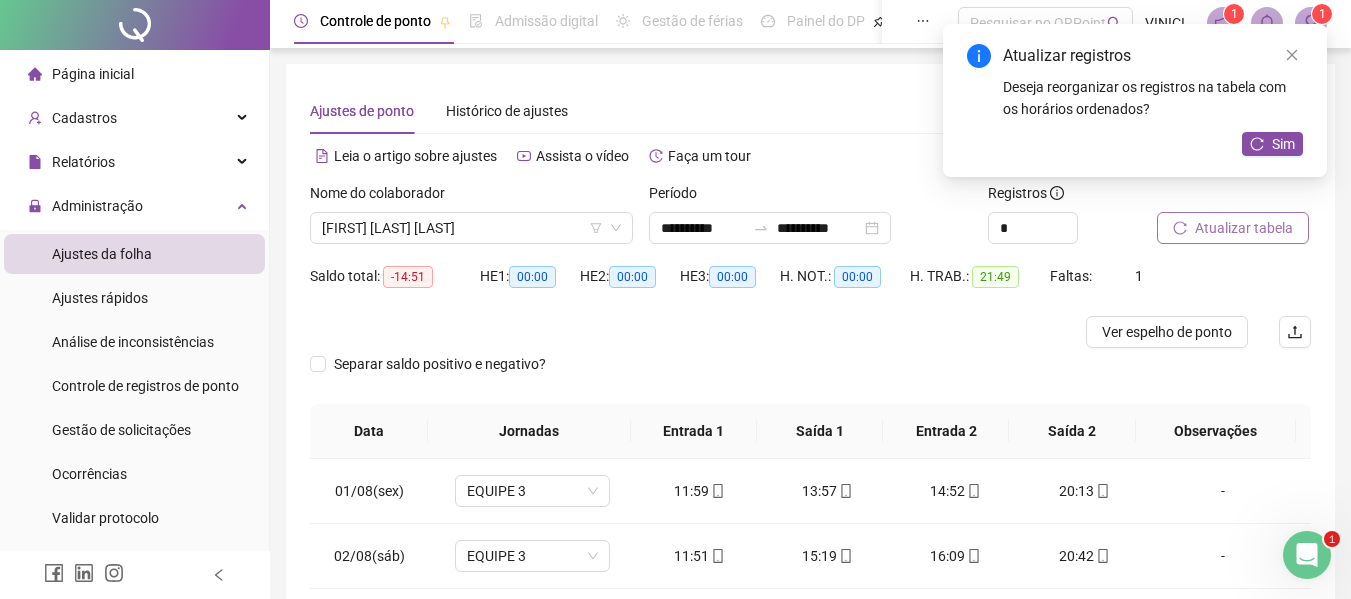 scroll, scrollTop: 0, scrollLeft: 0, axis: both 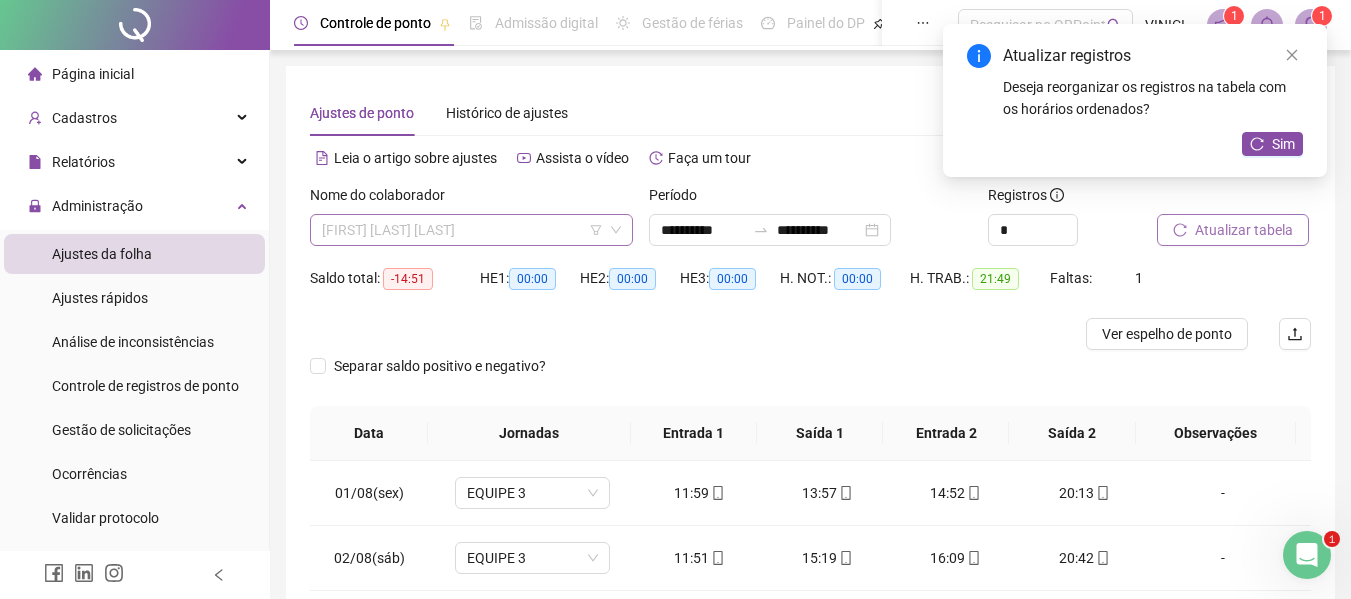 click on "[FIRST] [LAST] [LAST]" at bounding box center (471, 230) 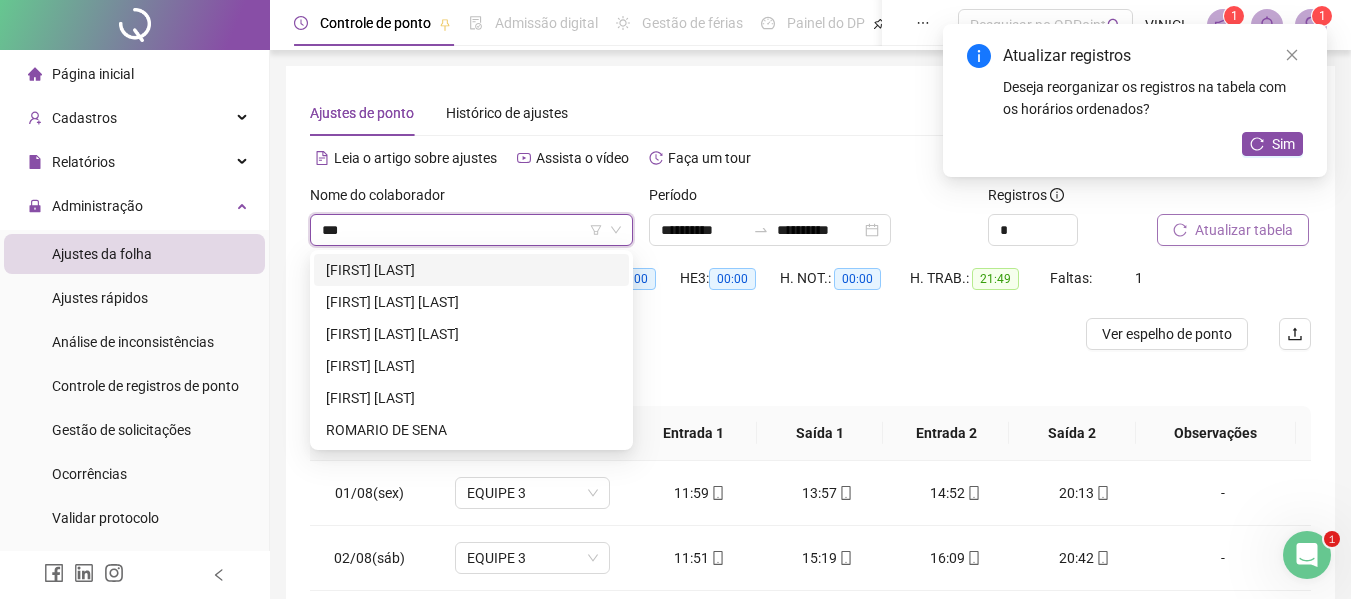 scroll, scrollTop: 0, scrollLeft: 0, axis: both 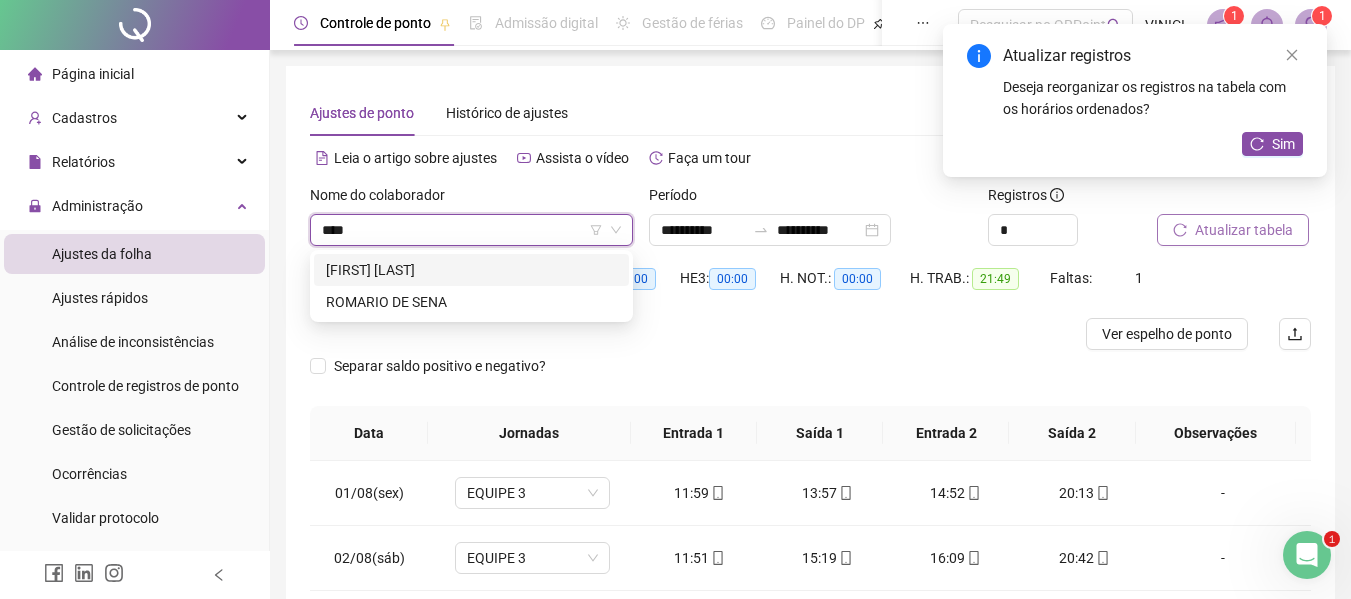 click on "[FIRST] [LAST]" at bounding box center (471, 270) 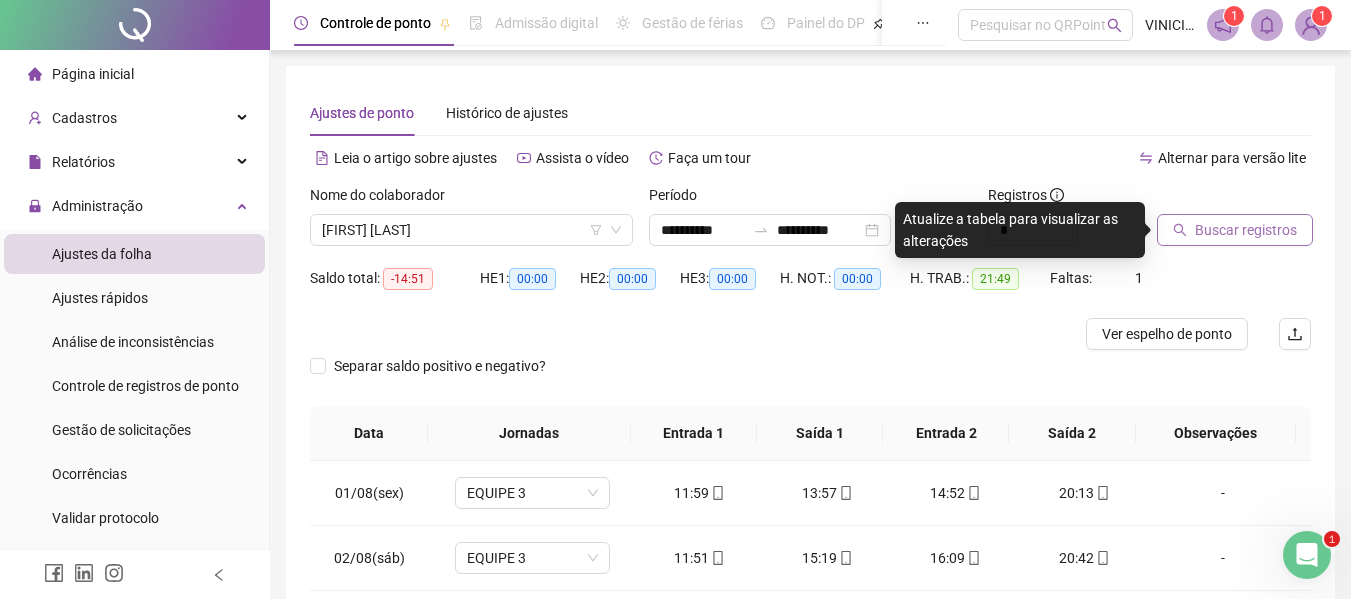 click on "Buscar registros" at bounding box center [1235, 230] 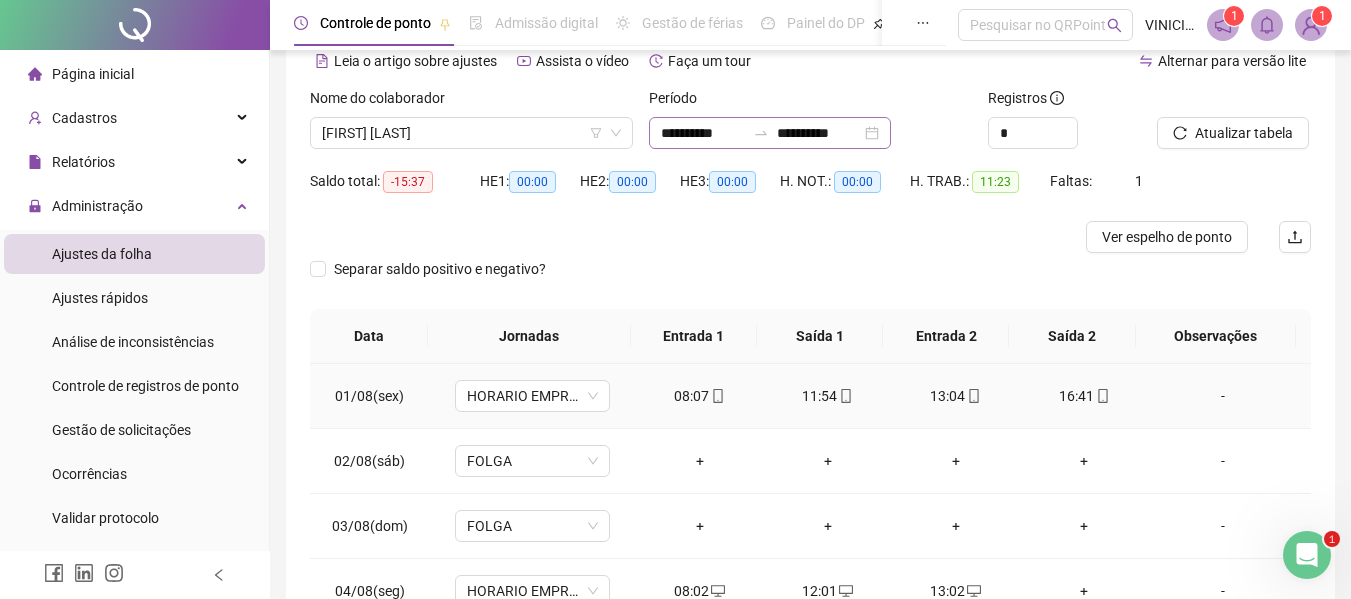 scroll, scrollTop: 0, scrollLeft: 0, axis: both 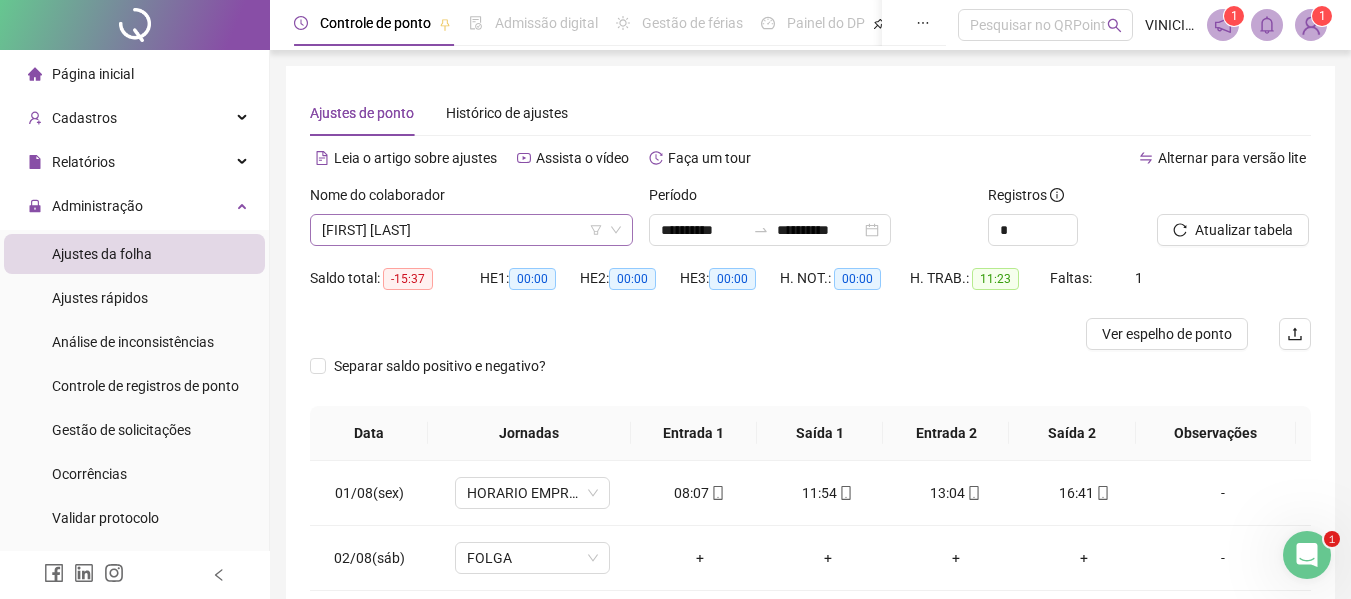 click on "[FIRST] [LAST]" at bounding box center [471, 230] 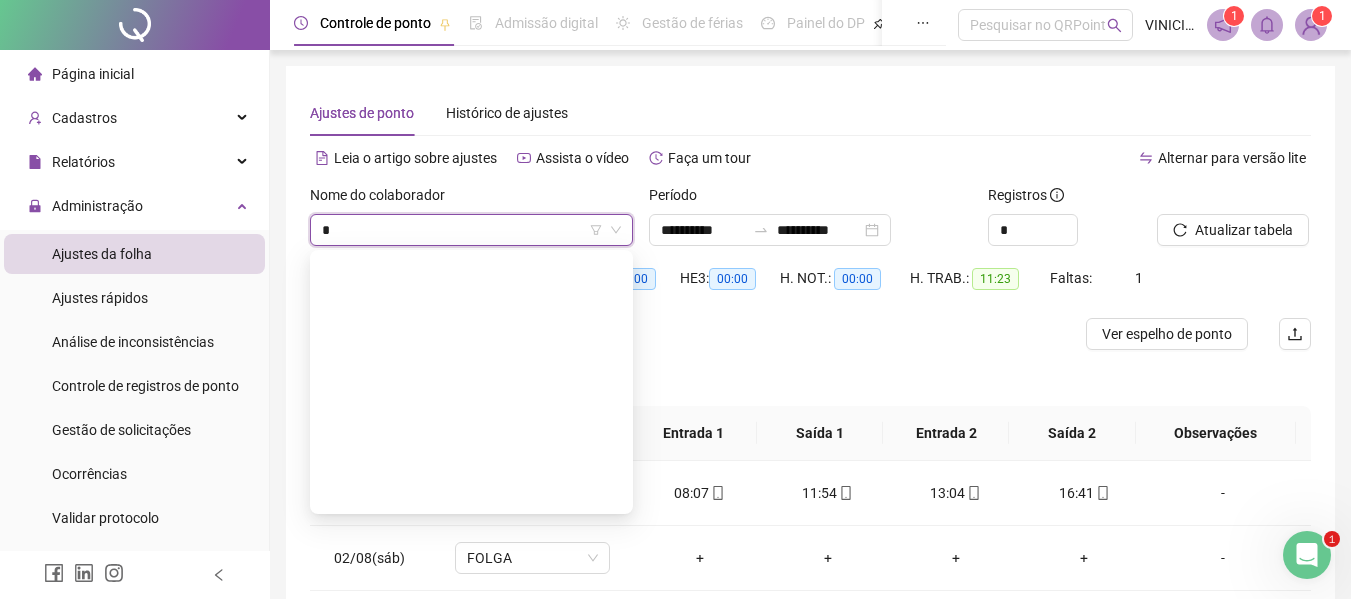 scroll, scrollTop: 576, scrollLeft: 0, axis: vertical 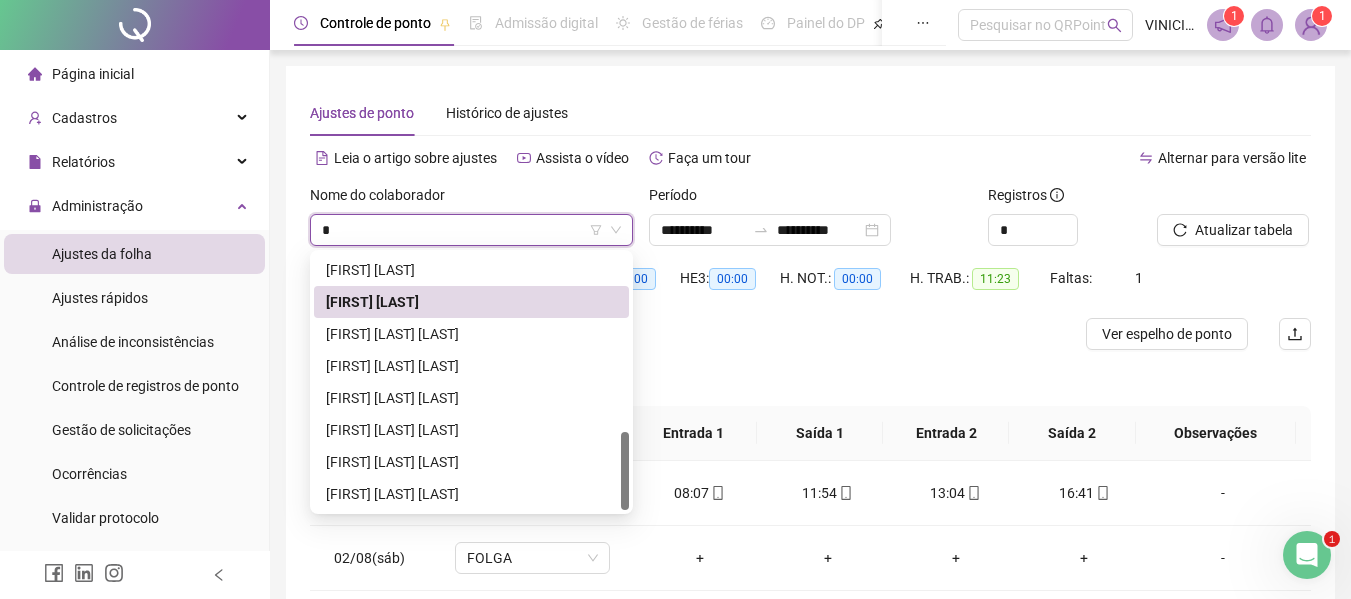 type on "**" 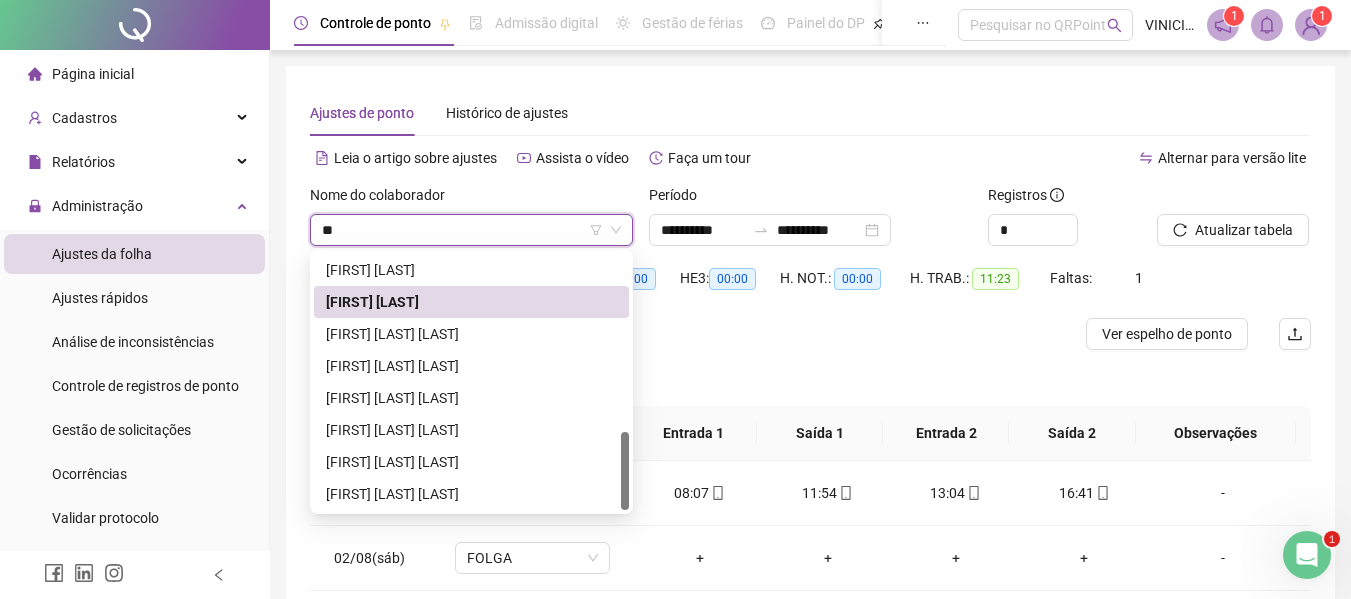 scroll, scrollTop: 0, scrollLeft: 0, axis: both 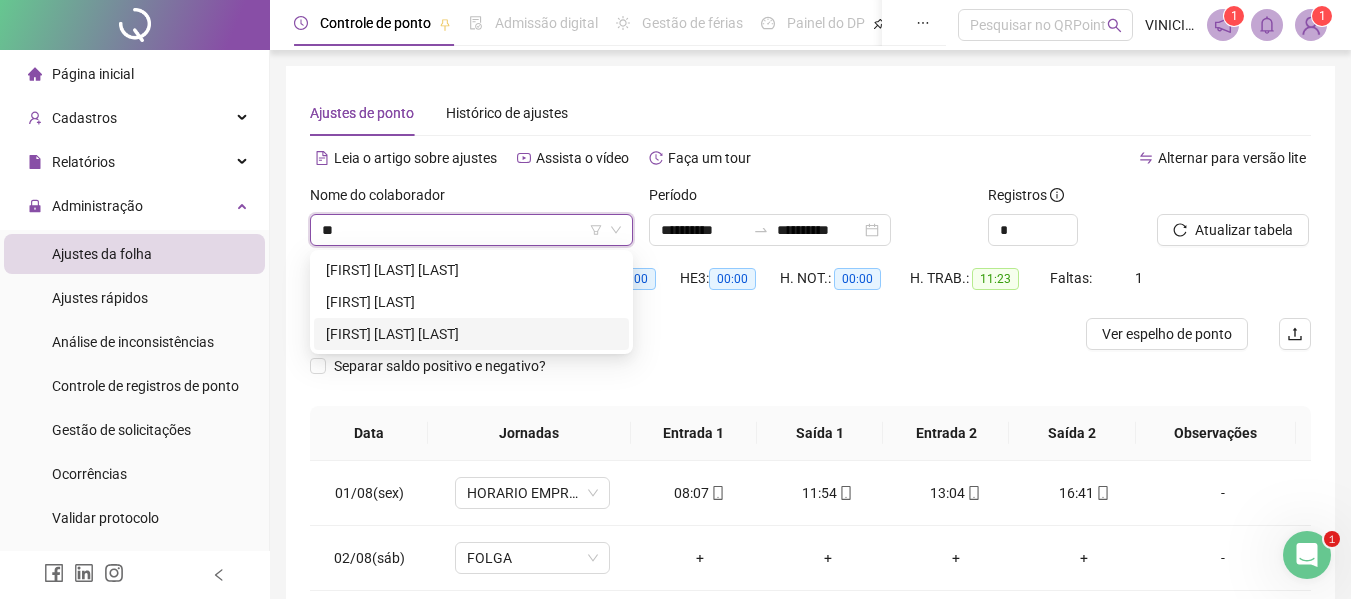 click on "[FIRST] [LAST] [LAST]" at bounding box center (471, 334) 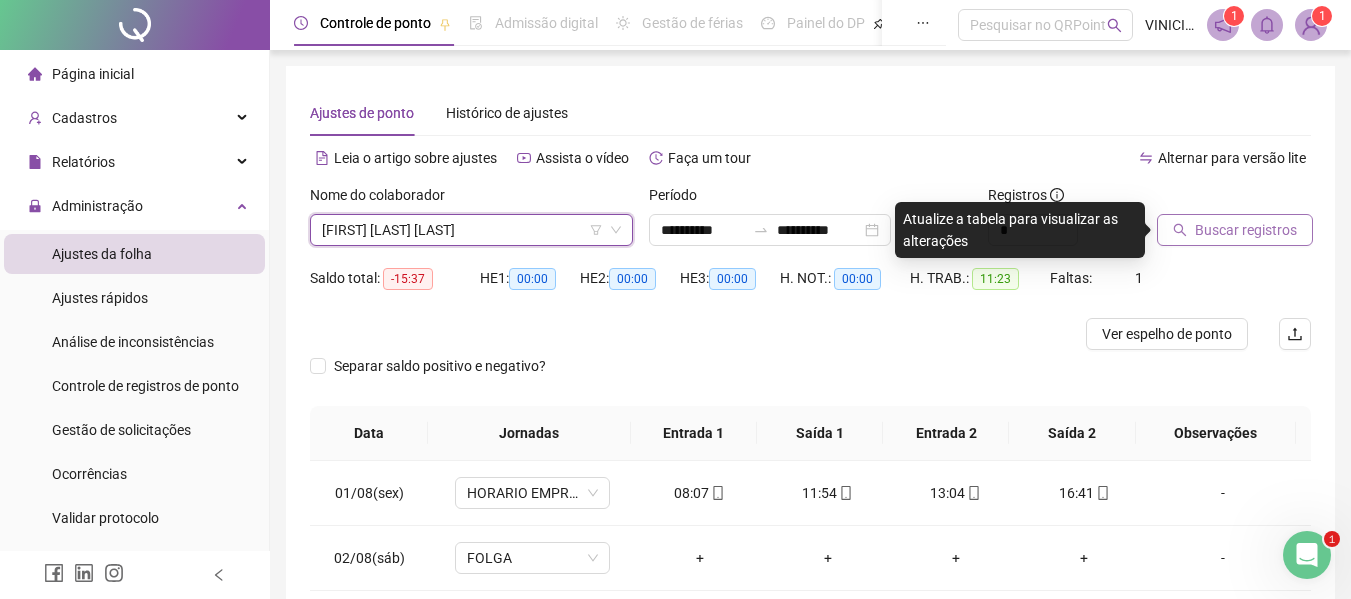 click on "Buscar registros" at bounding box center [1246, 230] 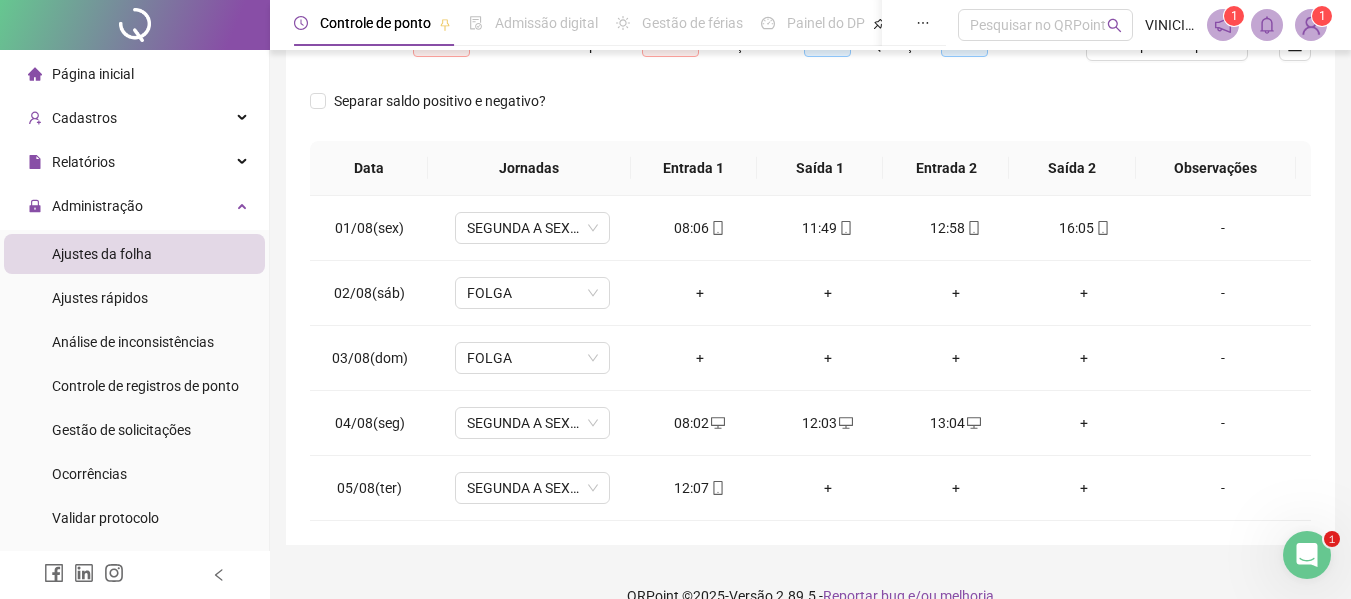 scroll, scrollTop: 321, scrollLeft: 0, axis: vertical 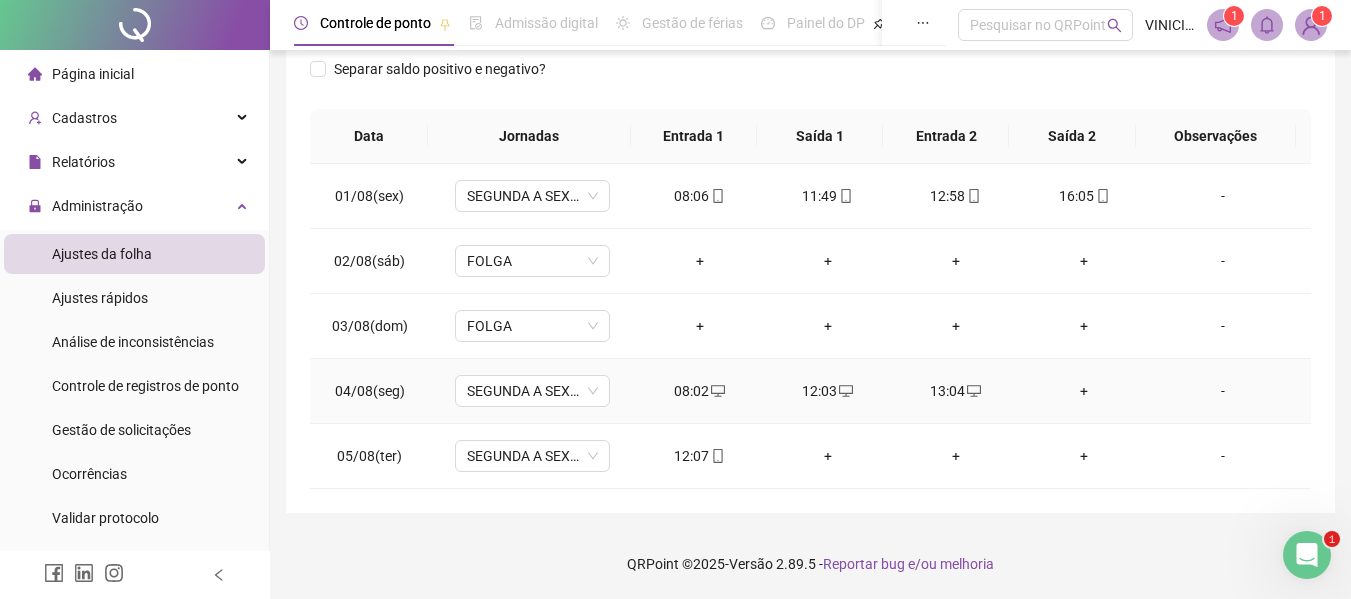 click on "+" at bounding box center (1084, 391) 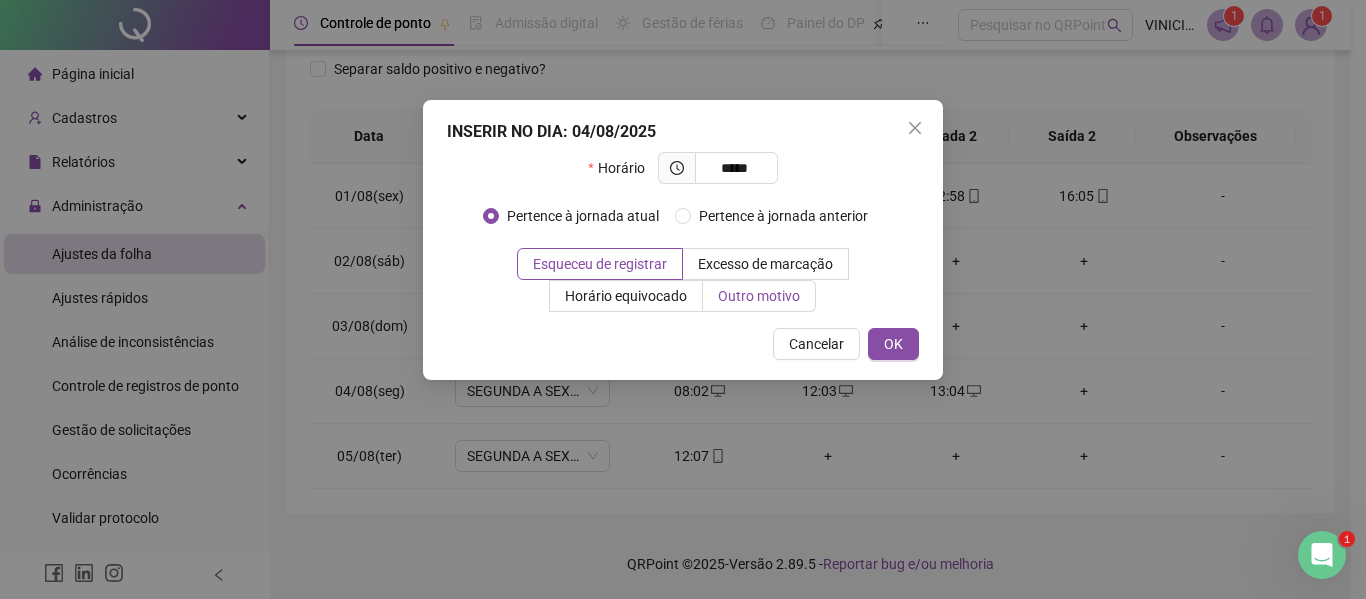 type on "*****" 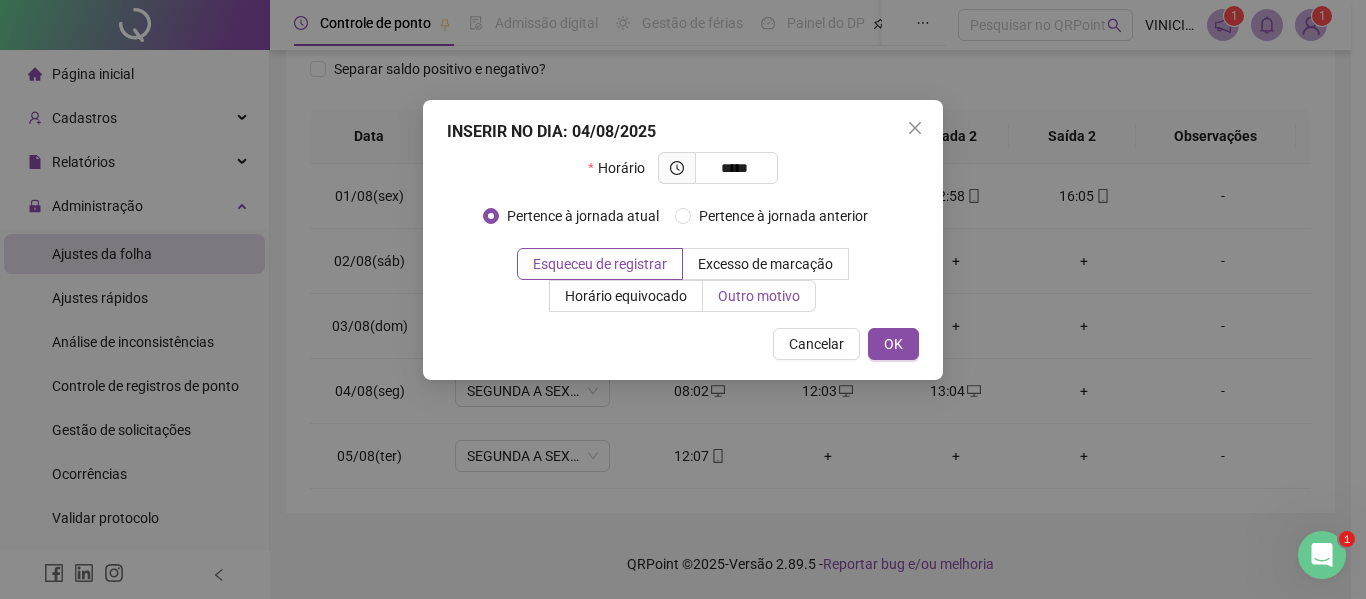 click on "Outro motivo" at bounding box center (759, 296) 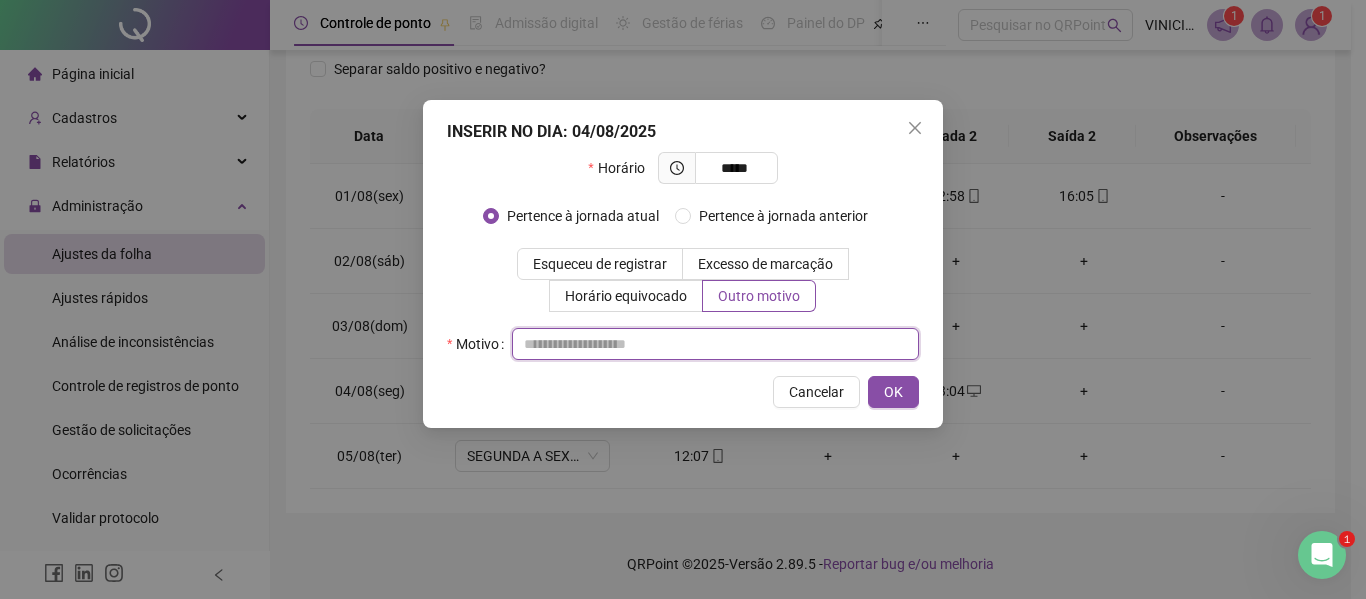click at bounding box center [715, 344] 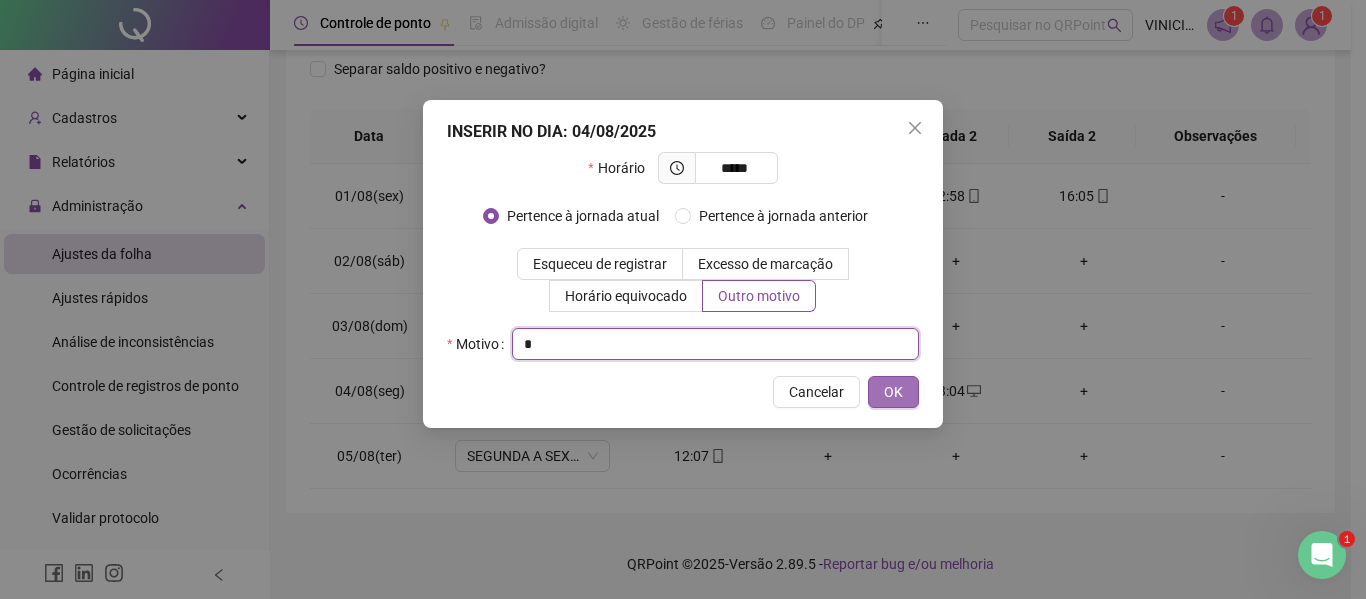 type on "*" 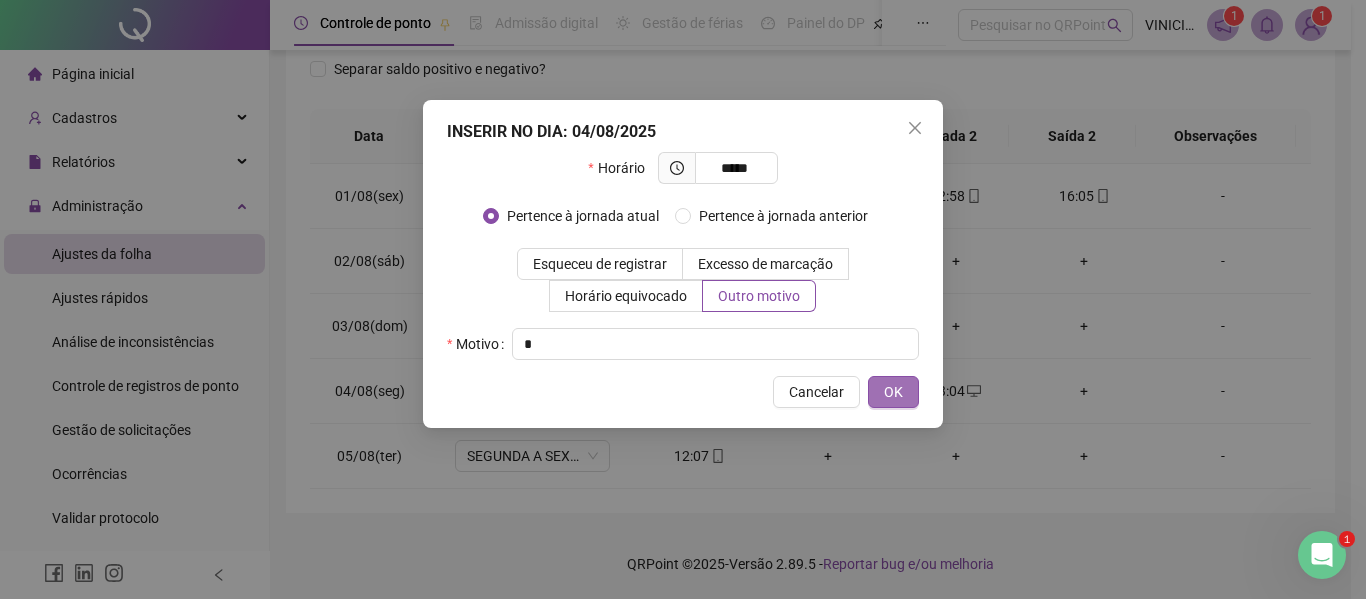 click on "OK" at bounding box center (893, 392) 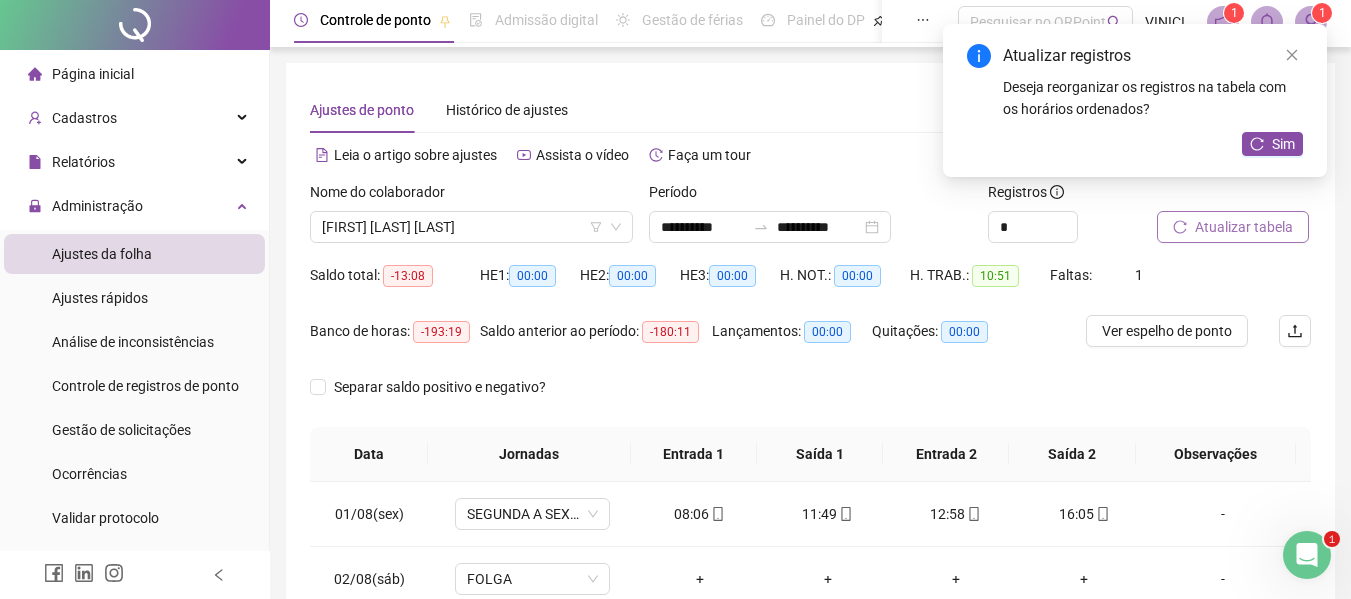 scroll, scrollTop: 0, scrollLeft: 0, axis: both 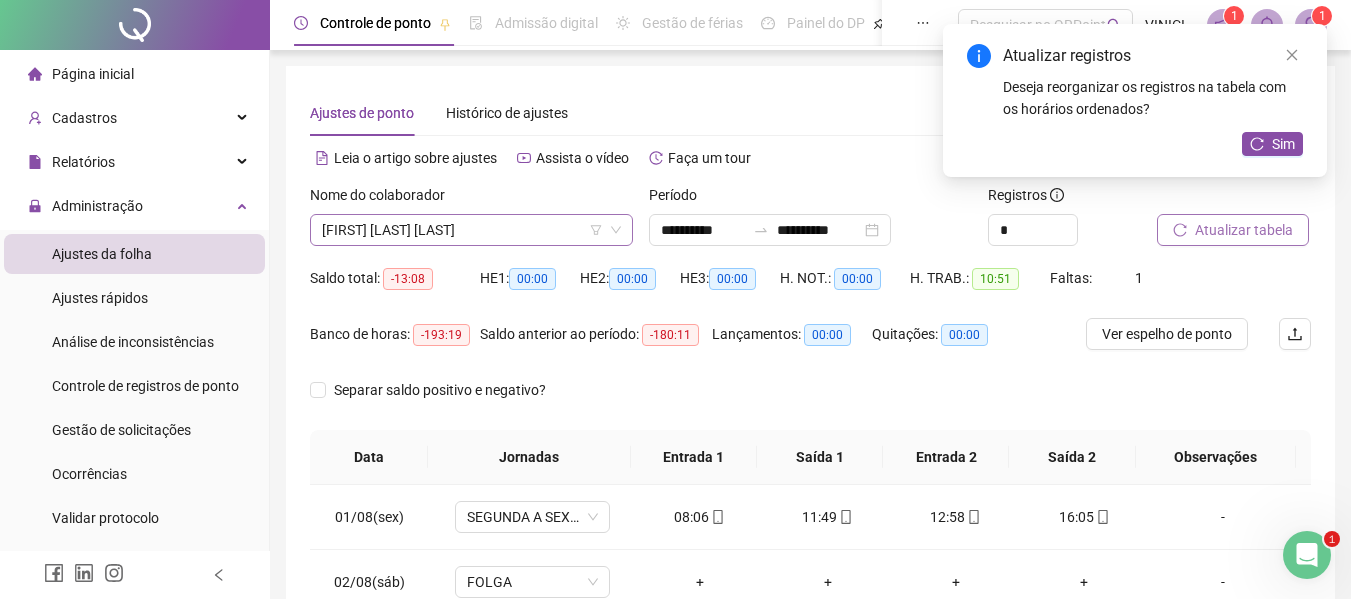 click on "[FIRST] [LAST] [LAST]" at bounding box center (471, 230) 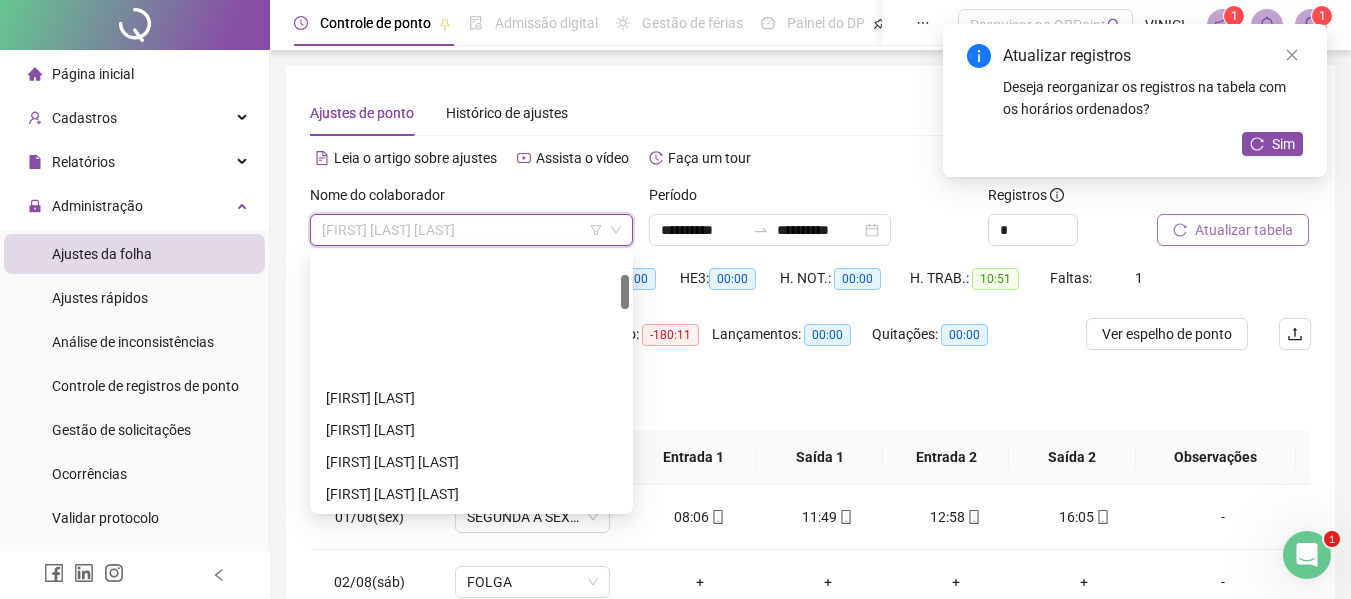 scroll, scrollTop: 160, scrollLeft: 0, axis: vertical 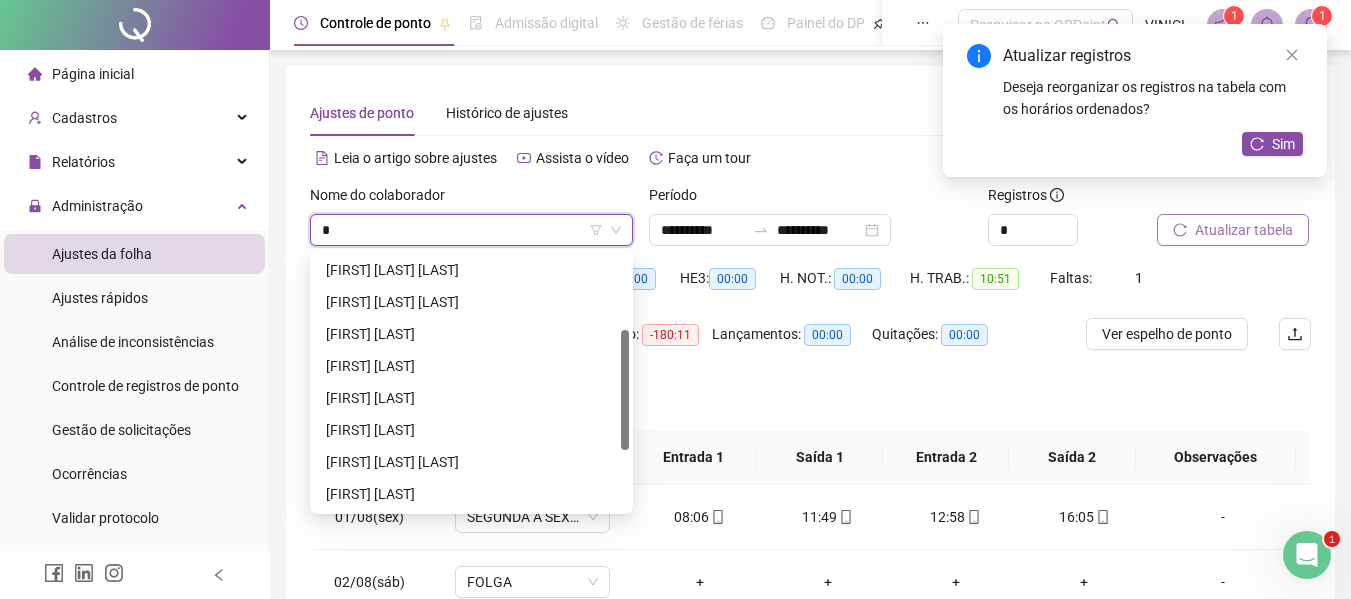 type on "**" 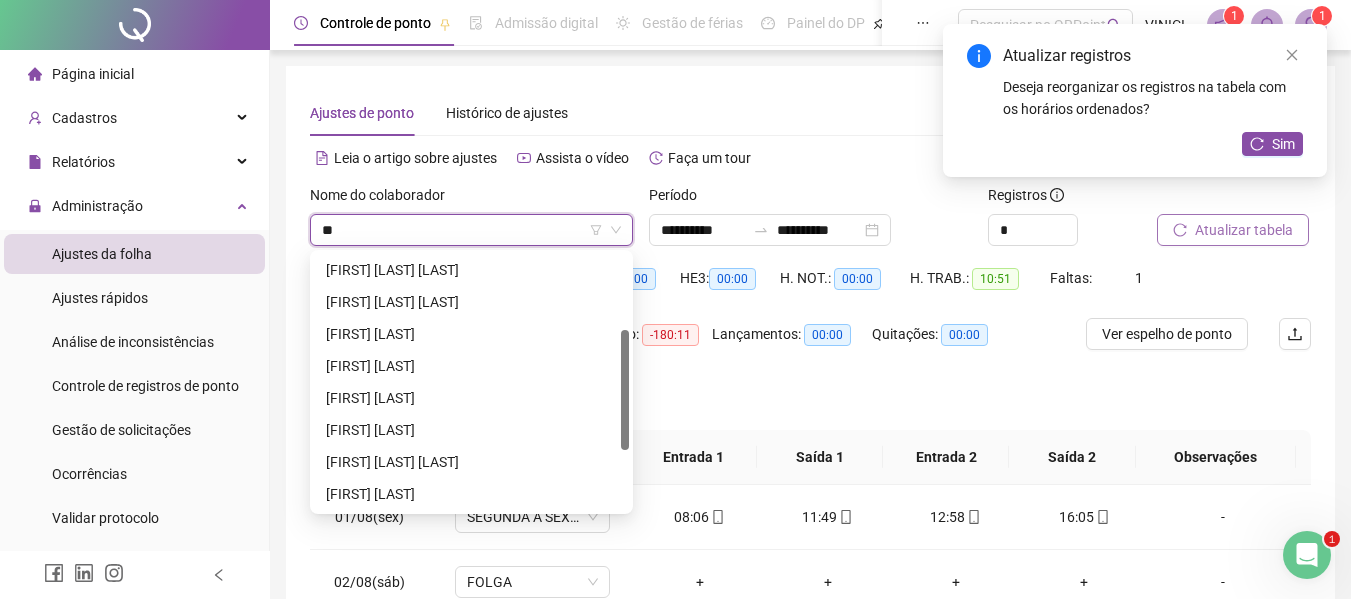 scroll, scrollTop: 0, scrollLeft: 0, axis: both 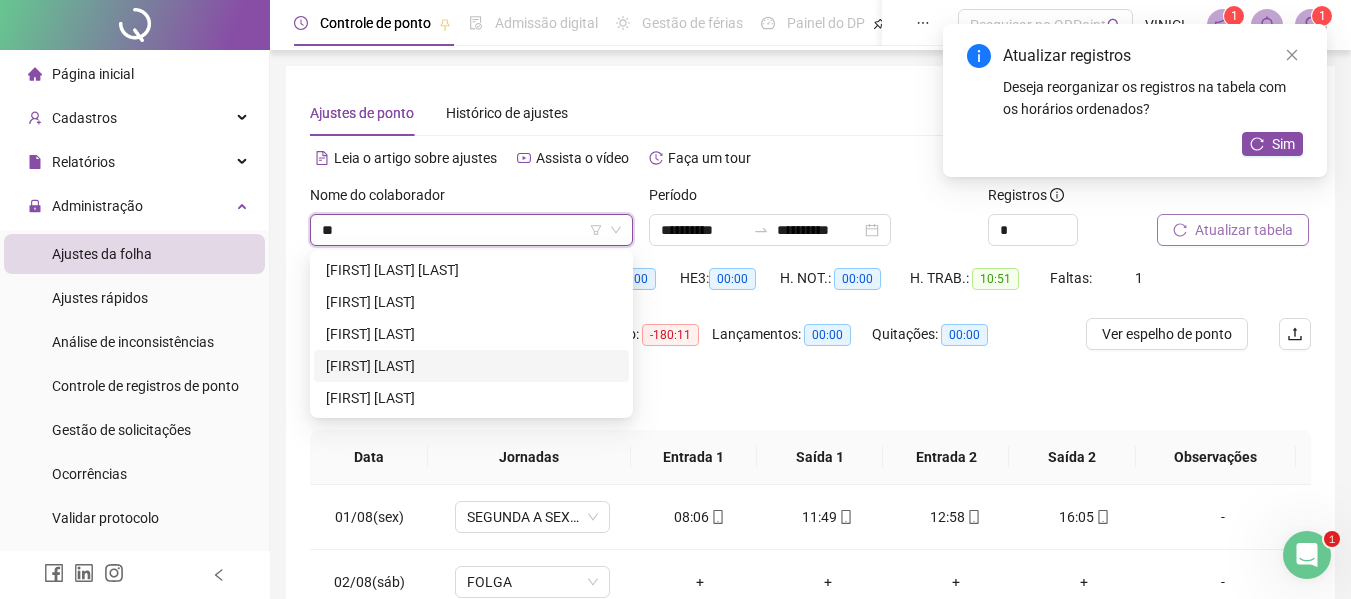 click on "[FIRST] [LAST]" at bounding box center [471, 366] 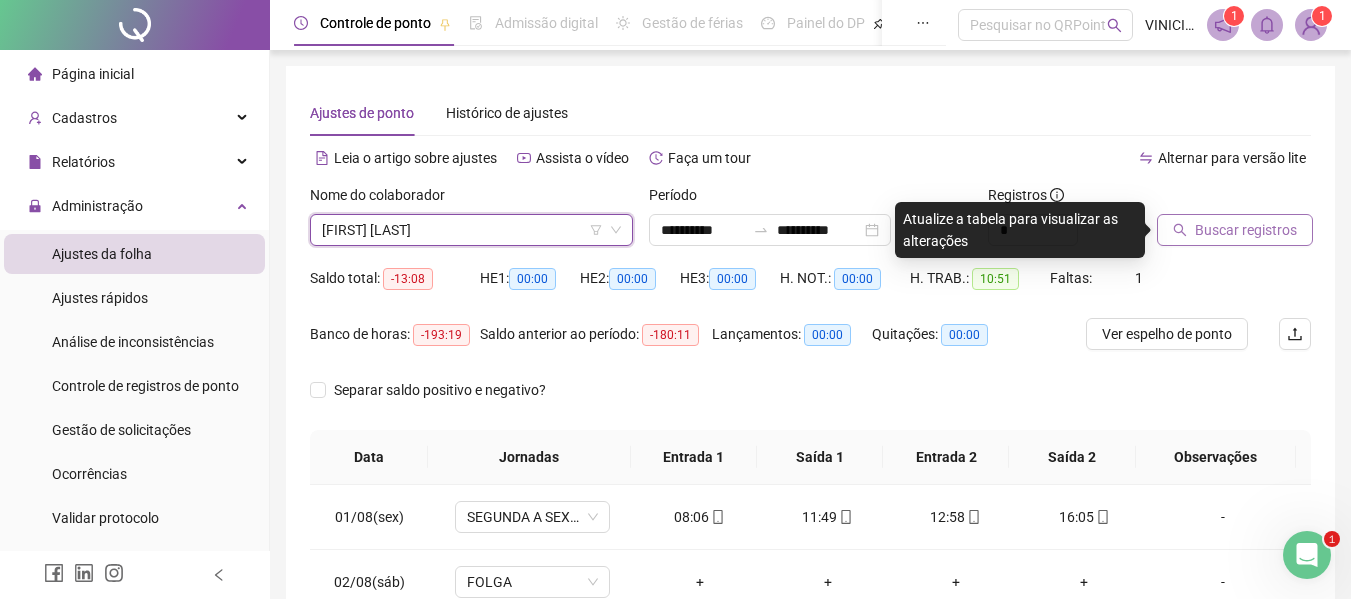 click on "Buscar registros" at bounding box center (1246, 230) 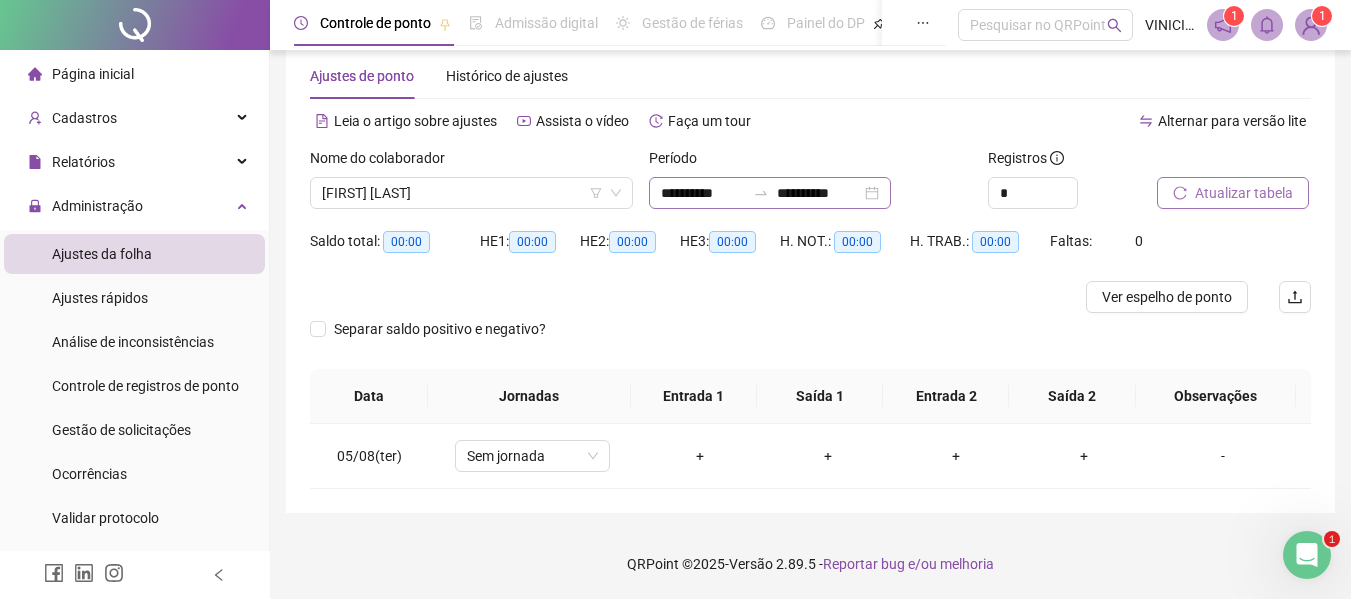scroll, scrollTop: 0, scrollLeft: 0, axis: both 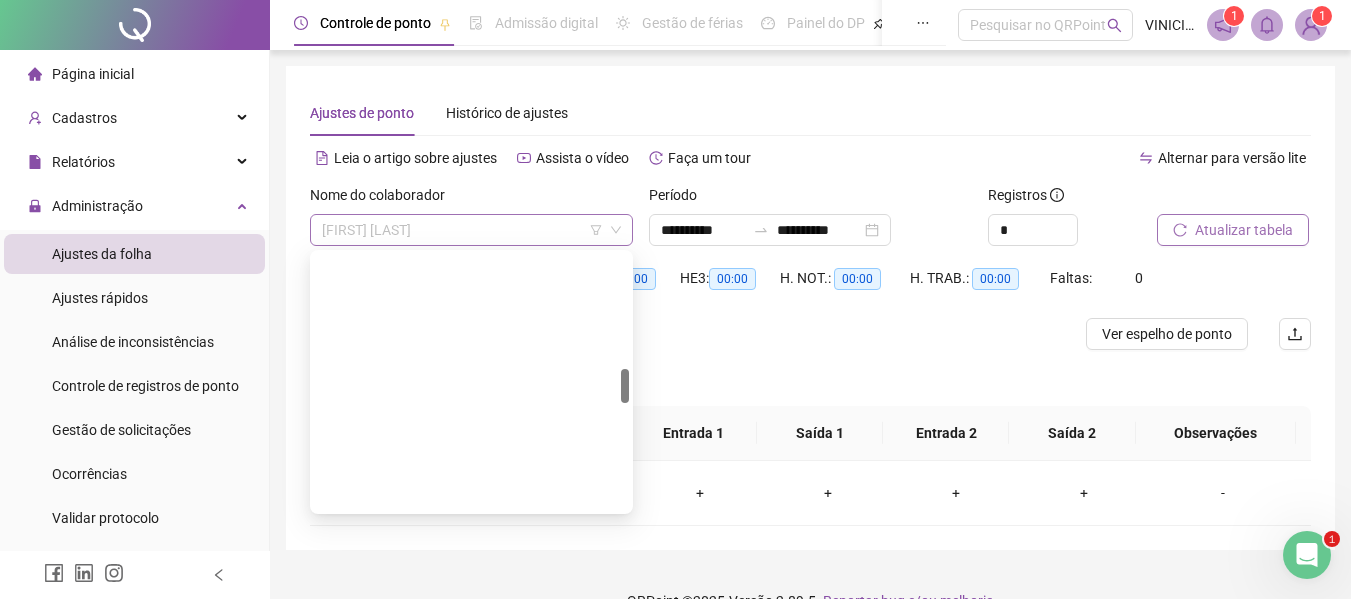click on "[FIRST] [LAST]" at bounding box center [471, 230] 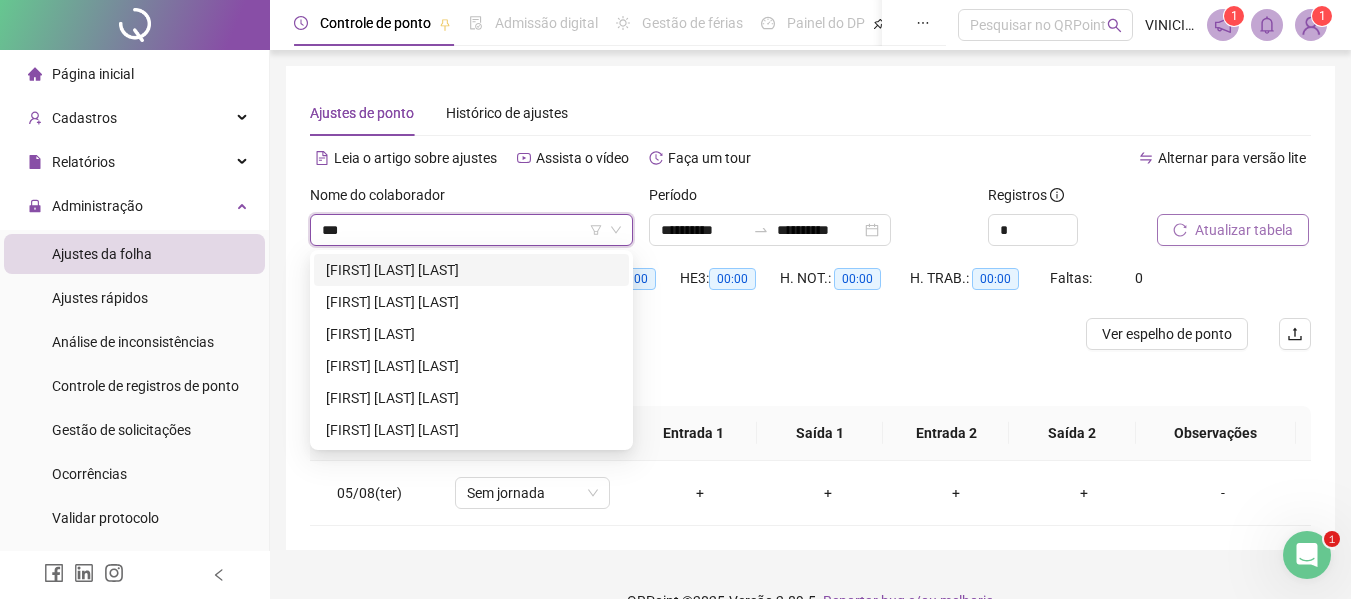 scroll, scrollTop: 0, scrollLeft: 0, axis: both 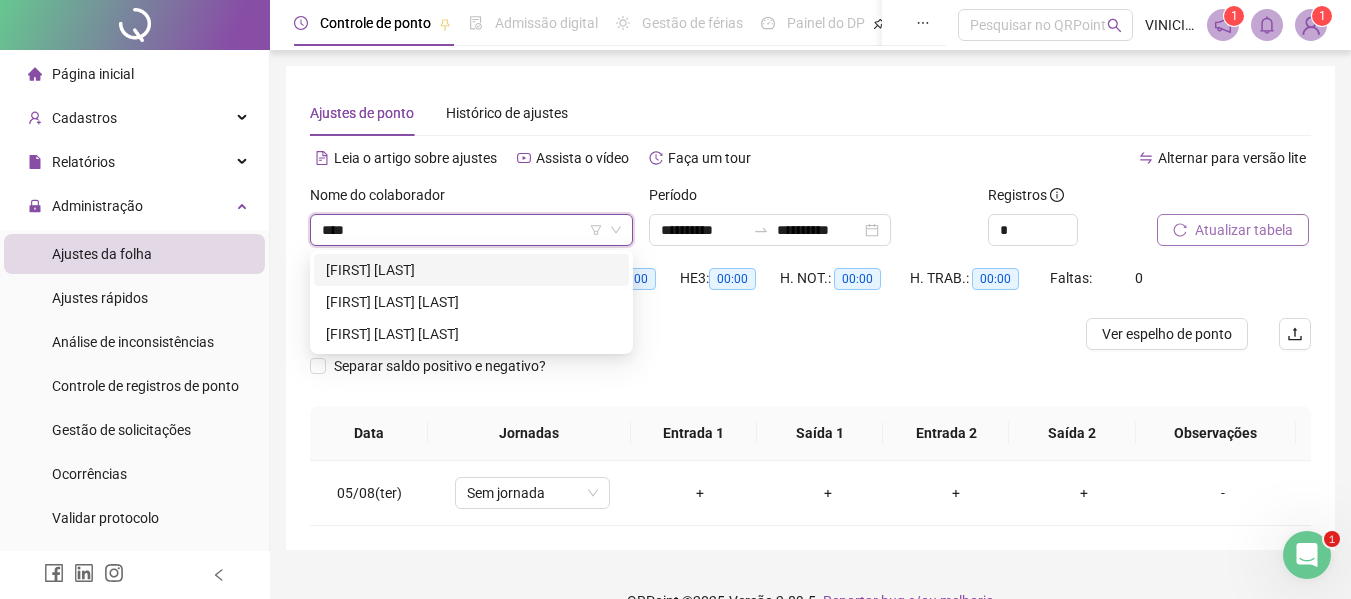 click on "[FIRST] [LAST]" at bounding box center (471, 270) 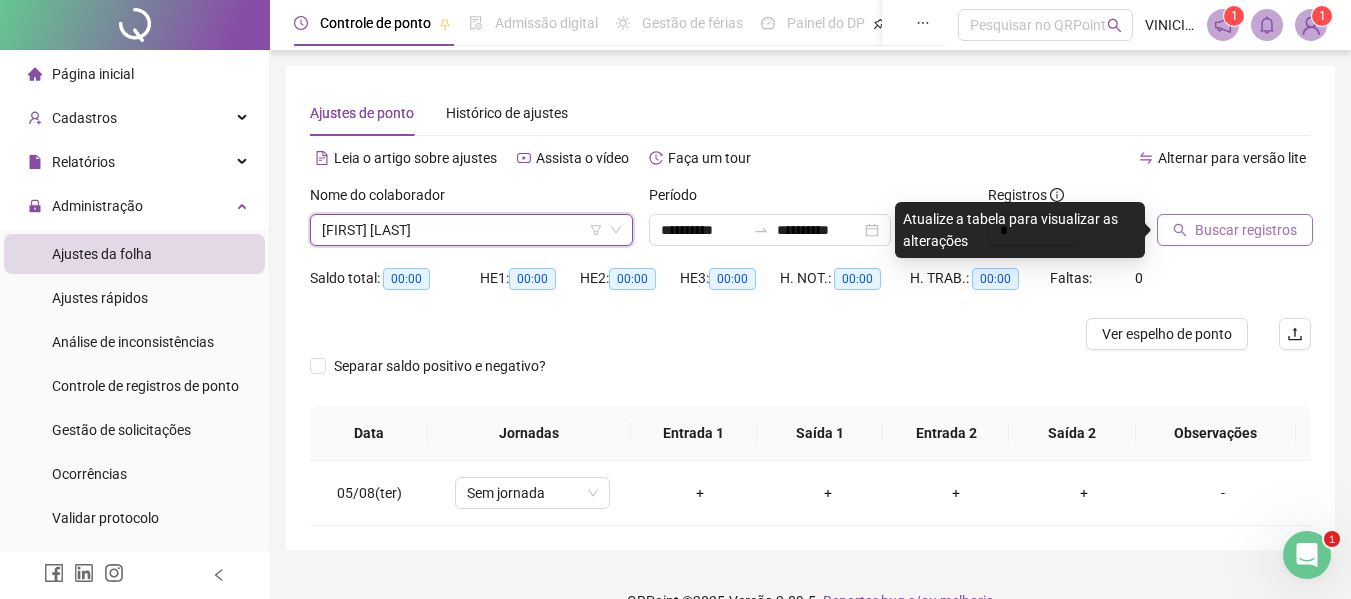 click on "Buscar registros" at bounding box center [1235, 230] 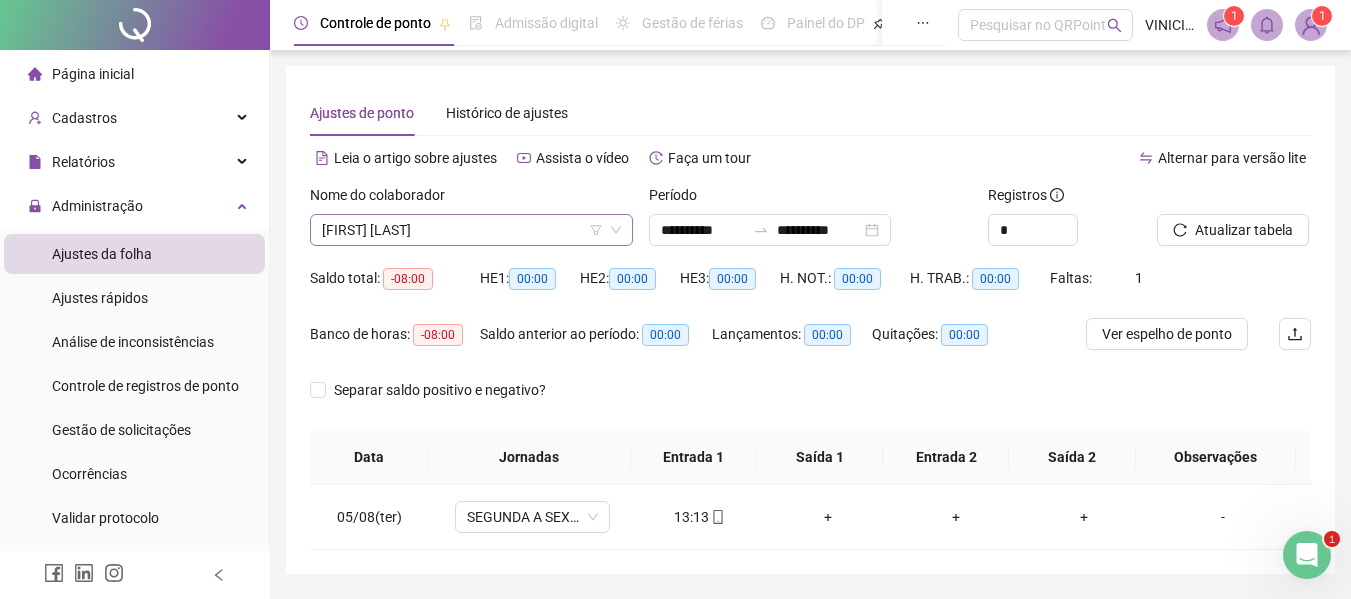 click on "[FIRST] [LAST]" at bounding box center (471, 230) 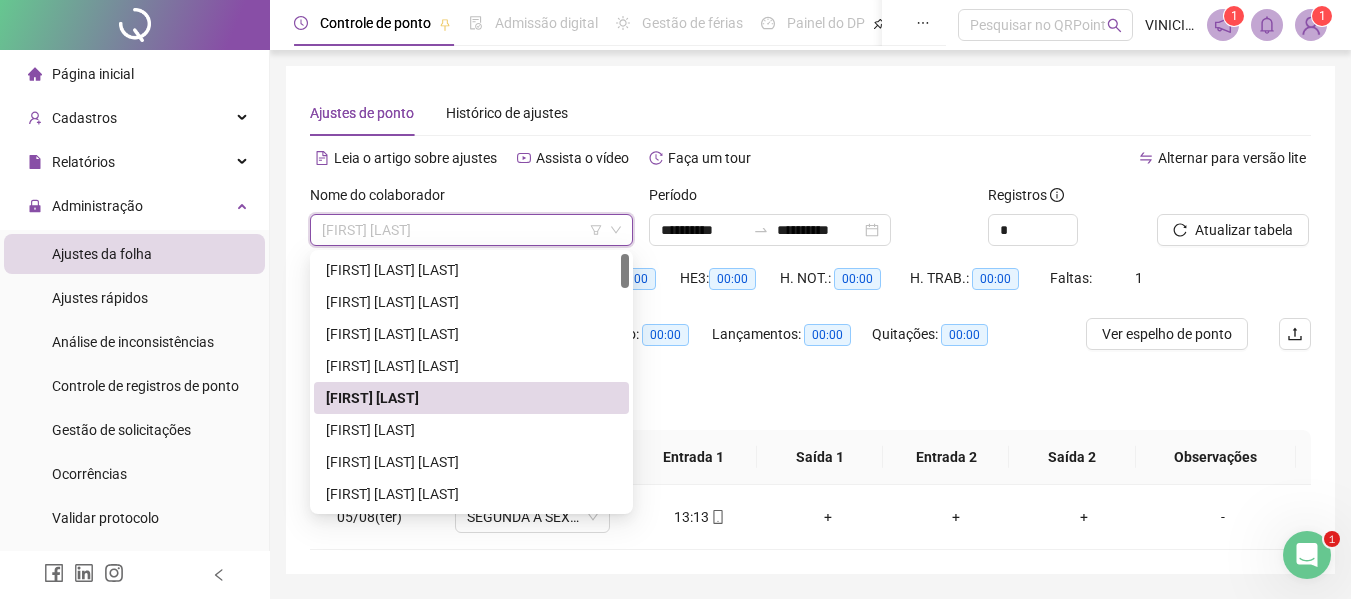 paste on "**********" 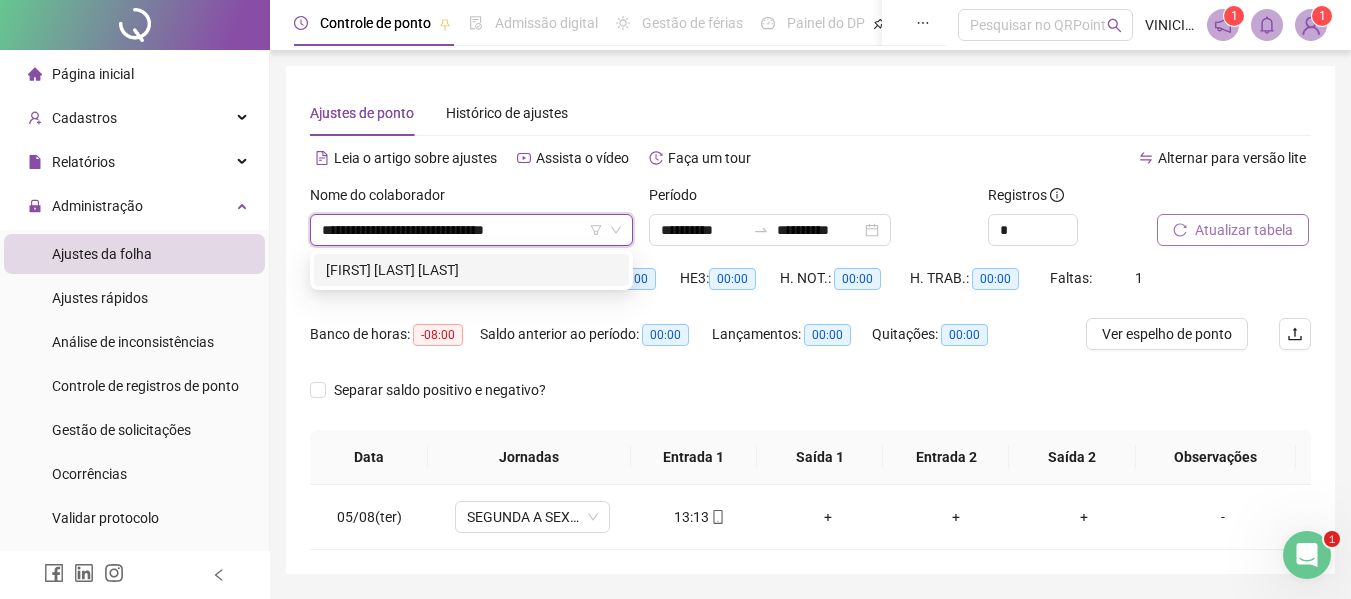 type on "**********" 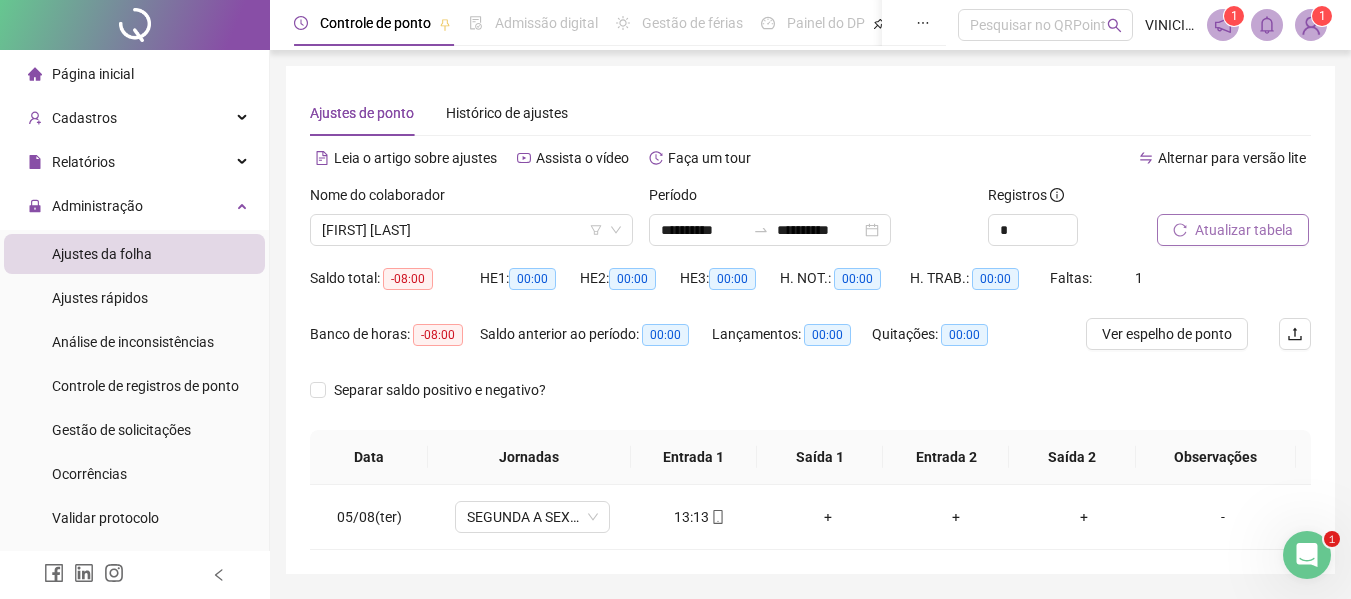 click on "Atualizar tabela" at bounding box center [1233, 230] 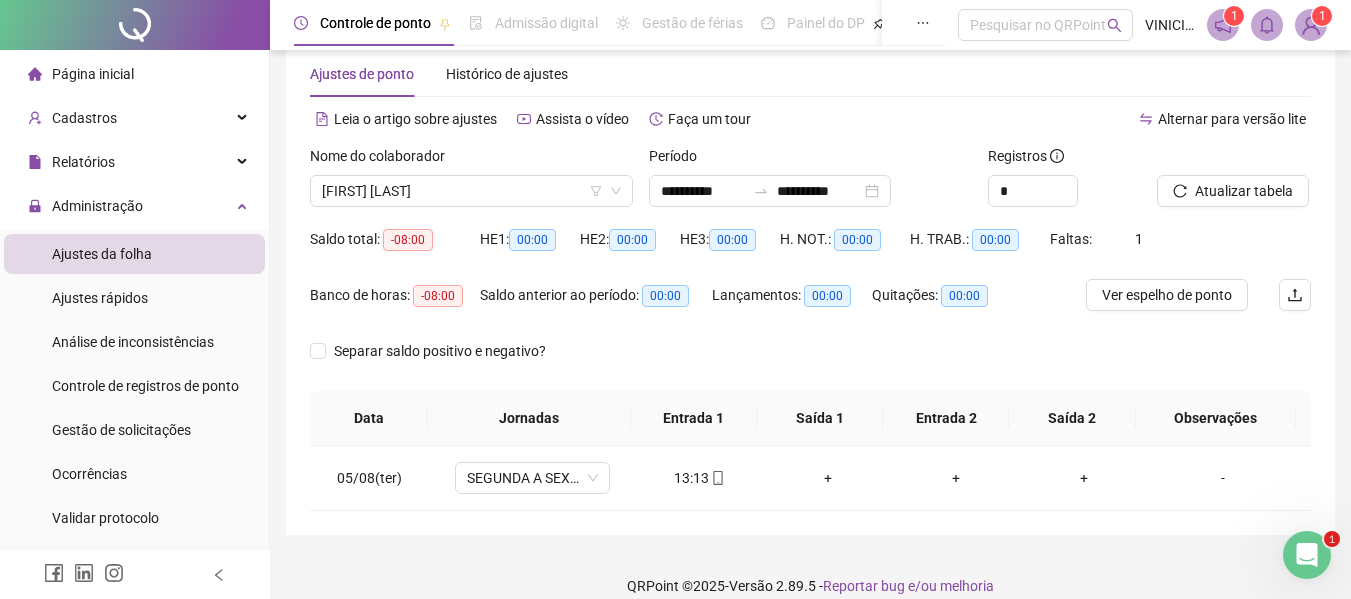 scroll, scrollTop: 61, scrollLeft: 0, axis: vertical 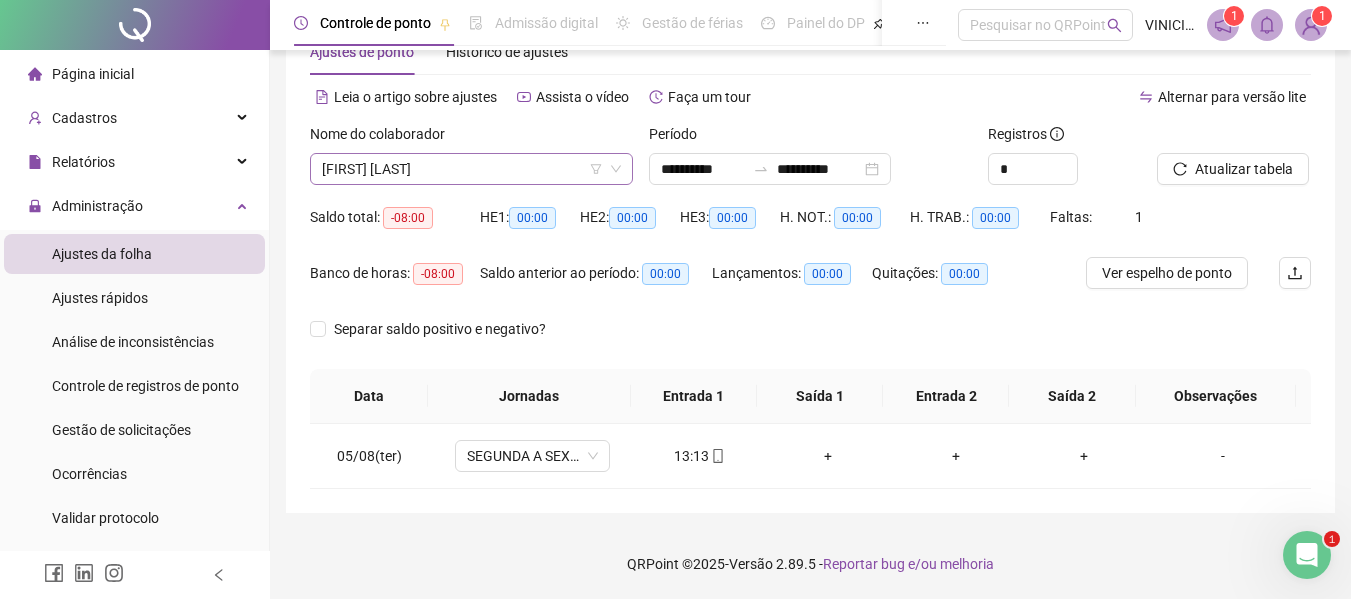 click on "[FIRST] [LAST]" at bounding box center (471, 169) 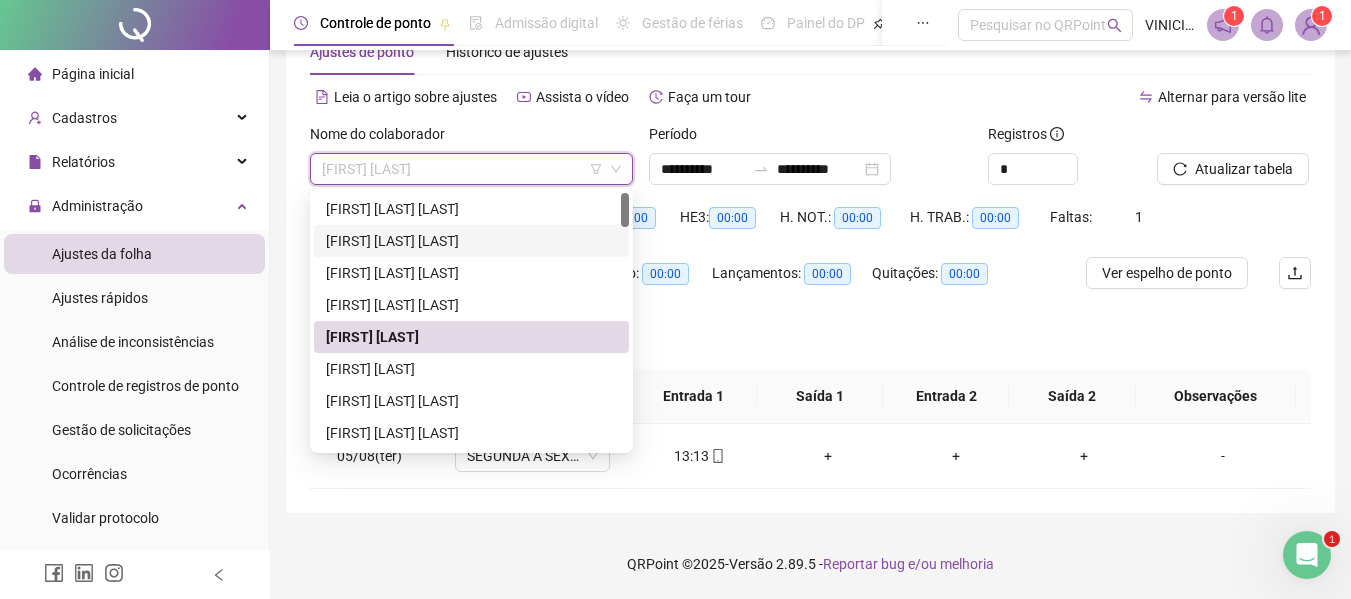 click on "[FIRST] [LAST] [LAST]" at bounding box center [471, 241] 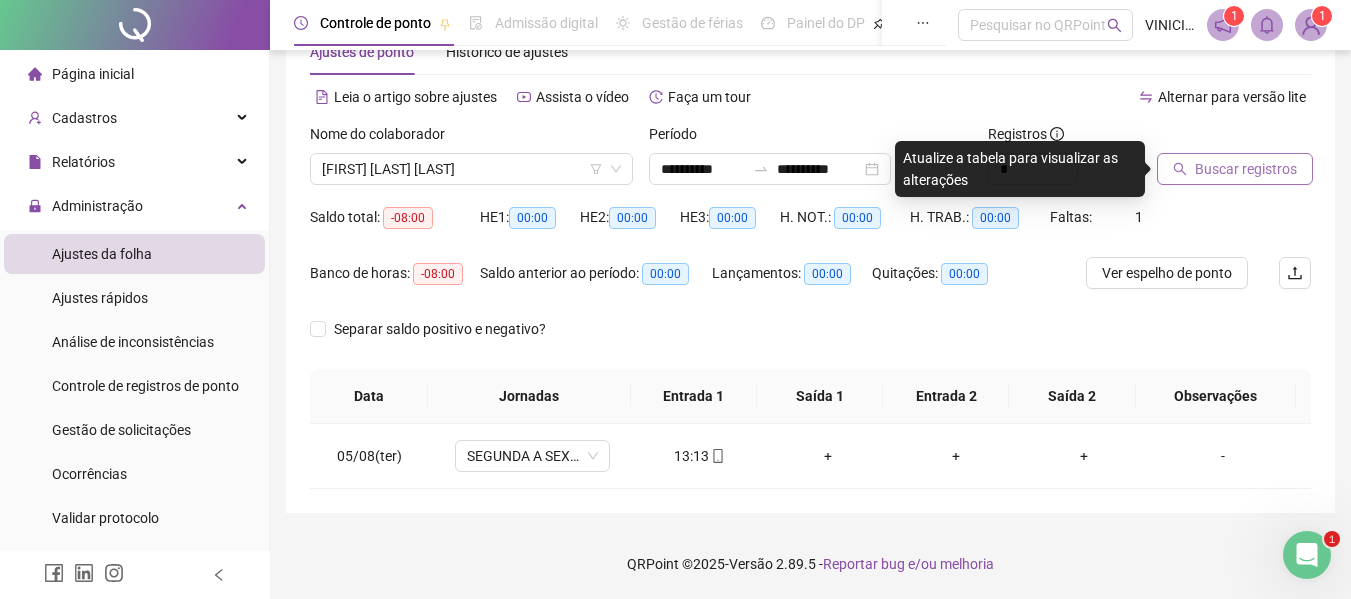 click on "Buscar registros" at bounding box center [1246, 169] 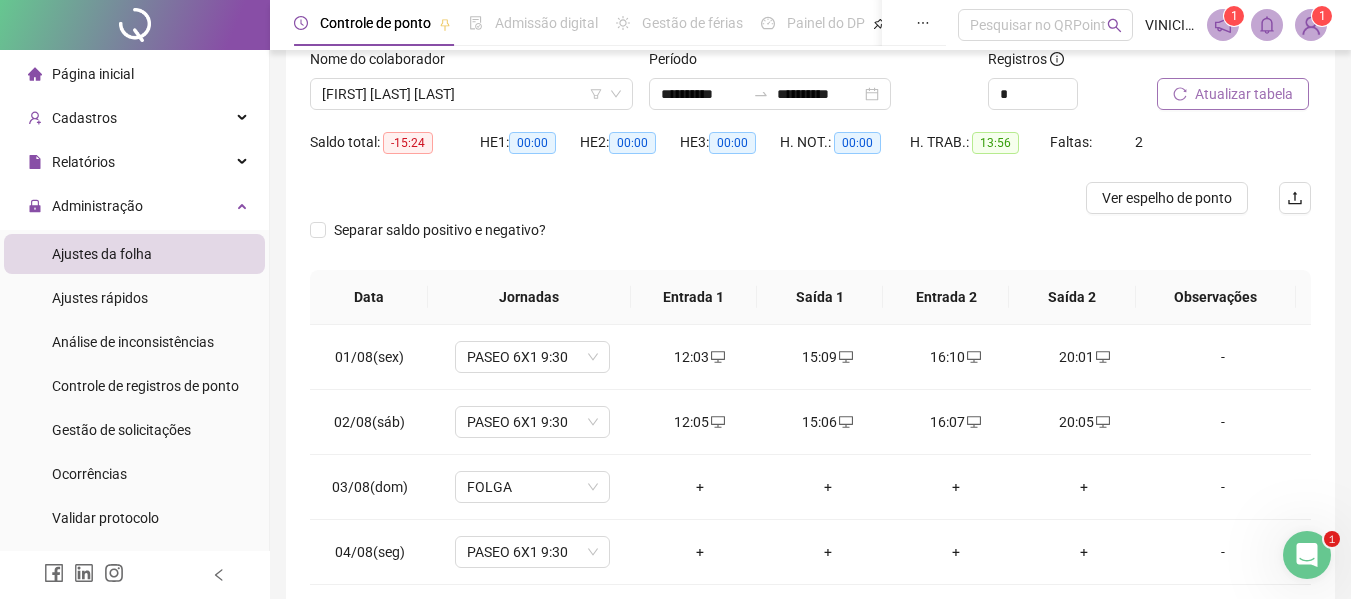 scroll, scrollTop: 297, scrollLeft: 0, axis: vertical 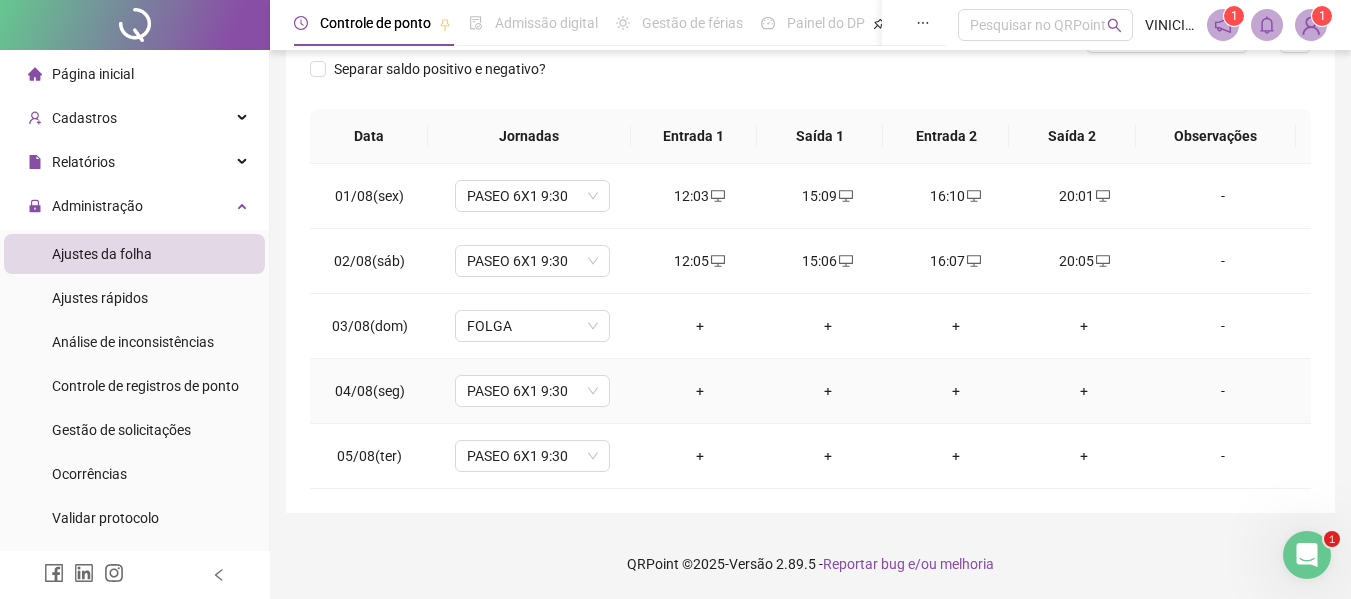 click on "+" at bounding box center (700, 391) 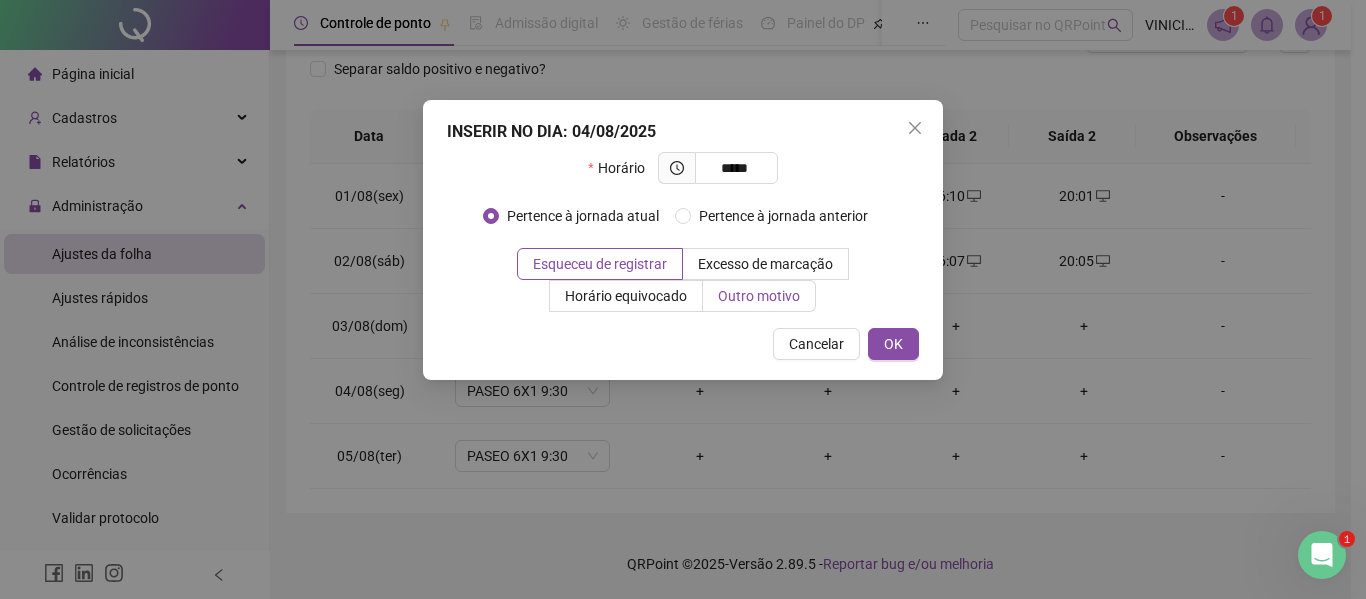 type on "*****" 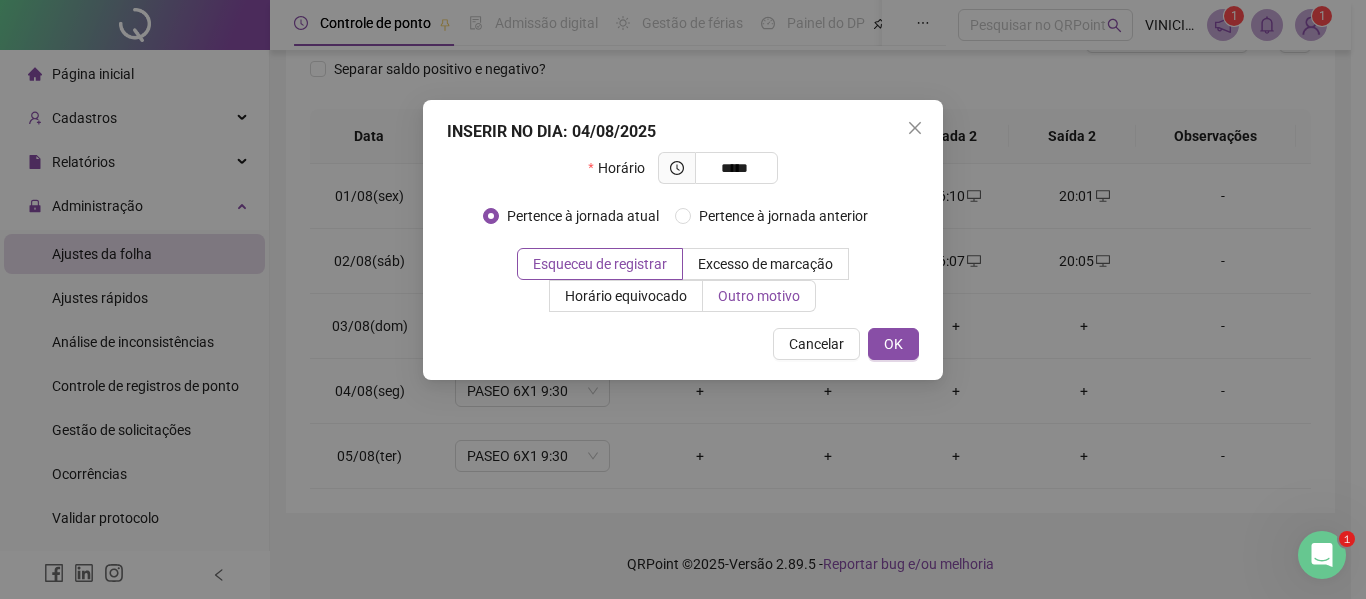 click on "Outro motivo" at bounding box center (759, 296) 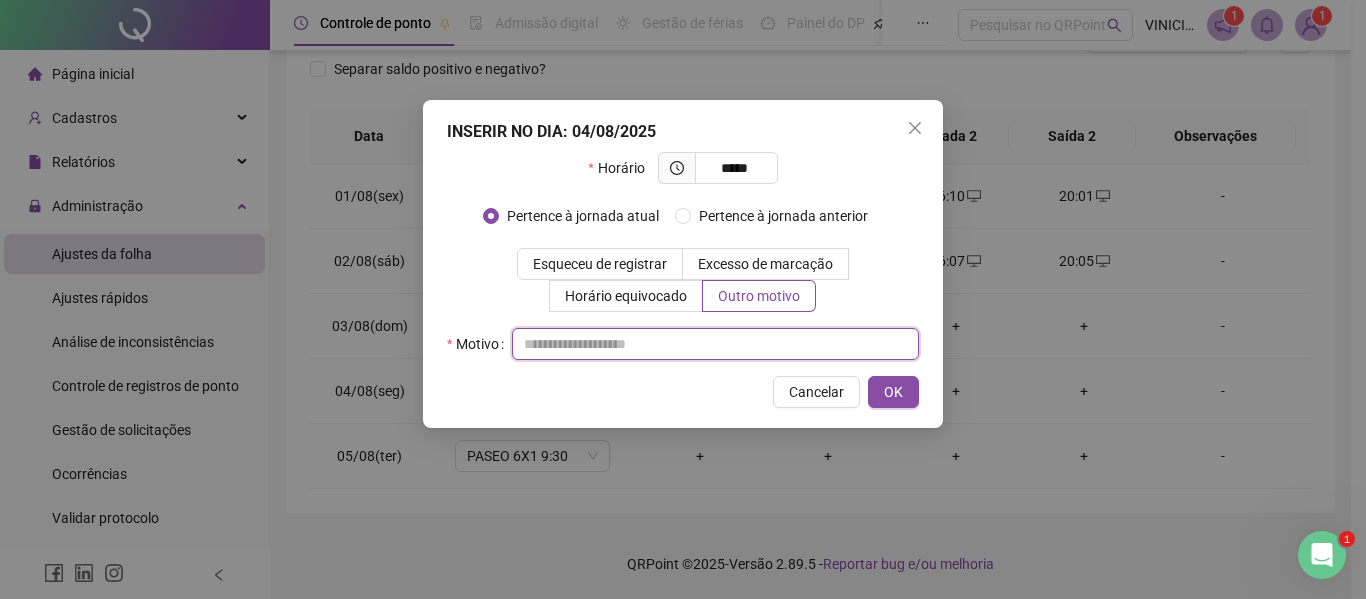 click at bounding box center [715, 344] 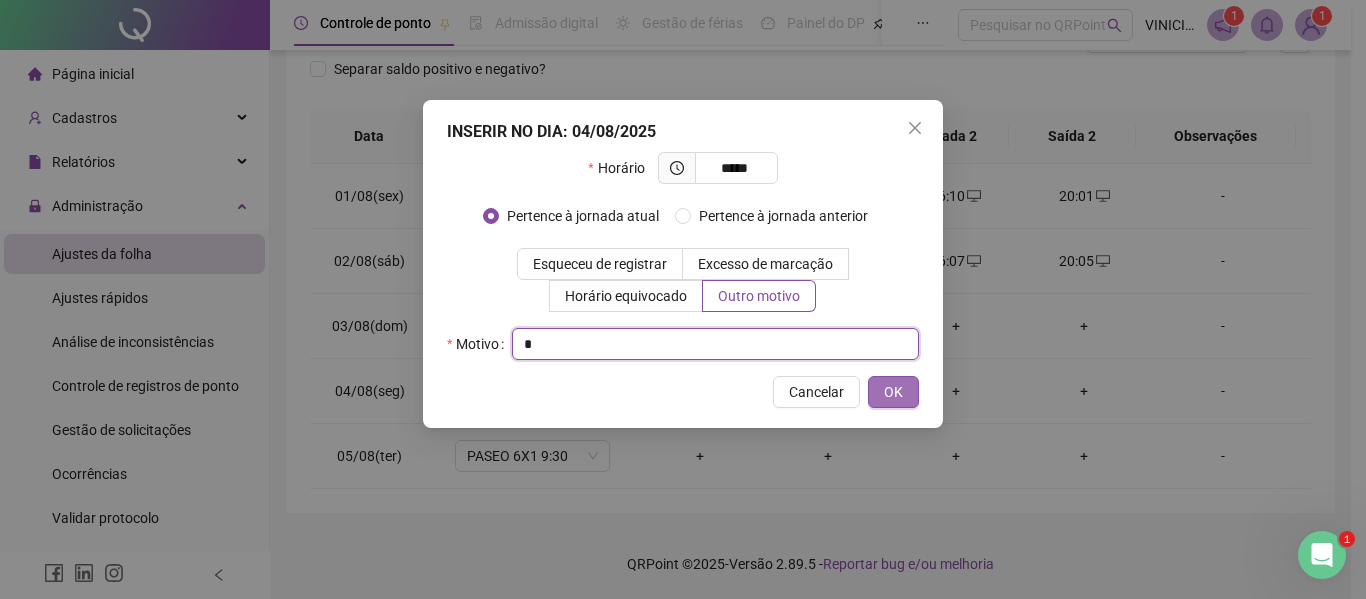 type on "*" 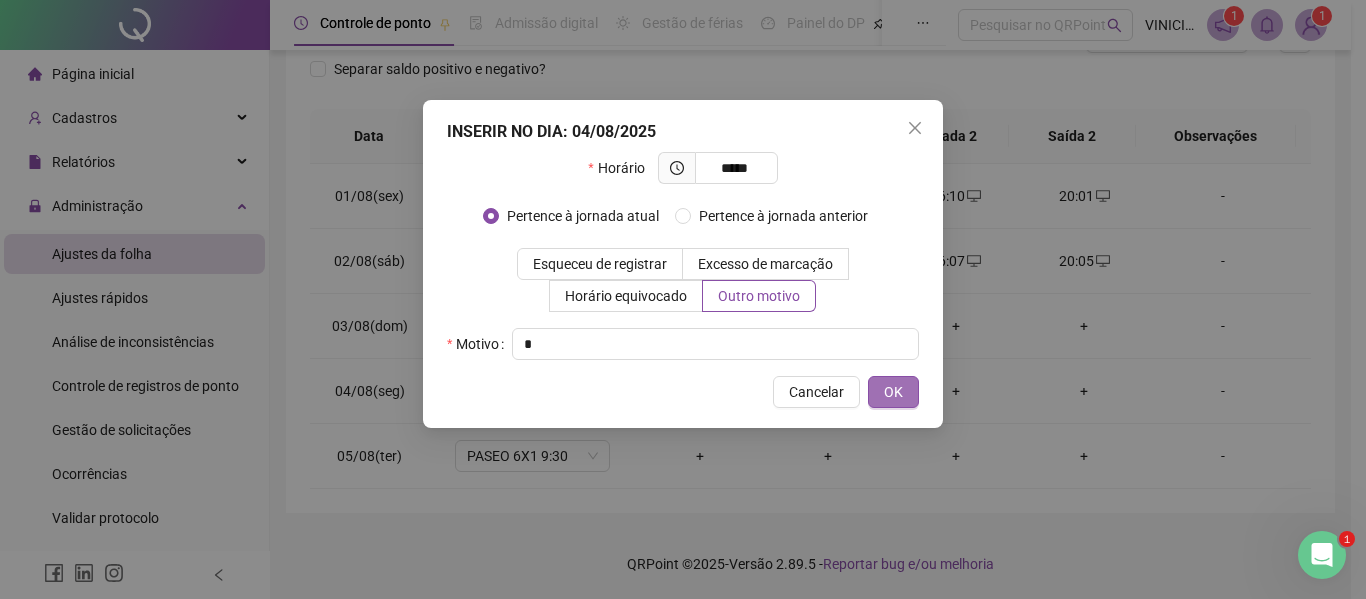 click on "OK" at bounding box center (893, 392) 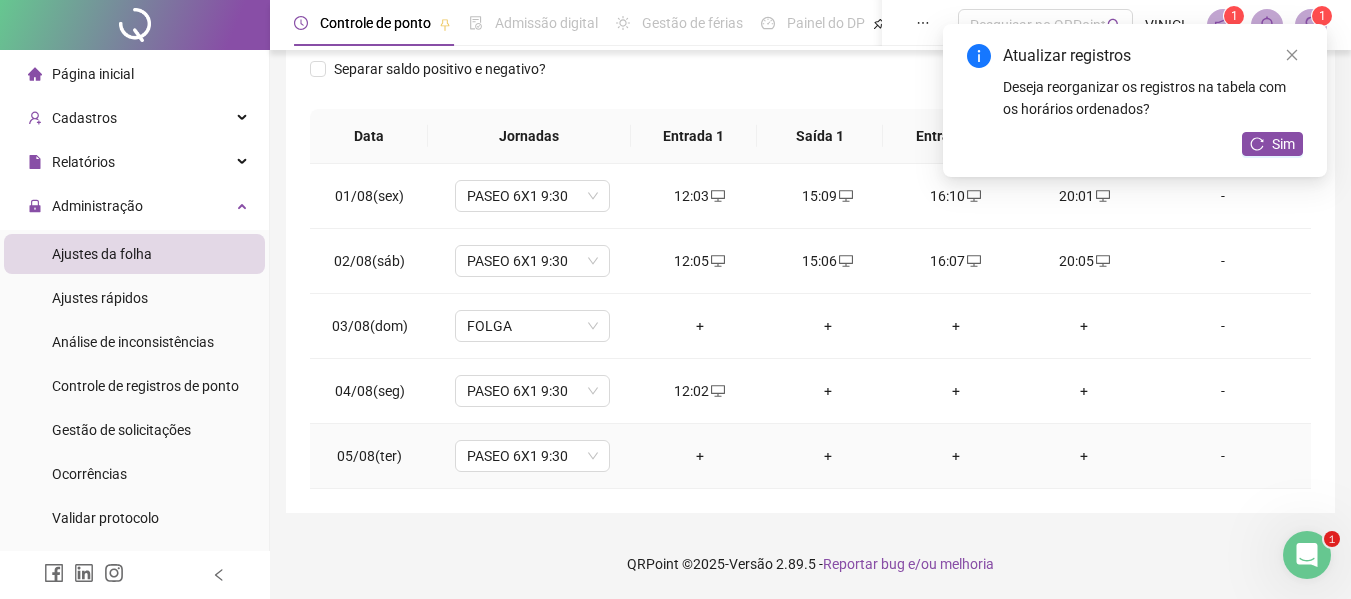 click on "+" at bounding box center (700, 456) 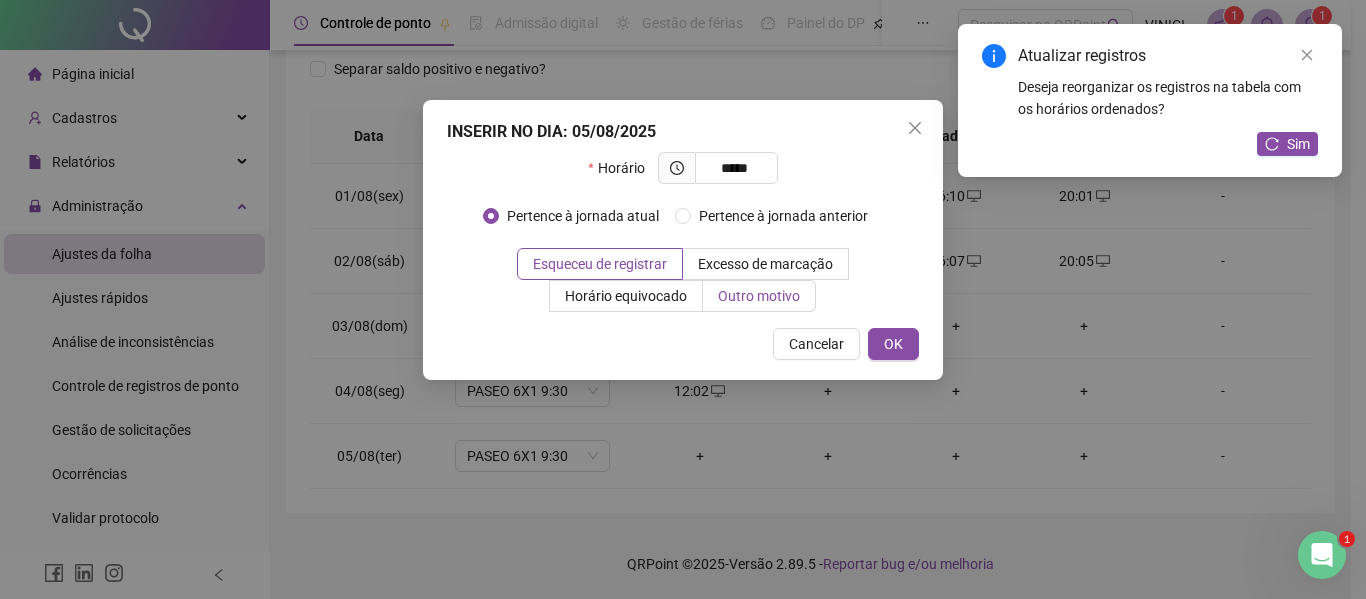type on "*****" 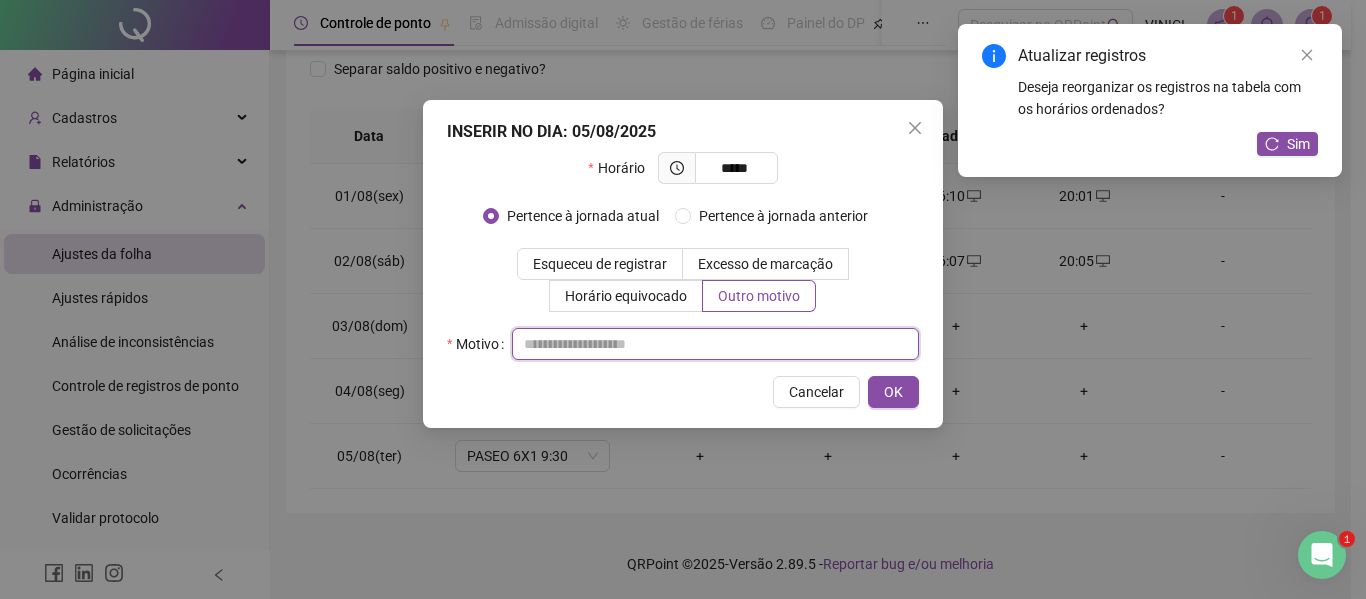 click at bounding box center [715, 344] 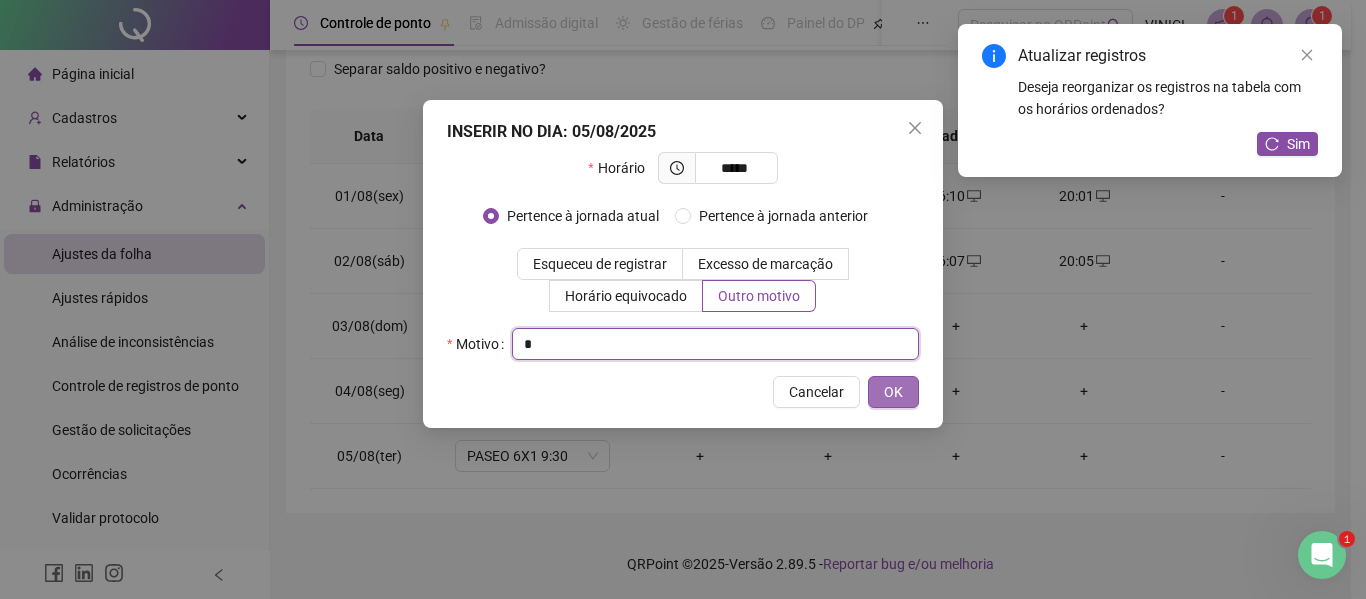 type on "*" 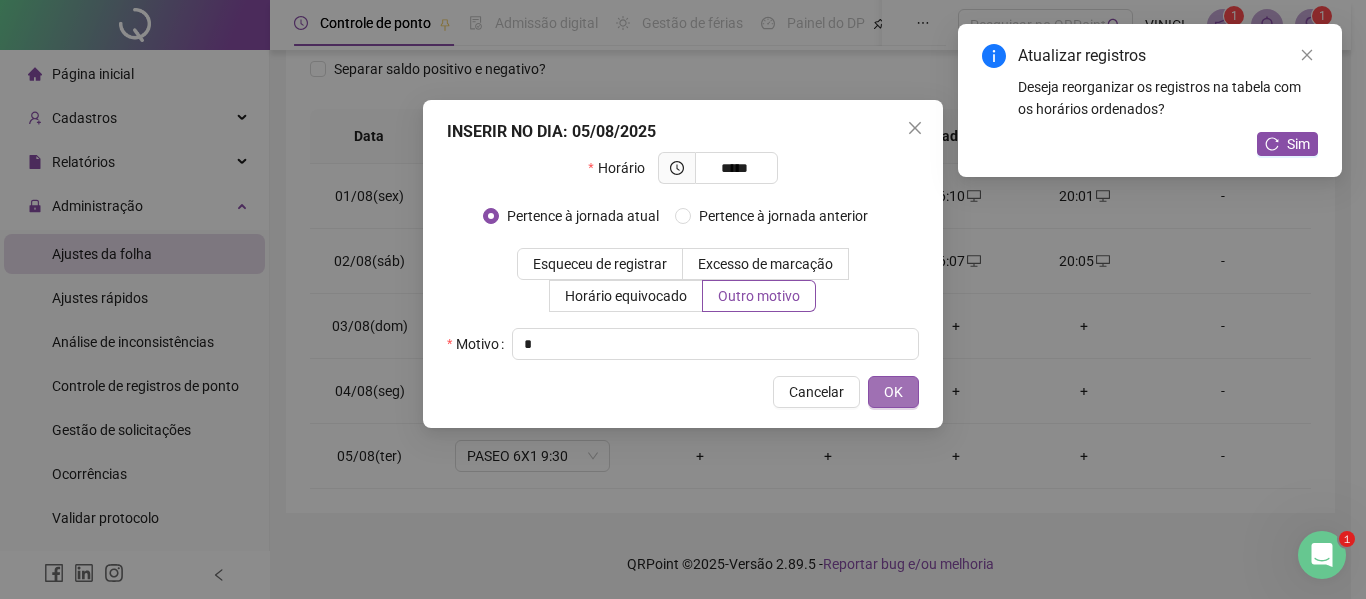 click on "OK" at bounding box center [893, 392] 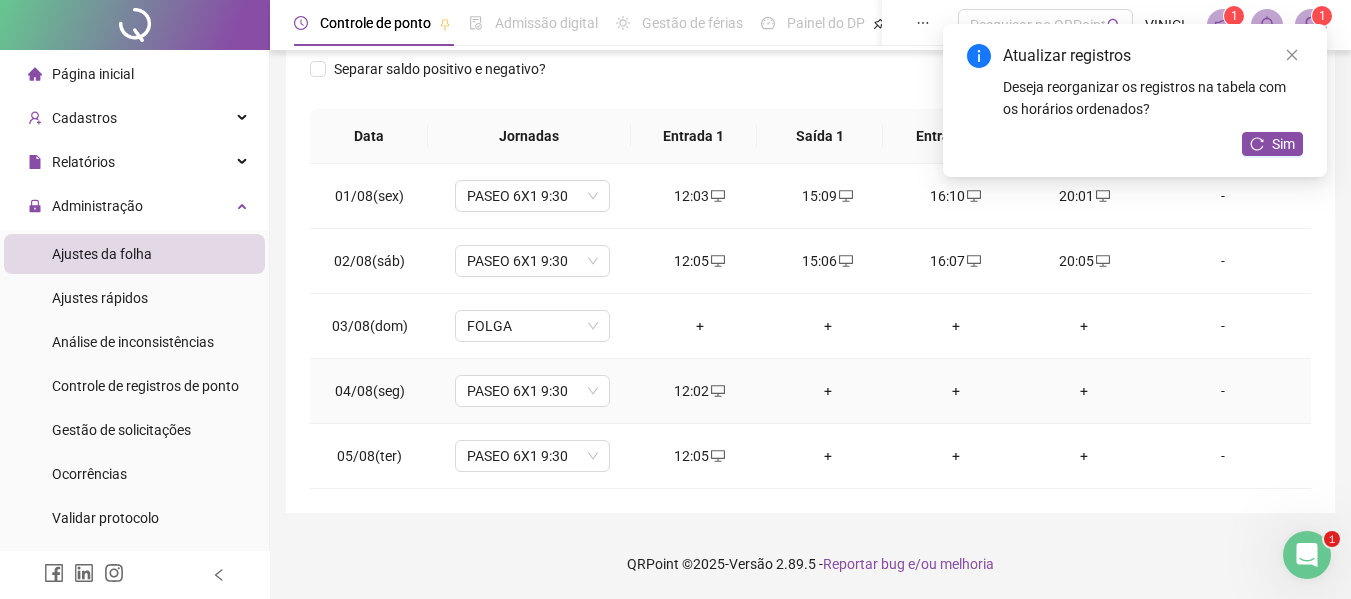 click on "+" at bounding box center (828, 391) 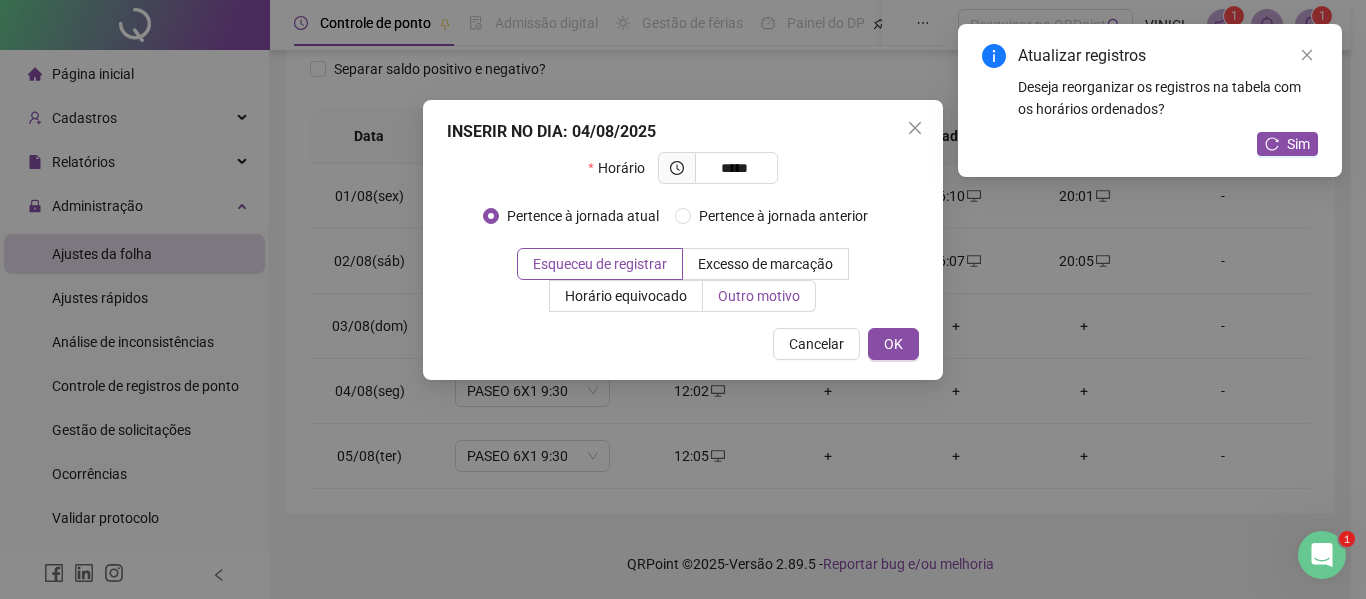 type on "*****" 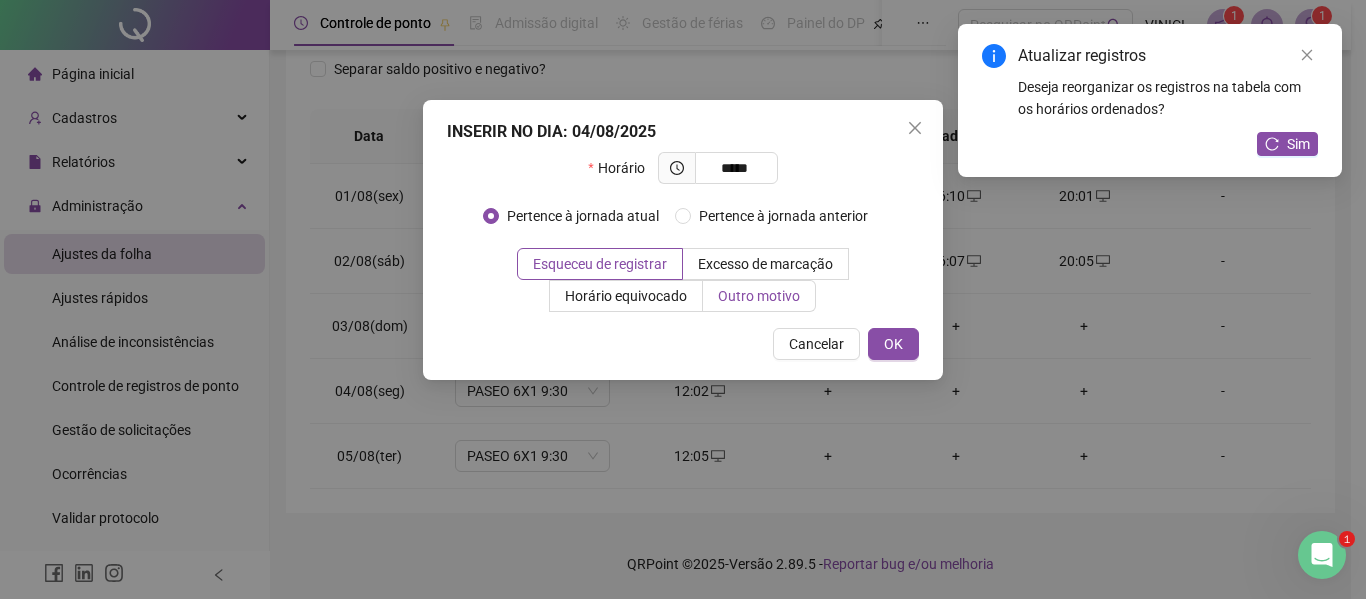 click on "Outro motivo" at bounding box center [759, 296] 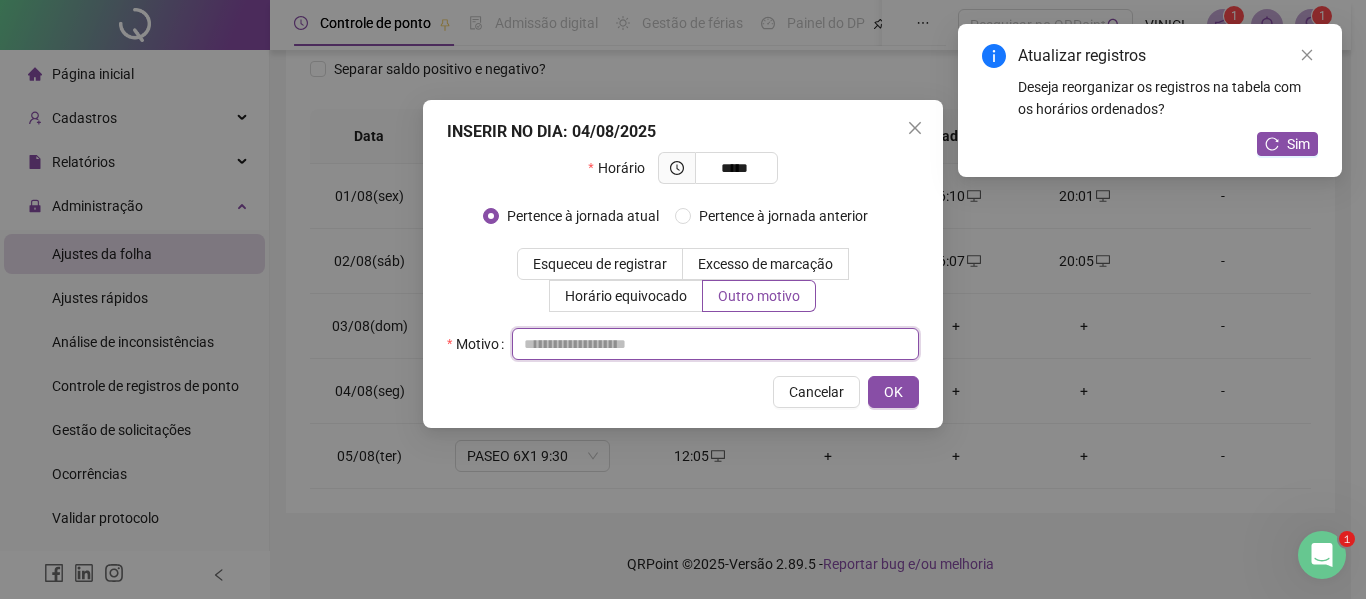 click at bounding box center [715, 344] 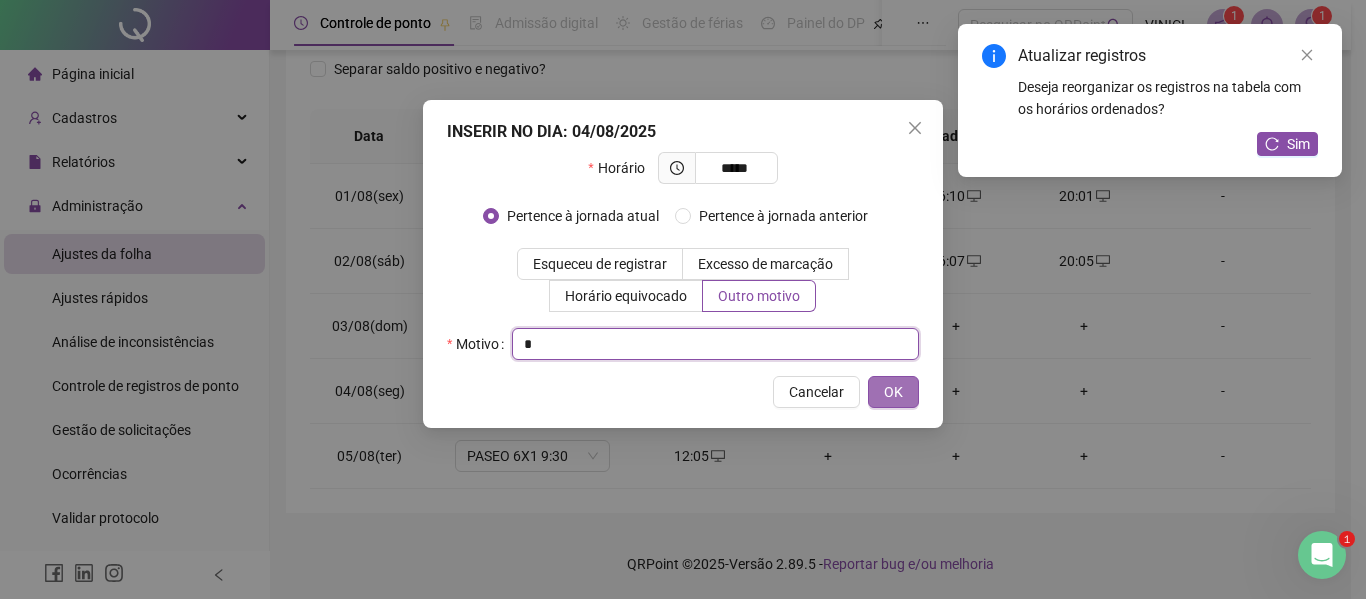 type on "*" 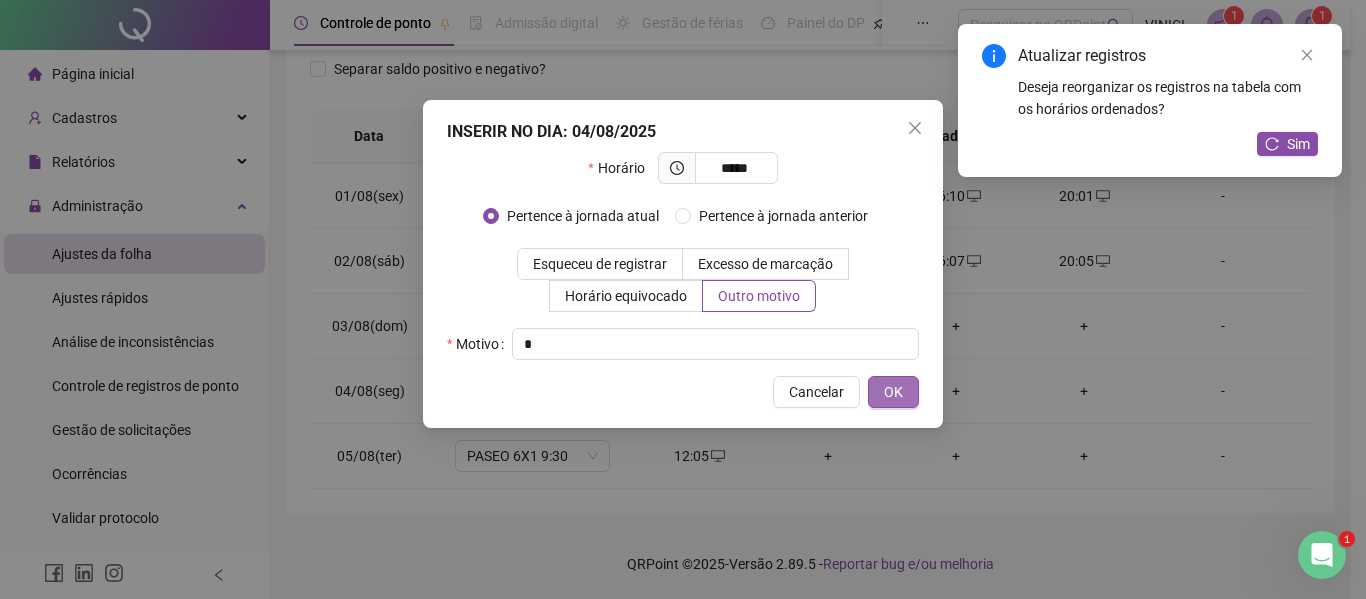 click on "OK" at bounding box center (893, 392) 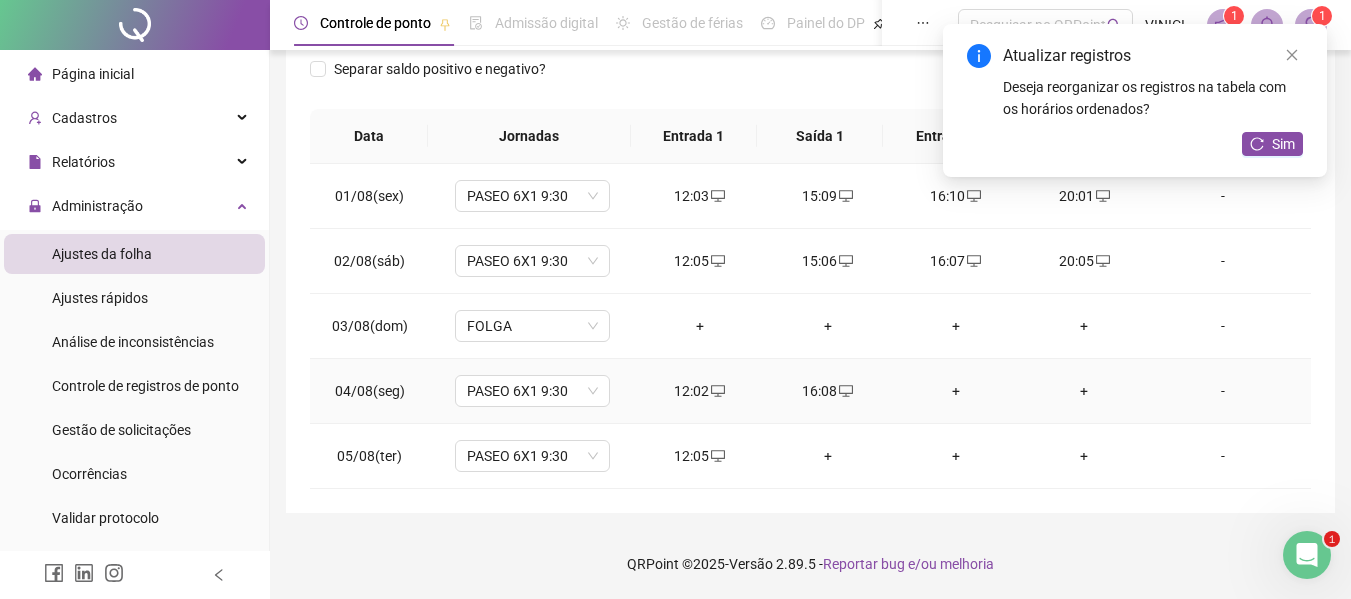 click on "+" at bounding box center (956, 391) 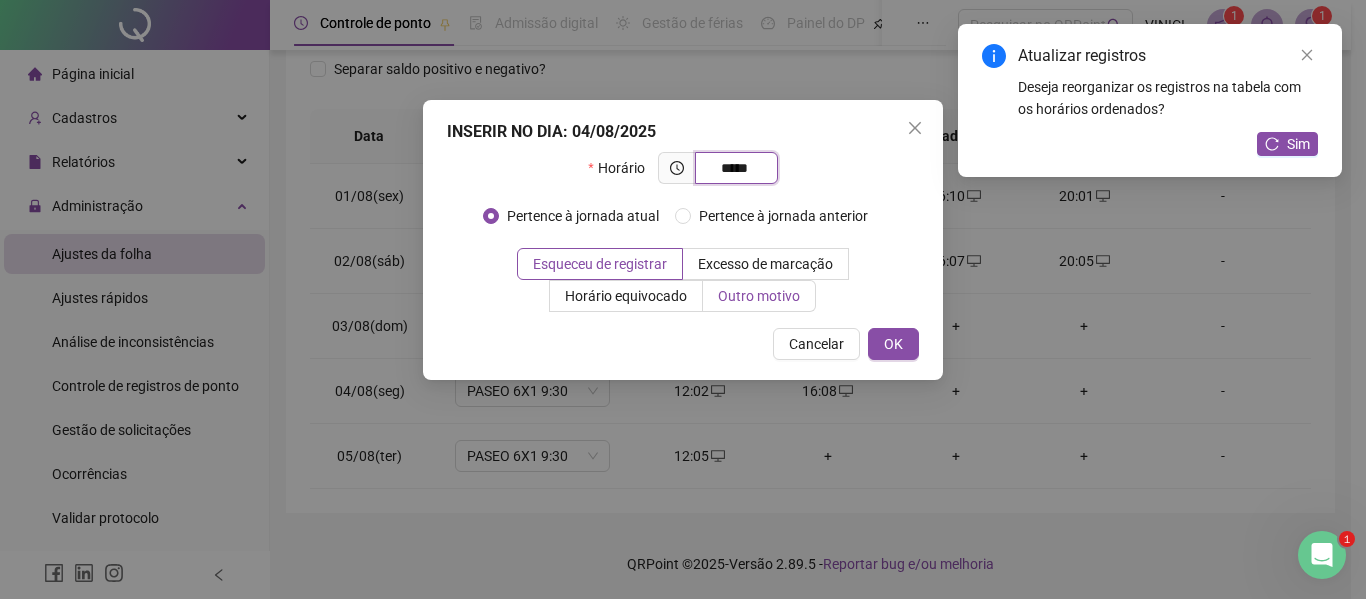 type on "*****" 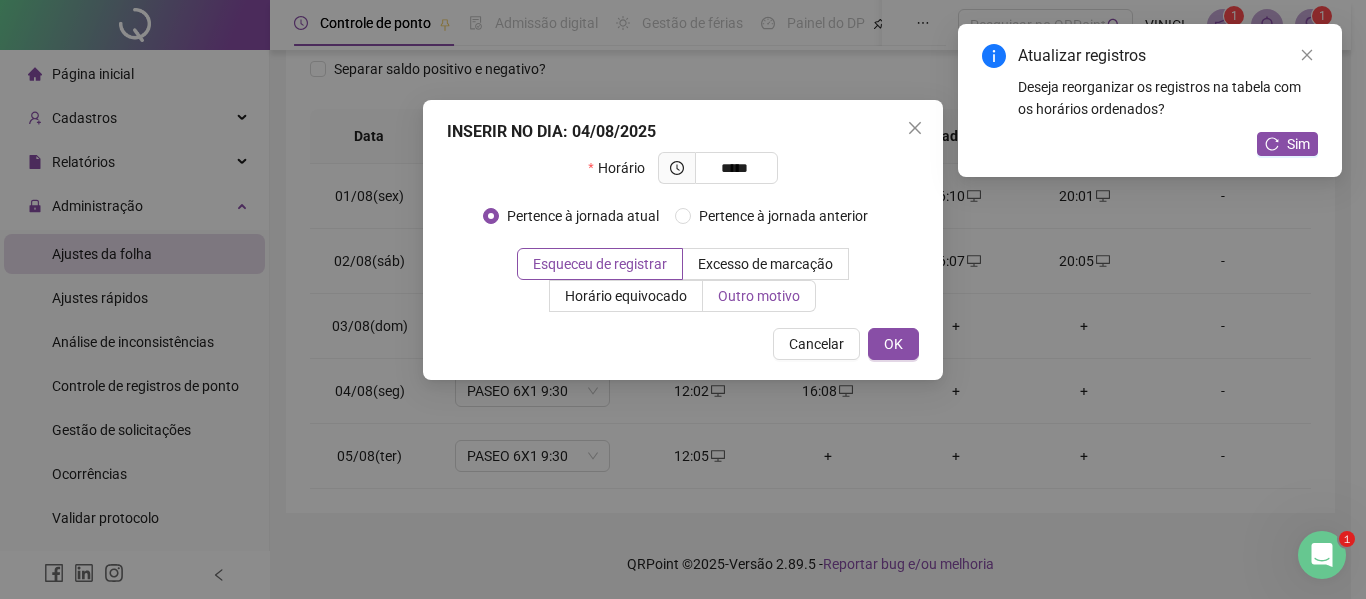 click on "Outro motivo" at bounding box center [759, 296] 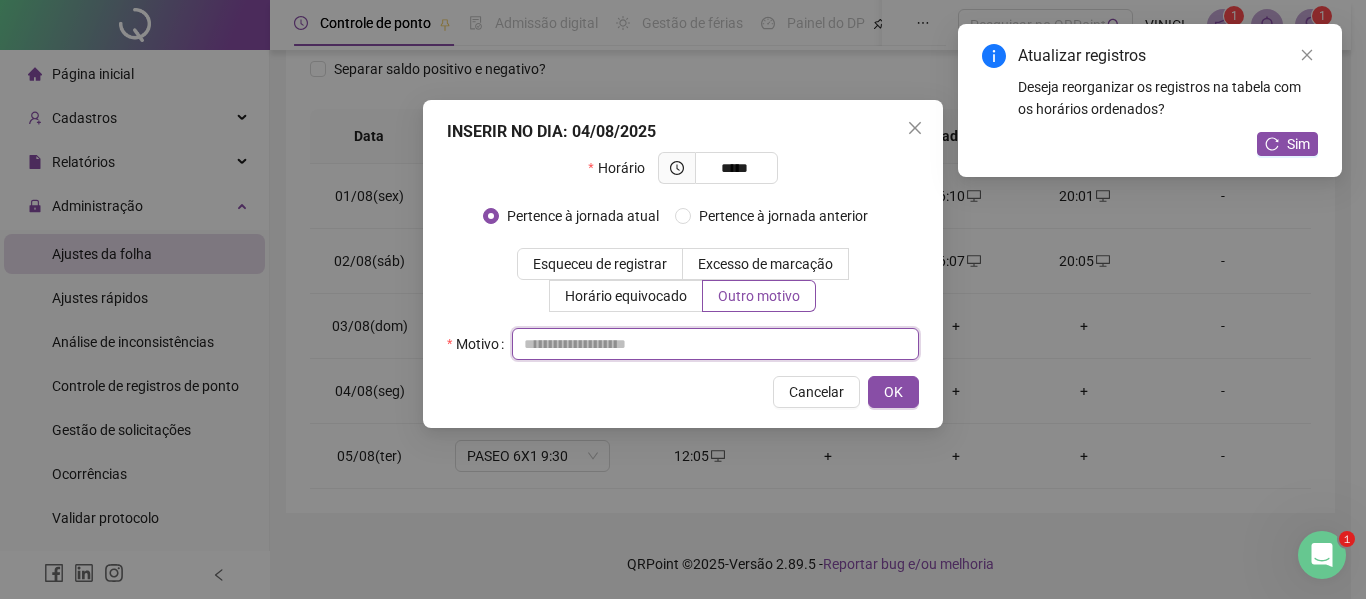 click at bounding box center [715, 344] 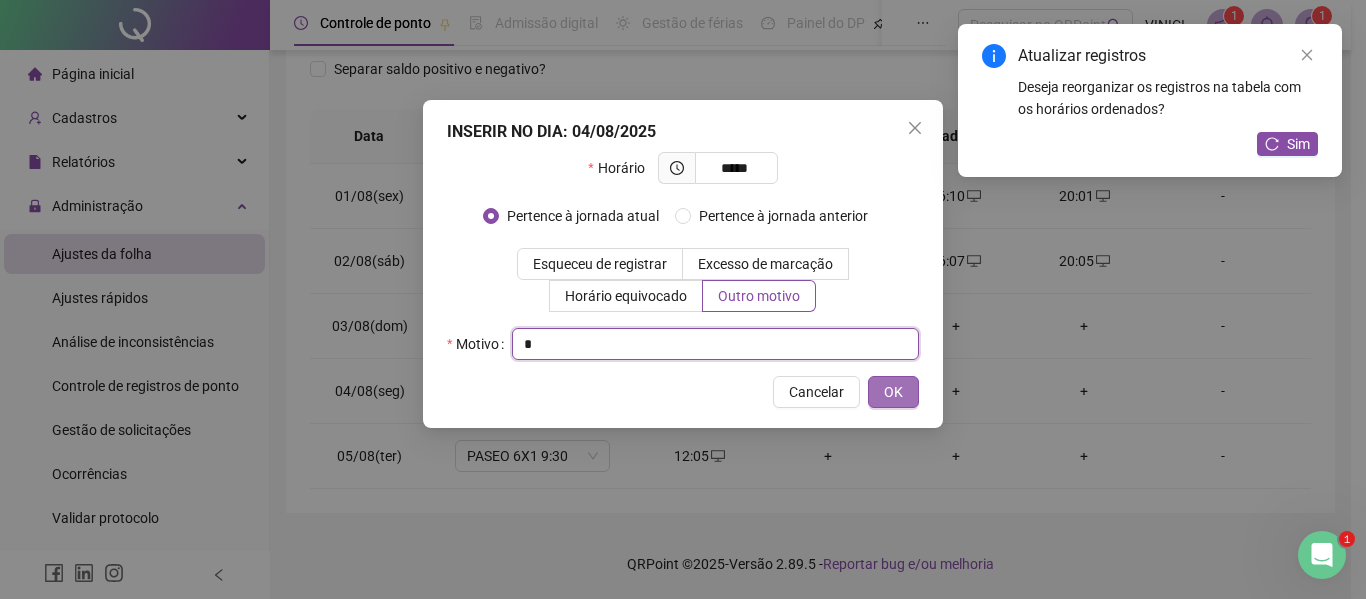 type on "*" 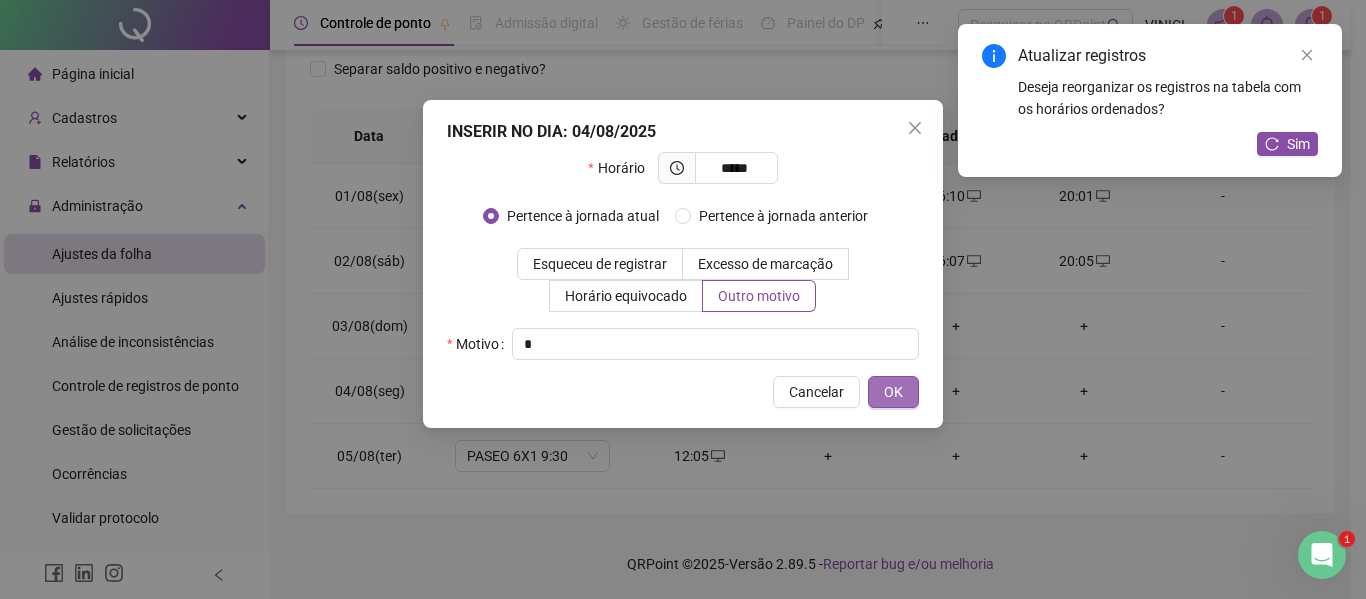 click on "OK" at bounding box center [893, 392] 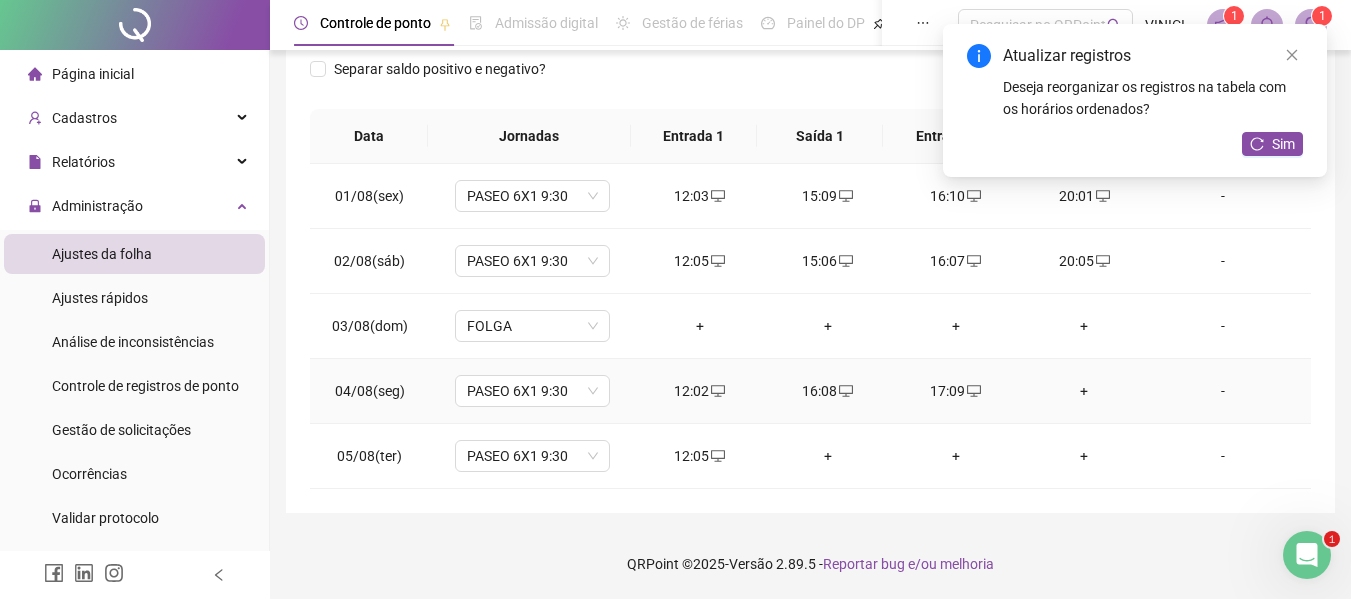 click on "+" at bounding box center [1084, 391] 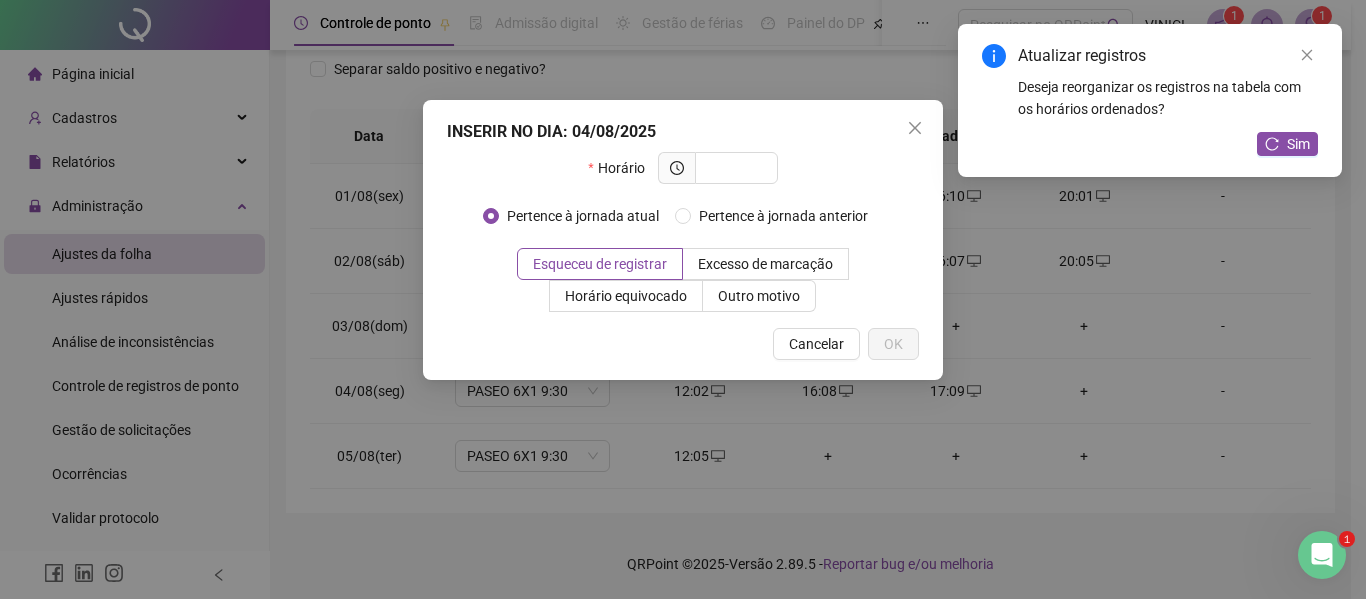 type on "*" 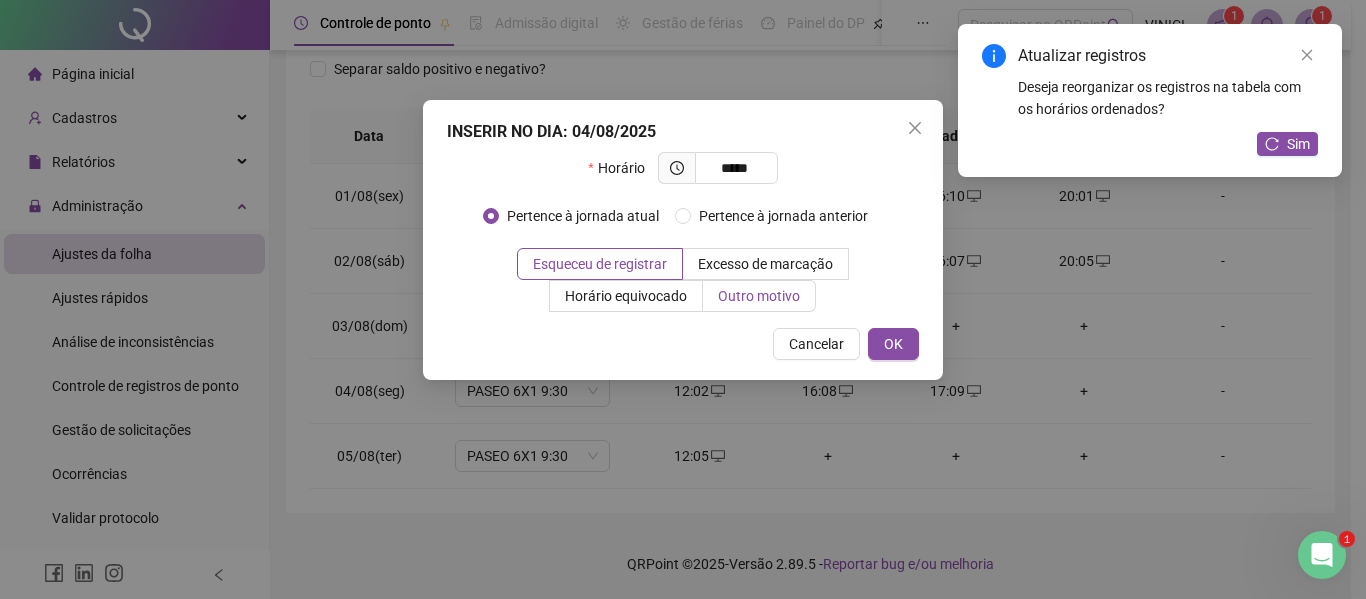 type on "*****" 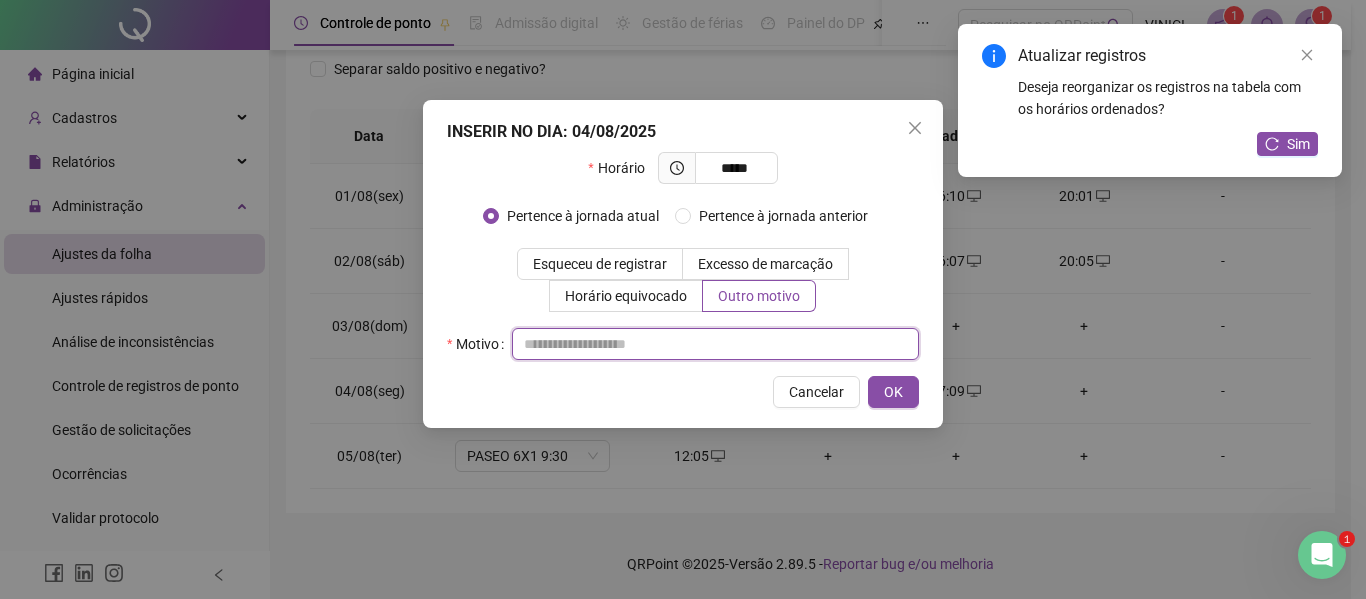 click at bounding box center [715, 344] 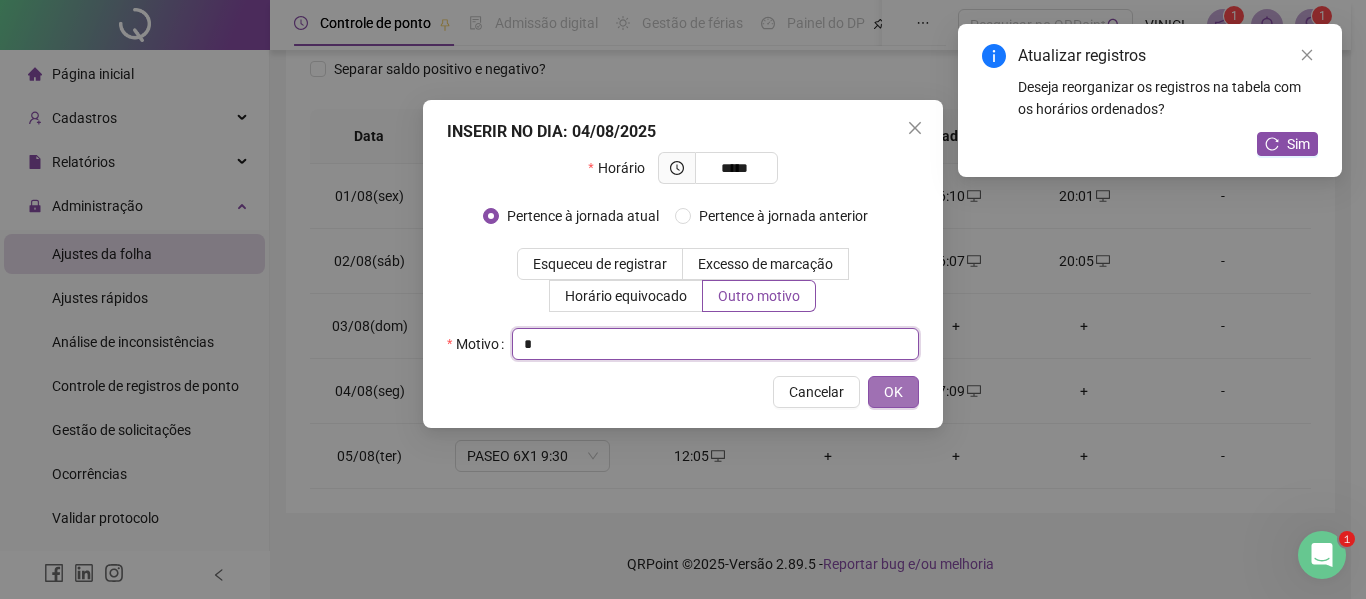 type on "*" 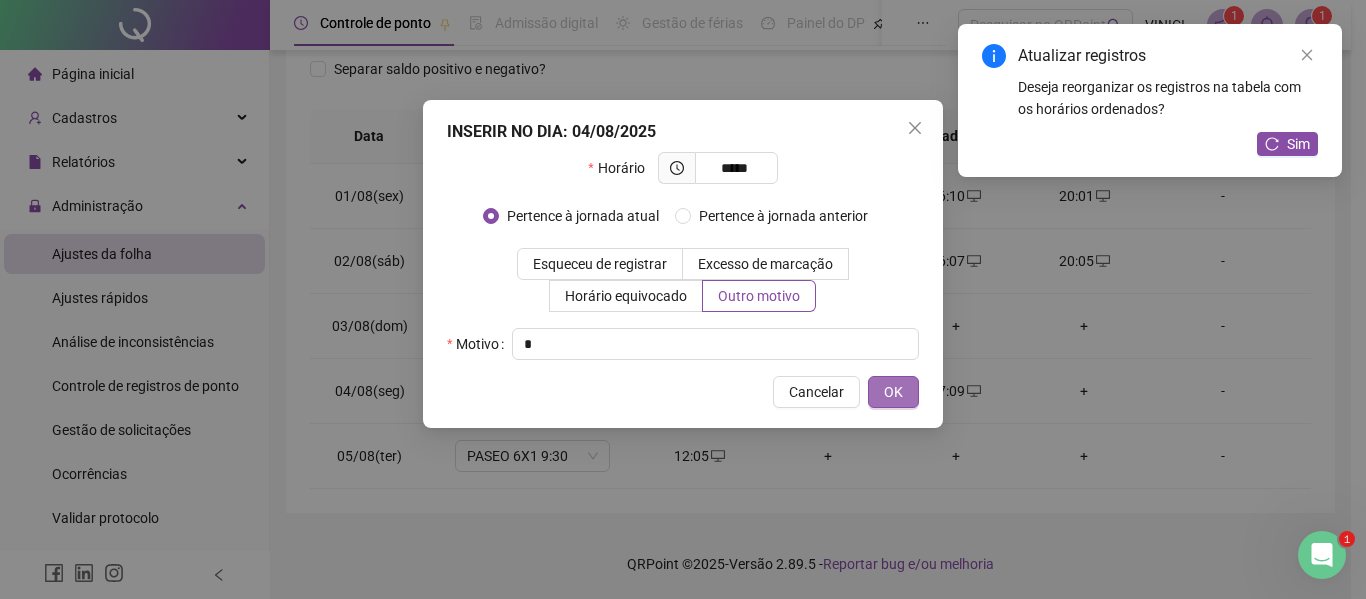 click on "OK" at bounding box center (893, 392) 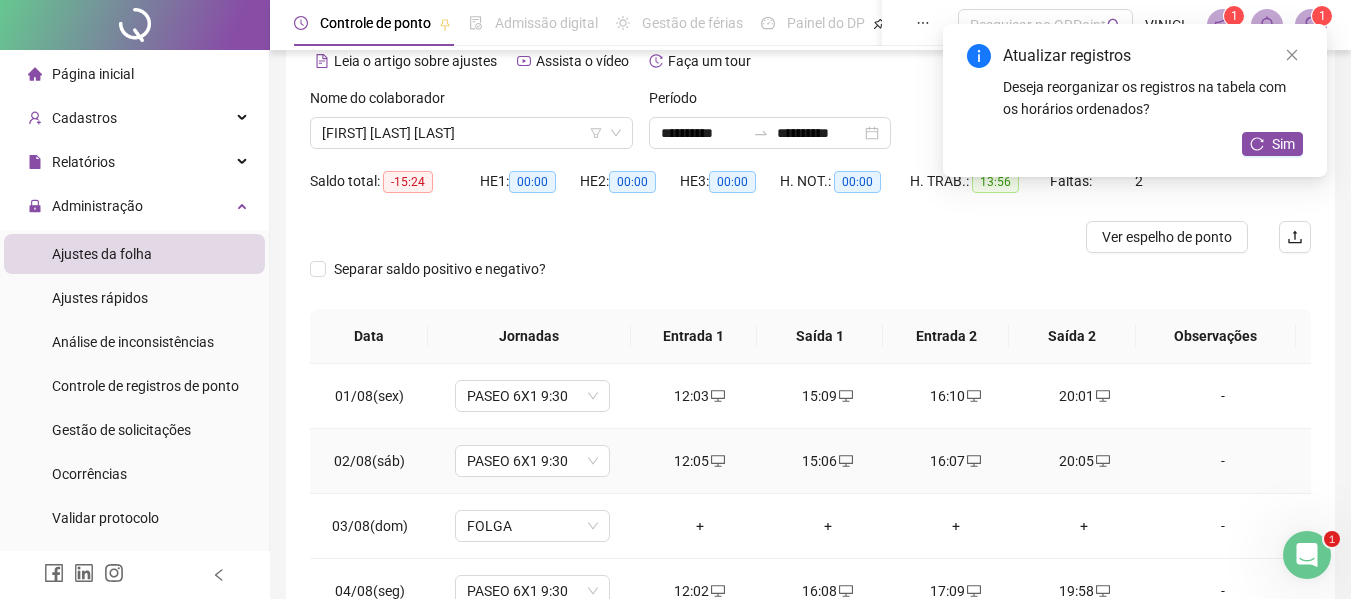 scroll, scrollTop: 0, scrollLeft: 0, axis: both 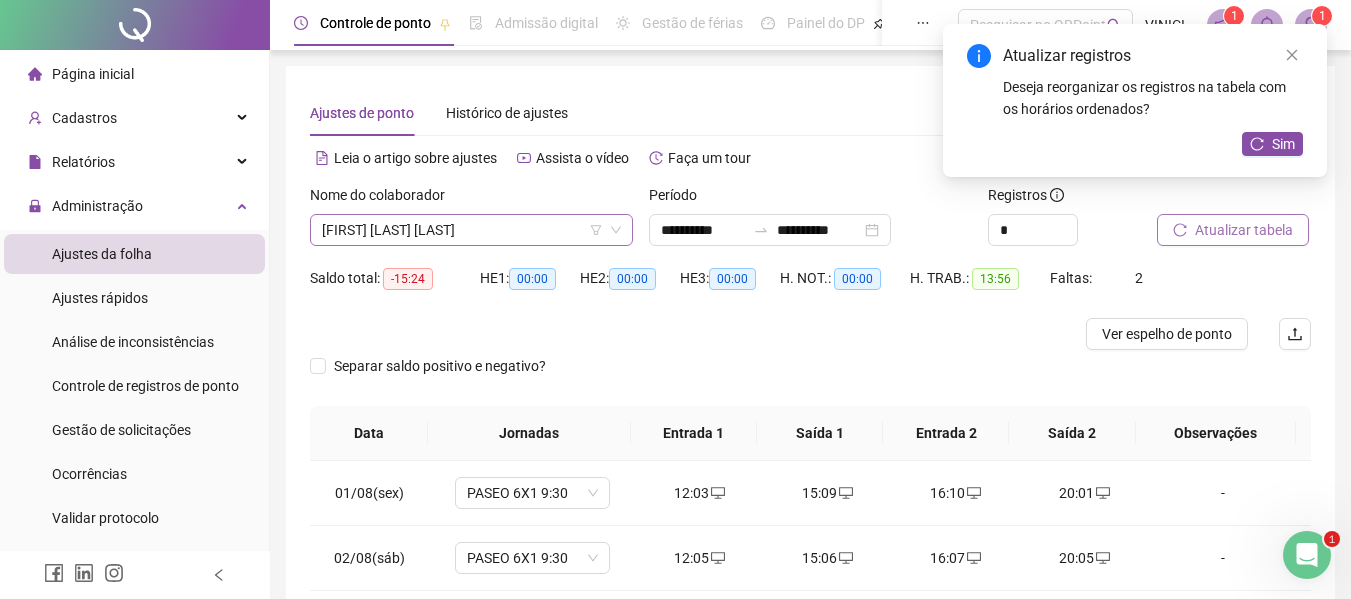 click on "[FIRST] [LAST] [LAST]" at bounding box center (471, 230) 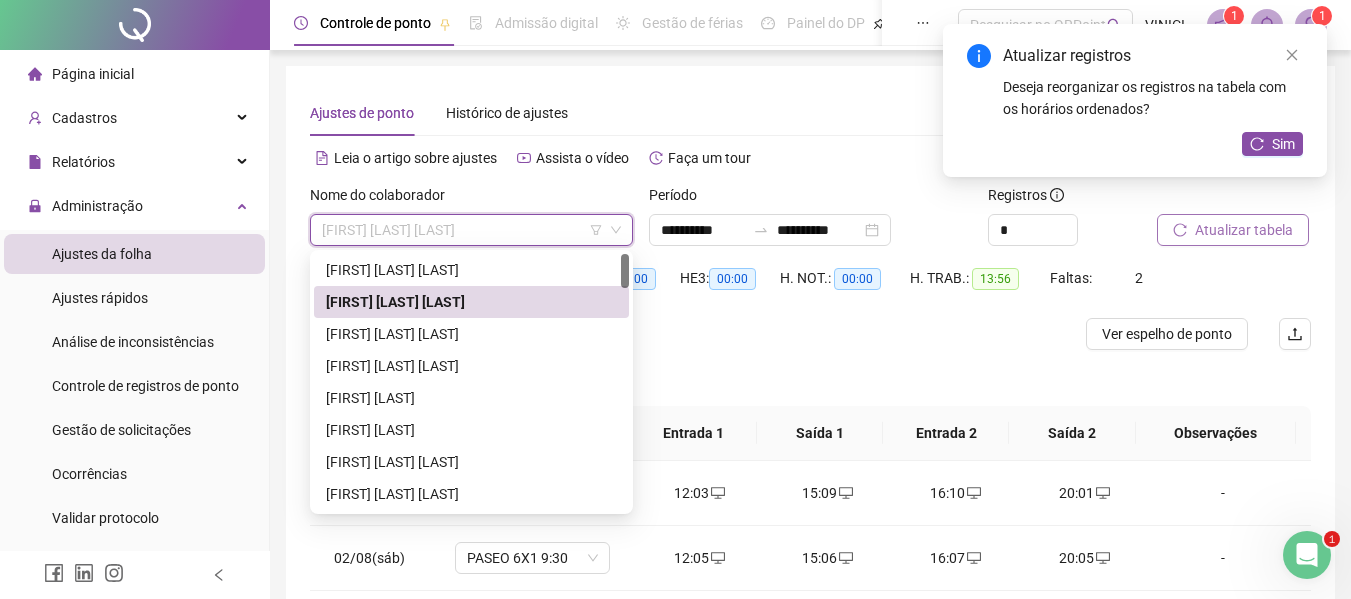 paste on "**********" 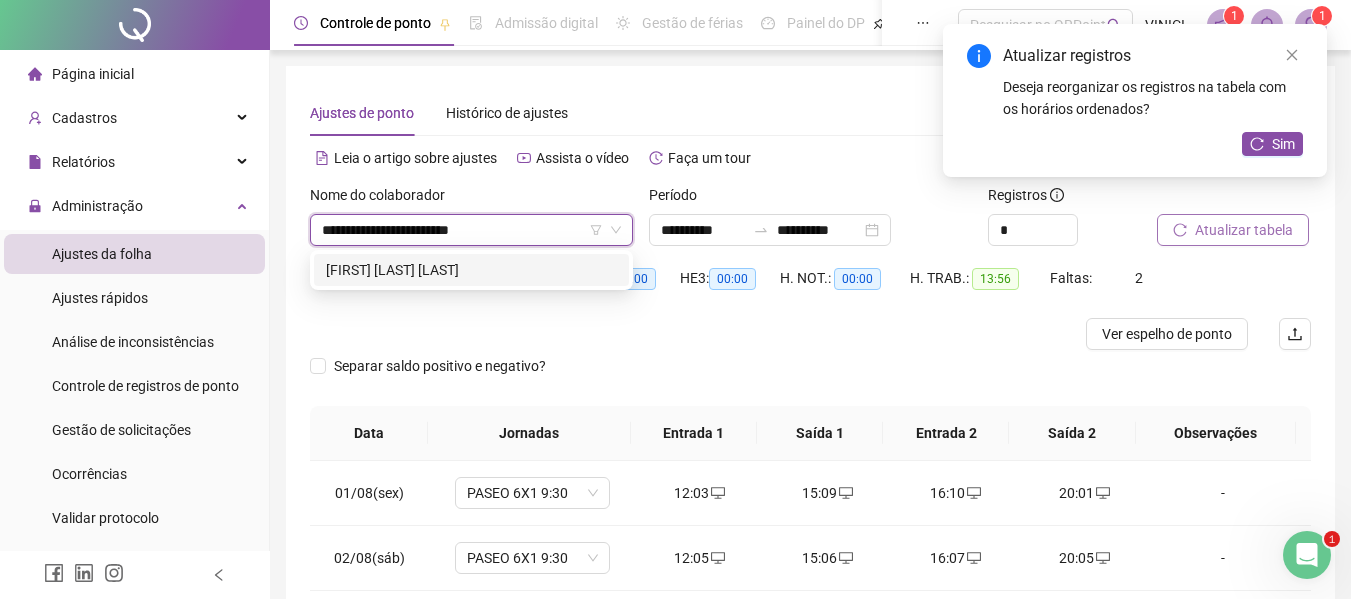 click on "[FIRST] [LAST] [LAST]" at bounding box center (471, 270) 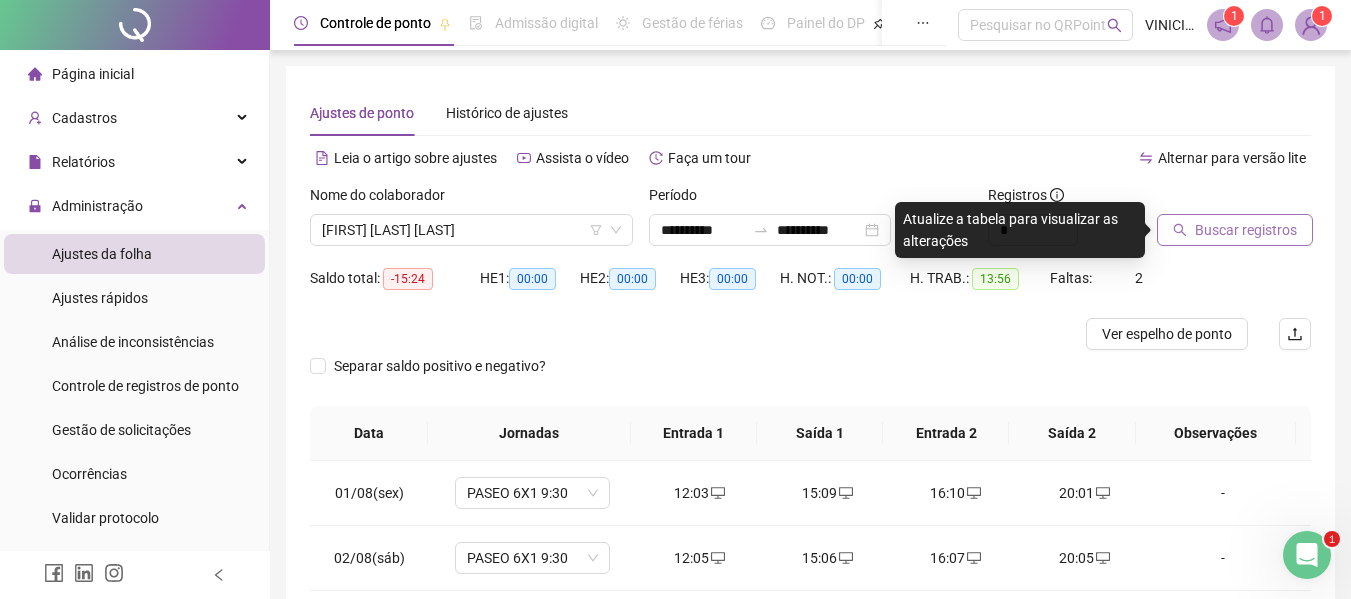 click on "Buscar registros" at bounding box center (1246, 230) 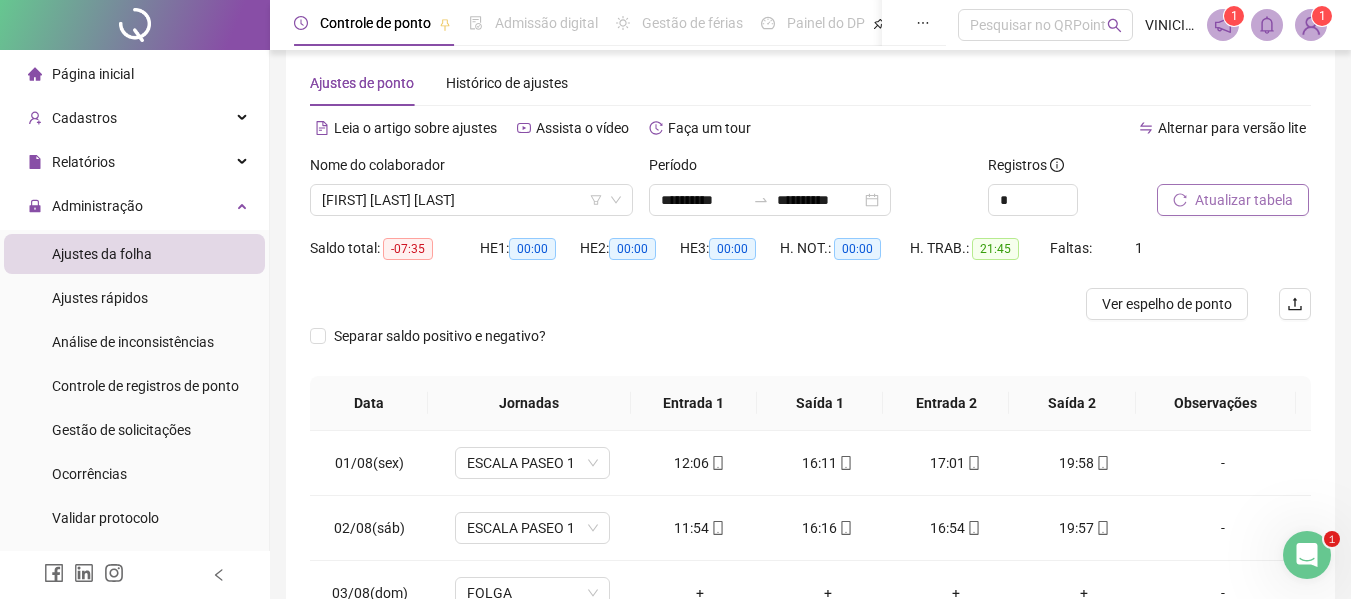 scroll, scrollTop: 0, scrollLeft: 0, axis: both 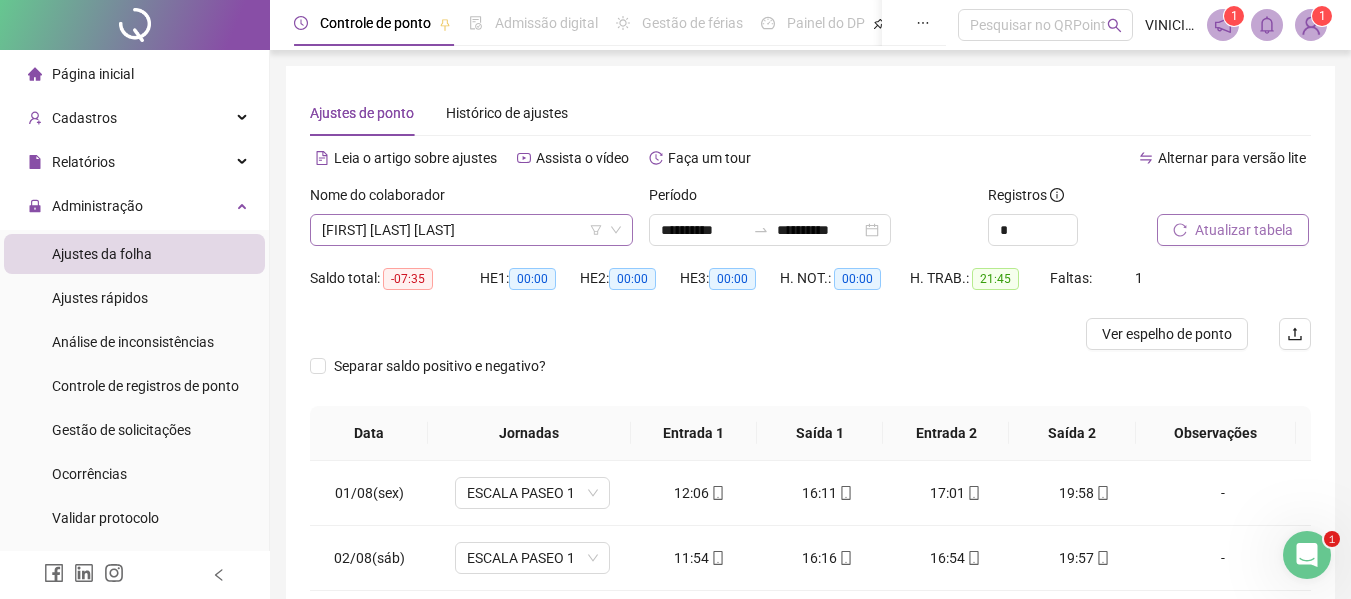click on "[FIRST] [LAST] [LAST]" at bounding box center [471, 230] 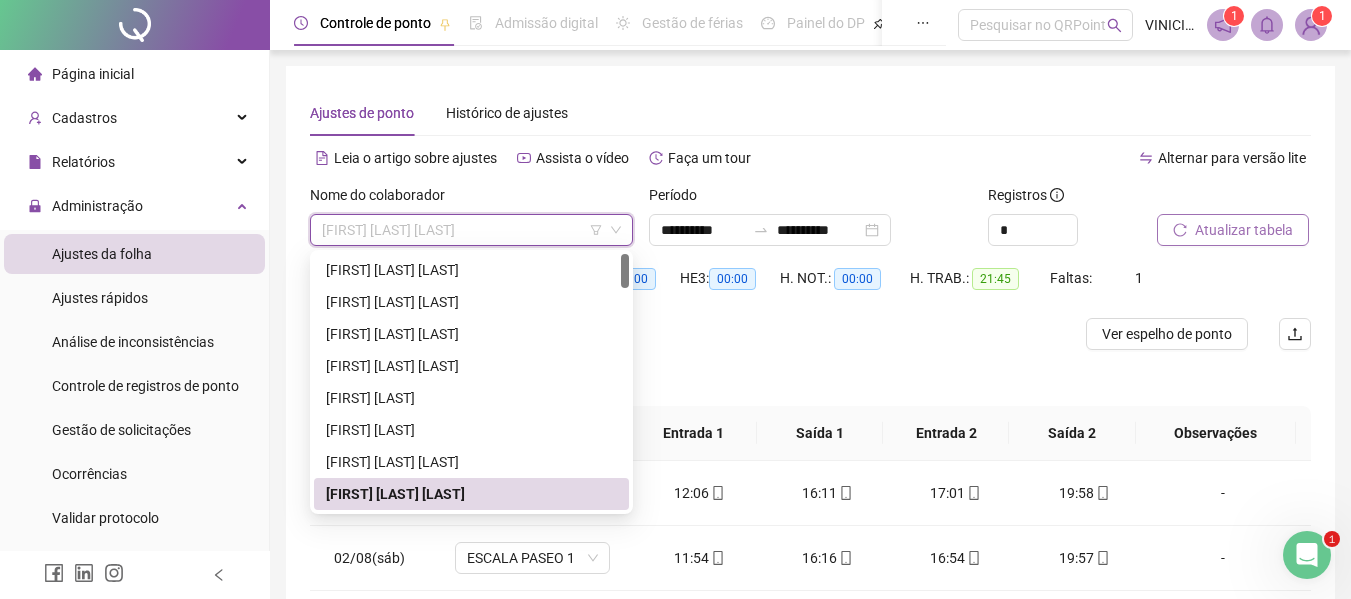 paste on "**********" 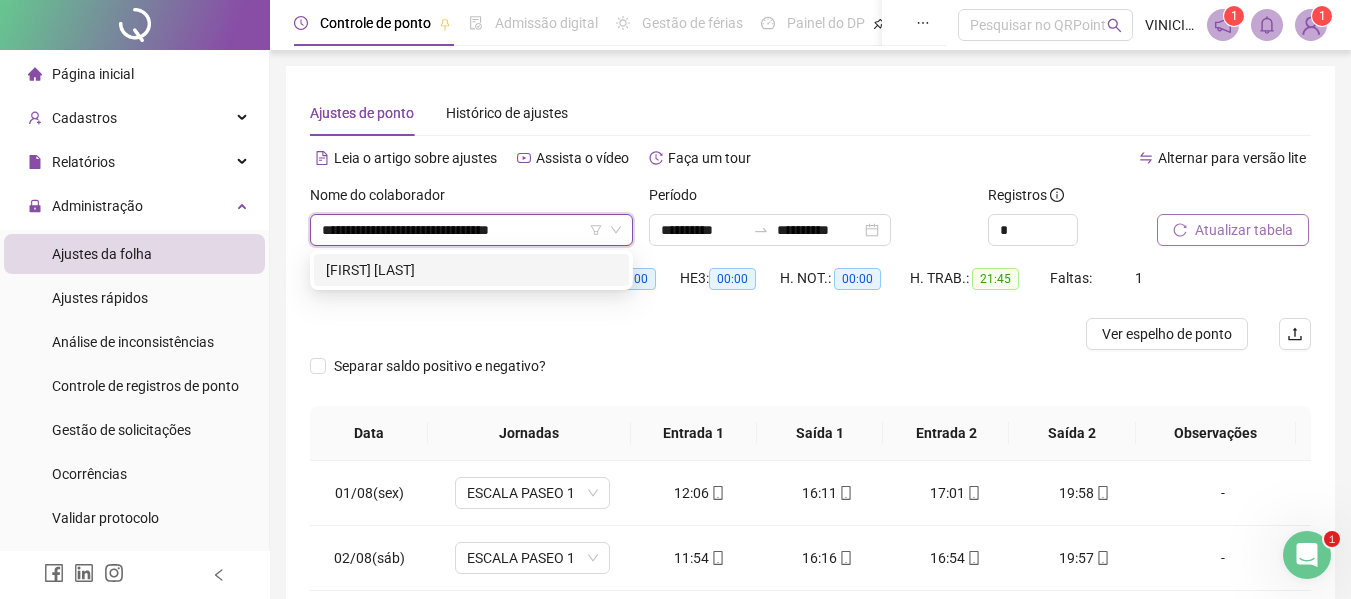 click on "[FIRST] [LAST]" at bounding box center (471, 270) 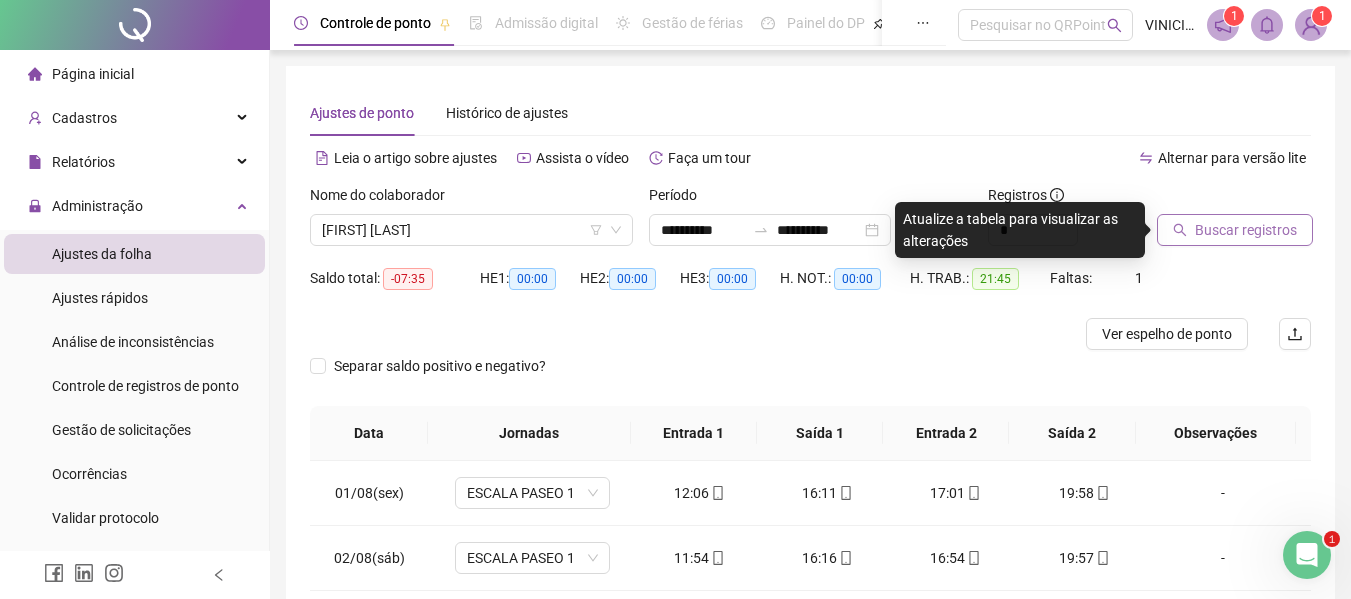 click on "Buscar registros" at bounding box center (1246, 230) 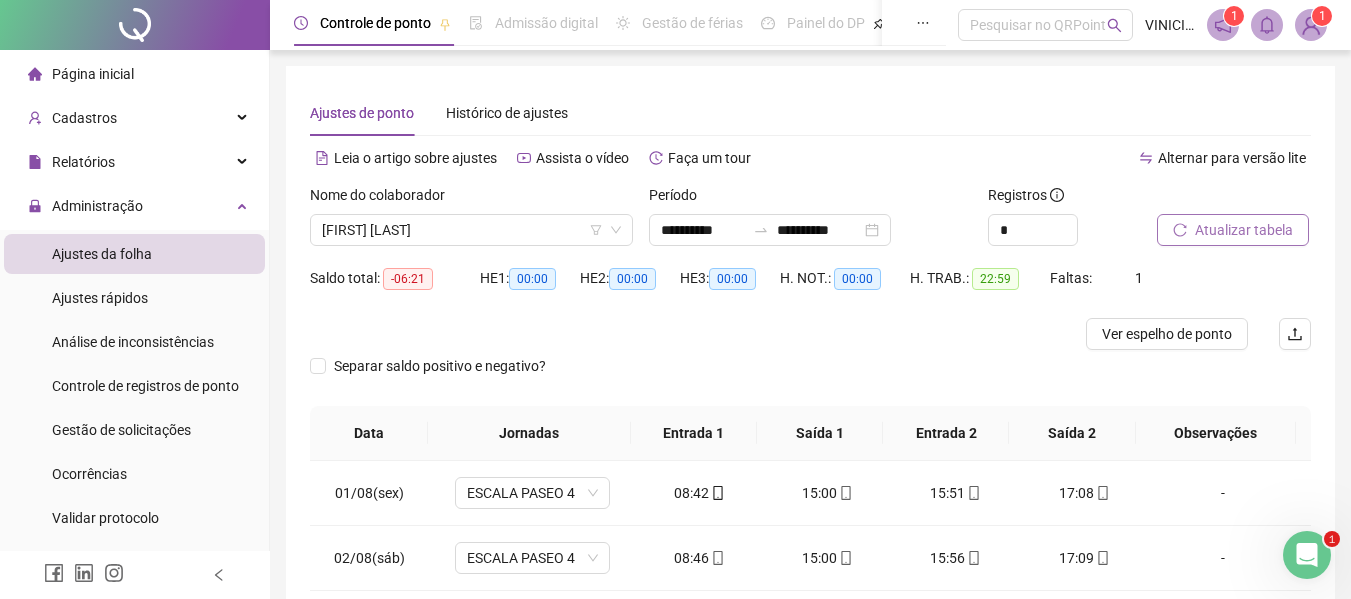 scroll, scrollTop: 297, scrollLeft: 0, axis: vertical 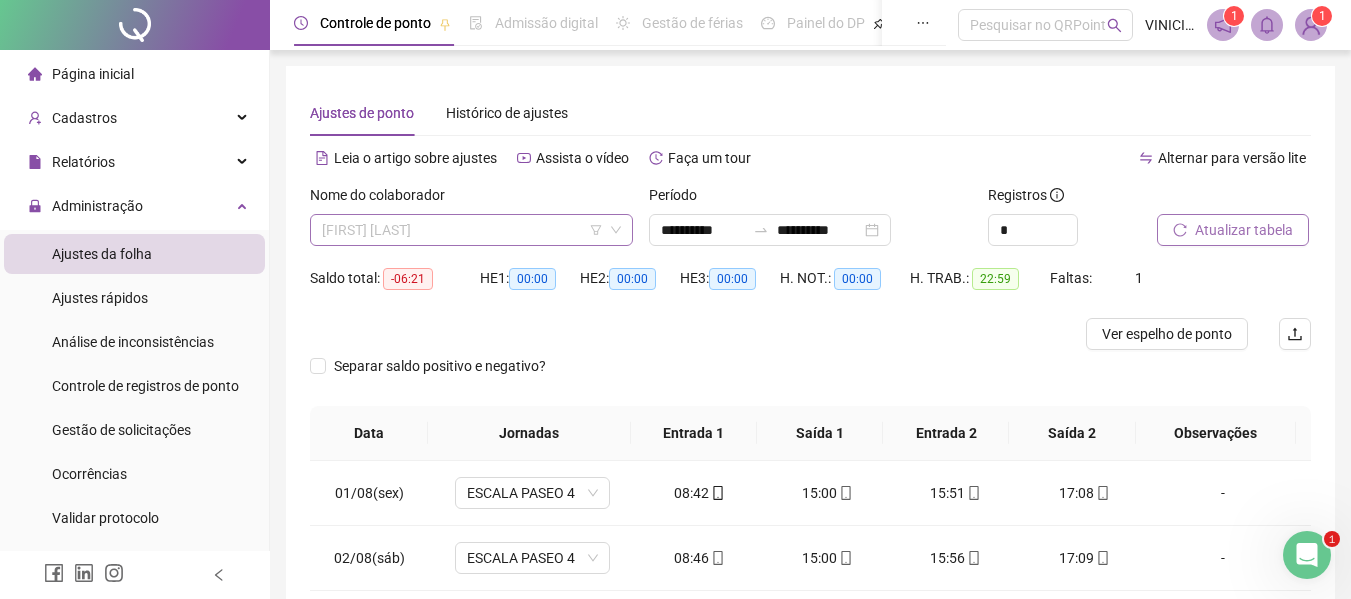 click on "[FIRST] [LAST]" at bounding box center [471, 230] 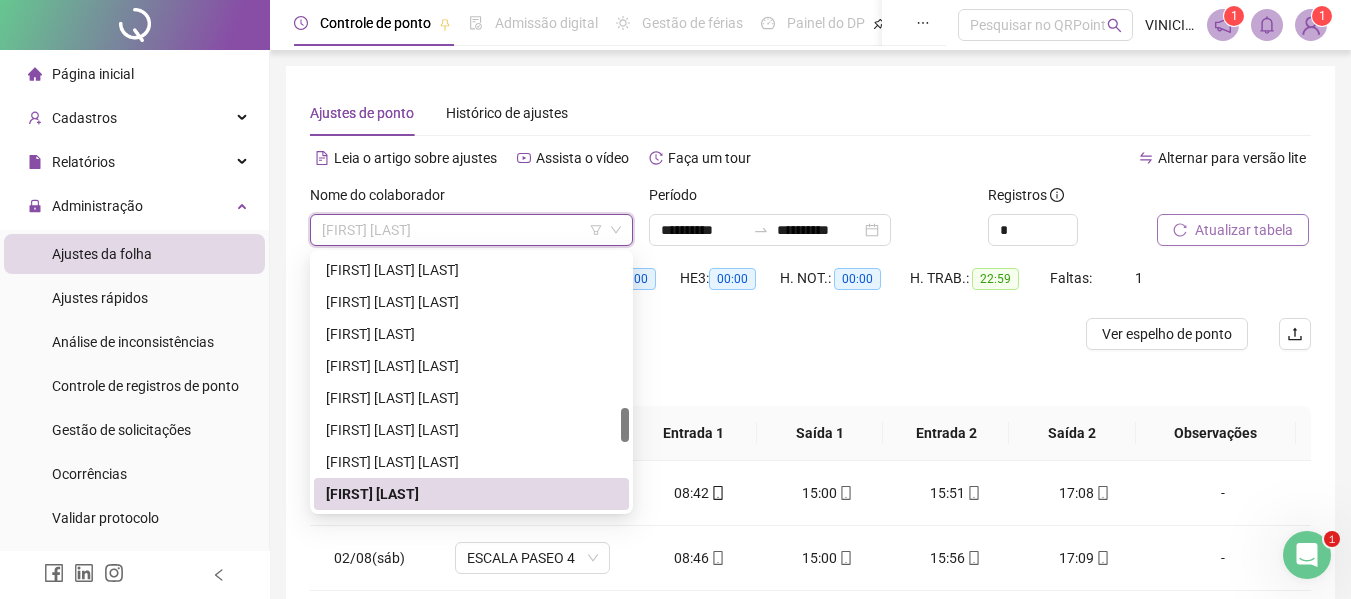 paste on "**********" 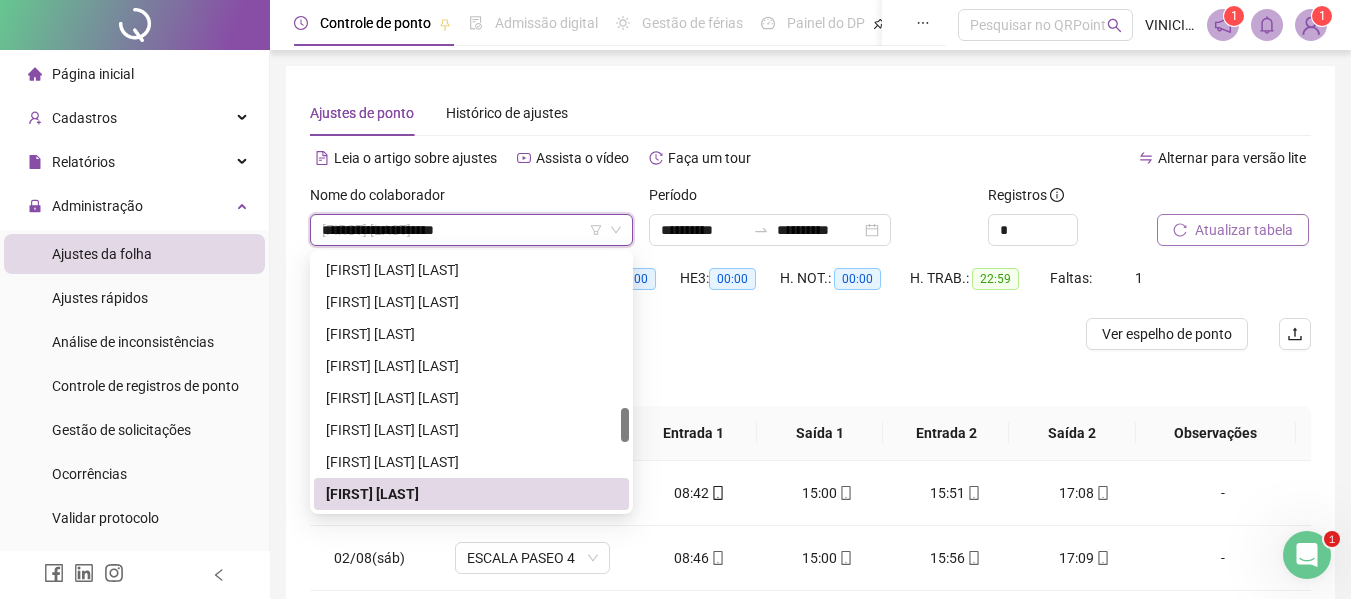 scroll, scrollTop: 0, scrollLeft: 0, axis: both 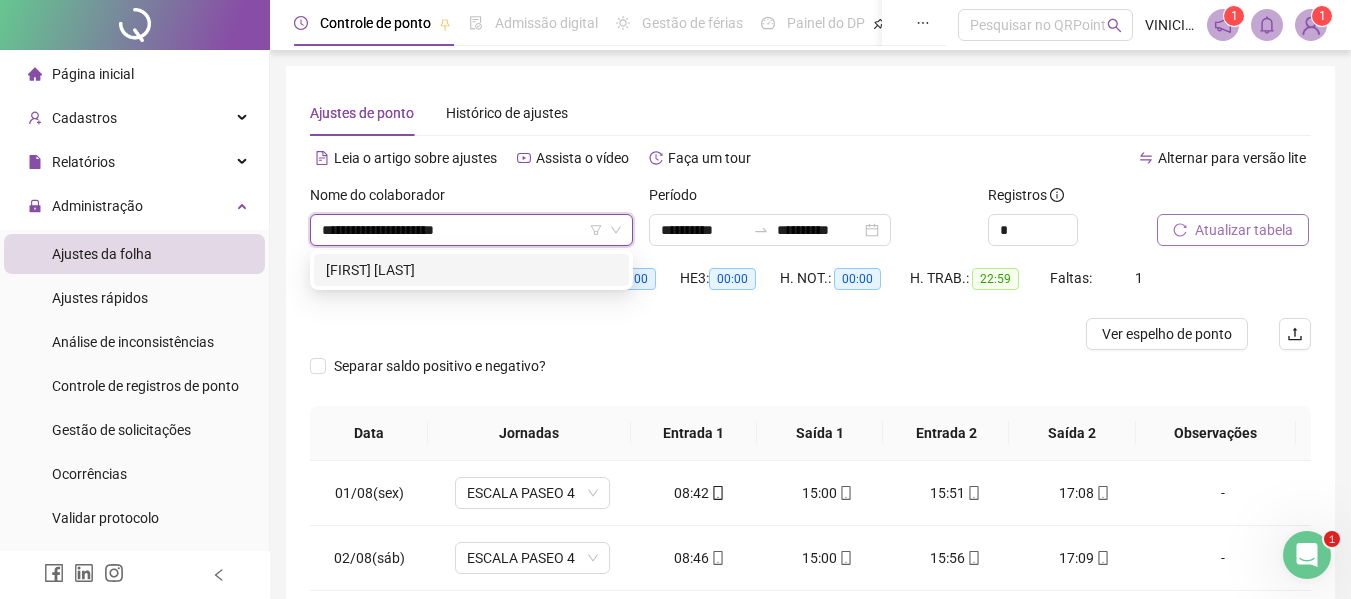 click on "[FIRST] [LAST]" at bounding box center (471, 270) 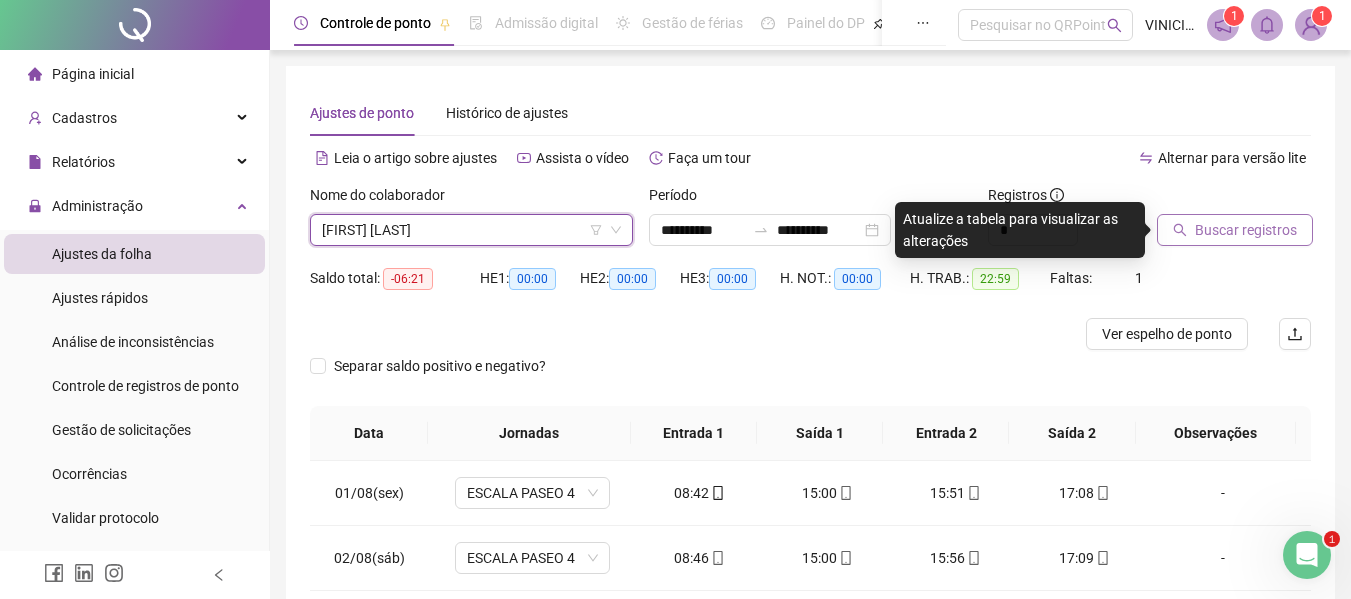 click on "Buscar registros" at bounding box center (1246, 230) 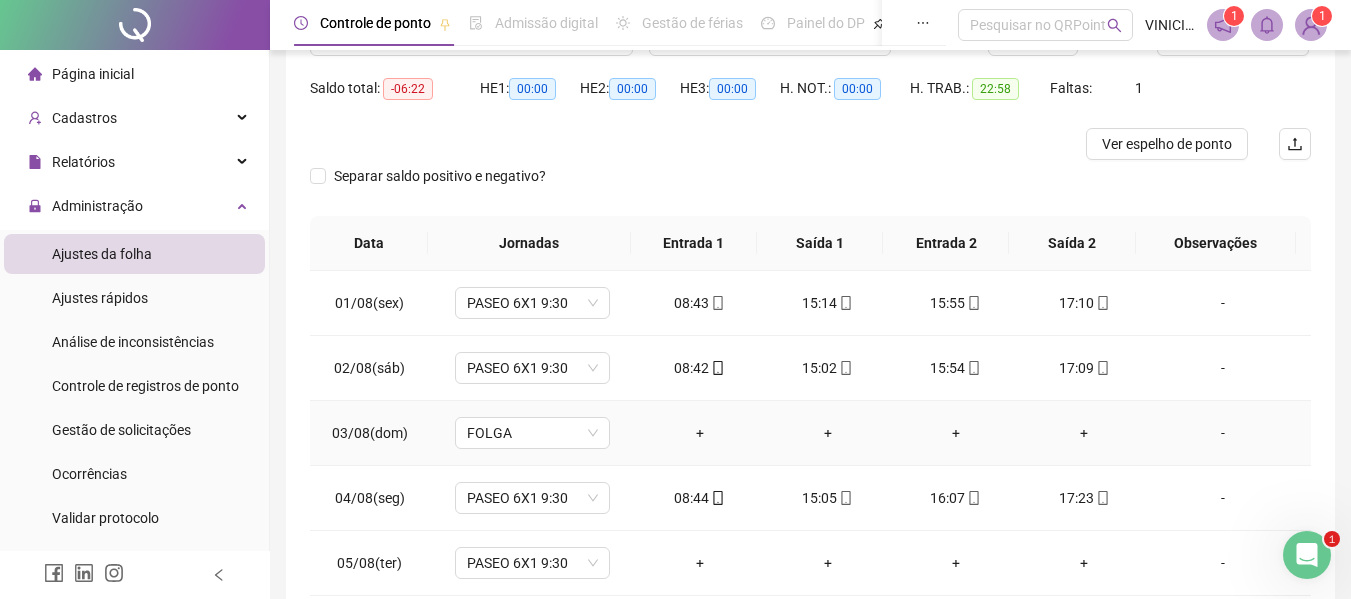 scroll, scrollTop: 0, scrollLeft: 0, axis: both 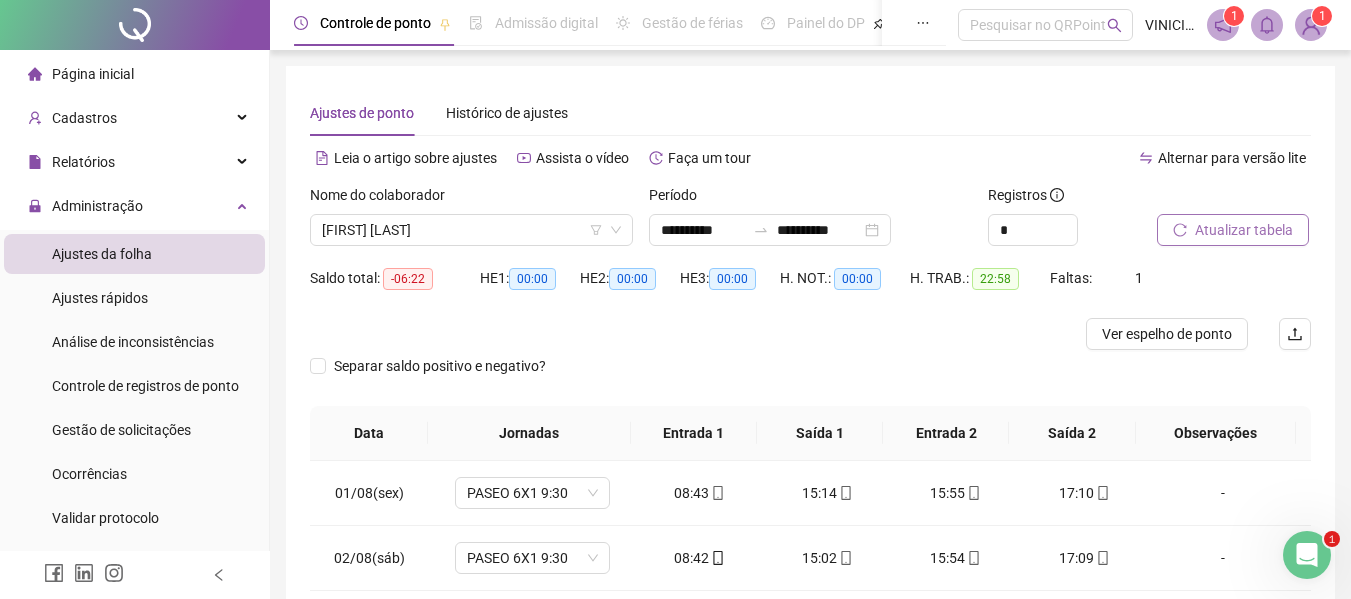 click on "Atualizar tabela" at bounding box center (1233, 230) 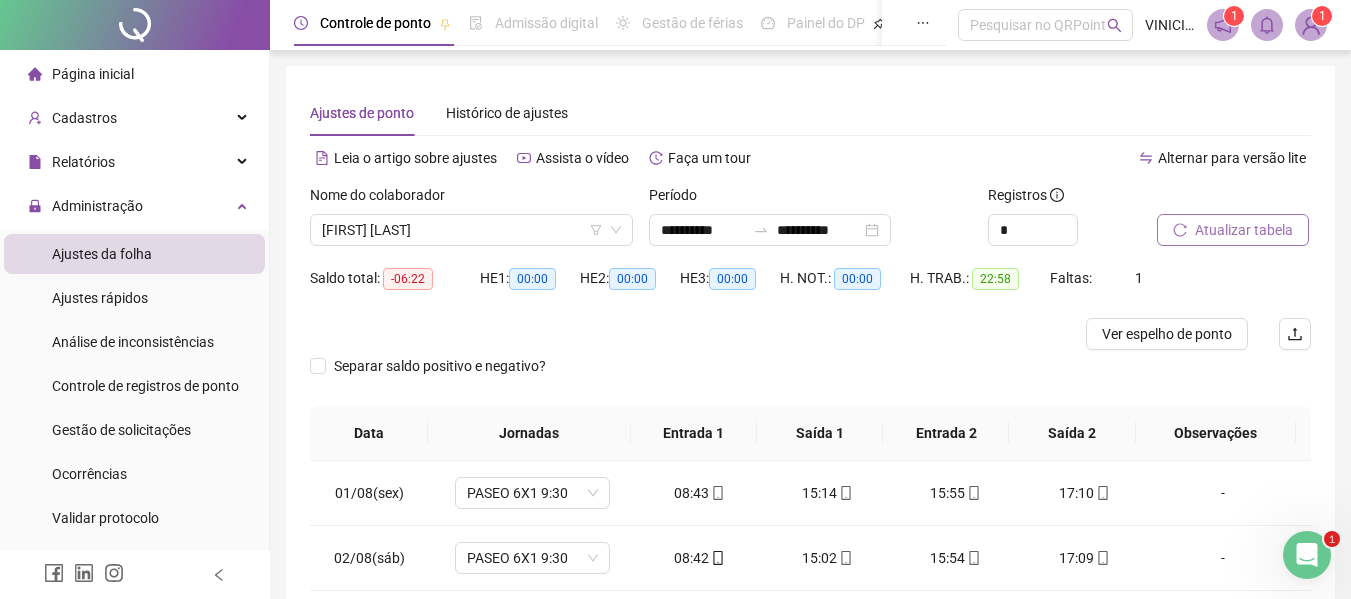 click on "Atualizar tabela" at bounding box center (1233, 230) 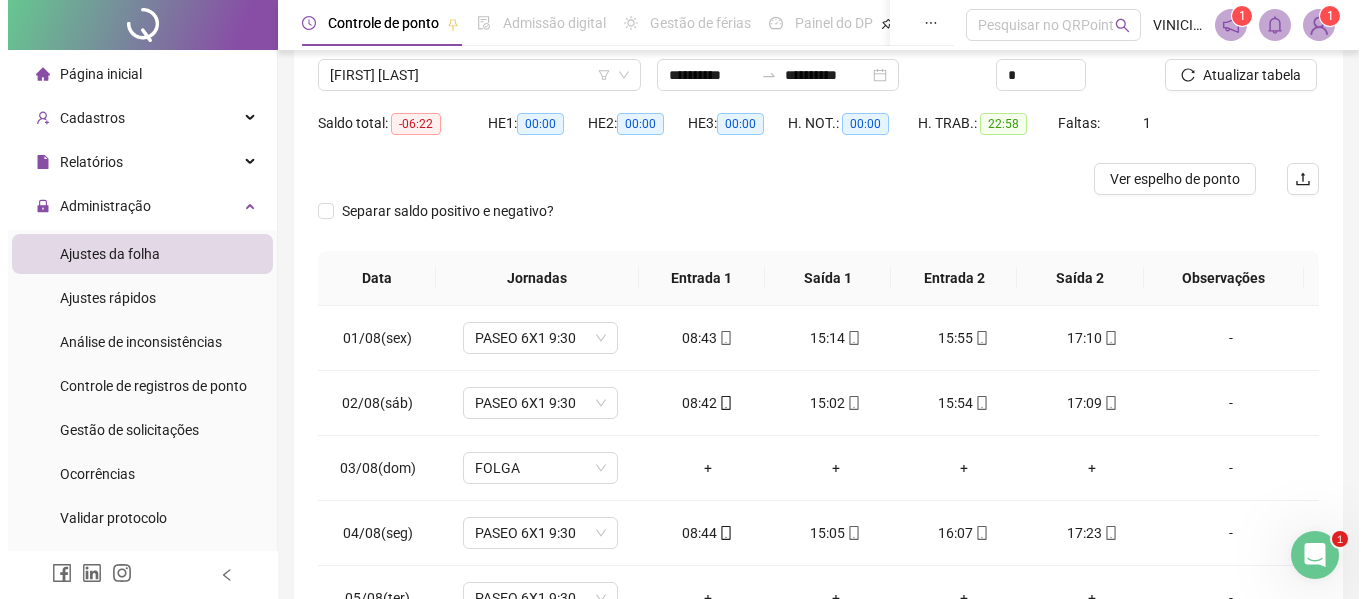 scroll, scrollTop: 0, scrollLeft: 0, axis: both 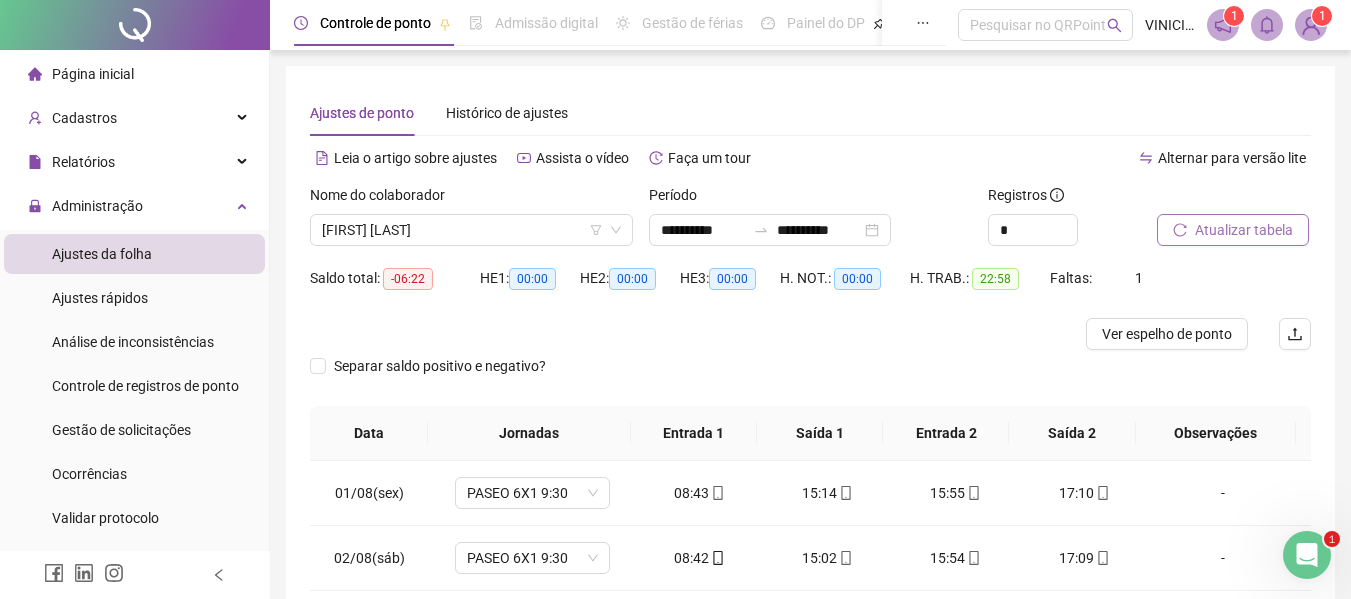 click on "Atualizar tabela" at bounding box center [1244, 230] 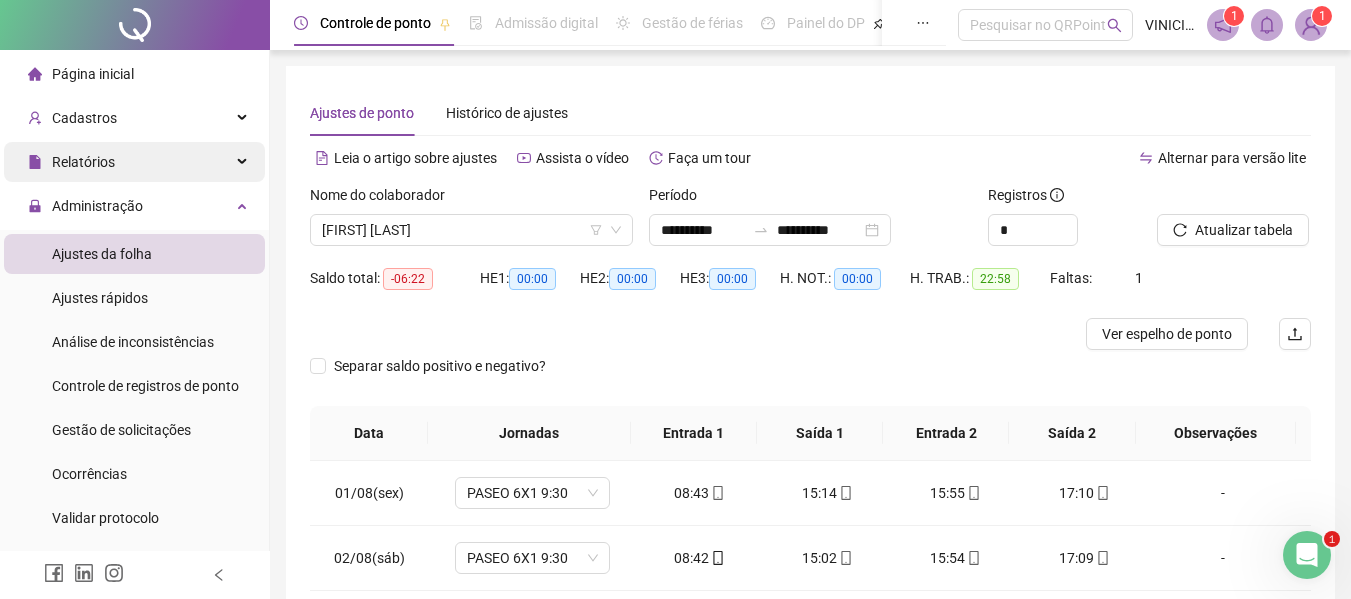 click on "Relatórios" at bounding box center (134, 162) 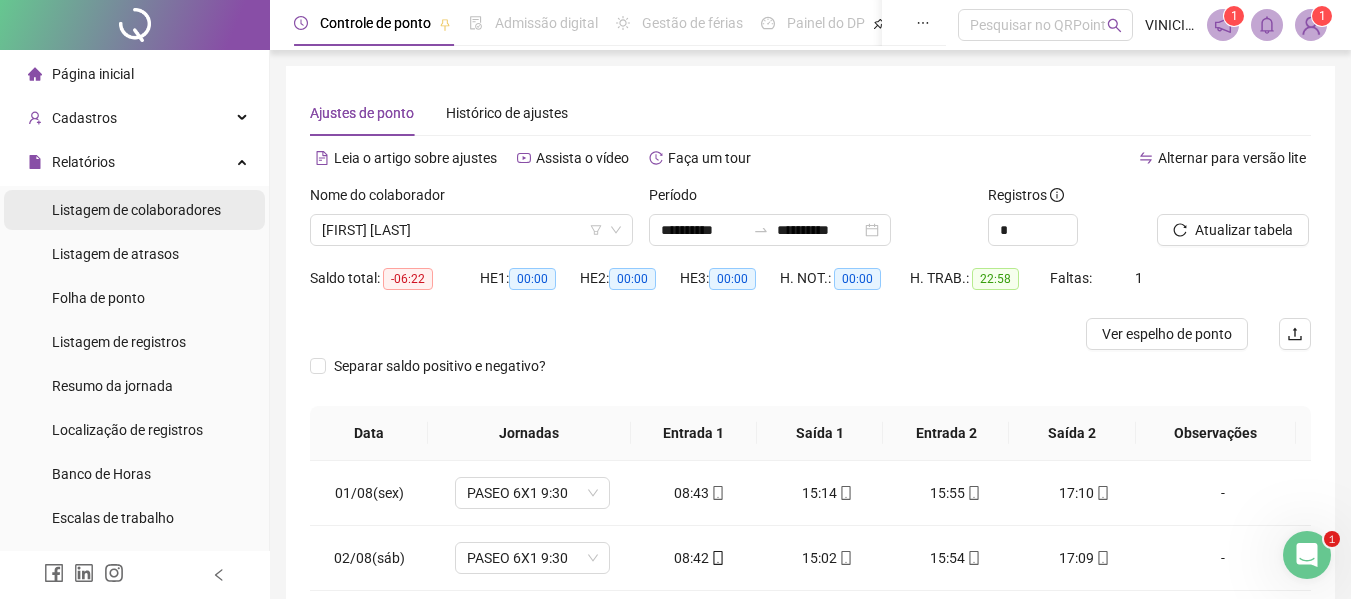 click on "Listagem de colaboradores" at bounding box center [136, 210] 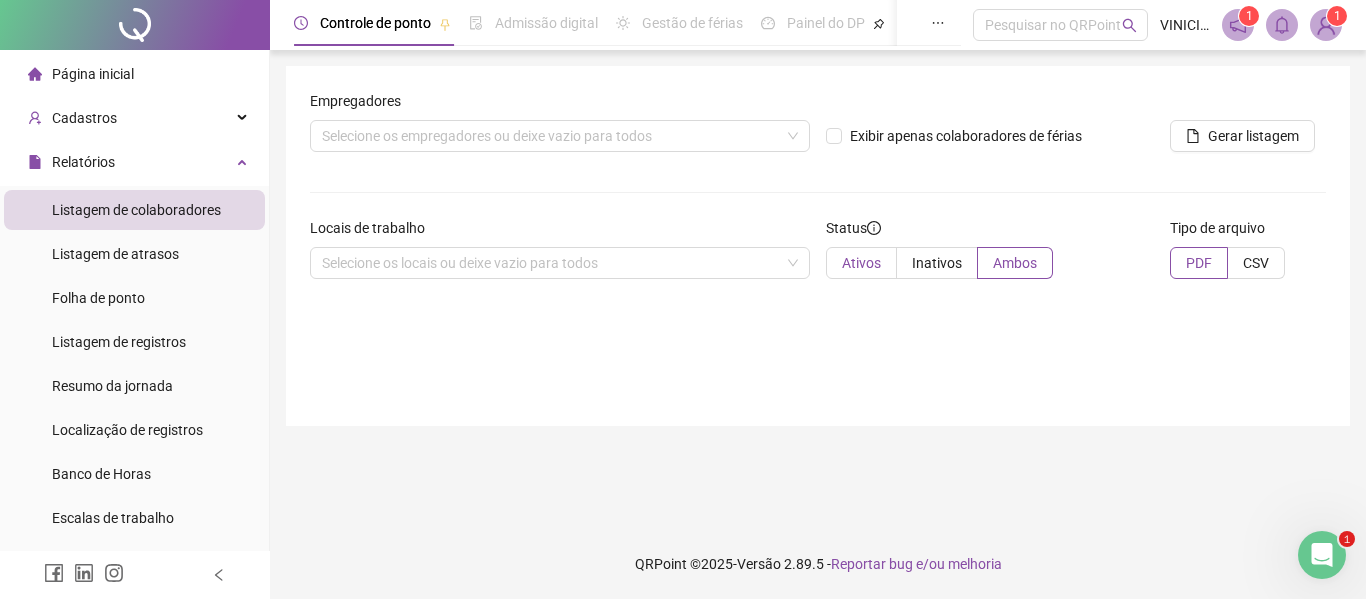 click on "Ativos" at bounding box center [861, 263] 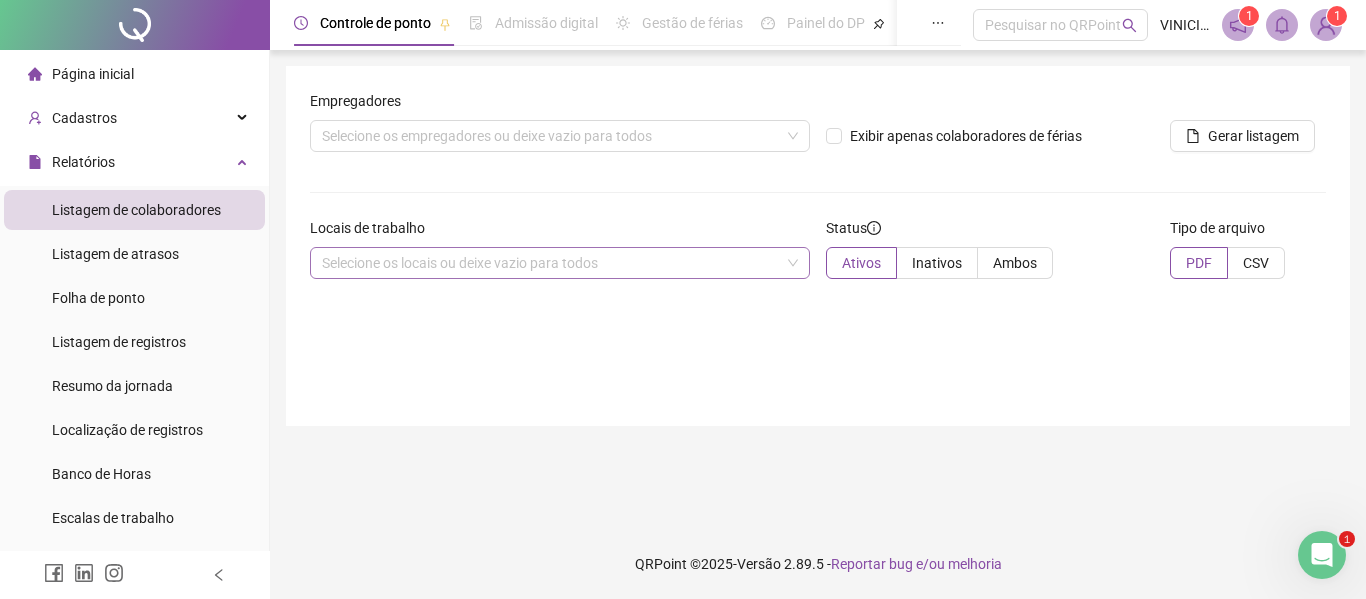 click on "Selecione os locais ou deixe vazio para todos" at bounding box center [560, 263] 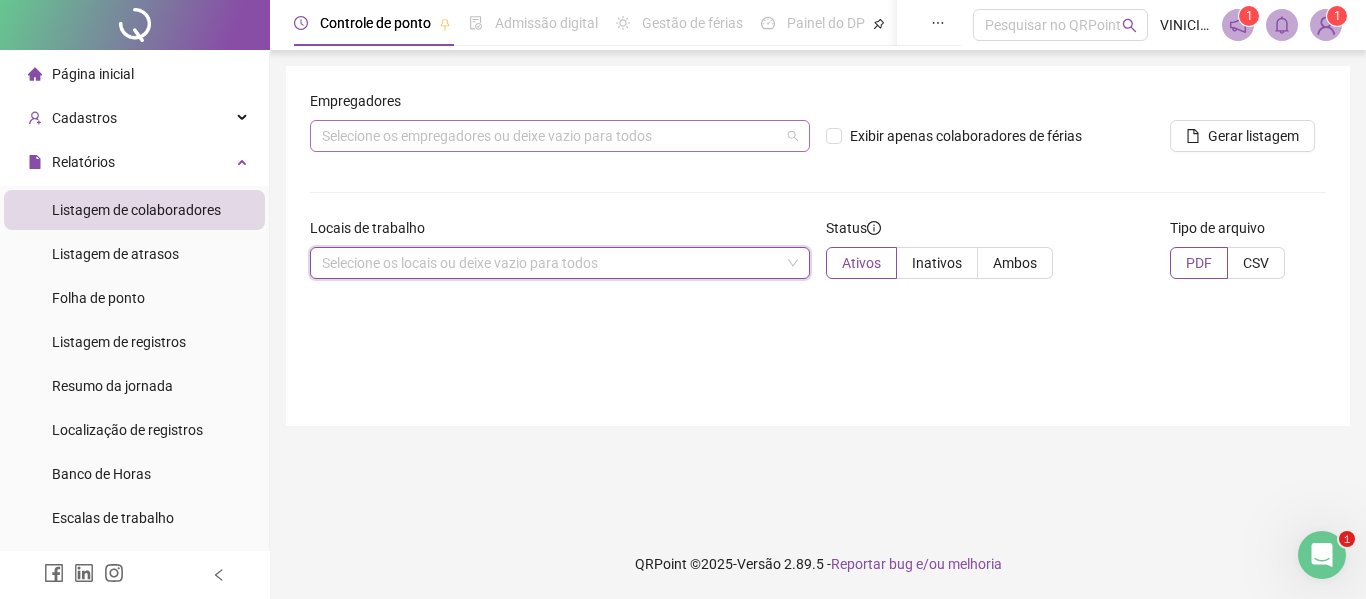 click on "Selecione os empregadores ou deixe vazio para todos" at bounding box center [560, 136] 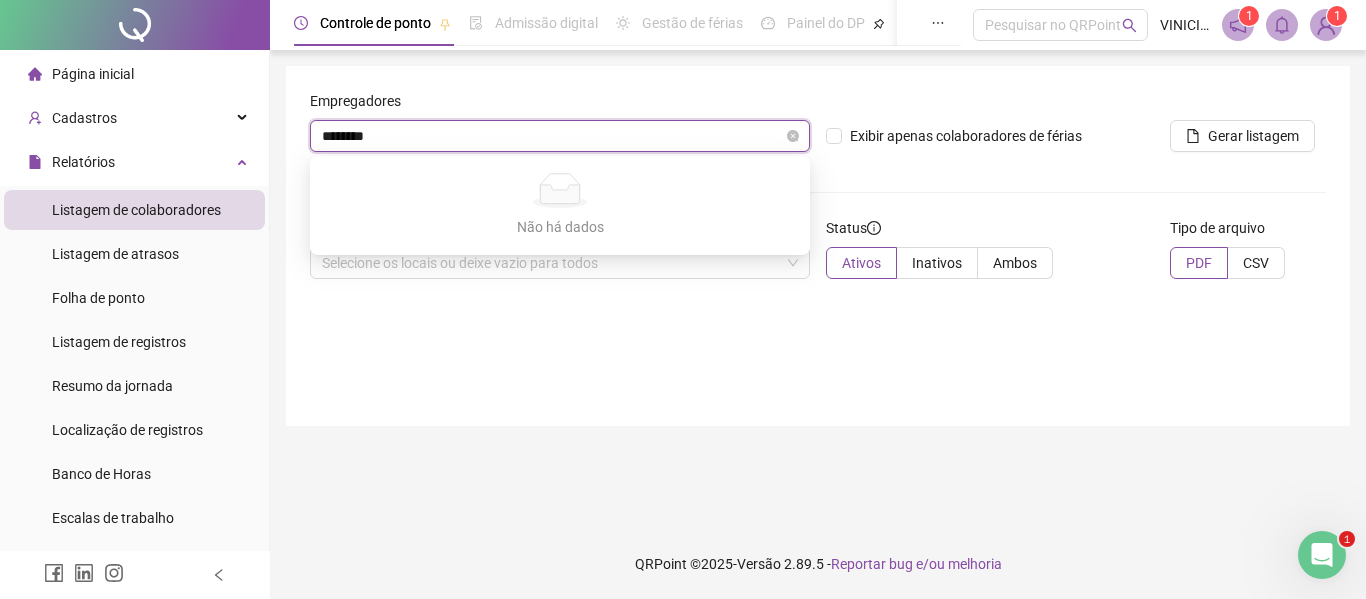 type on "********" 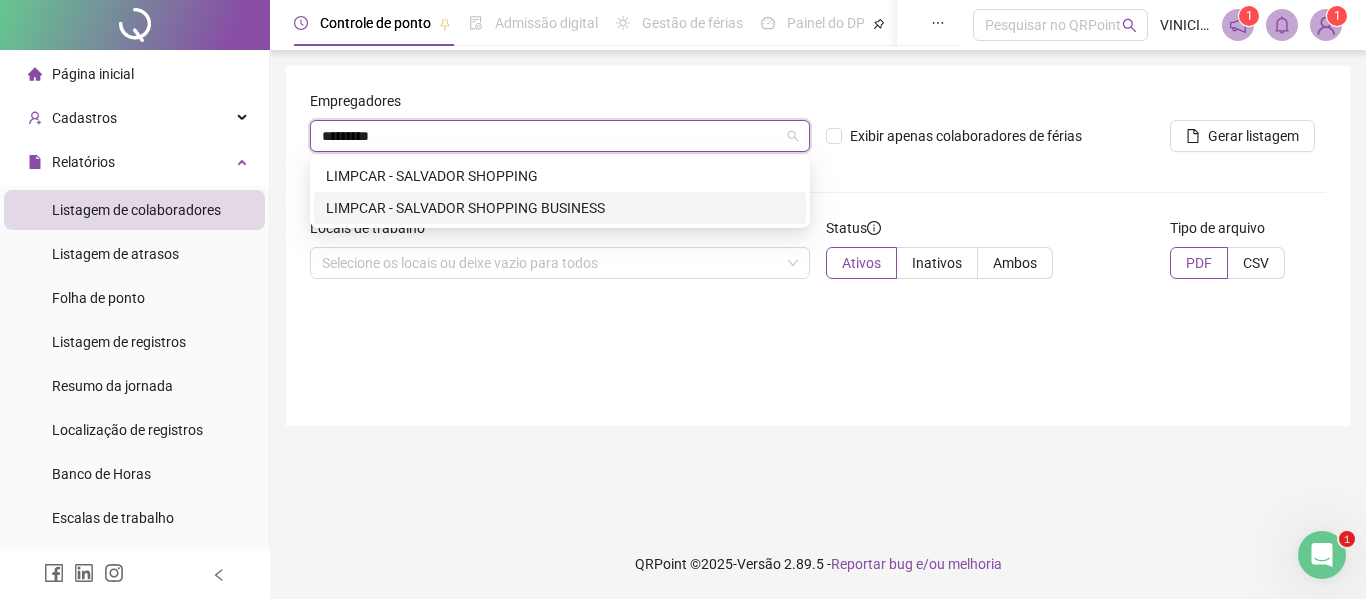 click on "LIMPCAR - SALVADOR SHOPPING BUSINESS" at bounding box center [560, 208] 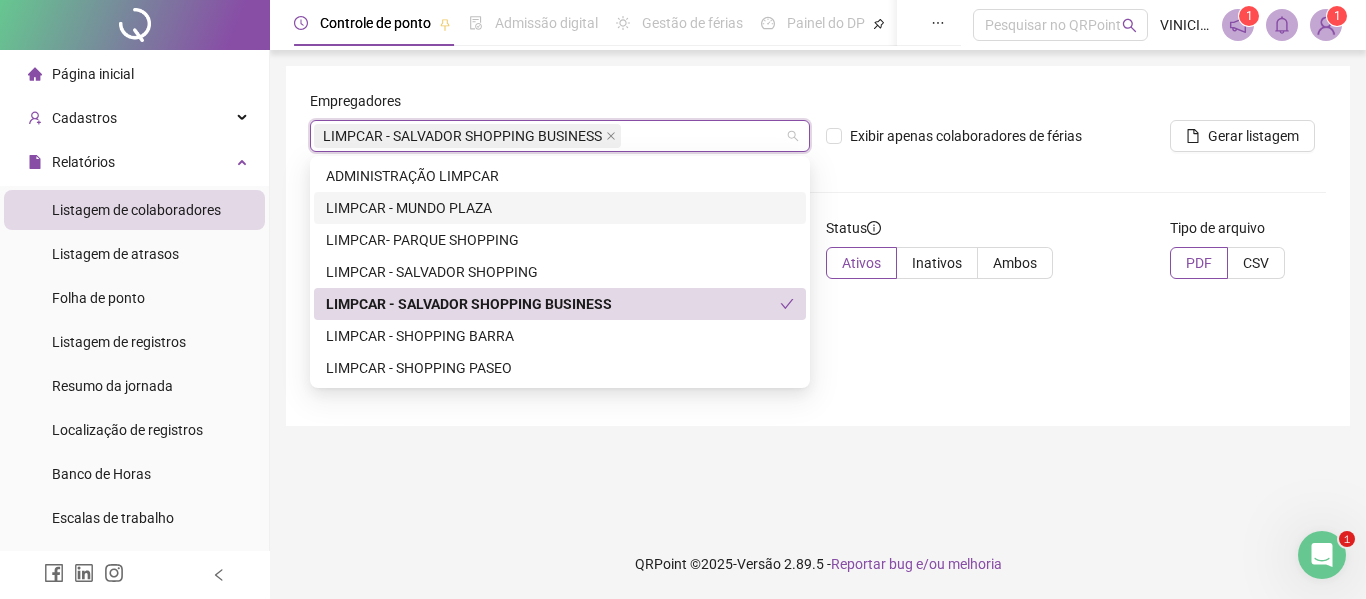 click on "Empregadores LIMPCAR - SALVADOR SHOPPING BUSINESS     Exibir apenas colaboradores de férias   Gerar listagem Locais de trabalho   Selecione os locais ou deixe vazio para todos Status   Ativos Inativos Ambos Tipo de arquivo PDF CSV" at bounding box center (818, 192) 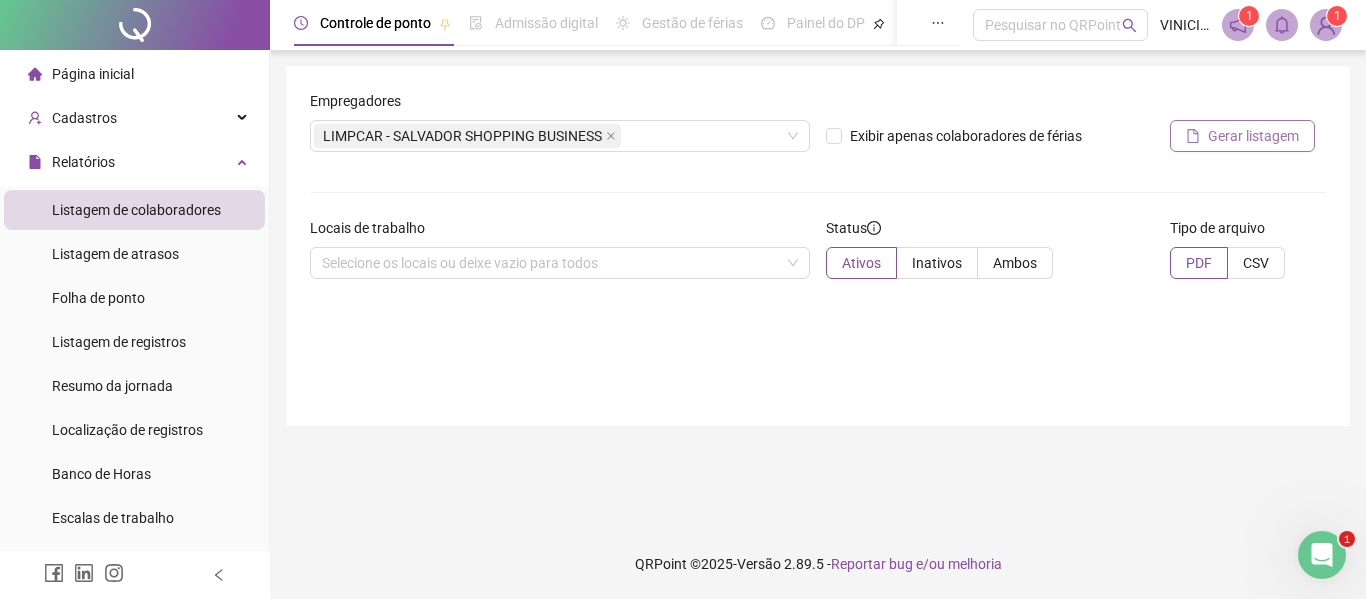 click on "Gerar listagem" at bounding box center [1253, 136] 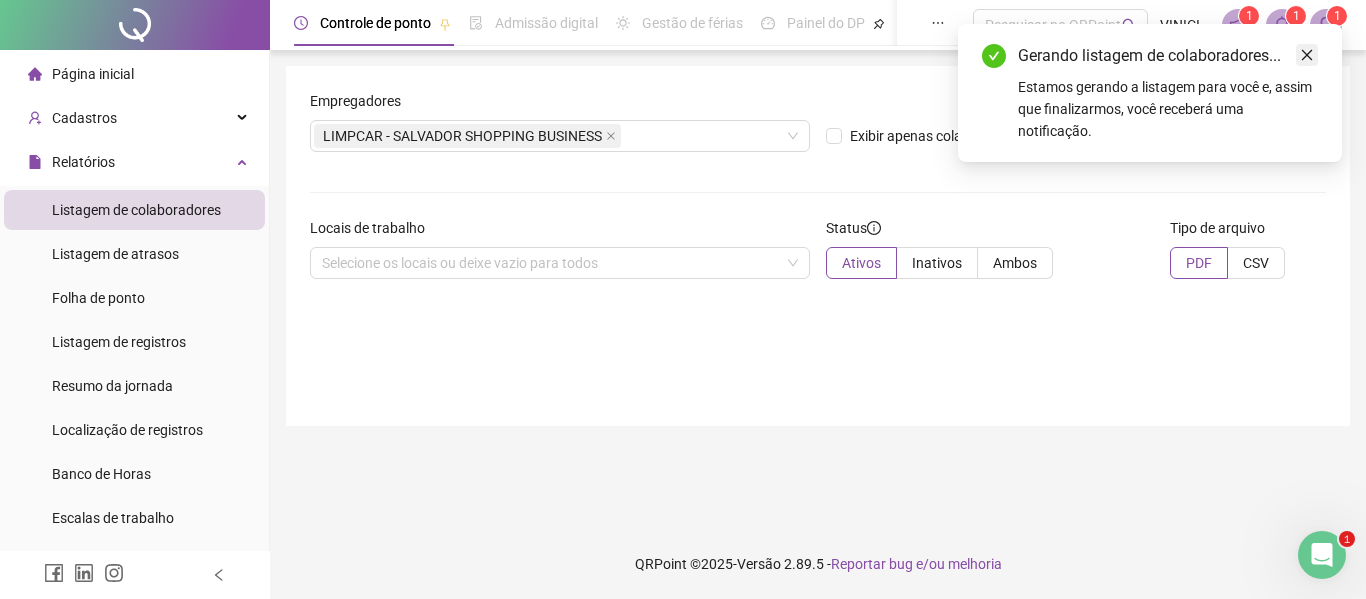 click at bounding box center [1307, 55] 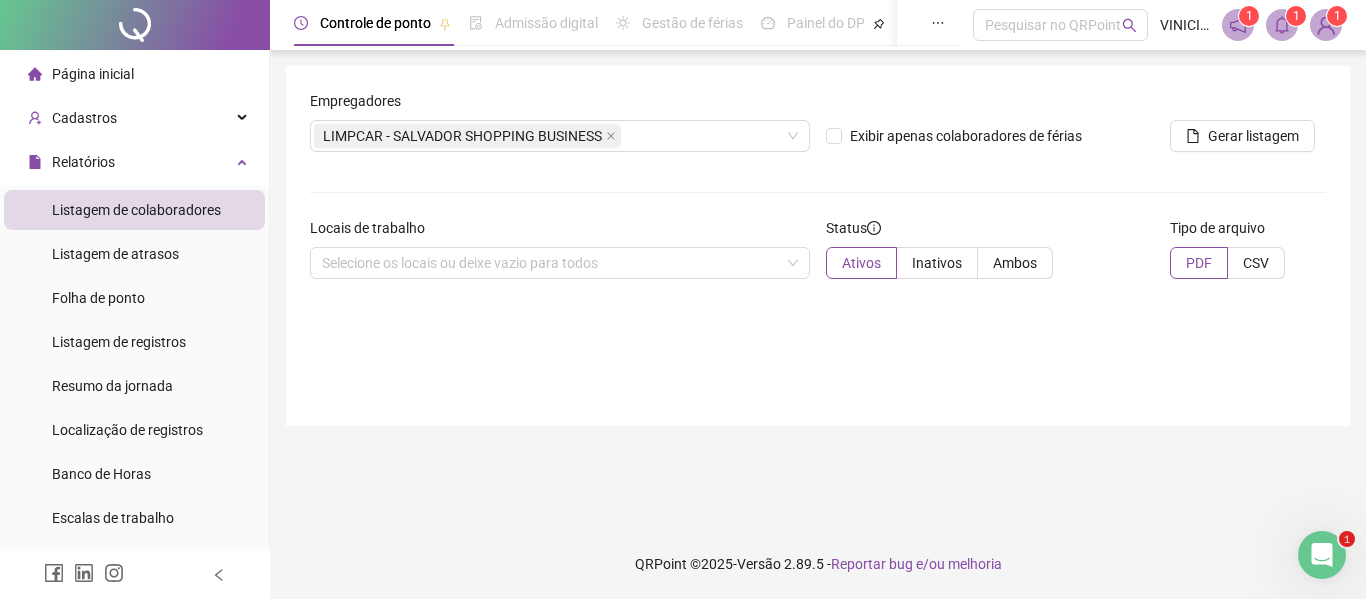 click 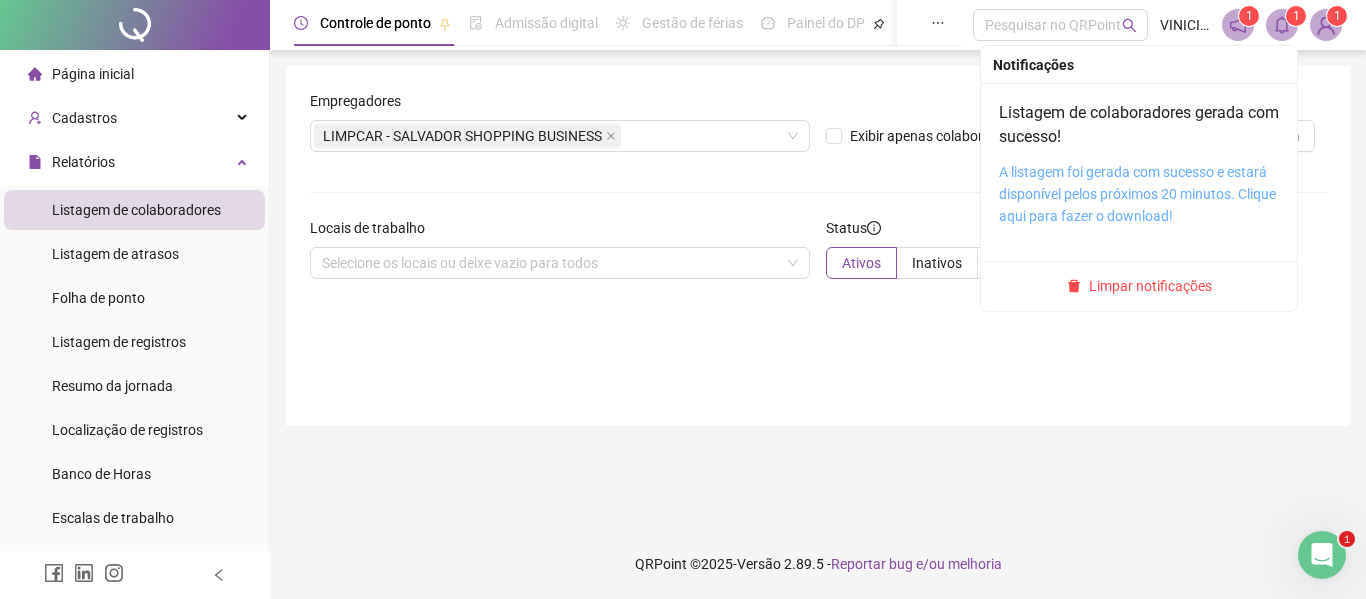 click on "A listagem foi gerada com sucesso e estará disponível pelos próximos 20 minutos.
Clique aqui para fazer o download!" at bounding box center (1137, 194) 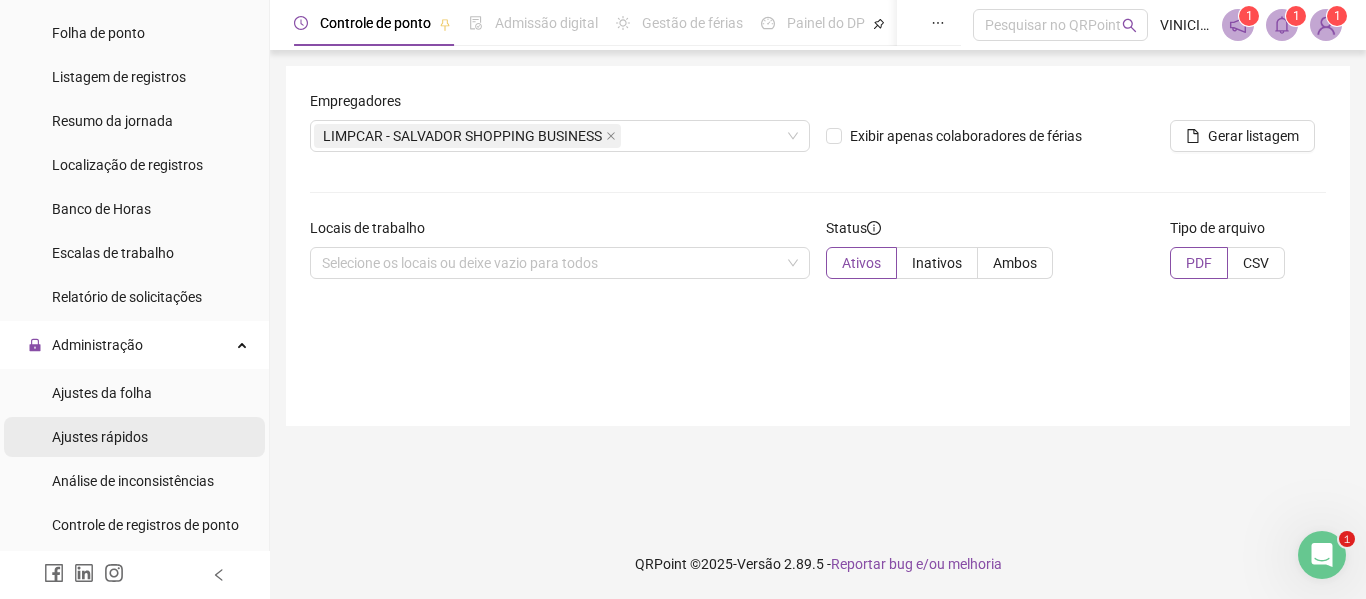 scroll, scrollTop: 300, scrollLeft: 0, axis: vertical 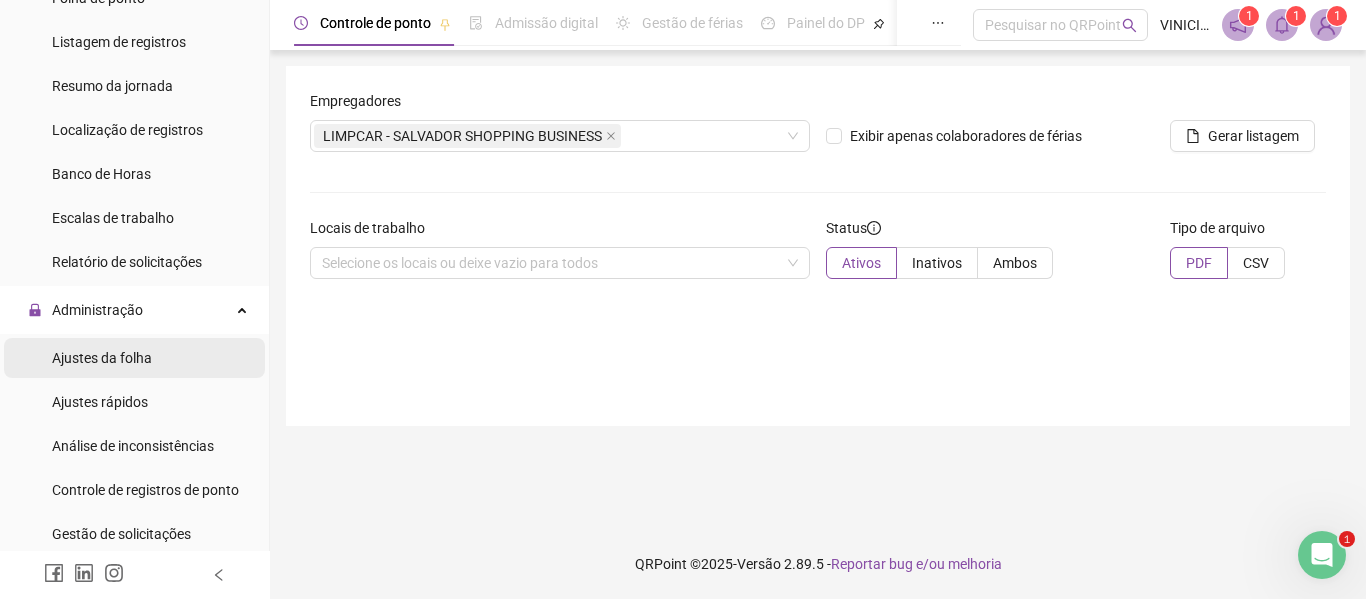 click on "Ajustes da folha" at bounding box center (102, 358) 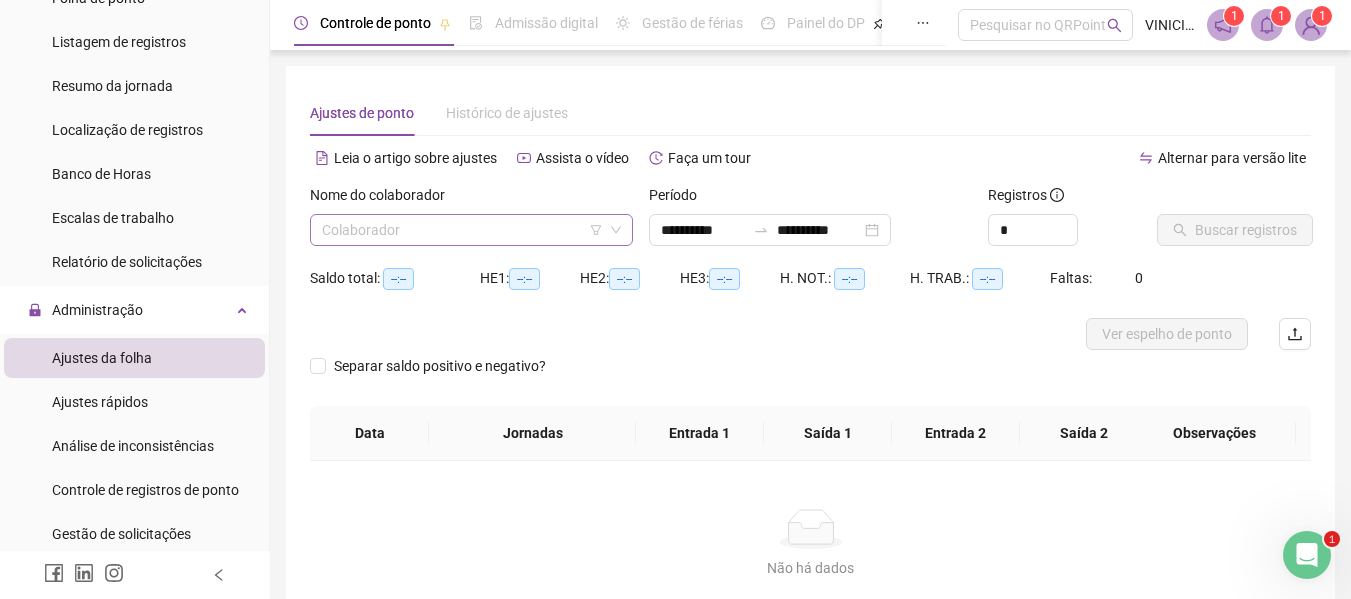 click at bounding box center [462, 230] 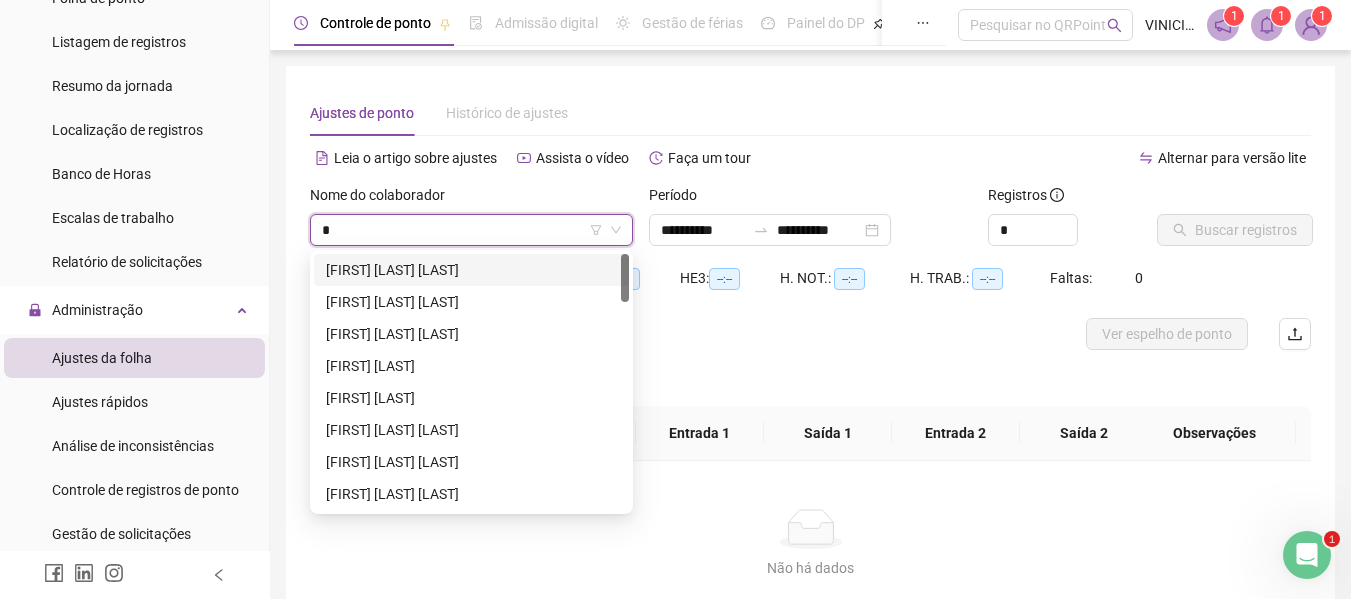 type on "**" 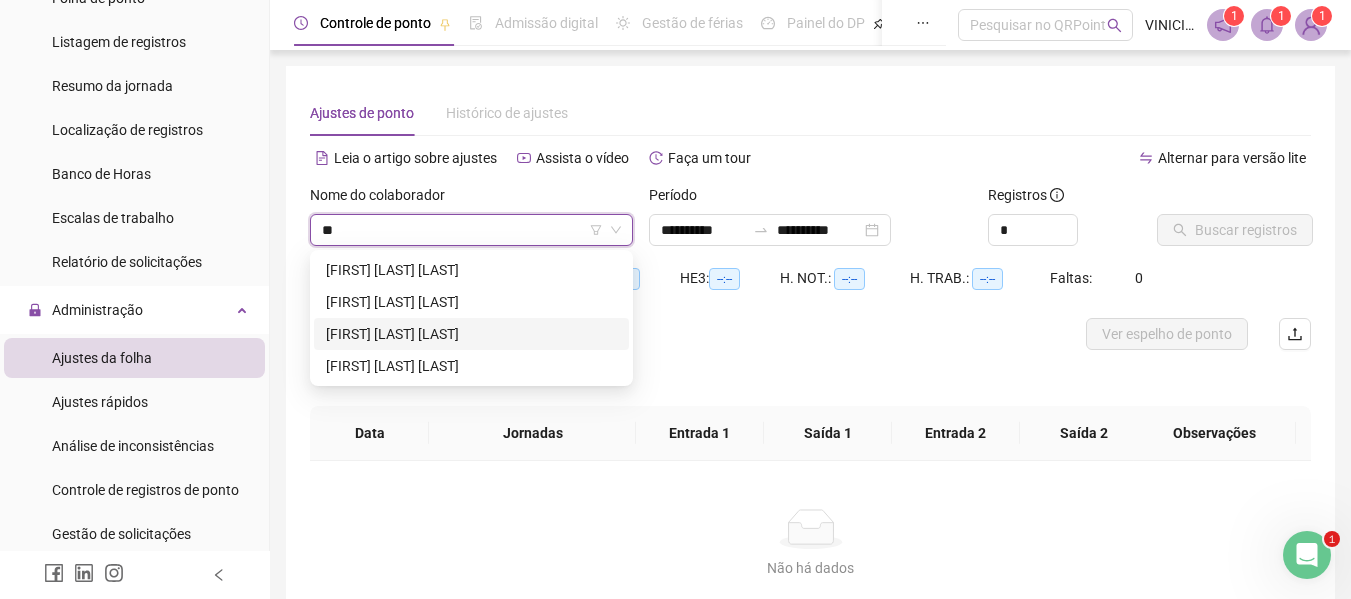 click on "[FIRST] [LAST] [LAST]" at bounding box center [471, 334] 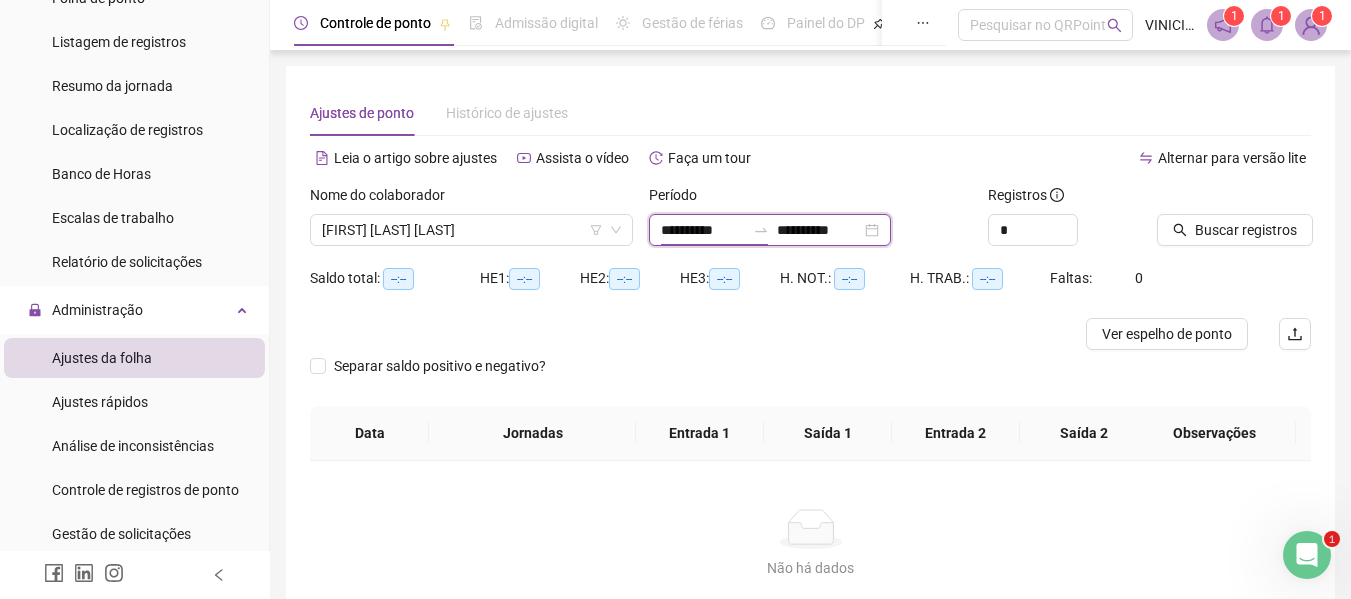 click on "**********" at bounding box center [703, 230] 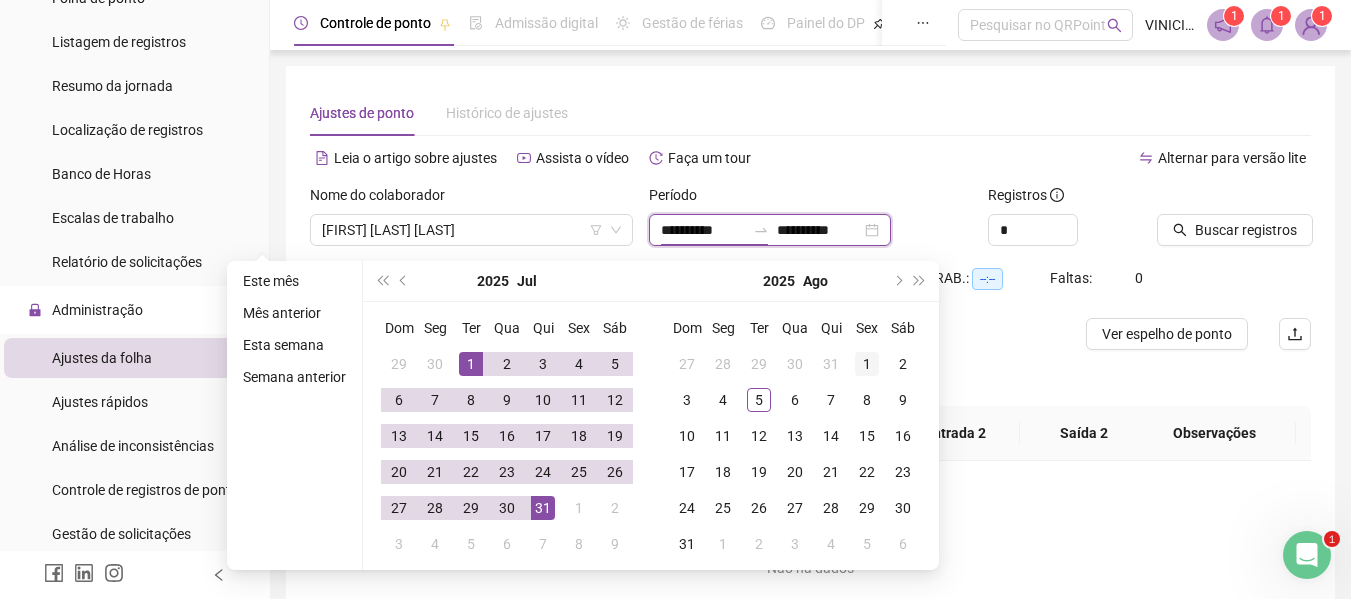 type on "**********" 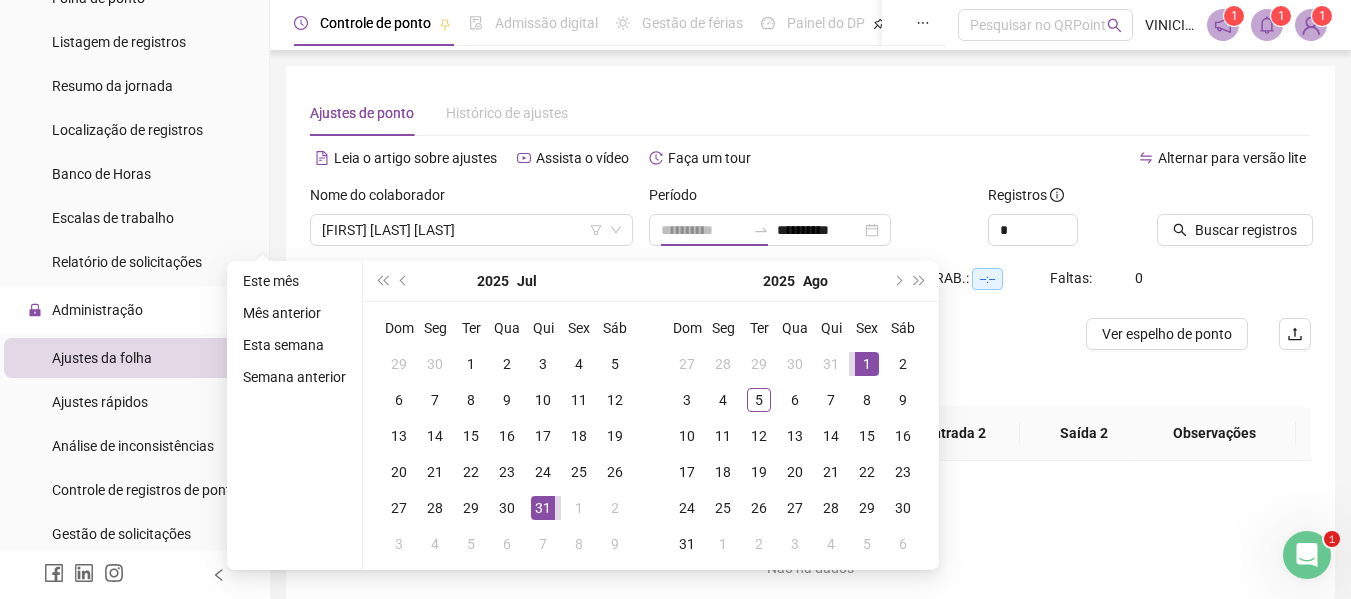 click on "1" at bounding box center [867, 364] 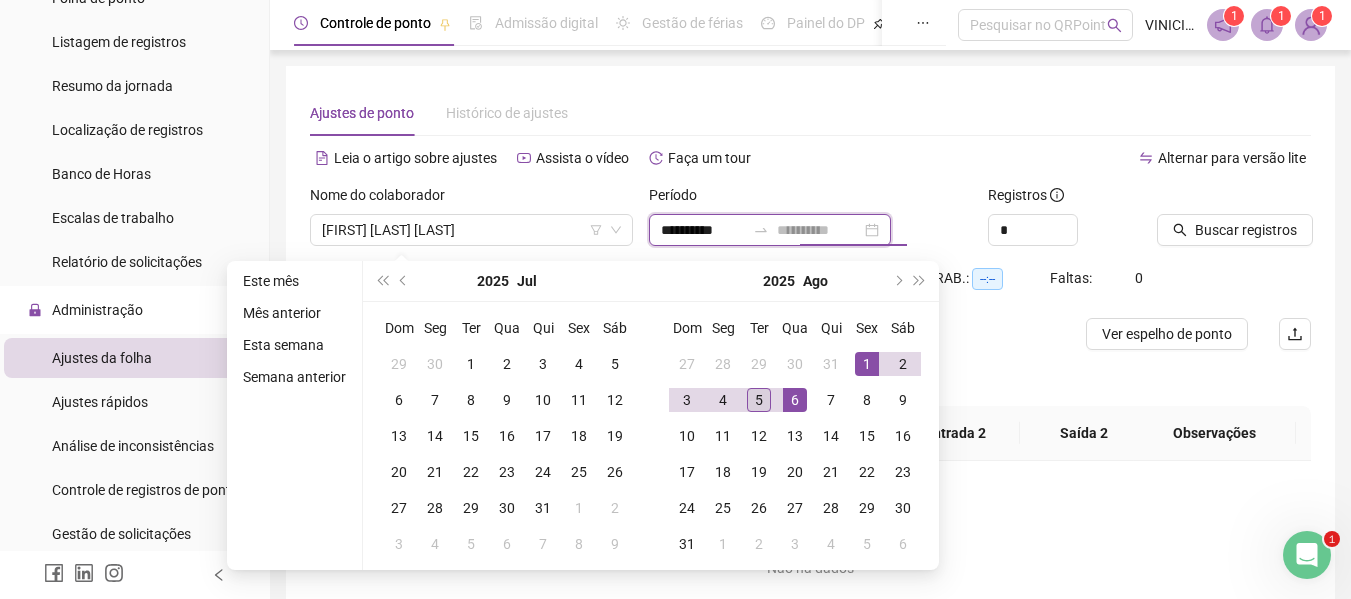 type on "**********" 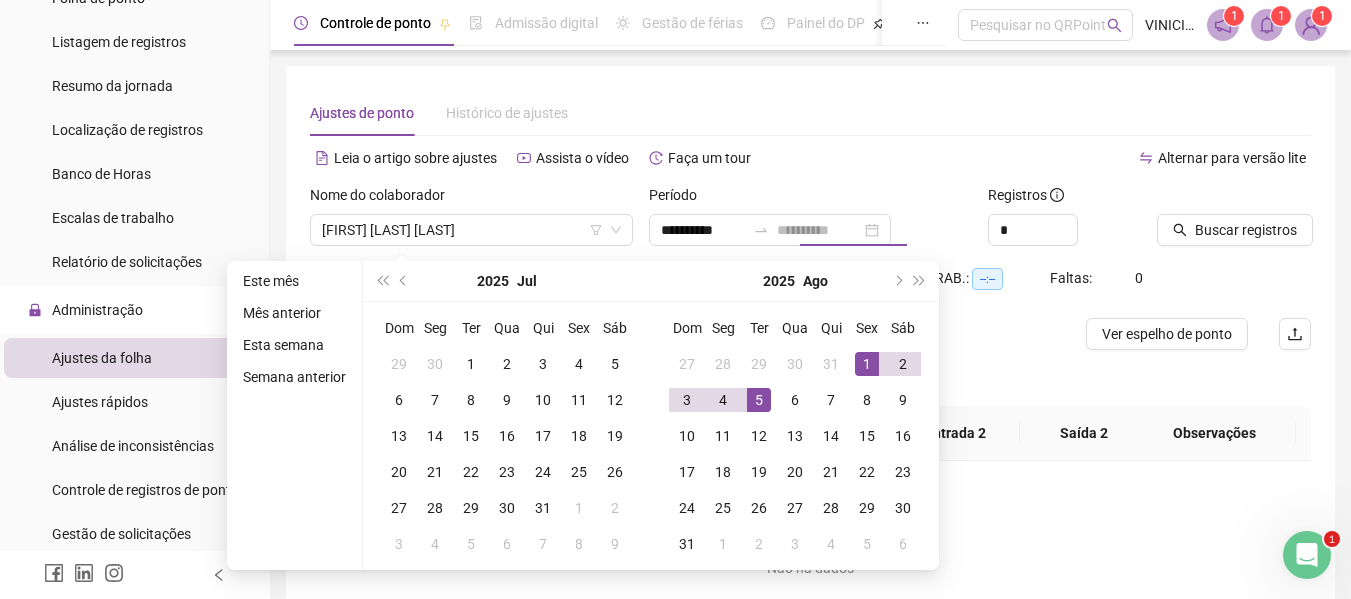 click on "5" at bounding box center [759, 400] 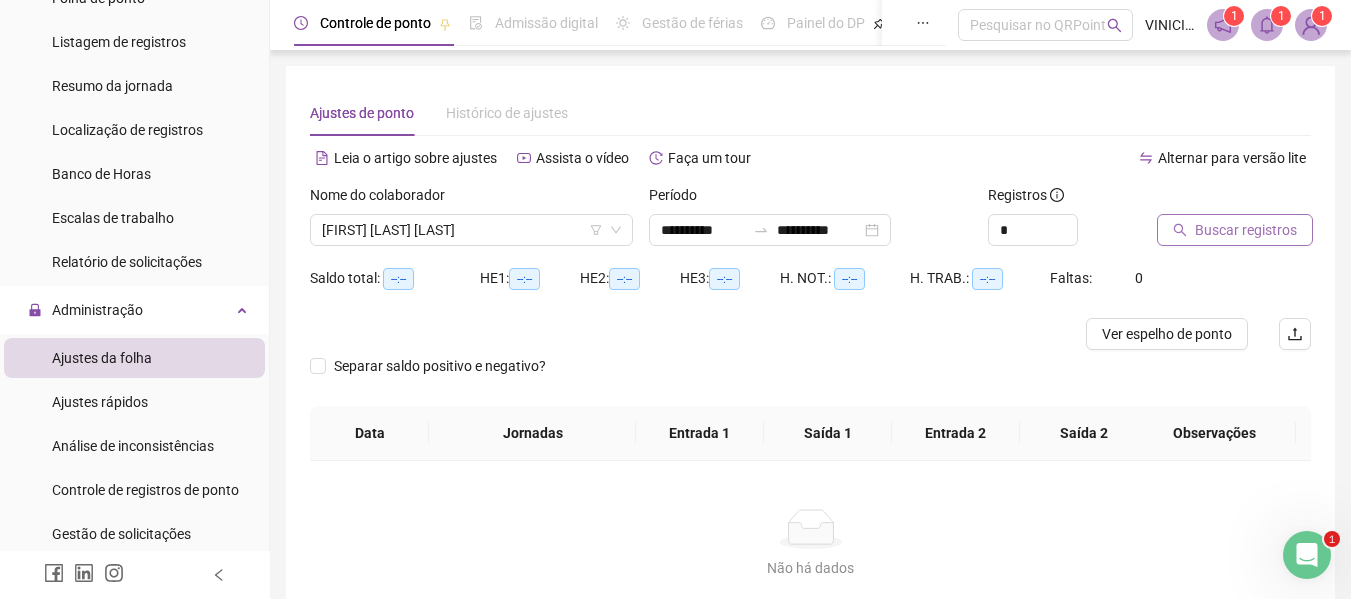 click on "Buscar registros" at bounding box center (1246, 230) 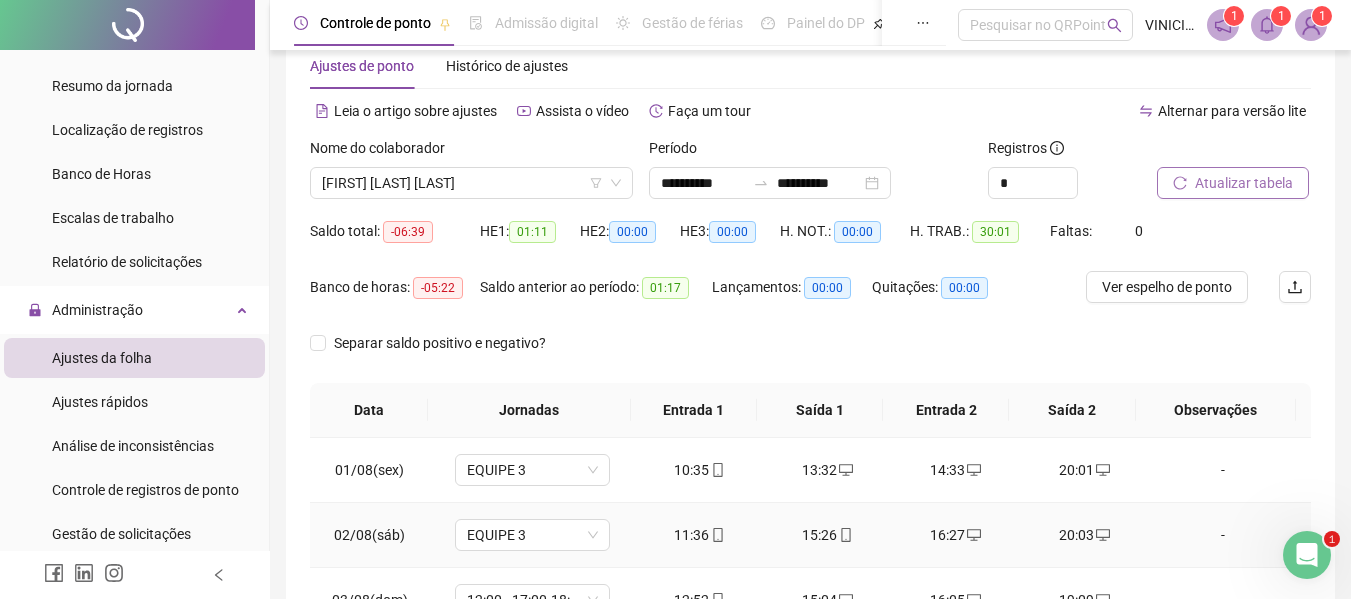 scroll, scrollTop: 21, scrollLeft: 0, axis: vertical 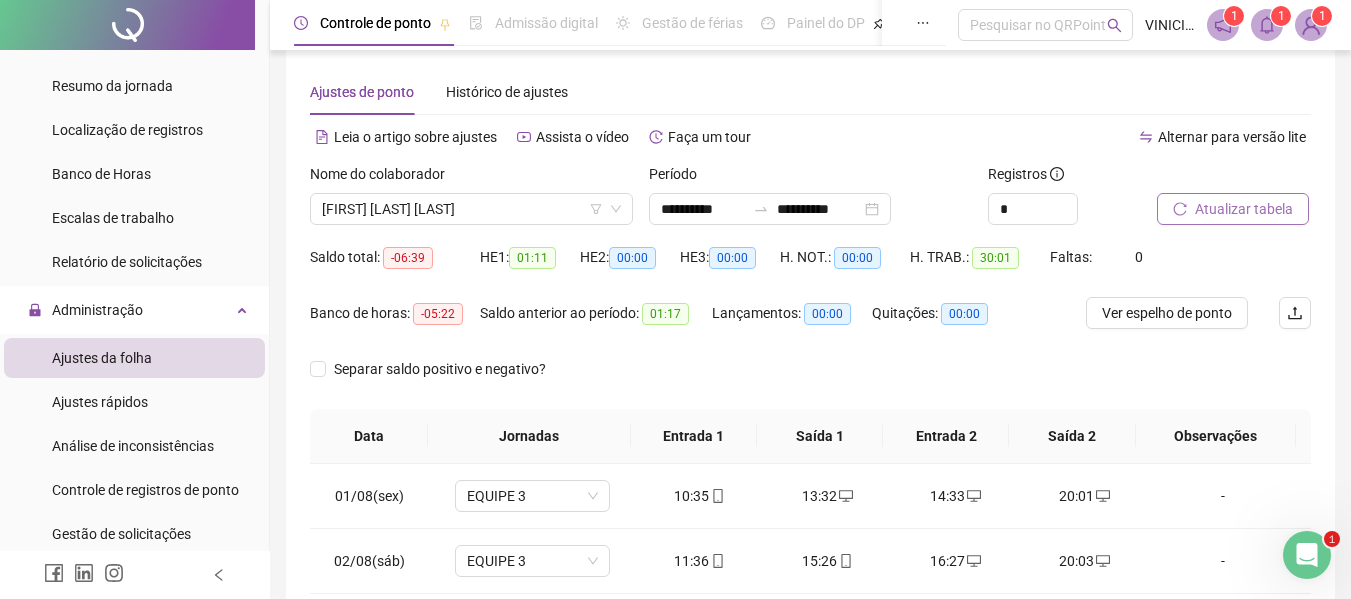 click on "Atualizar tabela" at bounding box center [1244, 209] 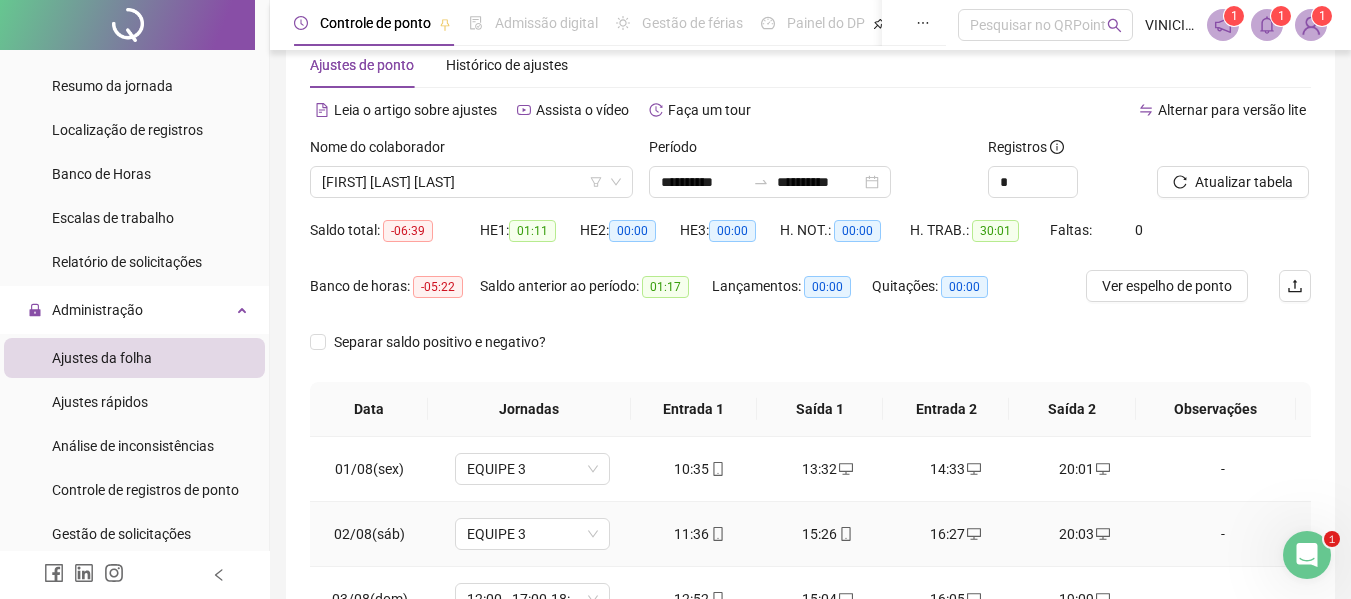 scroll, scrollTop: 21, scrollLeft: 0, axis: vertical 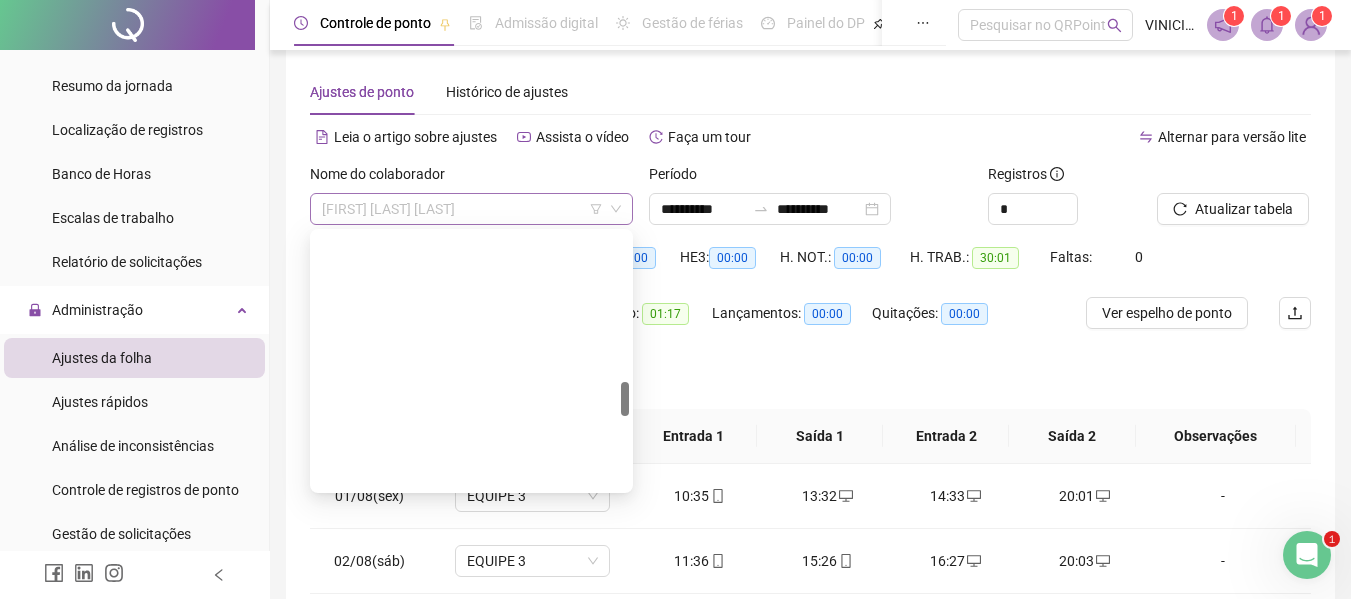 click on "[FIRST] [LAST] [LAST]" at bounding box center [471, 209] 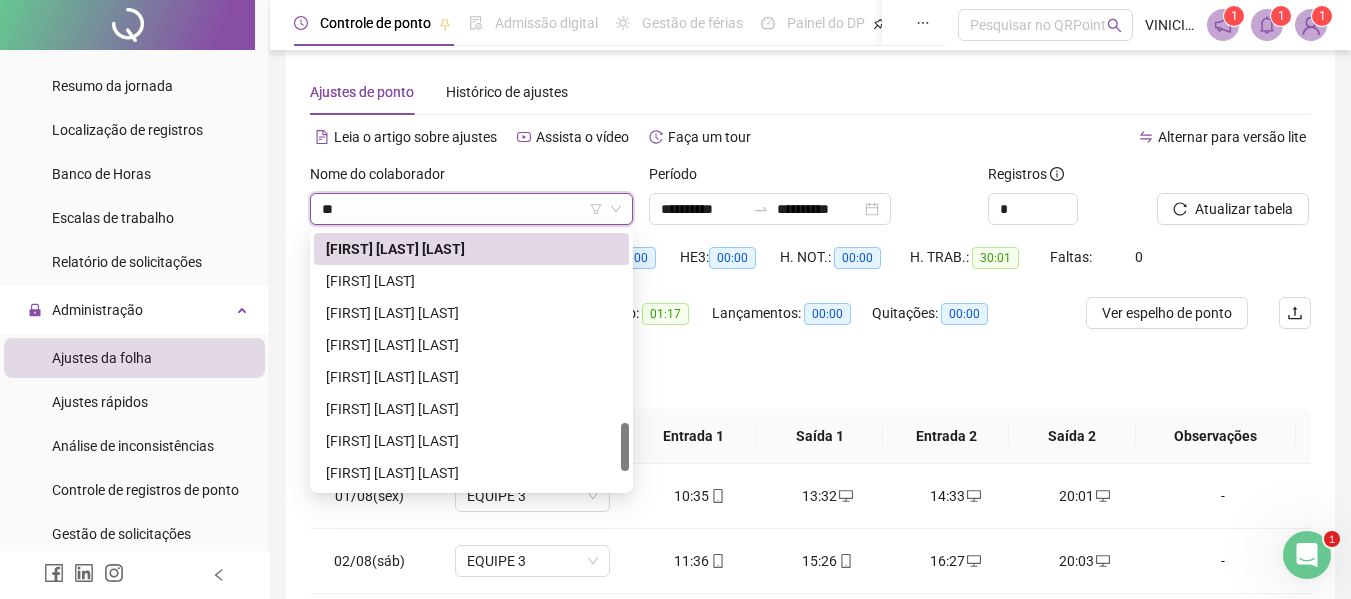 scroll, scrollTop: 0, scrollLeft: 0, axis: both 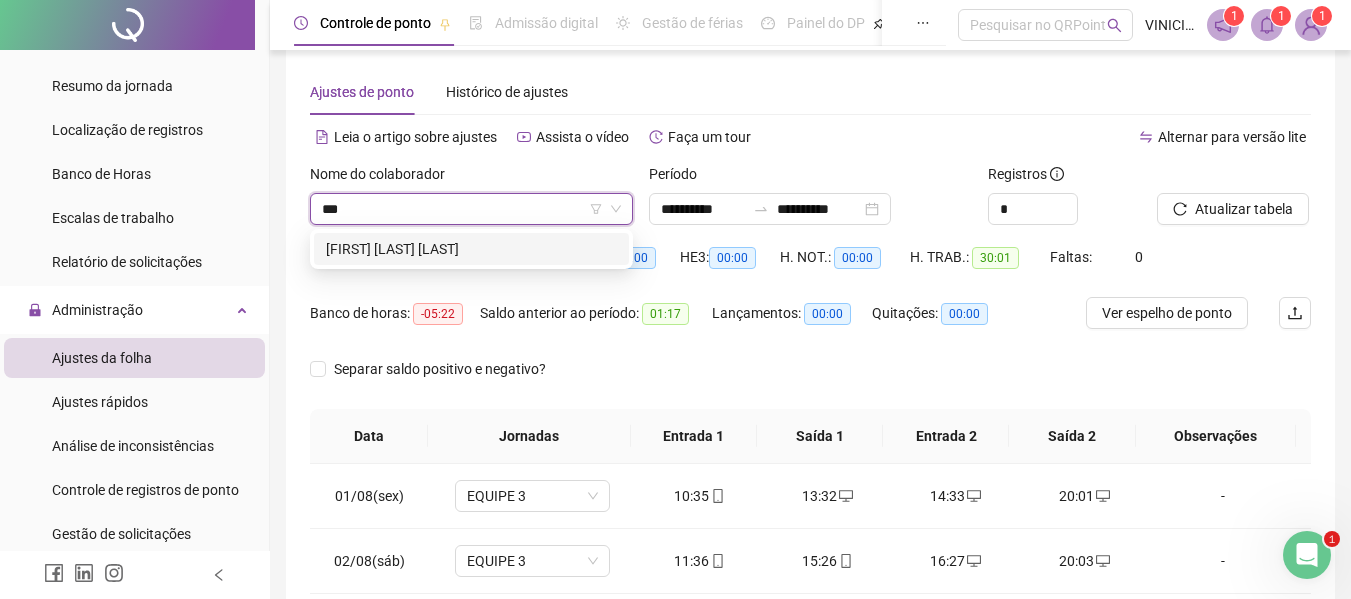 type on "****" 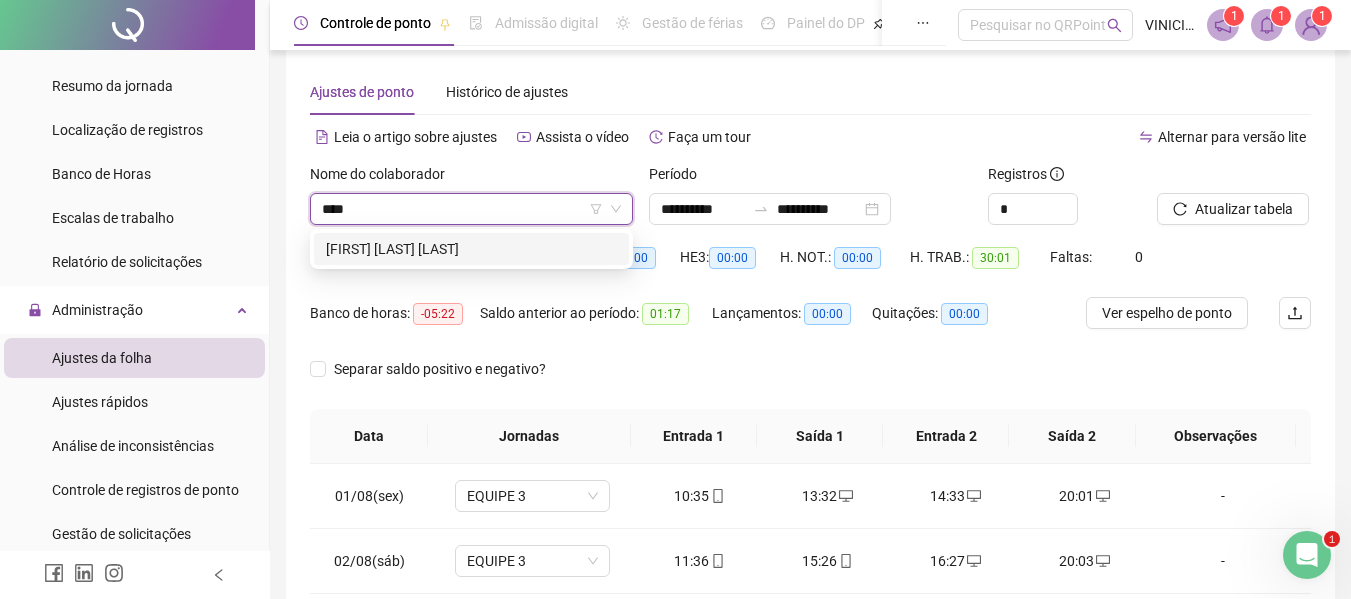click on "[FIRST] [LAST] [LAST]" at bounding box center [471, 249] 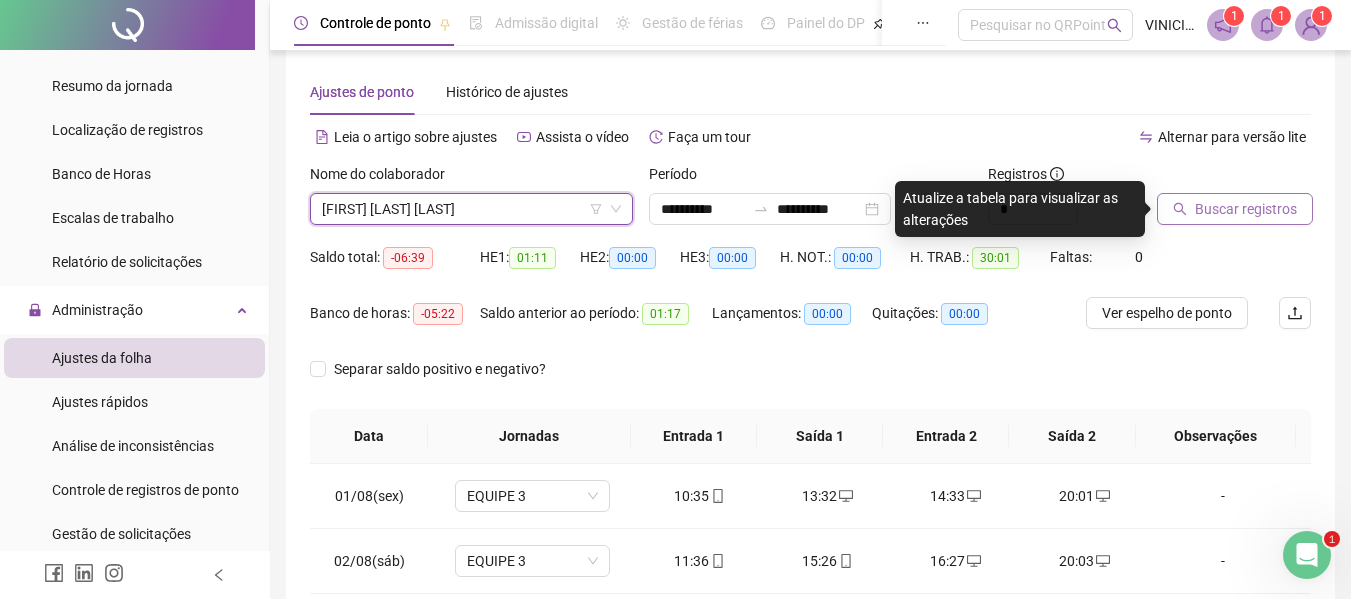 click on "Buscar registros" at bounding box center [1235, 209] 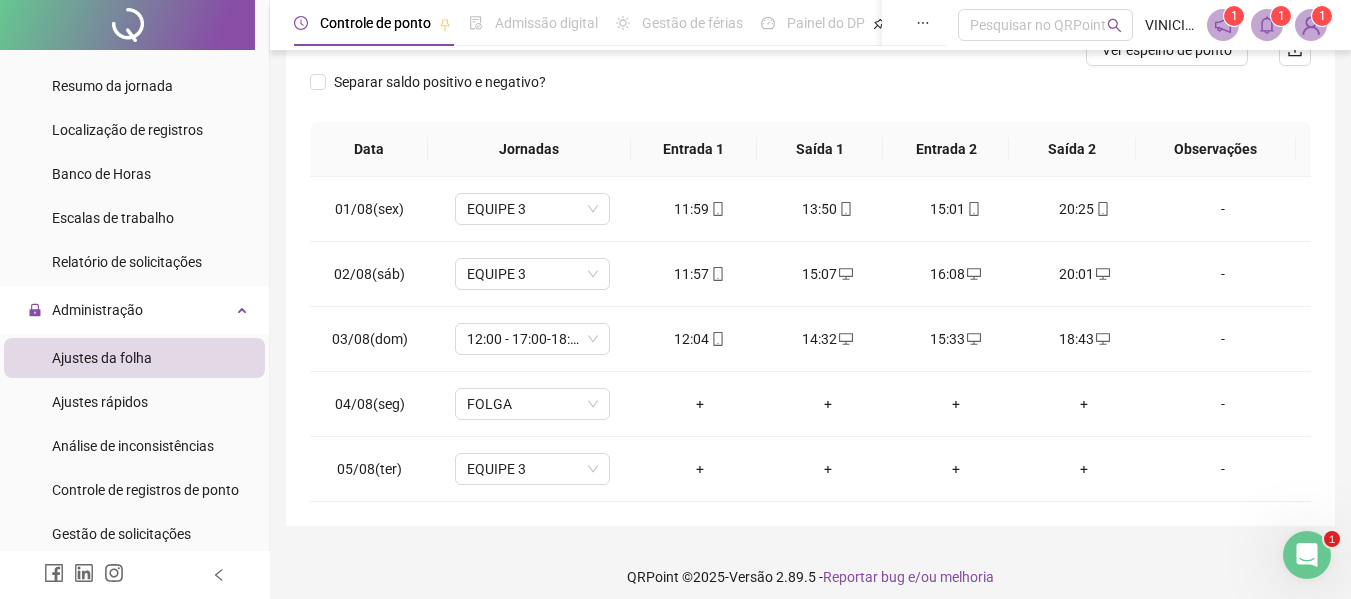 scroll, scrollTop: 297, scrollLeft: 0, axis: vertical 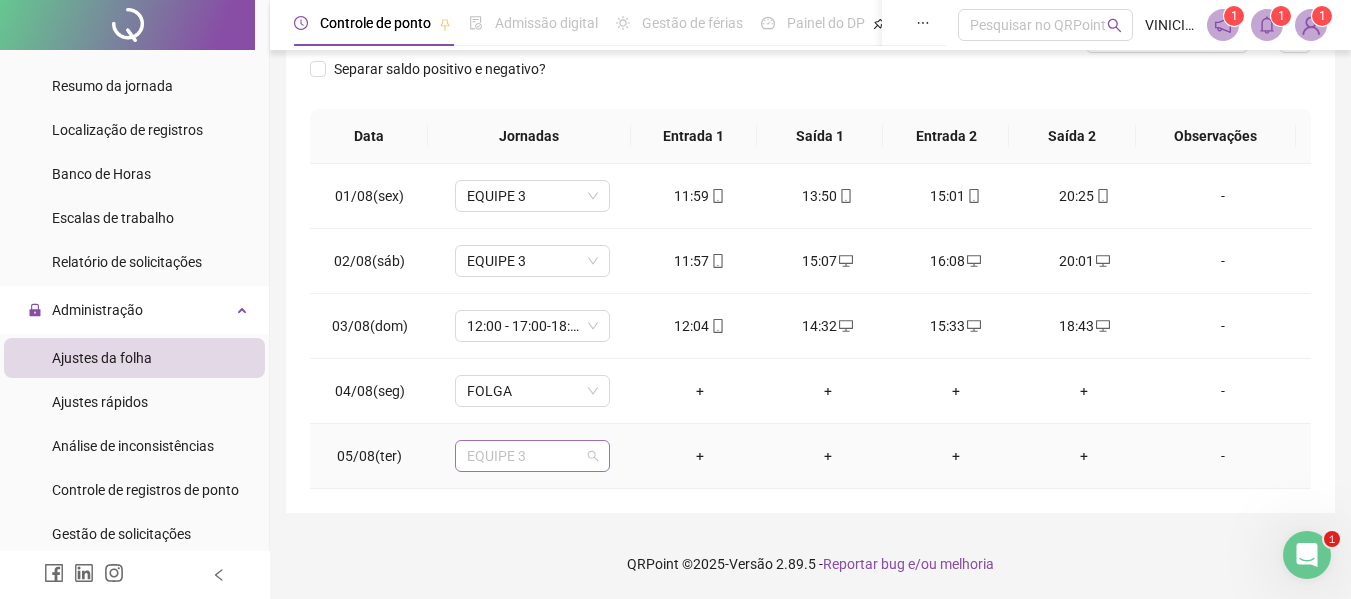 click on "EQUIPE 3" at bounding box center [532, 456] 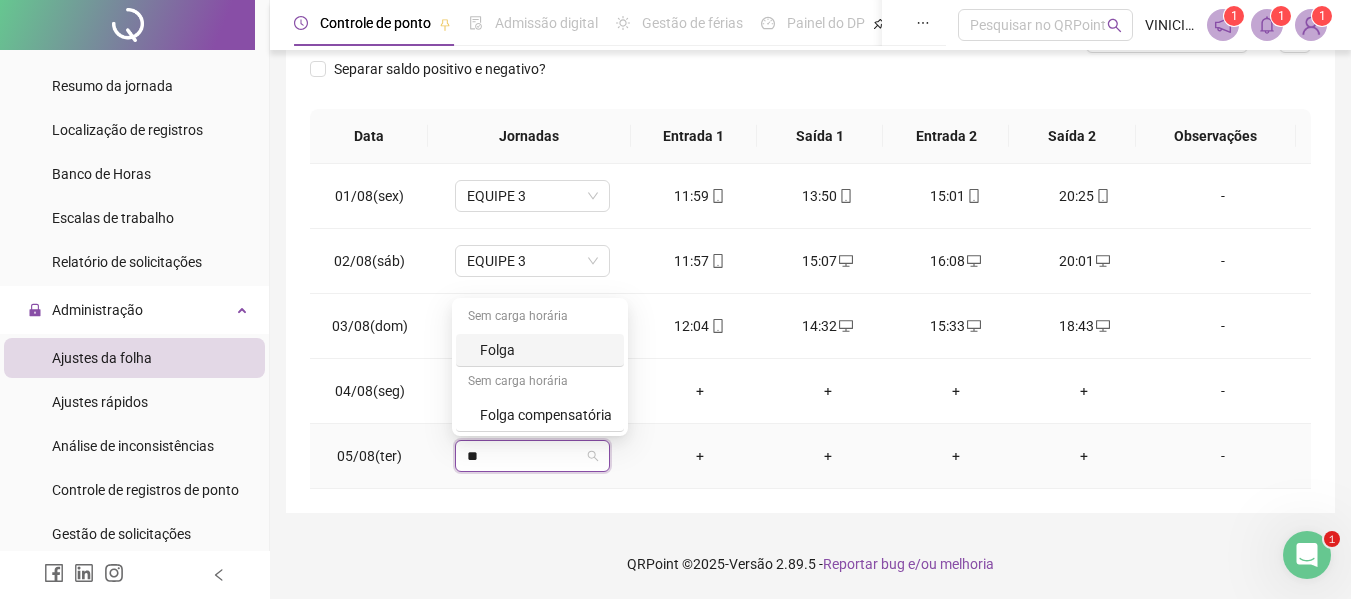 type on "***" 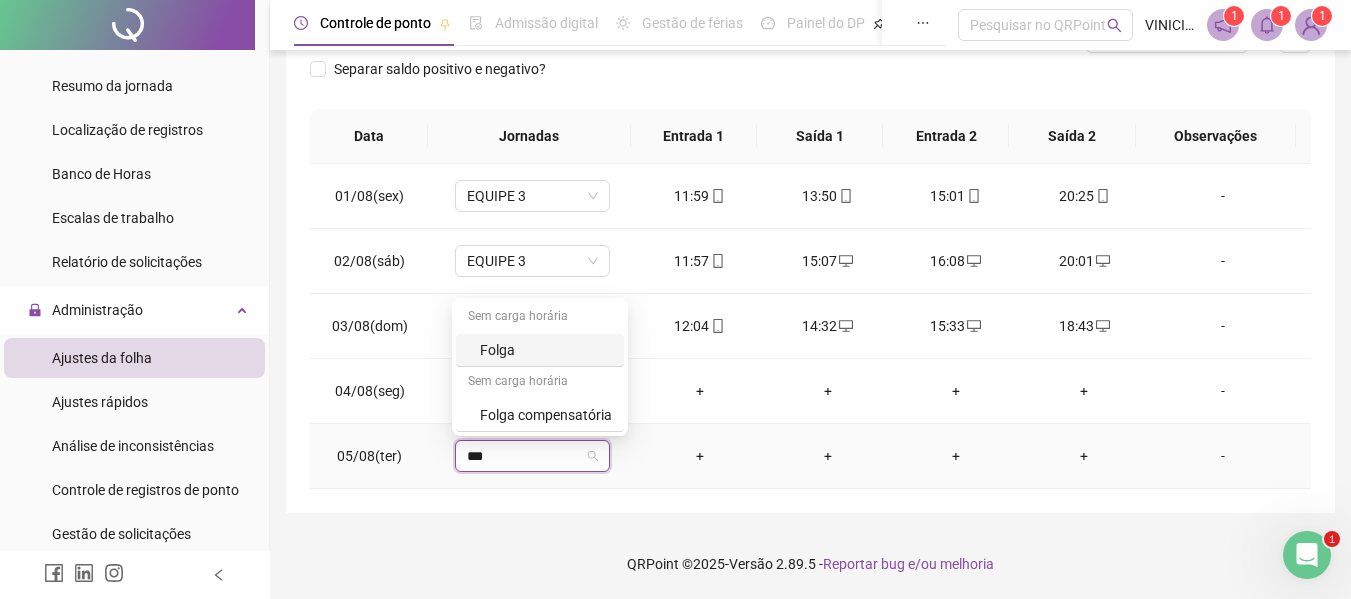 click on "Folga" at bounding box center (546, 350) 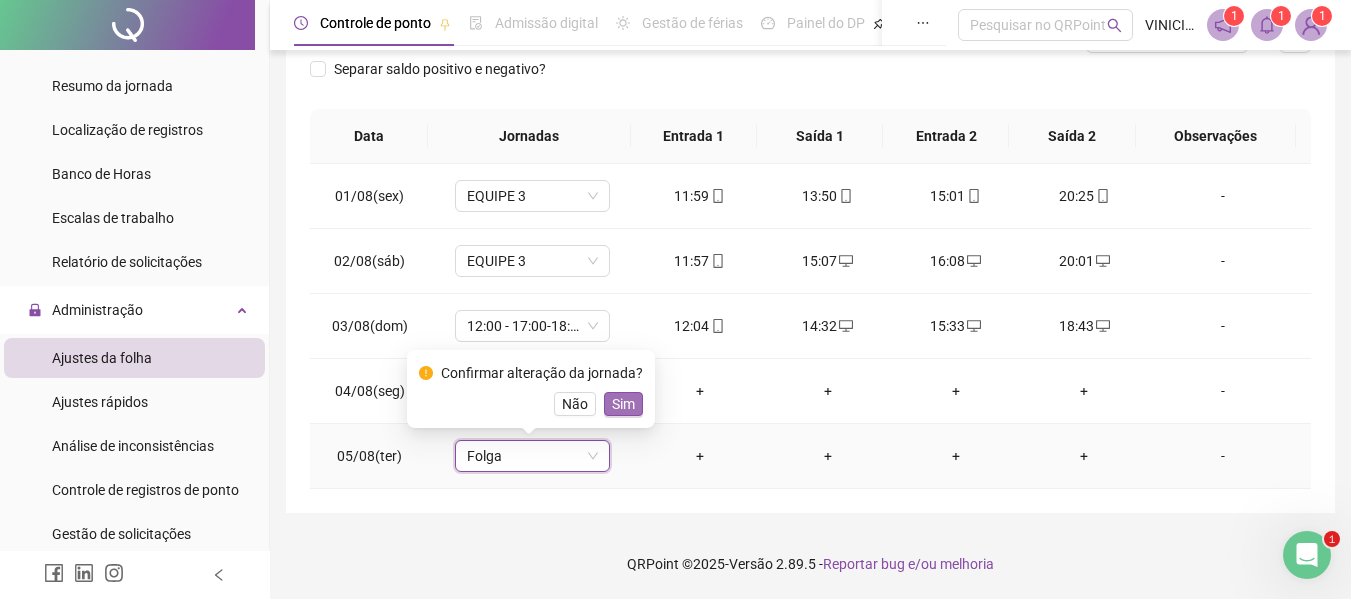 click on "Sim" at bounding box center (623, 404) 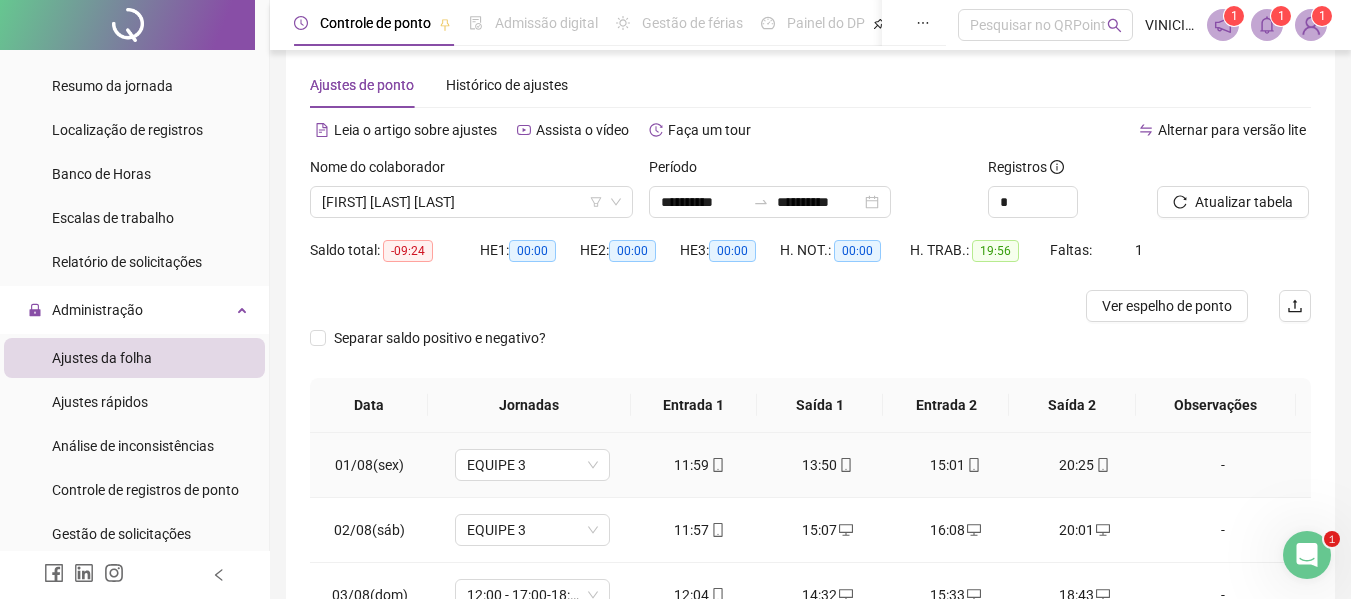 scroll, scrollTop: 0, scrollLeft: 0, axis: both 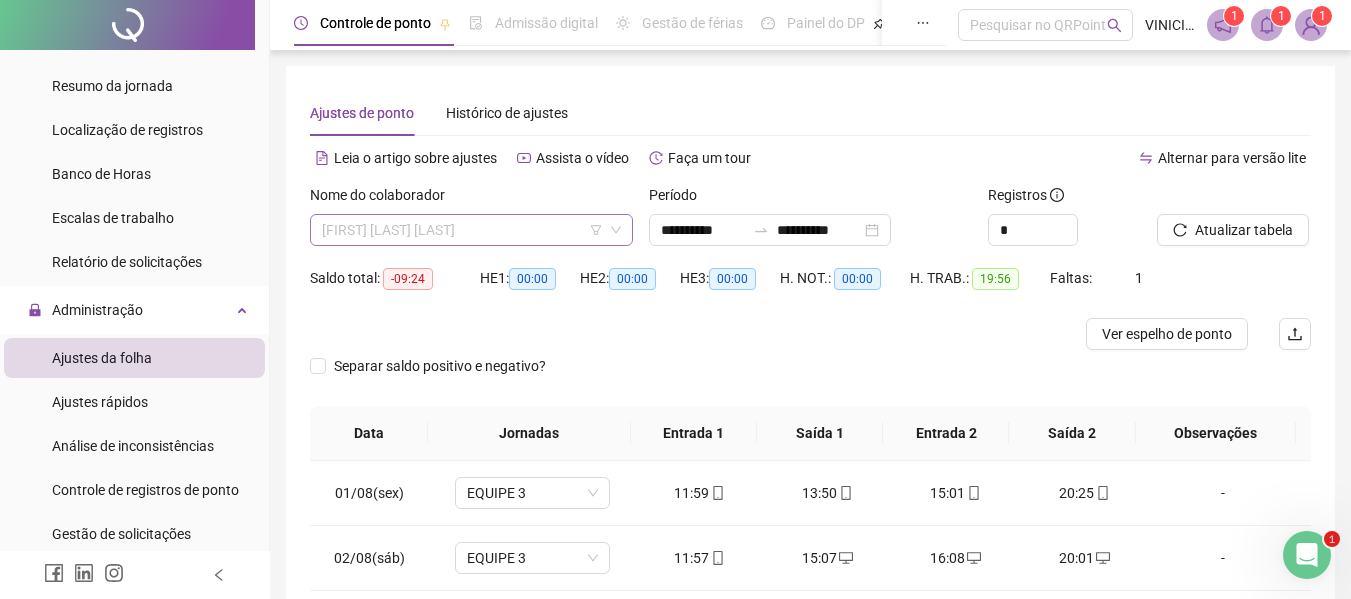 click on "[FIRST] [LAST] [LAST]" at bounding box center (471, 230) 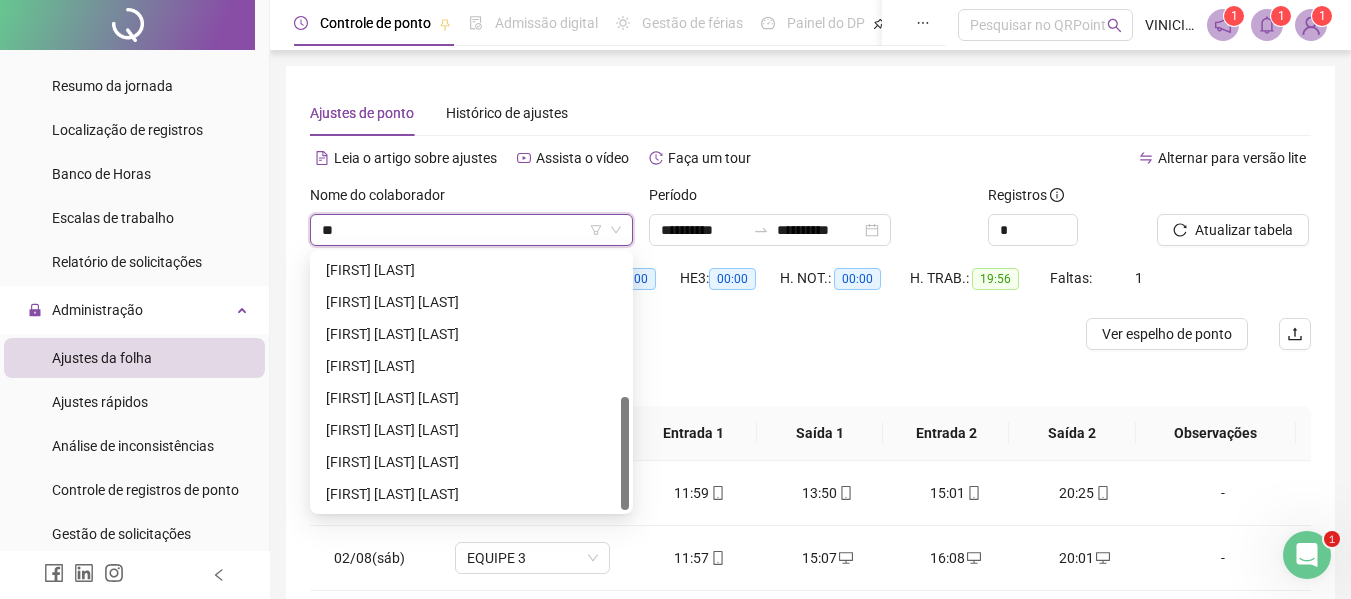 scroll, scrollTop: 0, scrollLeft: 0, axis: both 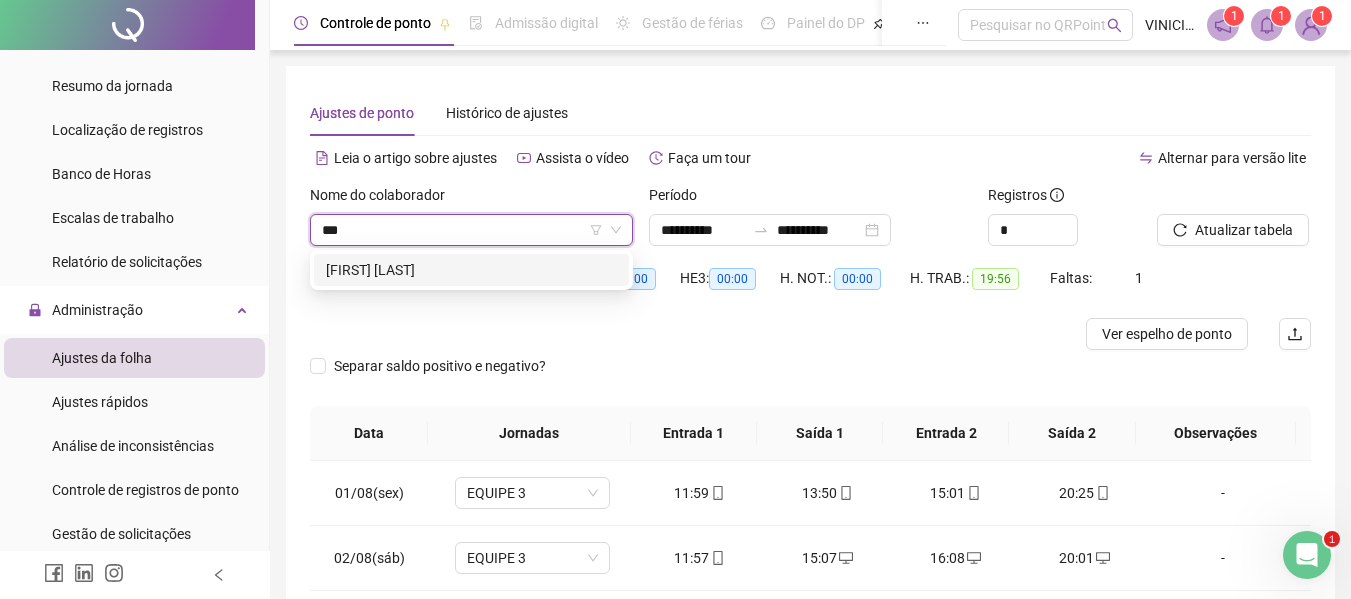 type on "***" 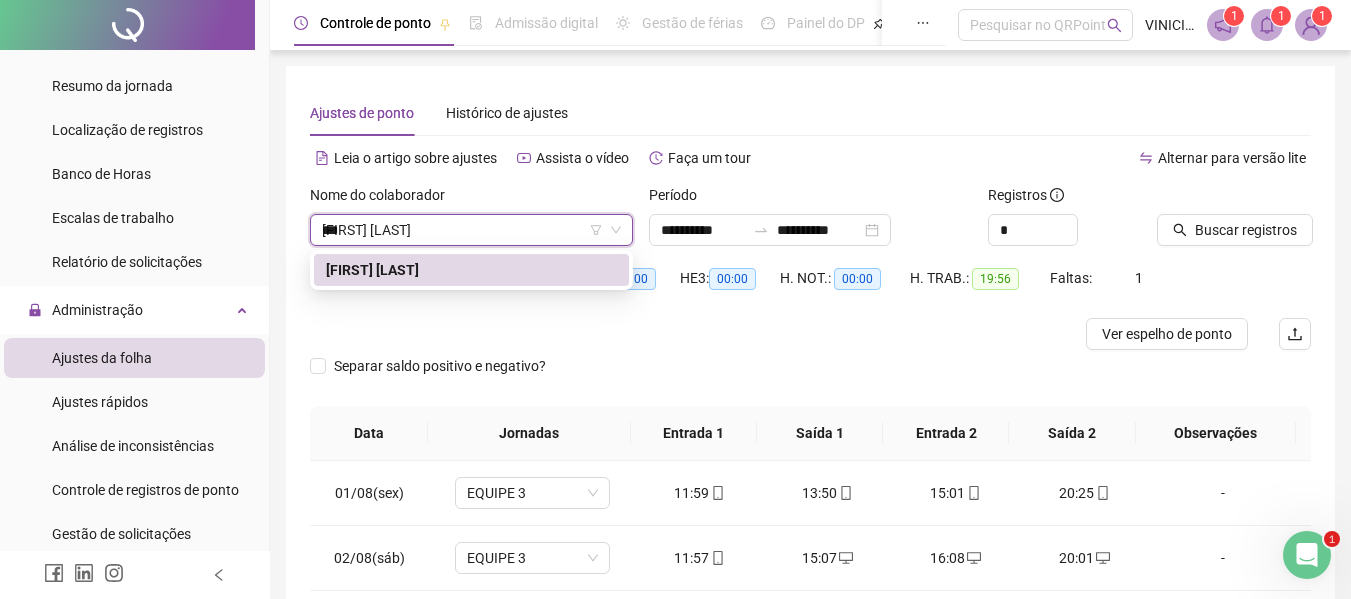 type 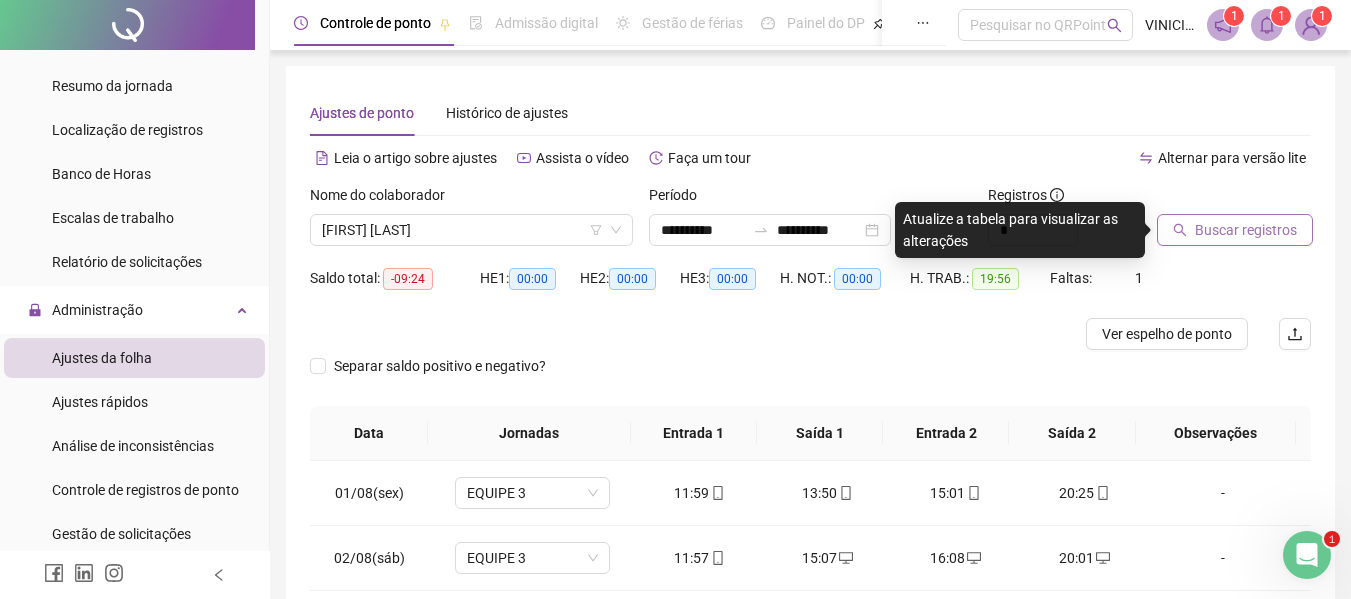click on "Buscar registros" at bounding box center (1246, 230) 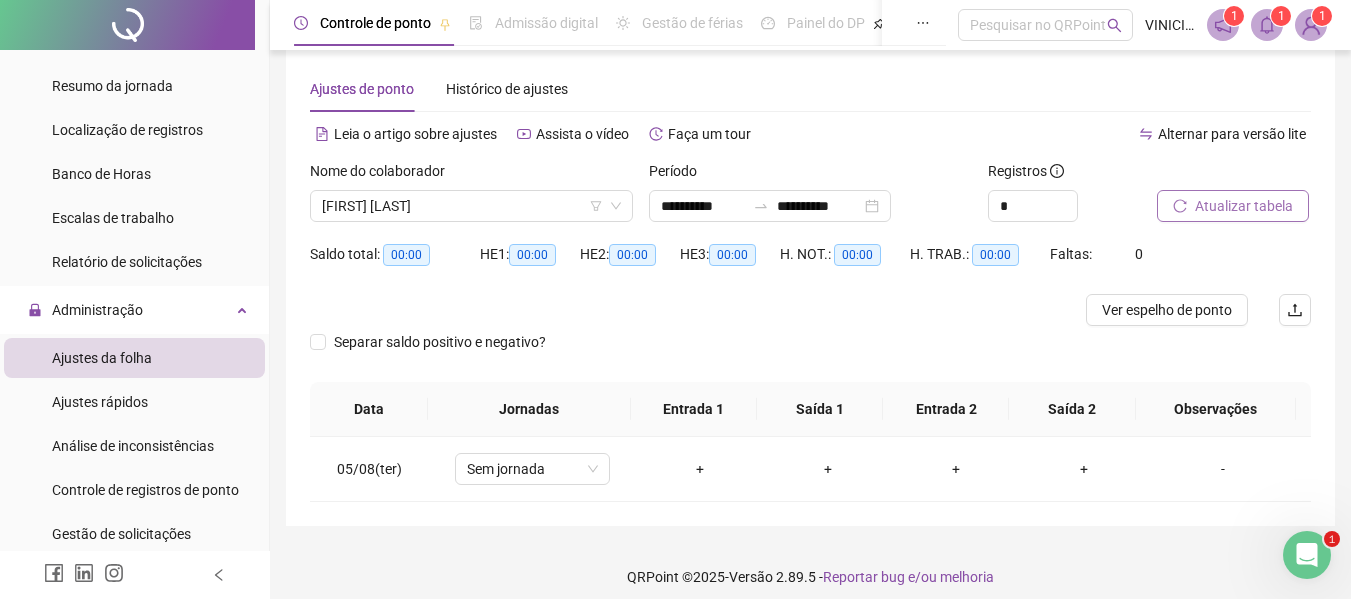scroll, scrollTop: 37, scrollLeft: 0, axis: vertical 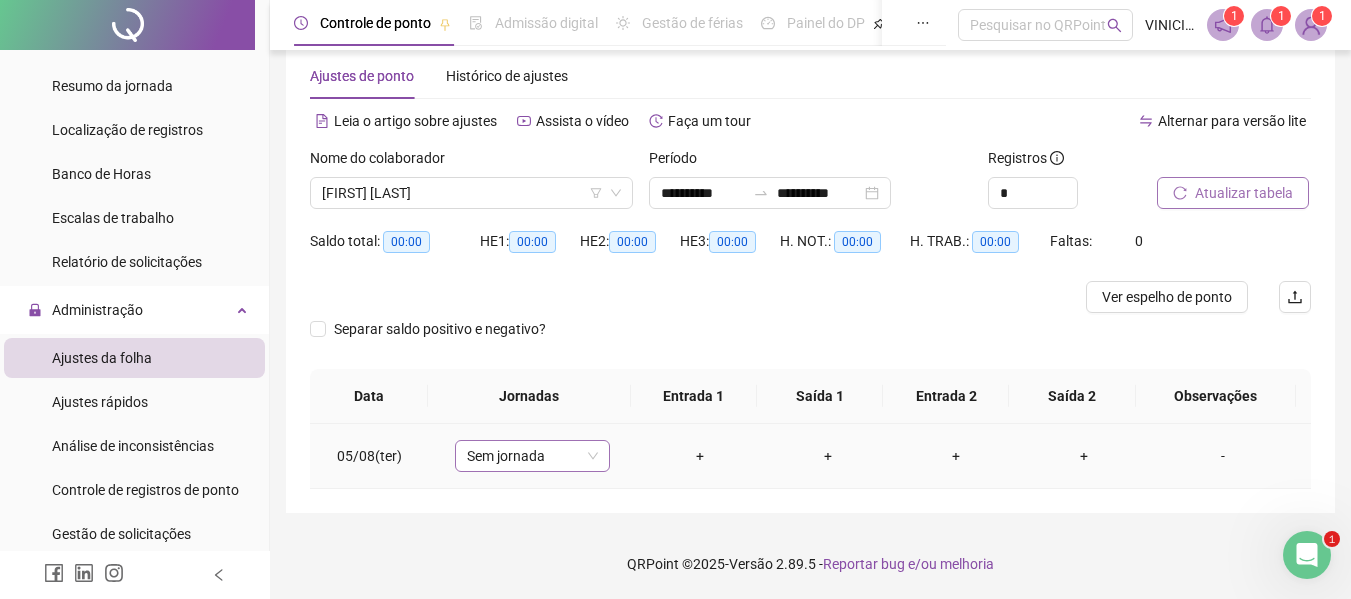 click on "Sem jornada" at bounding box center (532, 456) 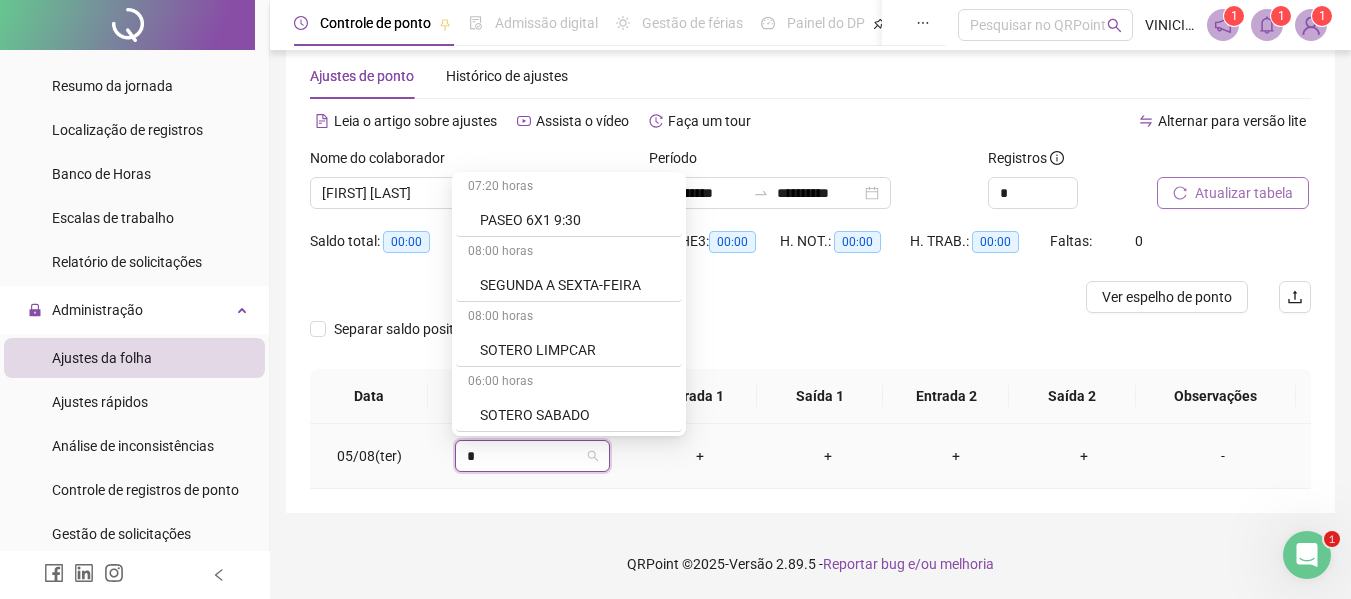 scroll, scrollTop: 1369, scrollLeft: 0, axis: vertical 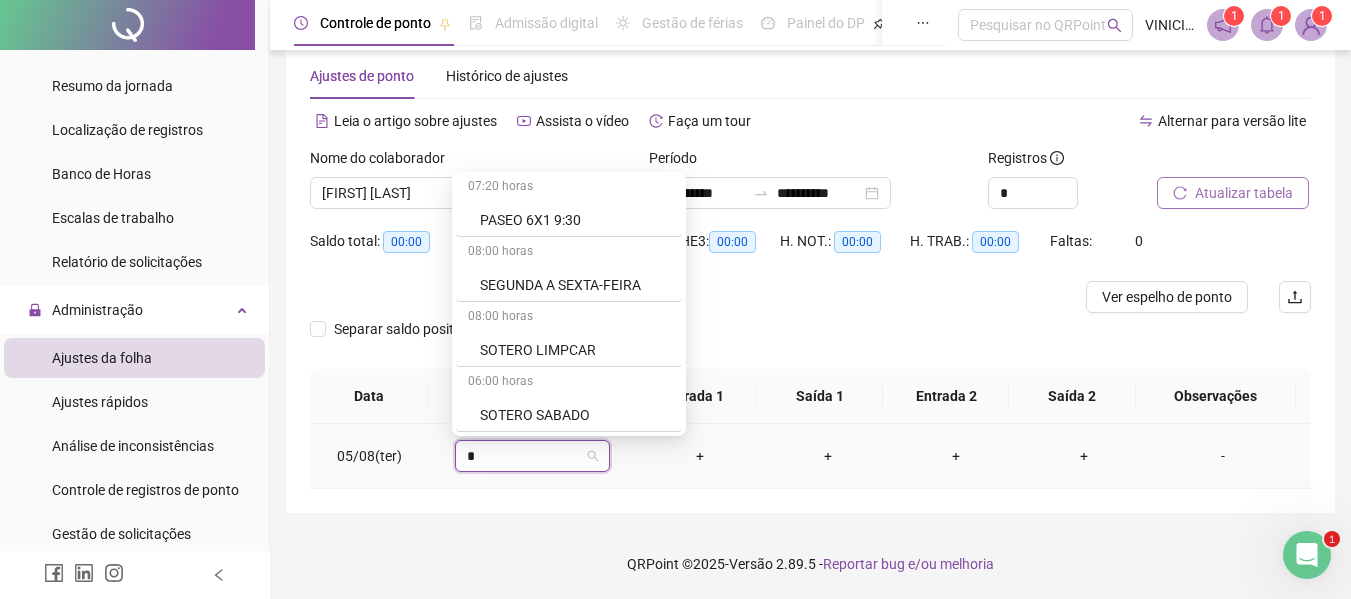 type on "**" 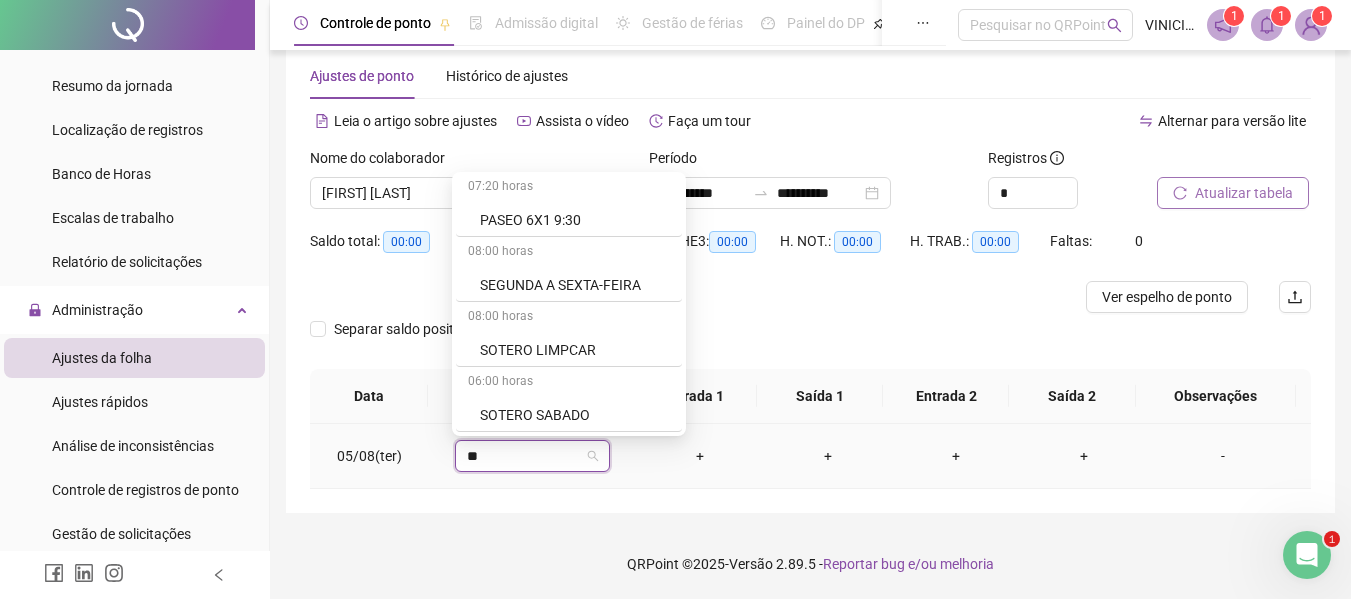 scroll, scrollTop: 0, scrollLeft: 0, axis: both 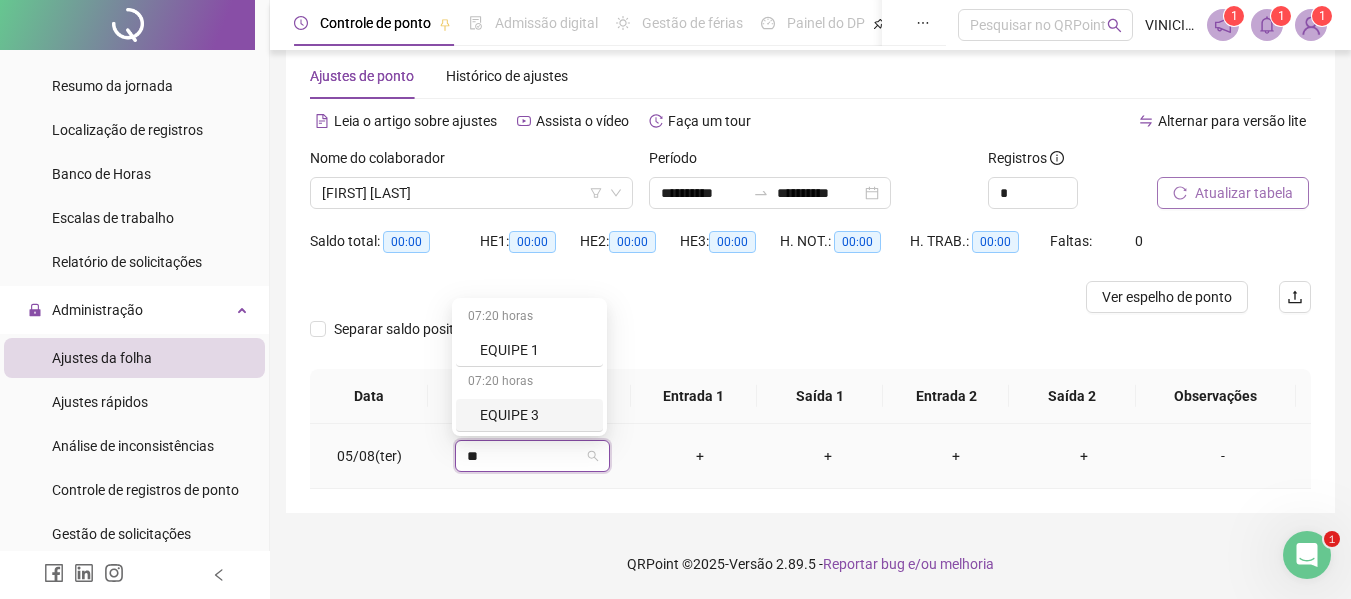 click on "EQUIPE 3" at bounding box center (535, 415) 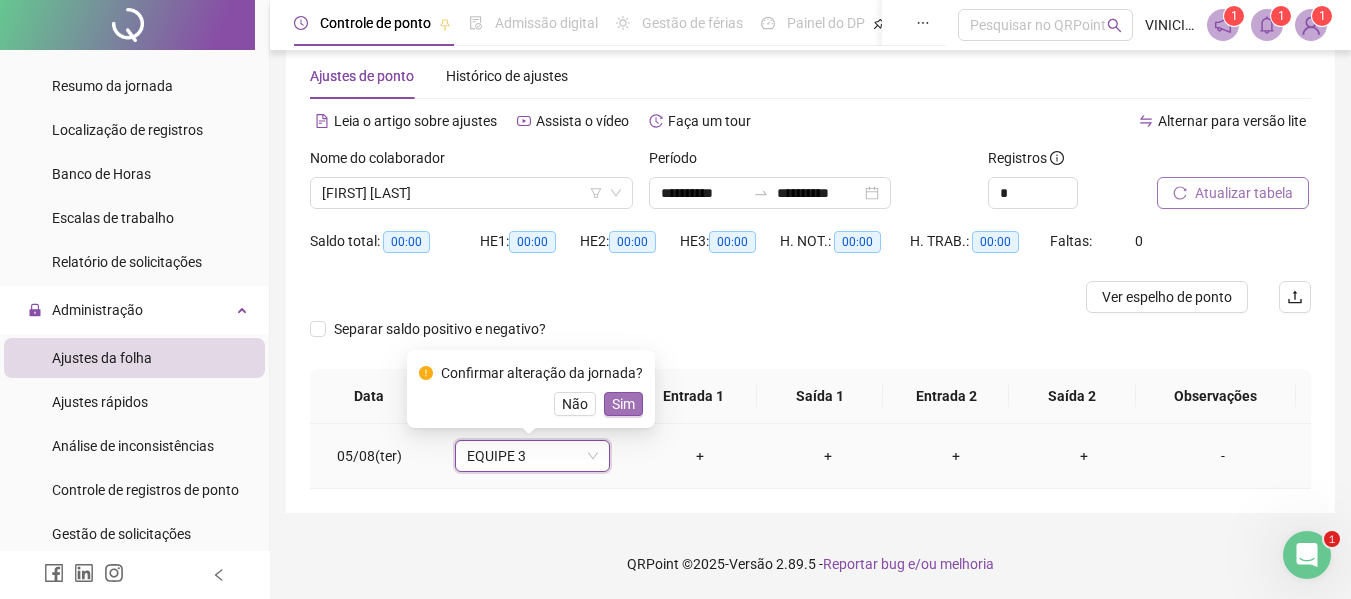click on "Sim" at bounding box center (623, 404) 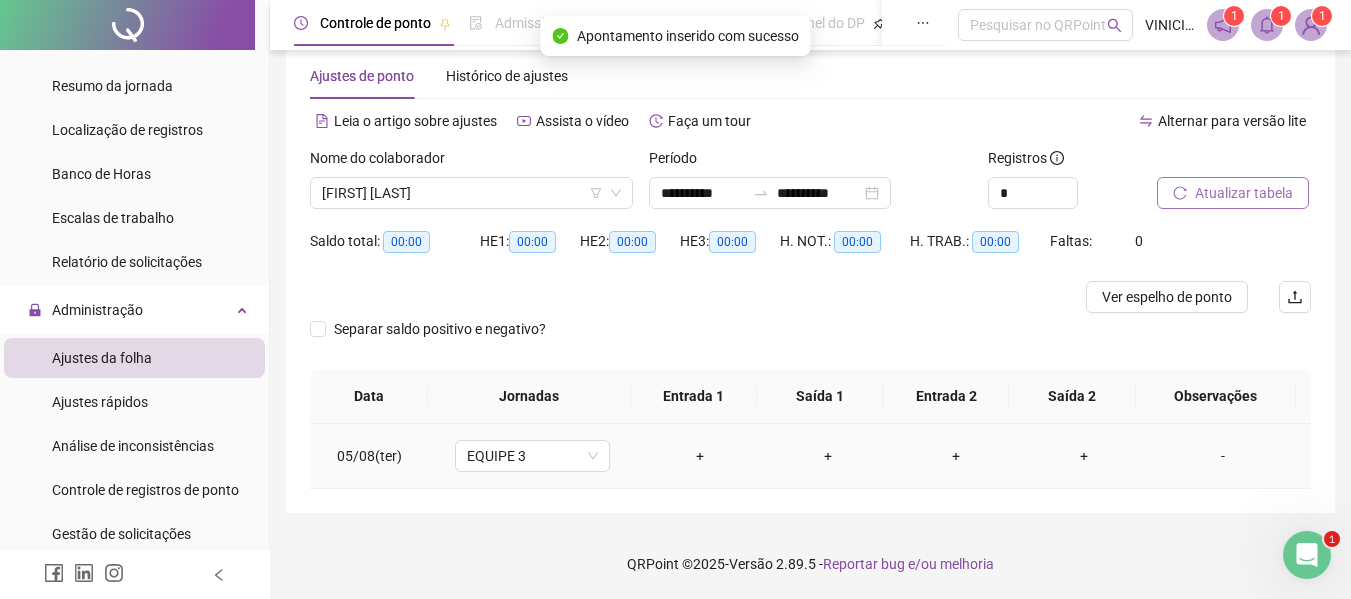 click on "+" at bounding box center (700, 456) 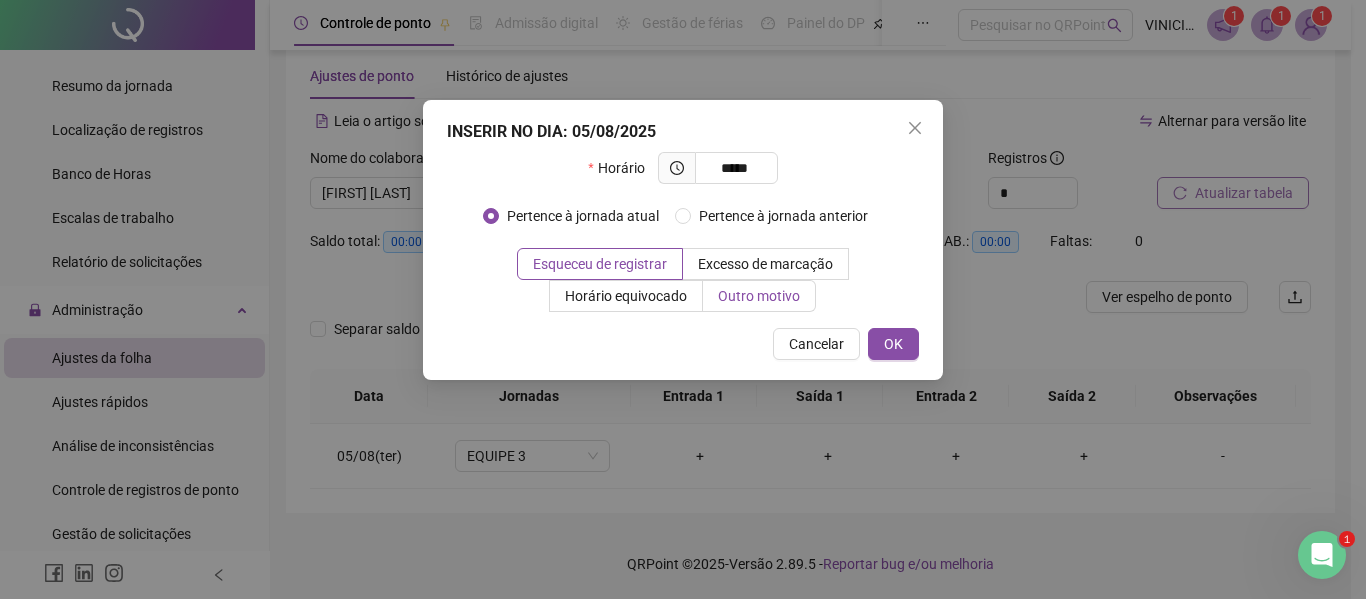 type on "*****" 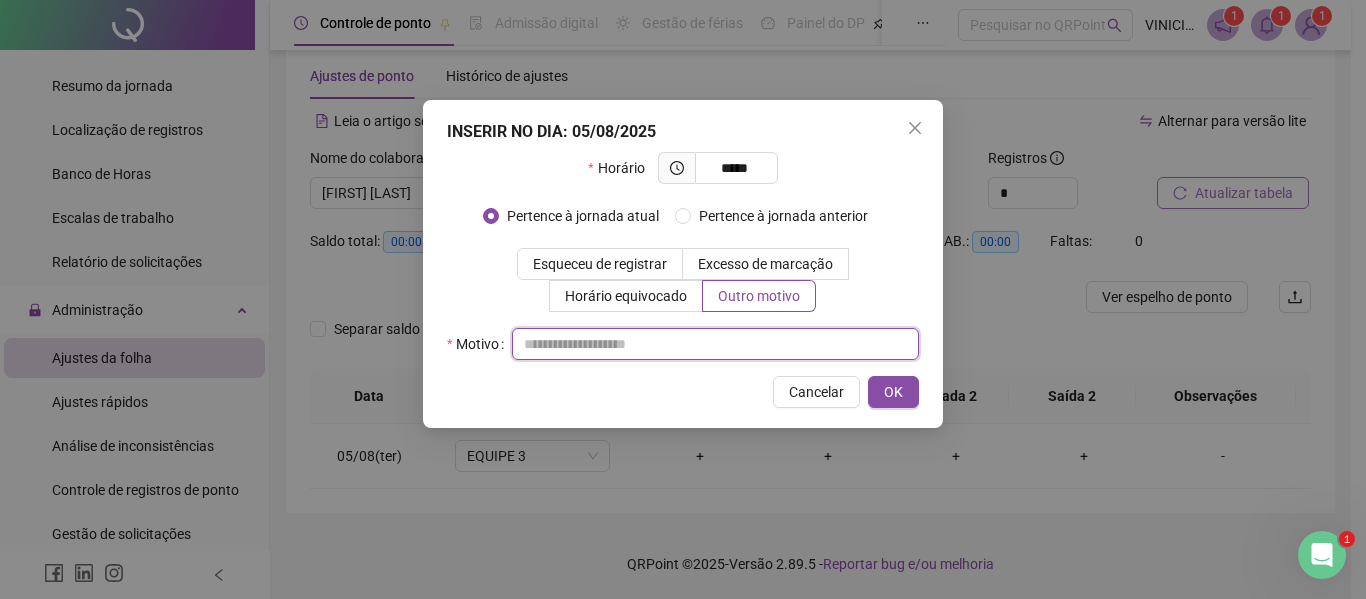 click at bounding box center [715, 344] 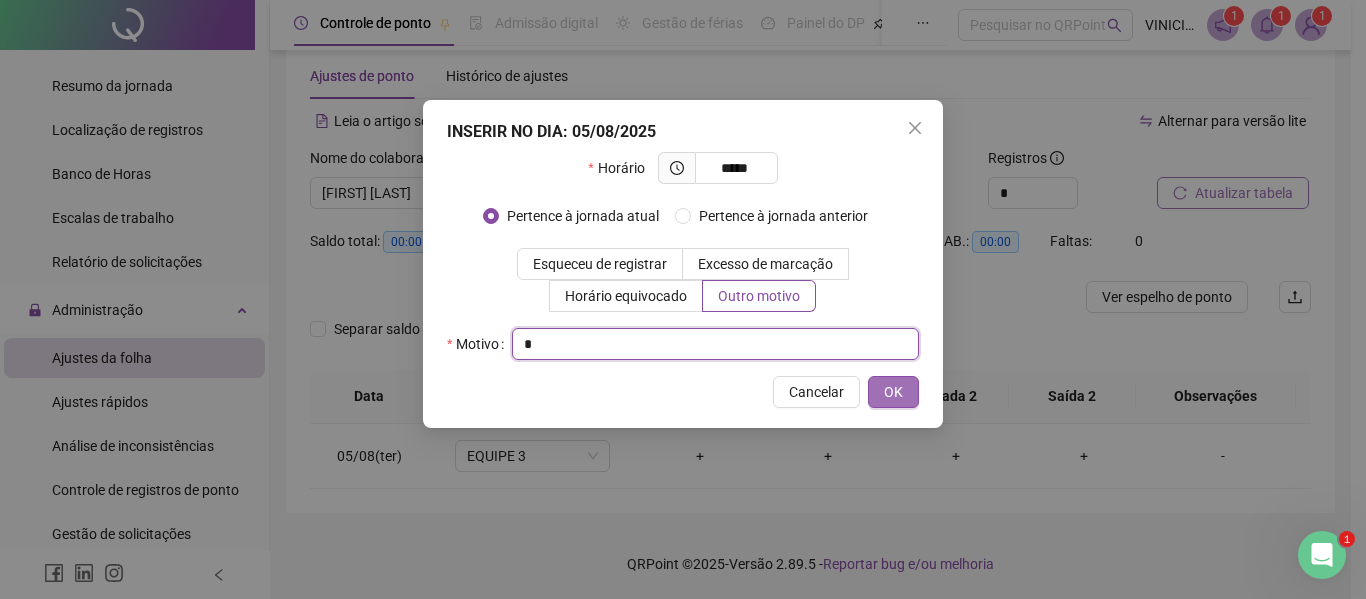 type on "*" 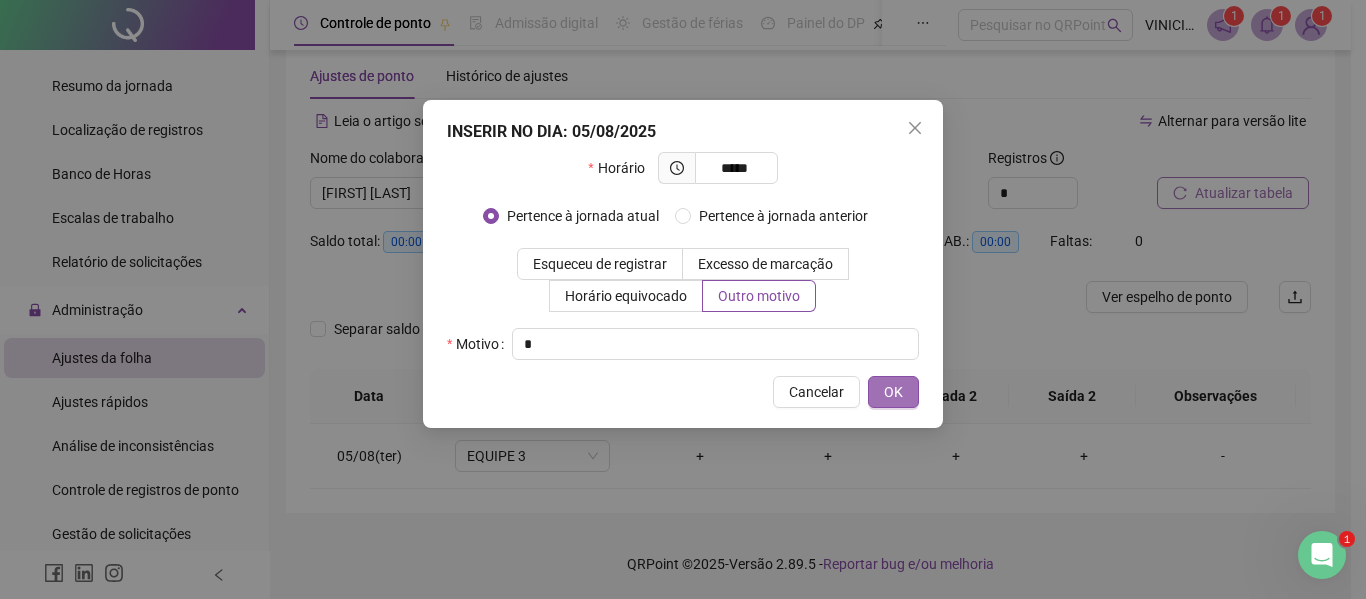 click on "OK" at bounding box center [893, 392] 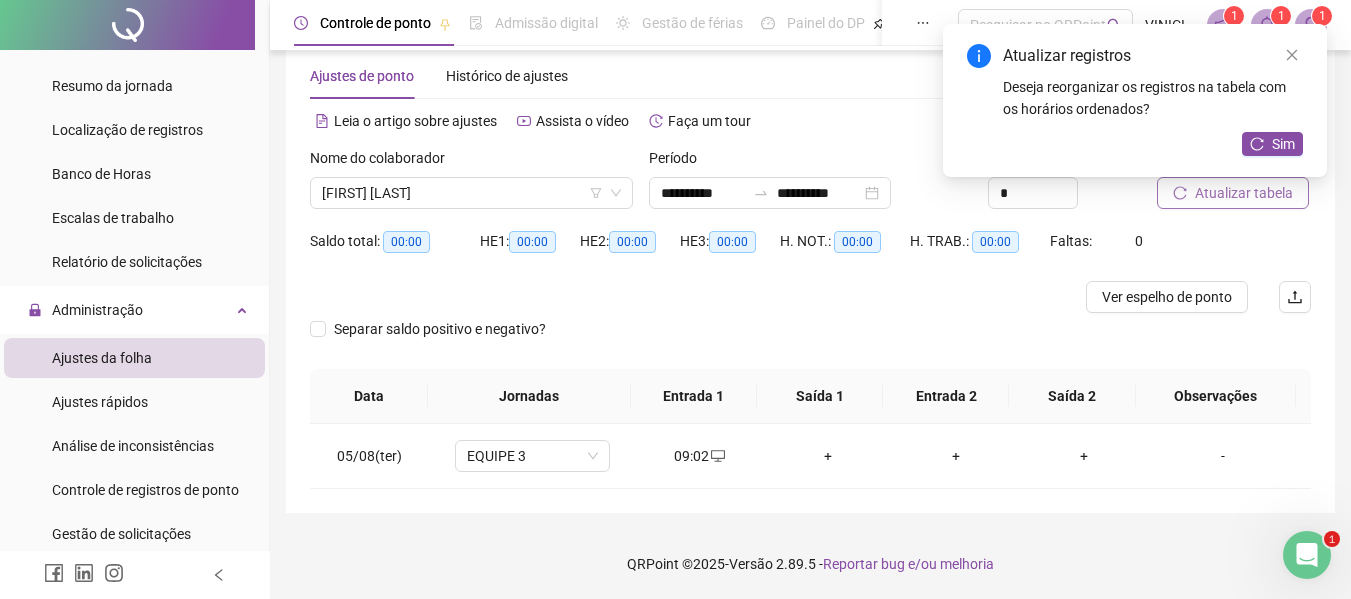 drag, startPoint x: 1358, startPoint y: 570, endPoint x: 1259, endPoint y: 210, distance: 373.36444 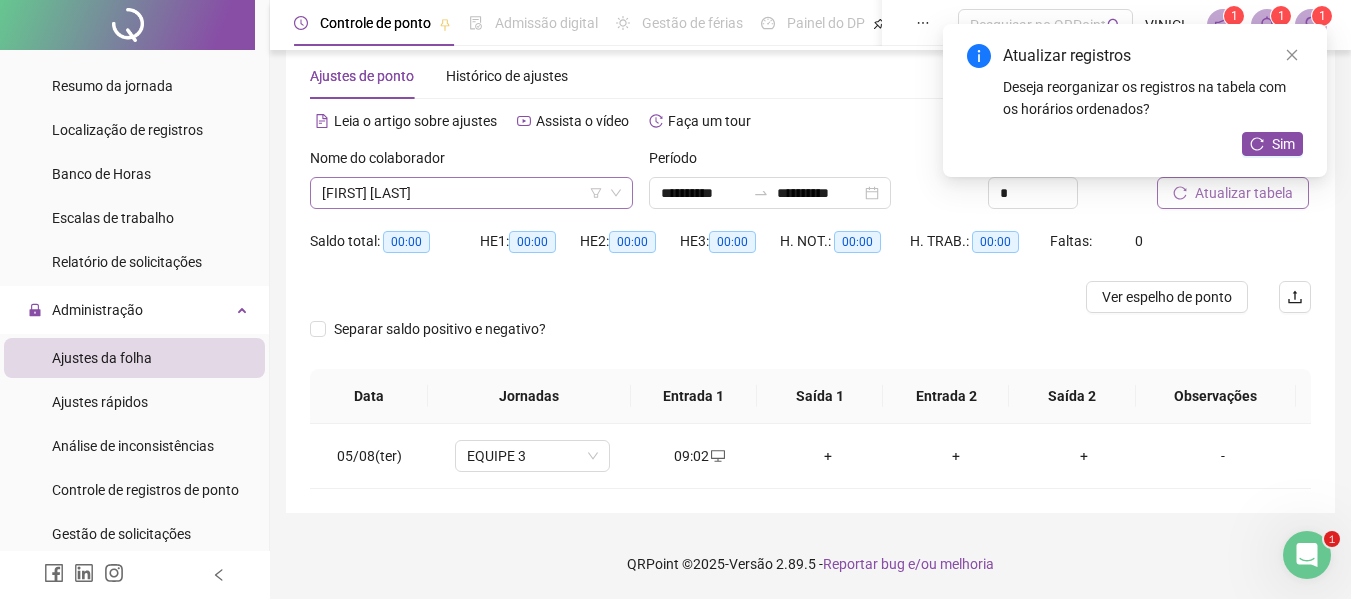 click on "[FIRST] [LAST]" at bounding box center [471, 193] 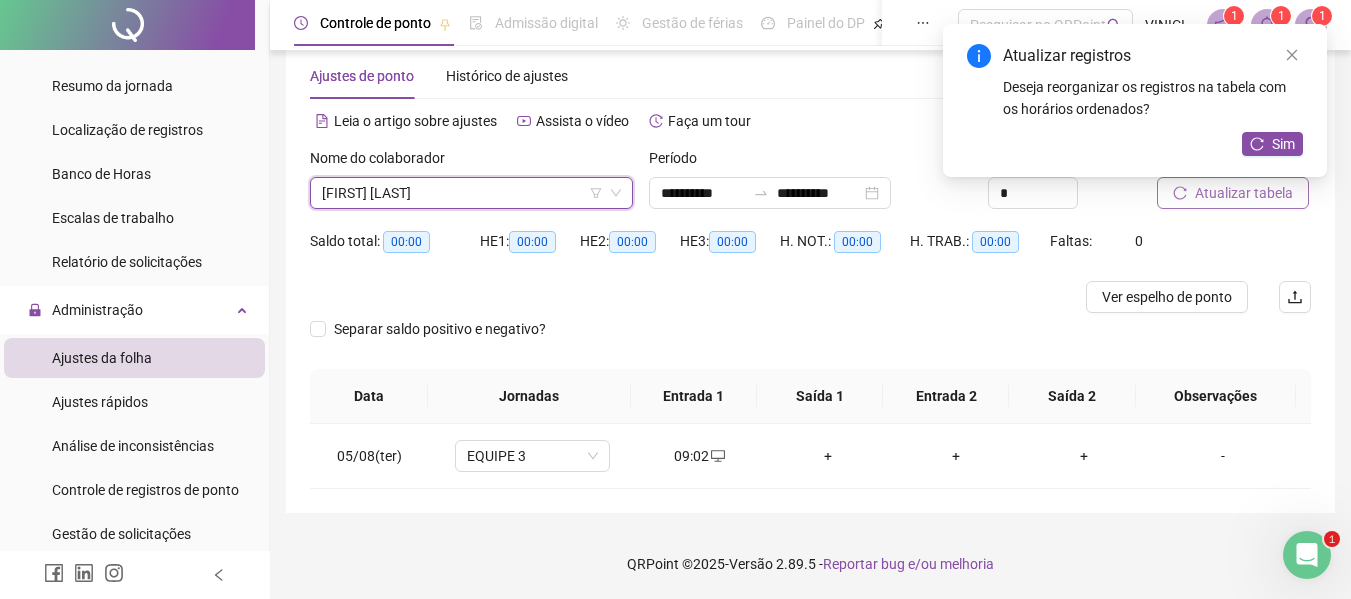 click on "[FIRST] [LAST]" at bounding box center [471, 193] 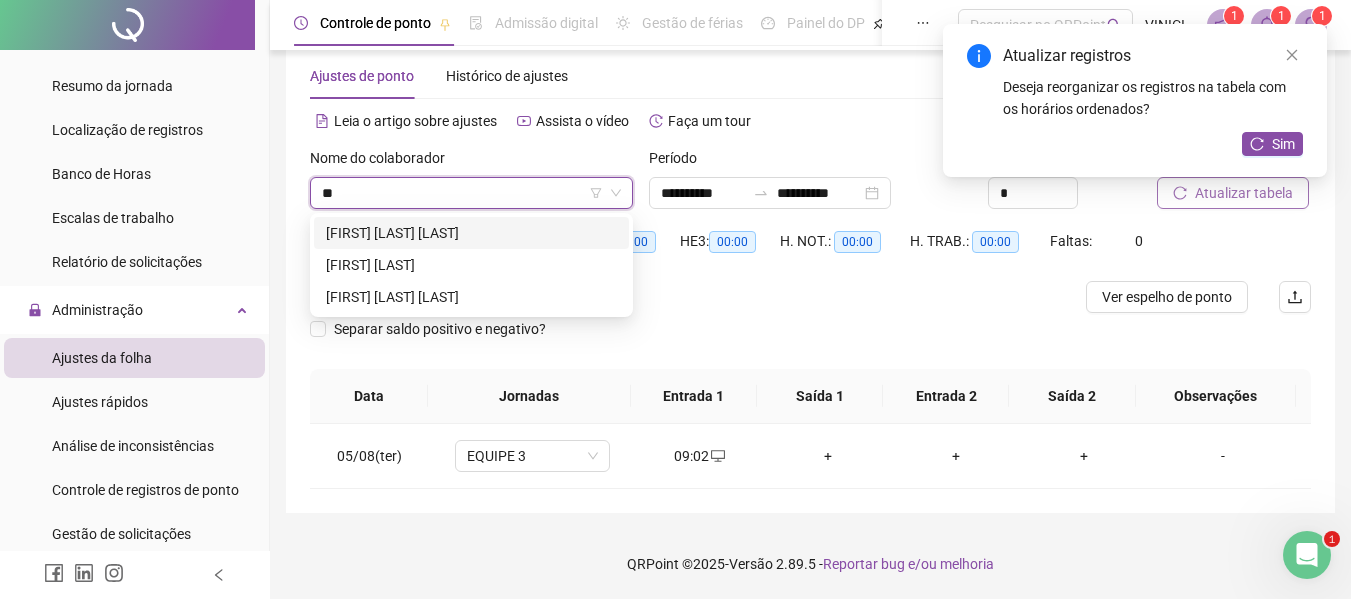 scroll, scrollTop: 0, scrollLeft: 0, axis: both 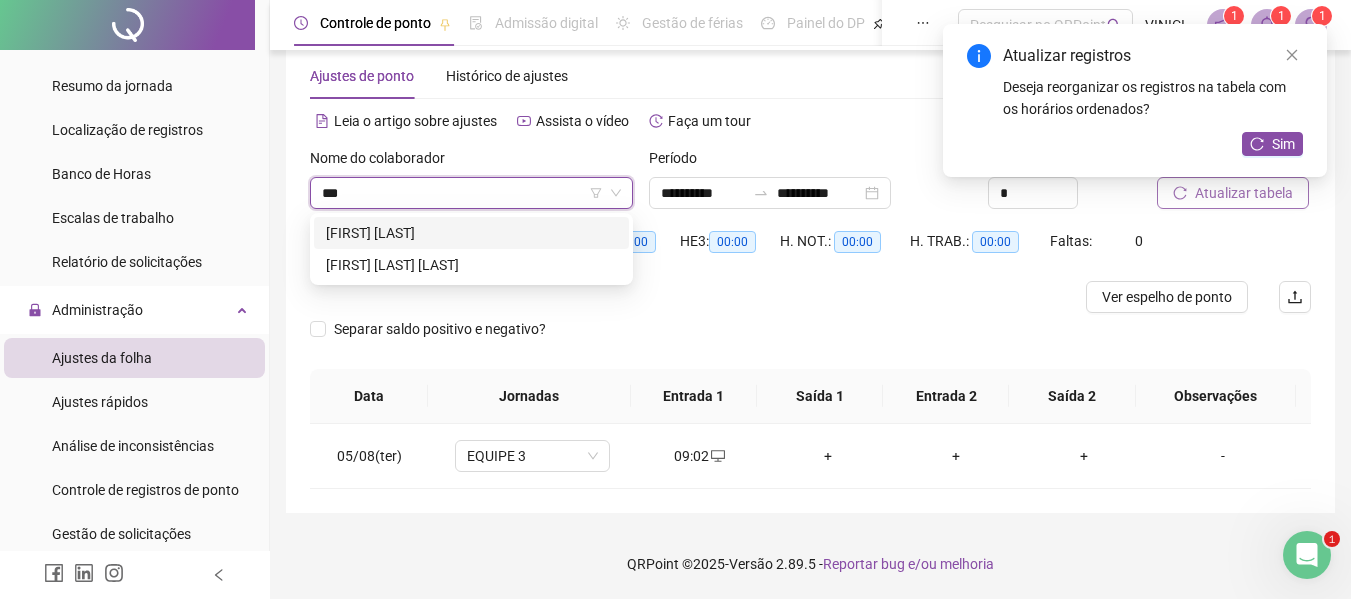 type on "****" 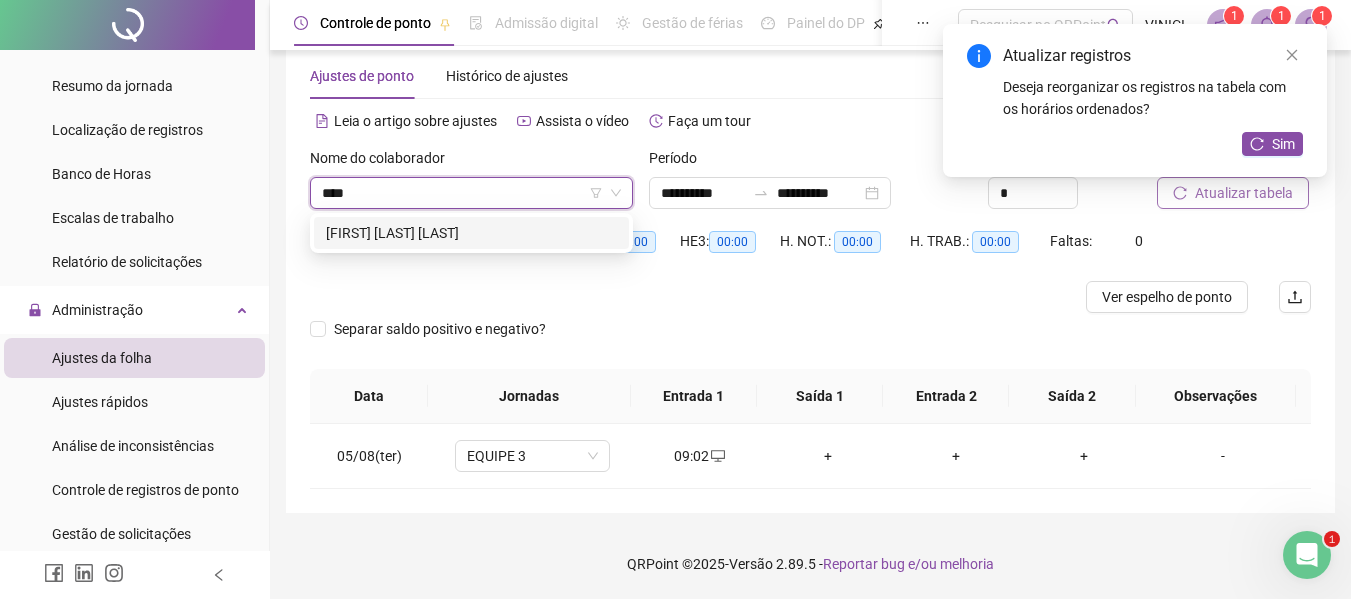 click on "[FIRST] [LAST] [LAST]" at bounding box center (471, 233) 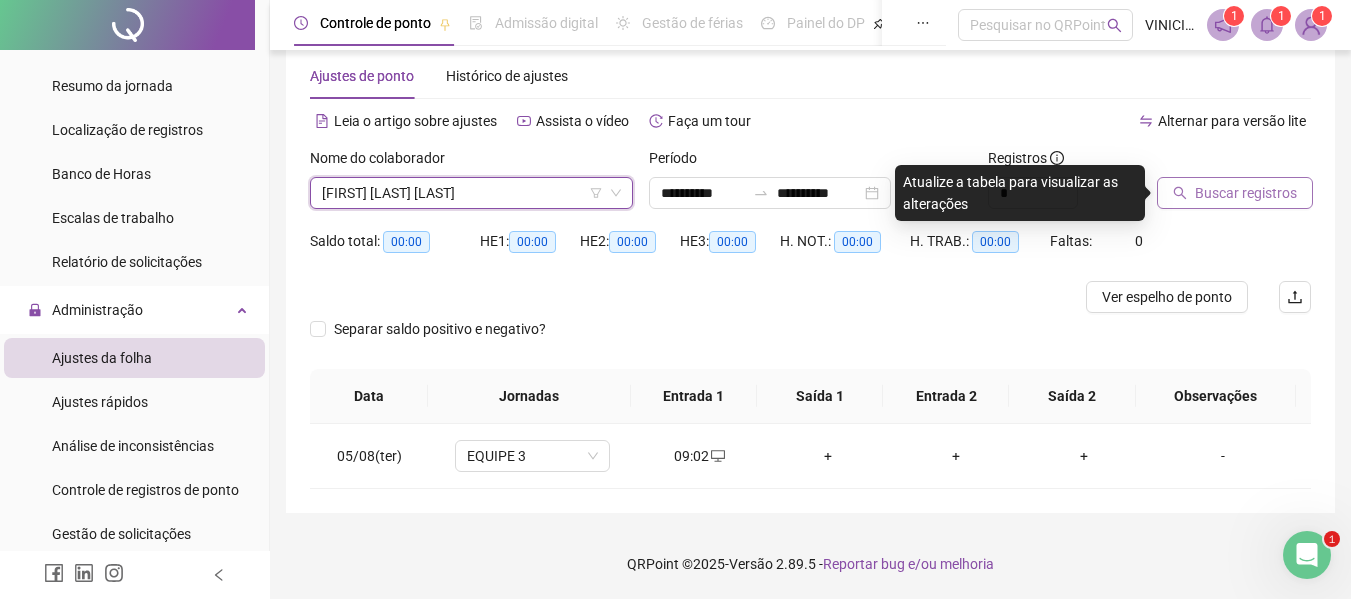 click on "Buscar registros" at bounding box center (1246, 193) 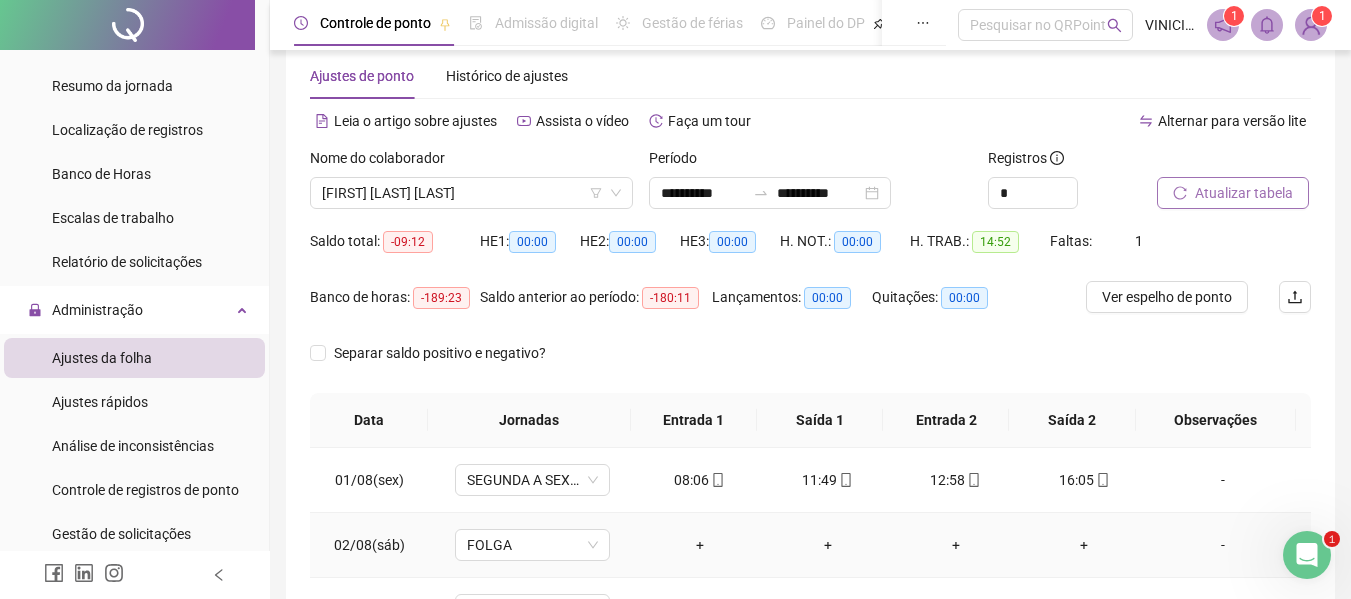 scroll, scrollTop: 321, scrollLeft: 0, axis: vertical 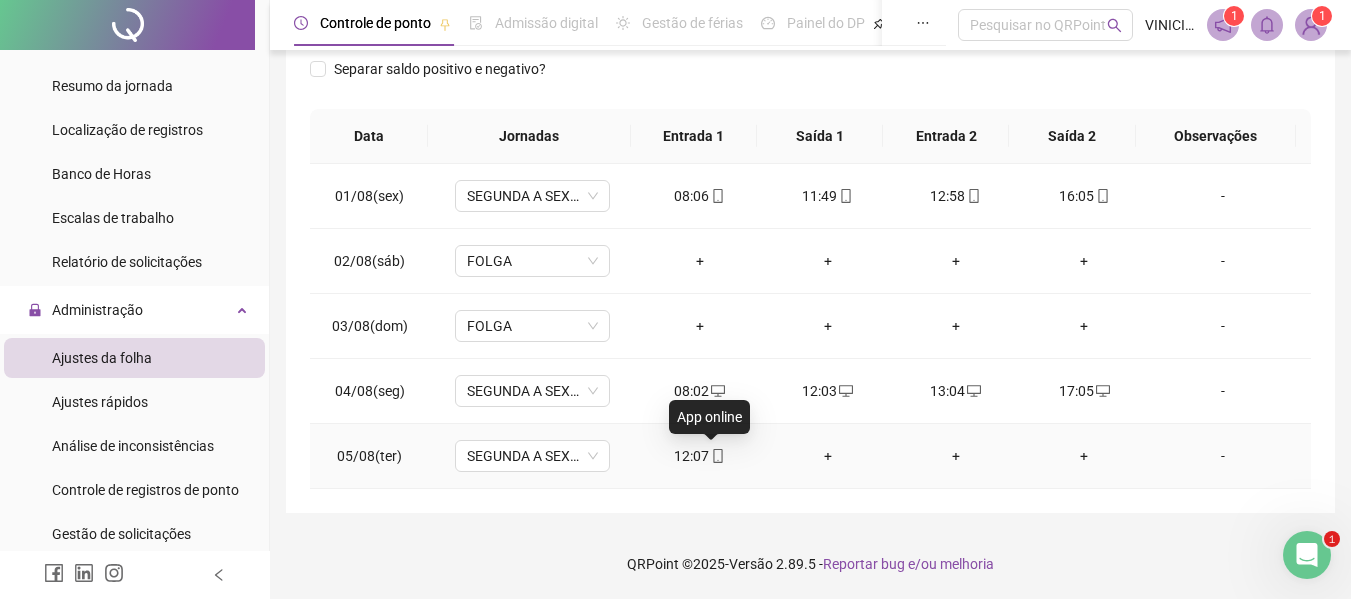 click at bounding box center [717, 456] 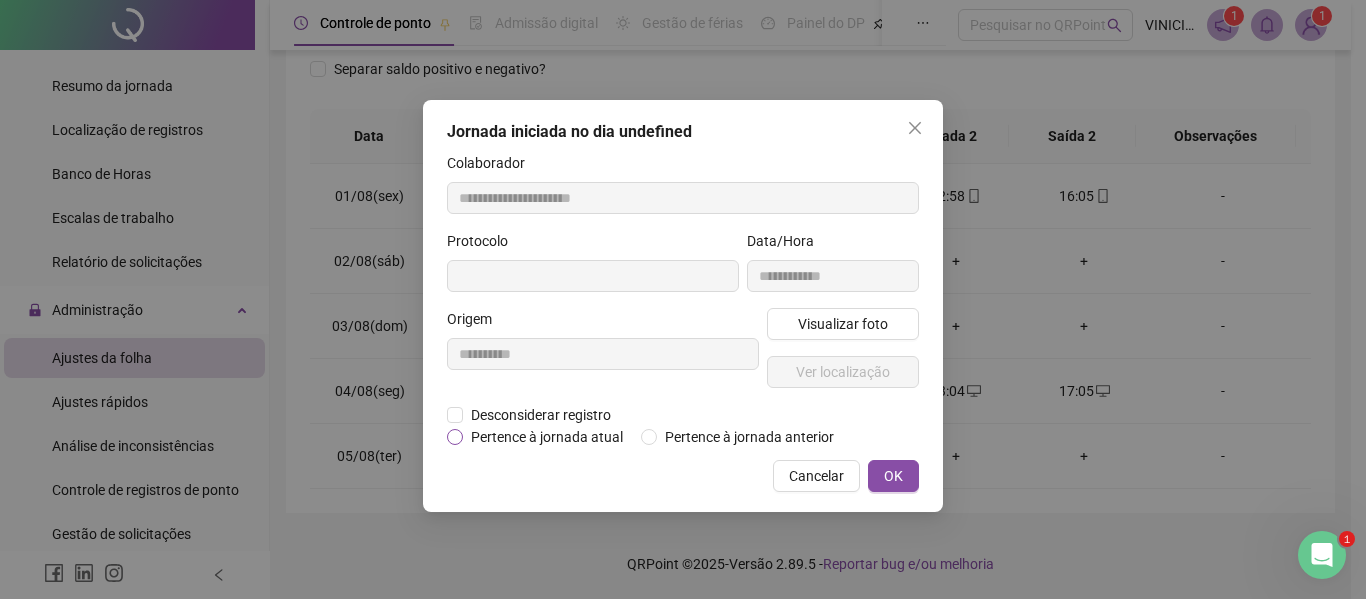 click on "Pertence à jornada atual" at bounding box center [547, 437] 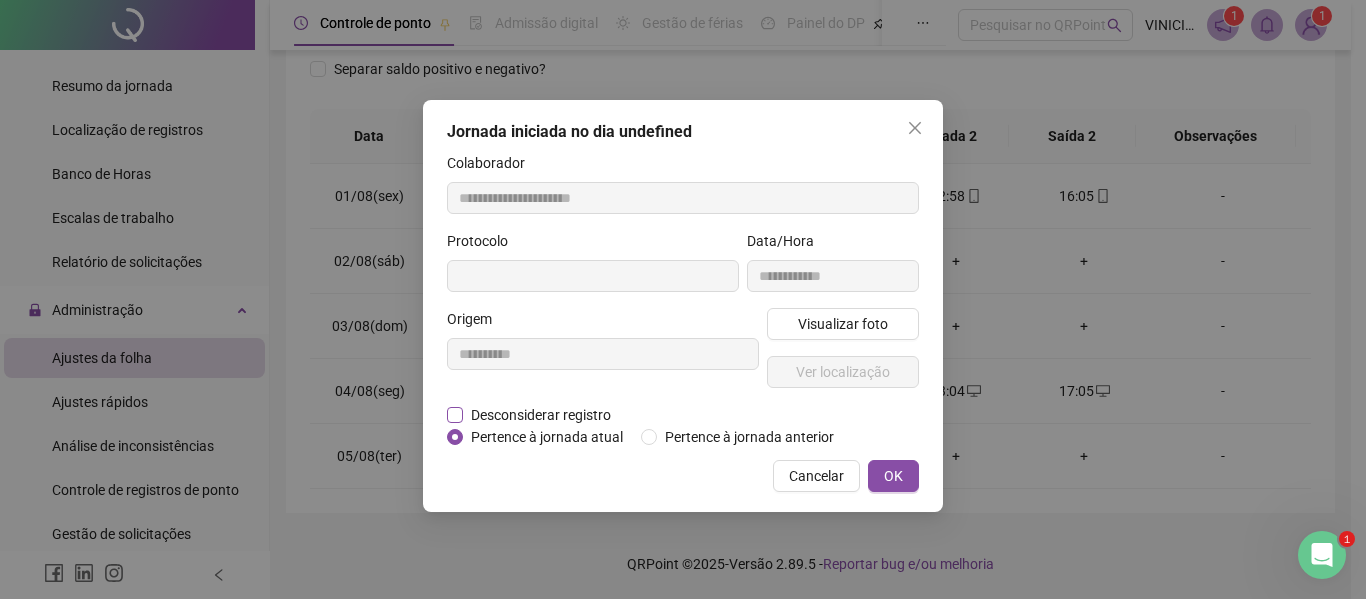 click on "Desconsiderar registro" at bounding box center (541, 415) 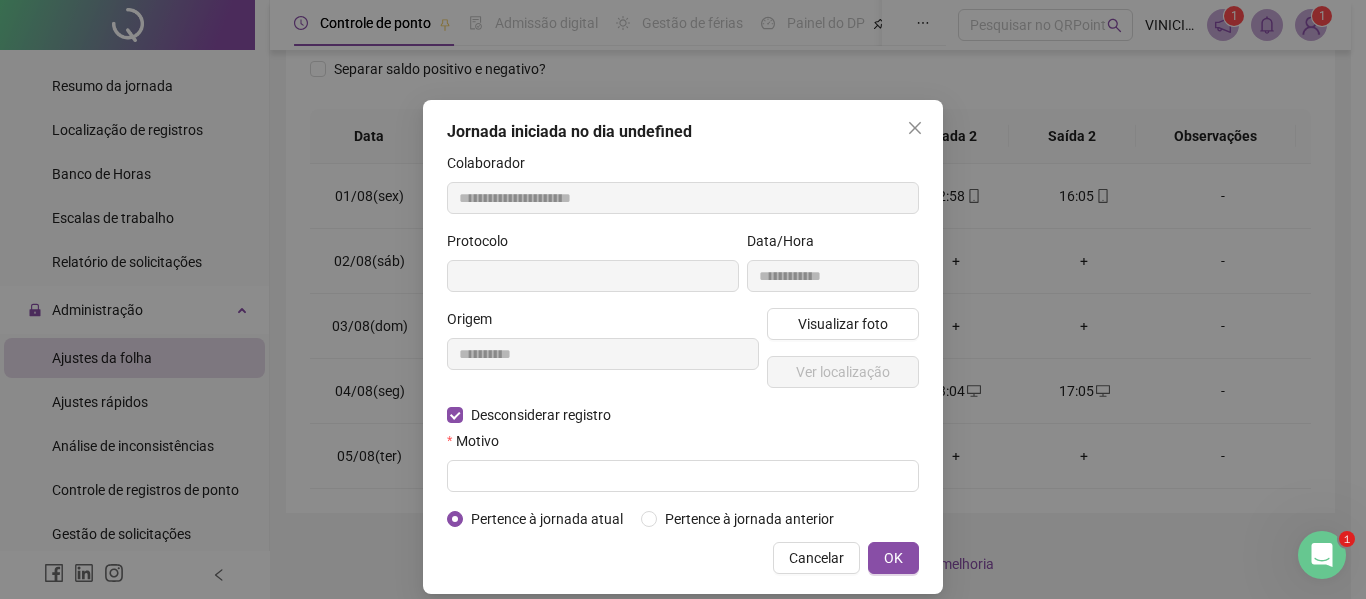 type on "**********" 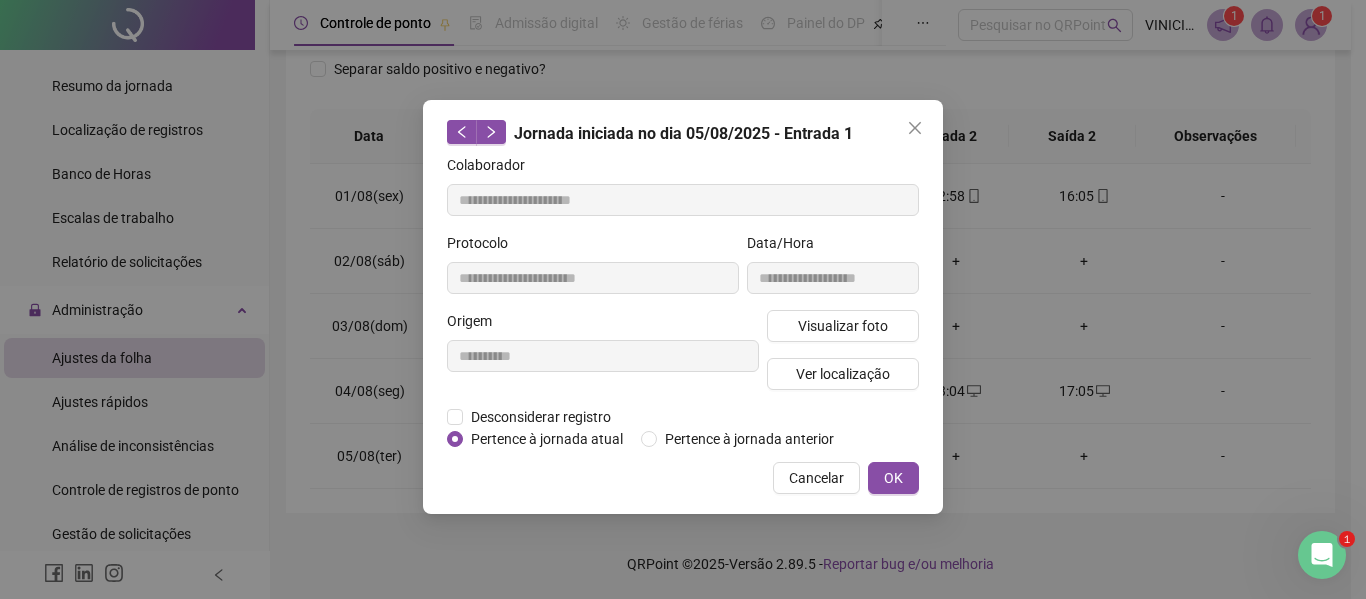 click on "Cancelar OK" at bounding box center (683, 478) 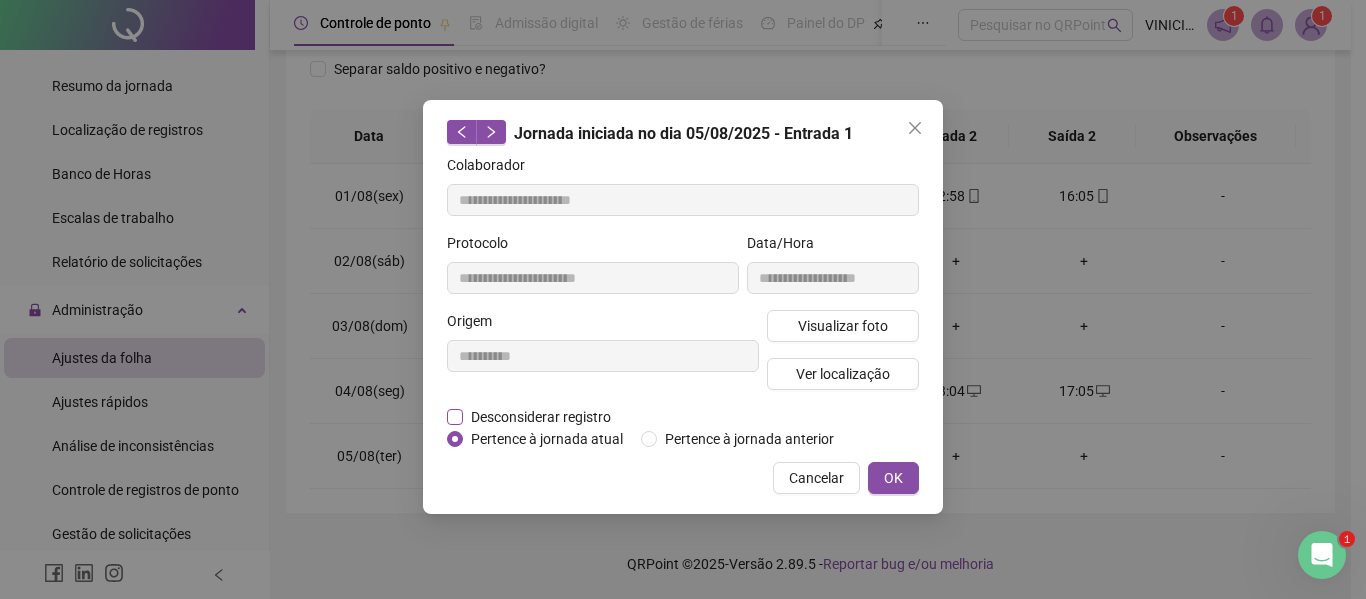 click on "Desconsiderar registro" at bounding box center (541, 417) 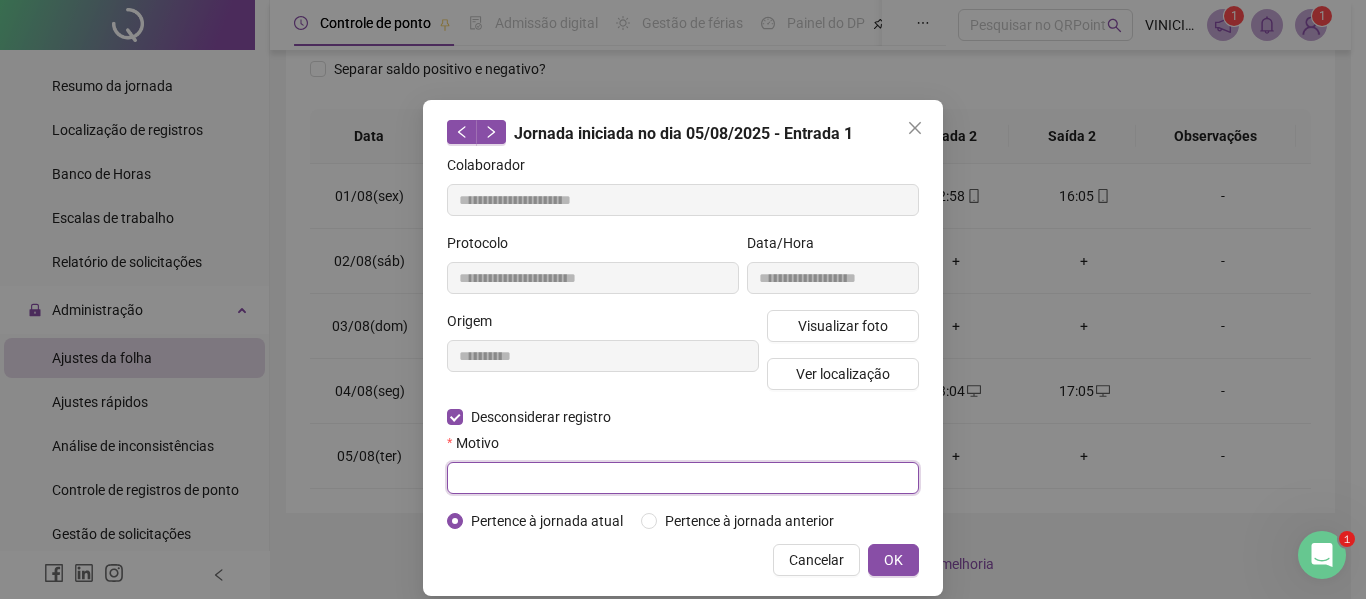 click at bounding box center (683, 478) 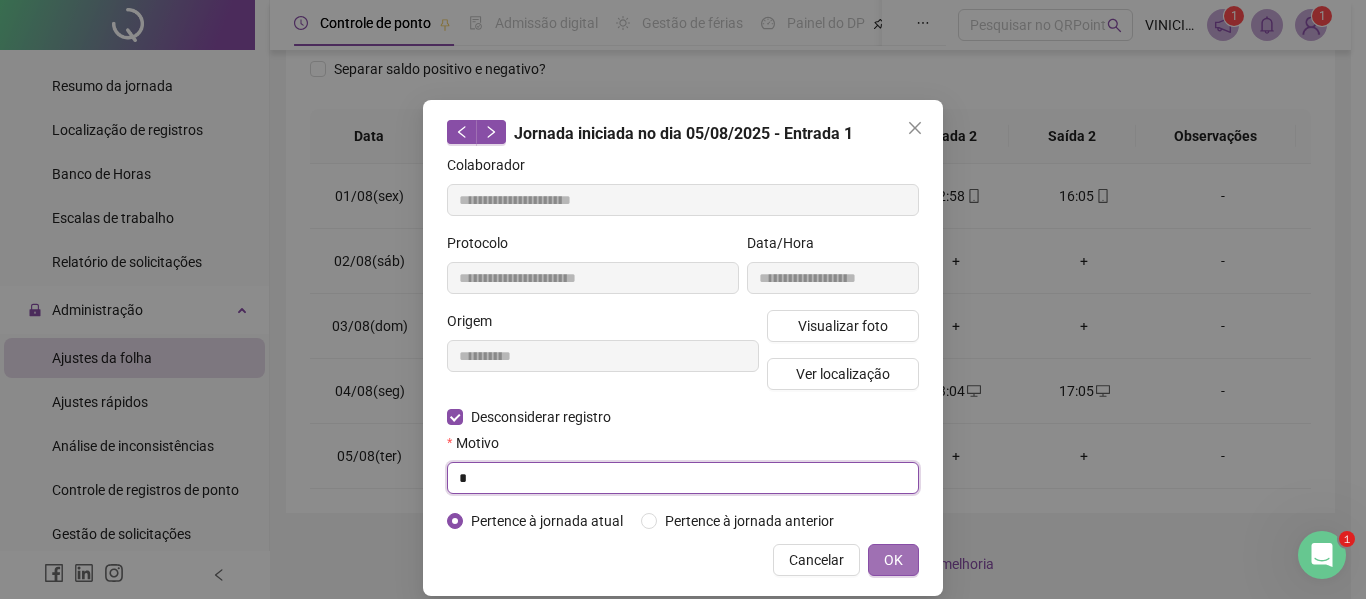 type on "*" 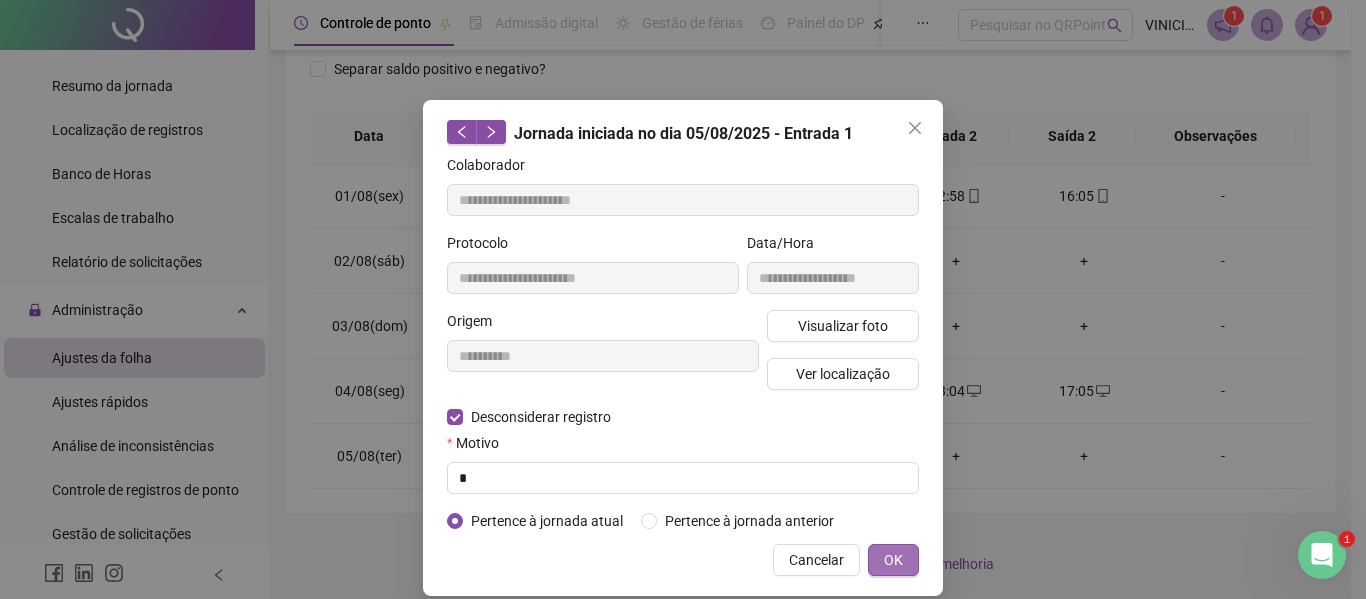 click on "OK" at bounding box center [893, 560] 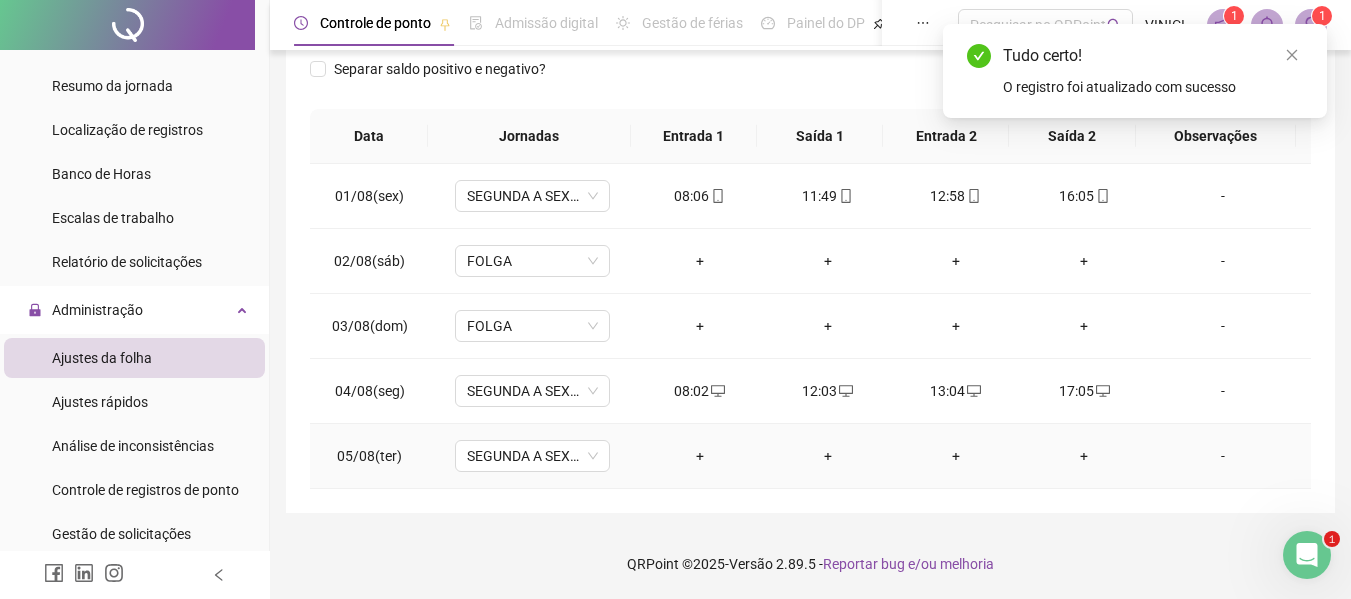 click on "+" at bounding box center (700, 456) 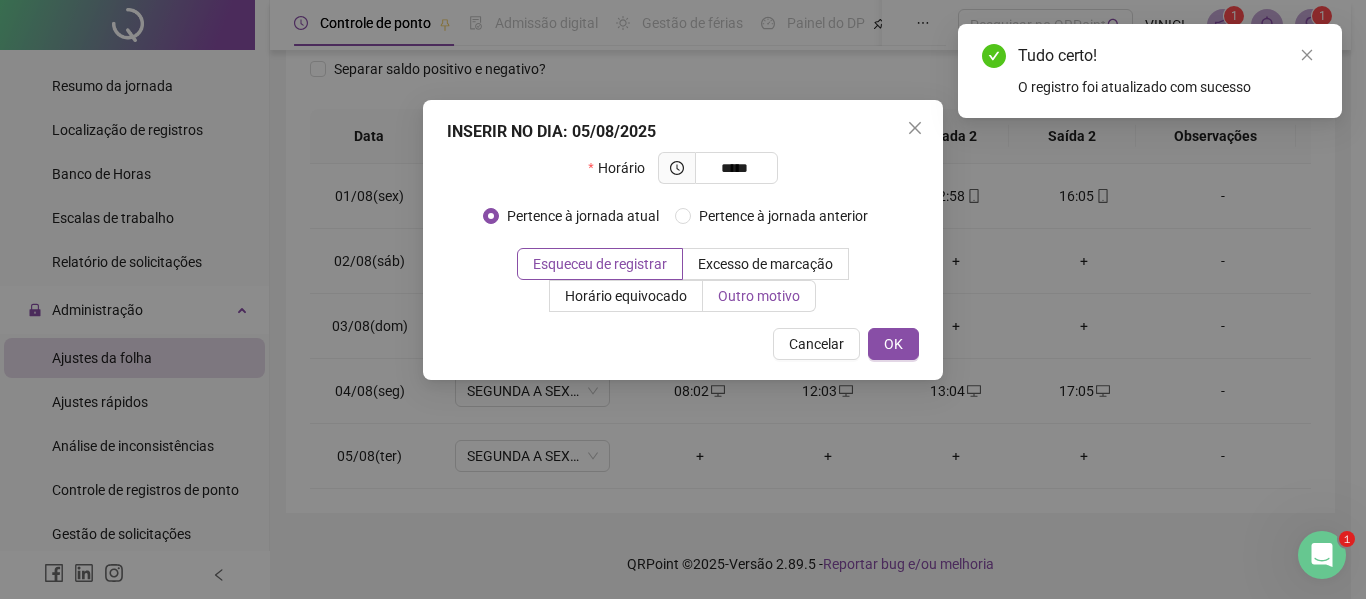 type on "*****" 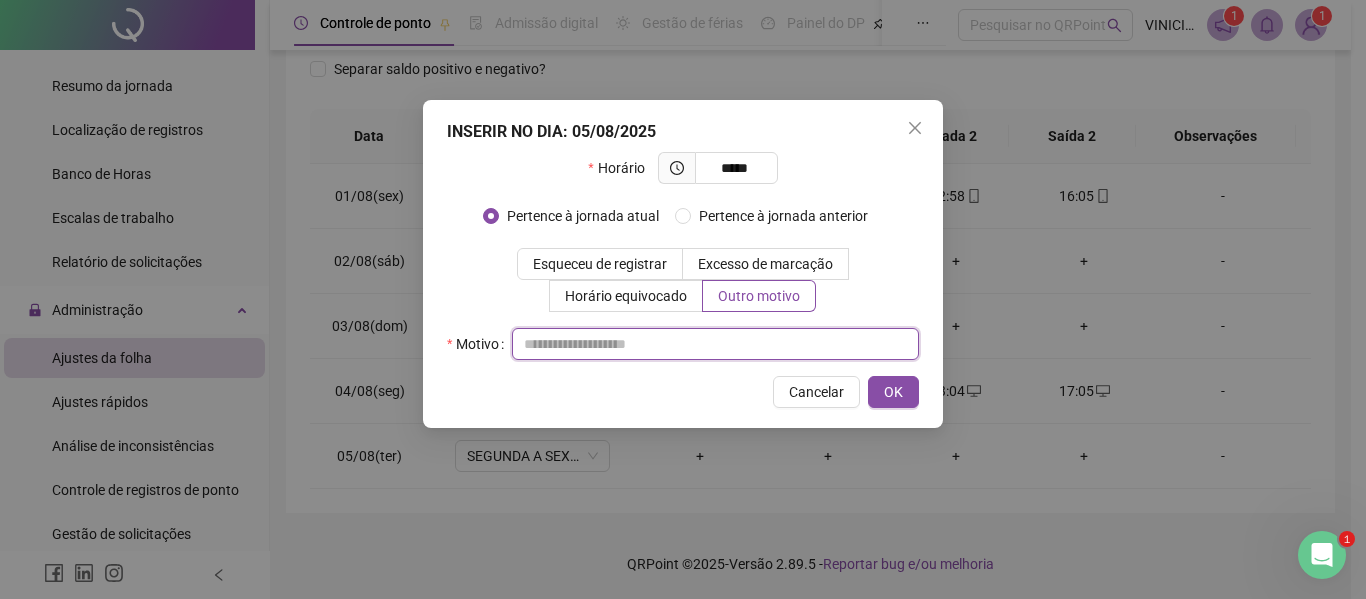 click at bounding box center (715, 344) 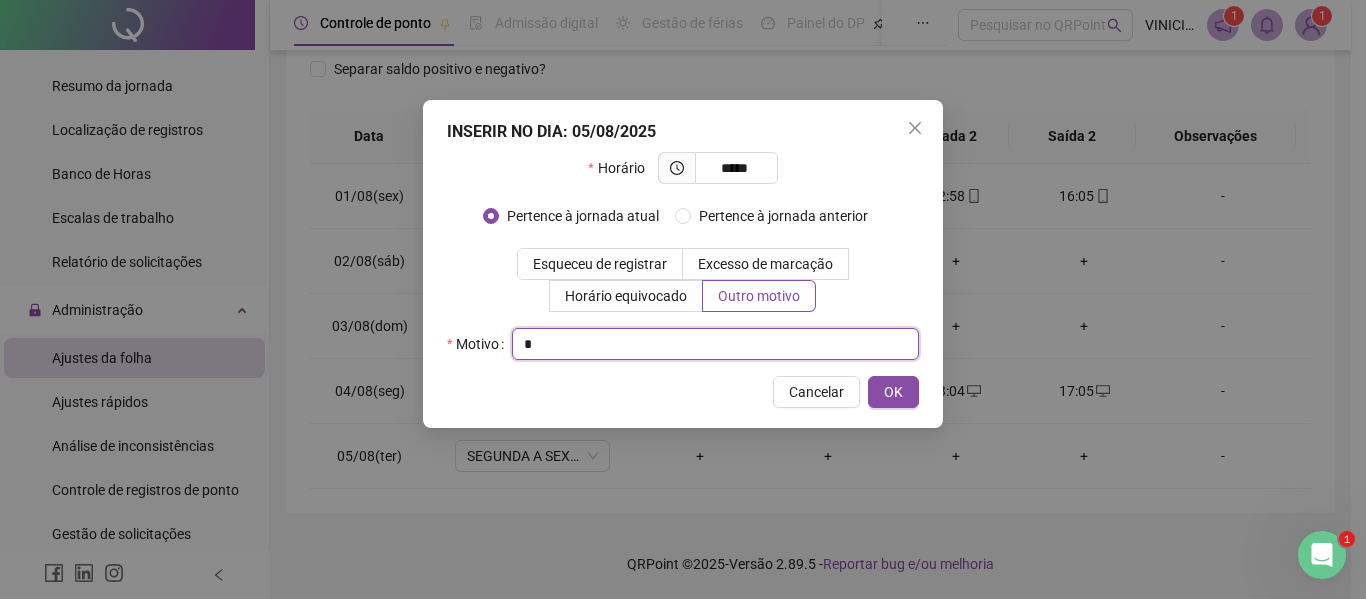 type on "*" 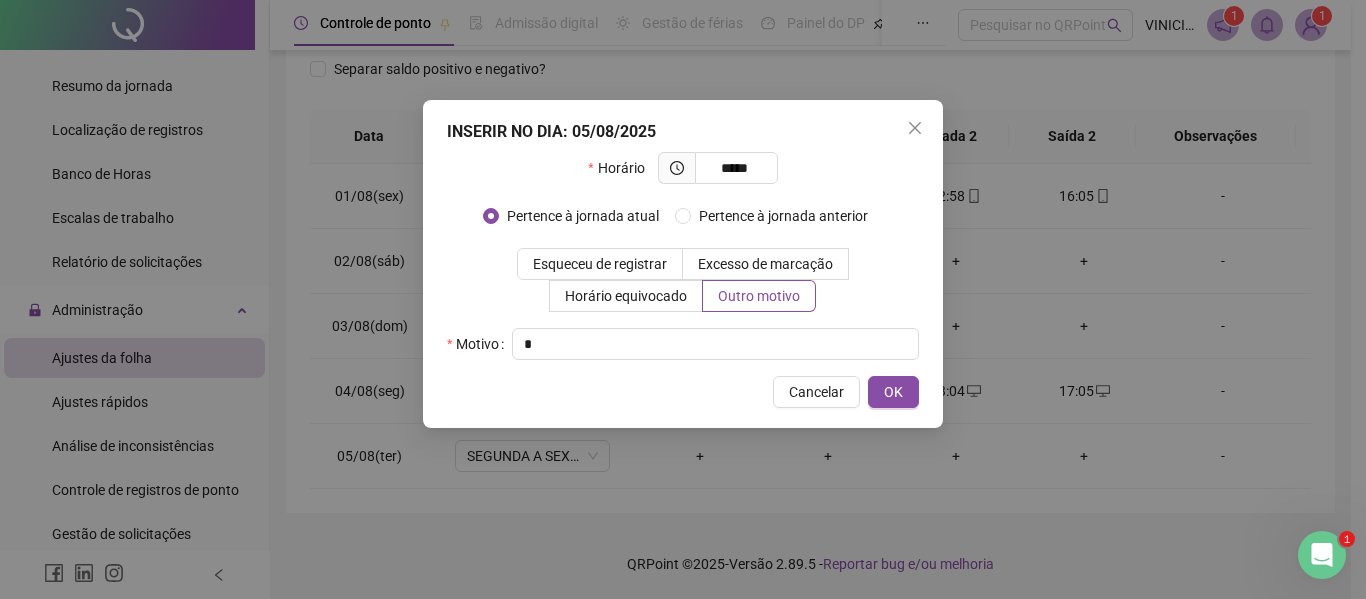 click on "Cancelar OK" at bounding box center [683, 392] 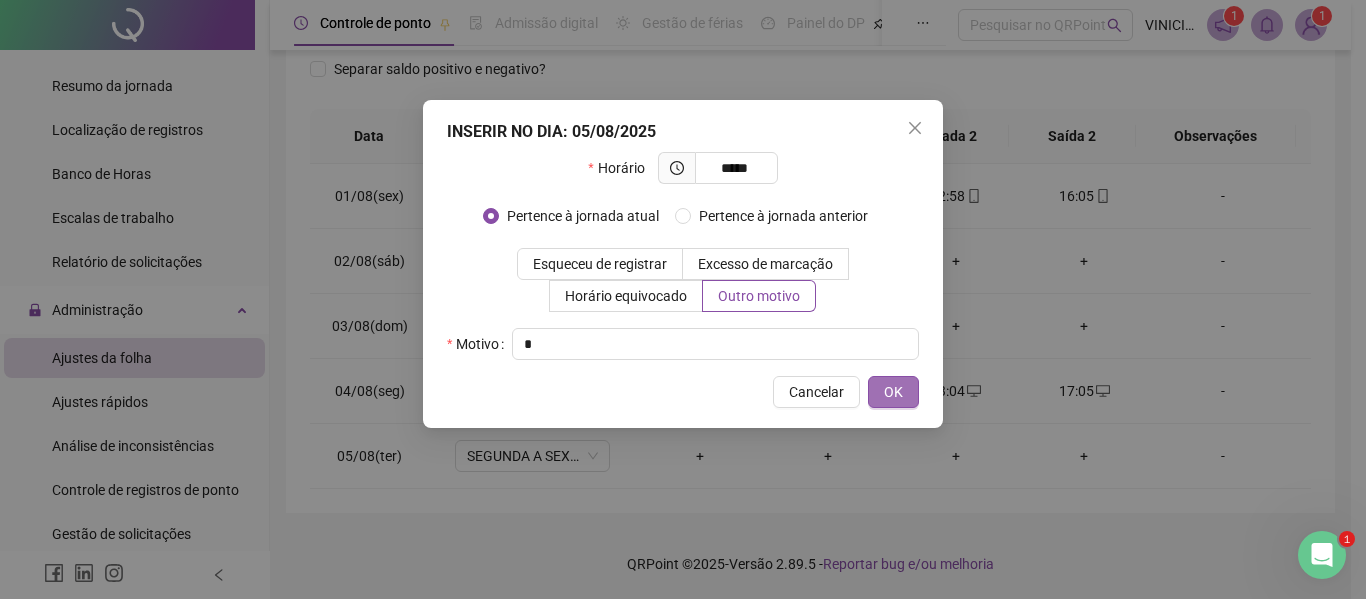 click on "OK" at bounding box center (893, 392) 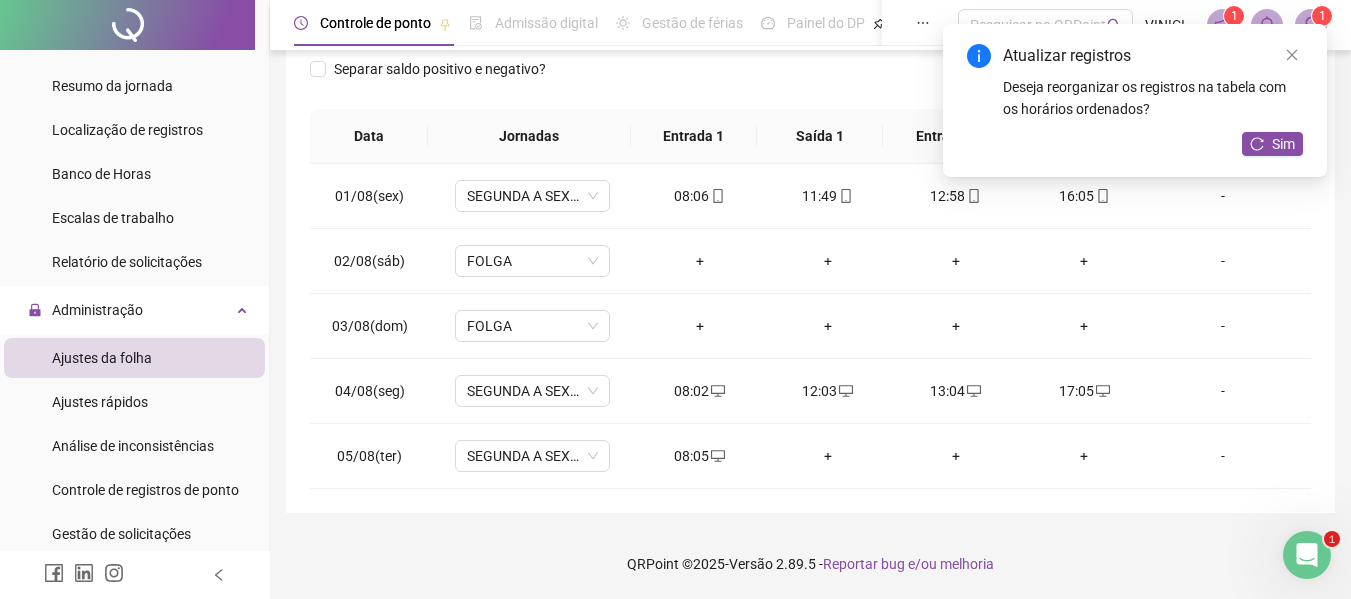 click on "+" at bounding box center [828, 456] 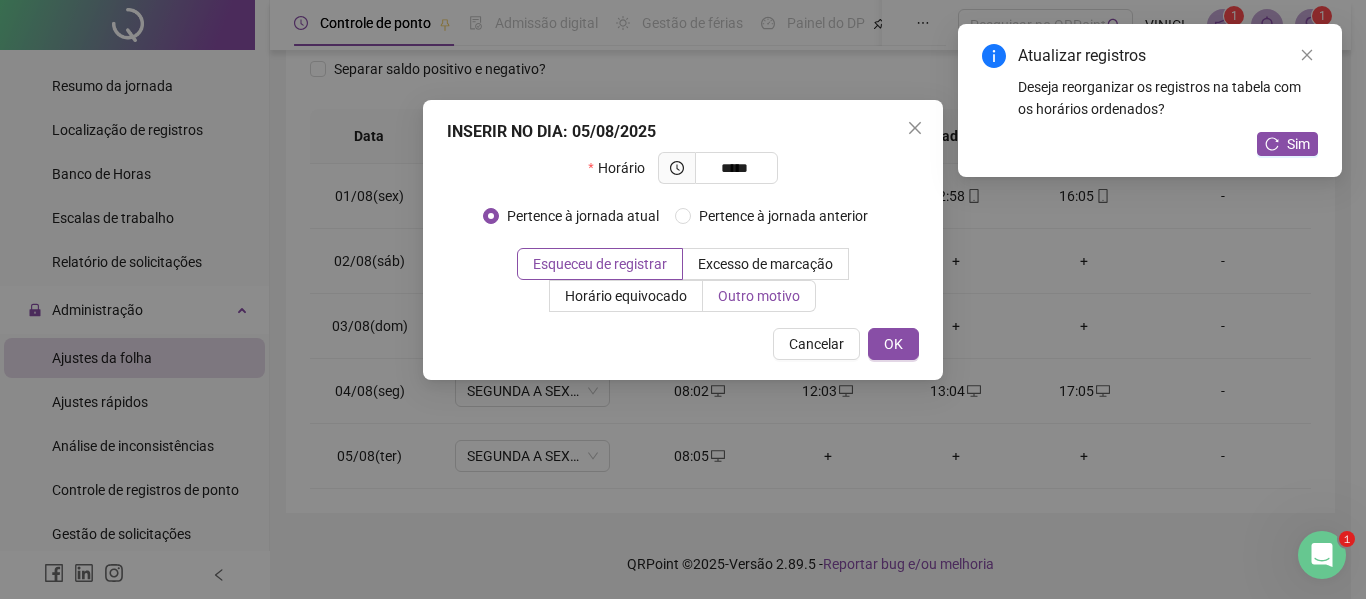 type on "*****" 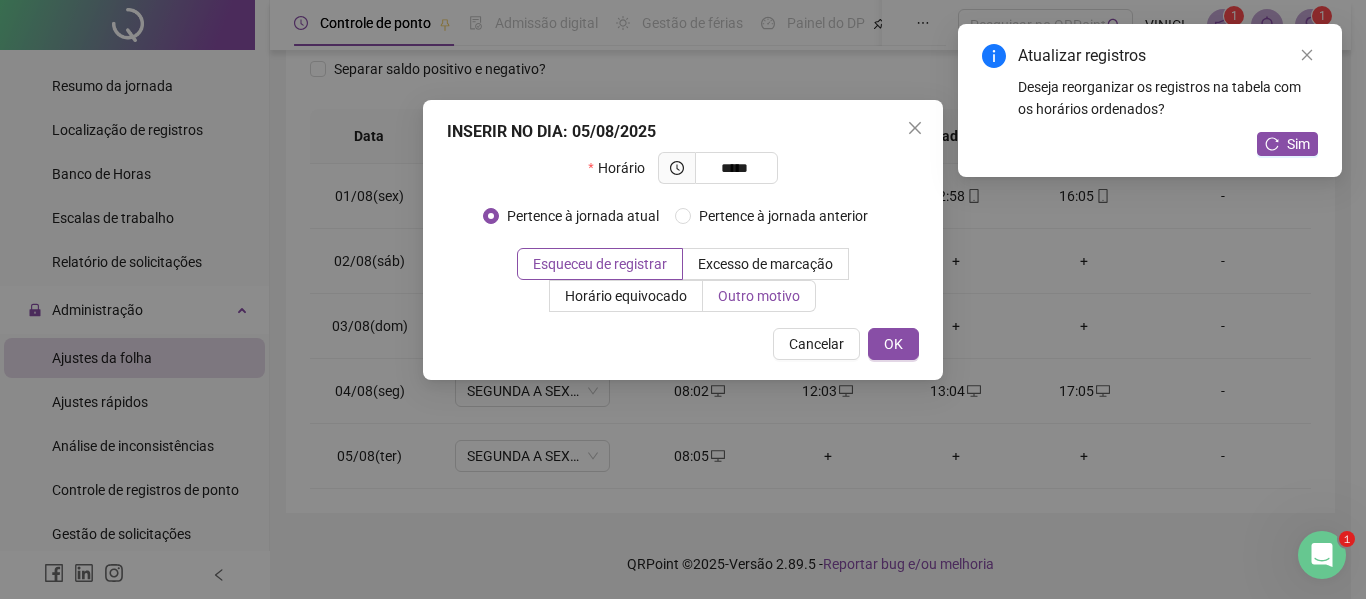click on "Outro motivo" at bounding box center (759, 296) 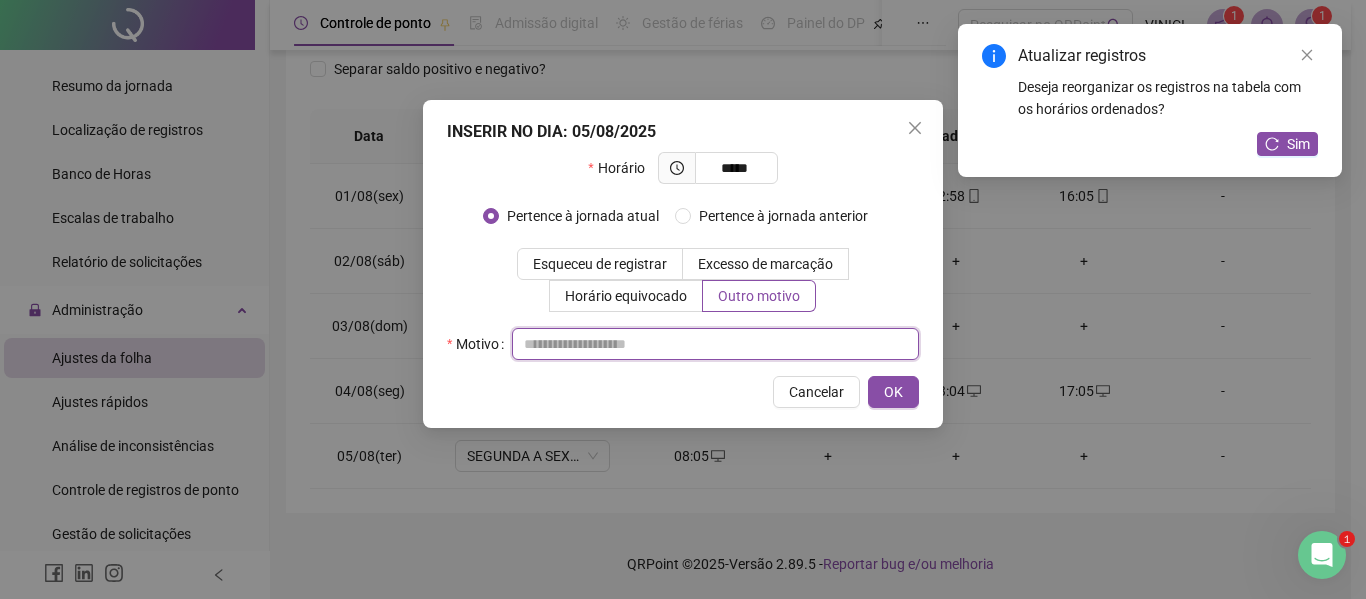 click at bounding box center (715, 344) 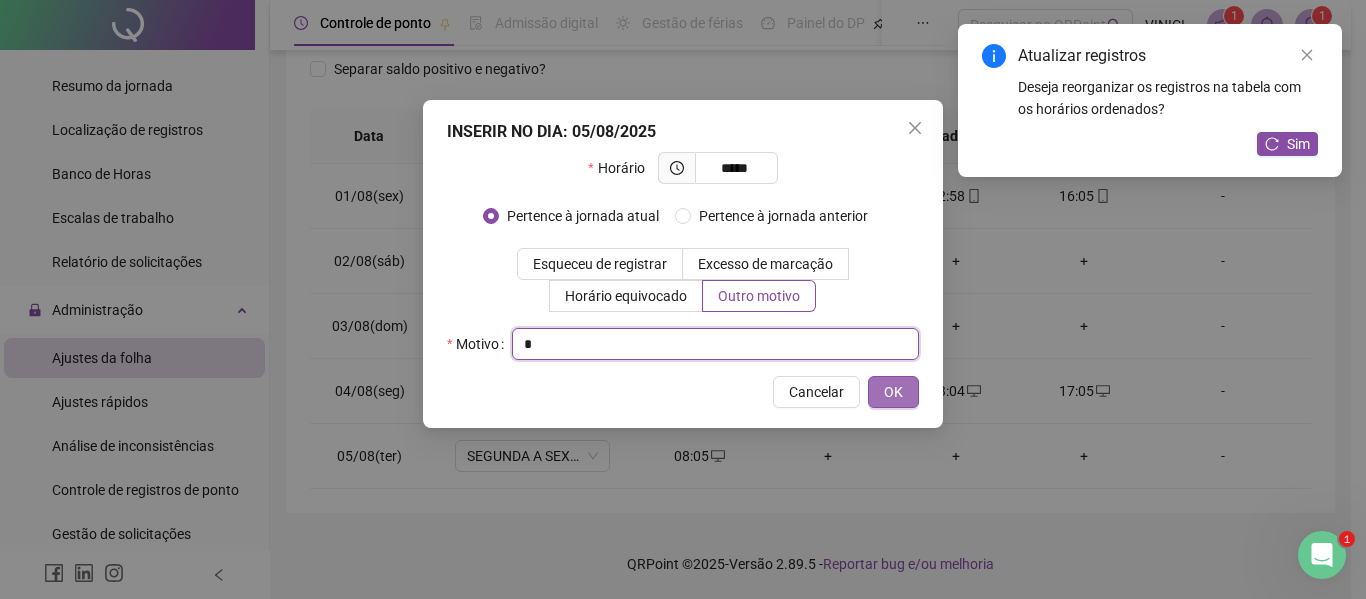 type on "*" 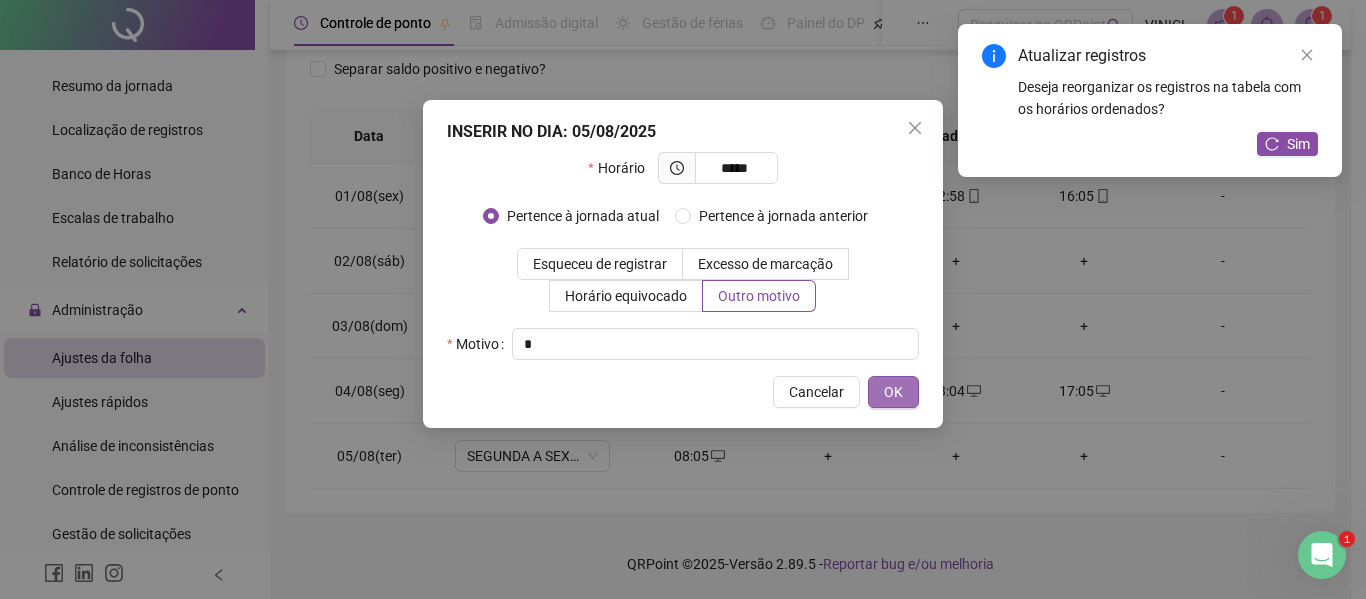 click on "OK" at bounding box center [893, 392] 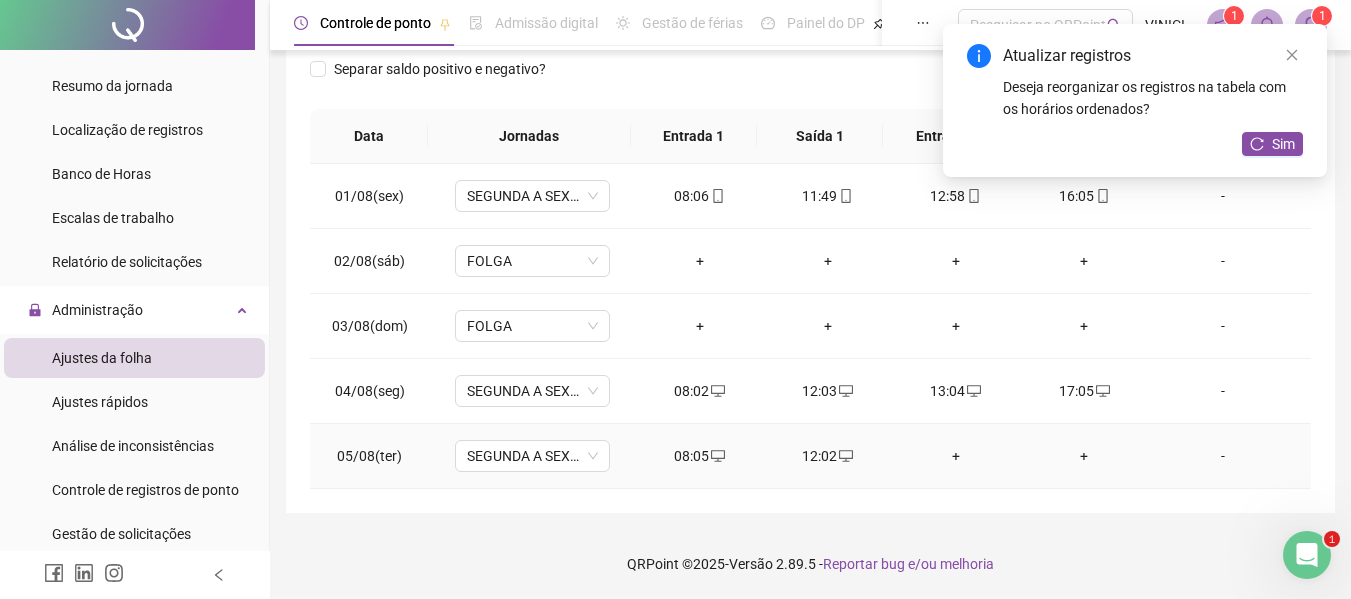 click on "+" at bounding box center (956, 456) 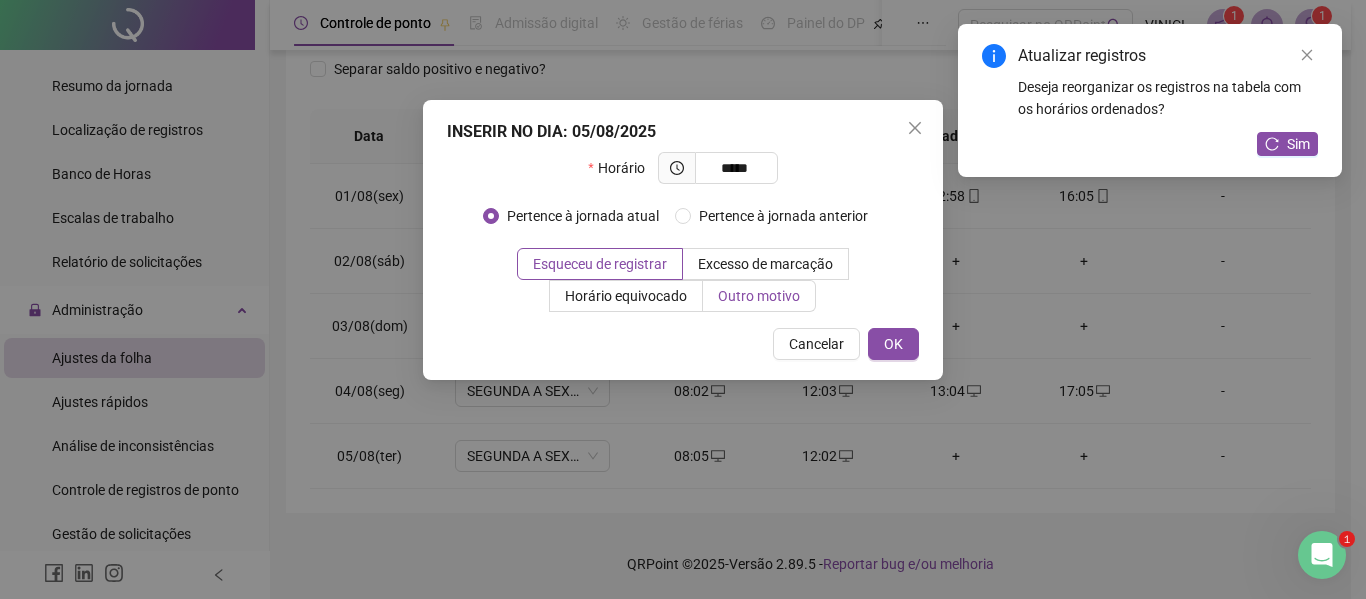 type on "*****" 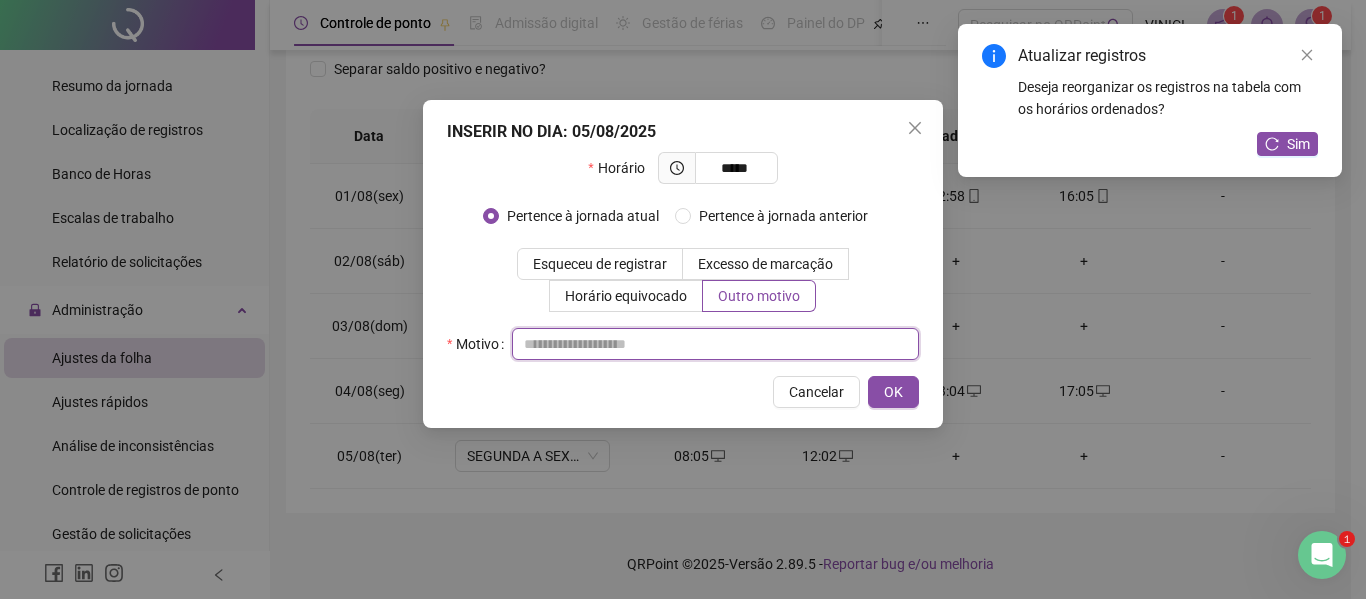 click at bounding box center [715, 344] 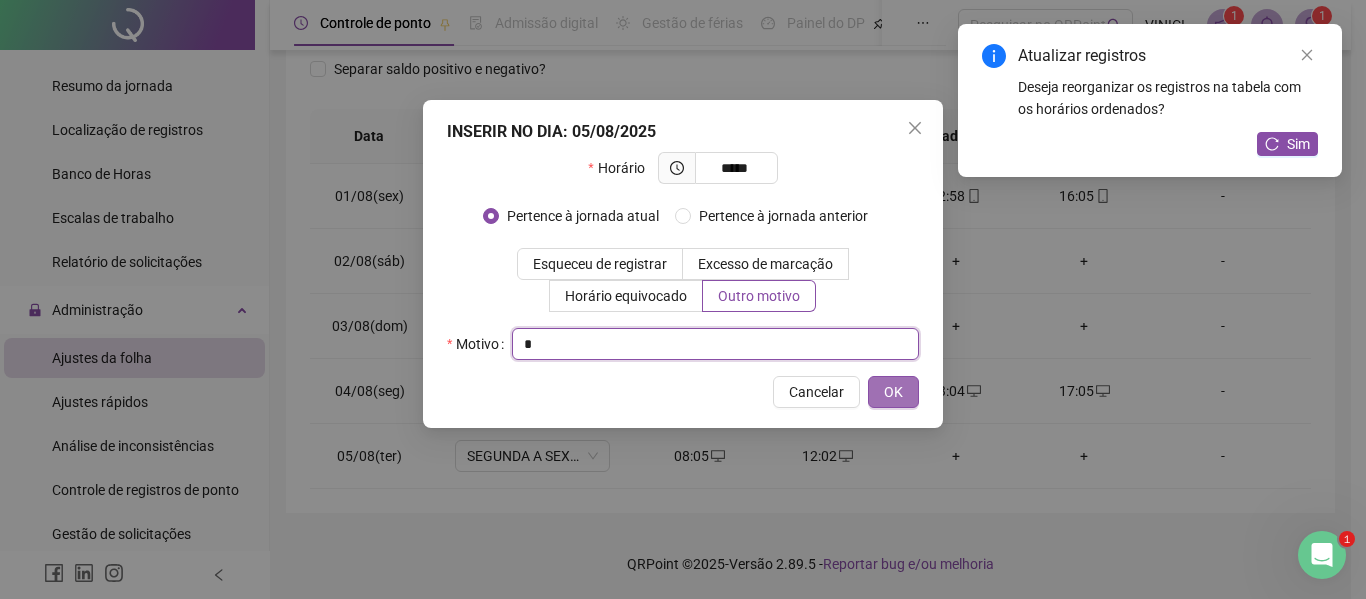 type on "*" 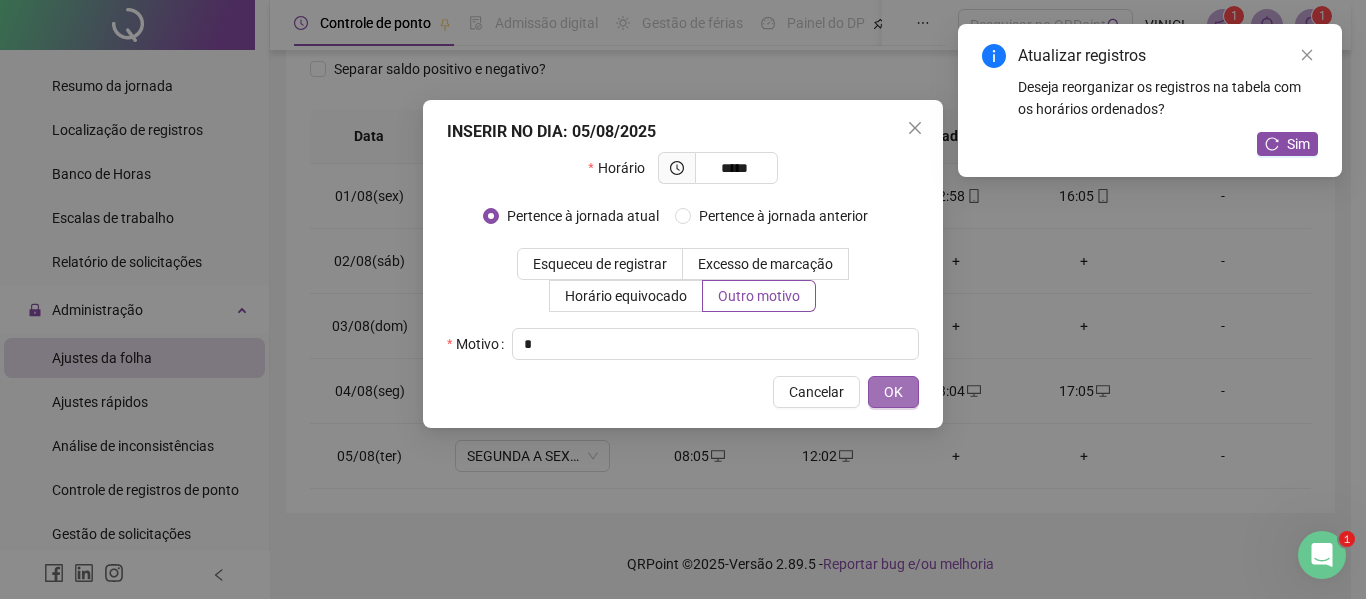 click on "OK" at bounding box center (893, 392) 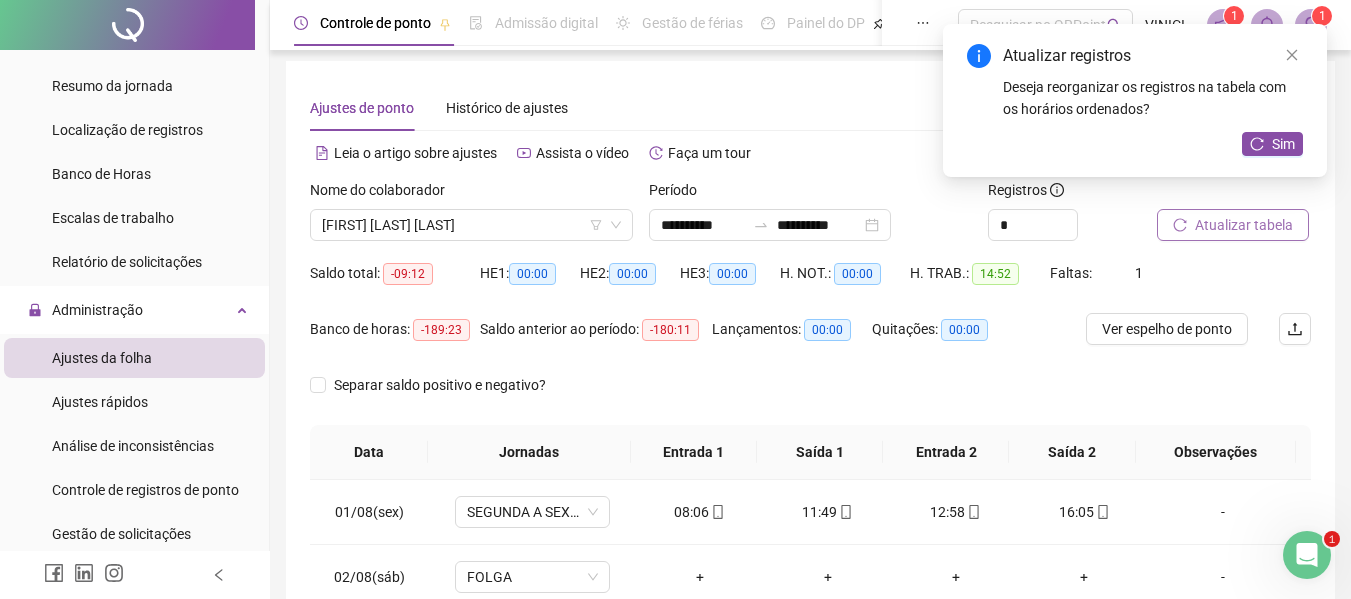 scroll, scrollTop: 0, scrollLeft: 0, axis: both 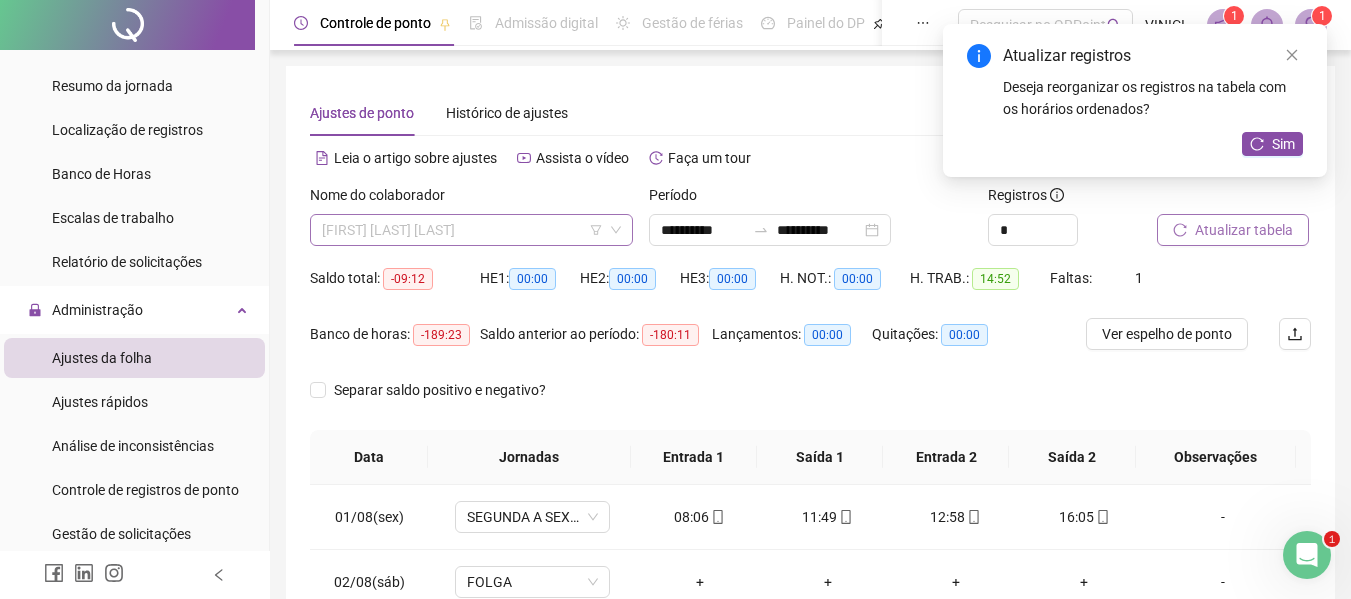 click on "[FIRST] [LAST] [LAST]" at bounding box center (471, 230) 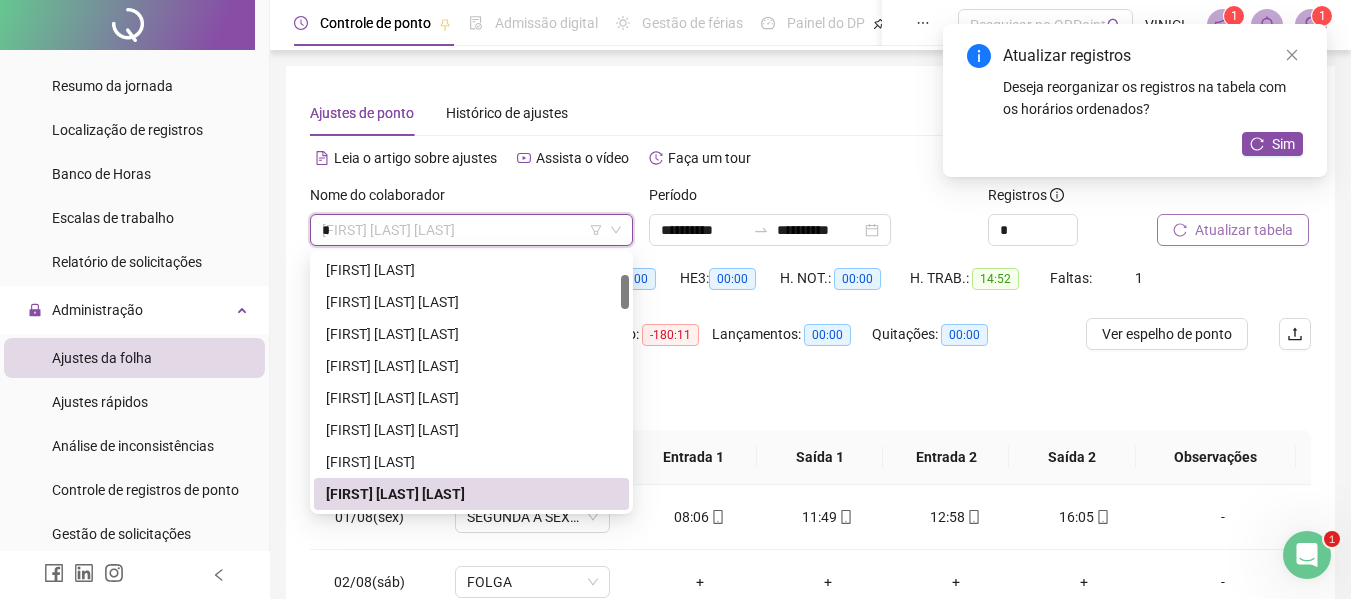 scroll, scrollTop: 64, scrollLeft: 0, axis: vertical 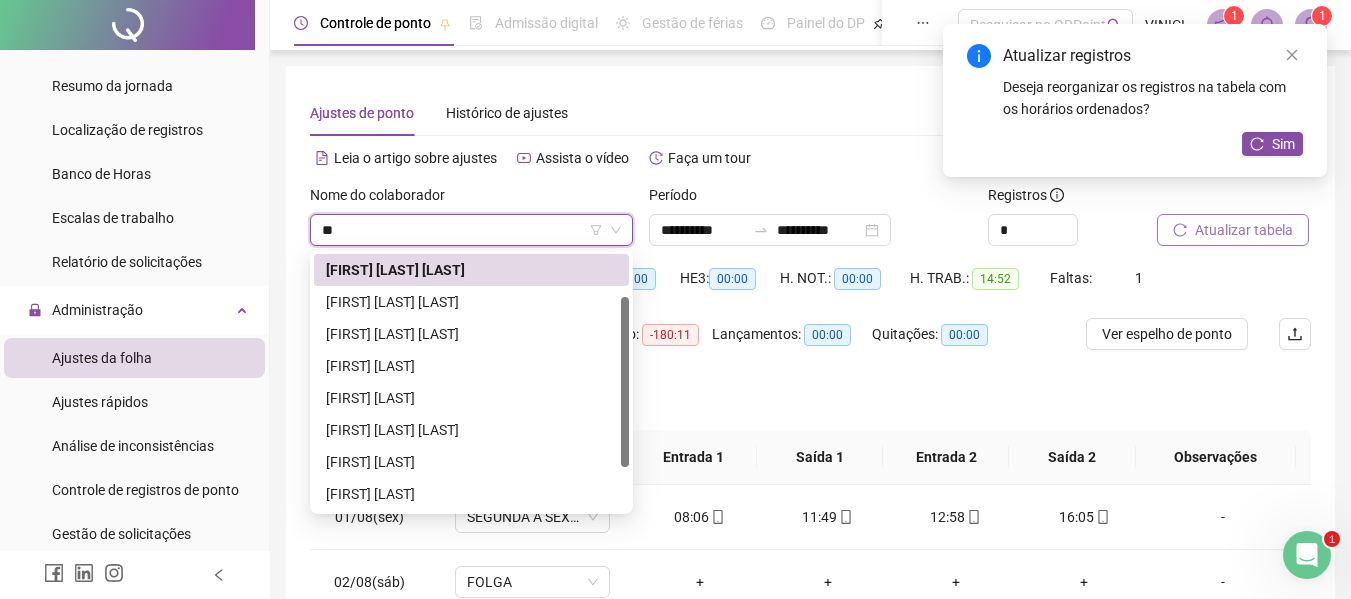 type on "***" 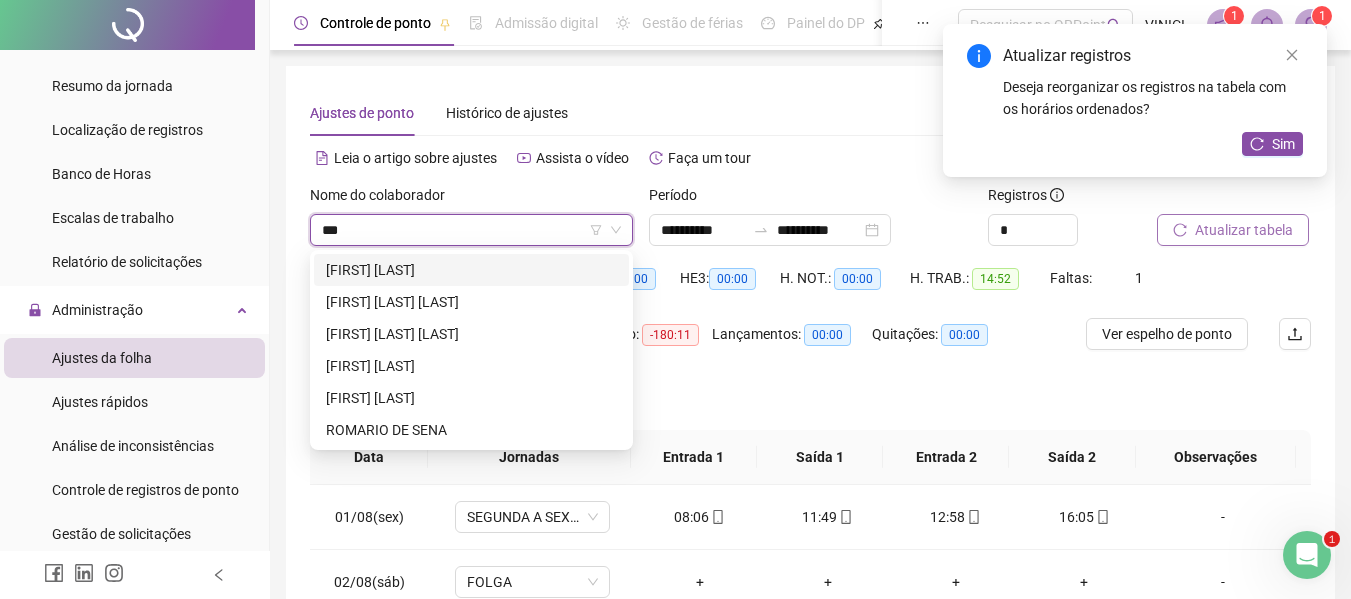 scroll, scrollTop: 0, scrollLeft: 0, axis: both 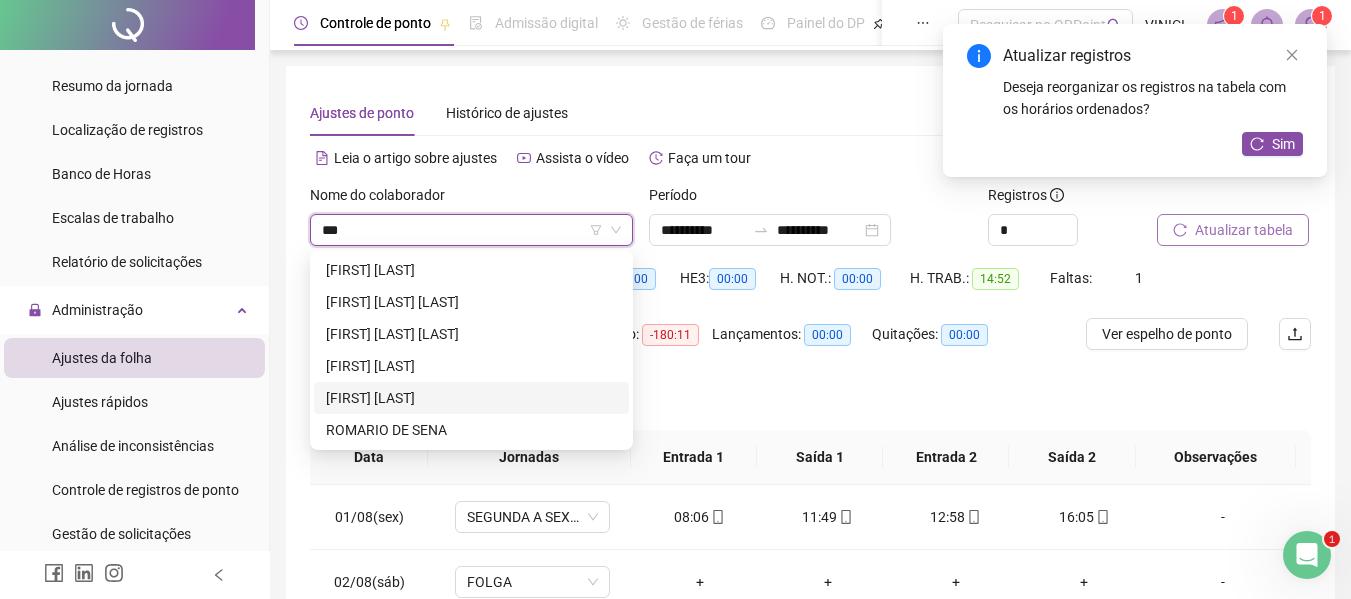 click on "[FIRST] [LAST]" at bounding box center (471, 398) 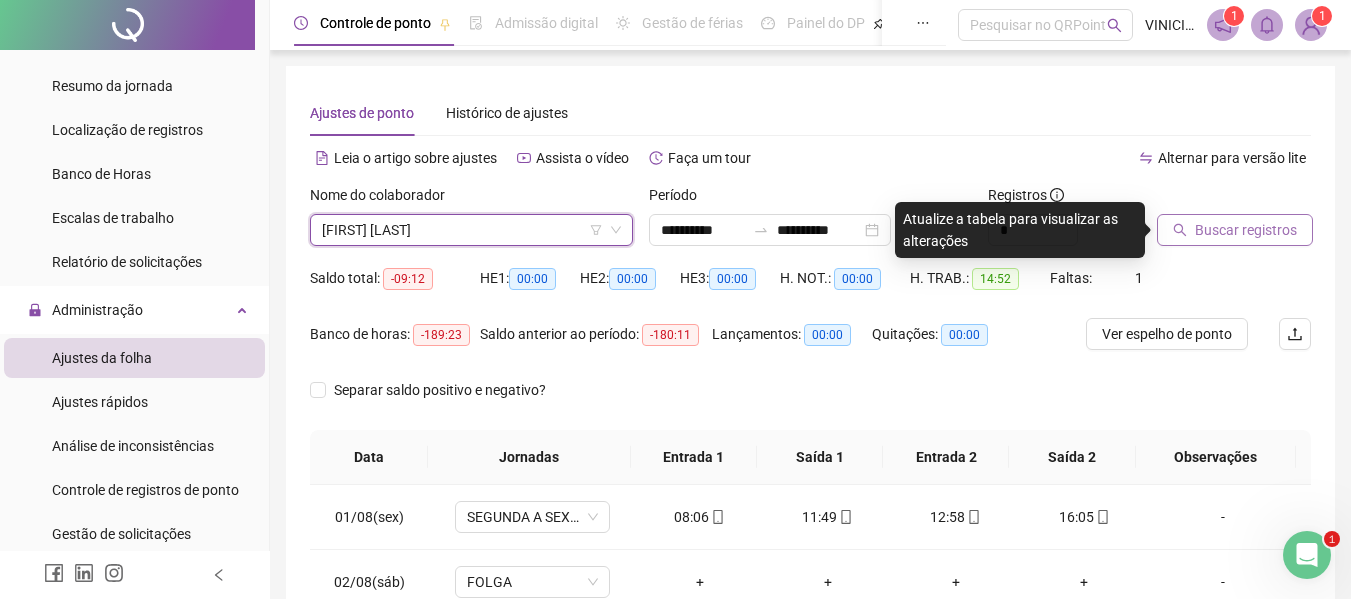 click on "Buscar registros" at bounding box center [1235, 230] 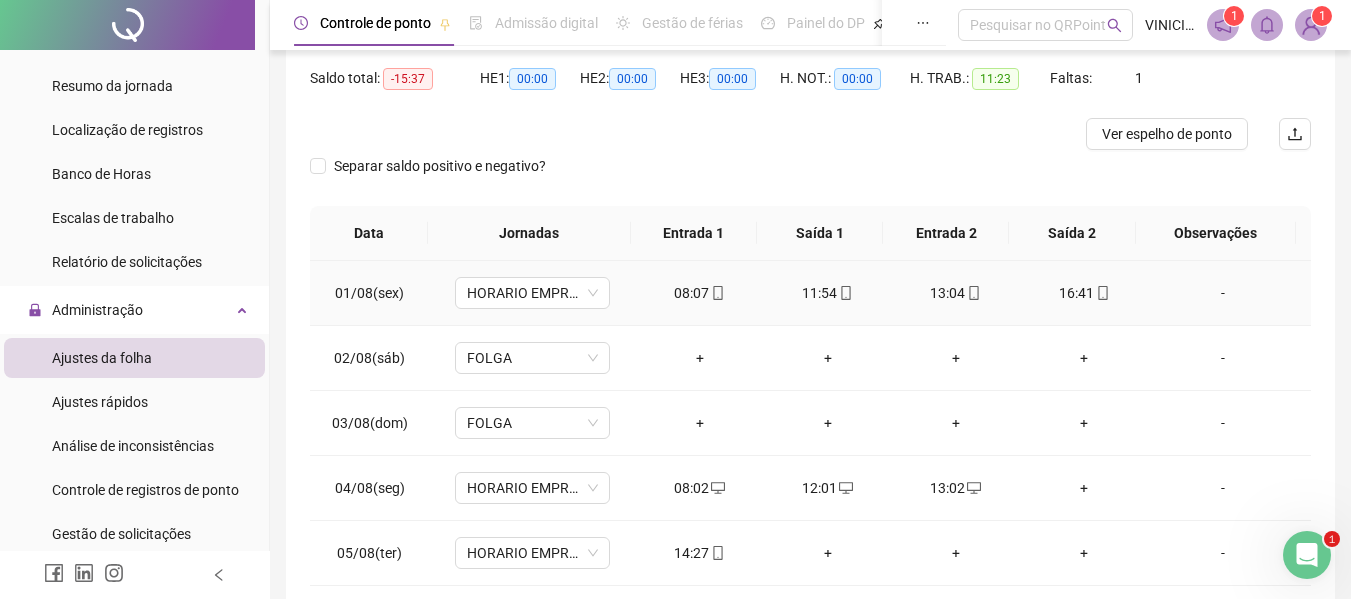 scroll, scrollTop: 297, scrollLeft: 0, axis: vertical 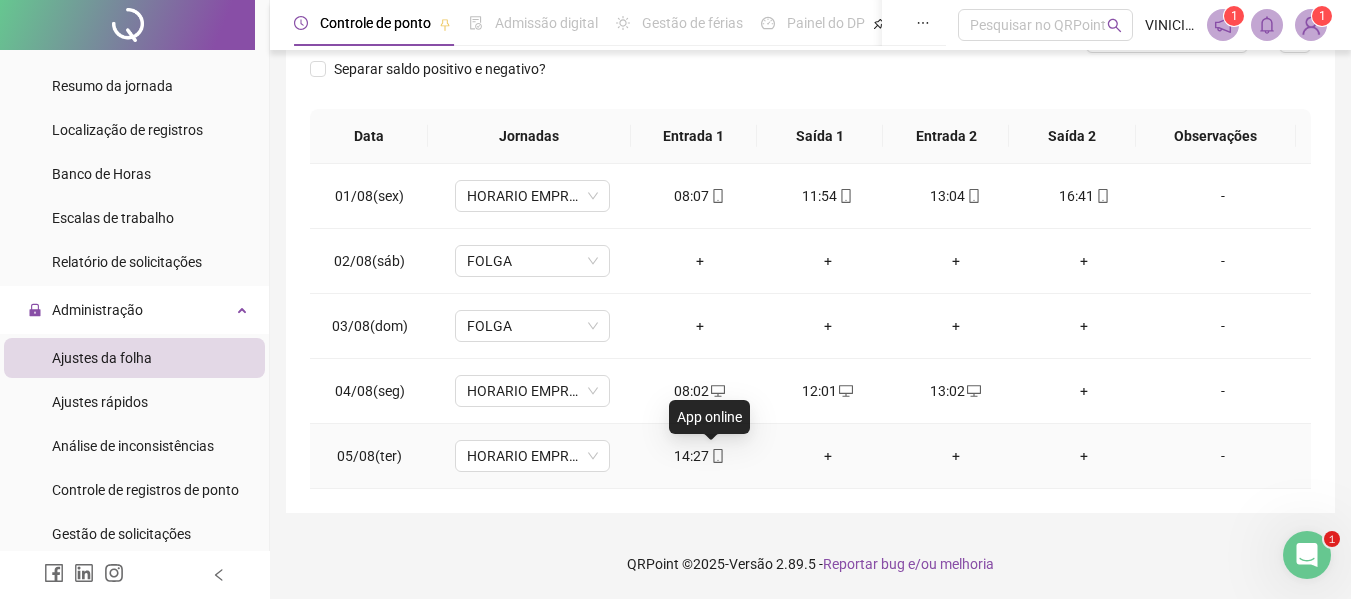 click 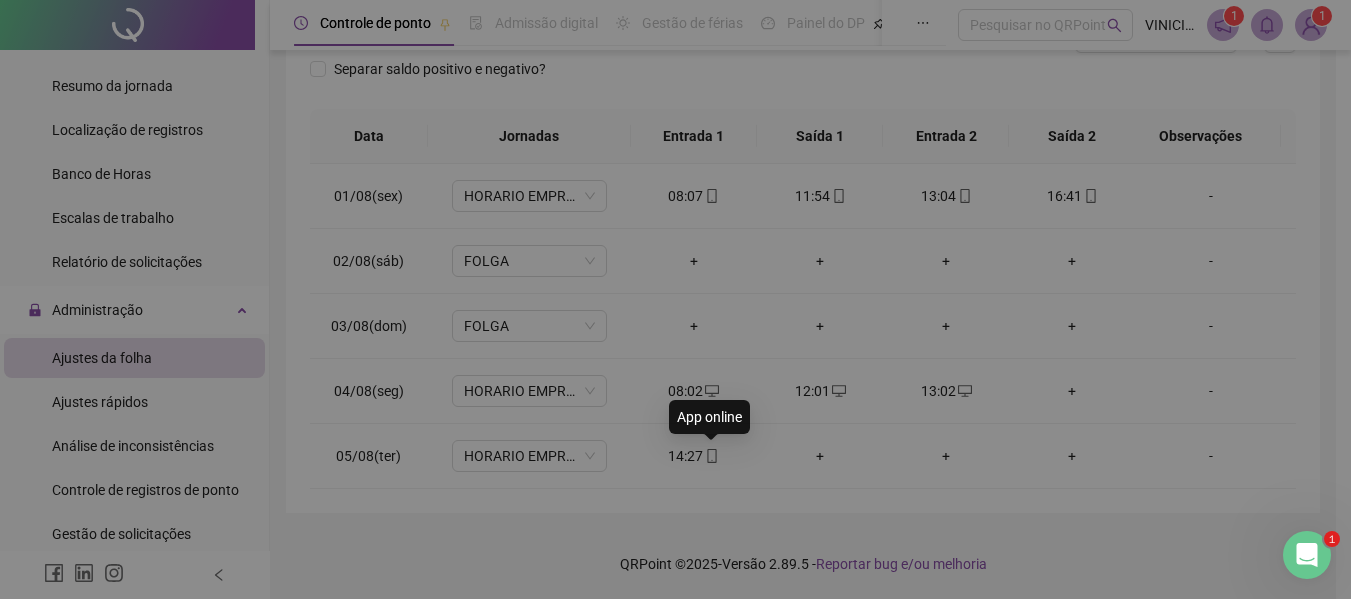 type on "**********" 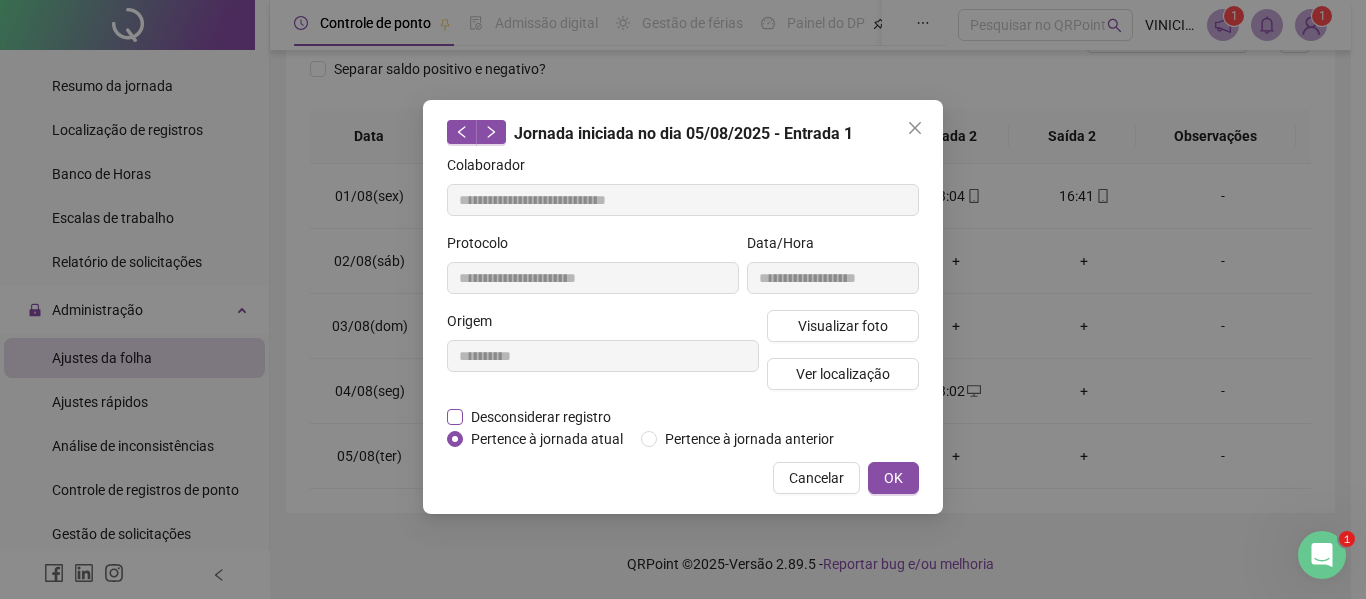 click on "Desconsiderar registro" at bounding box center (541, 417) 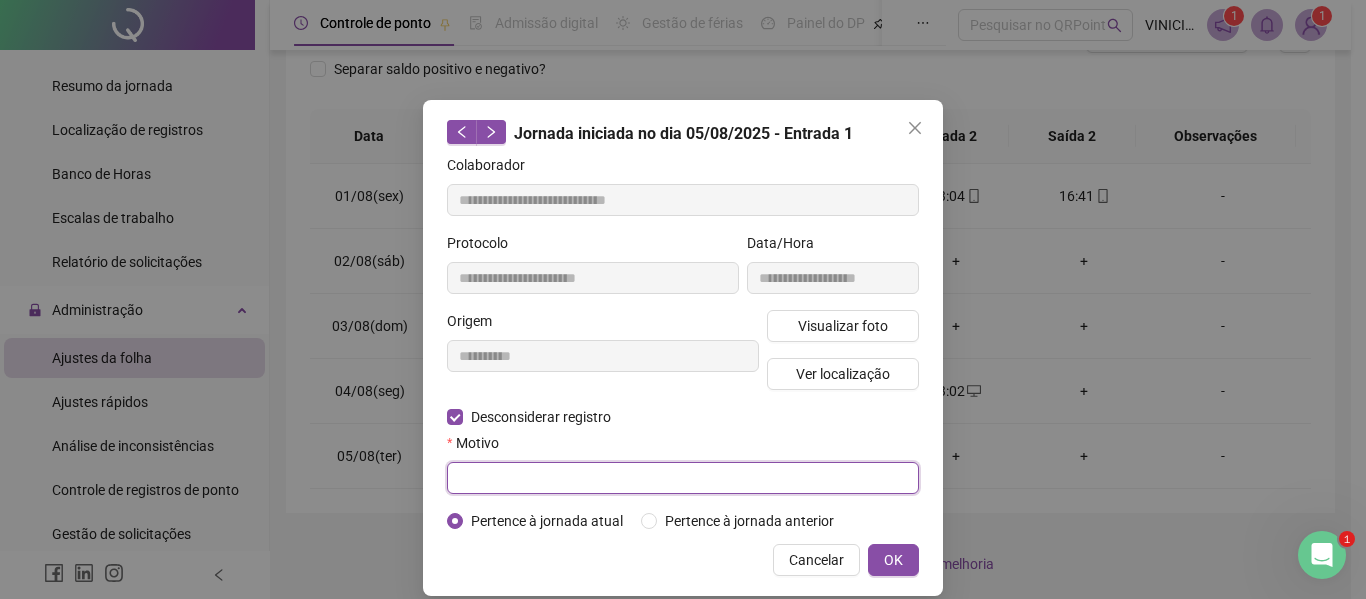 click at bounding box center [683, 478] 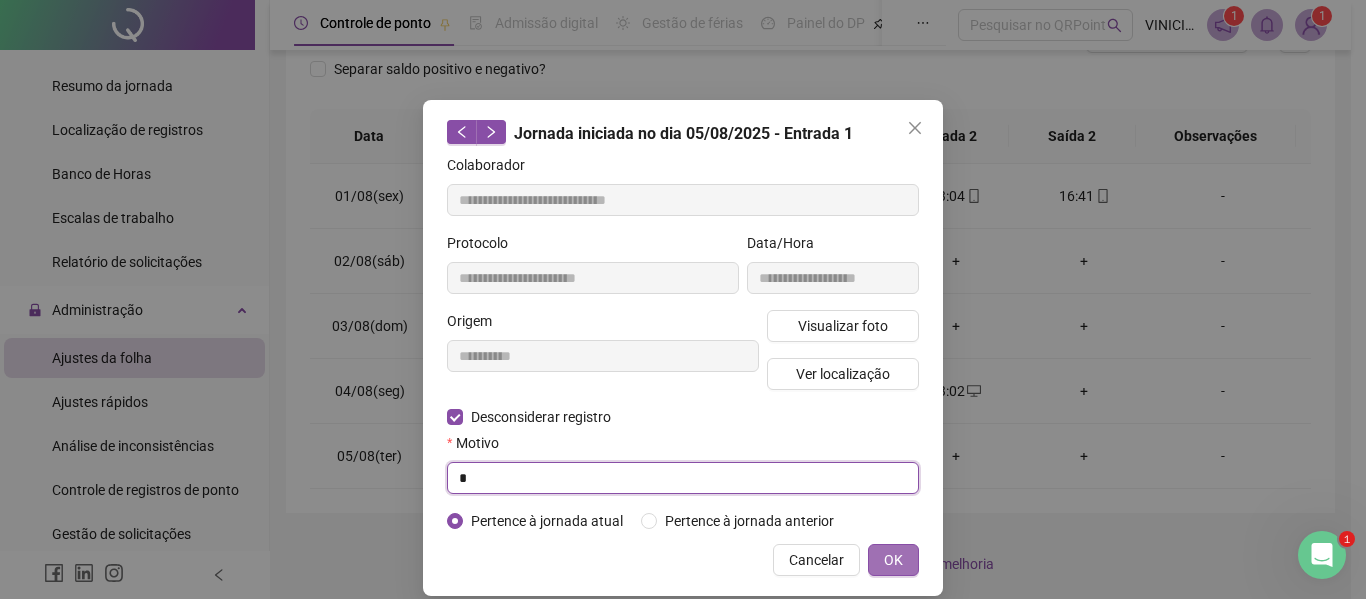 type on "*" 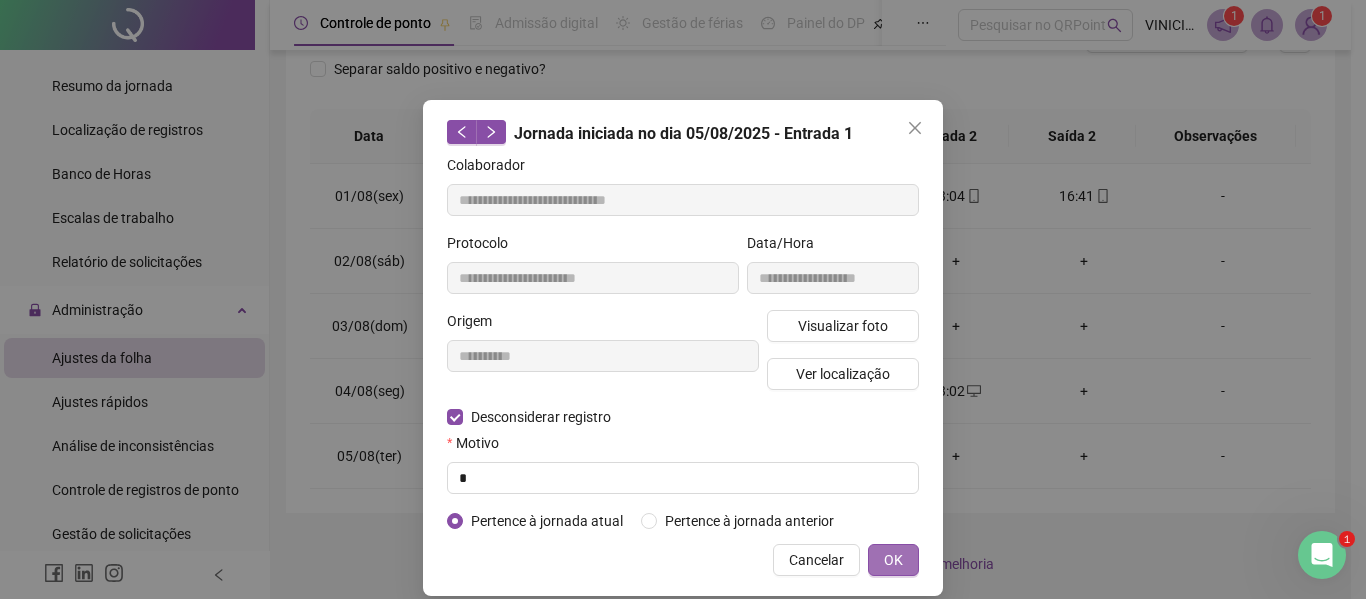 click on "OK" at bounding box center [893, 560] 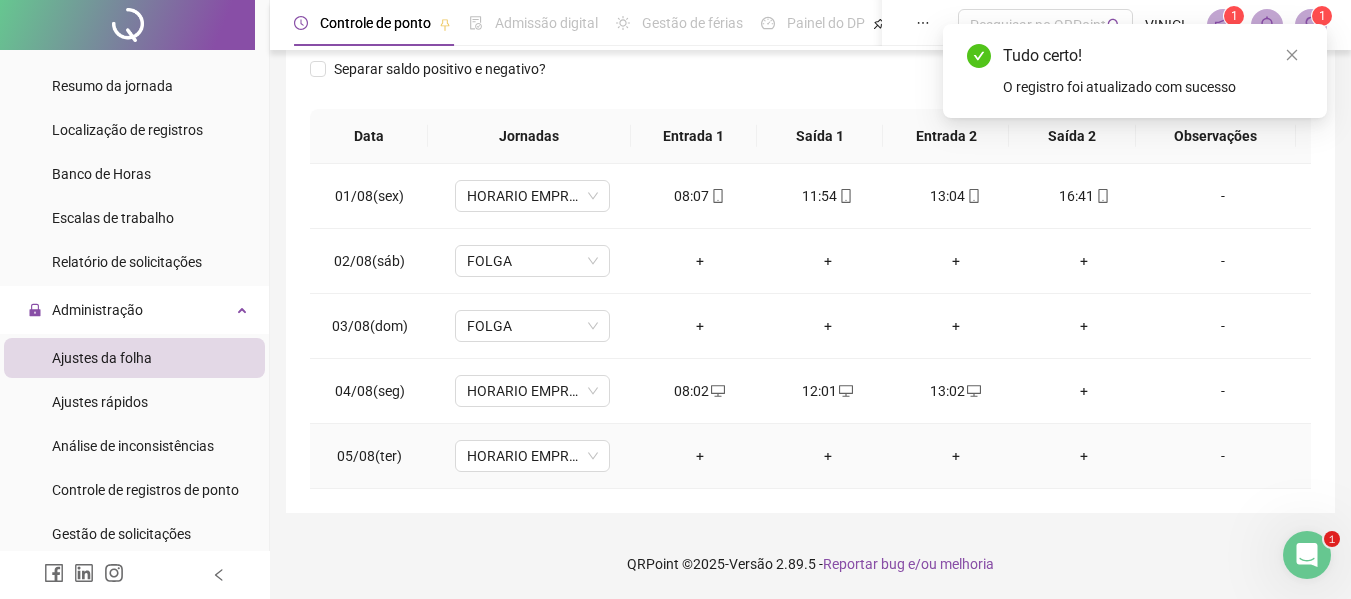click on "+" at bounding box center [700, 456] 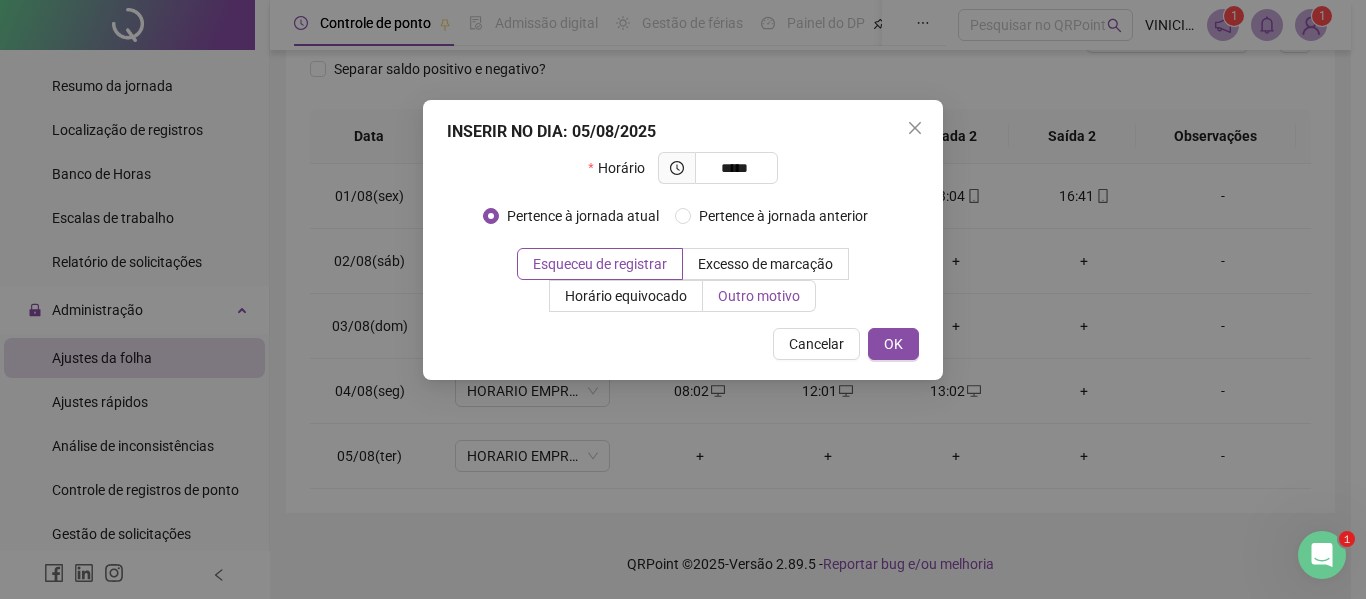 type on "*****" 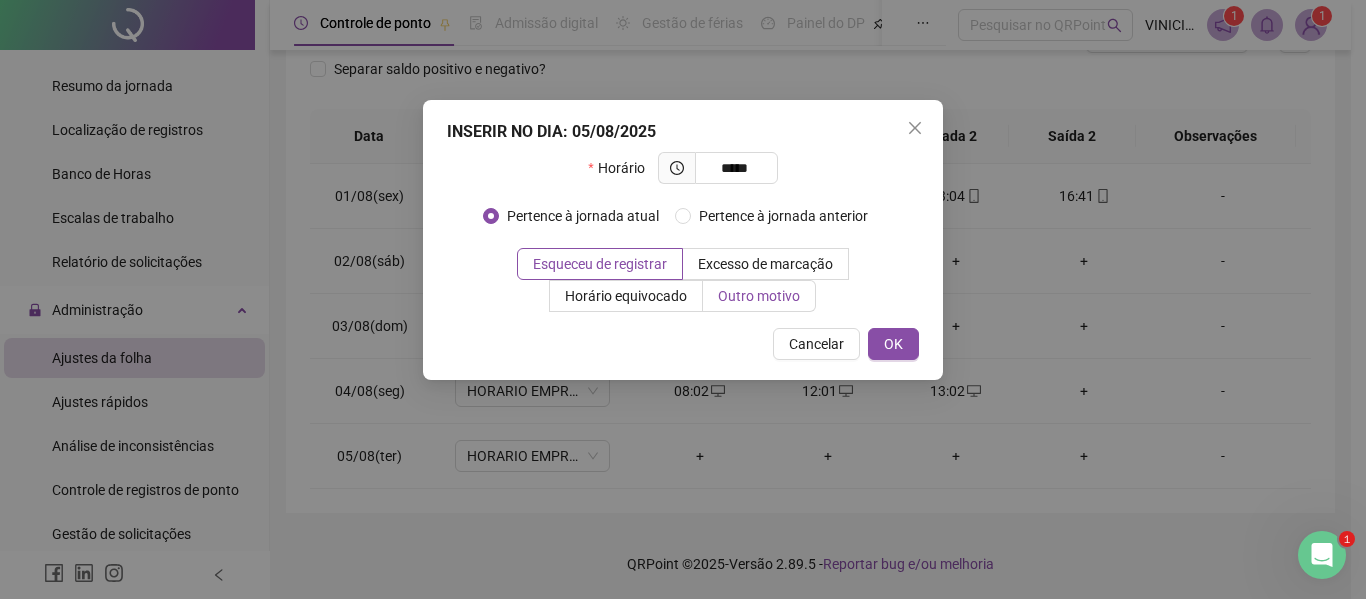 click on "Outro motivo" at bounding box center (759, 296) 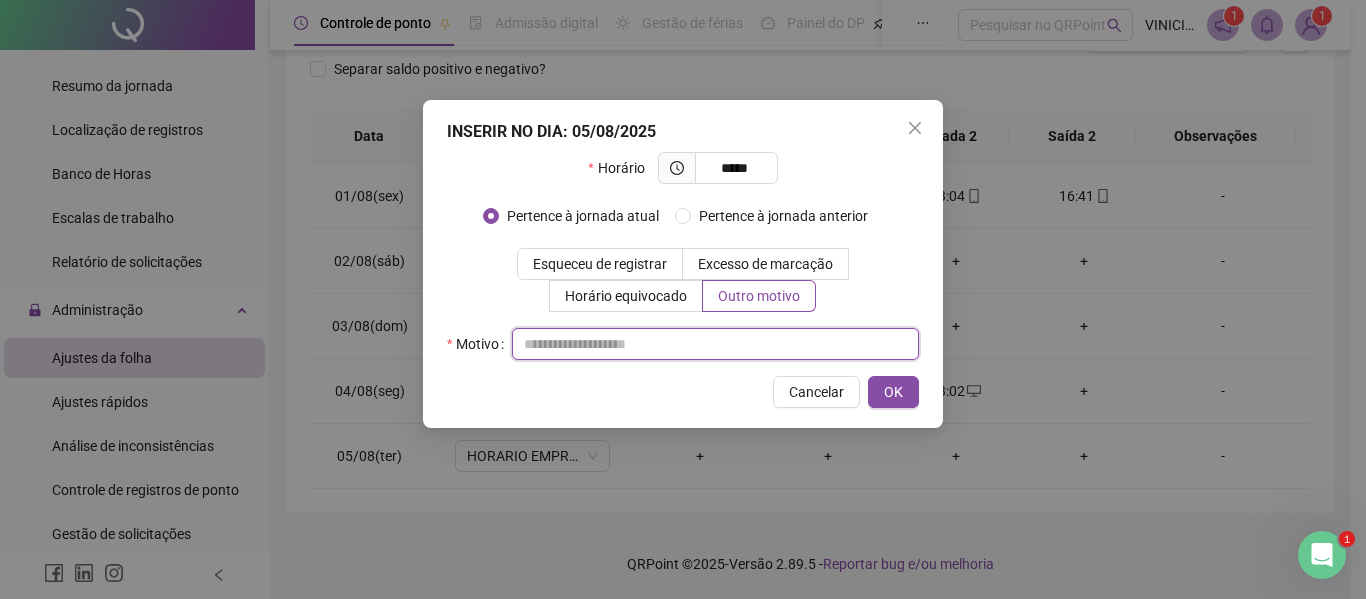 click at bounding box center [715, 344] 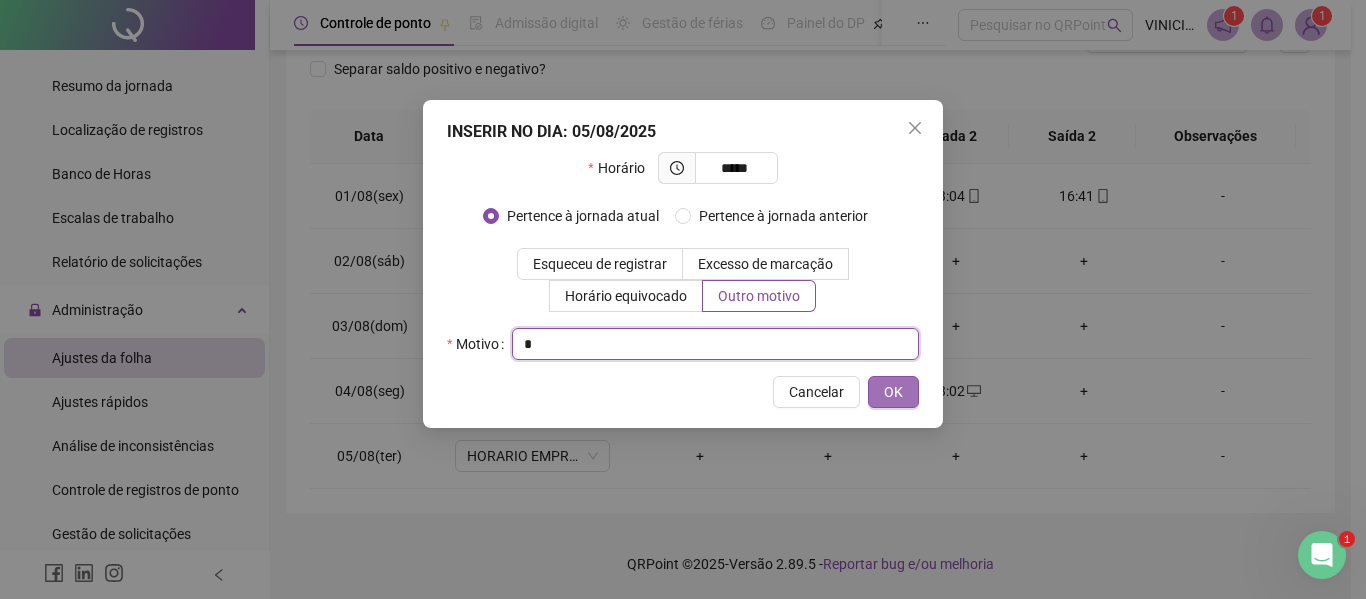 type on "*" 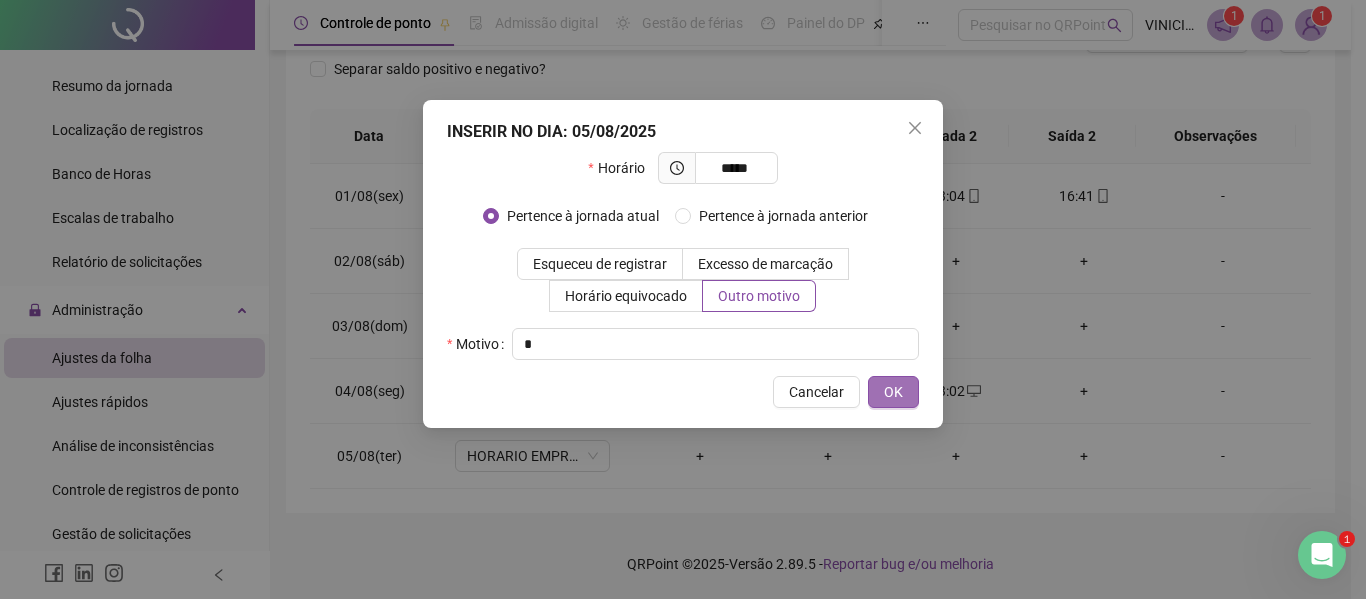 click on "OK" at bounding box center [893, 392] 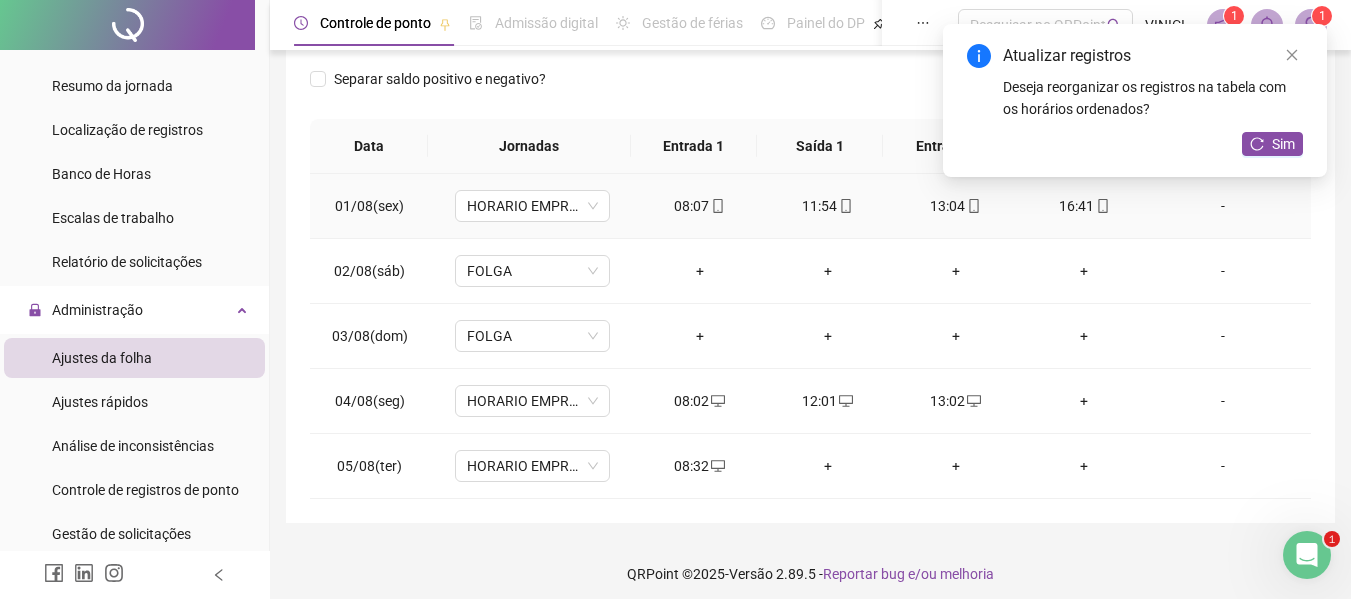 scroll, scrollTop: 297, scrollLeft: 0, axis: vertical 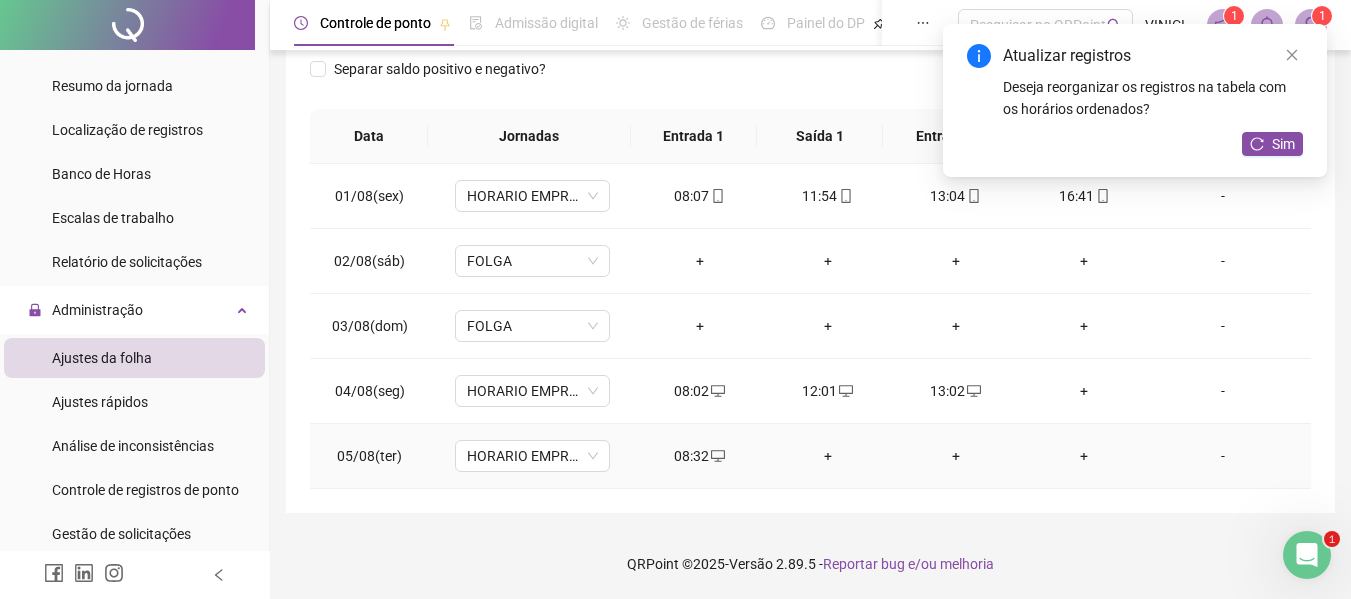 click on "+" at bounding box center (828, 456) 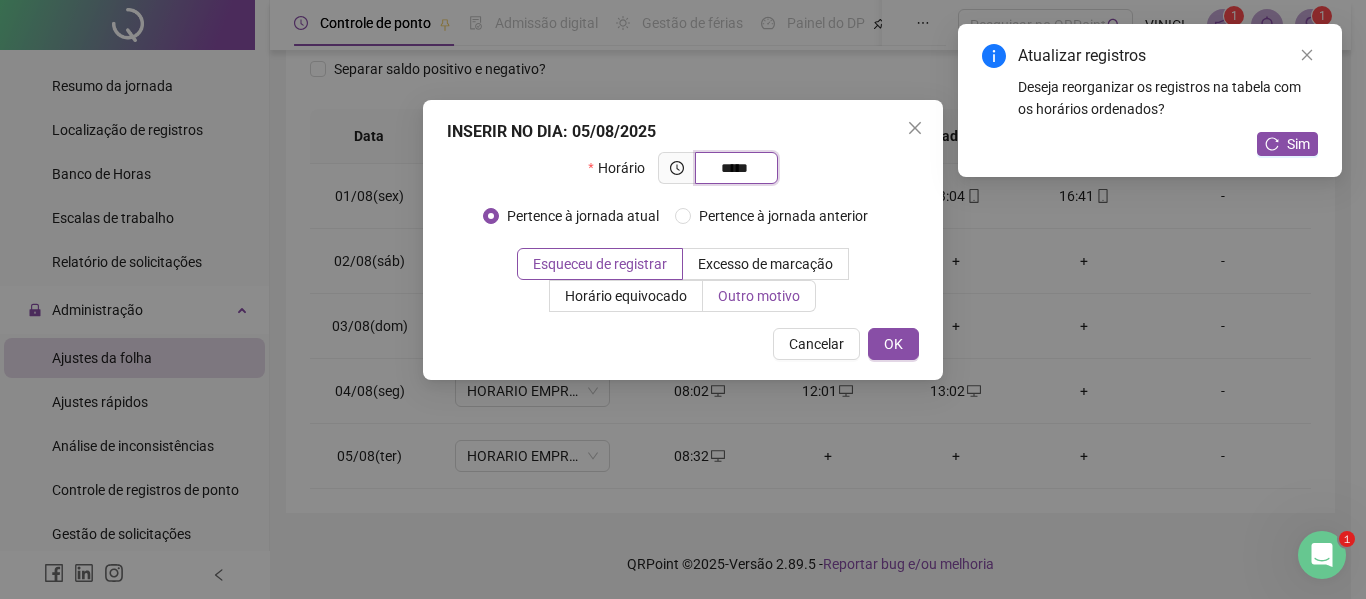 type on "*****" 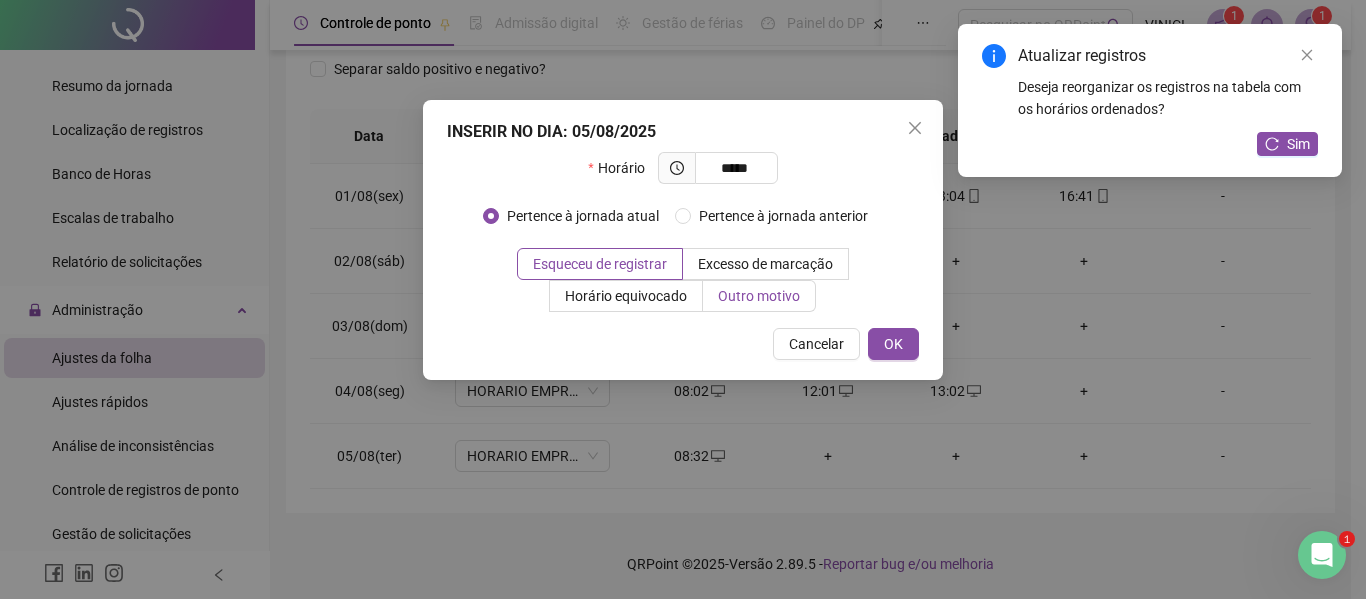 click on "Outro motivo" at bounding box center [759, 296] 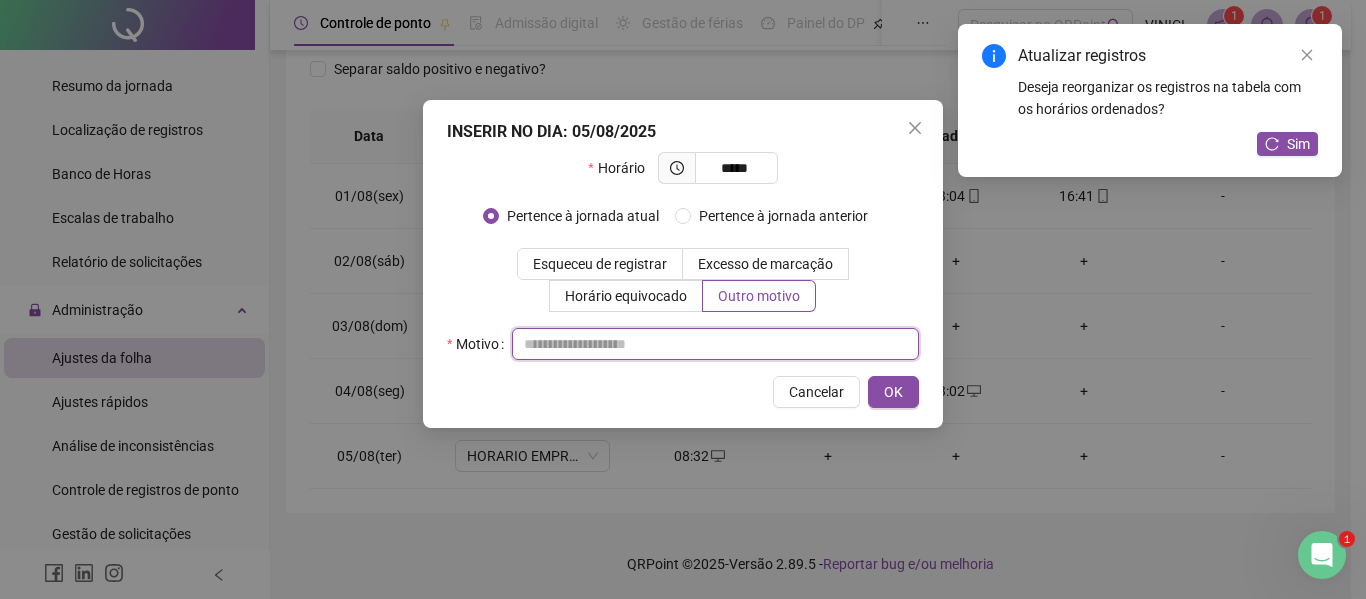 click at bounding box center (715, 344) 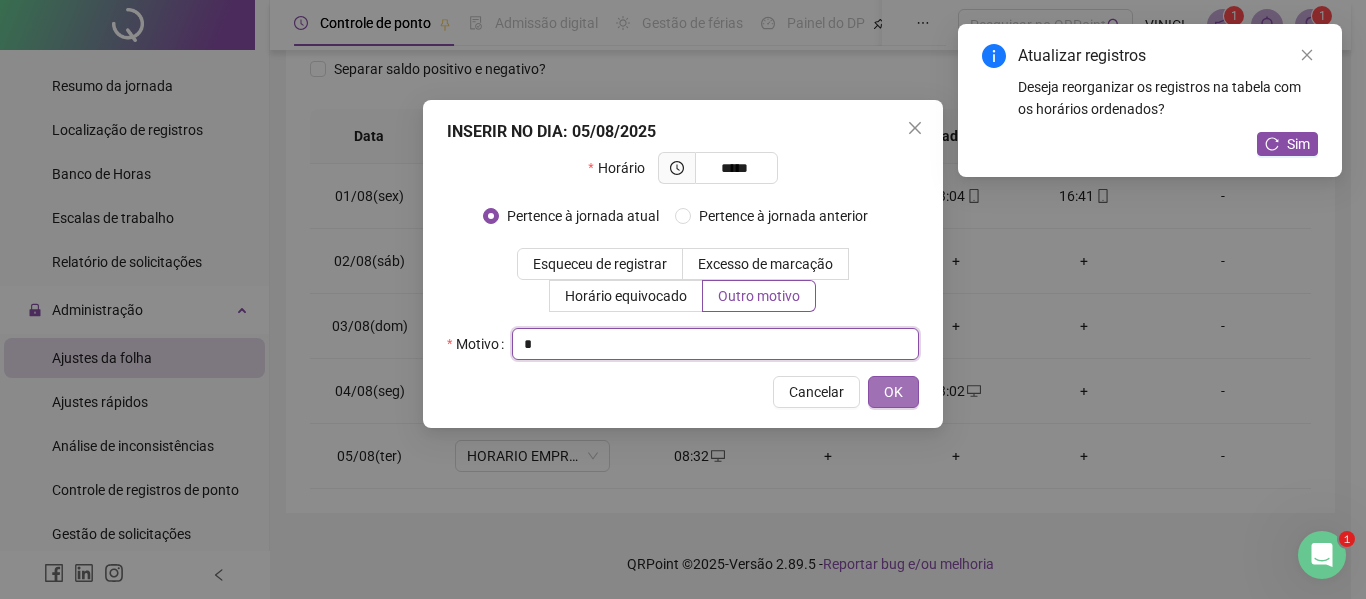 type on "*" 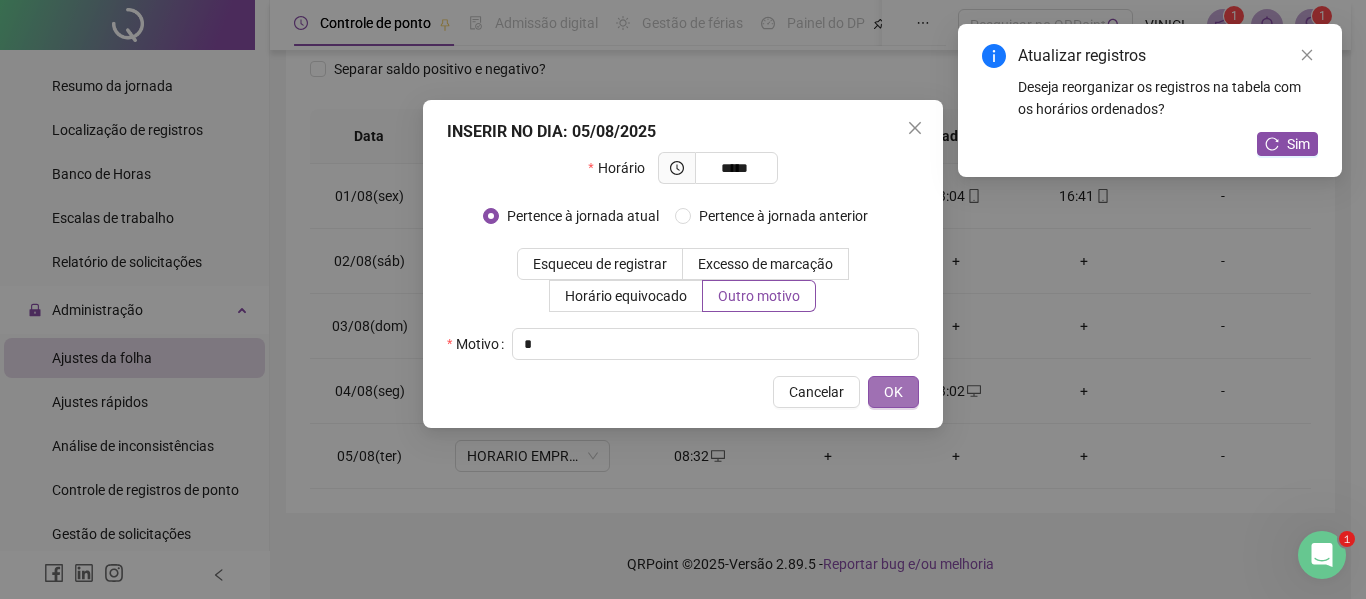 click on "OK" at bounding box center (893, 392) 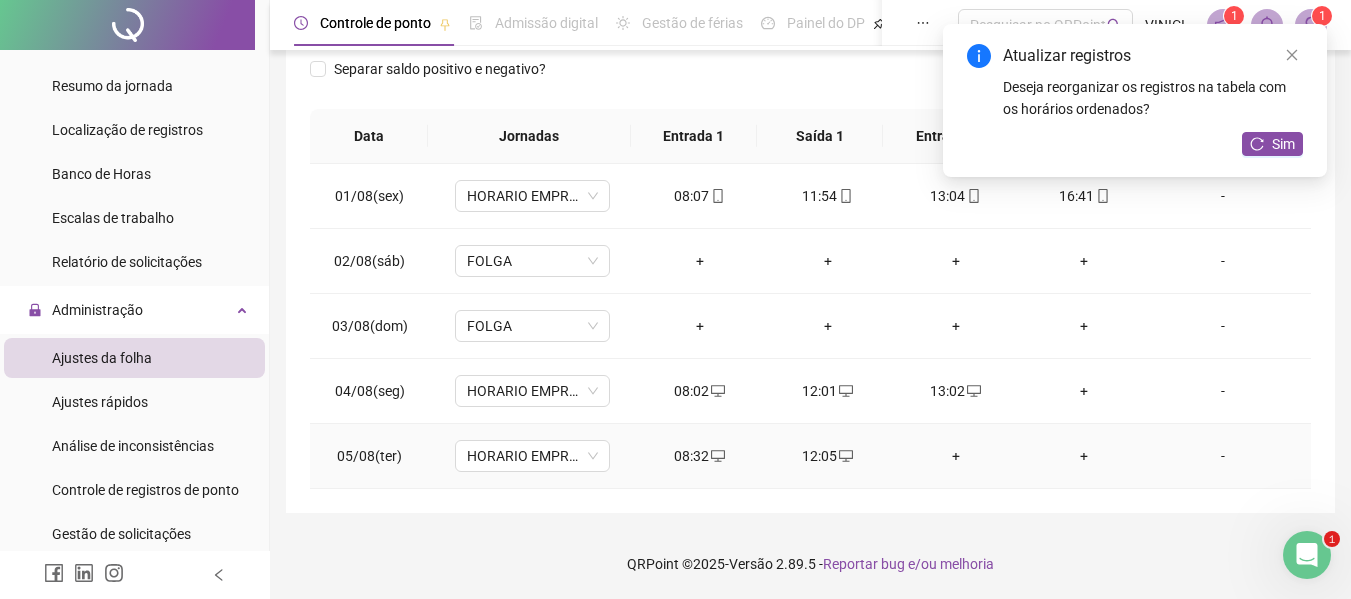 click on "+" at bounding box center (956, 456) 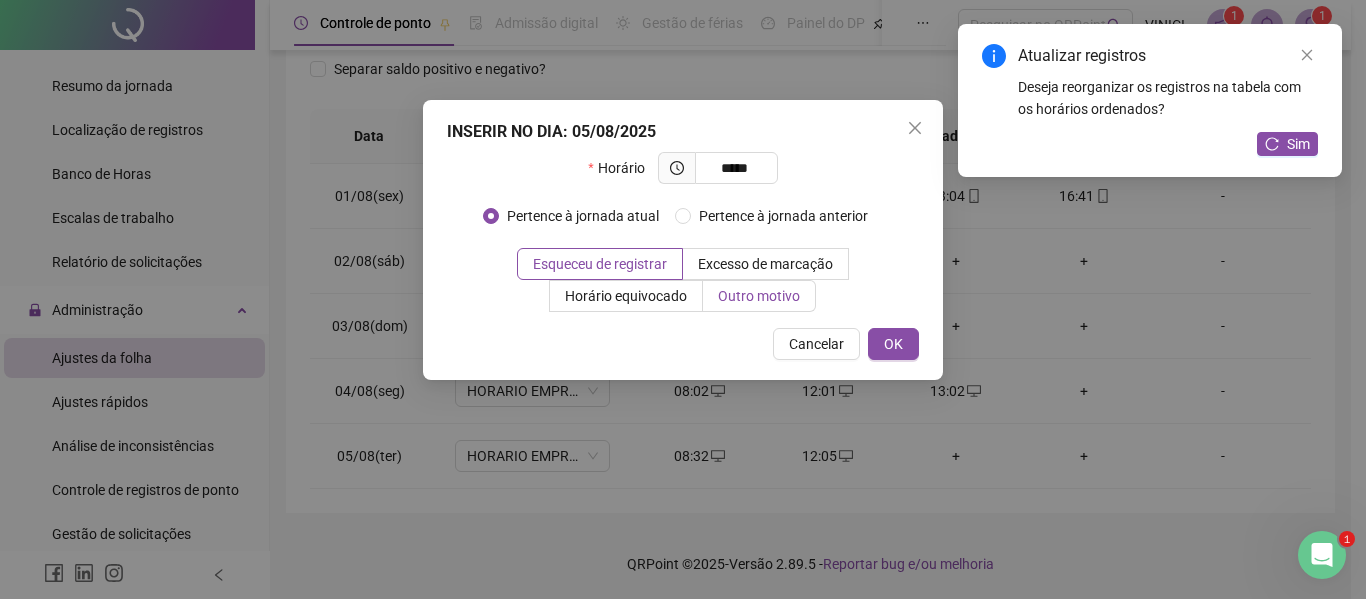 type on "*****" 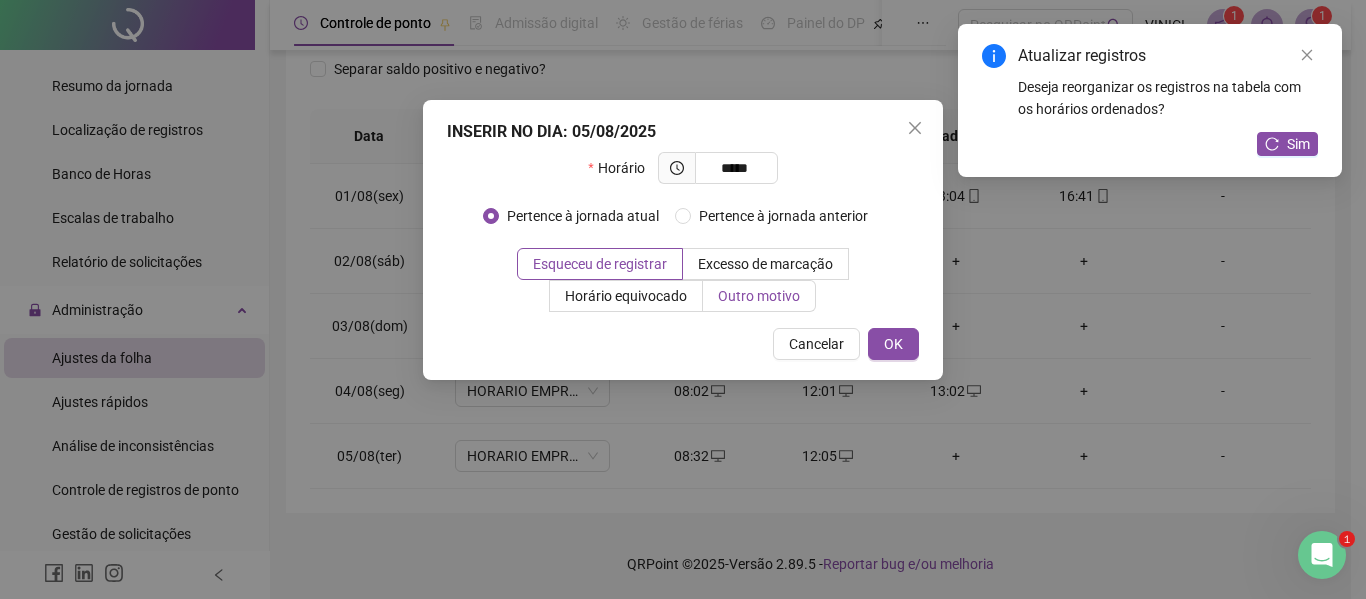 click on "Outro motivo" at bounding box center [759, 296] 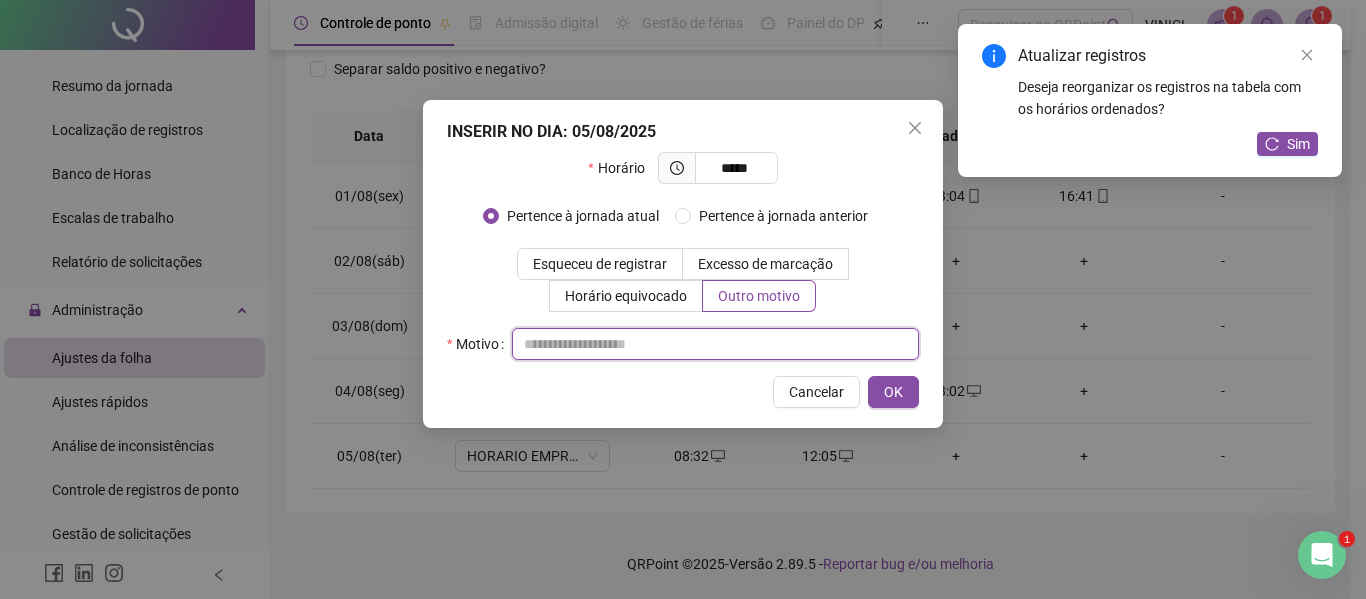 click at bounding box center [715, 344] 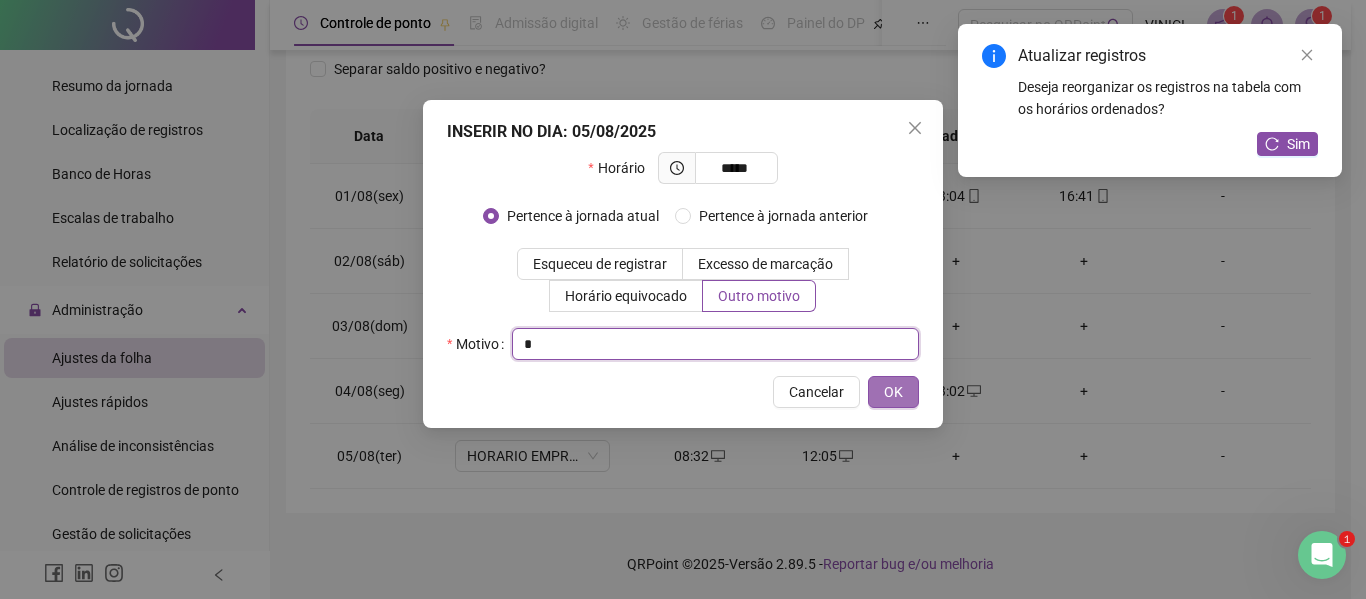 type on "*" 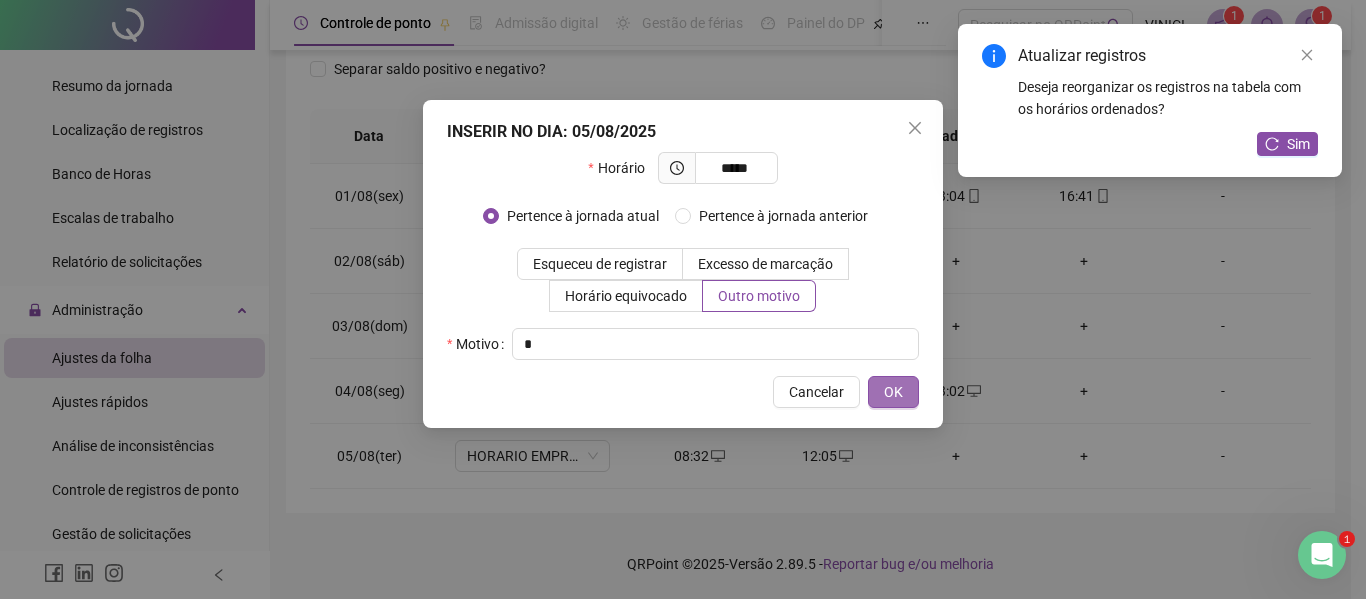 click on "OK" at bounding box center [893, 392] 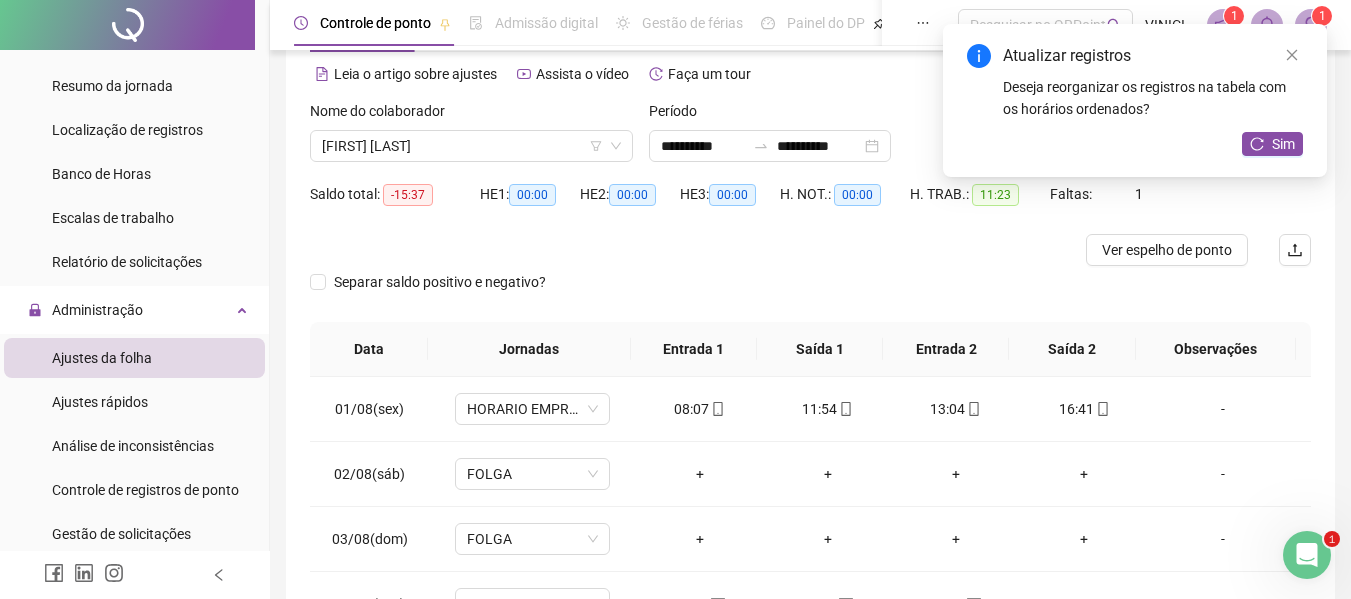 scroll, scrollTop: 297, scrollLeft: 0, axis: vertical 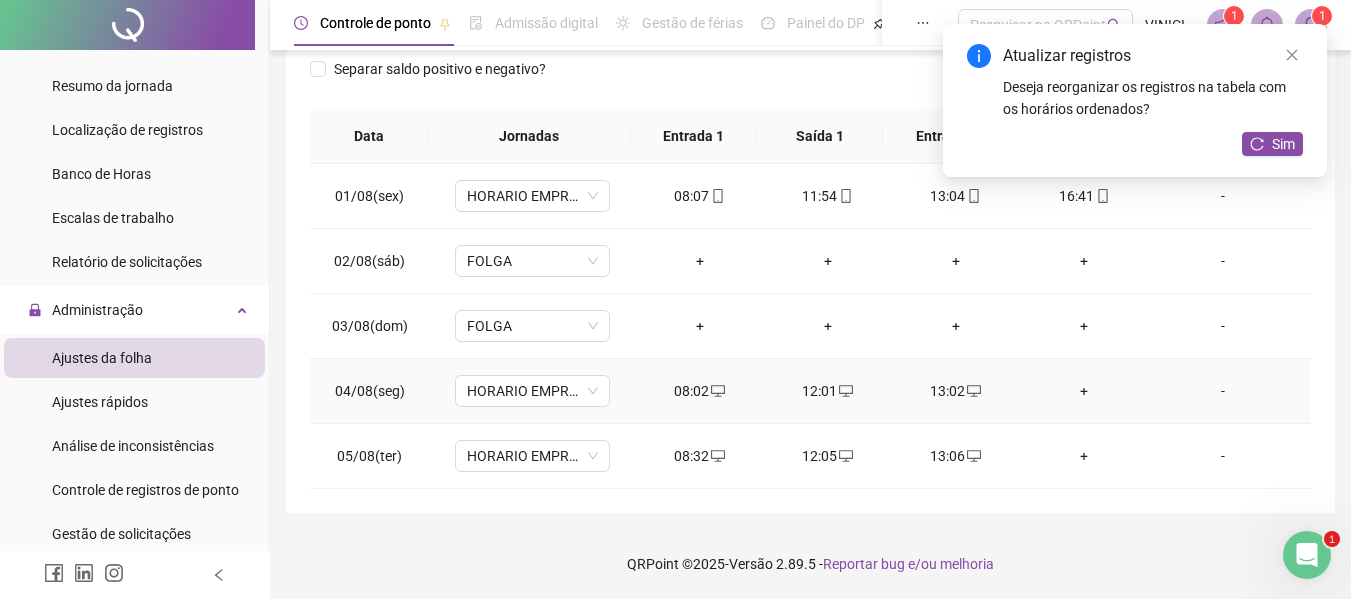 click on "+" at bounding box center (1084, 391) 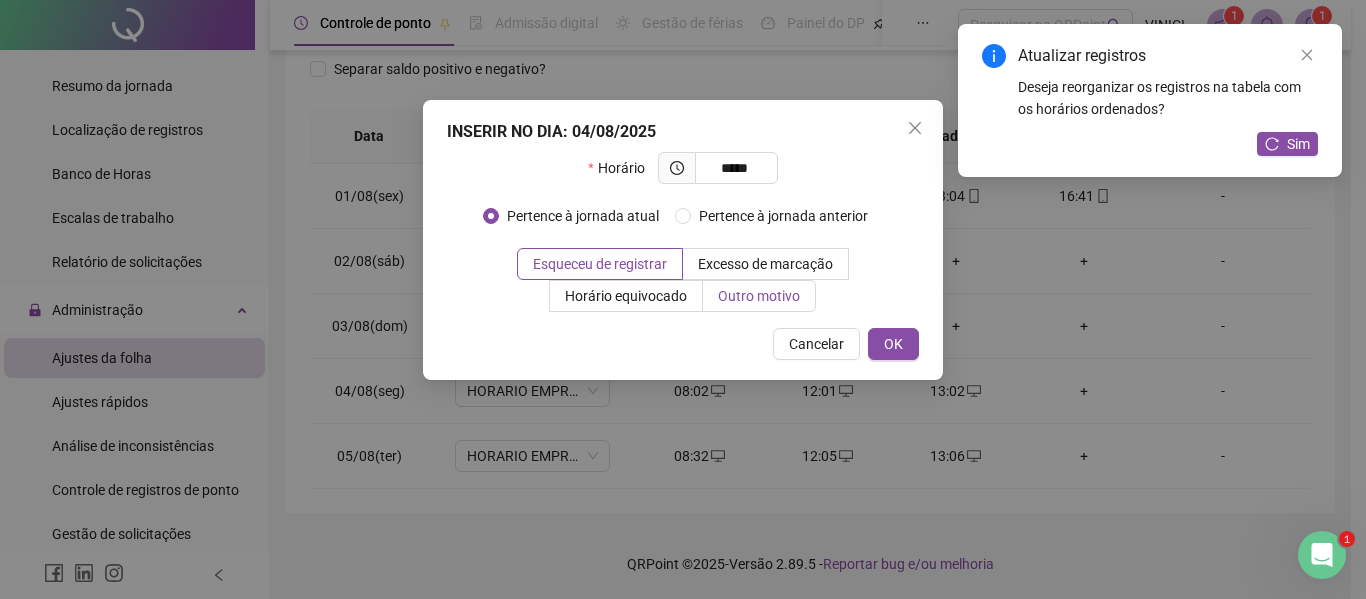type on "*****" 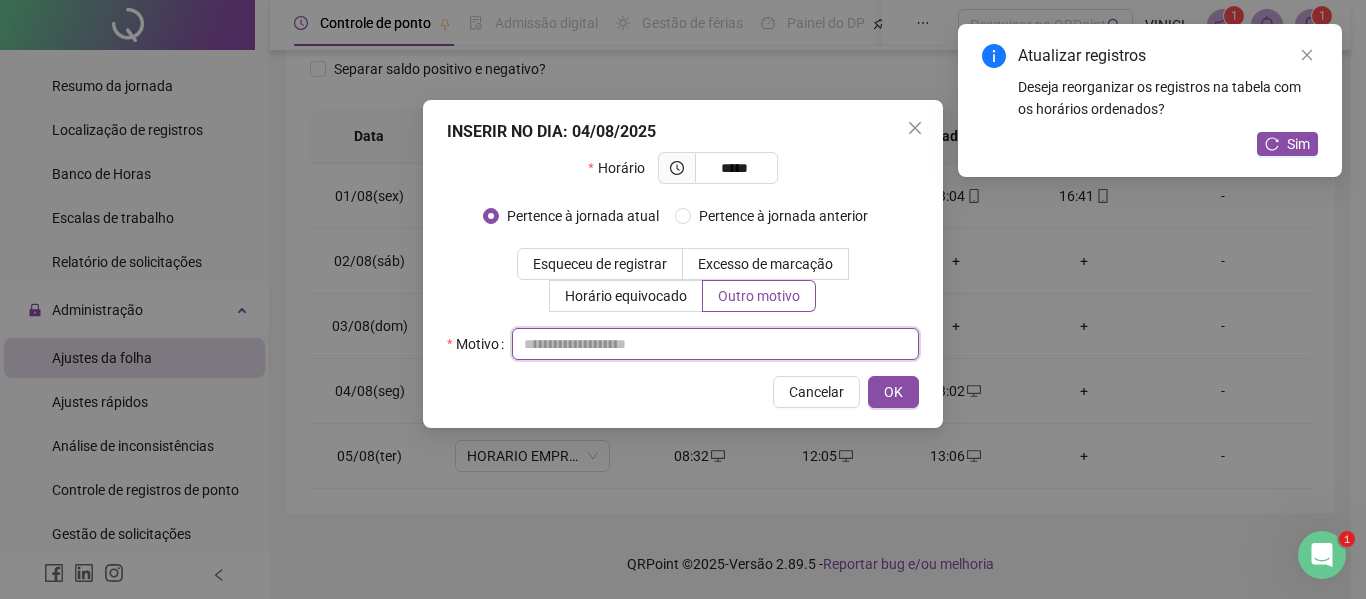 click at bounding box center [715, 344] 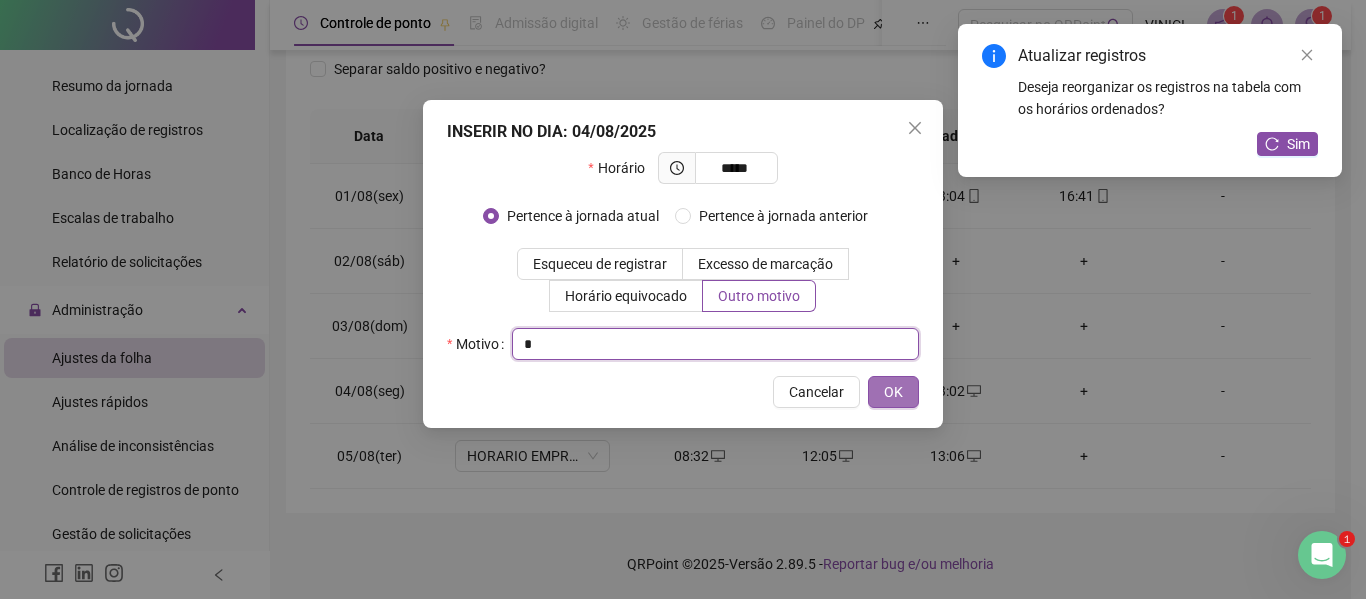 type on "*" 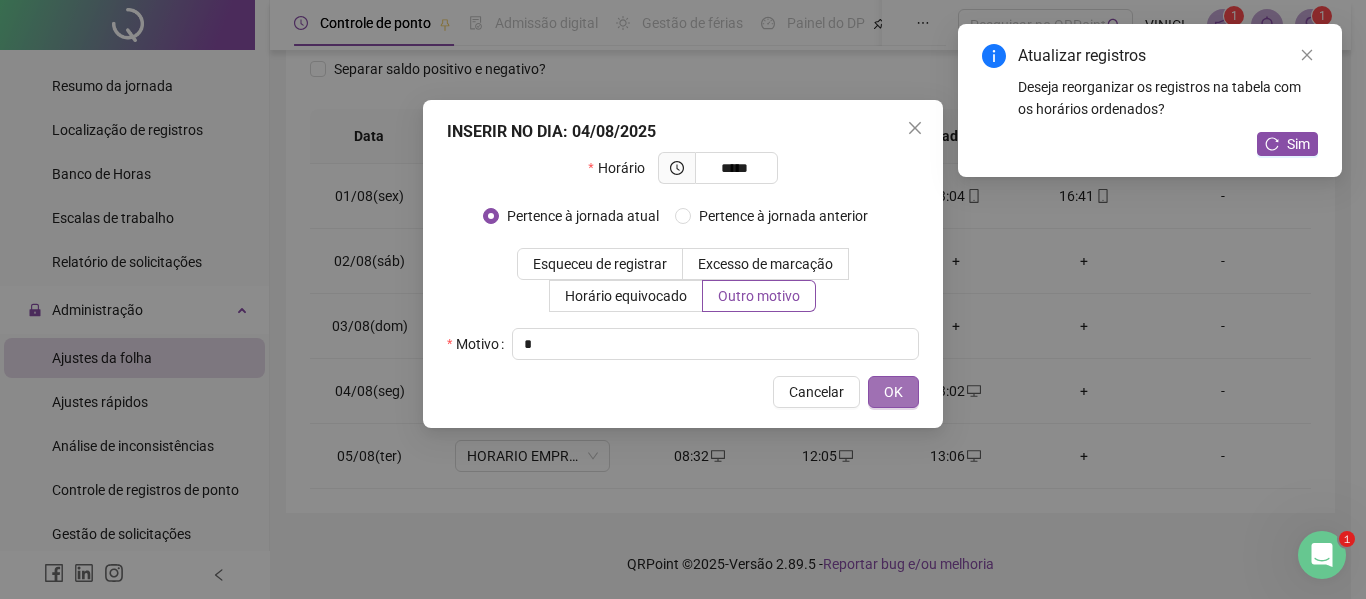 click on "OK" at bounding box center [893, 392] 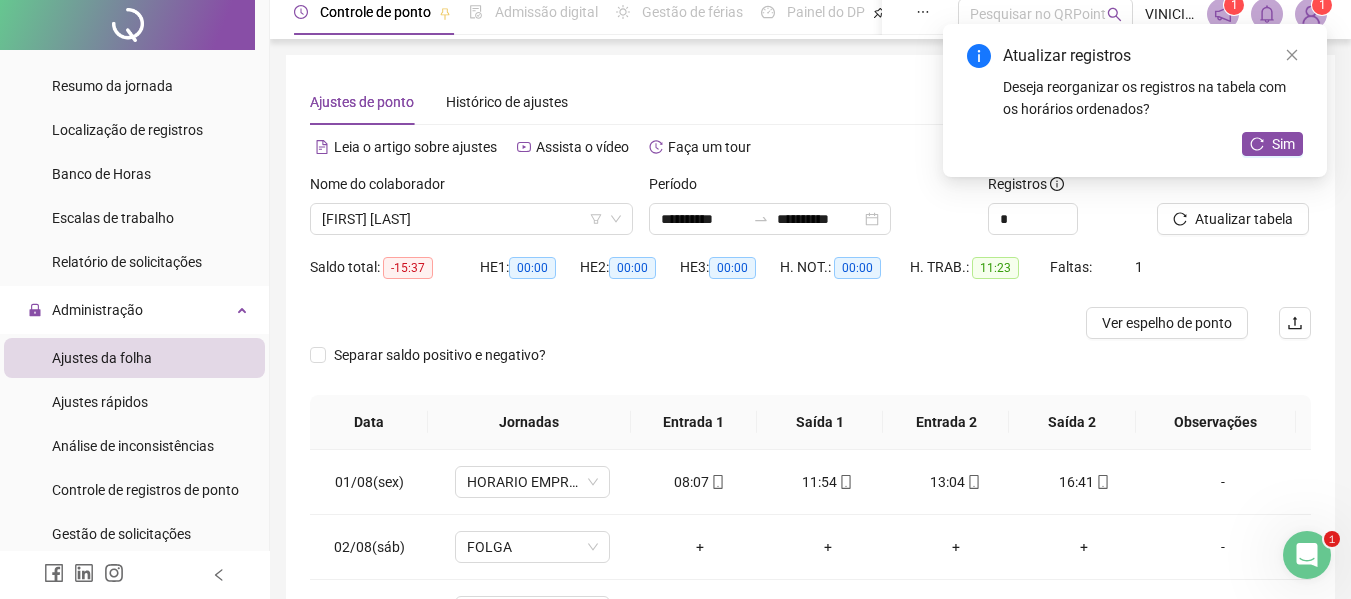 scroll, scrollTop: 0, scrollLeft: 0, axis: both 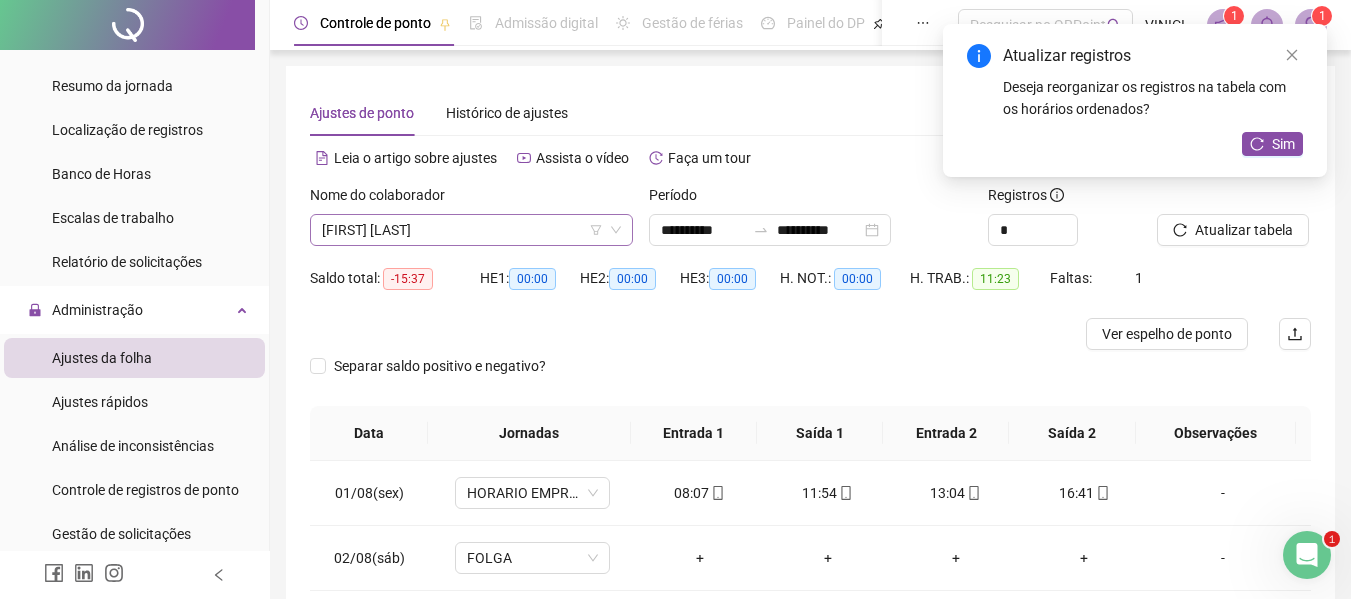 click on "[FIRST] [LAST]" at bounding box center [471, 230] 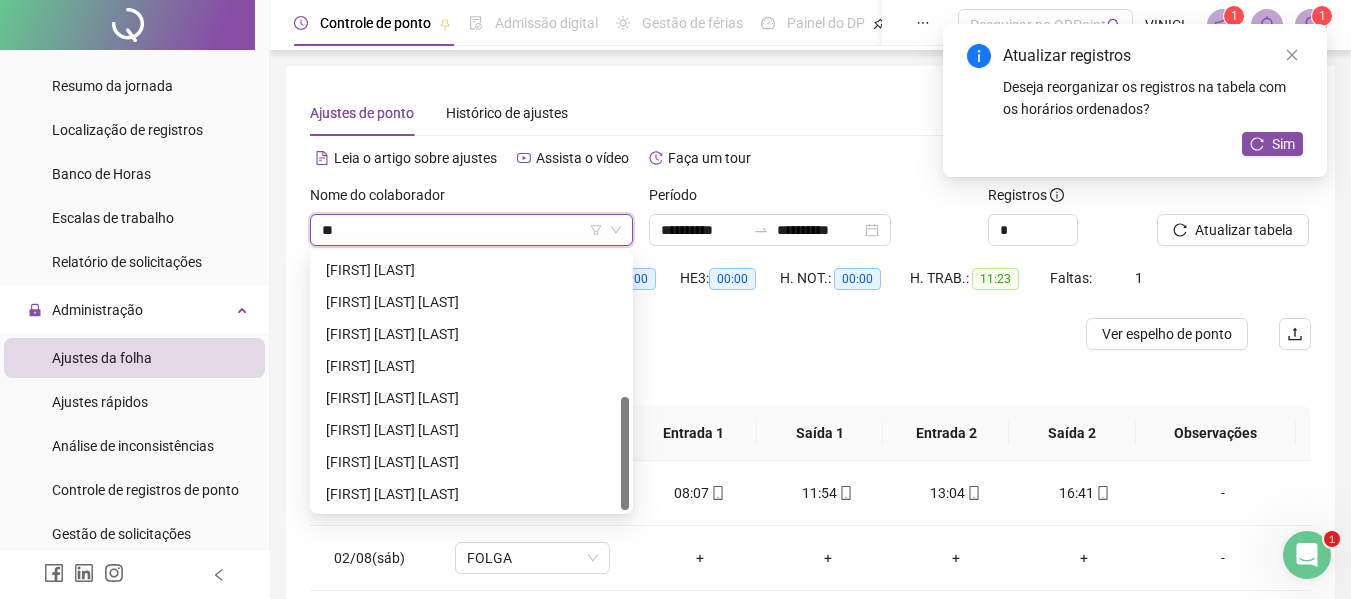 scroll, scrollTop: 0, scrollLeft: 0, axis: both 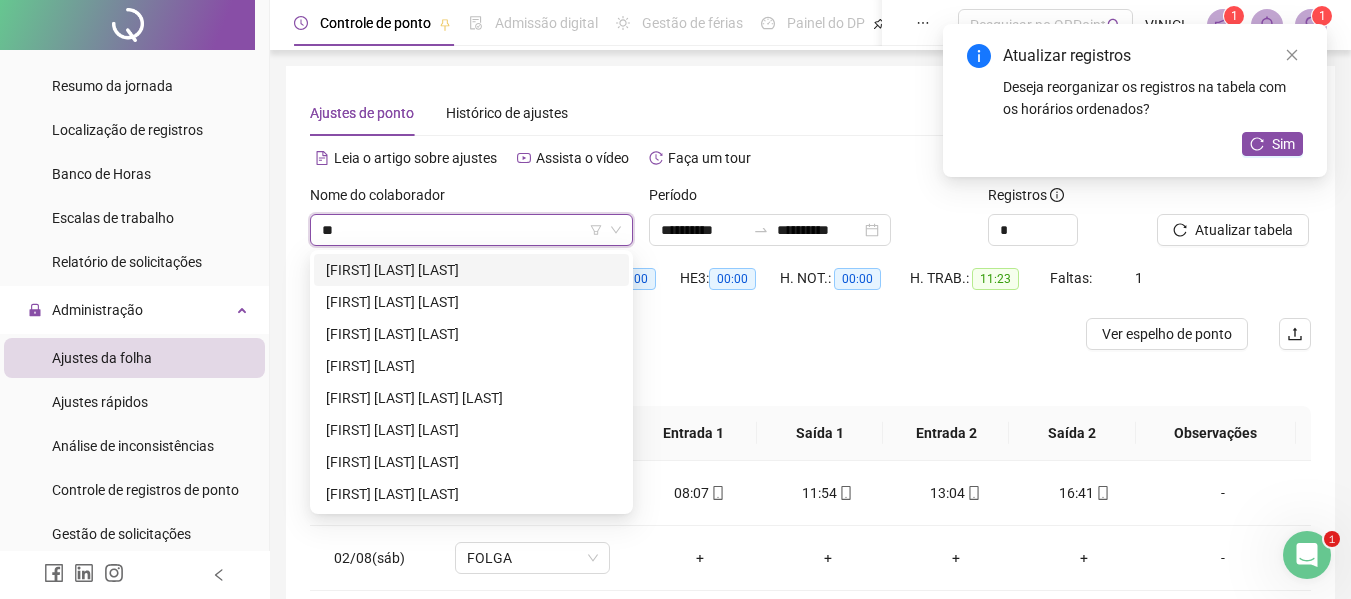 type on "***" 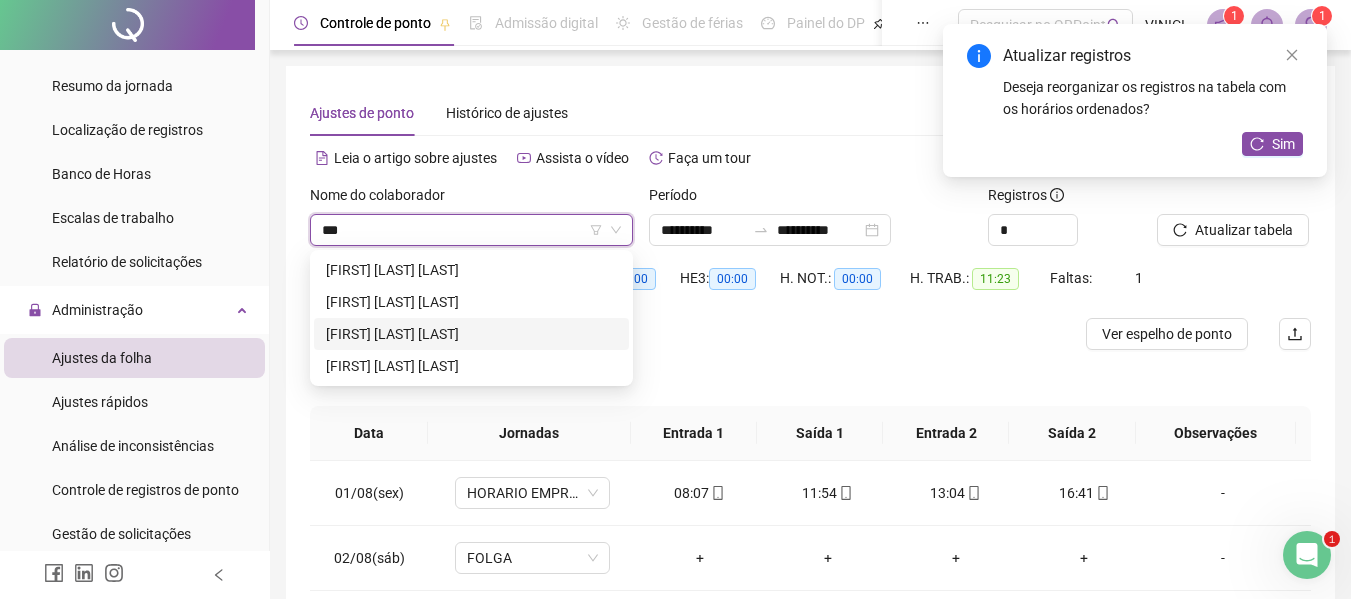 click on "[FIRST] [LAST] [LAST]" at bounding box center (471, 334) 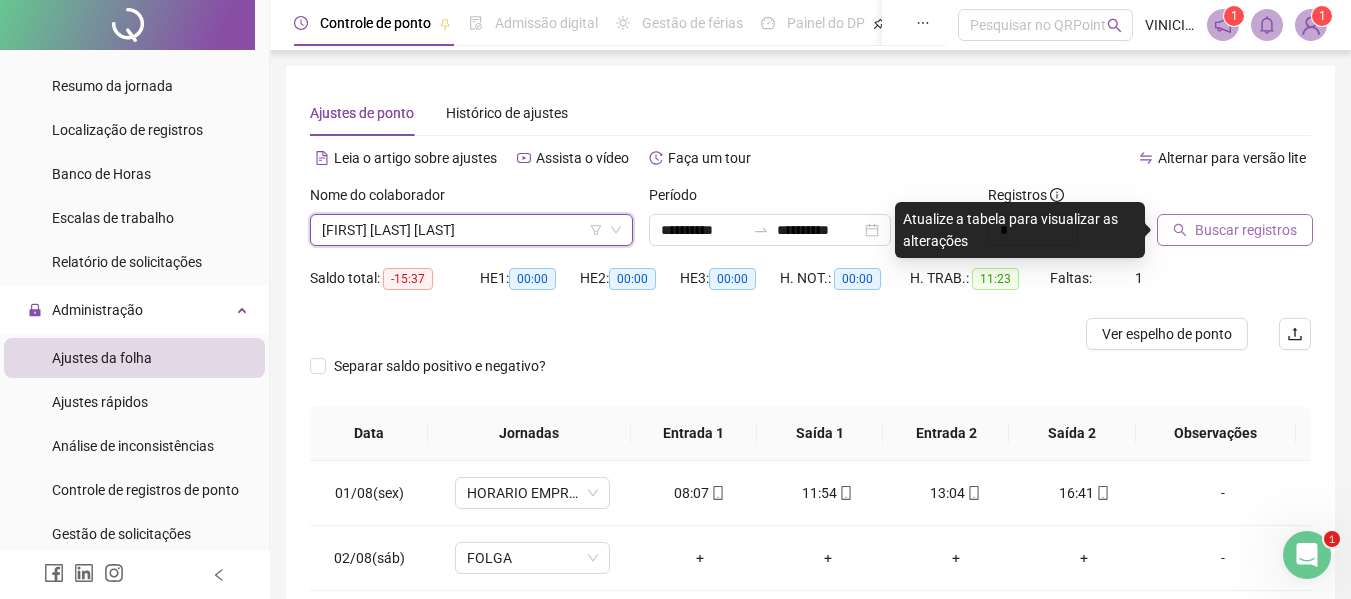 click on "Buscar registros" at bounding box center (1235, 230) 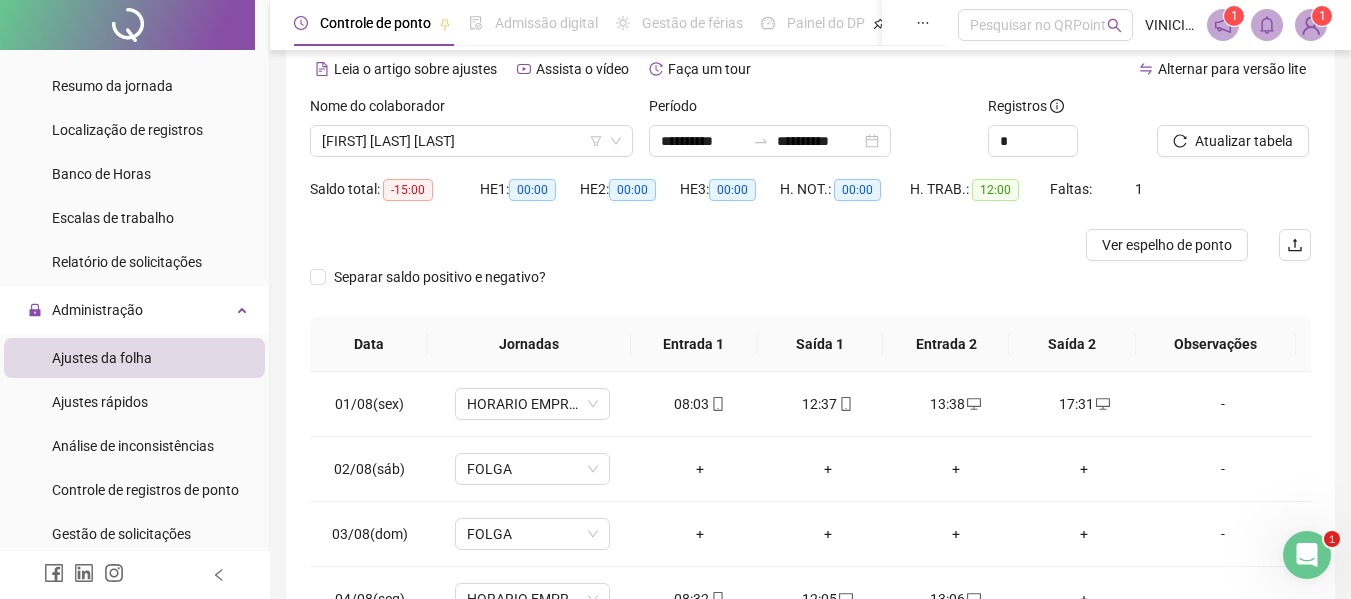 scroll, scrollTop: 297, scrollLeft: 0, axis: vertical 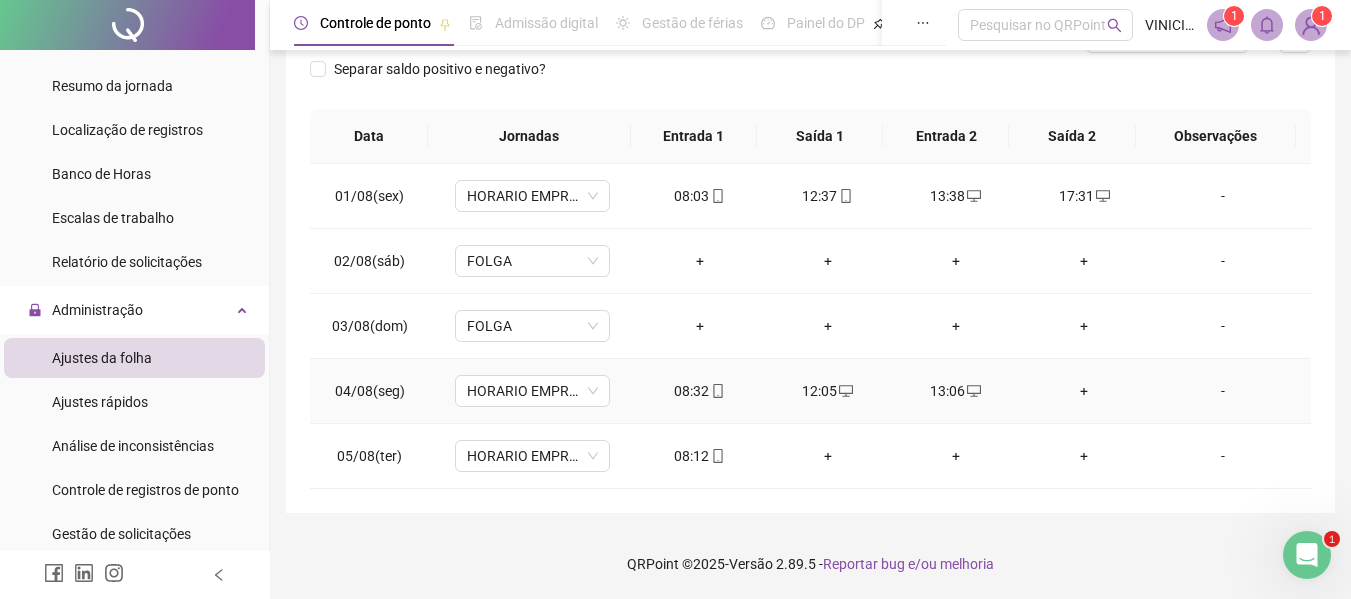 click on "+" at bounding box center [1084, 391] 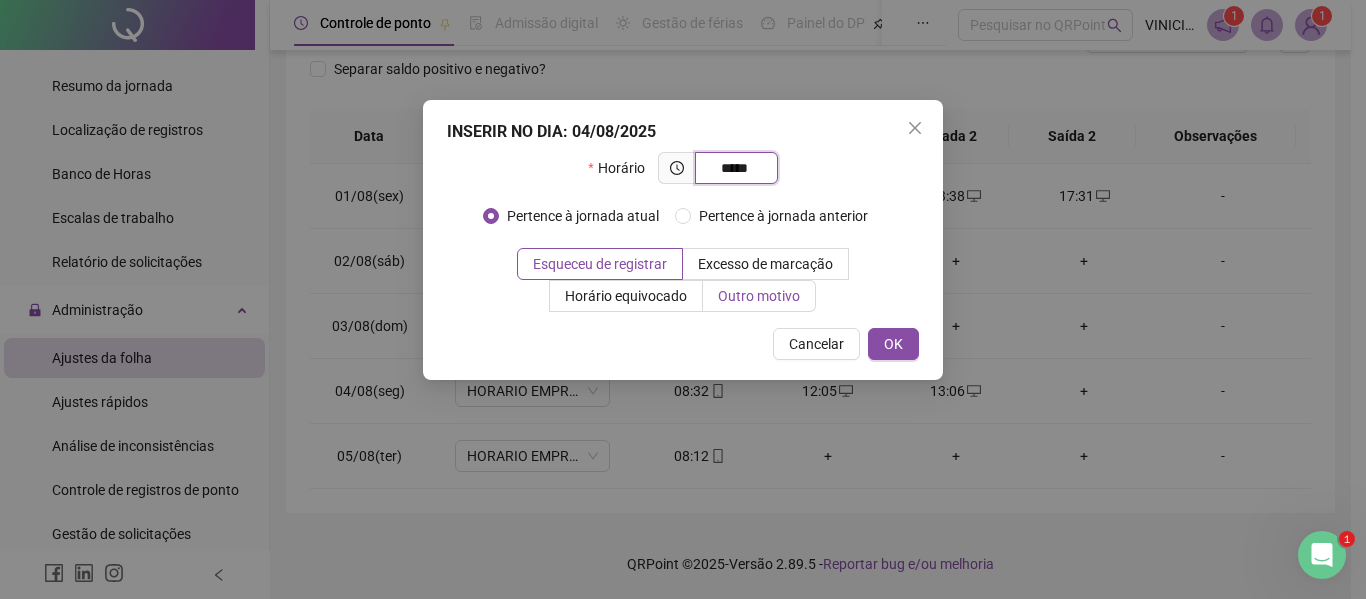 type on "*****" 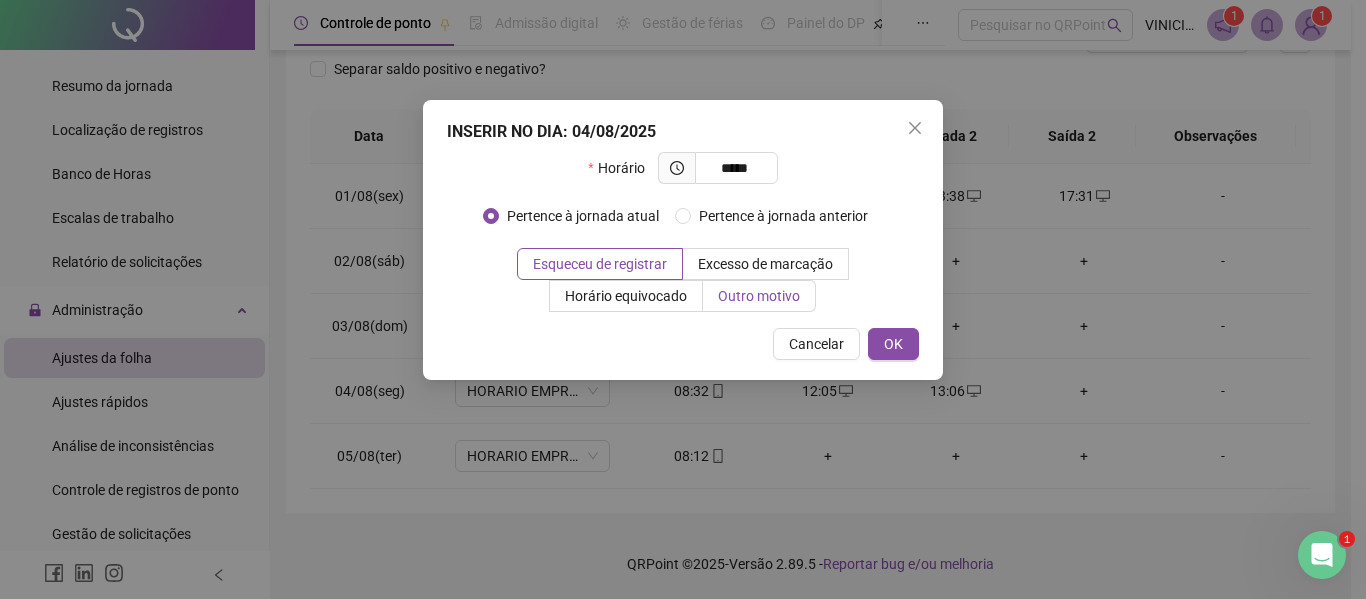 click on "Outro motivo" at bounding box center (759, 296) 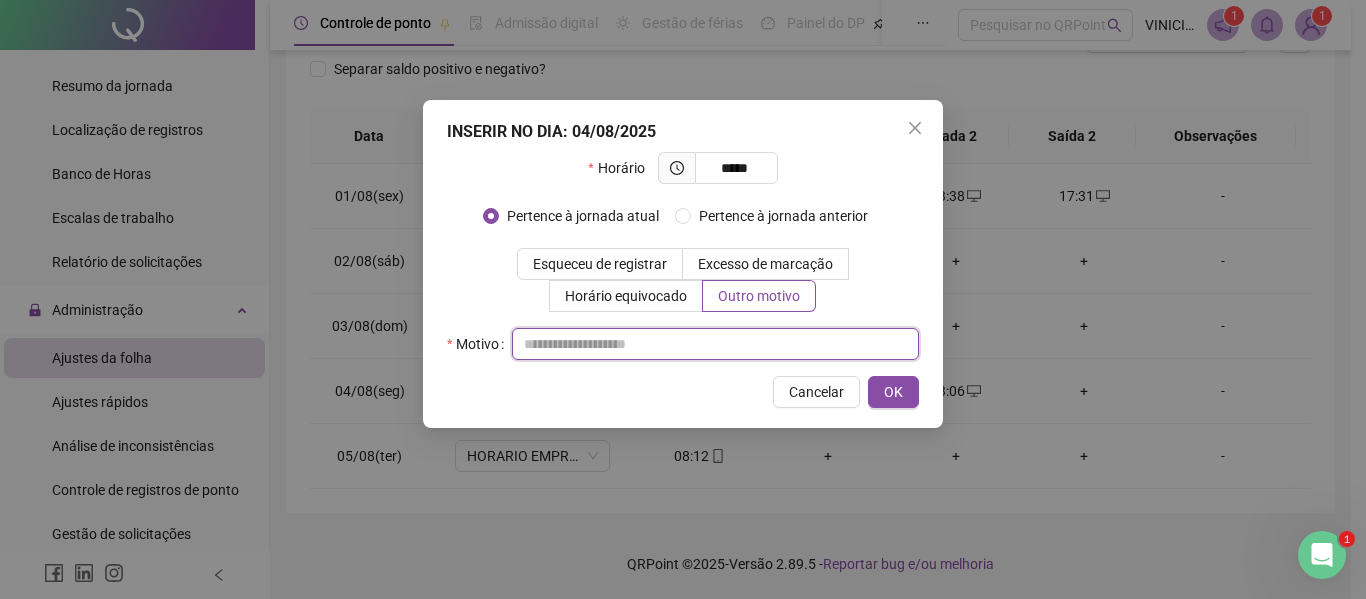 click at bounding box center (715, 344) 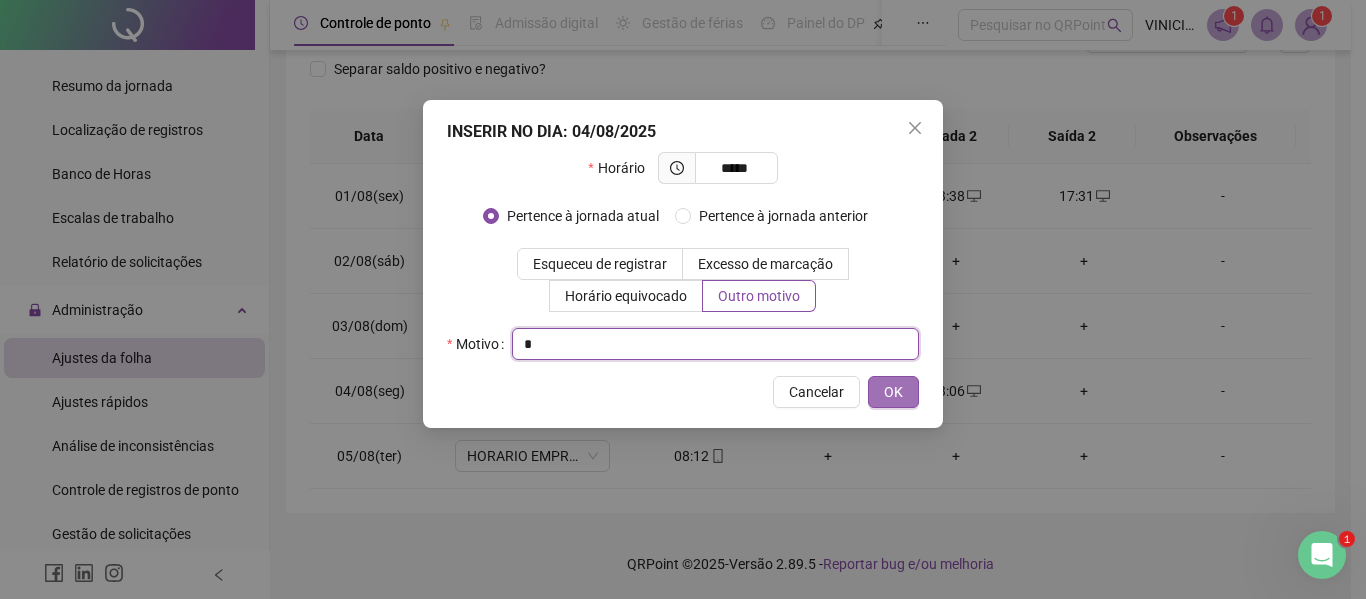 type on "*" 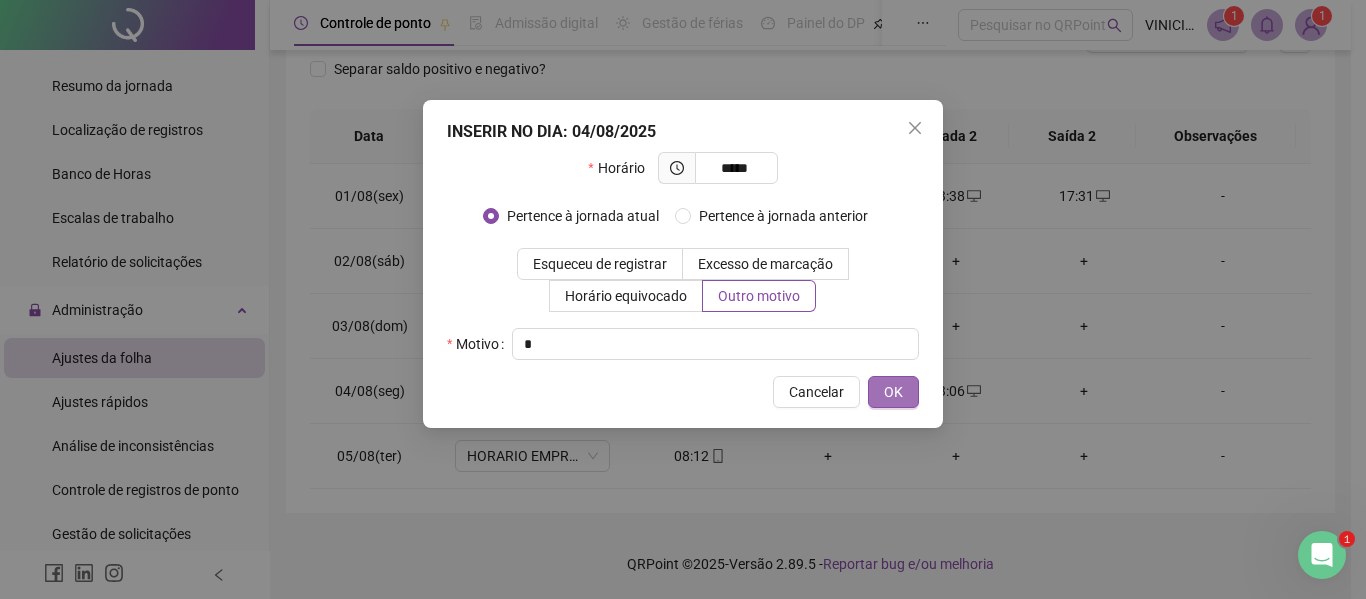 click on "OK" at bounding box center [893, 392] 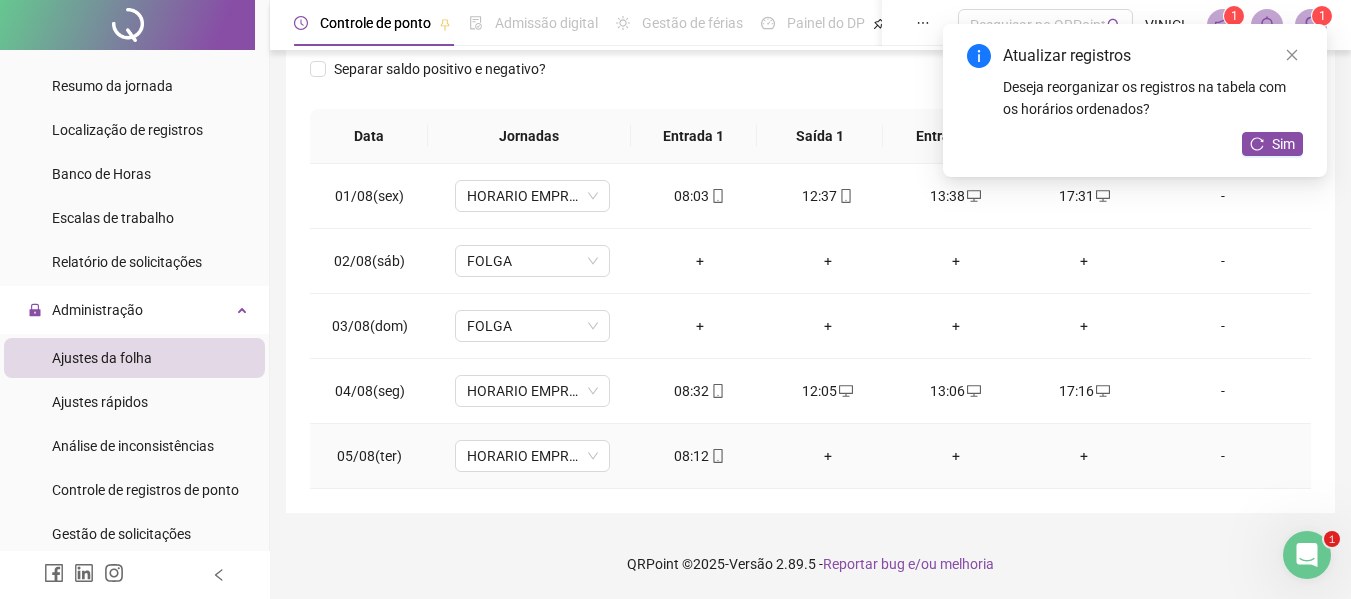 click on "+" at bounding box center (828, 456) 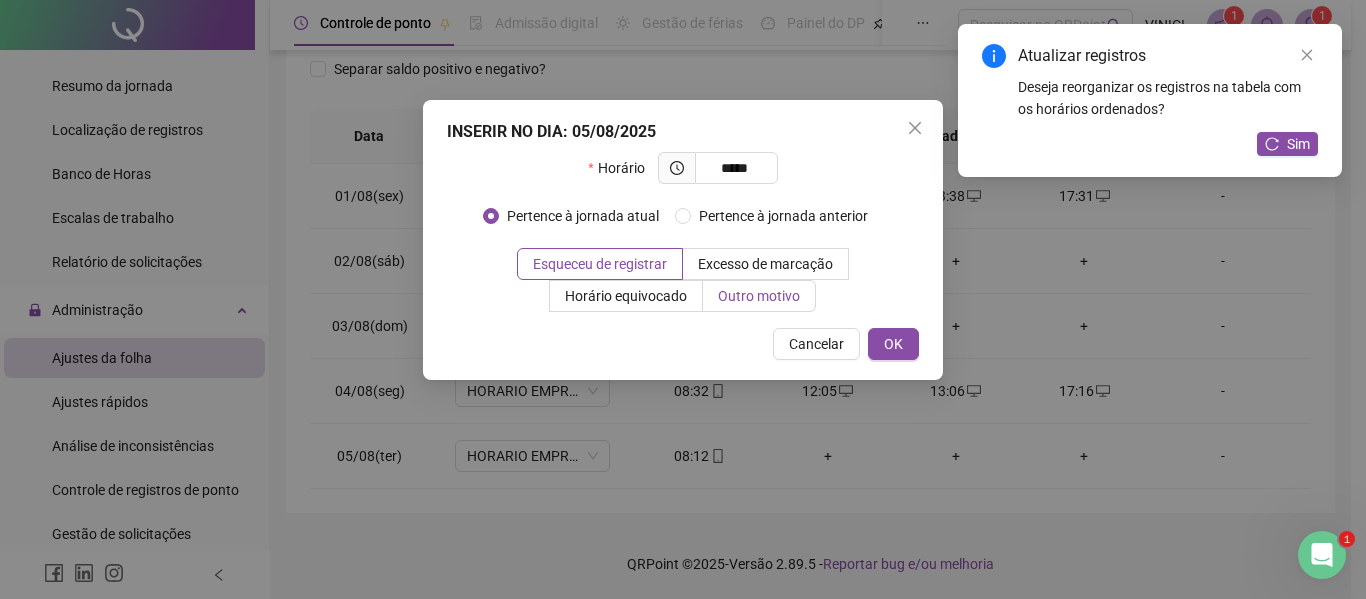 type on "*****" 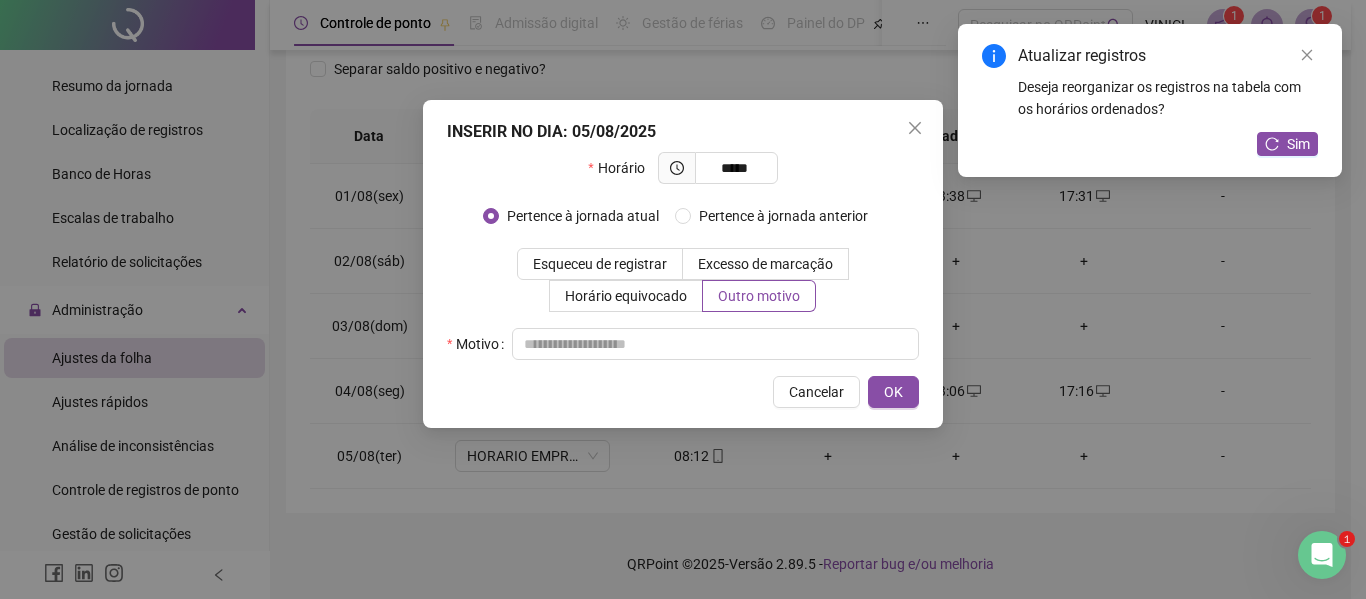 click on "Horário ***** Pertence à jornada atual Pertence à jornada anterior Esqueceu de registrar Excesso de marcação Horário equivocado Outro motivo Motivo" at bounding box center (683, 256) 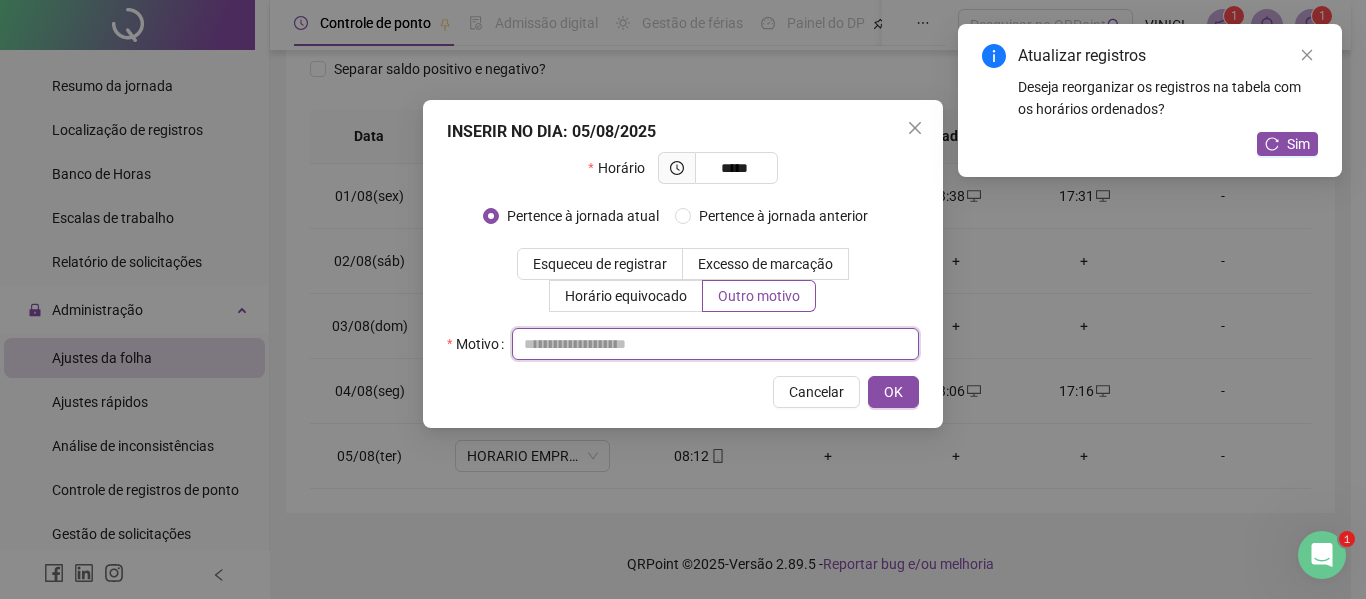 click at bounding box center (715, 344) 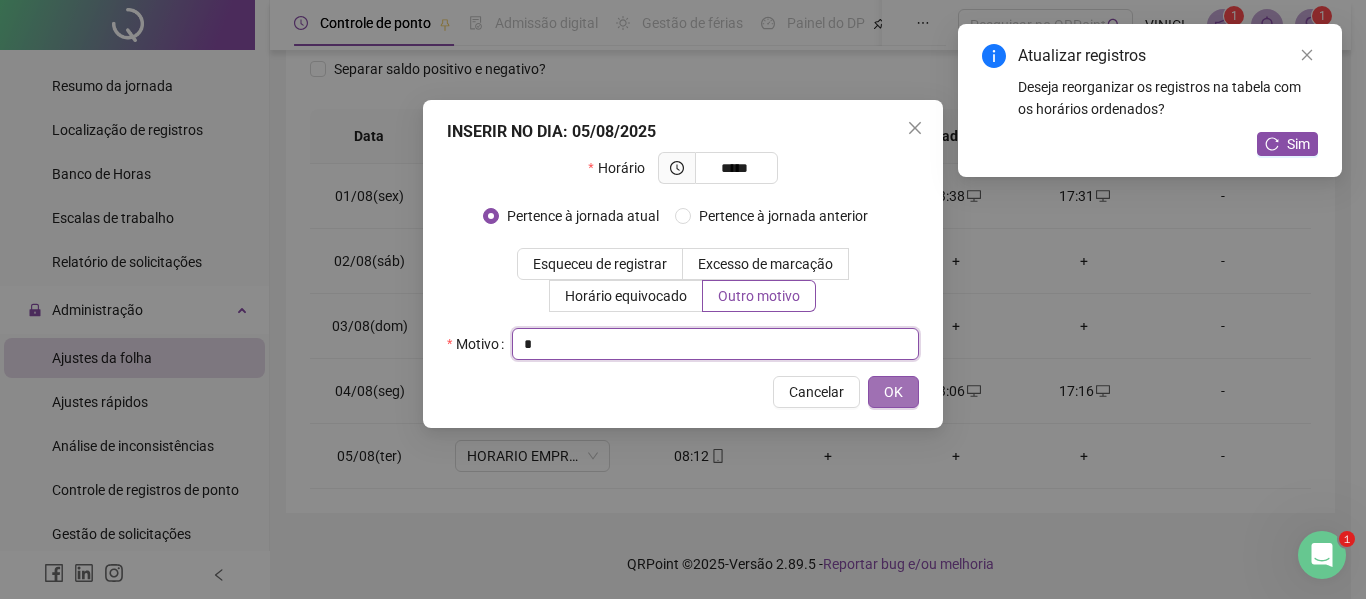 type on "*" 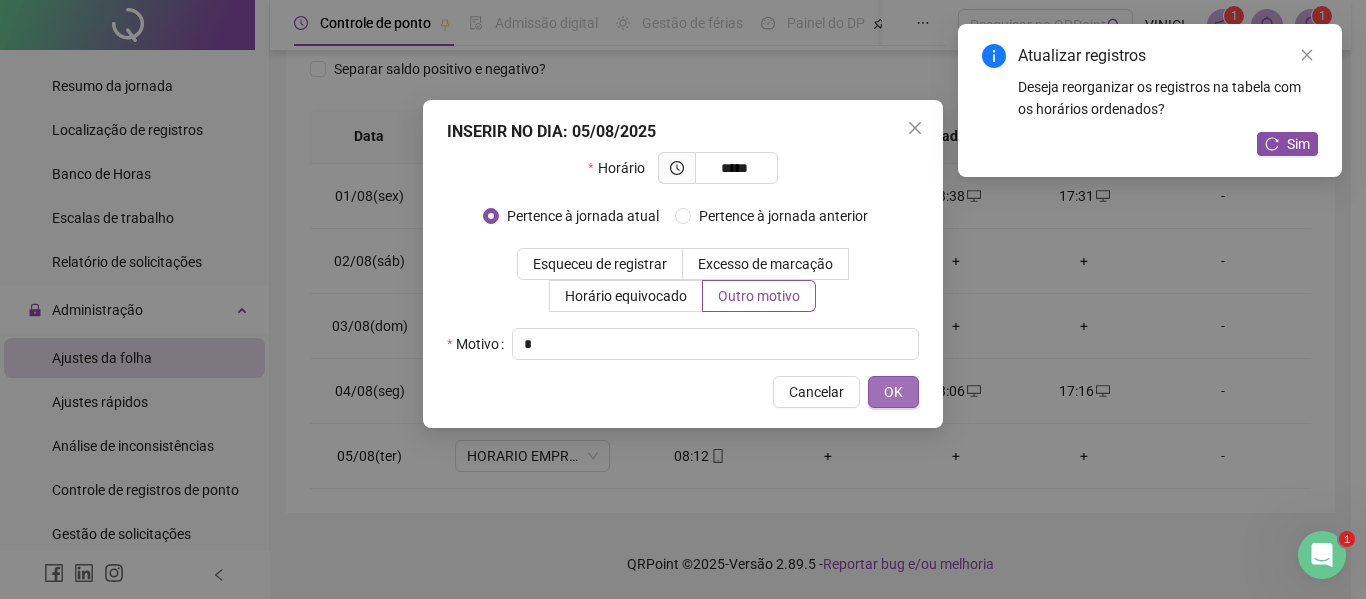 click on "OK" at bounding box center (893, 392) 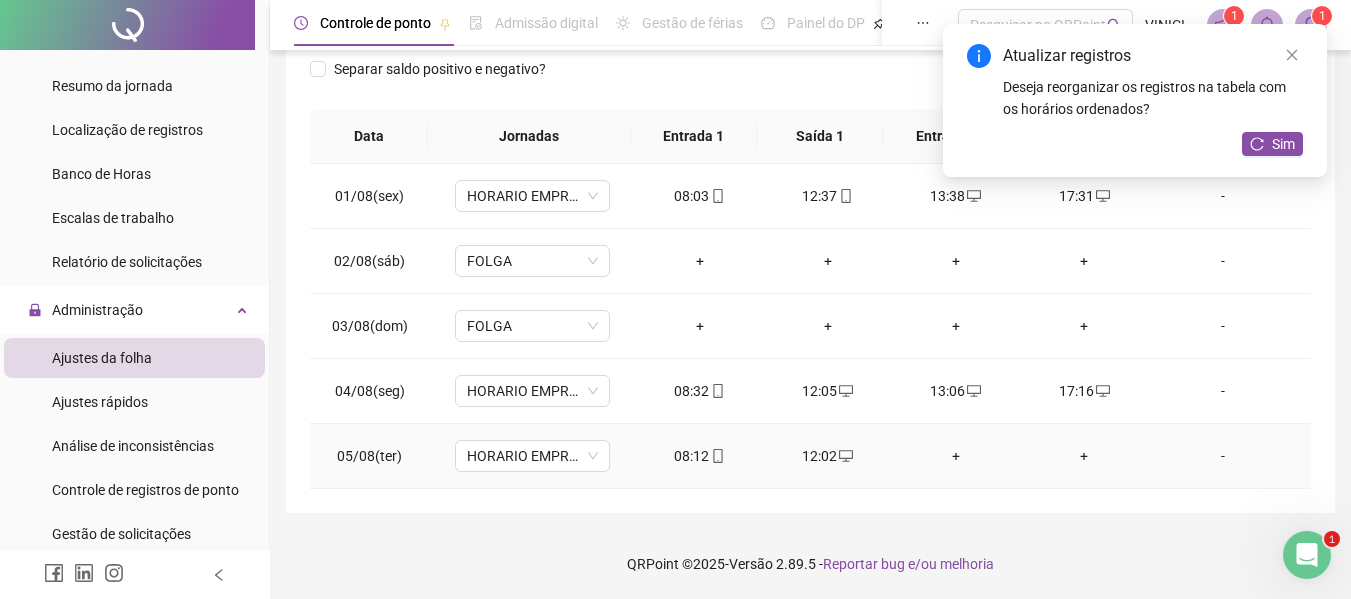 click on "+" at bounding box center [956, 456] 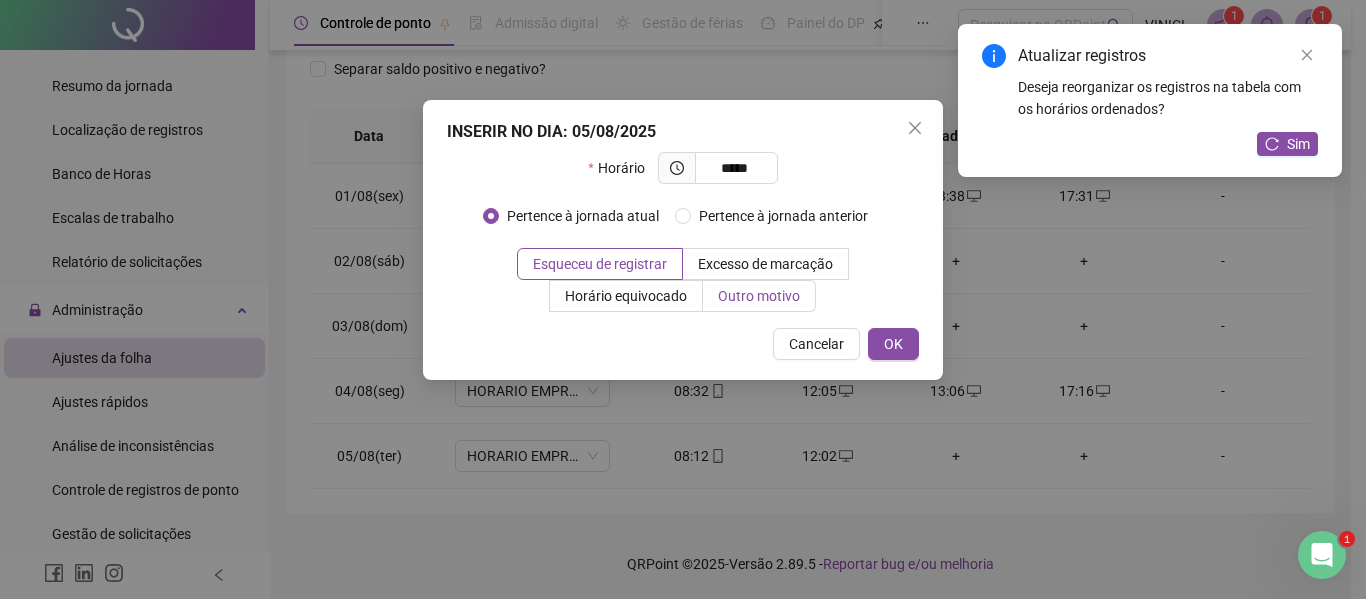type on "*****" 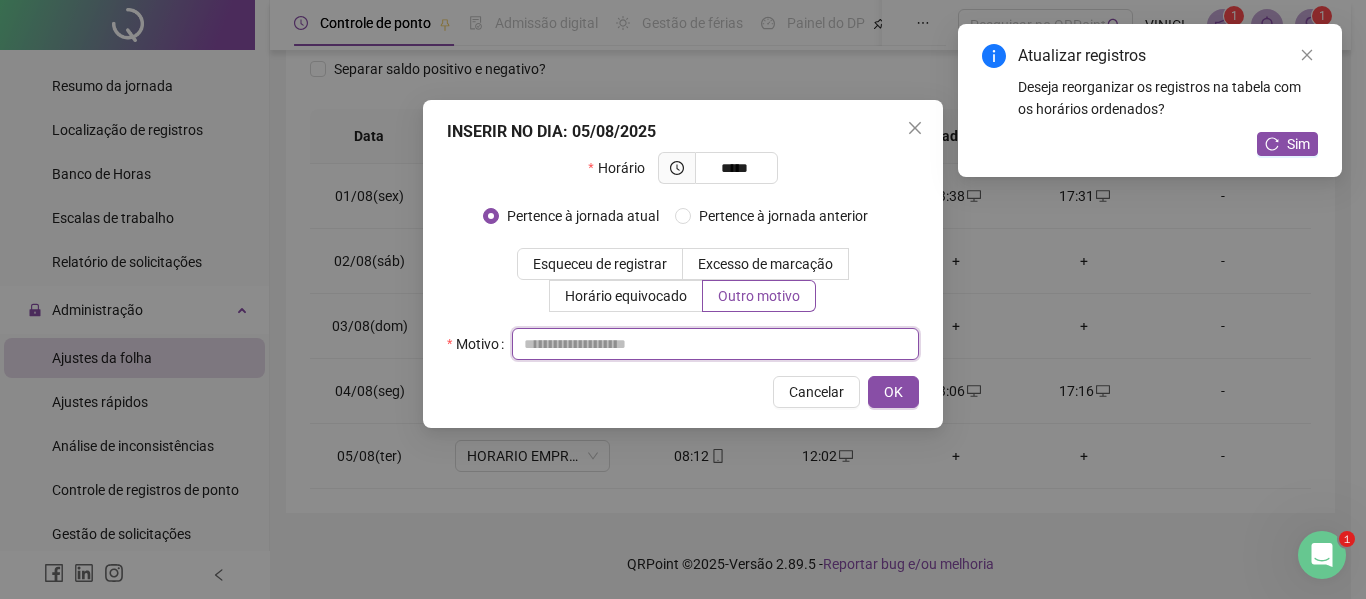 click at bounding box center [715, 344] 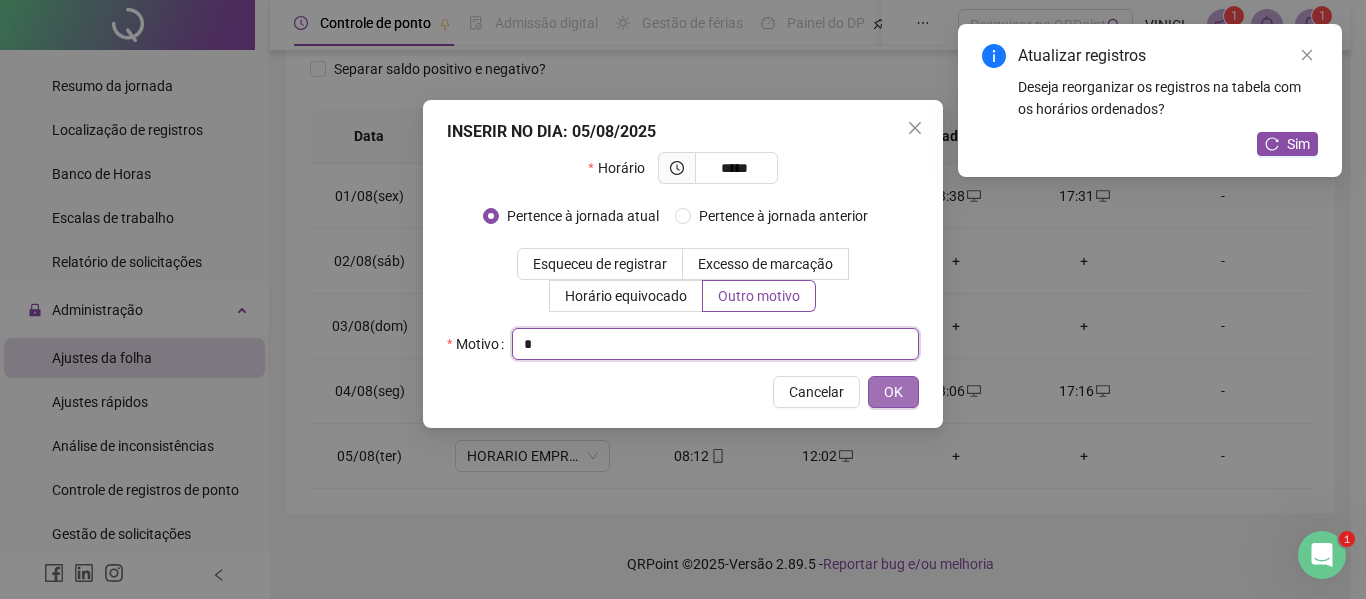 type on "*" 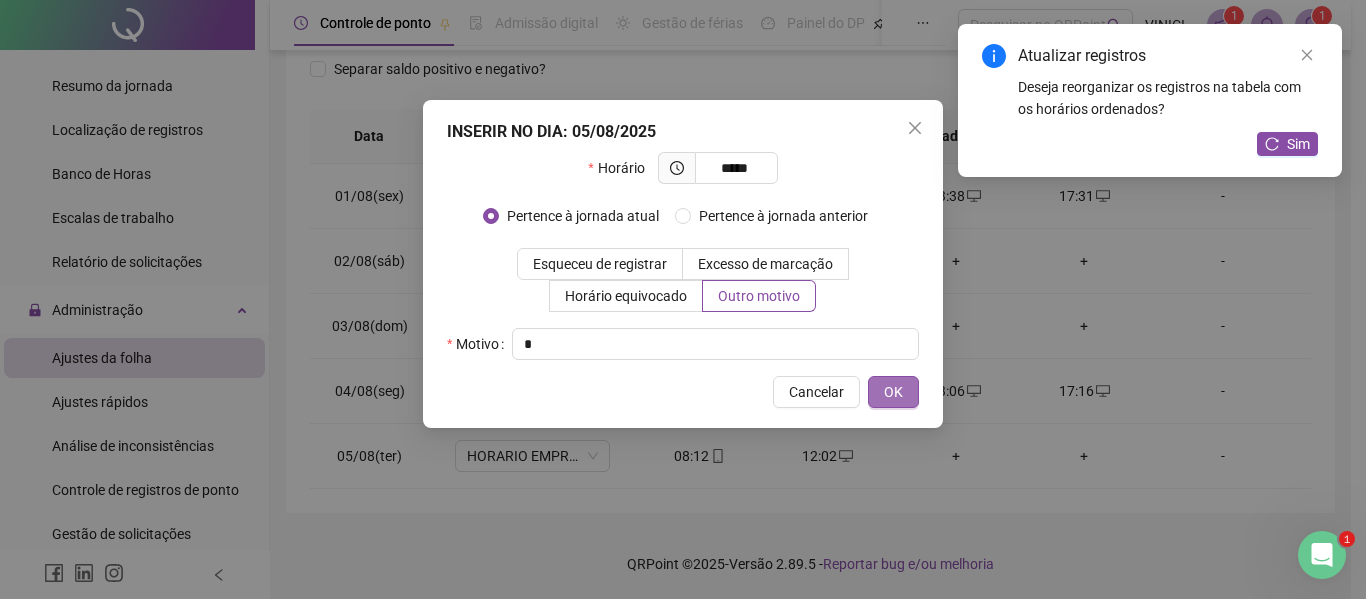 click on "OK" at bounding box center [893, 392] 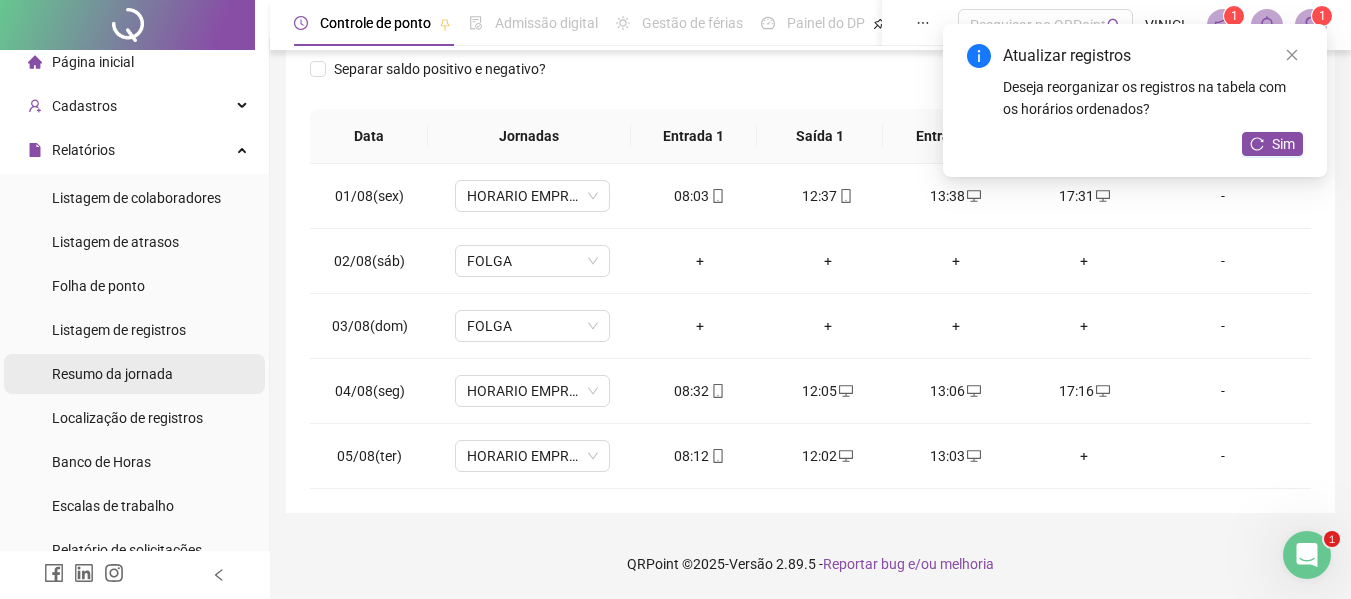 scroll, scrollTop: 0, scrollLeft: 0, axis: both 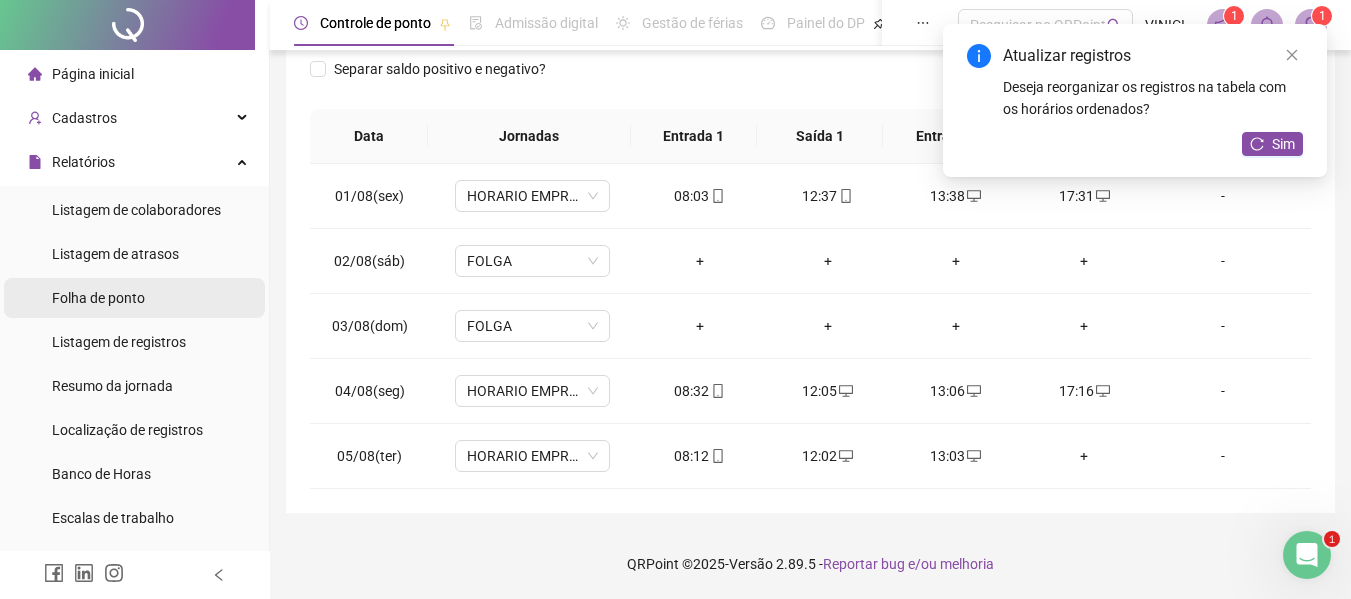 click on "Folha de ponto" at bounding box center [134, 298] 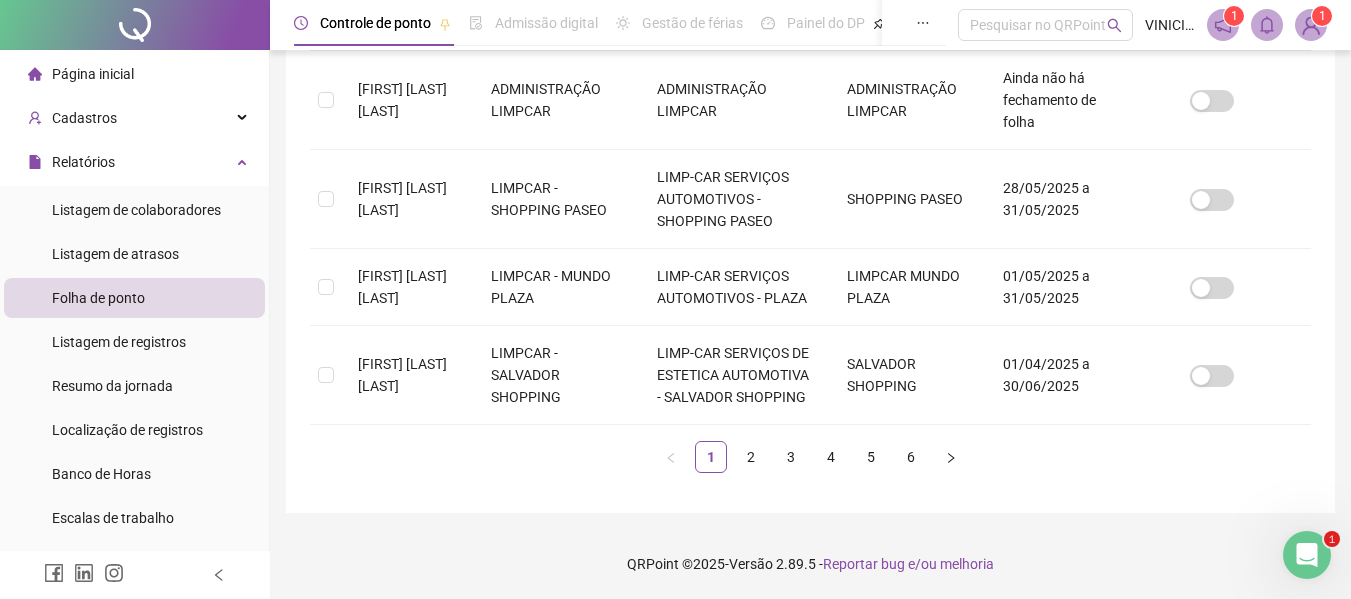 scroll, scrollTop: 1010, scrollLeft: 0, axis: vertical 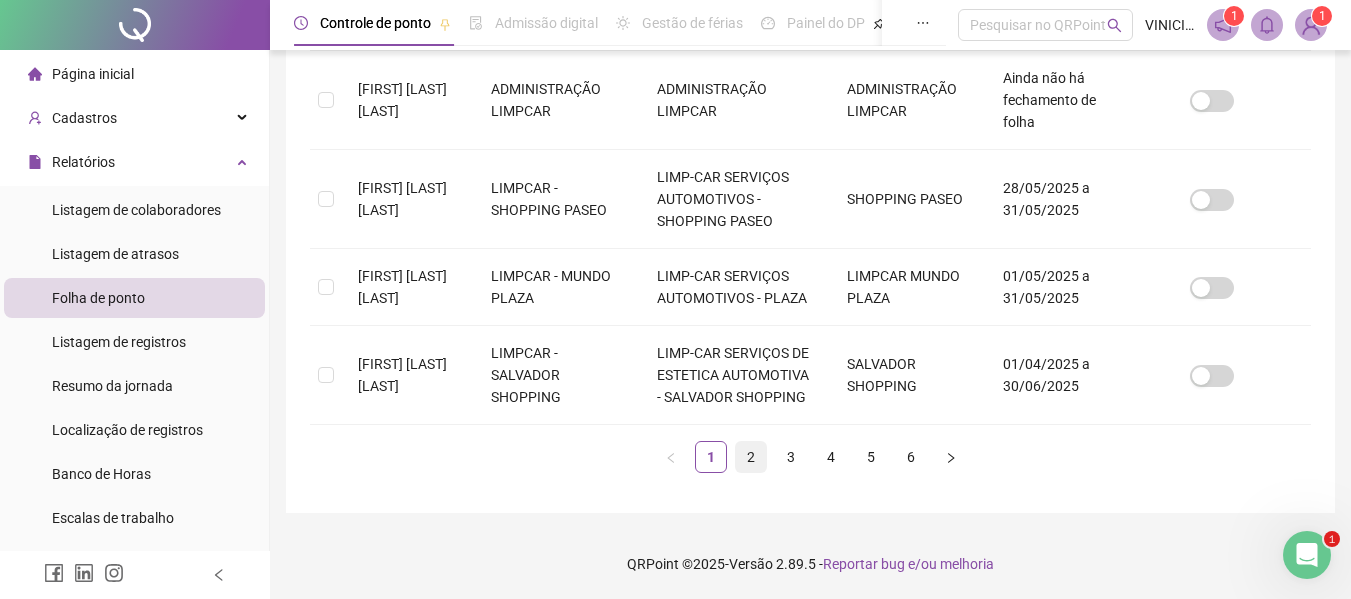 click on "2" at bounding box center (751, 457) 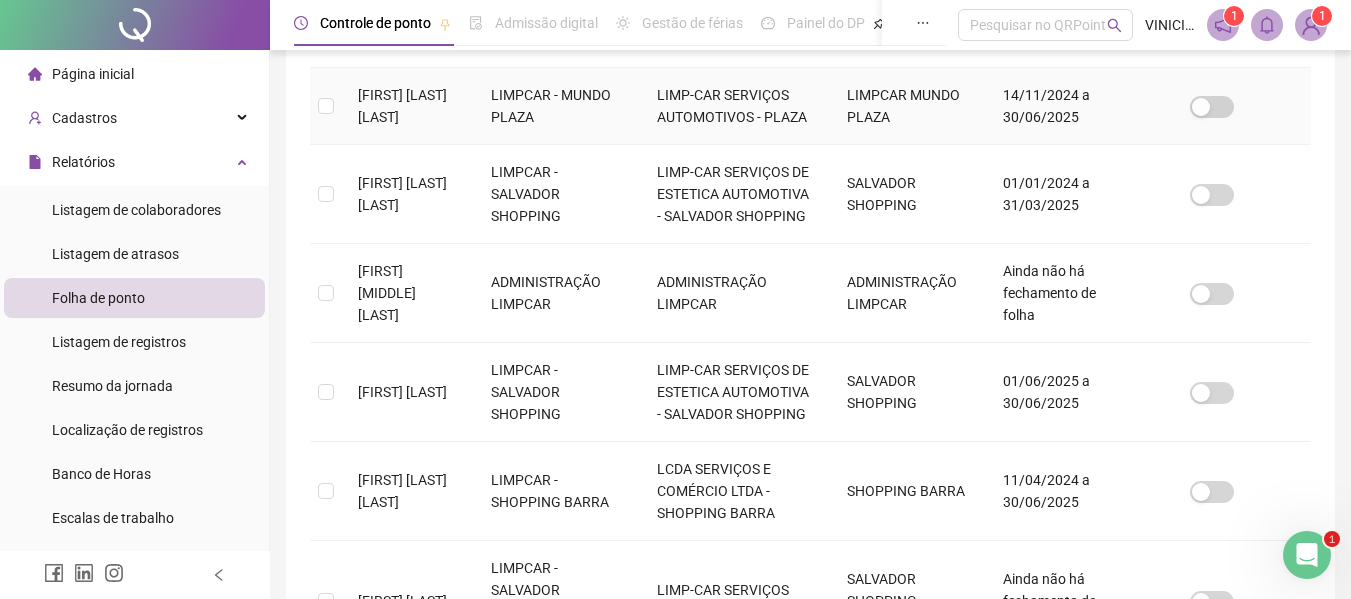 scroll, scrollTop: 610, scrollLeft: 0, axis: vertical 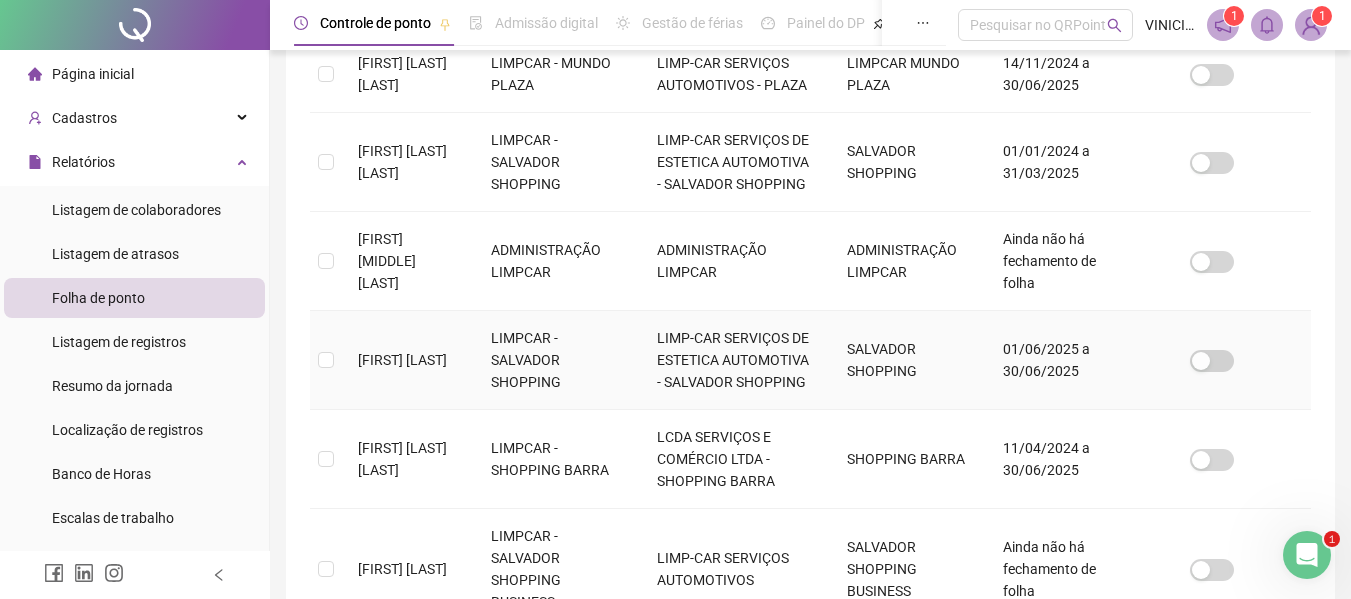 click at bounding box center [326, 360] 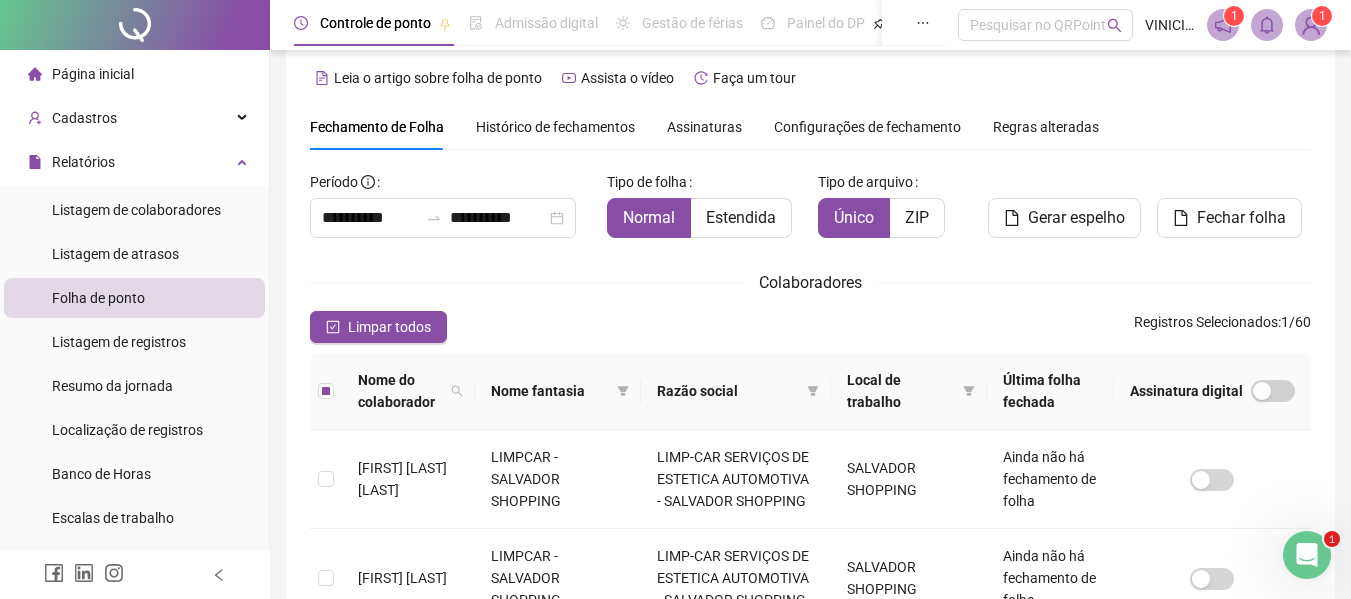 scroll, scrollTop: 0, scrollLeft: 0, axis: both 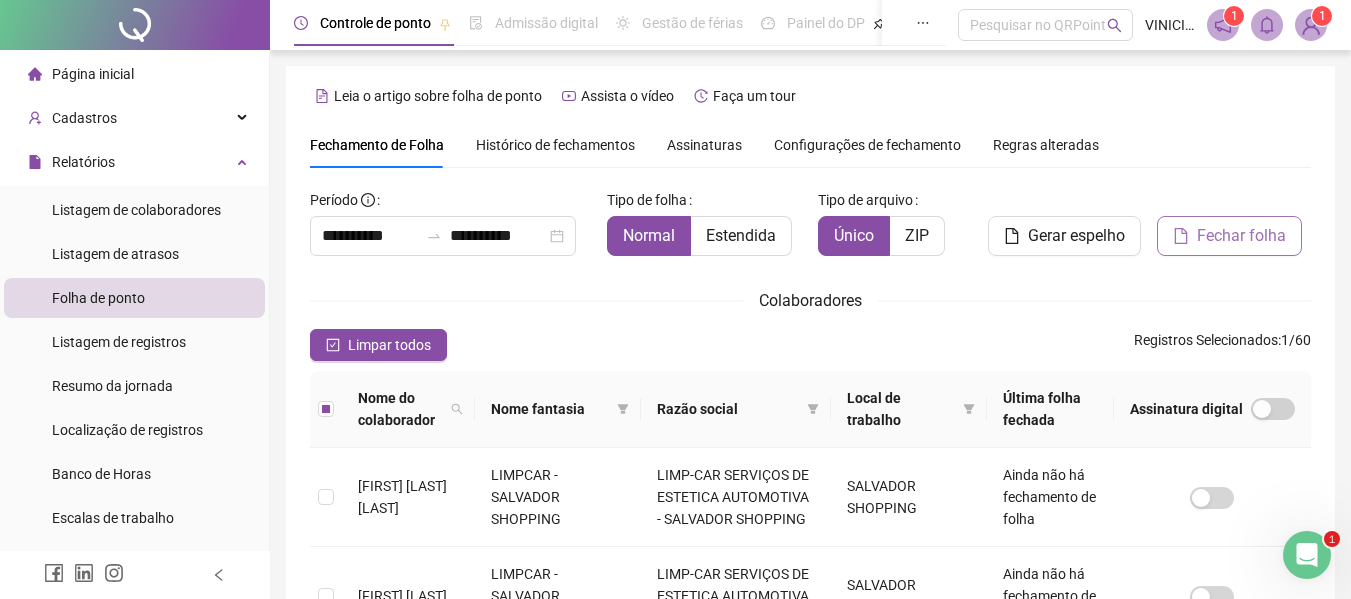 click on "Fechar folha" at bounding box center (1241, 236) 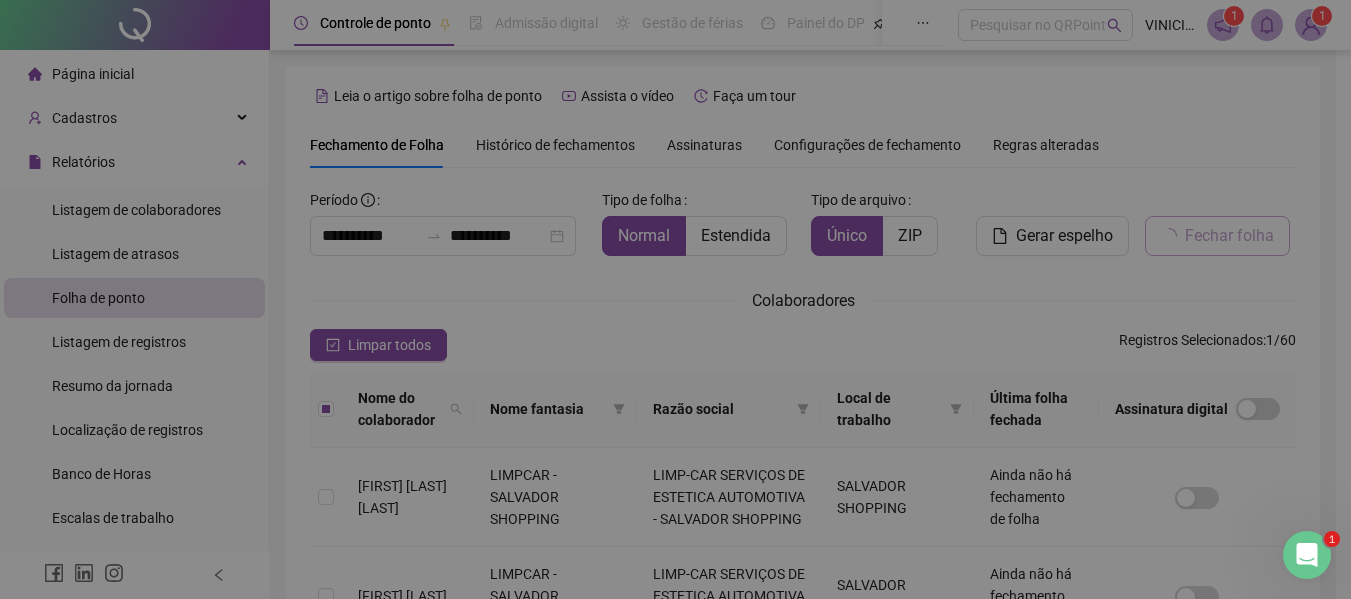 scroll, scrollTop: 110, scrollLeft: 0, axis: vertical 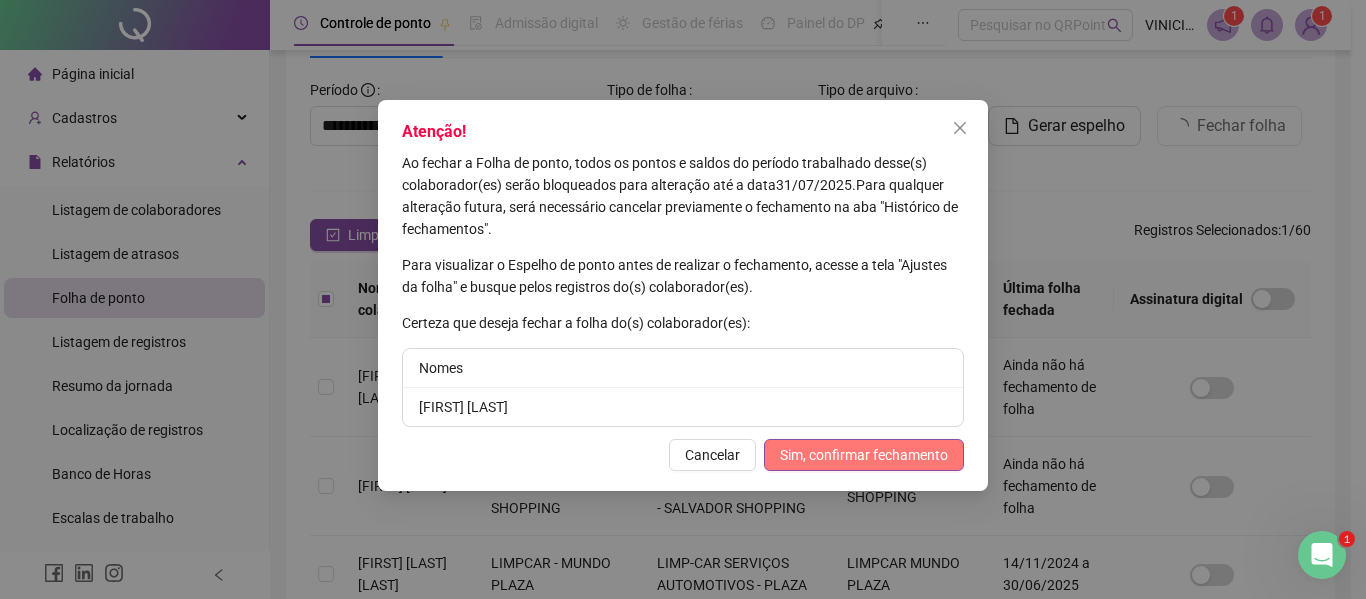 click on "Sim, confirmar fechamento" at bounding box center (864, 455) 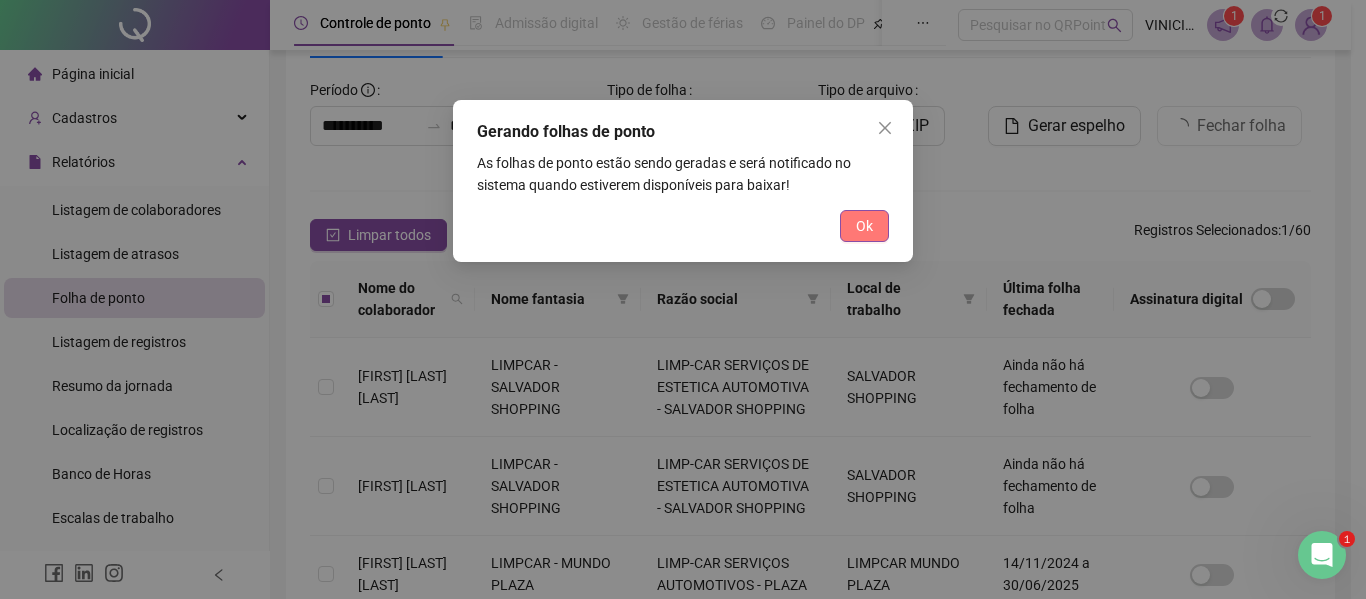 click on "Ok" at bounding box center (864, 226) 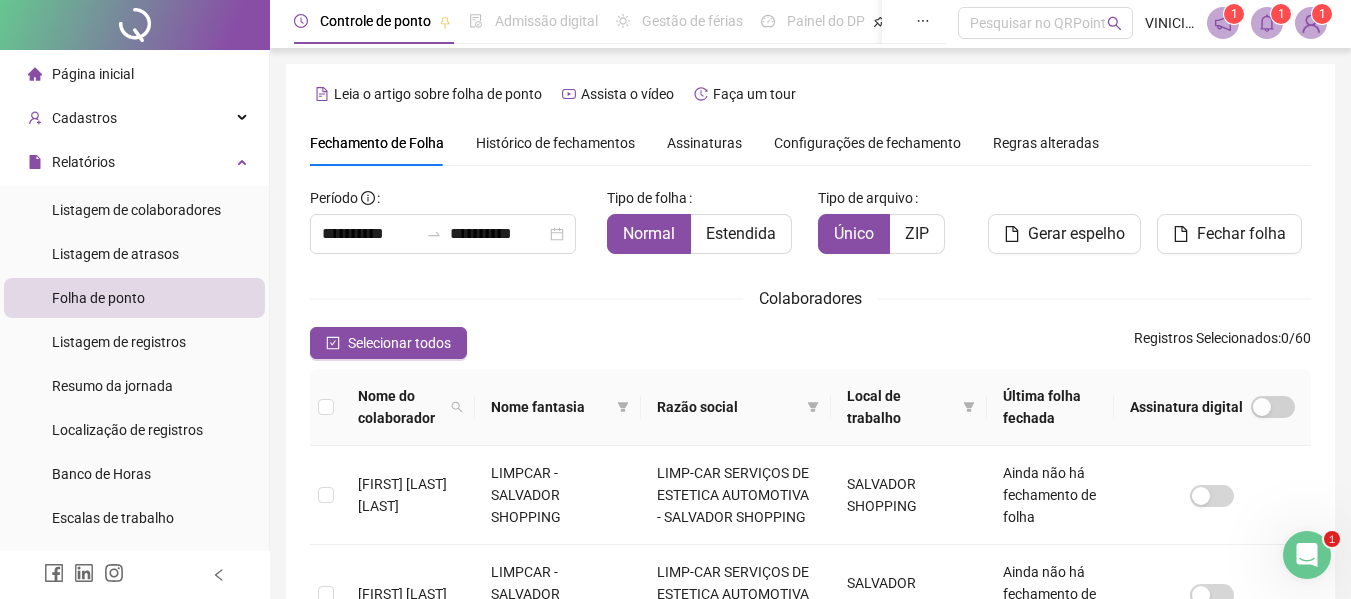 scroll, scrollTop: 0, scrollLeft: 0, axis: both 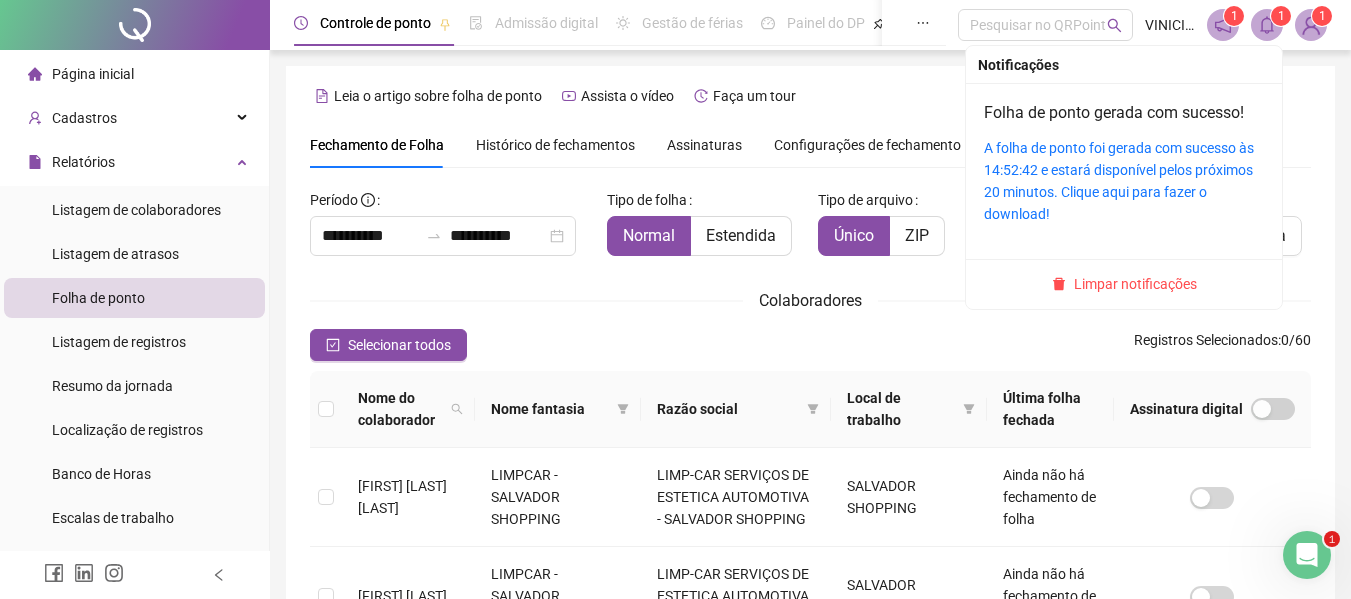 click at bounding box center [1267, 25] 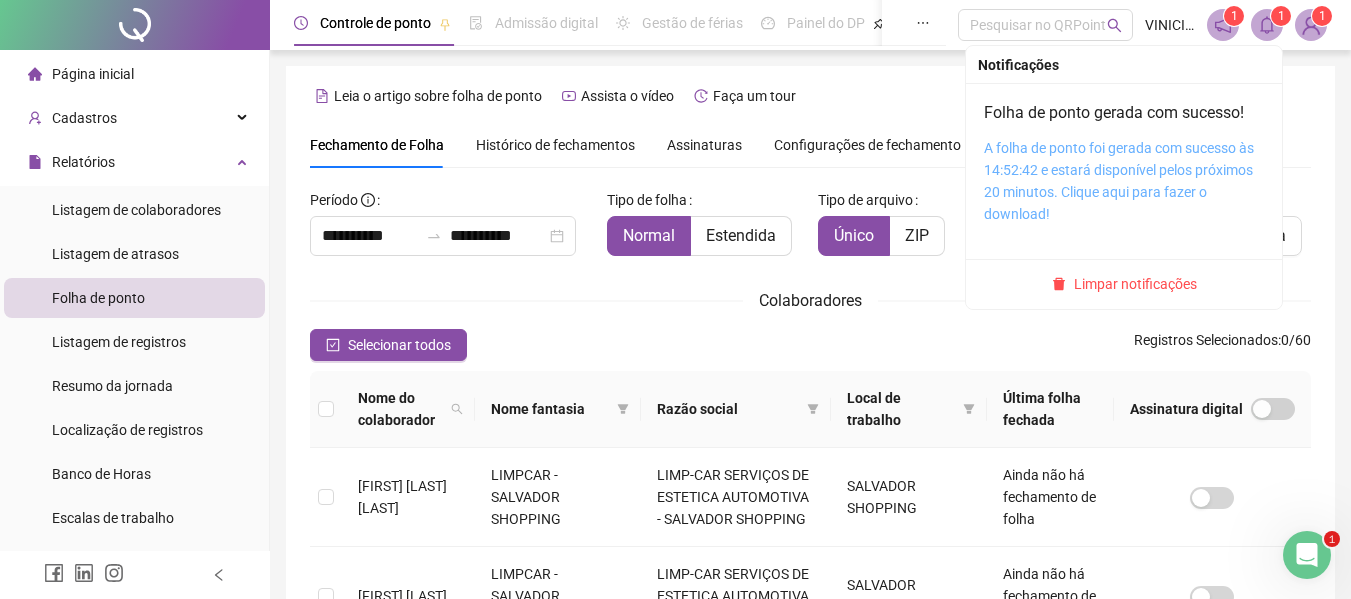 click on "A folha de ponto foi gerada com sucesso às 14:52:42 e estará disponível pelos próximos 20 minutos.
Clique aqui para fazer o download!" at bounding box center (1119, 181) 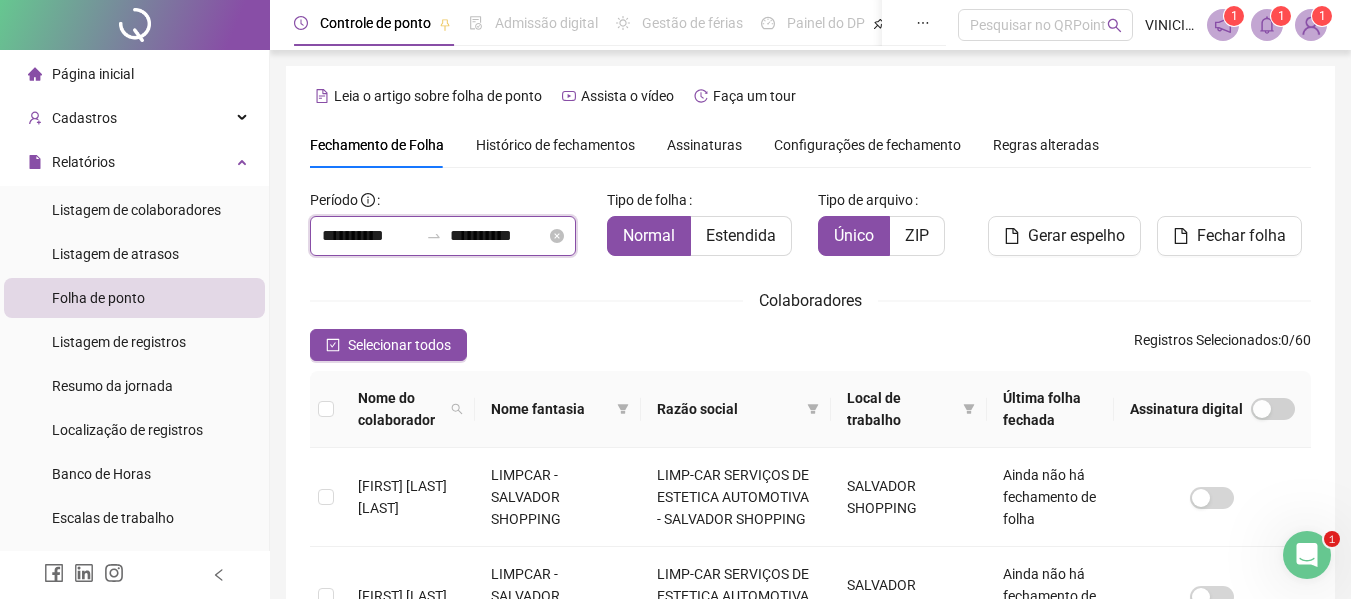 click on "**********" at bounding box center [370, 236] 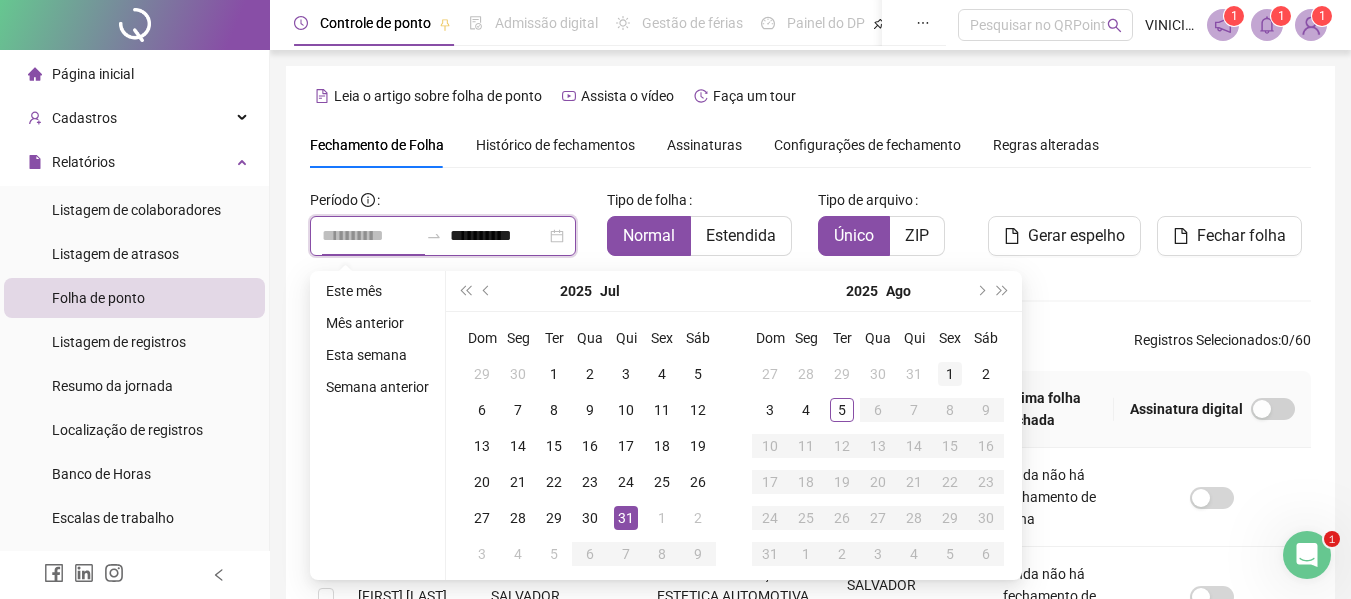 type on "**********" 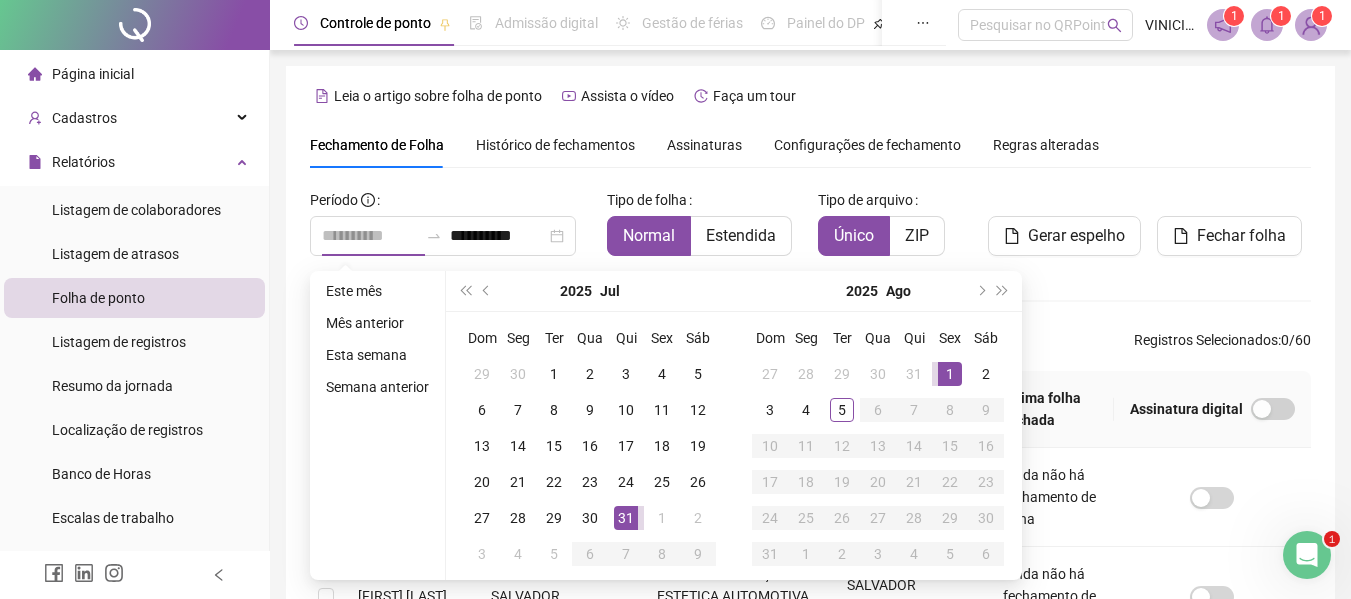 click on "1" at bounding box center (950, 374) 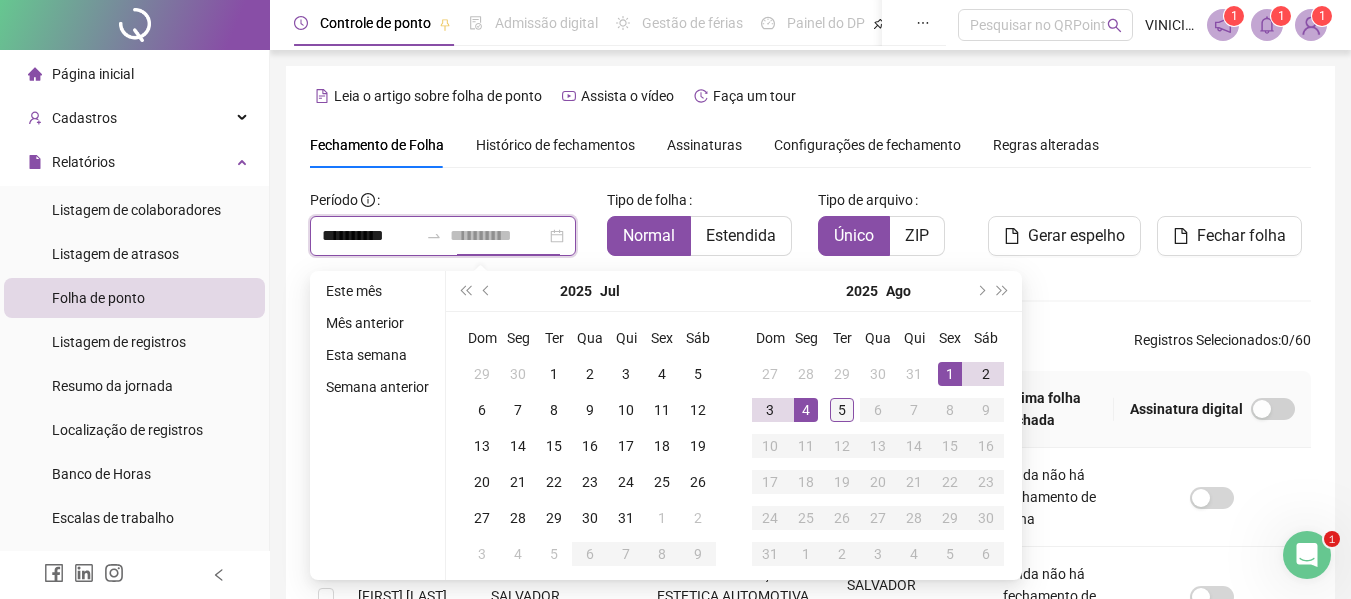 type on "**********" 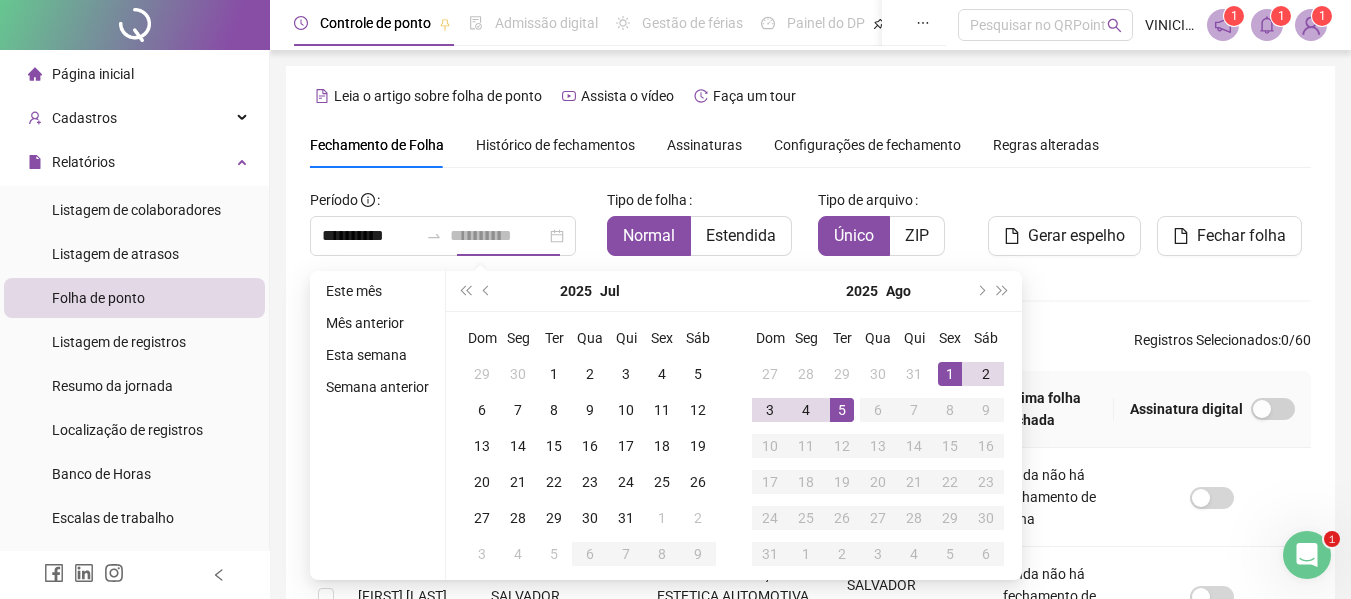 click on "5" at bounding box center (842, 410) 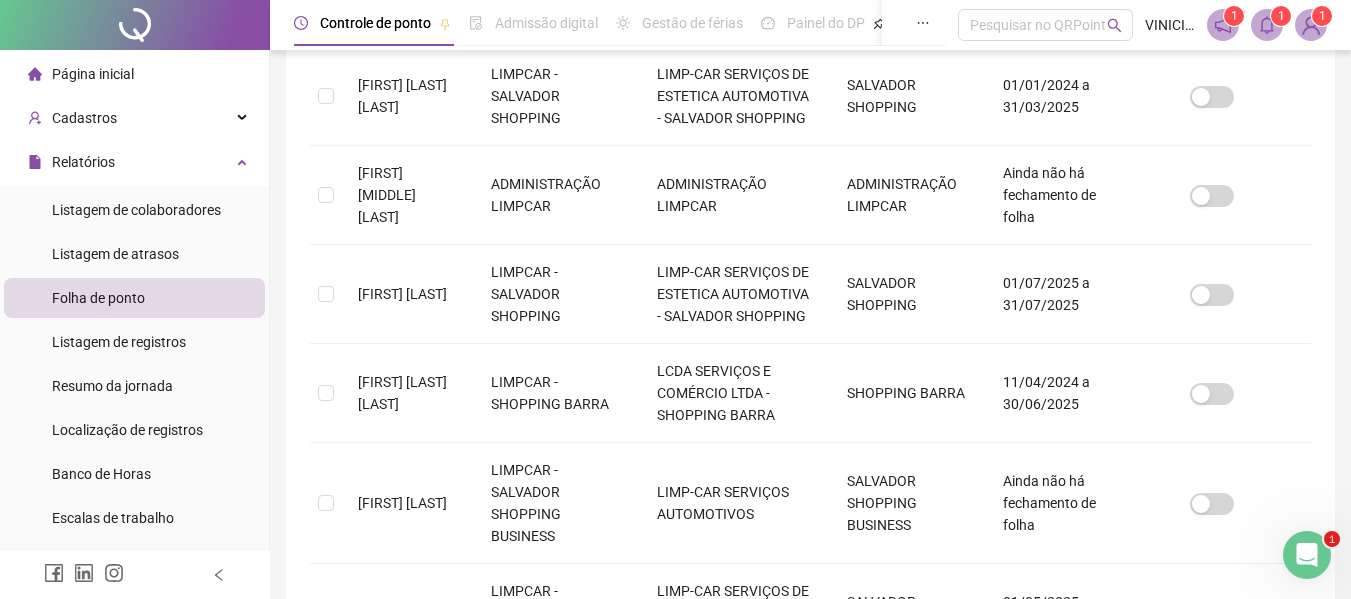scroll, scrollTop: 710, scrollLeft: 0, axis: vertical 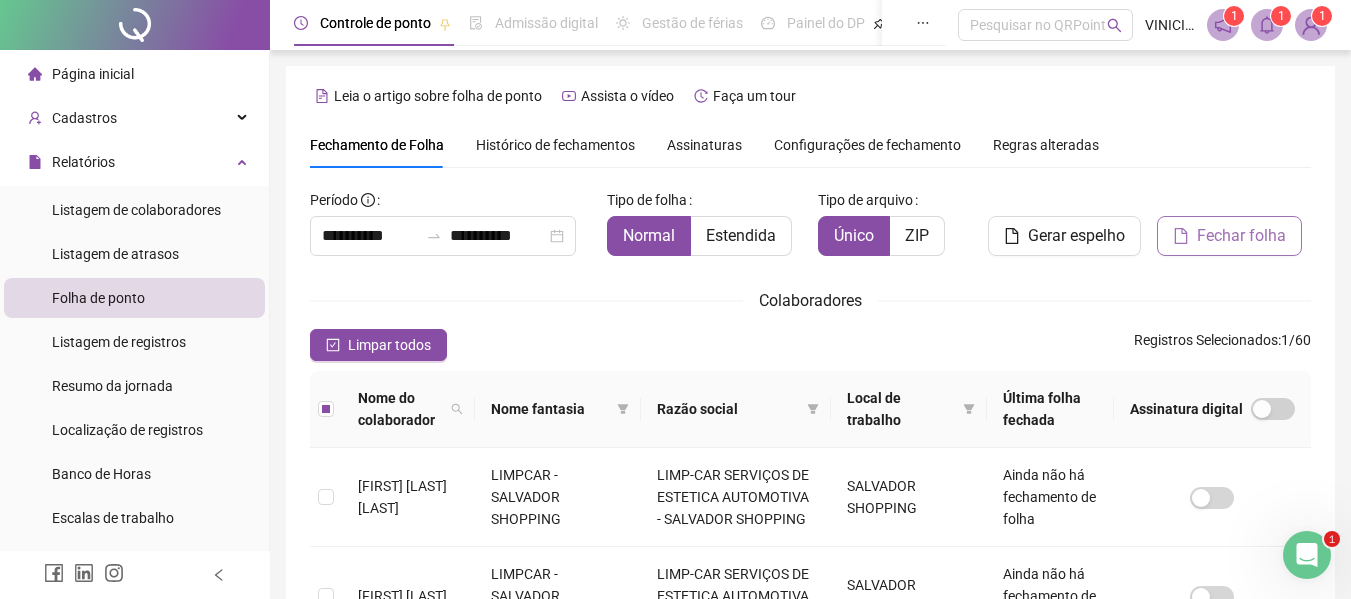click on "Fechar folha" at bounding box center [1229, 236] 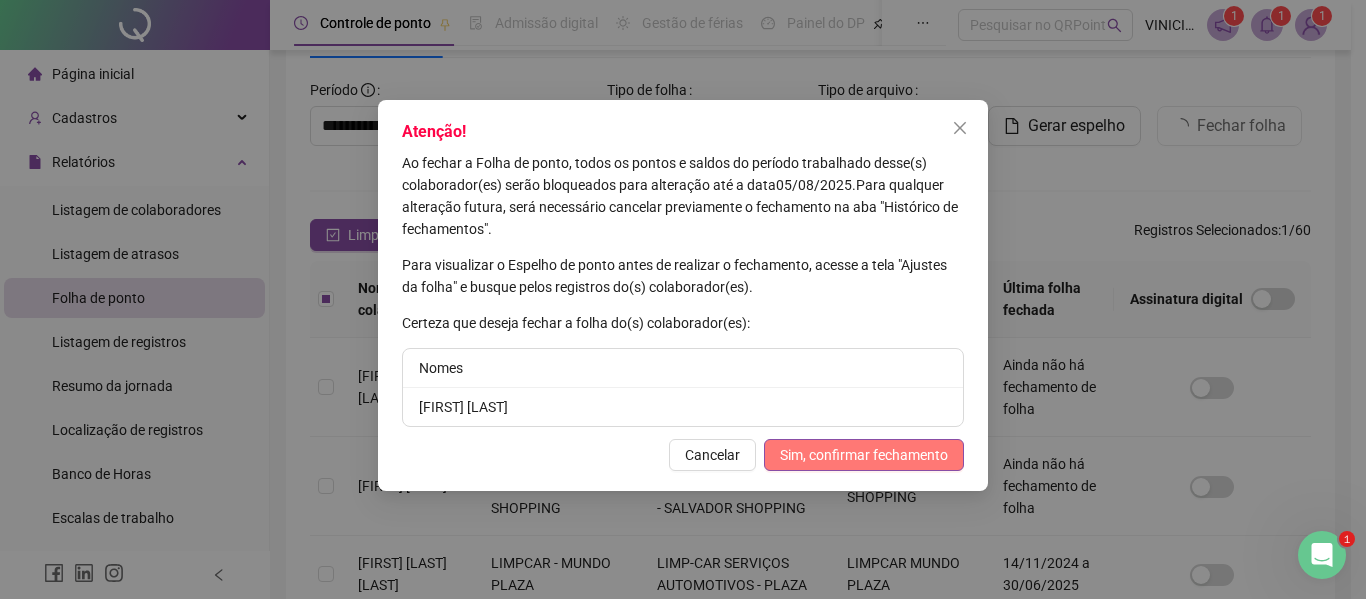 click on "Sim, confirmar fechamento" at bounding box center (864, 455) 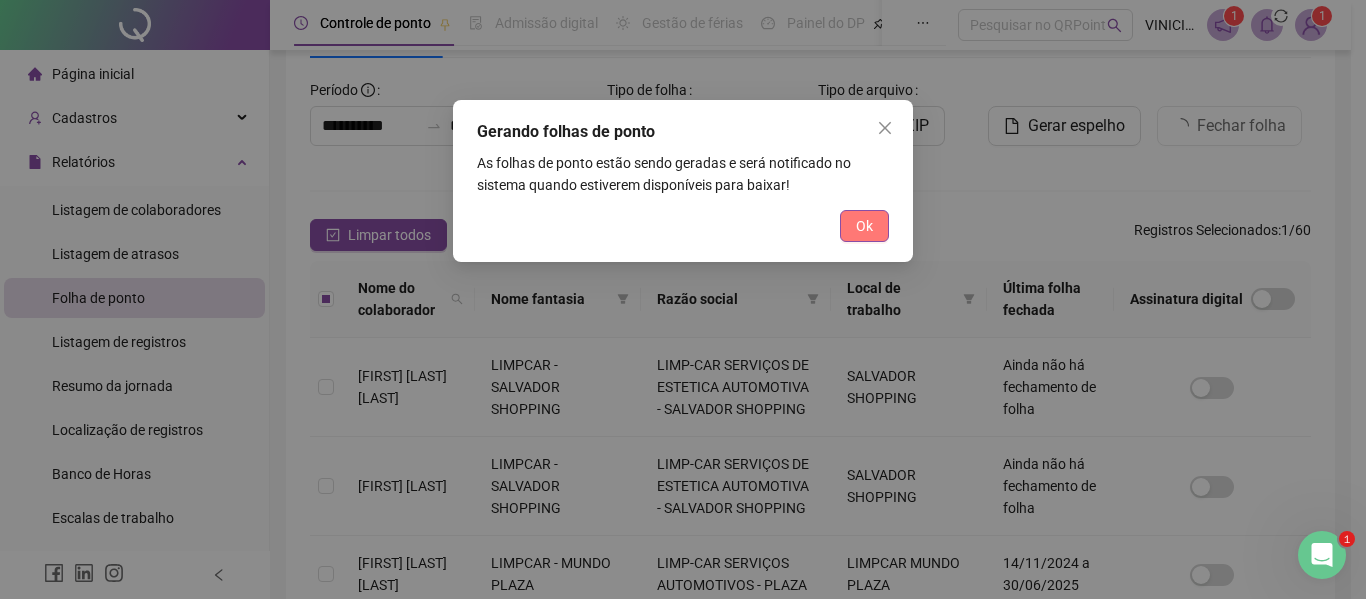 click on "Ok" at bounding box center [864, 226] 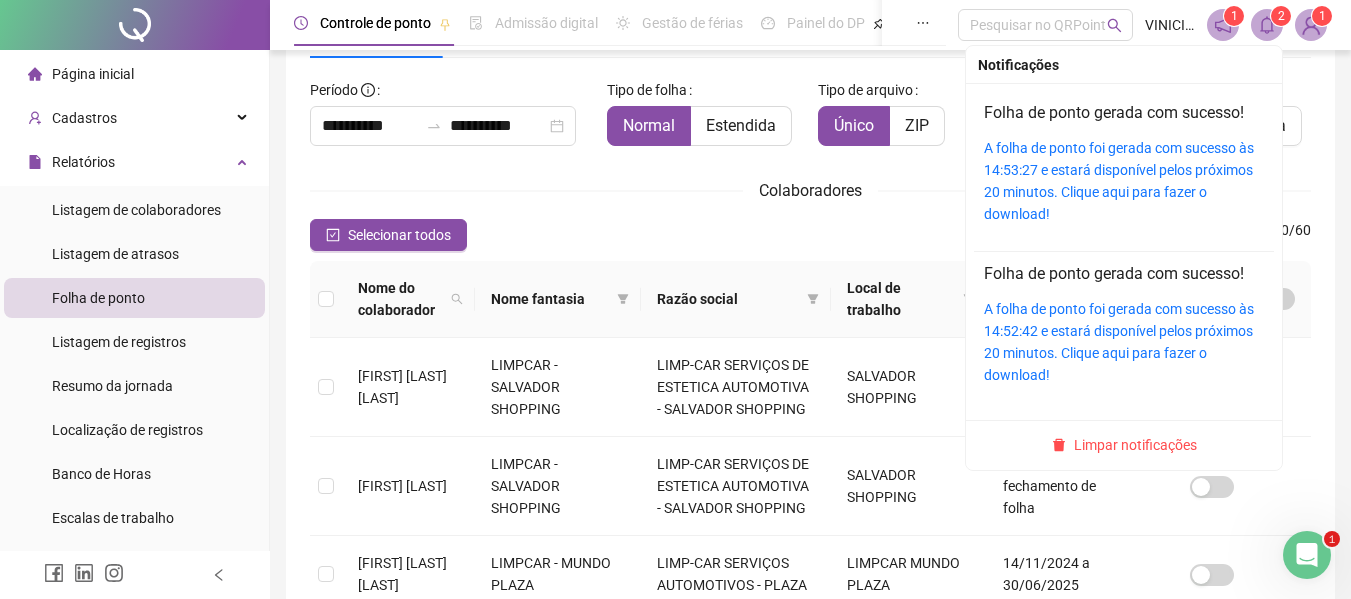 click 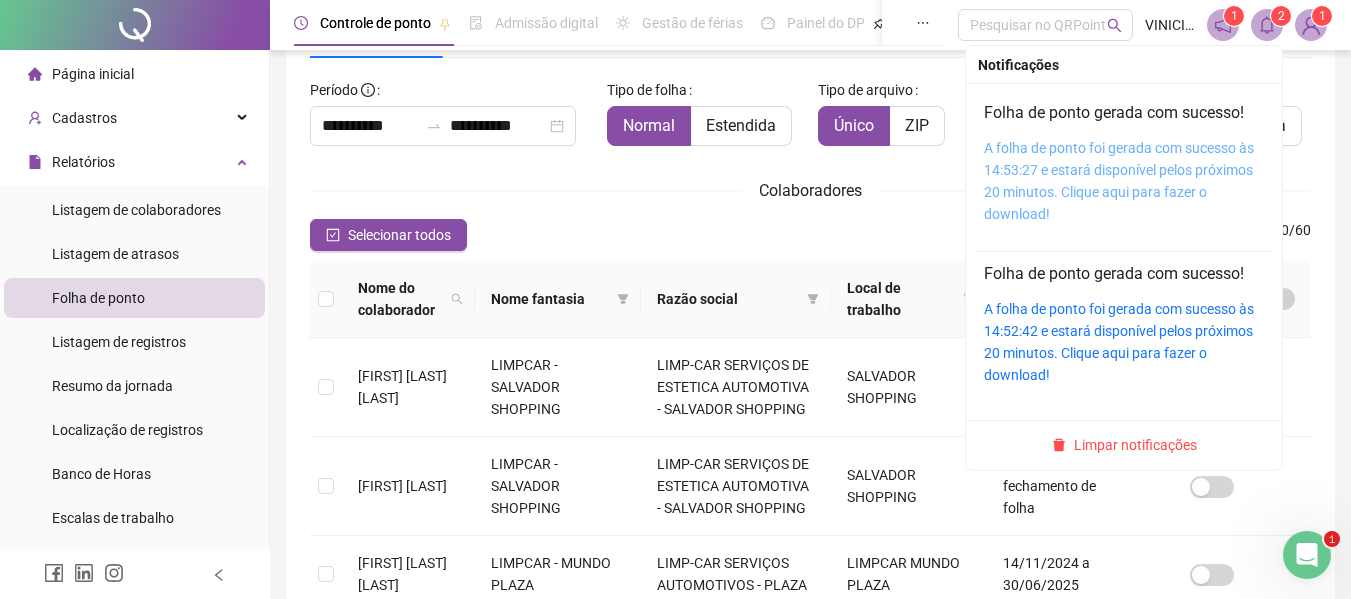 click on "A folha de ponto foi gerada com sucesso às 14:53:27 e estará disponível pelos próximos 20 minutos.
Clique aqui para fazer o download!" at bounding box center (1119, 181) 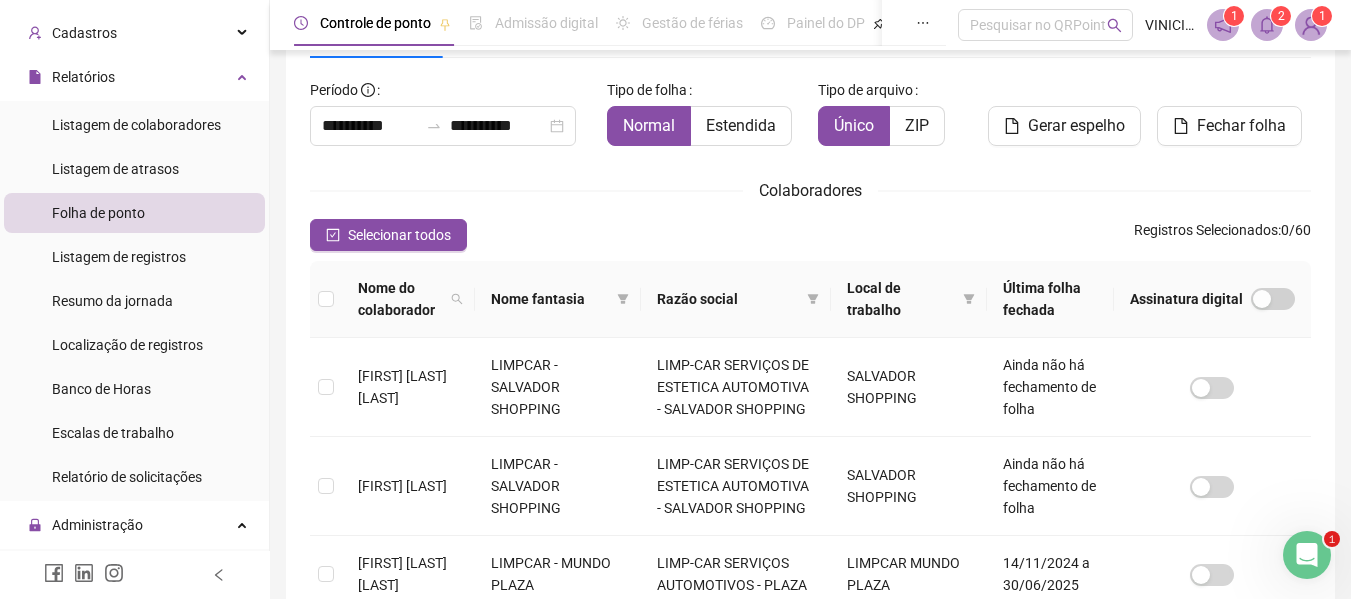 scroll, scrollTop: 400, scrollLeft: 0, axis: vertical 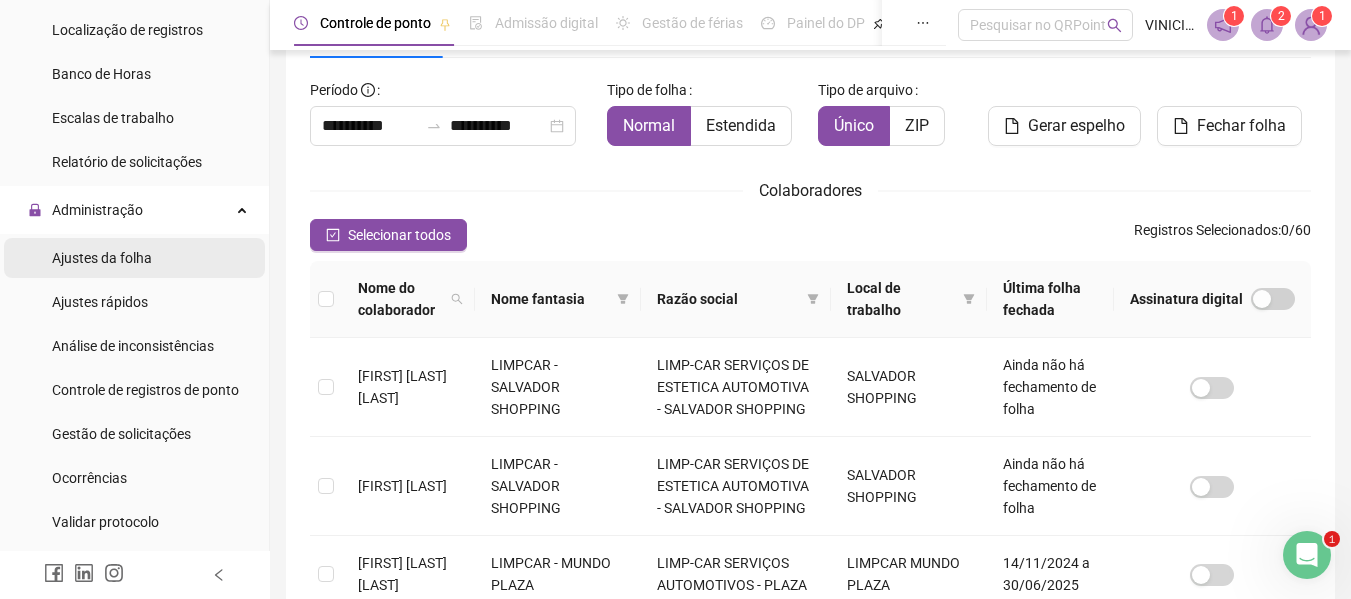 click on "Ajustes da folha" at bounding box center [134, 258] 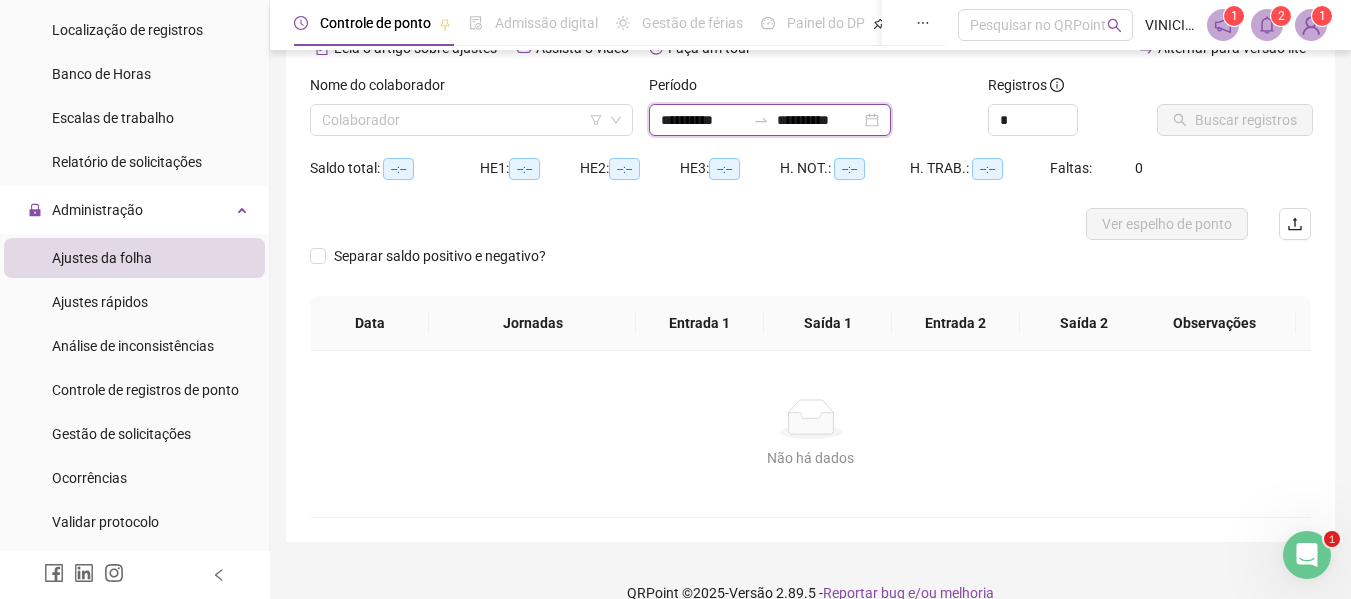 click on "**********" at bounding box center [703, 120] 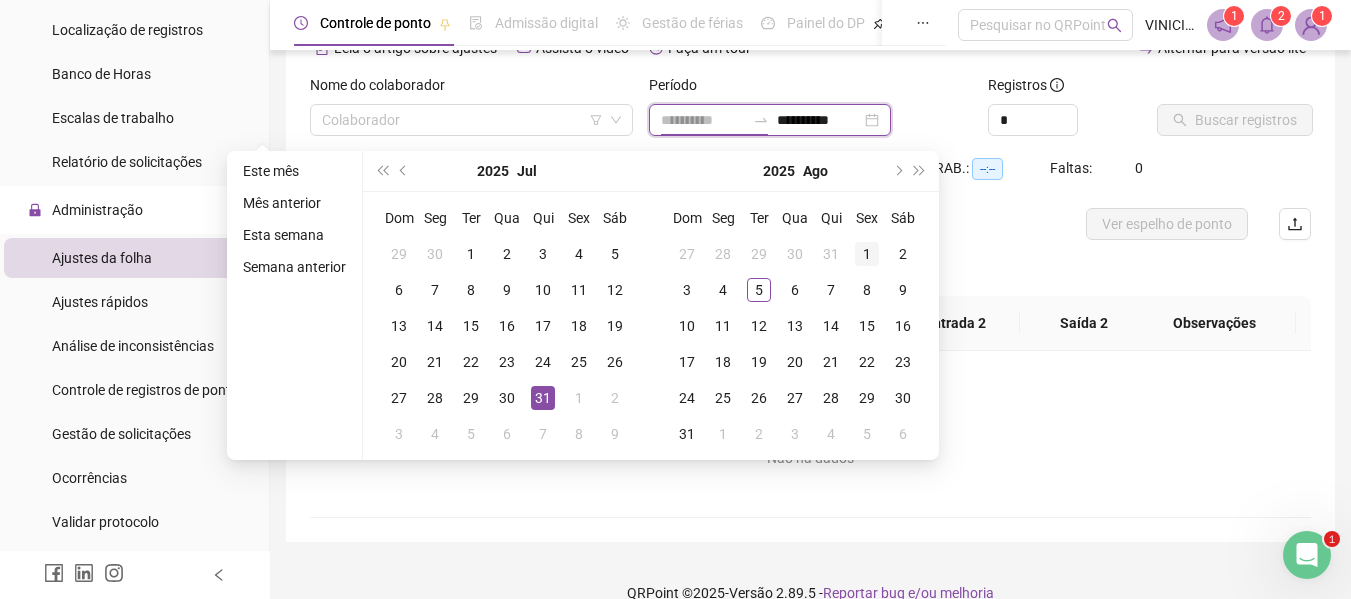 type on "**********" 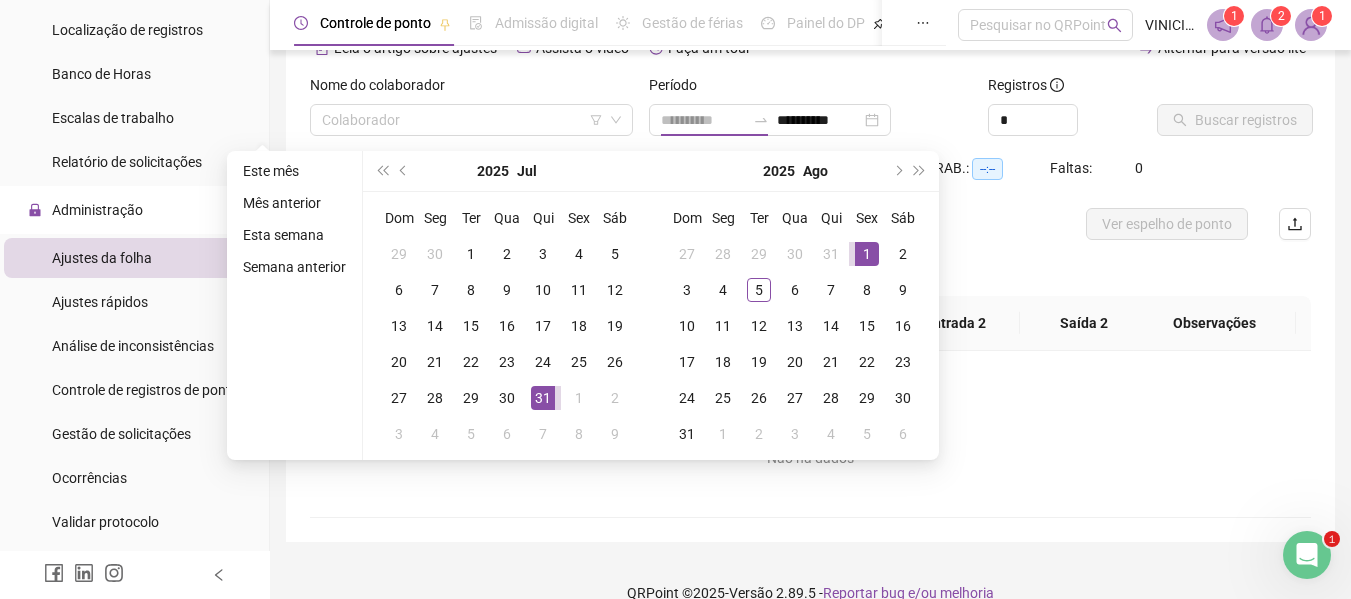 click on "1" at bounding box center [867, 254] 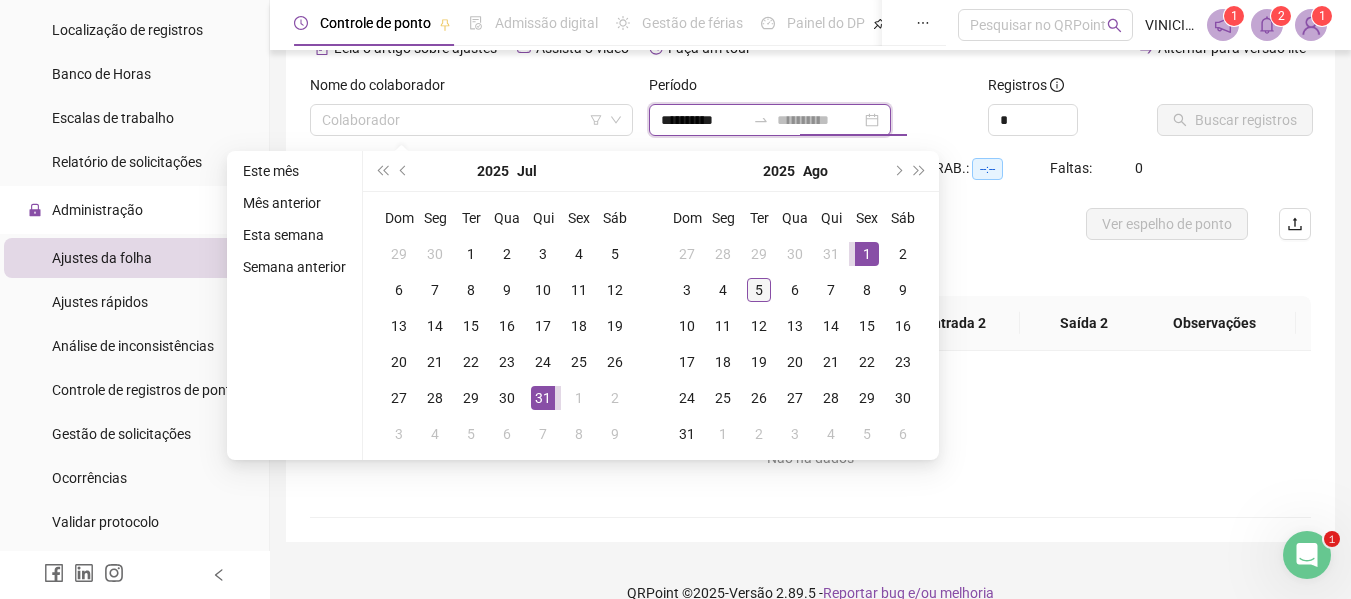 type on "**********" 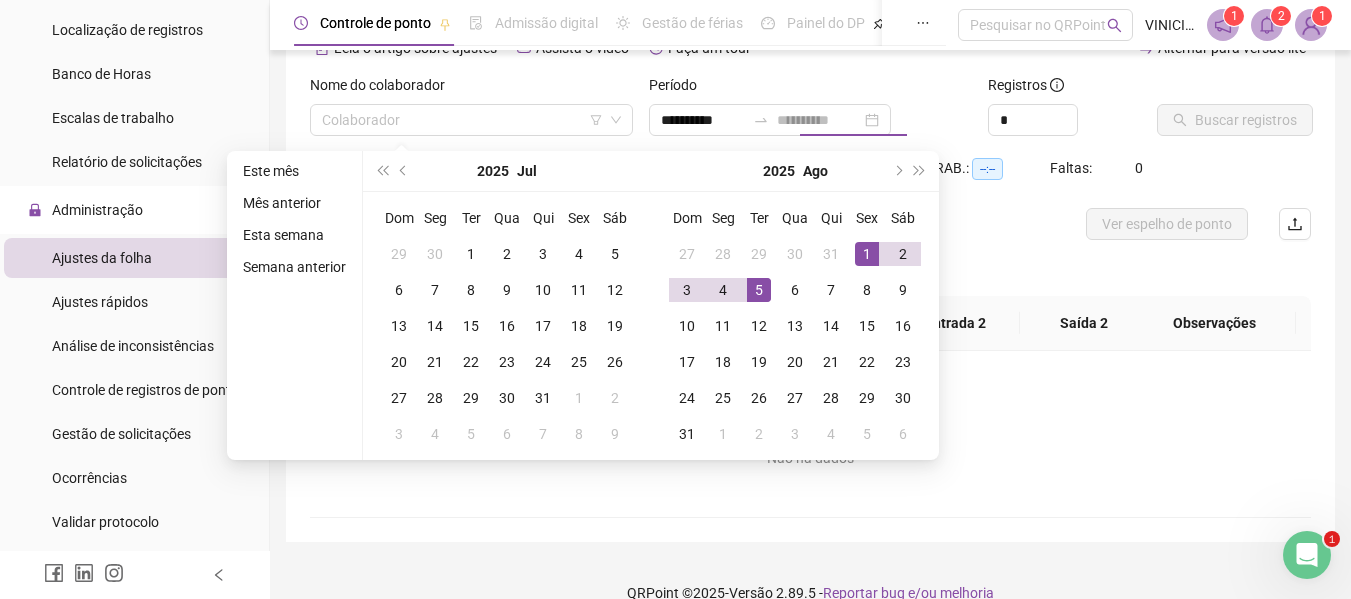 click on "5" at bounding box center (759, 290) 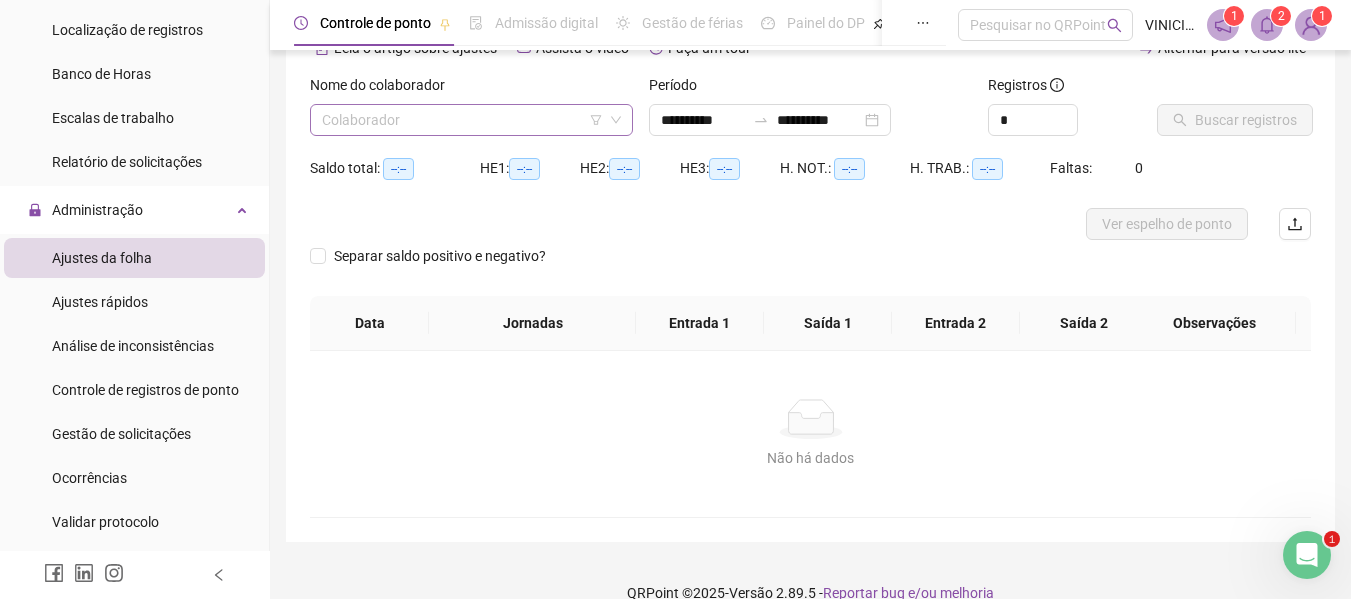 click at bounding box center [462, 120] 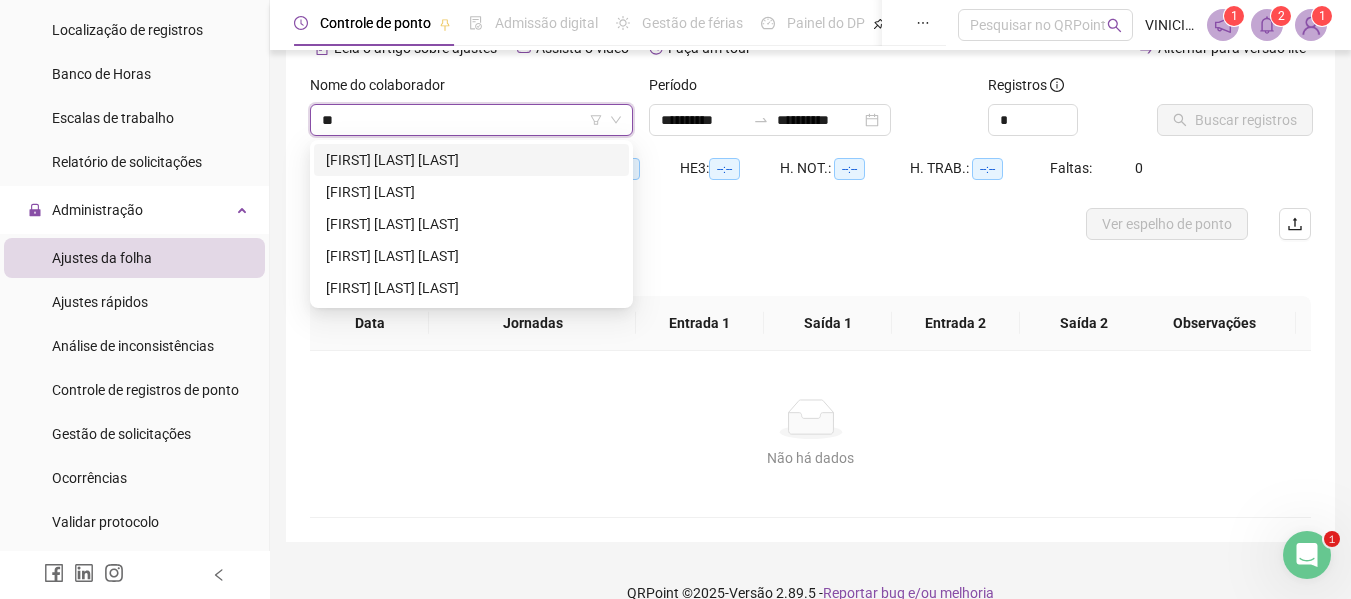 type on "***" 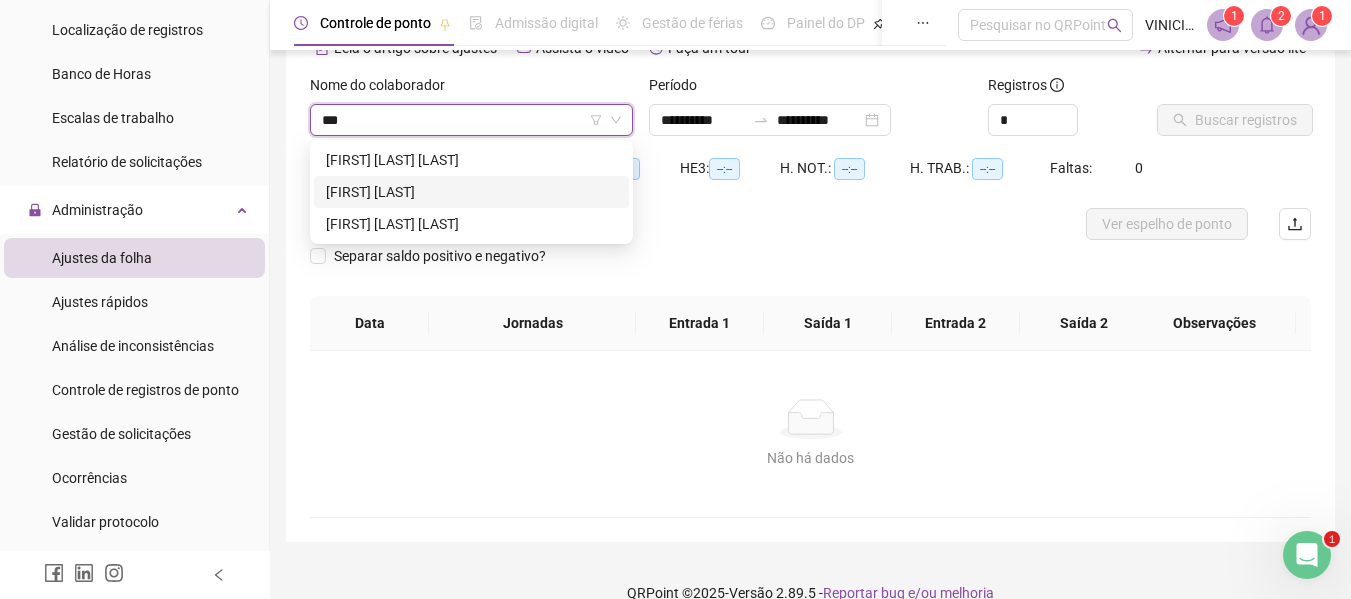 click on "[FIRST] [LAST]" at bounding box center (471, 192) 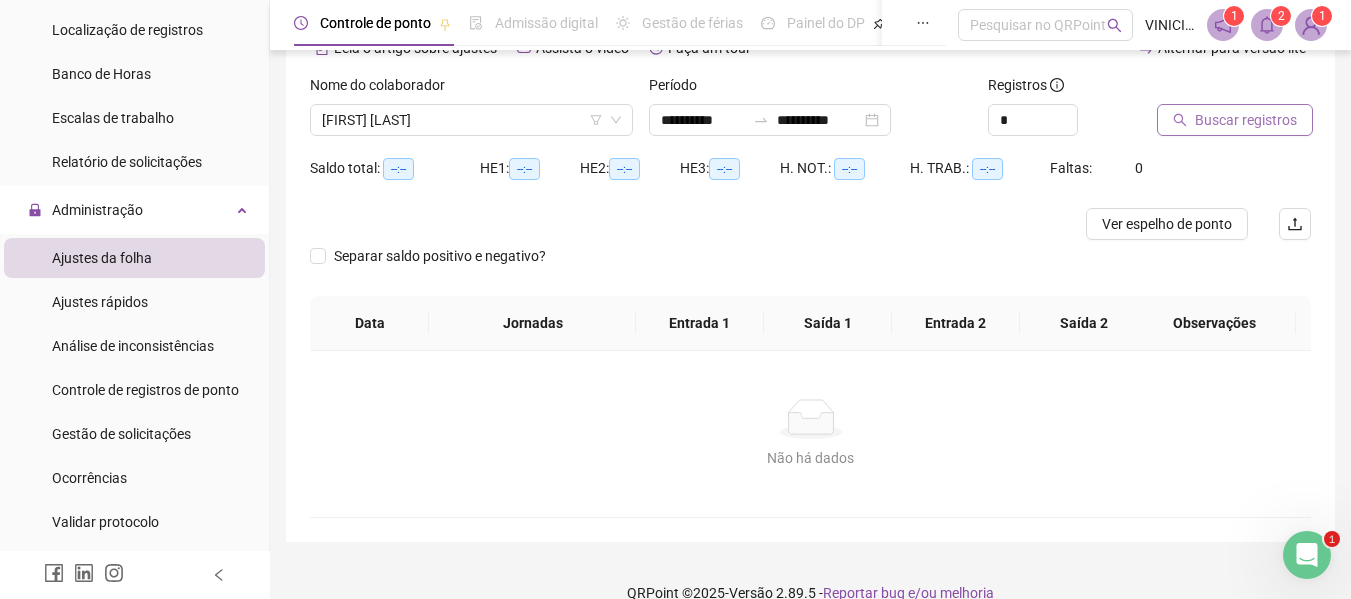 click on "Buscar registros" at bounding box center [1246, 120] 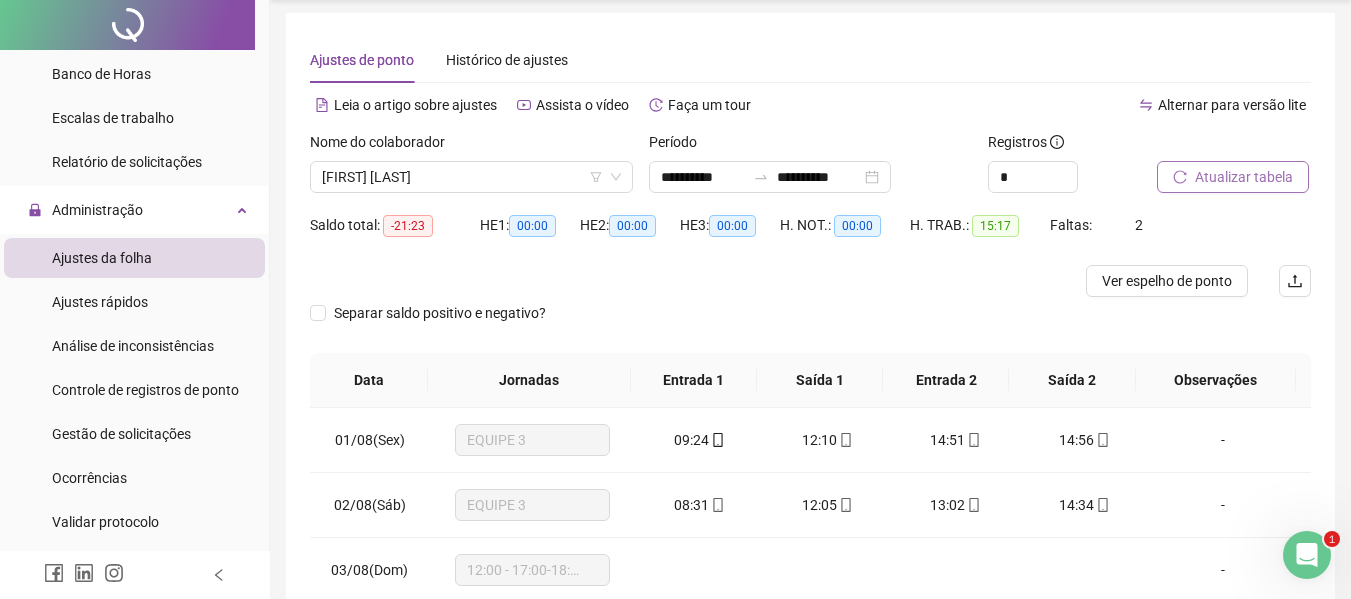 scroll, scrollTop: 0, scrollLeft: 0, axis: both 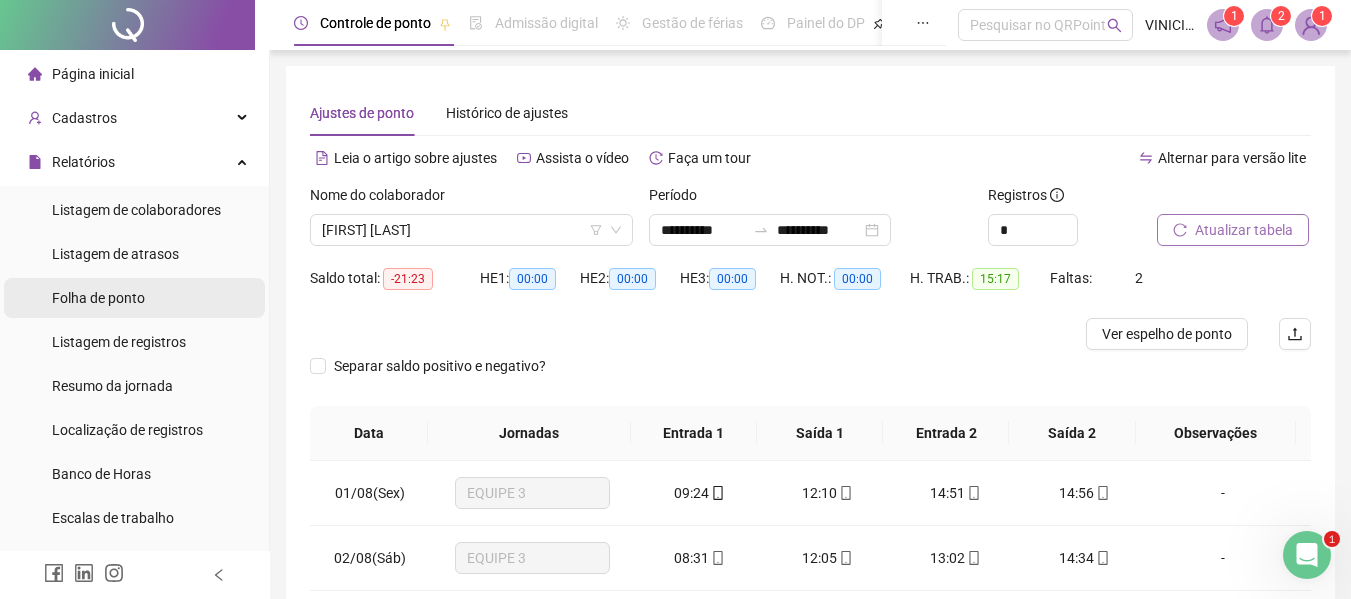 click on "Folha de ponto" at bounding box center (134, 298) 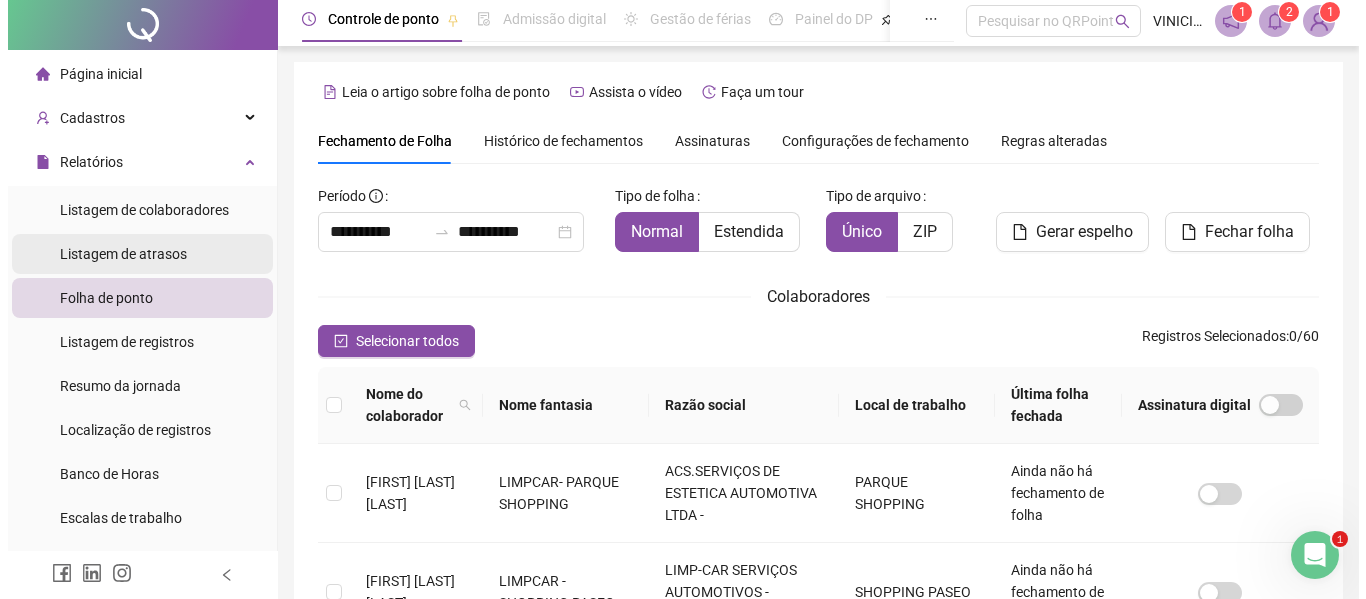 scroll, scrollTop: 0, scrollLeft: 0, axis: both 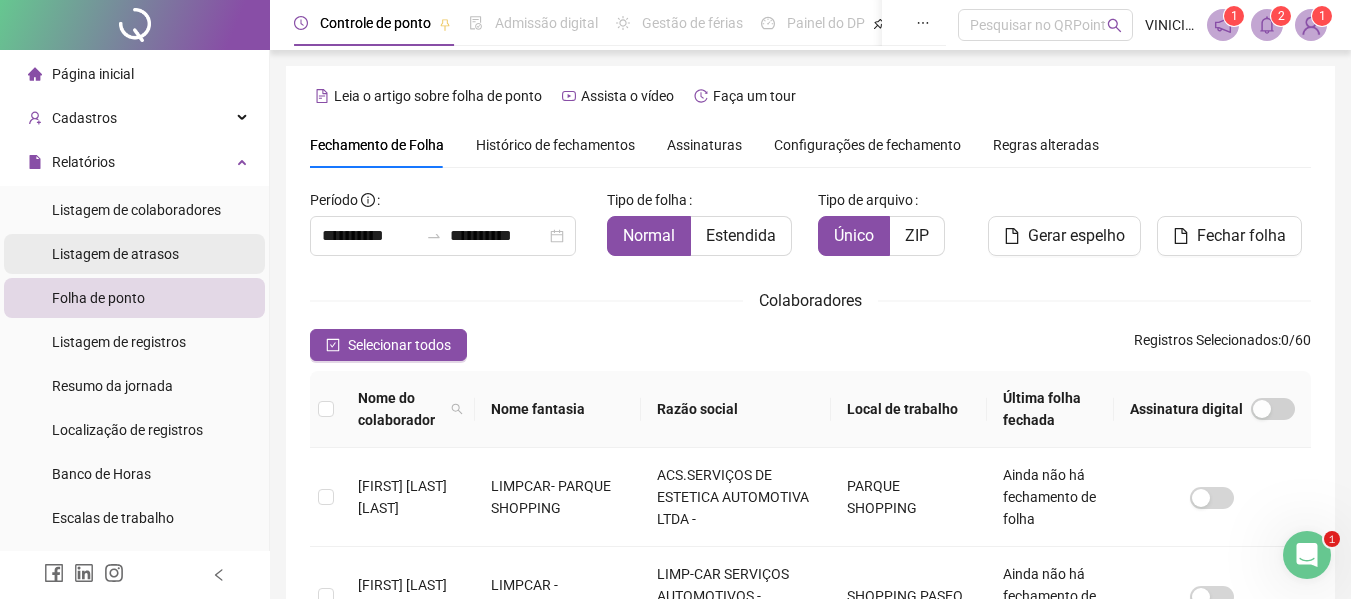 click on "Listagem de atrasos" at bounding box center [115, 254] 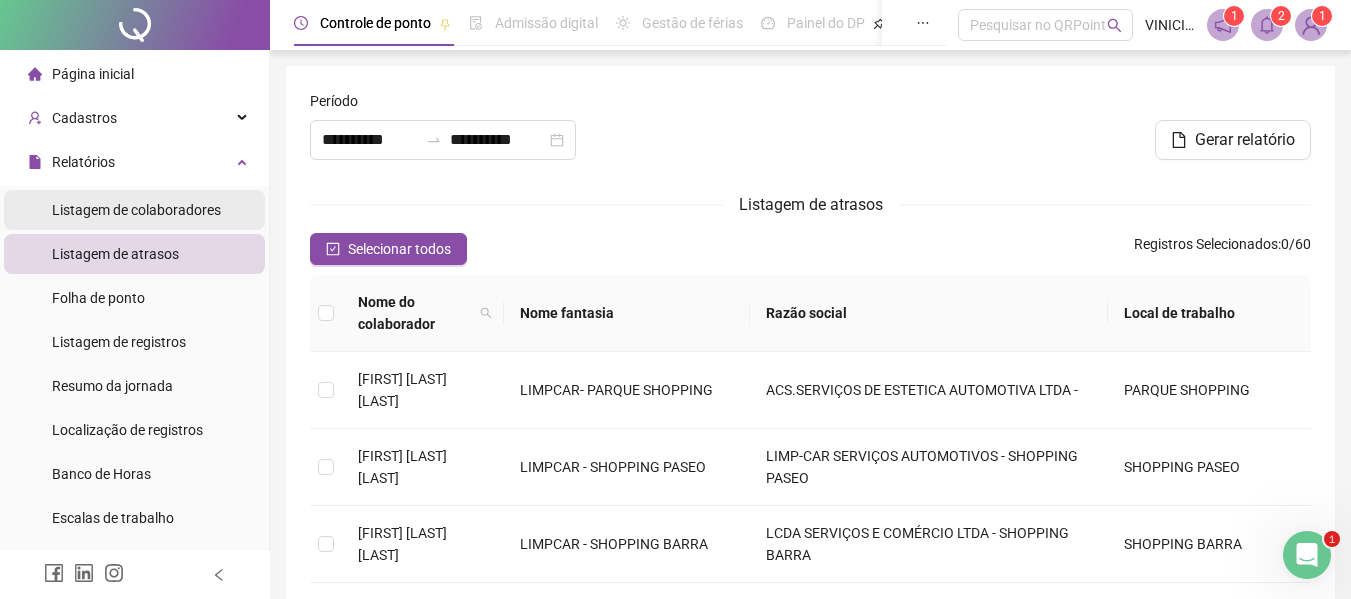 click on "Listagem de colaboradores" at bounding box center [136, 210] 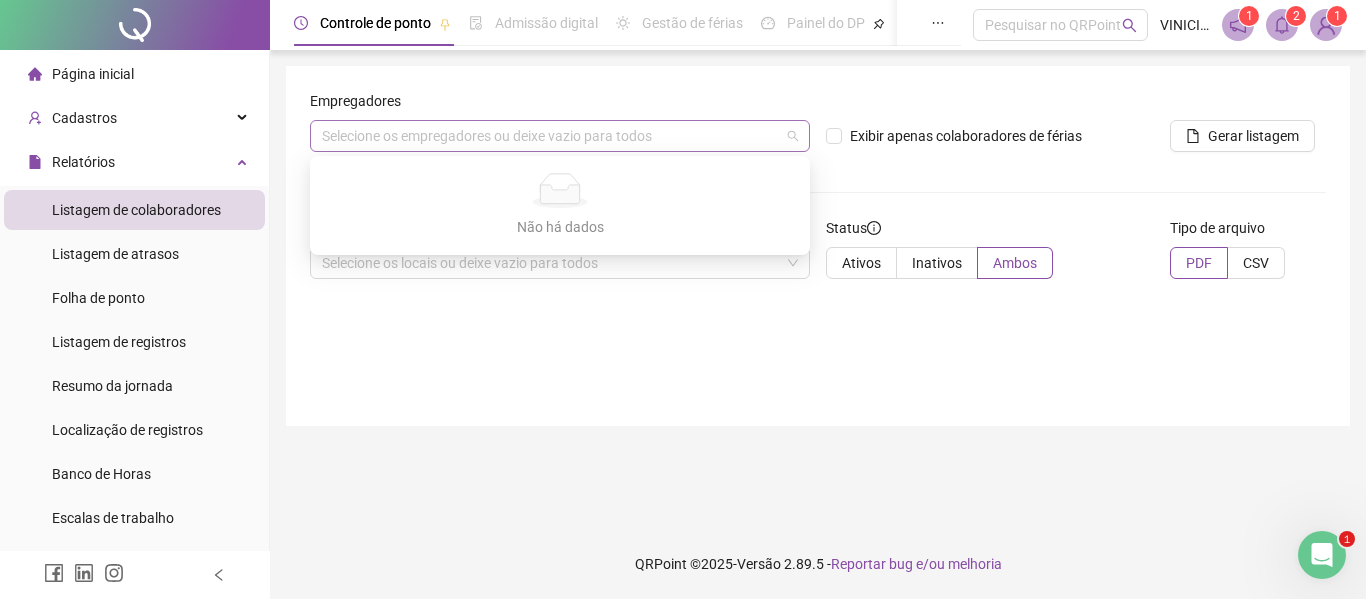 click on "Selecione os empregadores ou deixe vazio para todos" at bounding box center [560, 136] 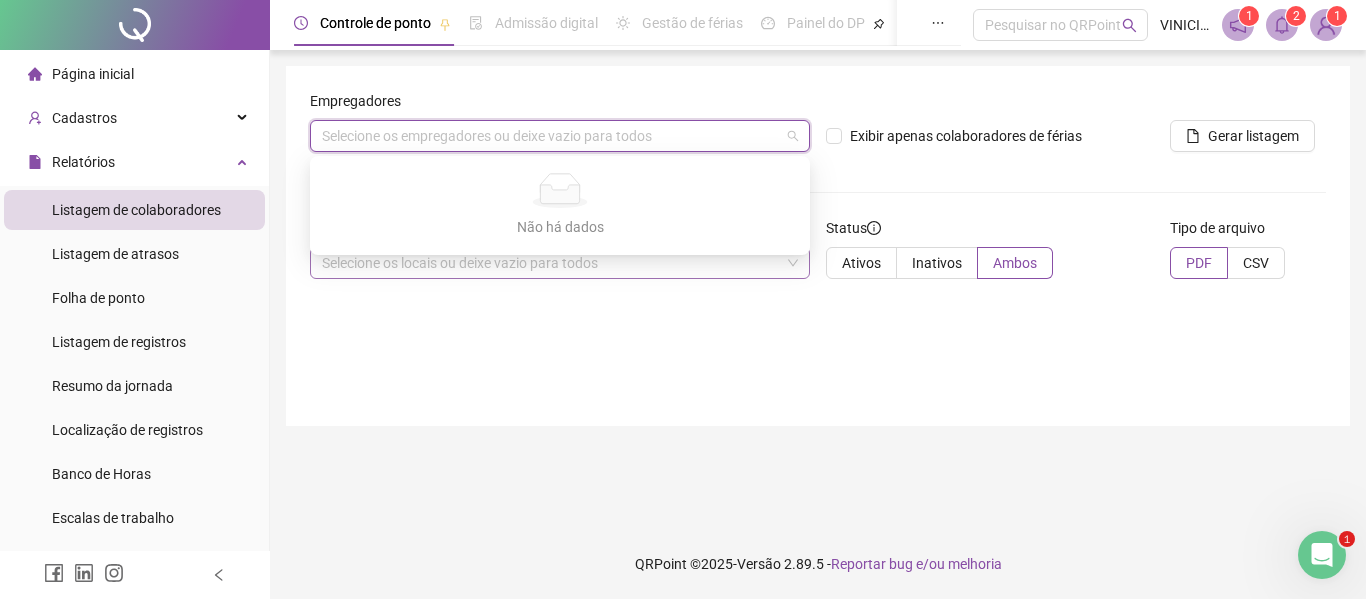 click on "Selecione os locais ou deixe vazio para todos" at bounding box center [560, 263] 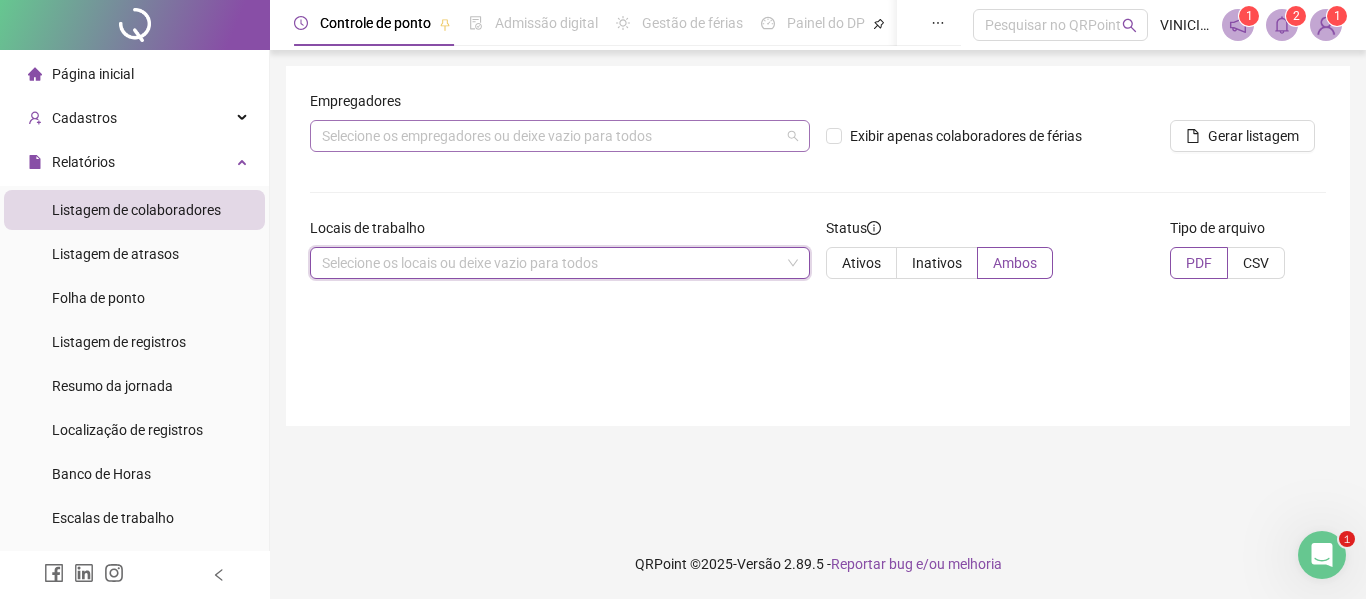 click on "Selecione os empregadores ou deixe vazio para todos" at bounding box center [560, 136] 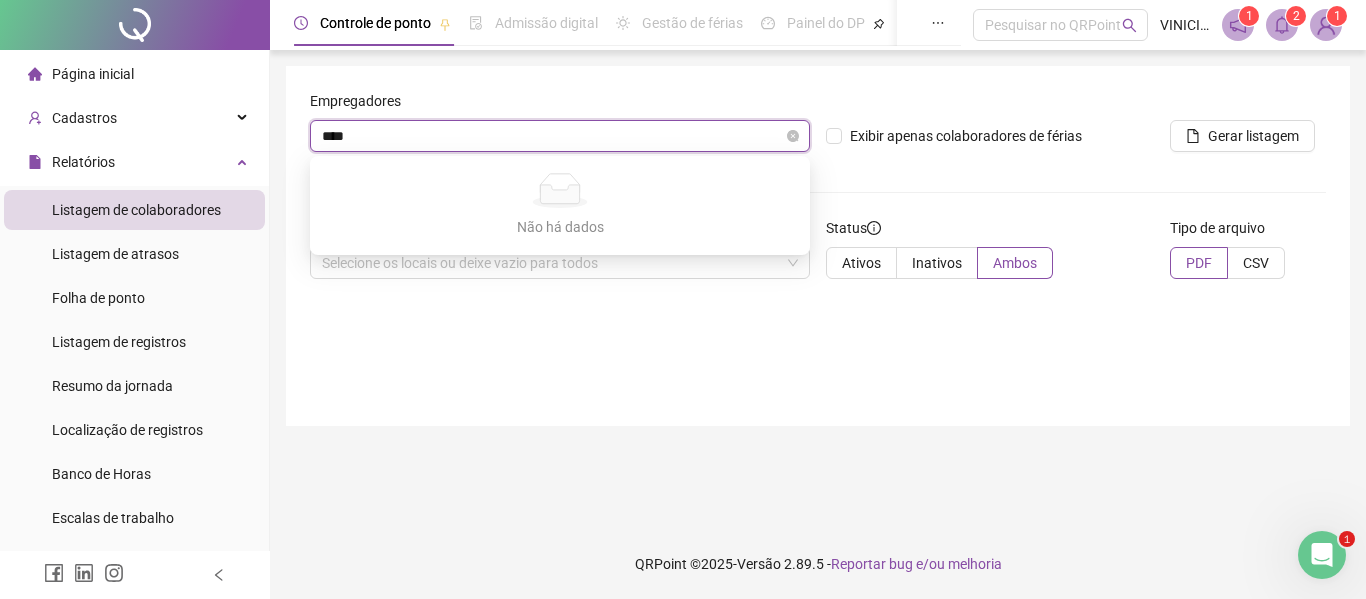 type on "*****" 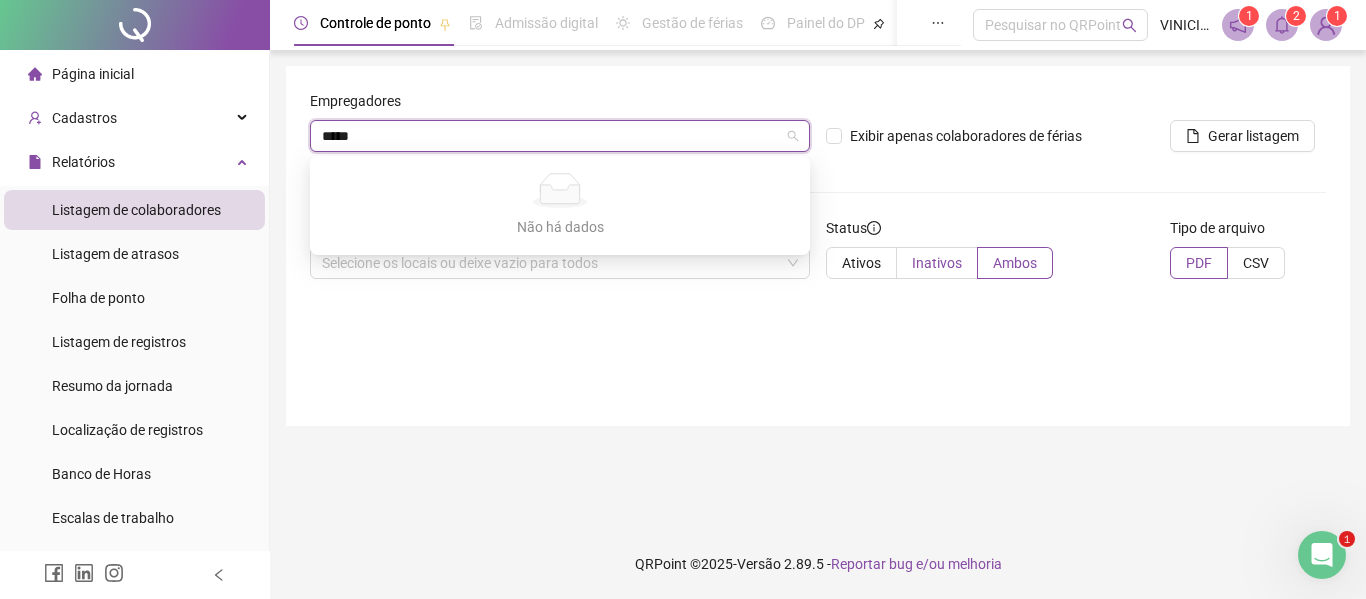 type 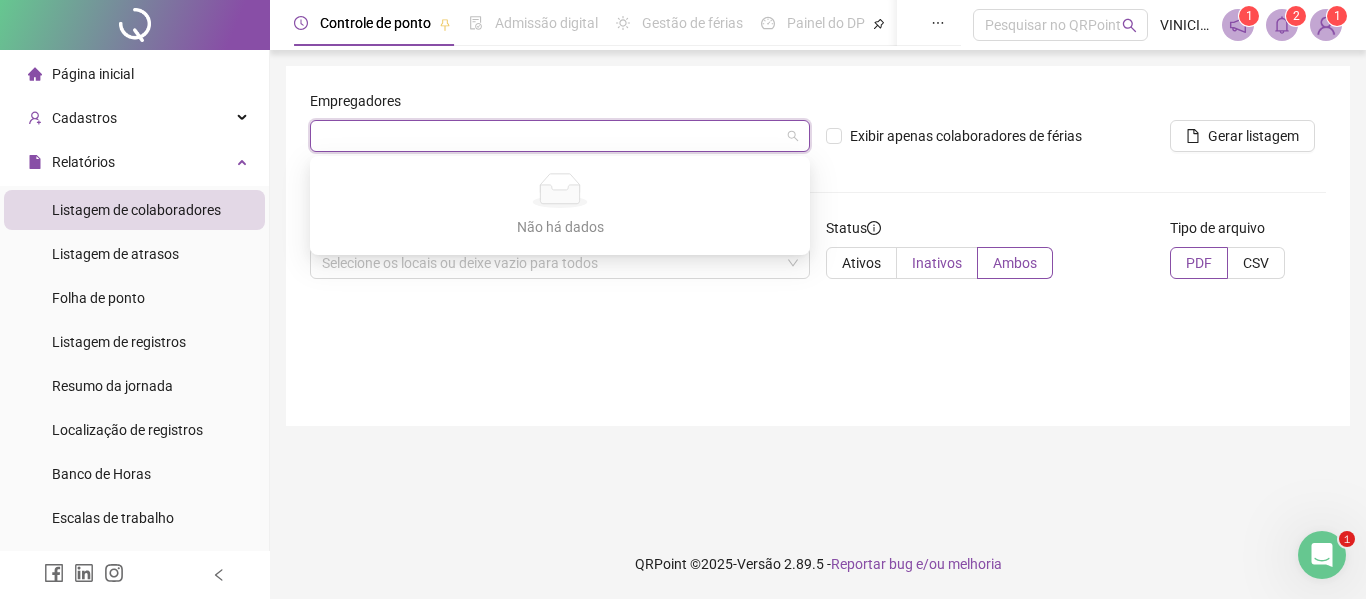 click on "Inativos" at bounding box center (937, 263) 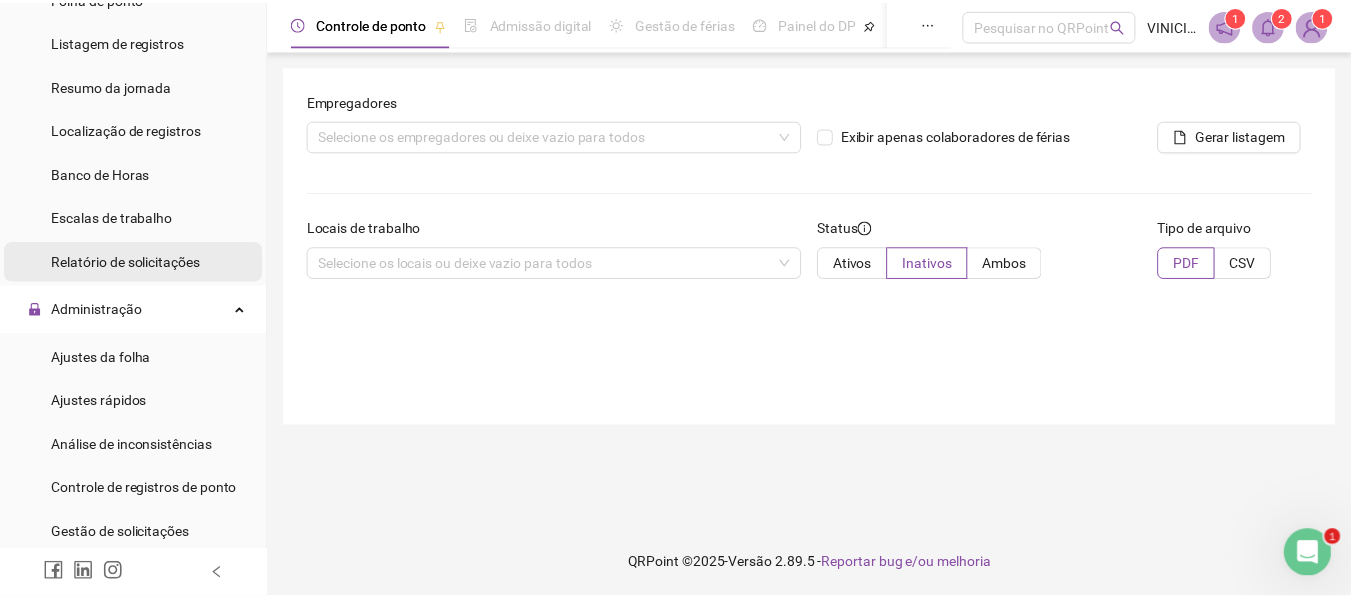 scroll, scrollTop: 400, scrollLeft: 0, axis: vertical 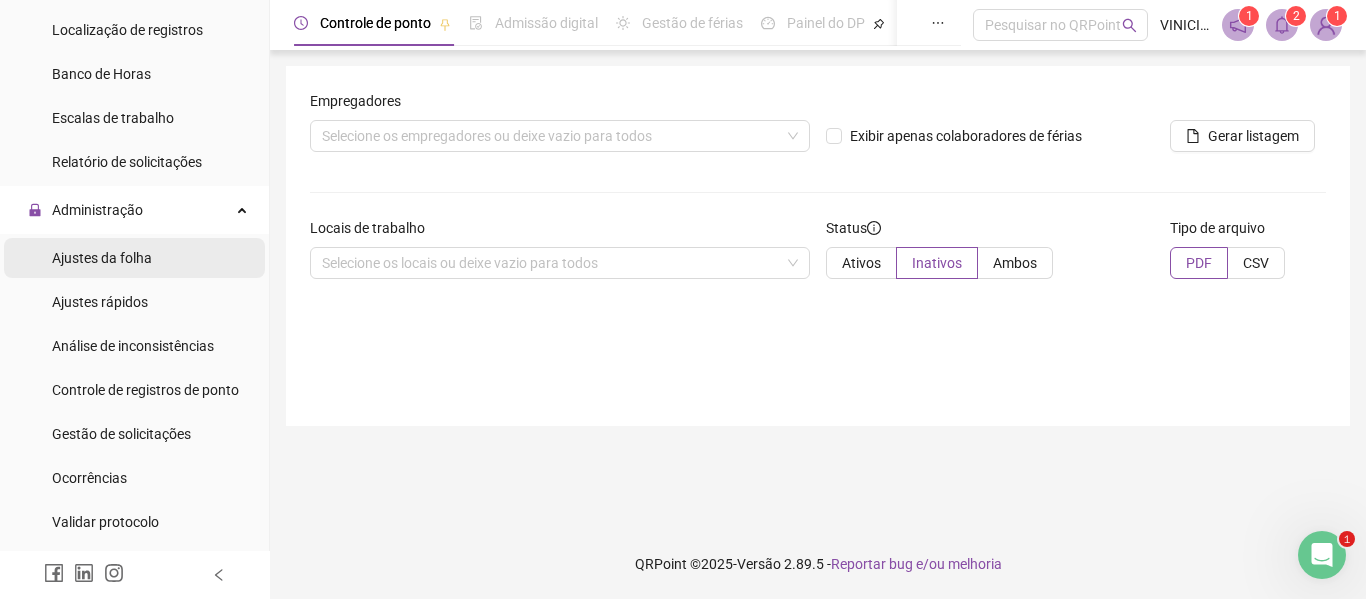 click on "Ajustes da folha" at bounding box center (134, 258) 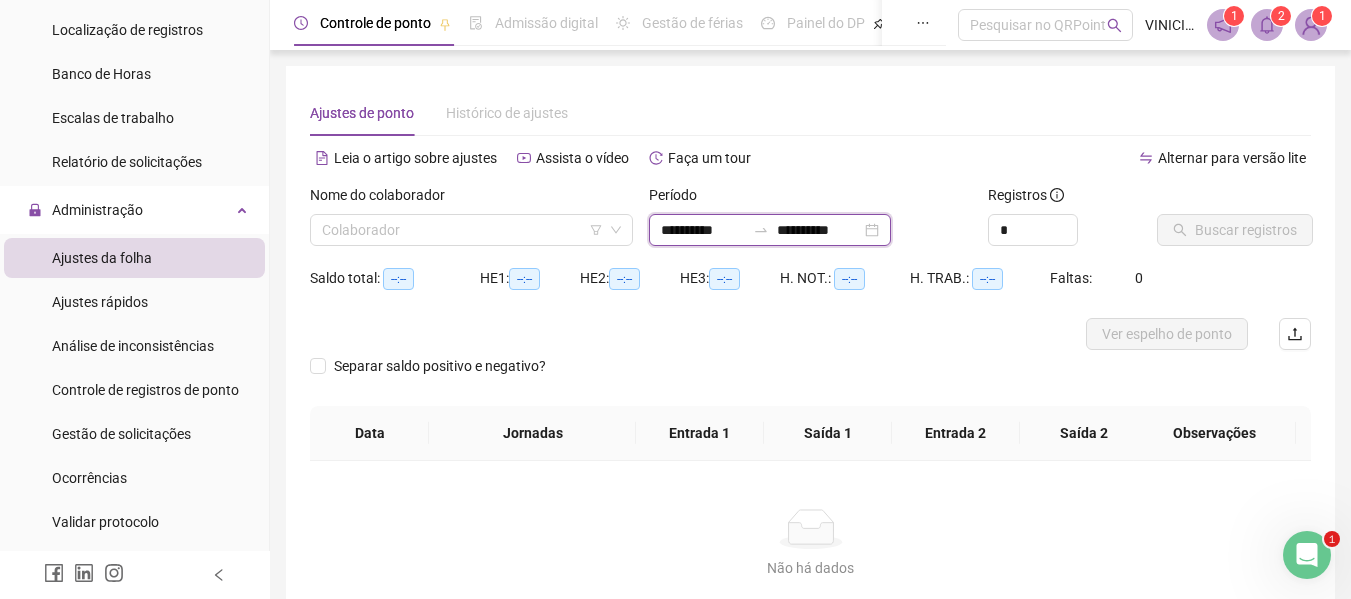 click on "**********" at bounding box center (703, 230) 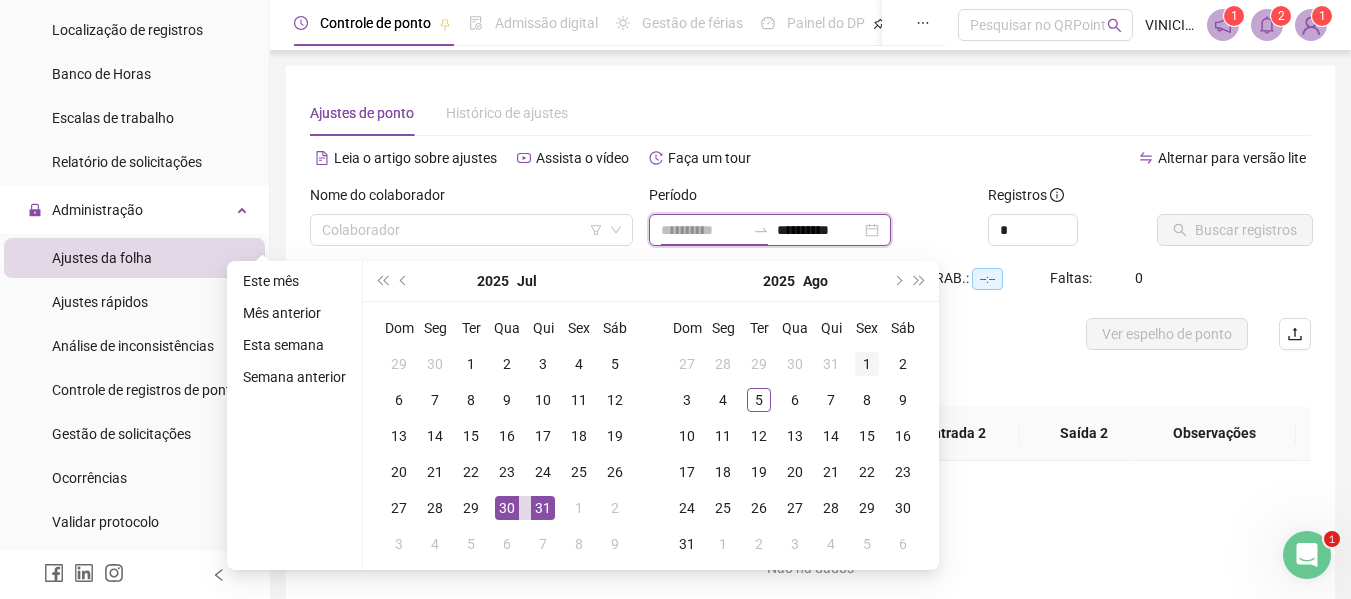 type on "**********" 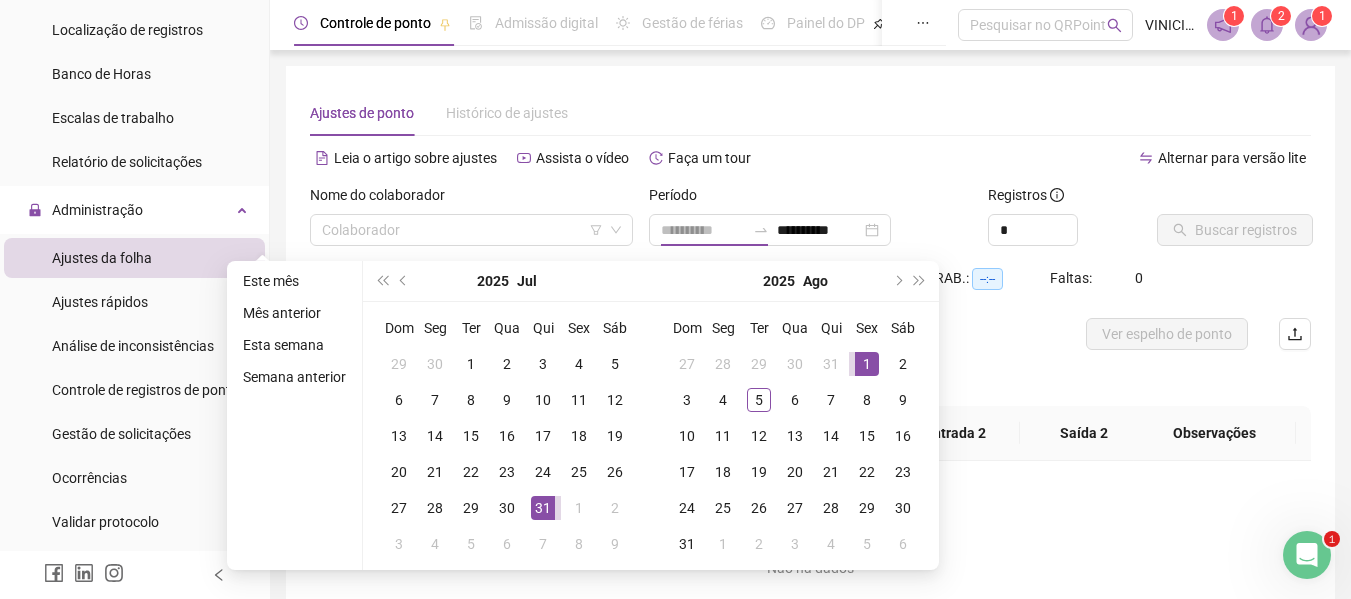click on "1" at bounding box center (867, 364) 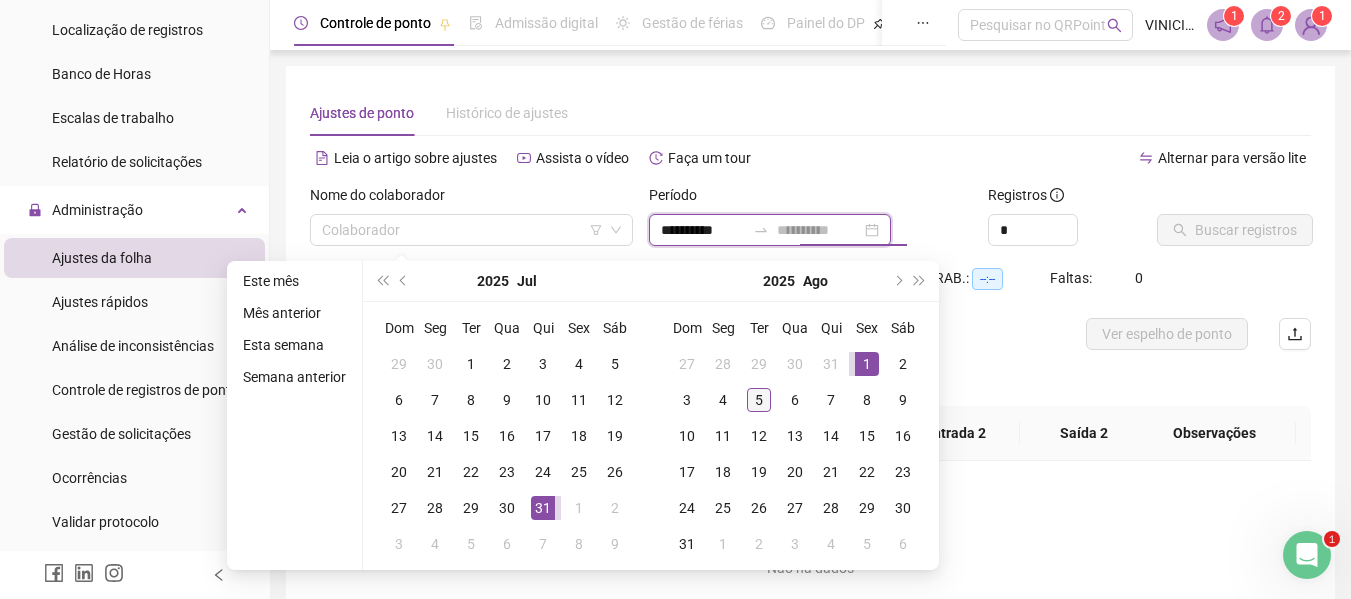 type on "**********" 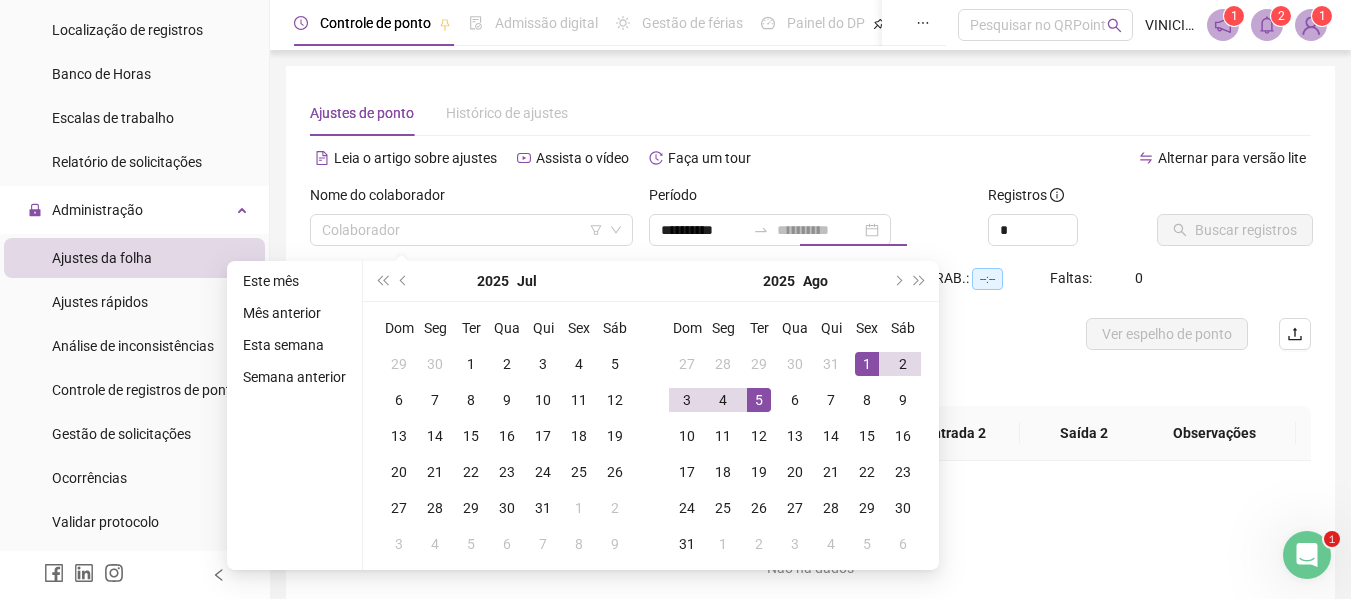 click on "5" at bounding box center (759, 400) 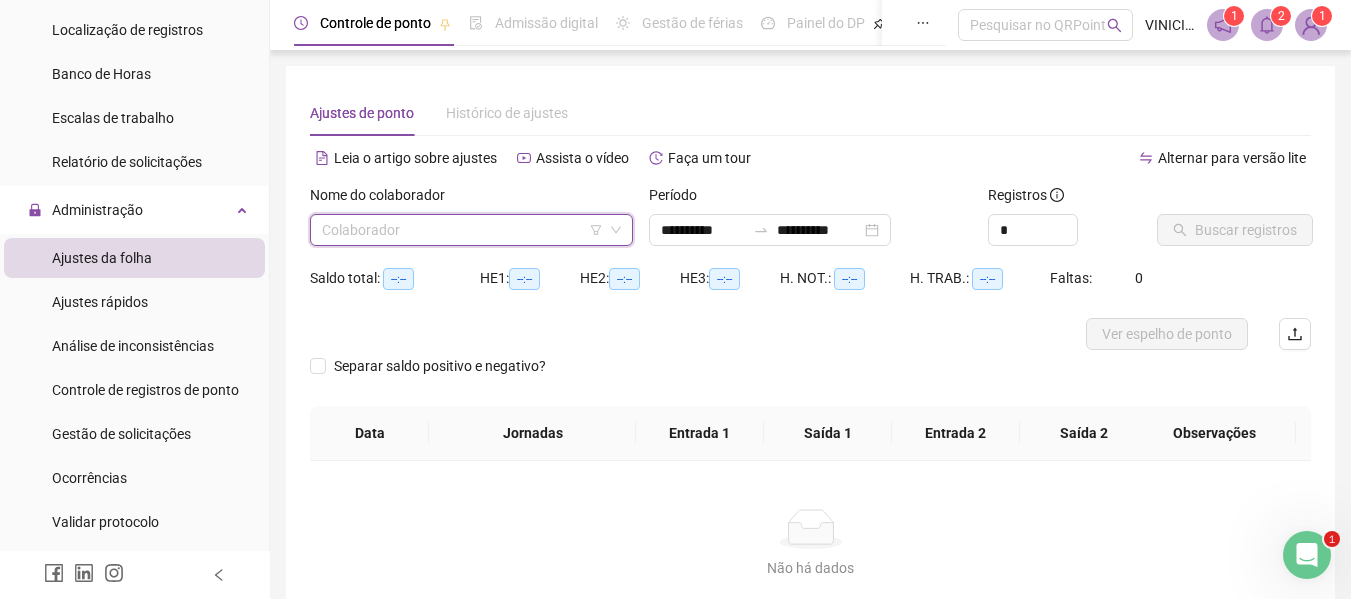 click at bounding box center (462, 230) 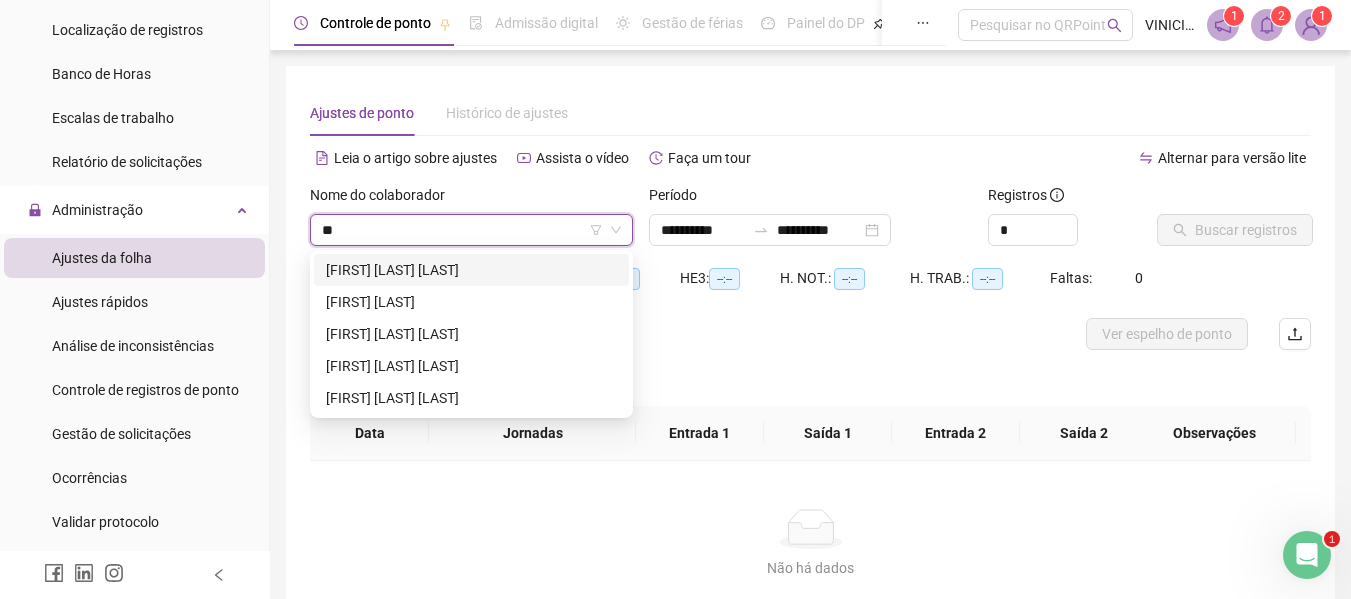 type on "***" 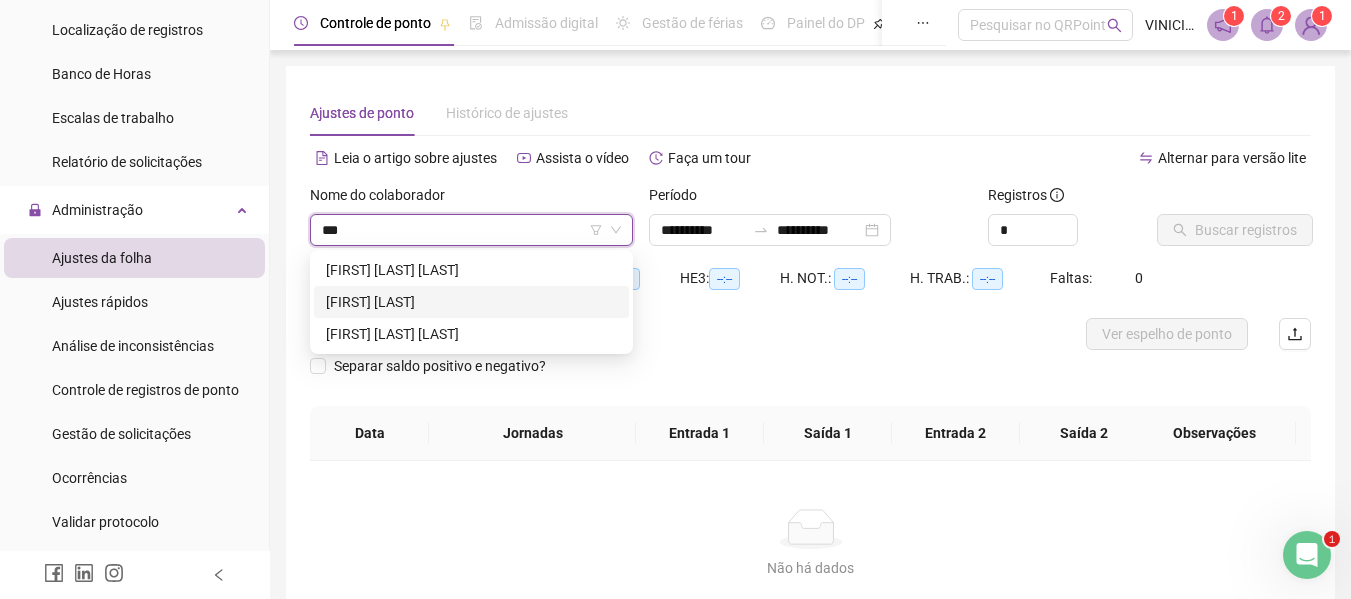 click on "[FIRST] [LAST]" at bounding box center (471, 302) 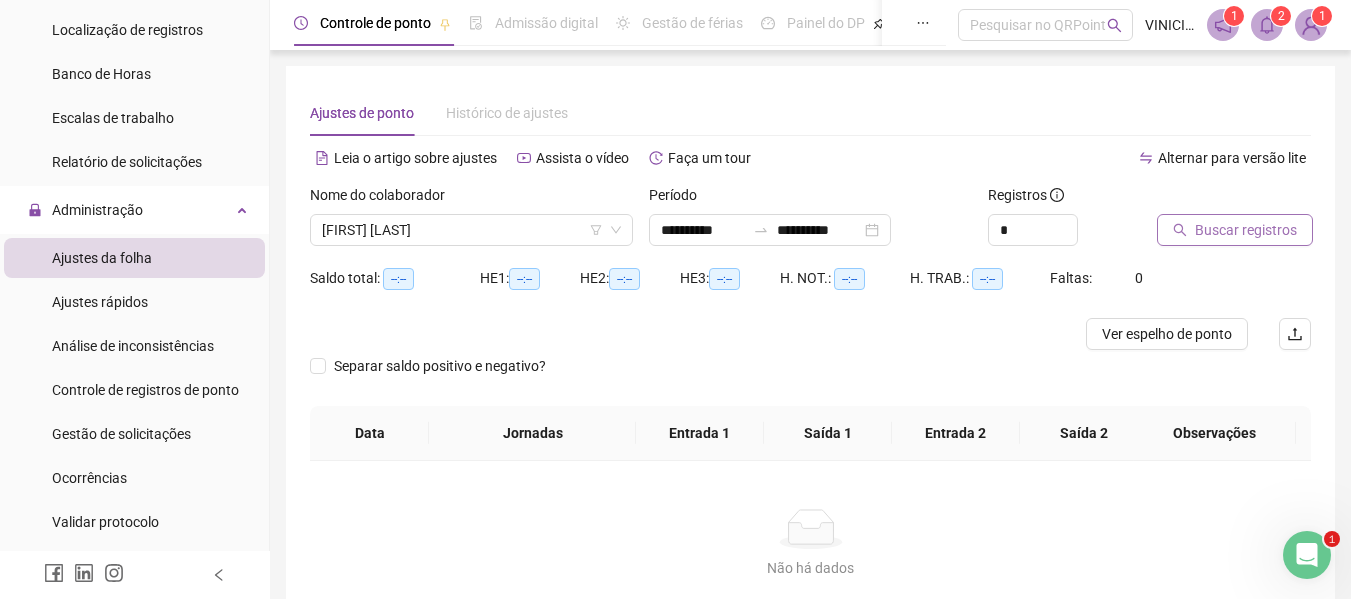 click on "Buscar registros" at bounding box center (1246, 230) 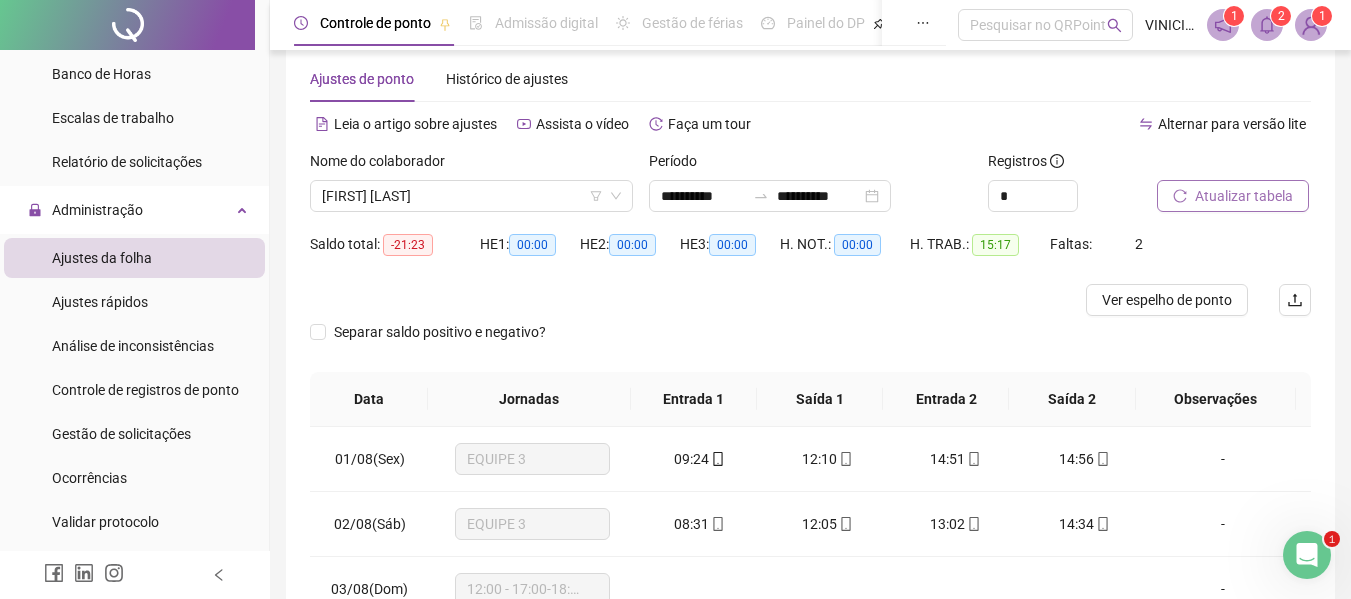 scroll, scrollTop: 0, scrollLeft: 0, axis: both 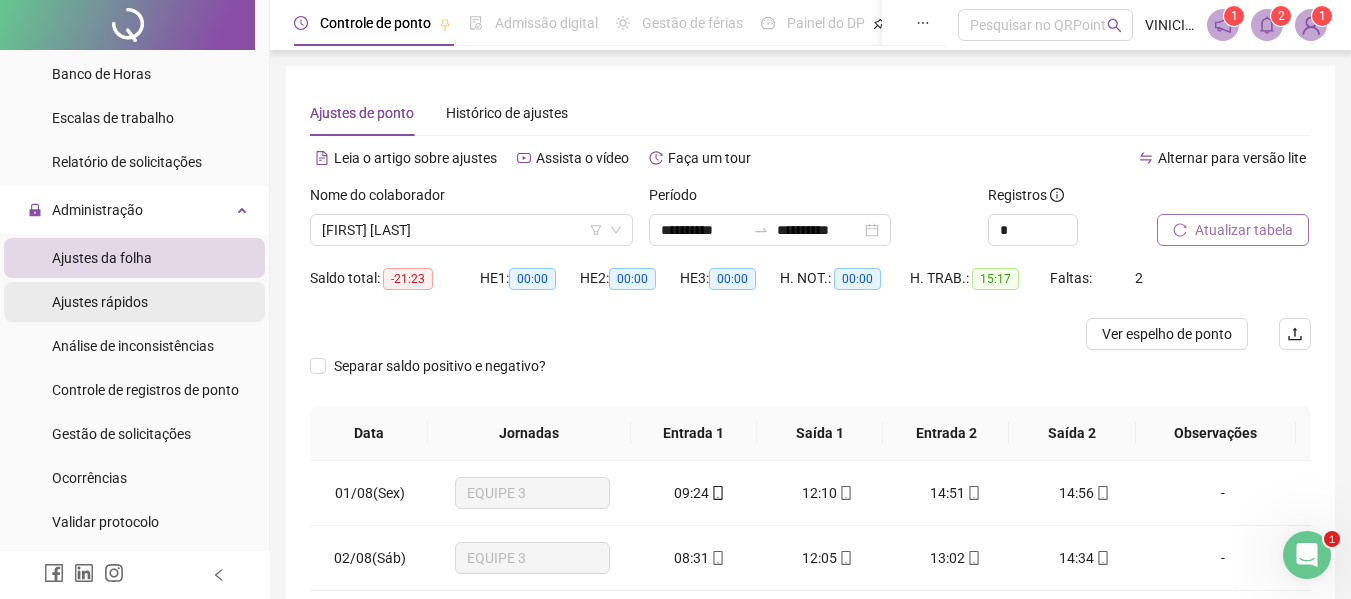click on "Ajustes rápidos" at bounding box center [134, 302] 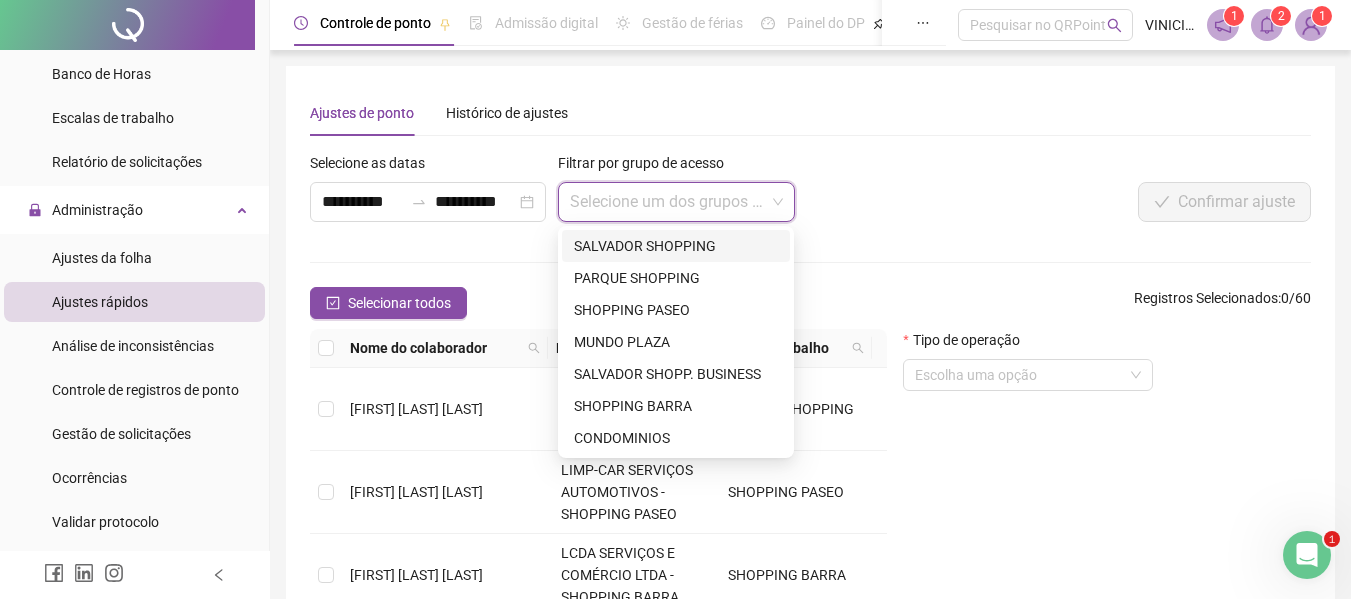 click at bounding box center [667, 202] 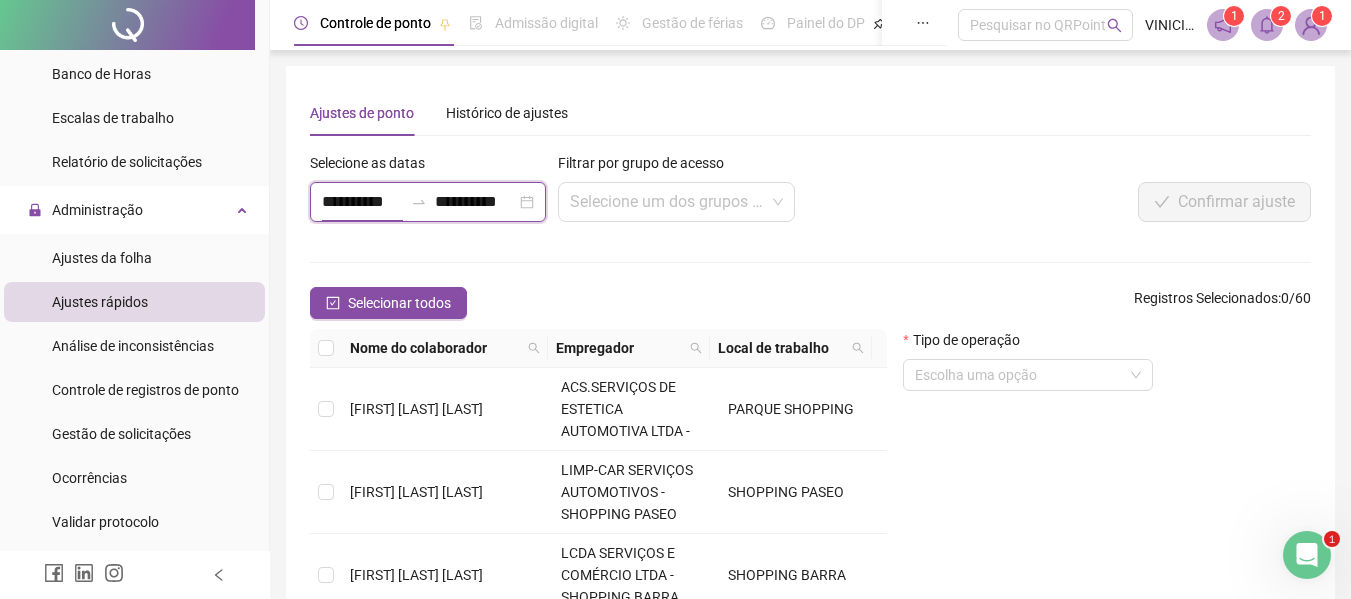 click on "**********" at bounding box center (362, 202) 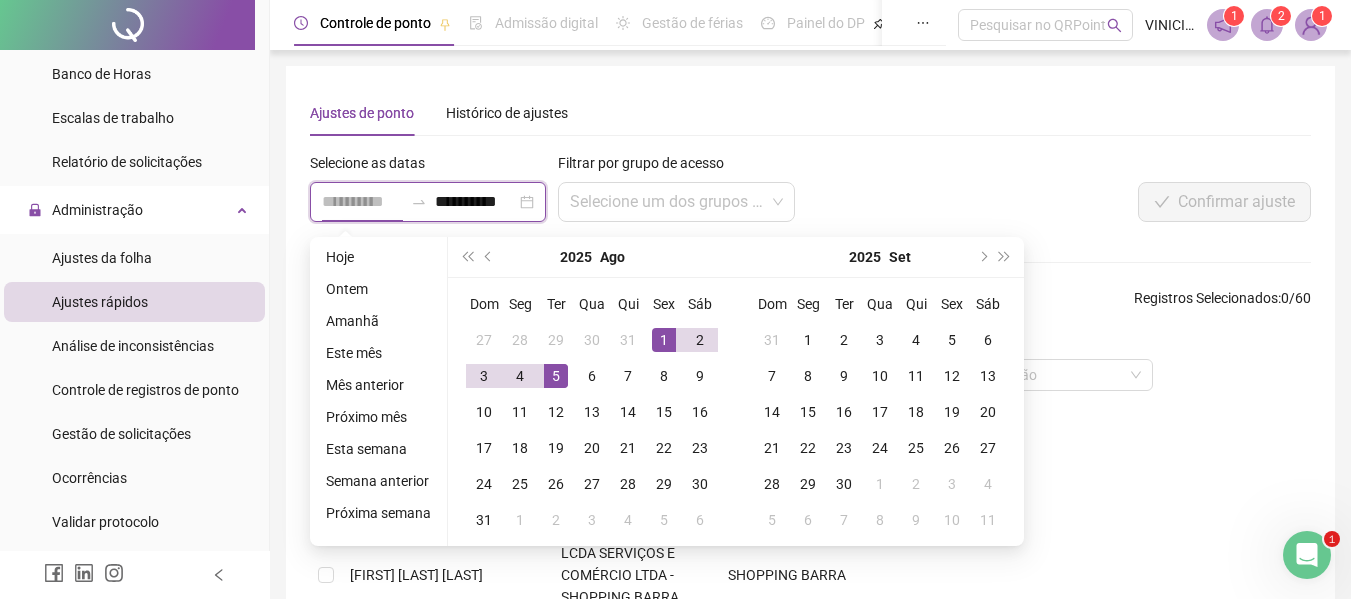 type on "**********" 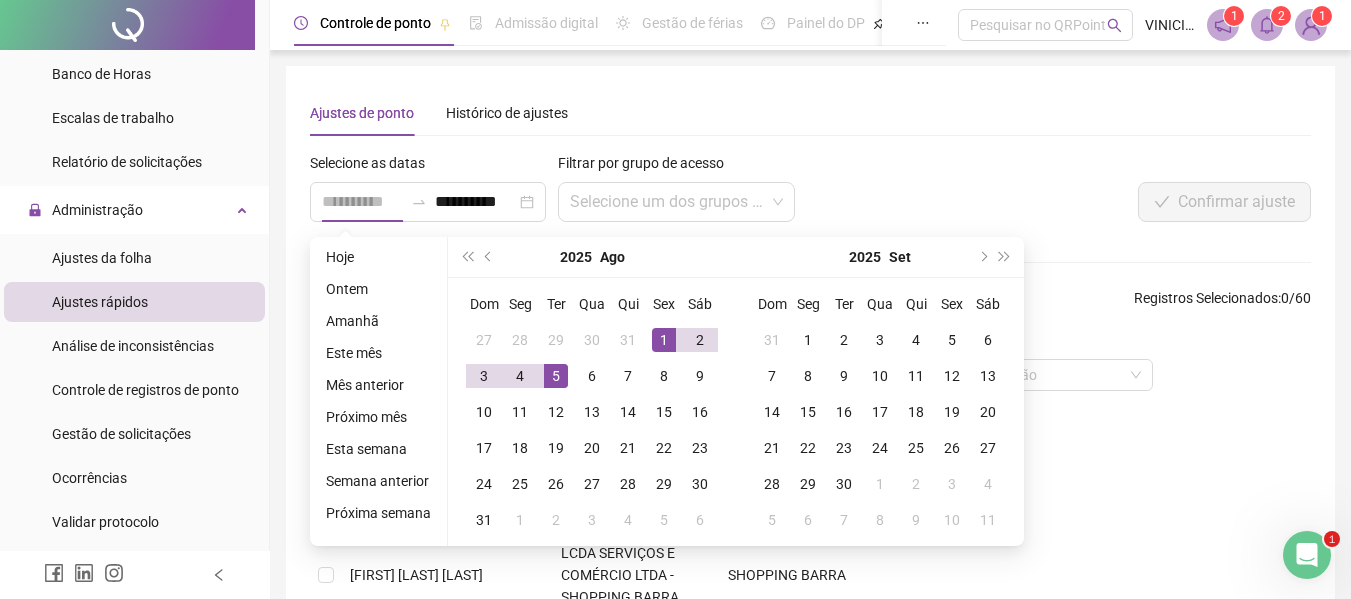 click on "1" at bounding box center [664, 340] 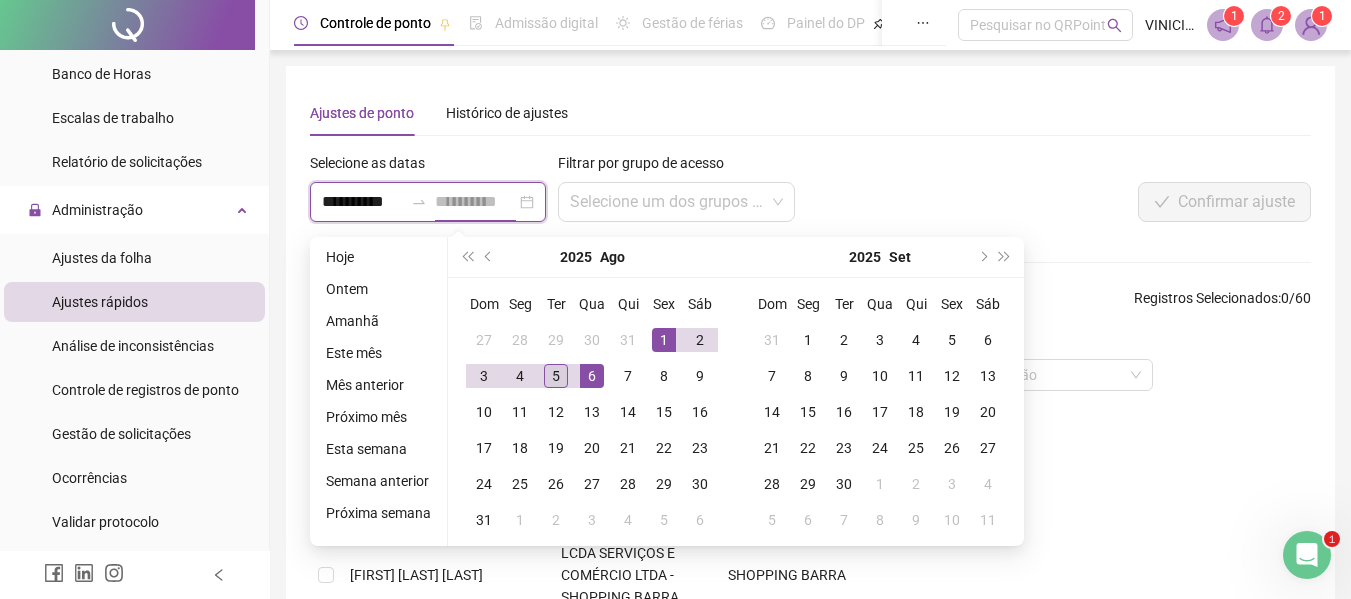 type on "**********" 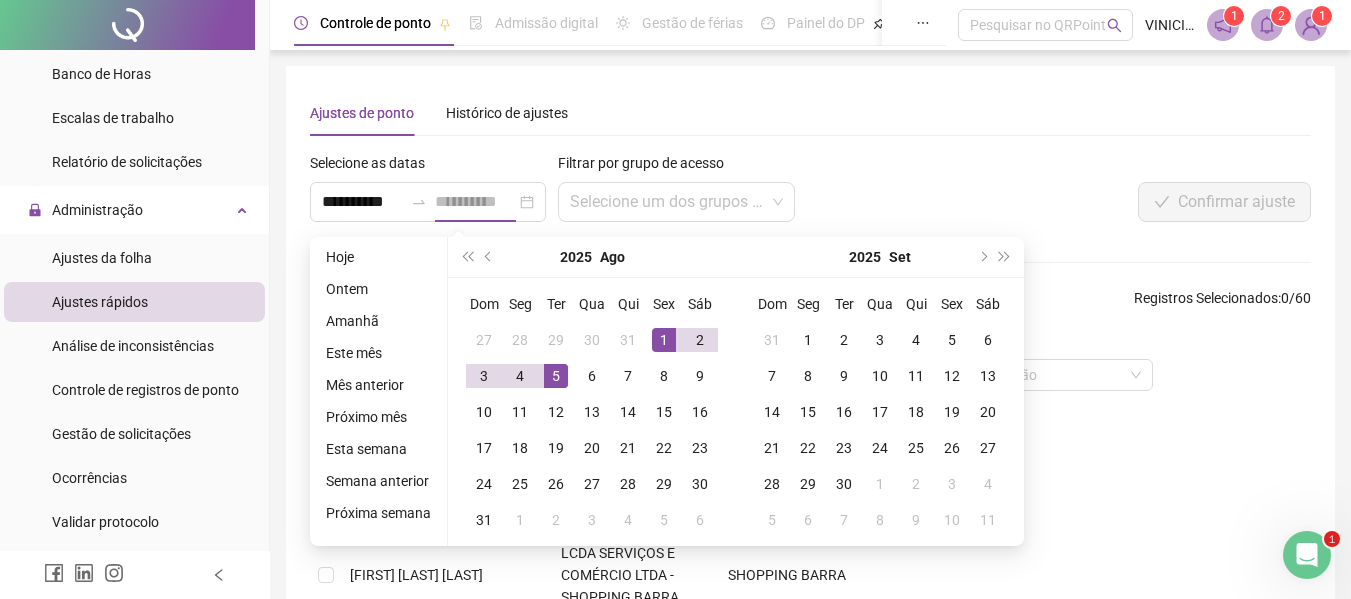 click on "5" at bounding box center [556, 376] 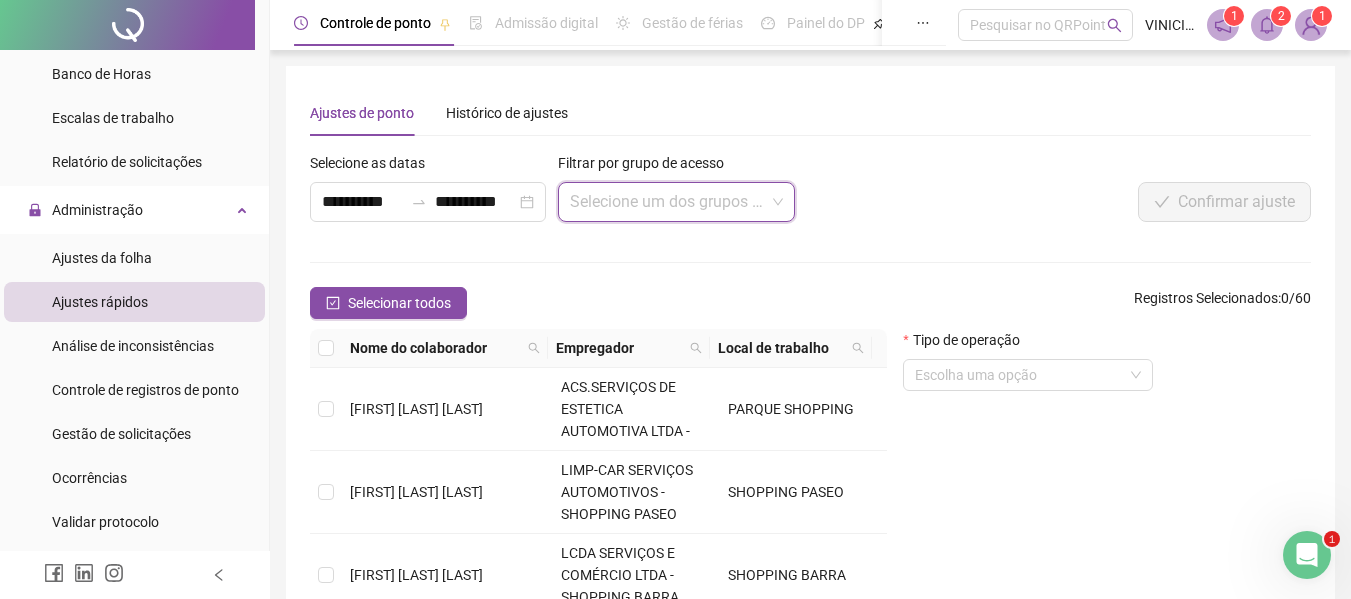 click at bounding box center [667, 202] 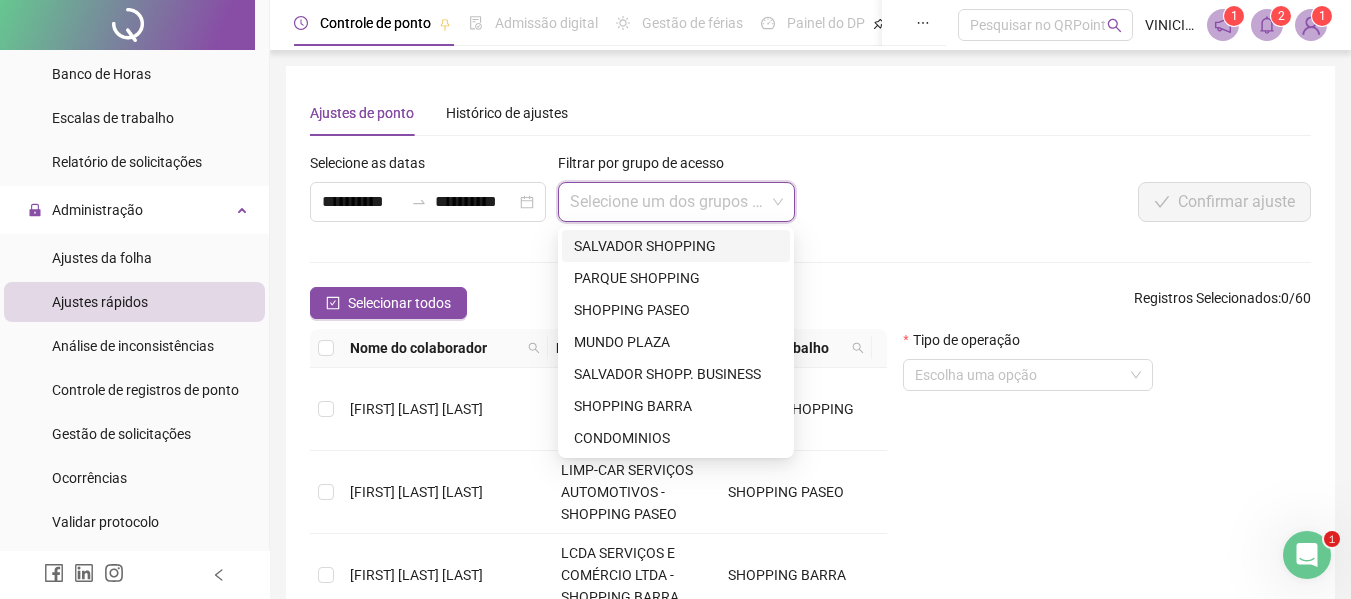 click on "SALVADOR SHOPPING" at bounding box center (676, 246) 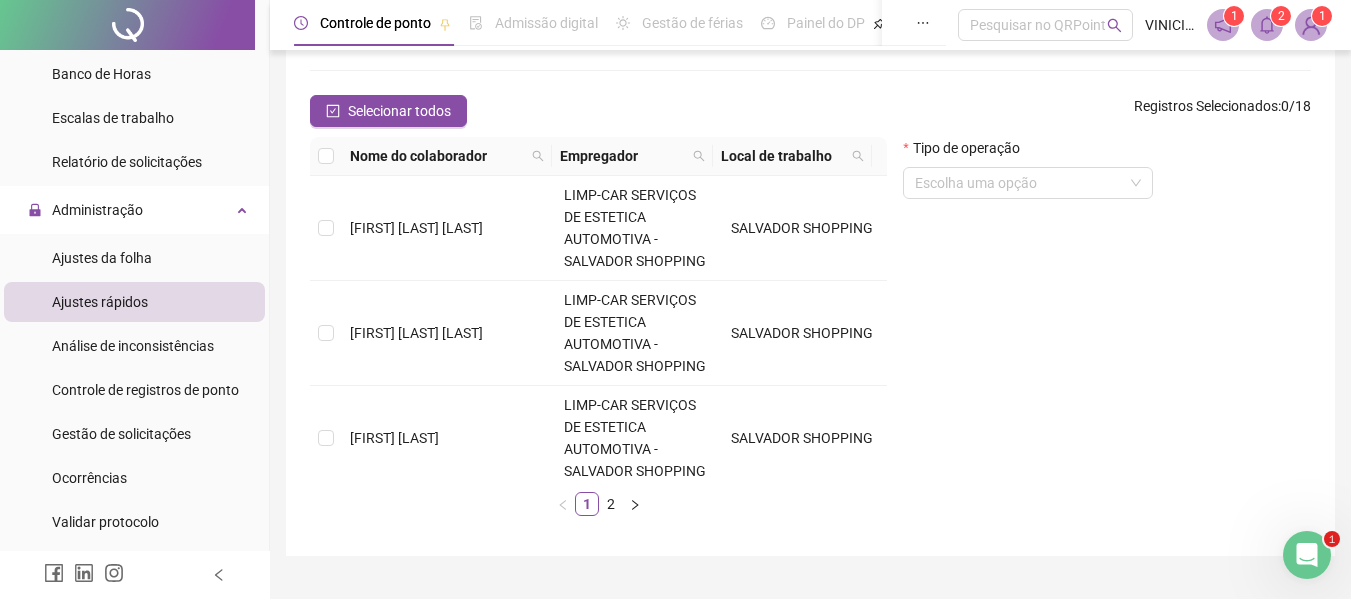 scroll, scrollTop: 200, scrollLeft: 0, axis: vertical 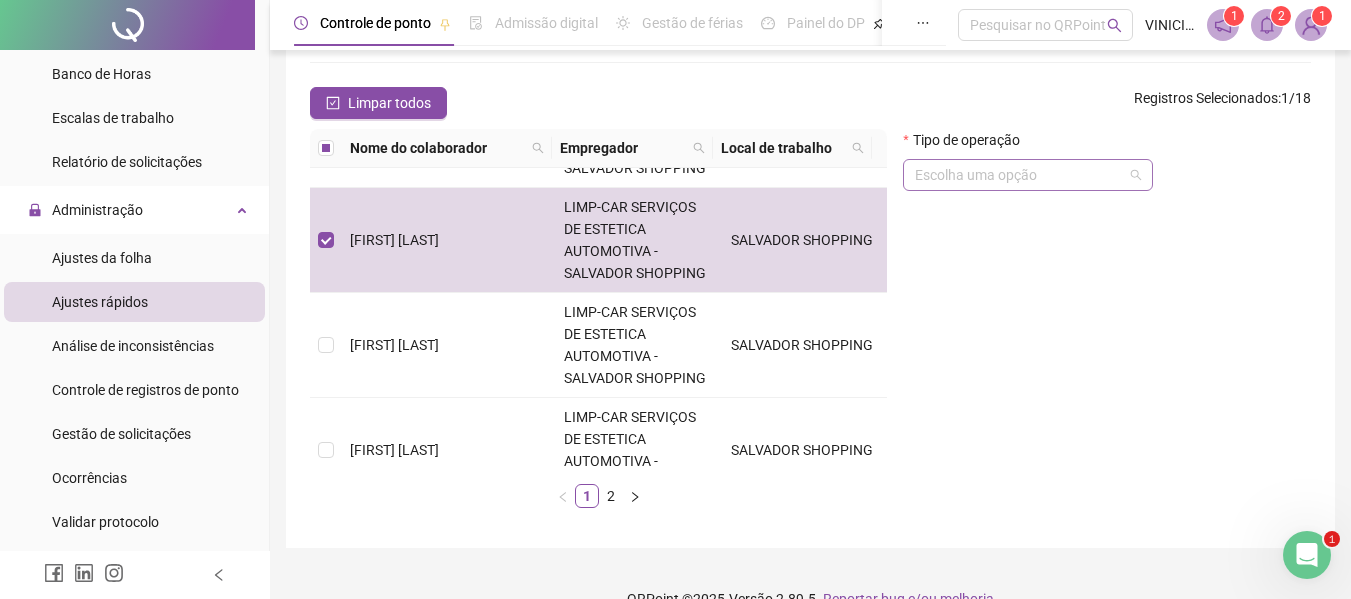 click at bounding box center [1019, 175] 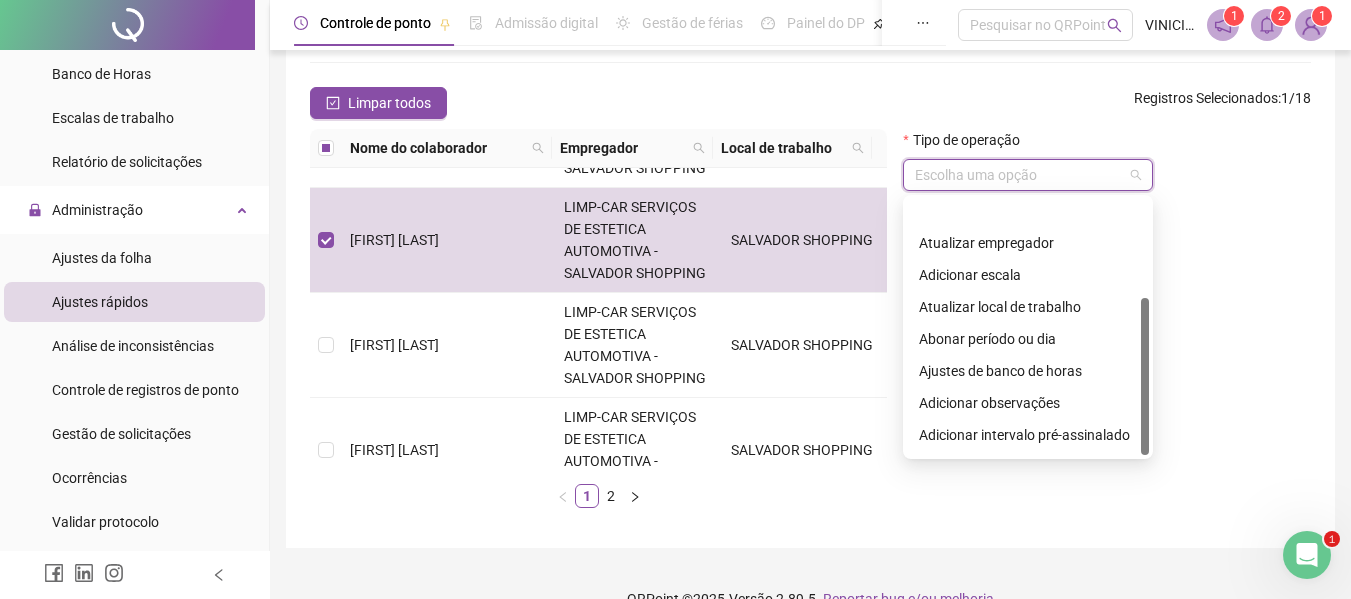 scroll, scrollTop: 160, scrollLeft: 0, axis: vertical 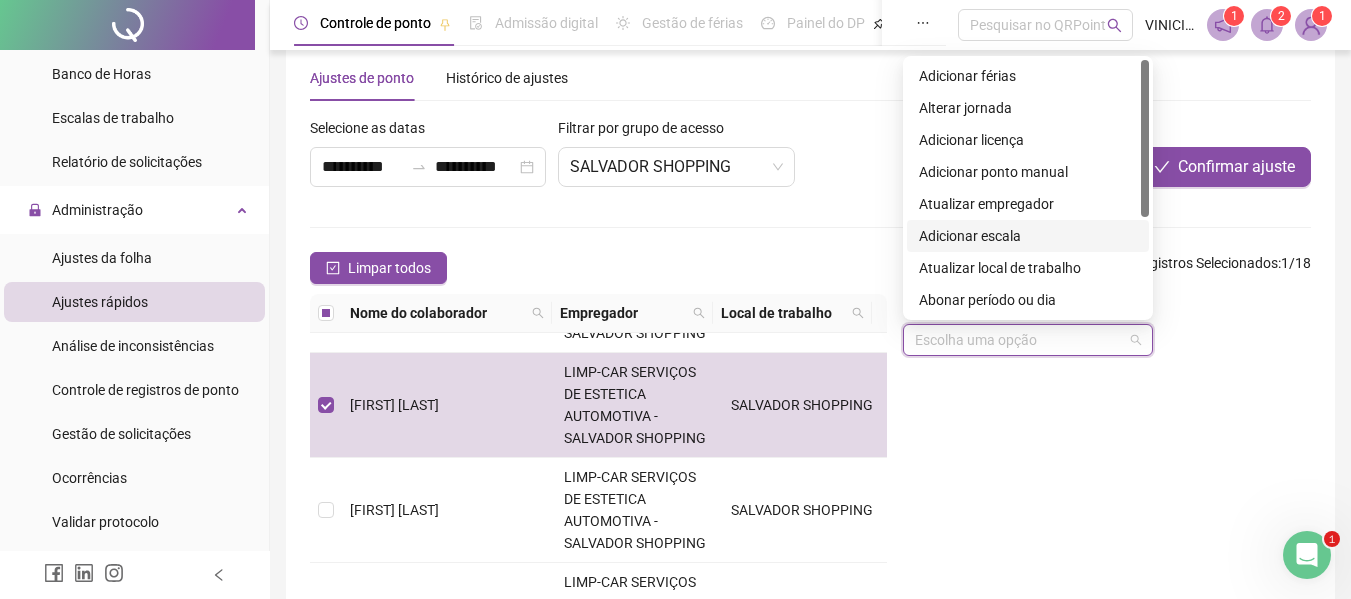 click on "**********" at bounding box center [810, 403] 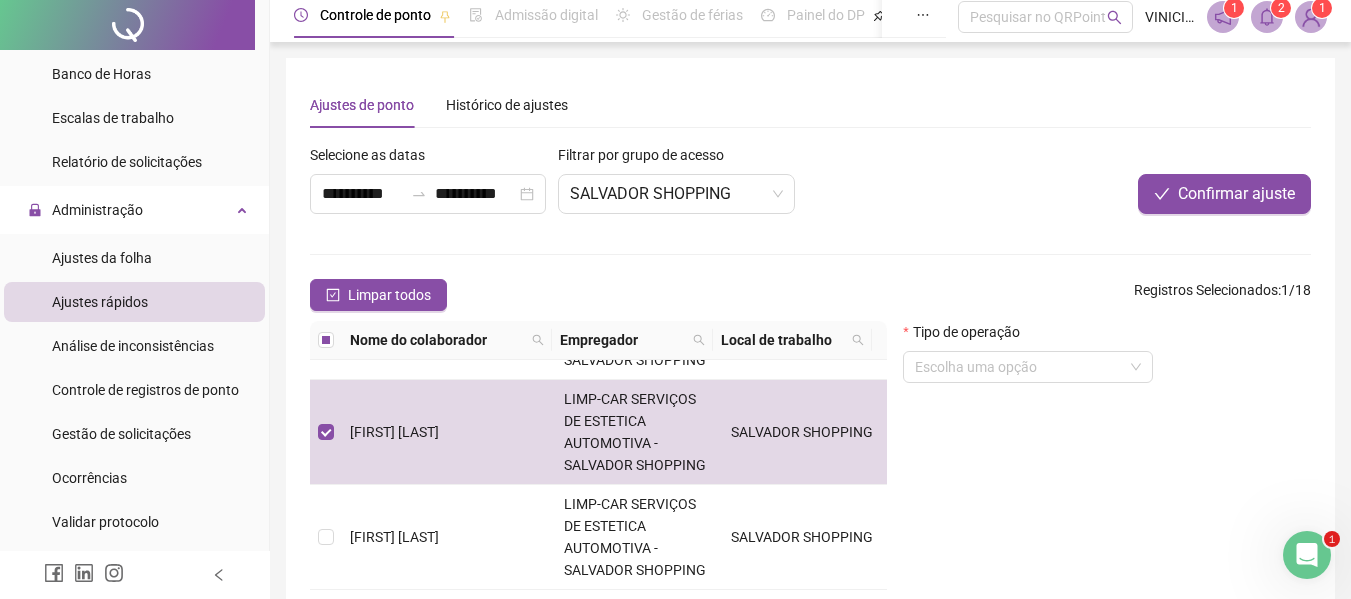 scroll, scrollTop: 0, scrollLeft: 0, axis: both 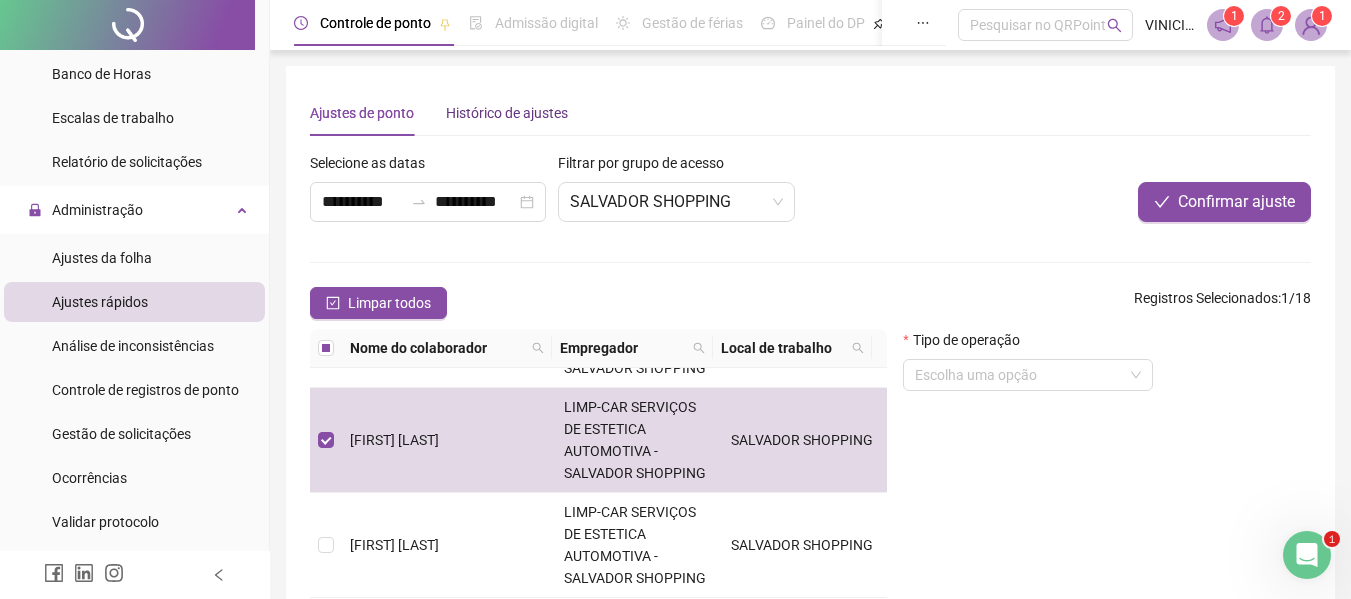 click on "Histórico de ajustes" at bounding box center [507, 113] 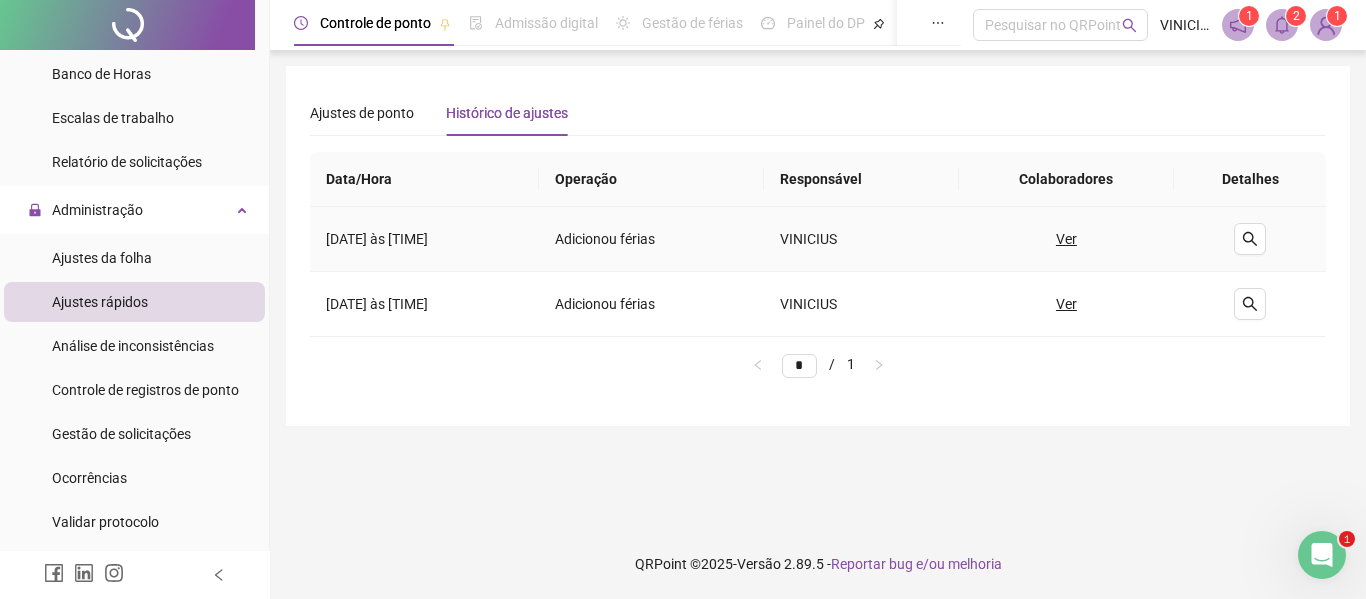 click on "Ver" at bounding box center (1066, 239) 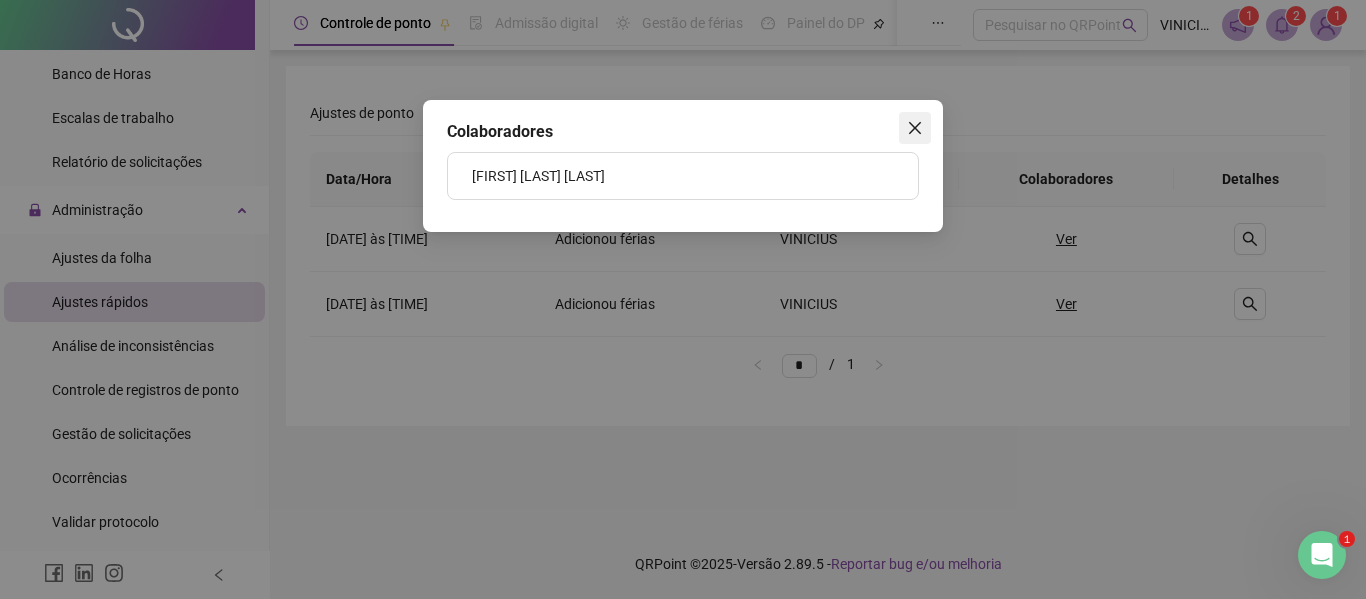 click 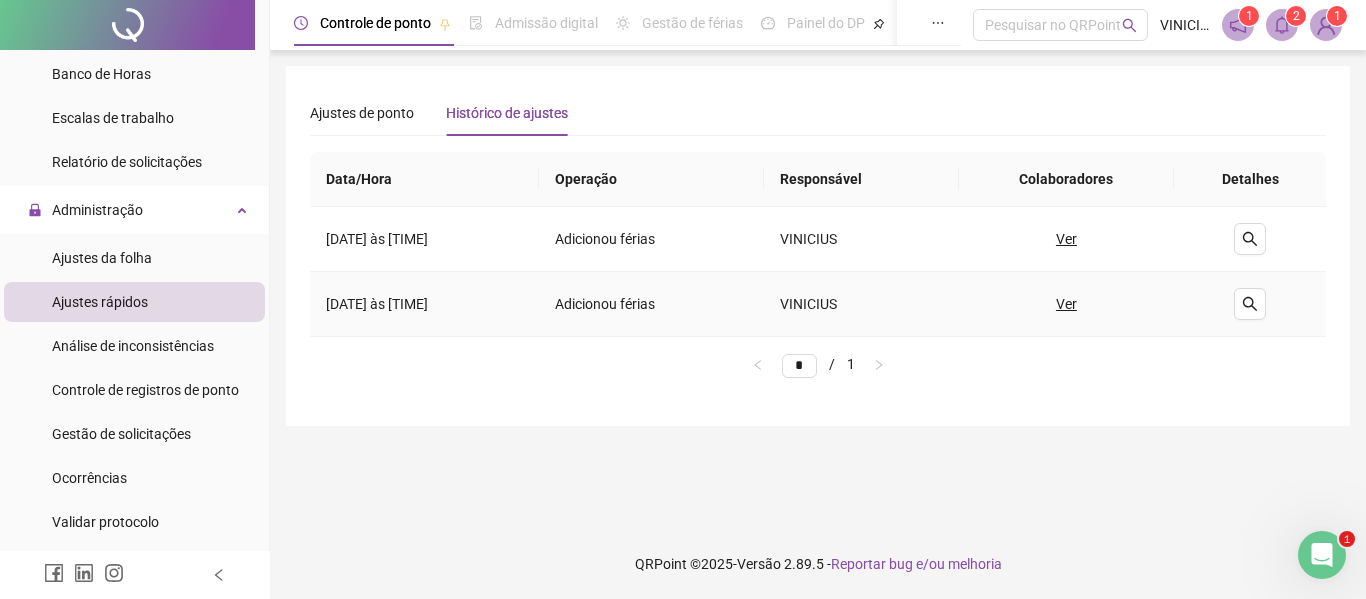 click on "Ver" at bounding box center (1066, 304) 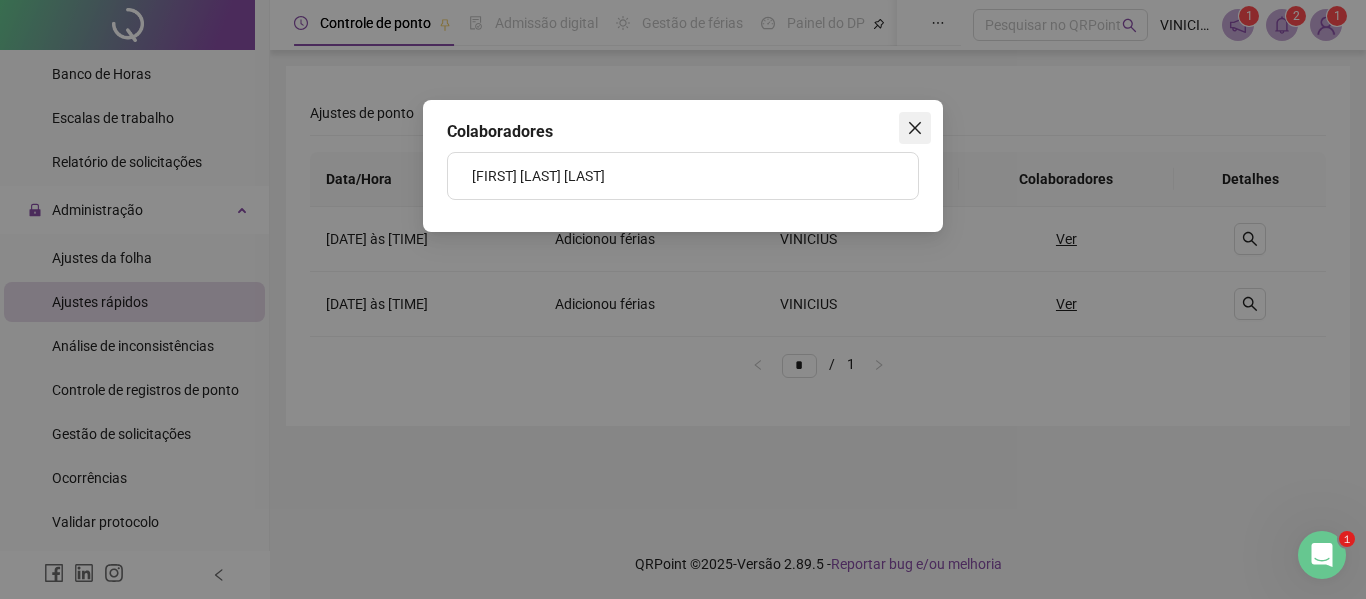 click 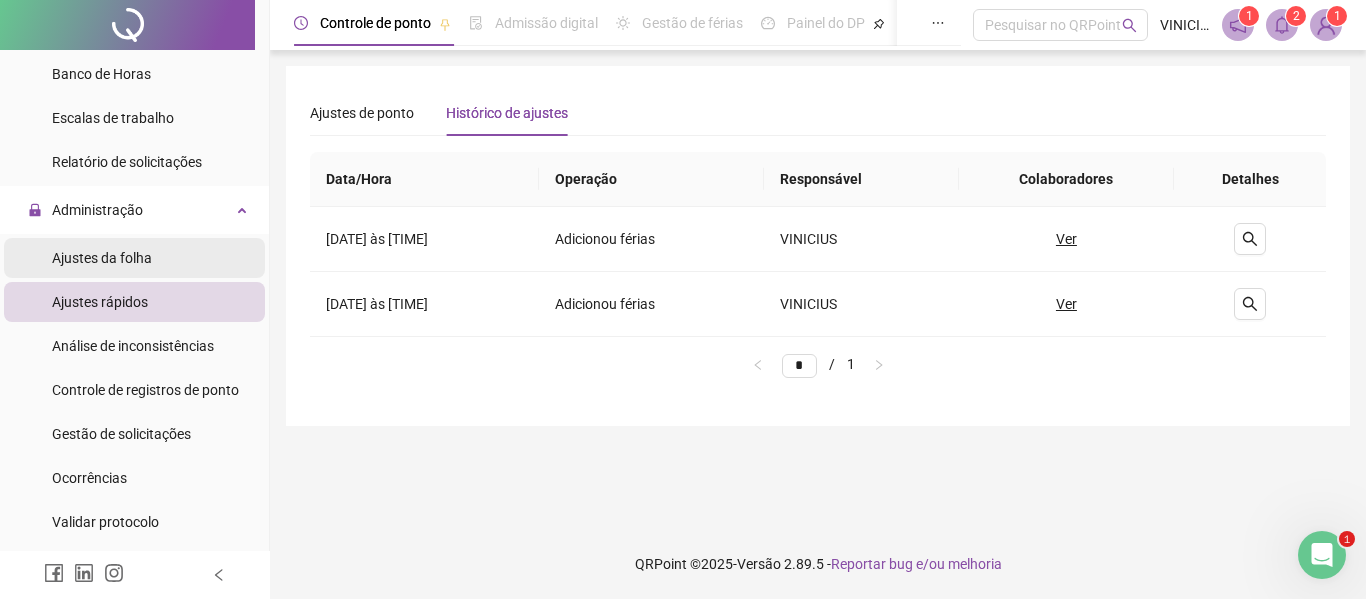 click on "Ajustes da folha" at bounding box center [134, 258] 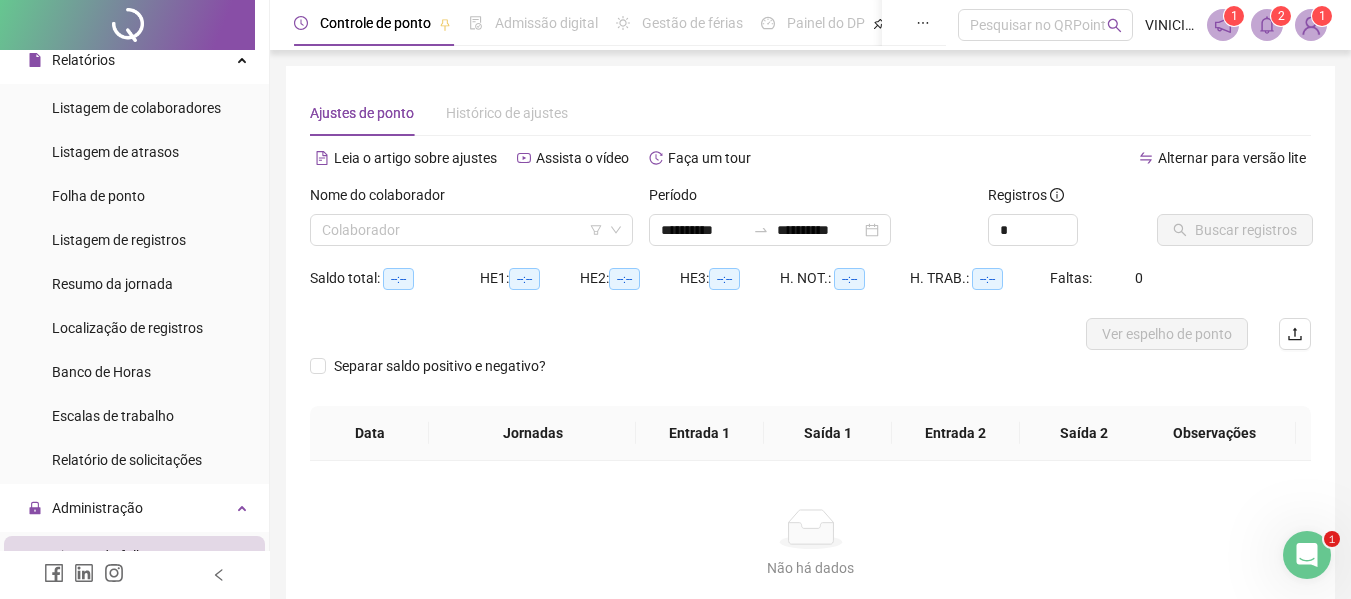 scroll, scrollTop: 100, scrollLeft: 0, axis: vertical 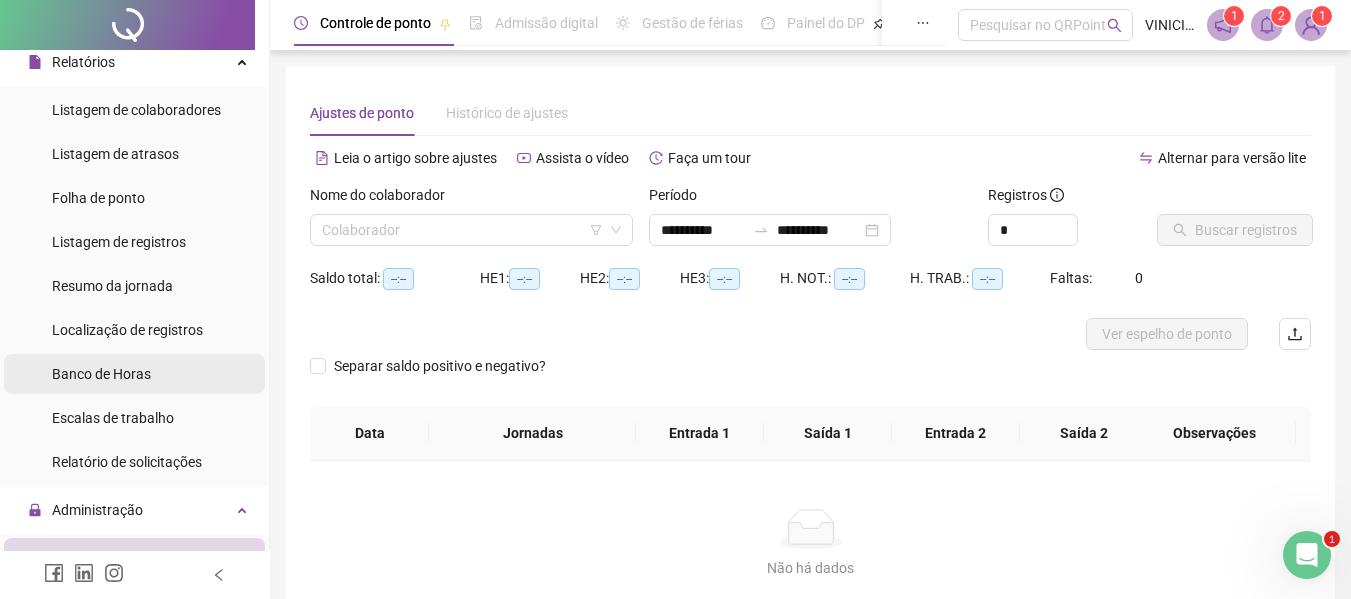 click on "Banco de Horas" at bounding box center [134, 374] 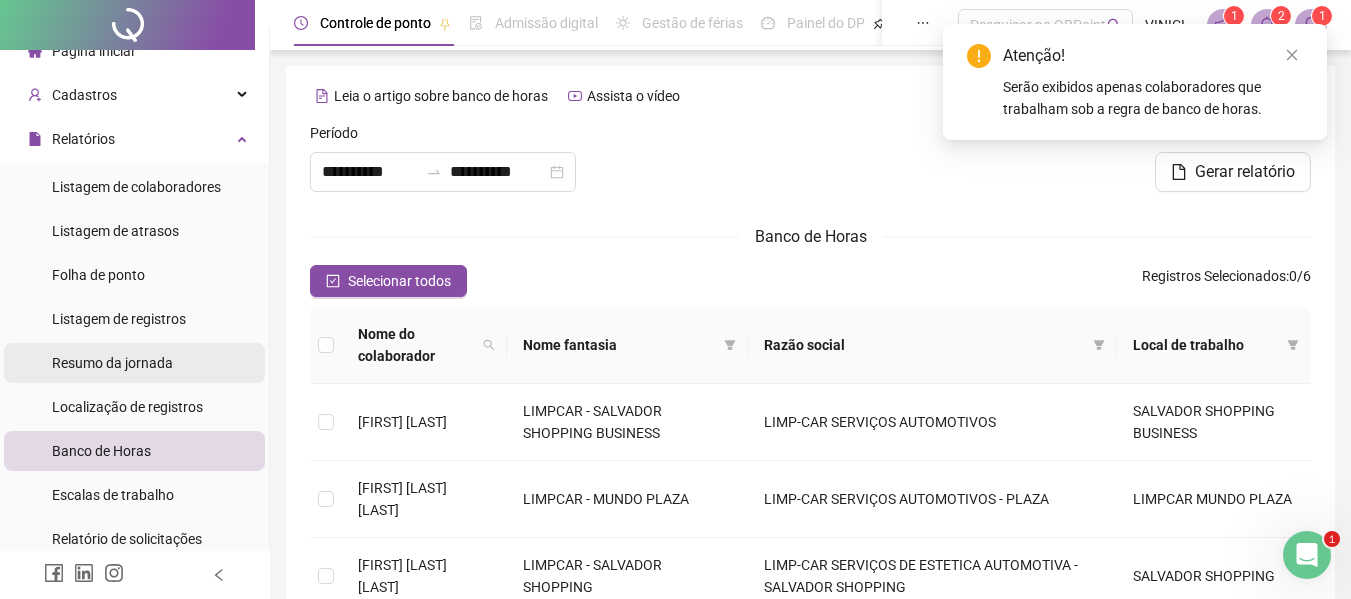 scroll, scrollTop: 0, scrollLeft: 0, axis: both 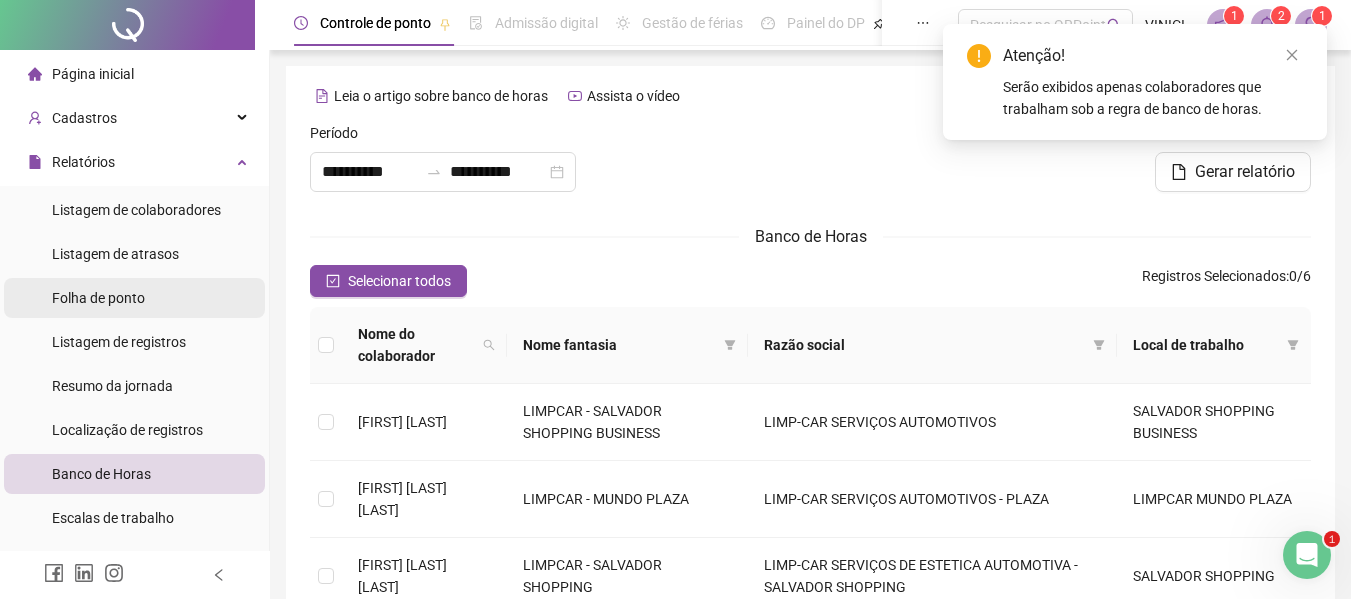 click on "Folha de ponto" at bounding box center [134, 298] 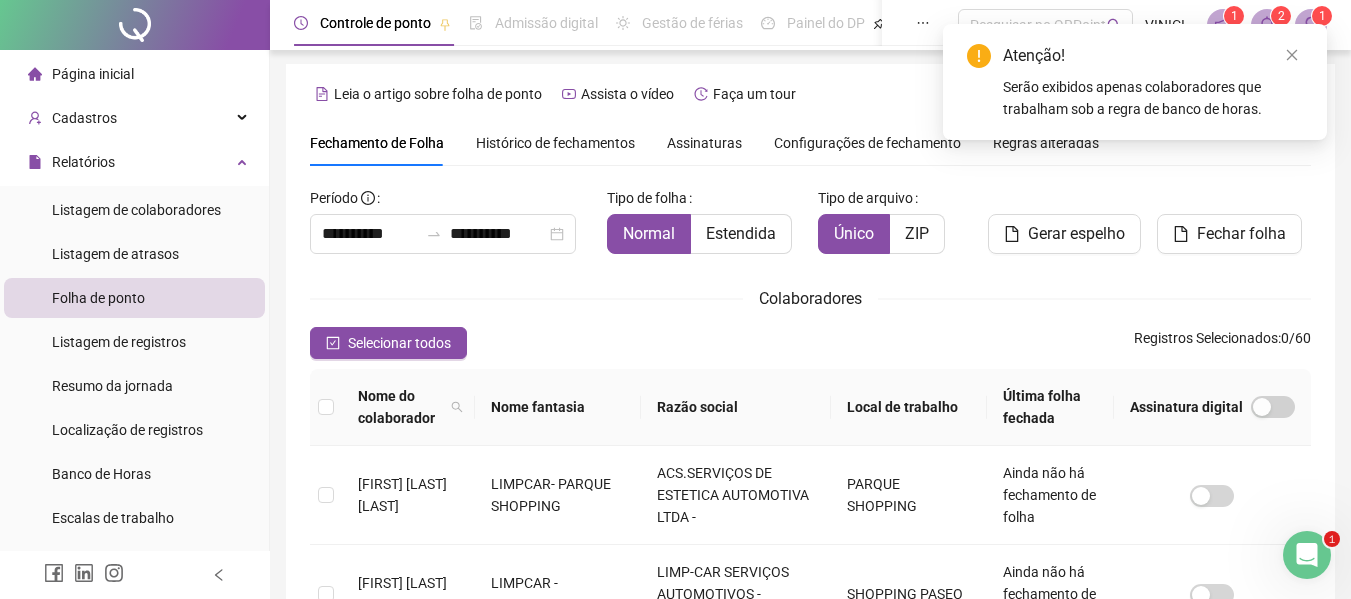 scroll, scrollTop: 0, scrollLeft: 0, axis: both 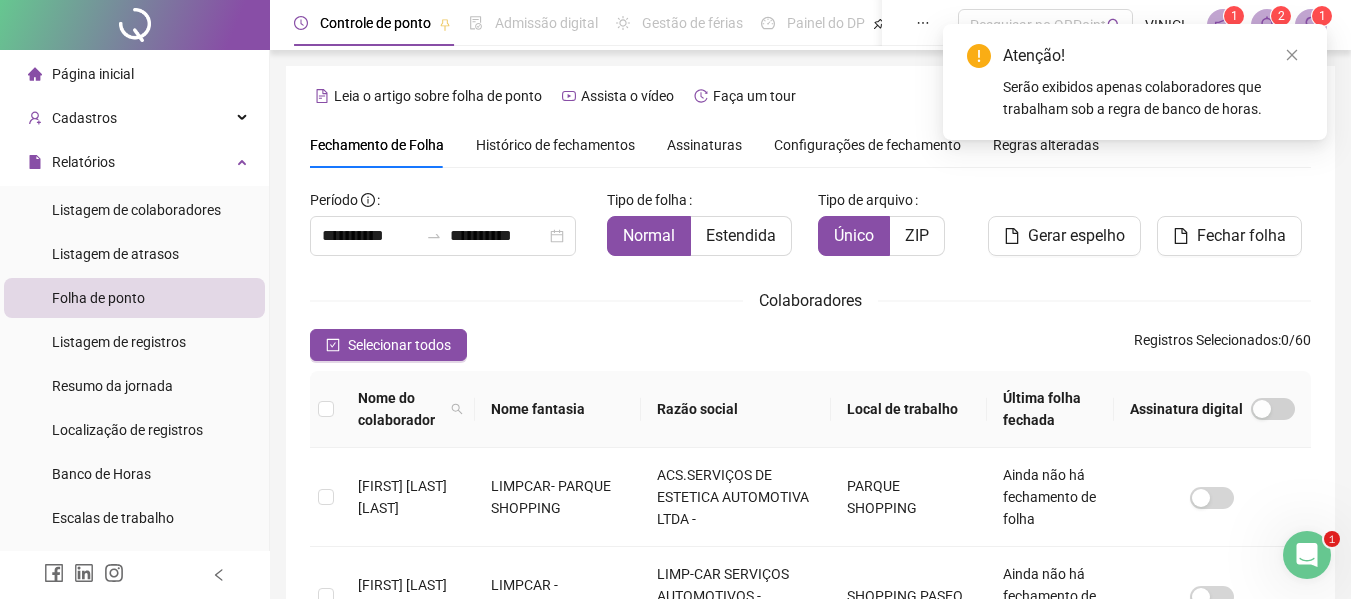 click on "Histórico de fechamentos" at bounding box center (555, 145) 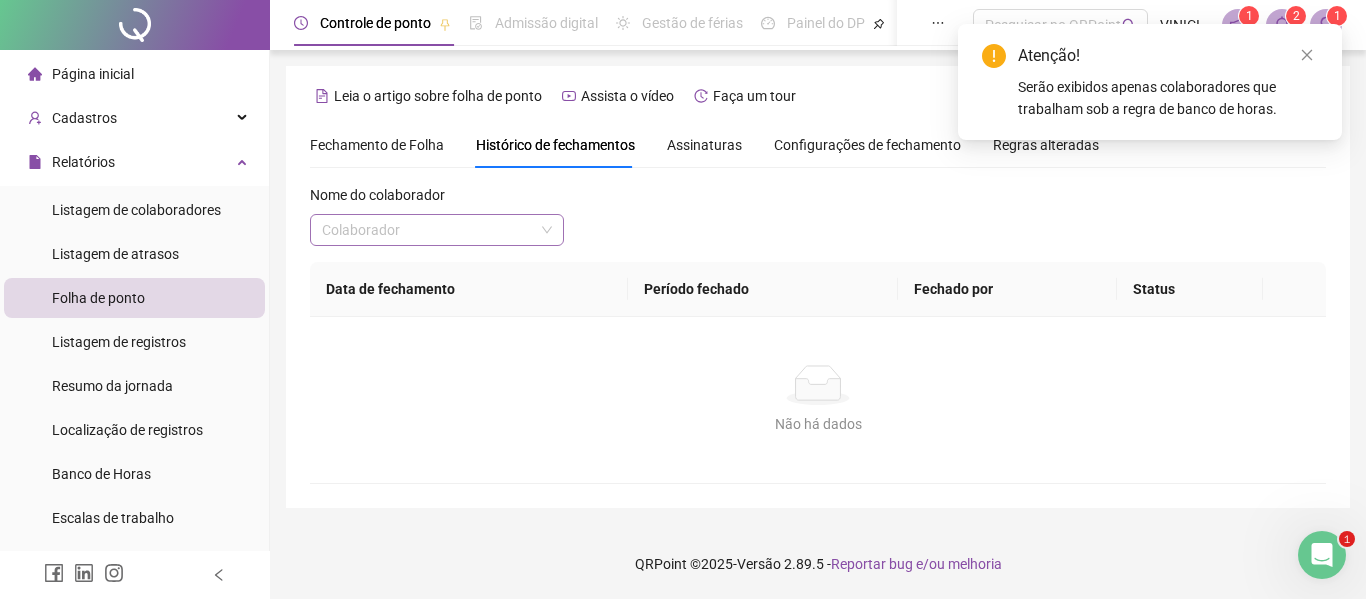 click at bounding box center (428, 230) 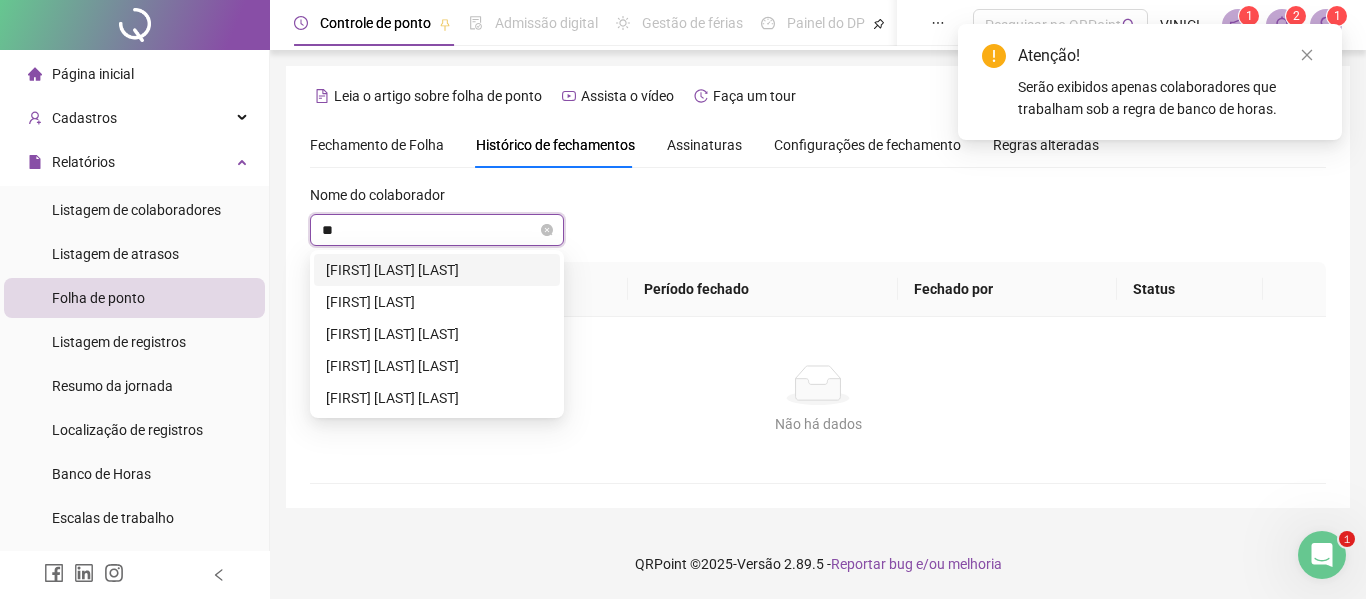 type on "***" 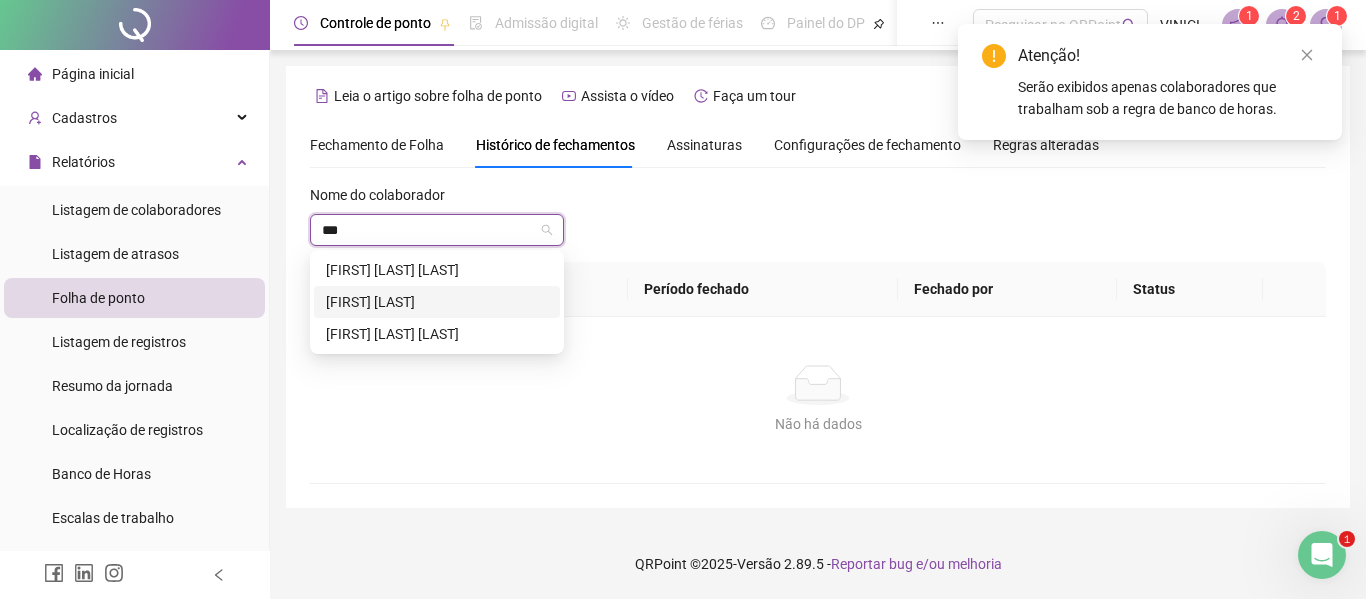 click on "[FIRST] [LAST]" at bounding box center [437, 302] 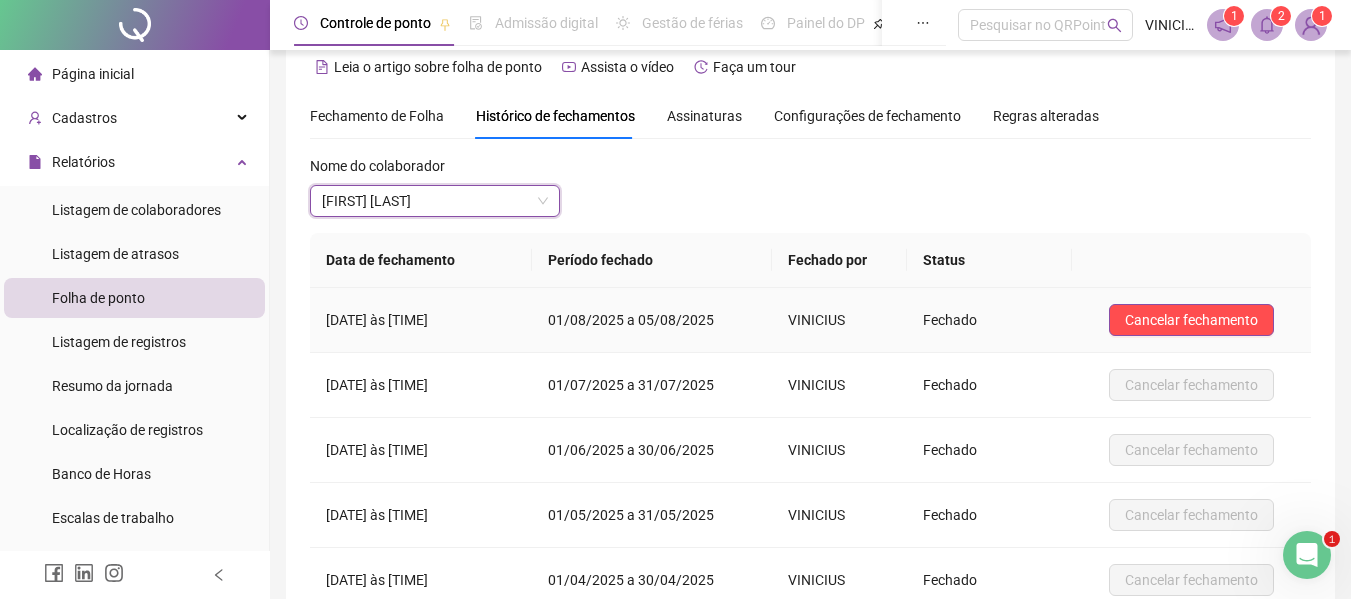 scroll, scrollTop: 0, scrollLeft: 0, axis: both 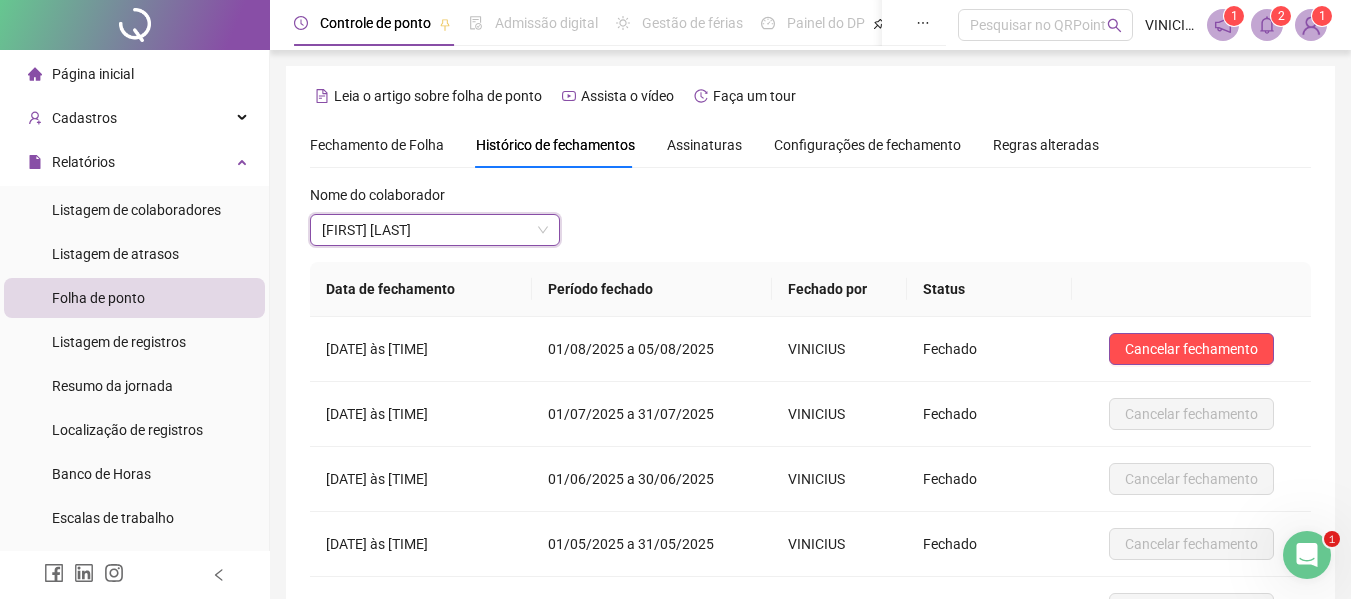 click on "Configurações de fechamento" at bounding box center [867, 145] 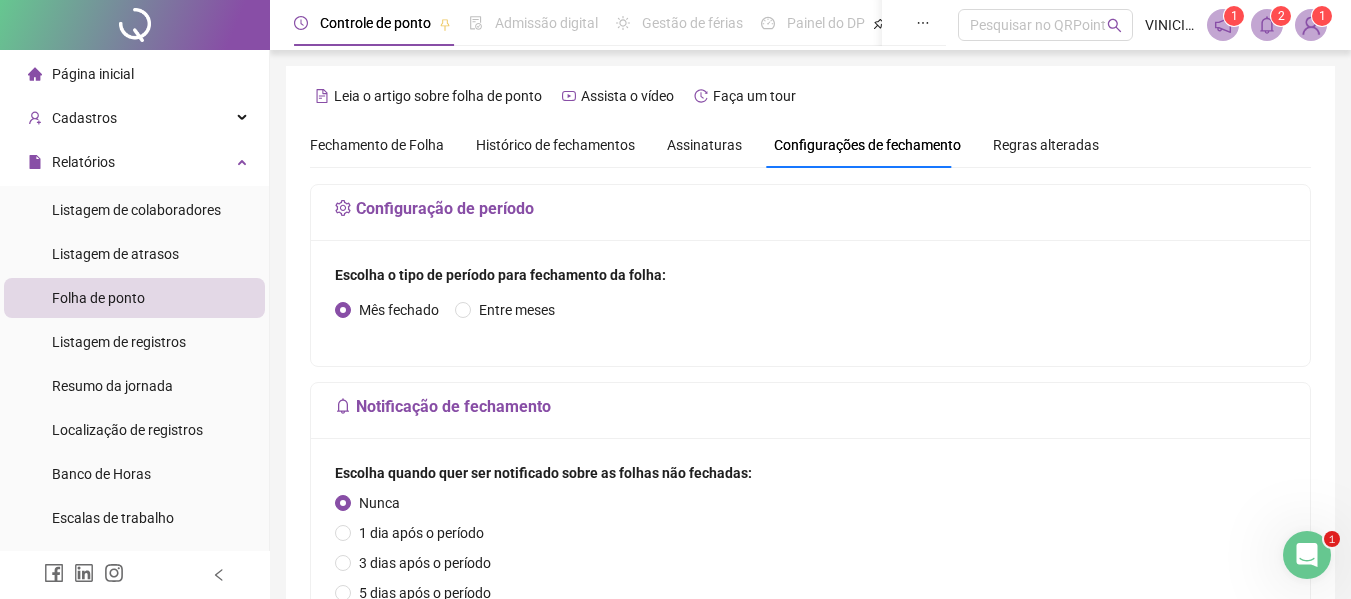 click on "Histórico de fechamentos" at bounding box center [555, 145] 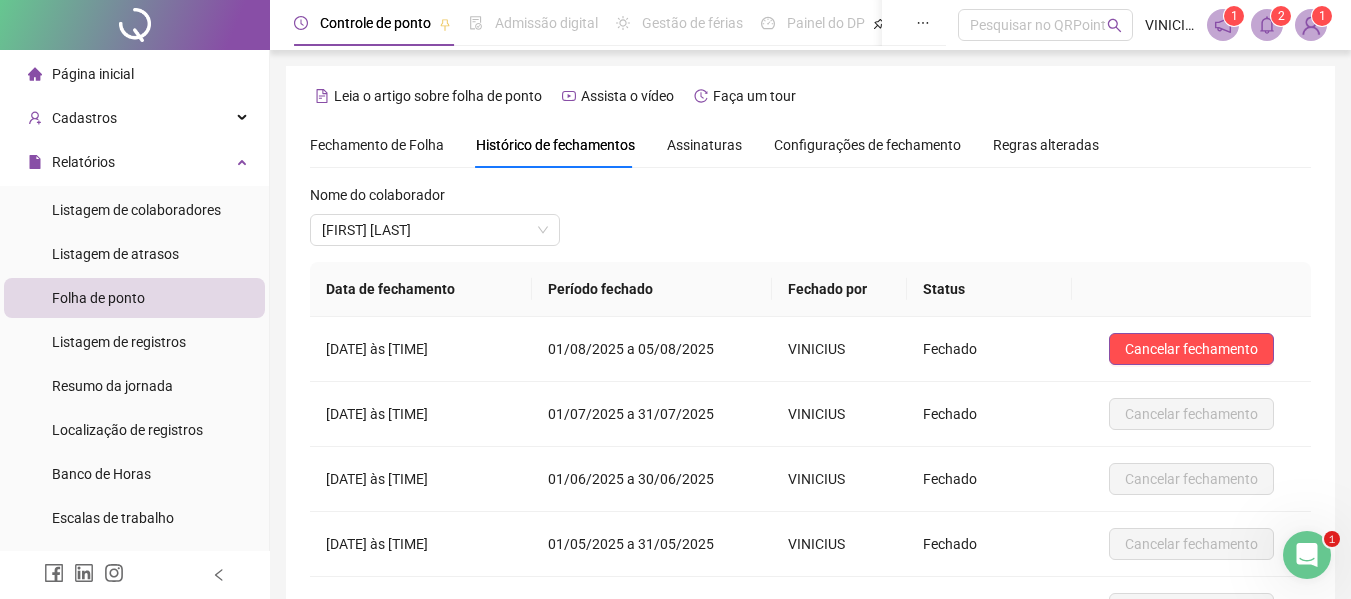 click on "Fechamento de Folha" at bounding box center [377, 145] 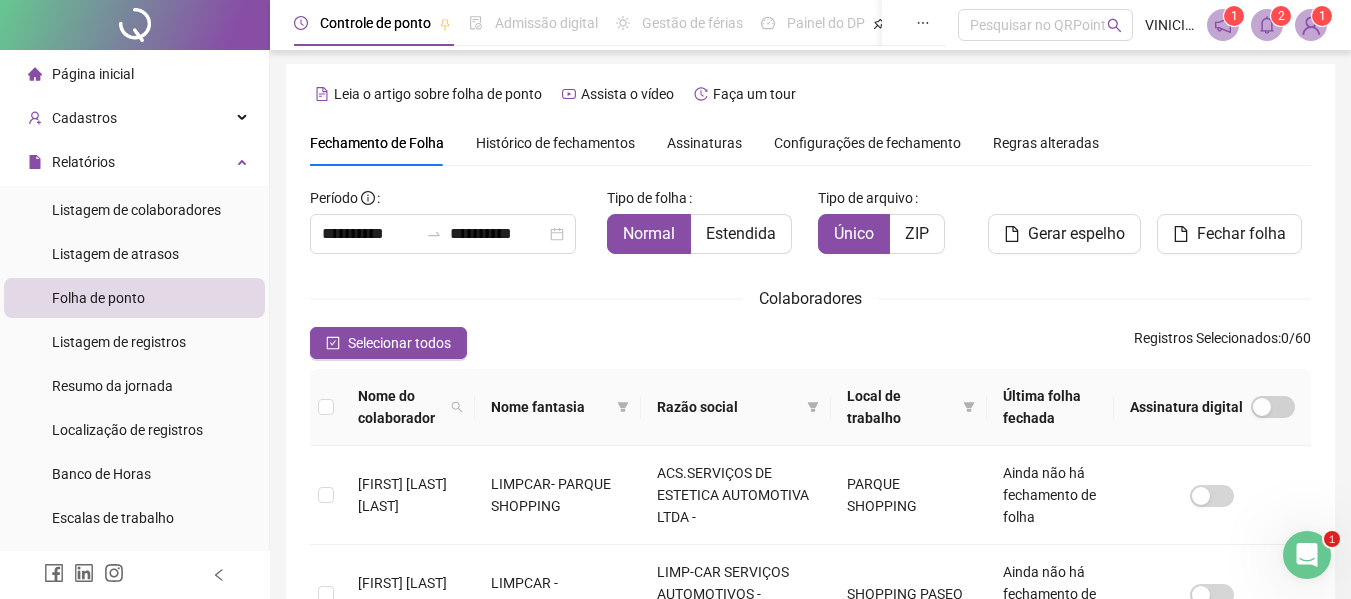 scroll, scrollTop: 0, scrollLeft: 0, axis: both 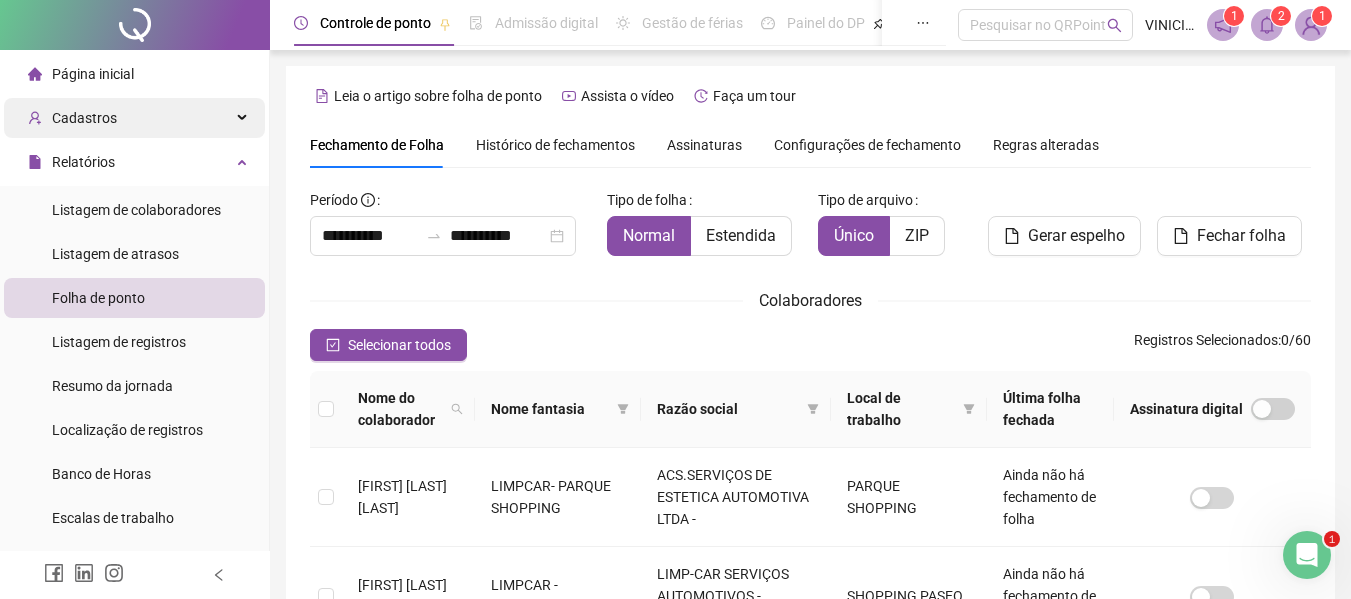 click on "Cadastros" at bounding box center (134, 118) 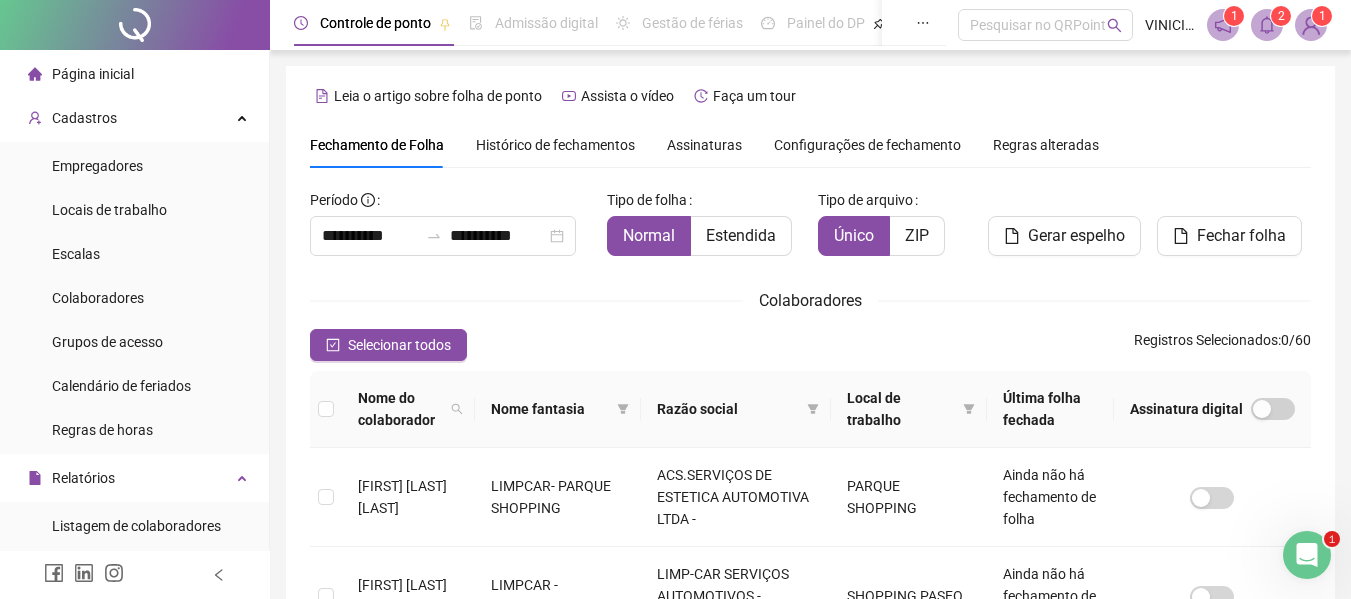 click on "Empregadores Locais de trabalho Escalas Colaboradores Grupos de acesso Calendário de feriados Regras de horas" at bounding box center [134, 298] 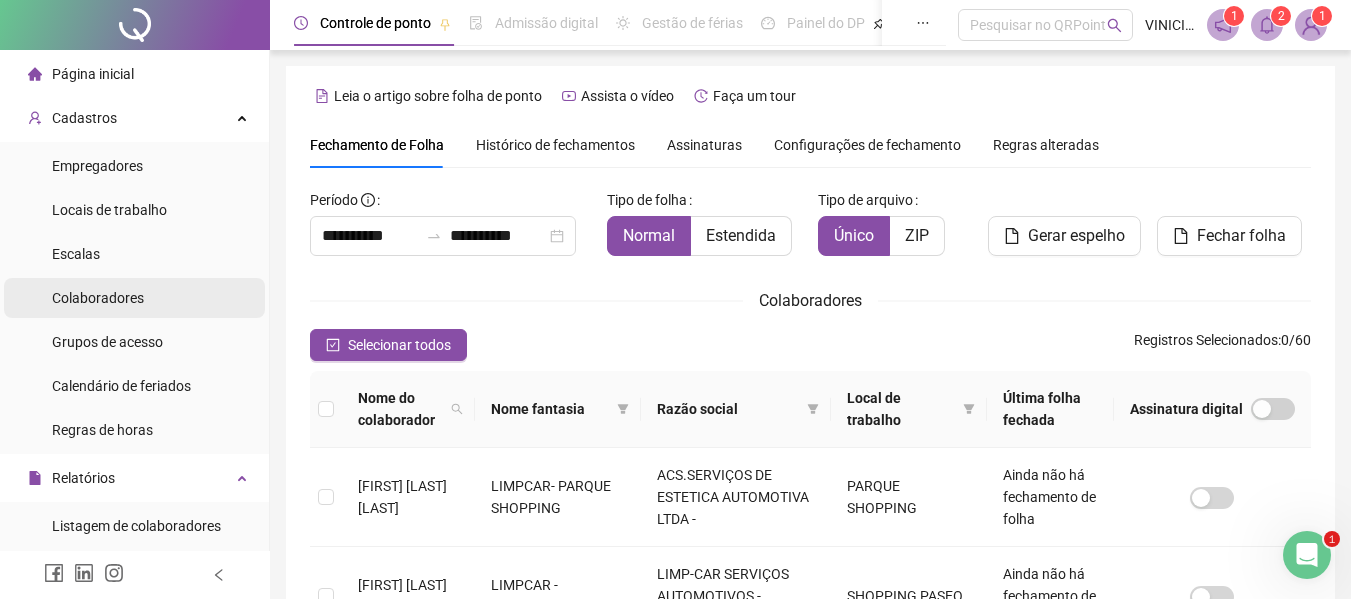 click on "Colaboradores" at bounding box center [98, 298] 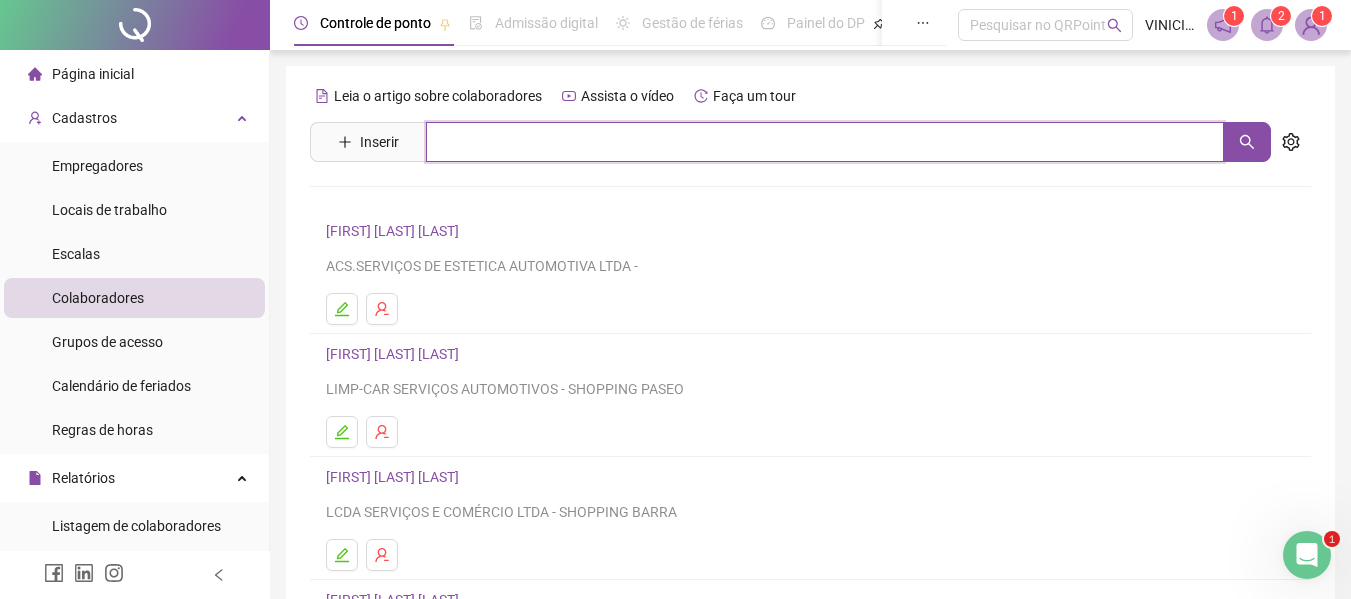 click at bounding box center (825, 142) 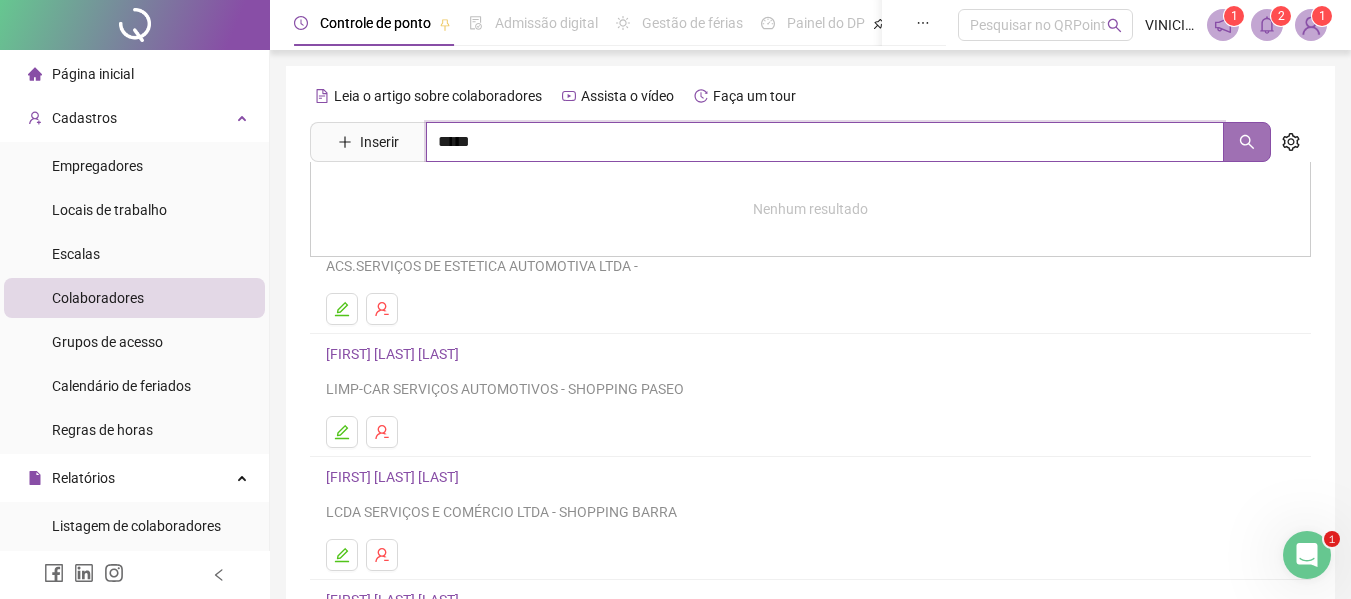 click at bounding box center [1247, 142] 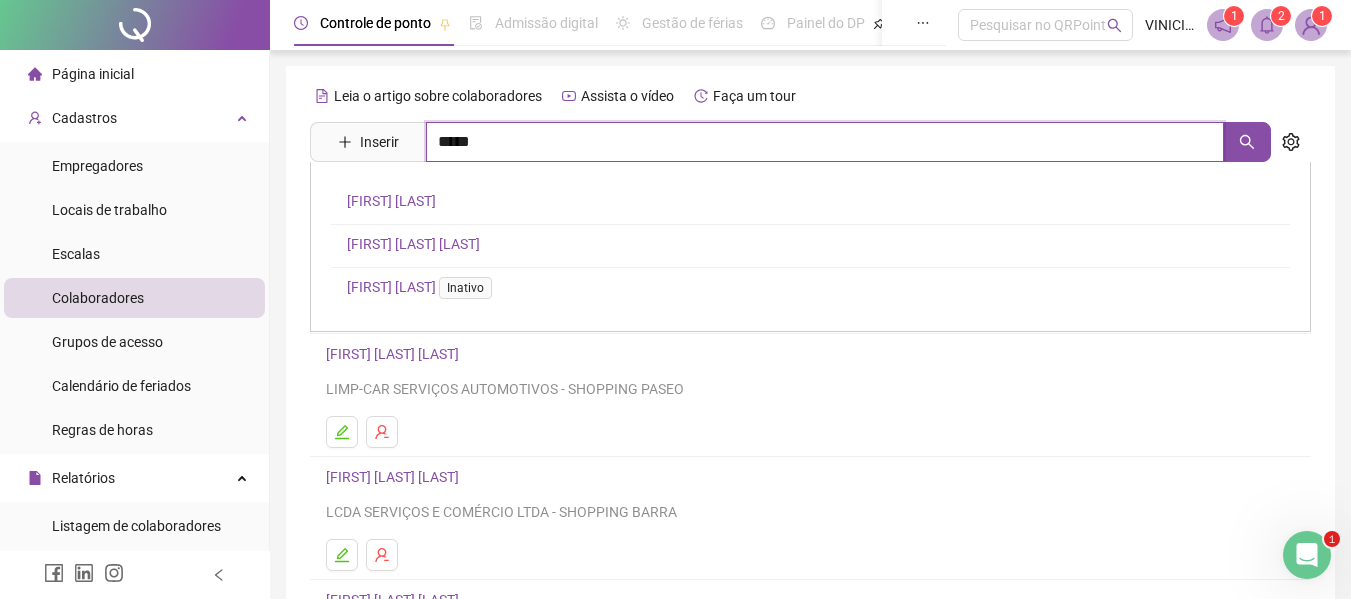 type on "*****" 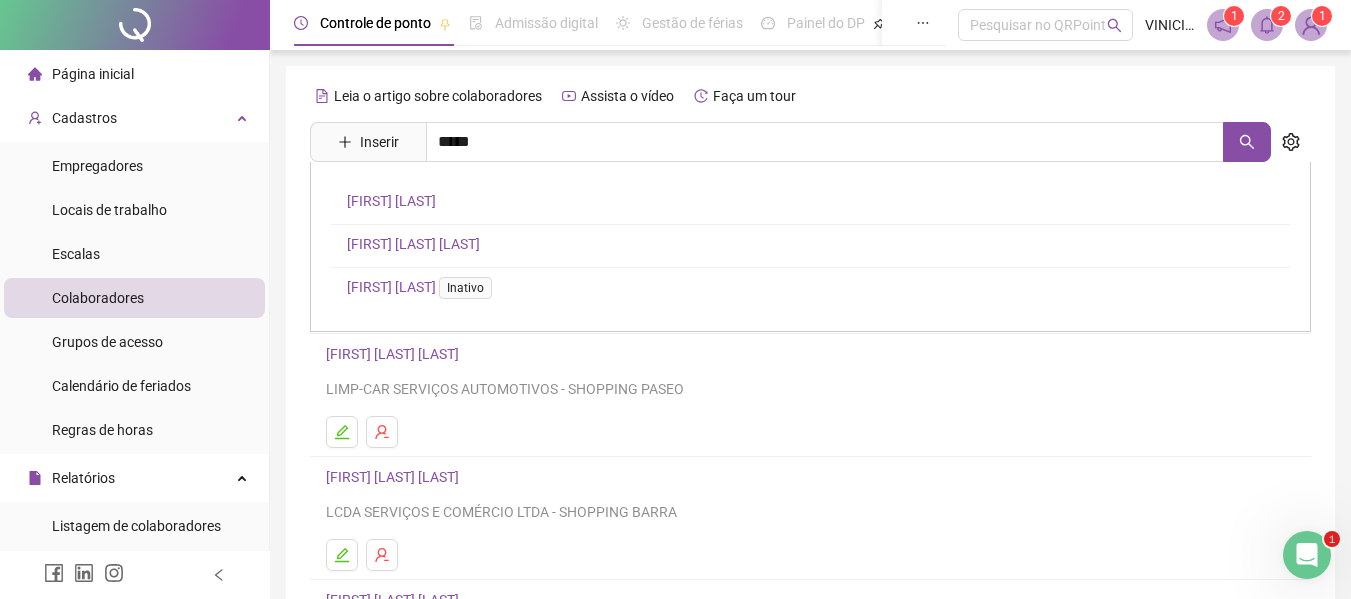 click on "[FIRST] [LAST]" at bounding box center [391, 201] 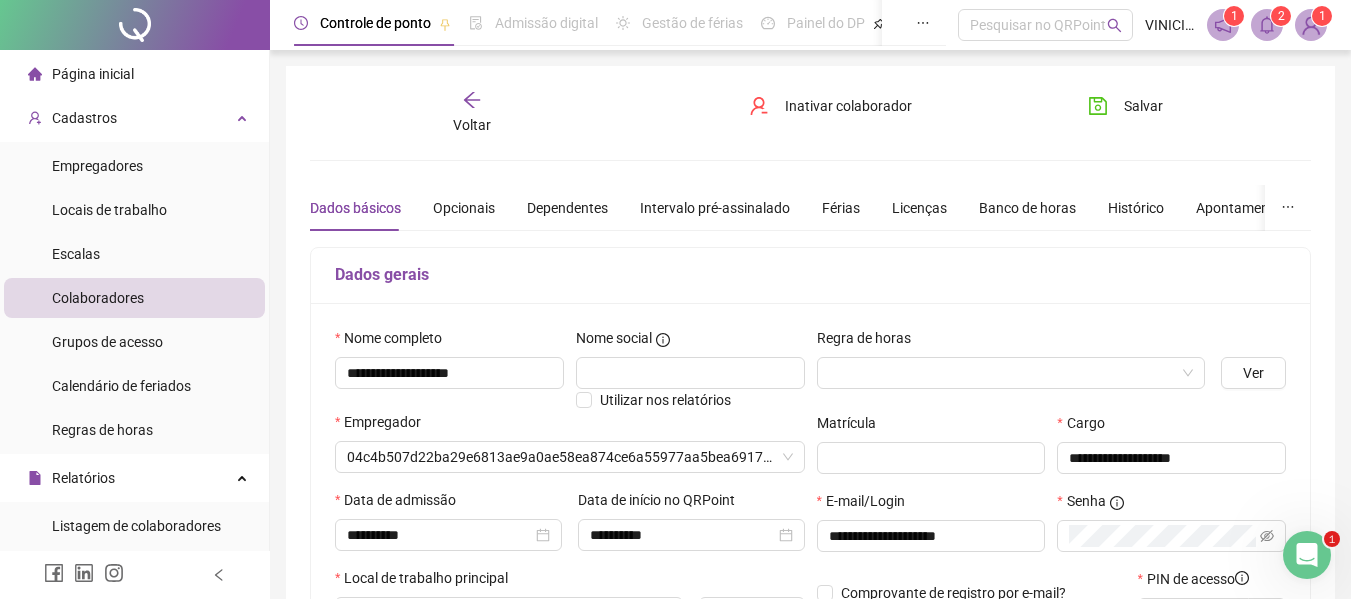 type 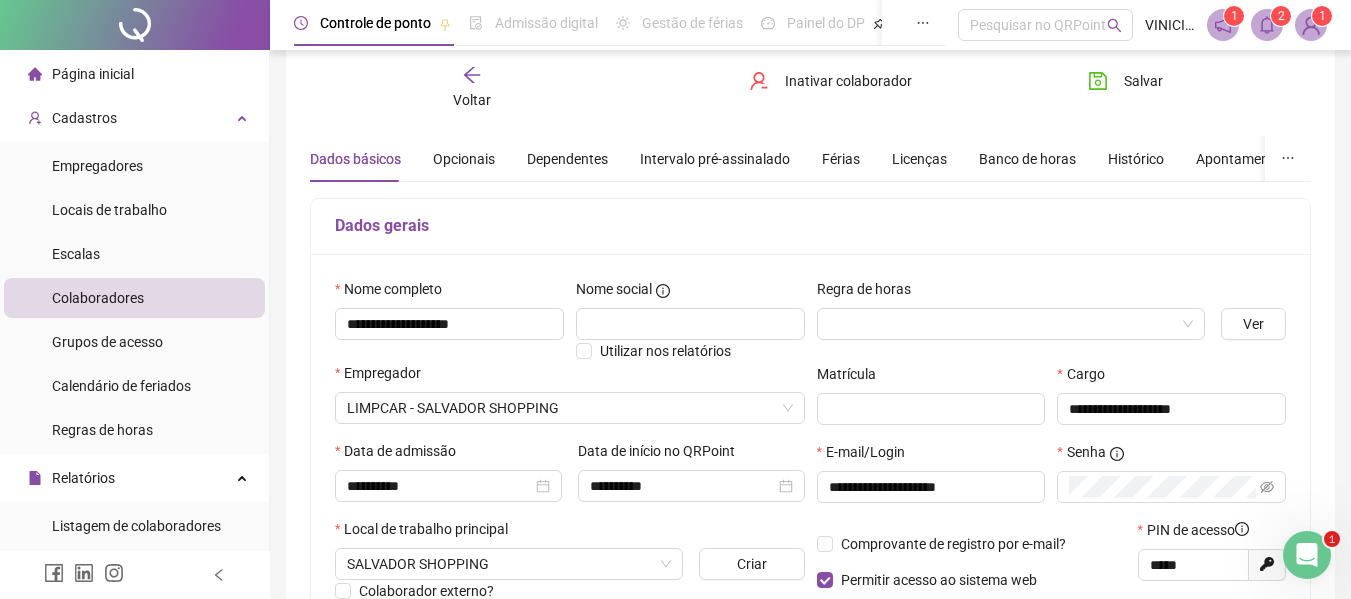 scroll, scrollTop: 0, scrollLeft: 0, axis: both 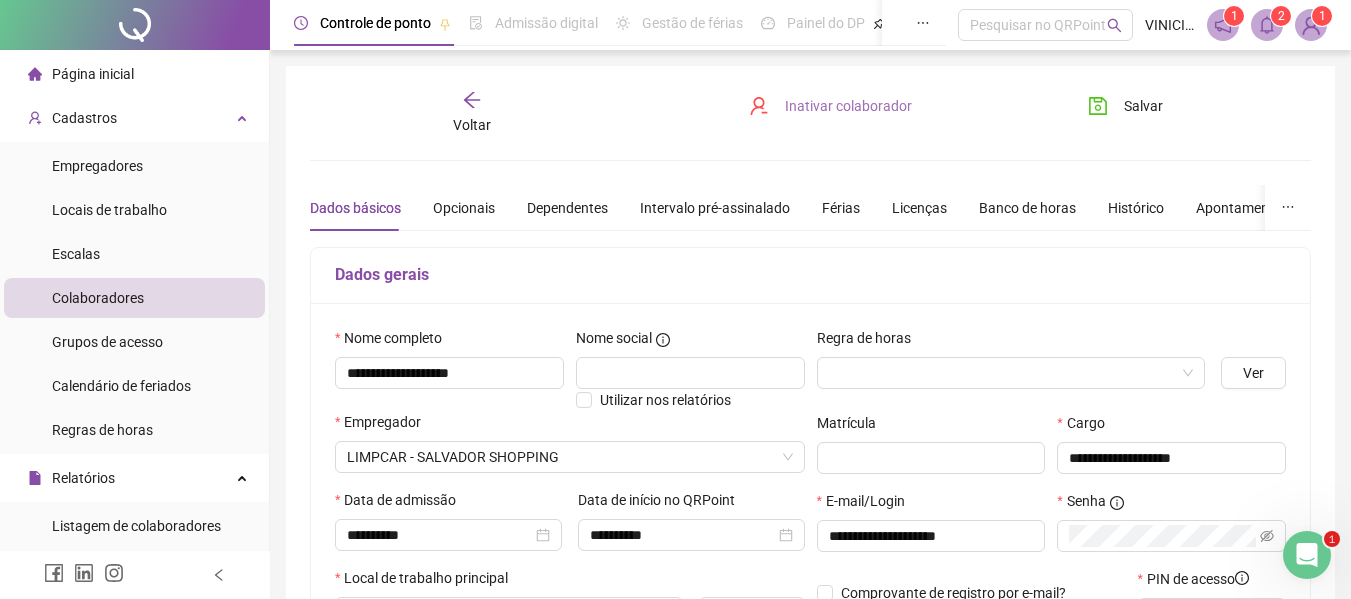 click on "Inativar colaborador" at bounding box center (848, 106) 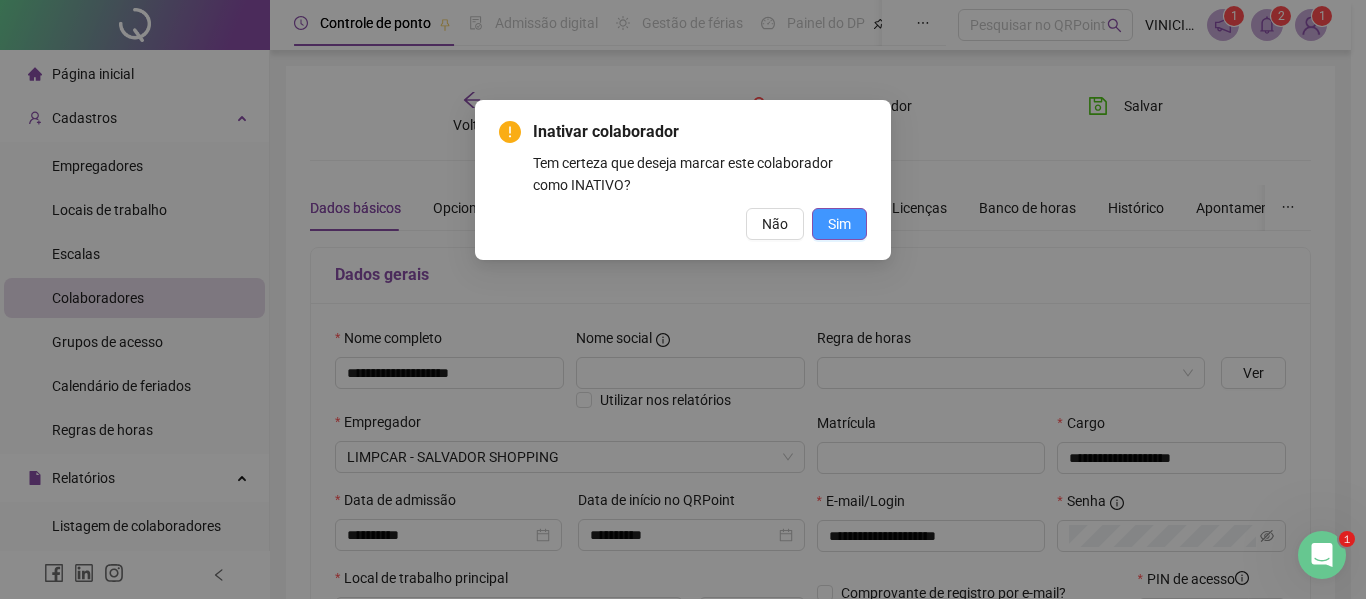 click on "Sim" at bounding box center (839, 224) 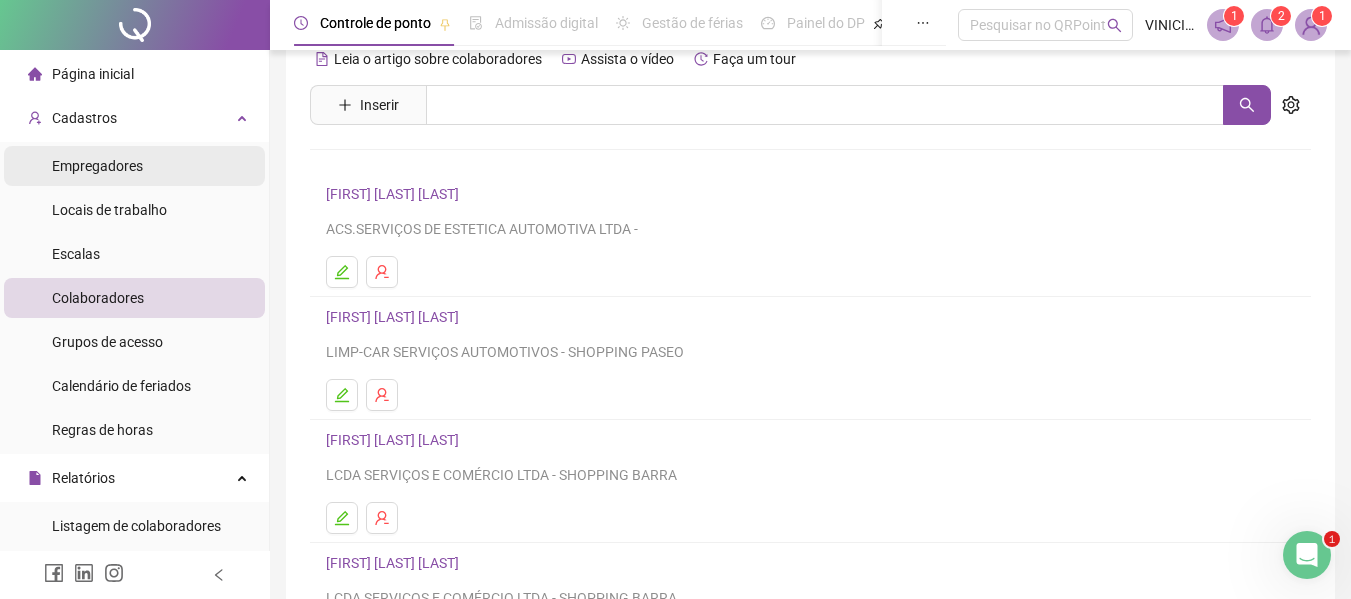 scroll, scrollTop: 0, scrollLeft: 0, axis: both 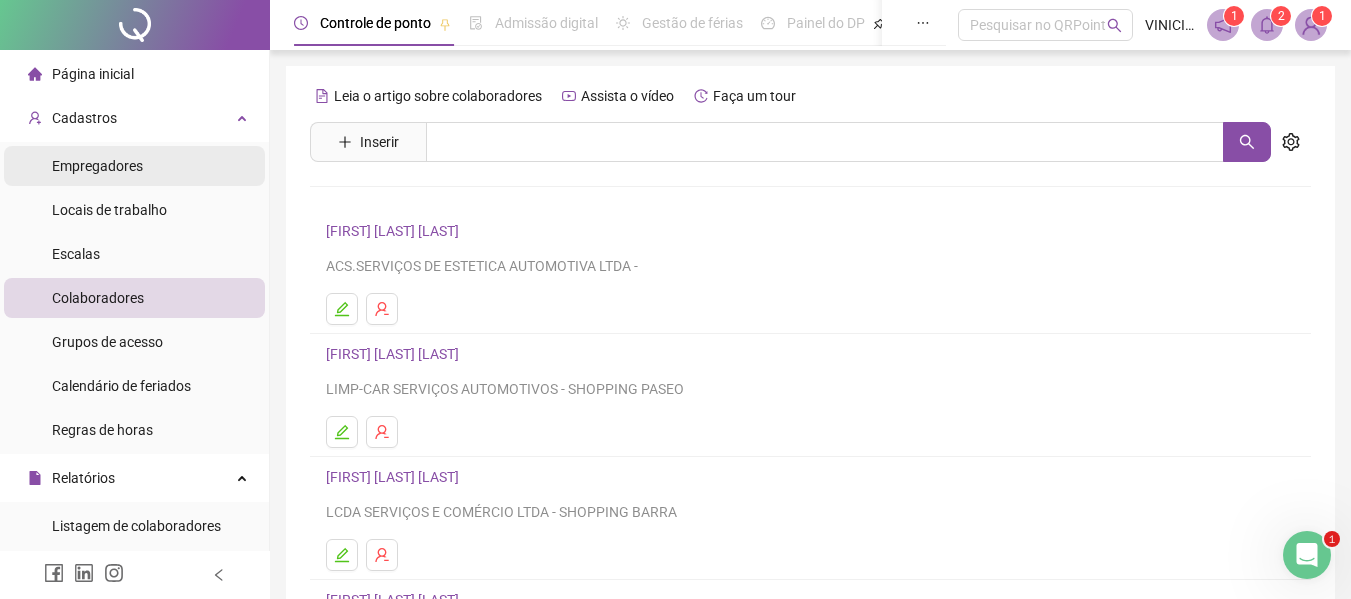 click on "Empregadores" at bounding box center (134, 166) 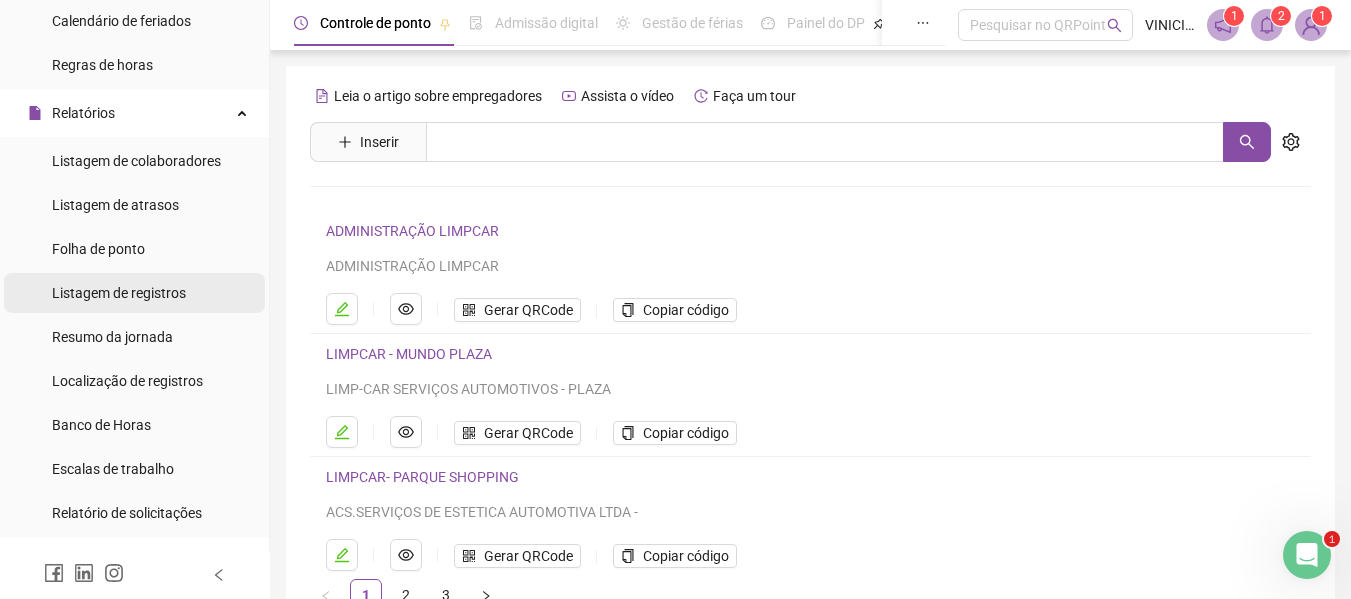 scroll, scrollTop: 400, scrollLeft: 0, axis: vertical 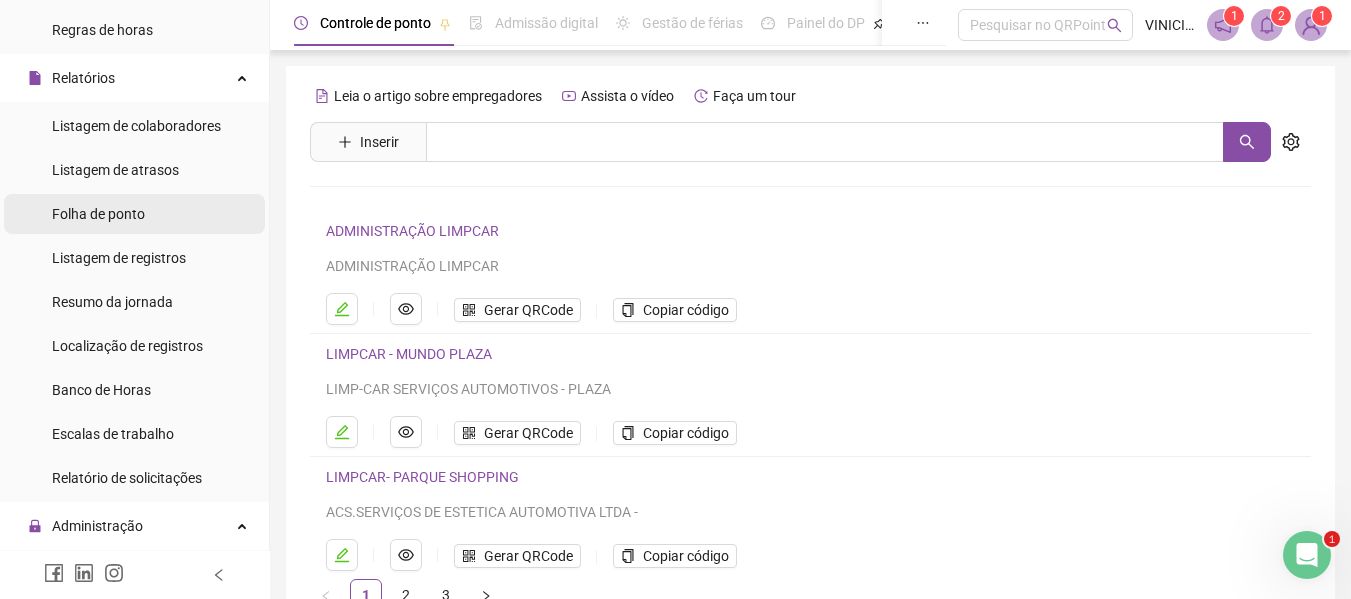 click on "Folha de ponto" at bounding box center (134, 214) 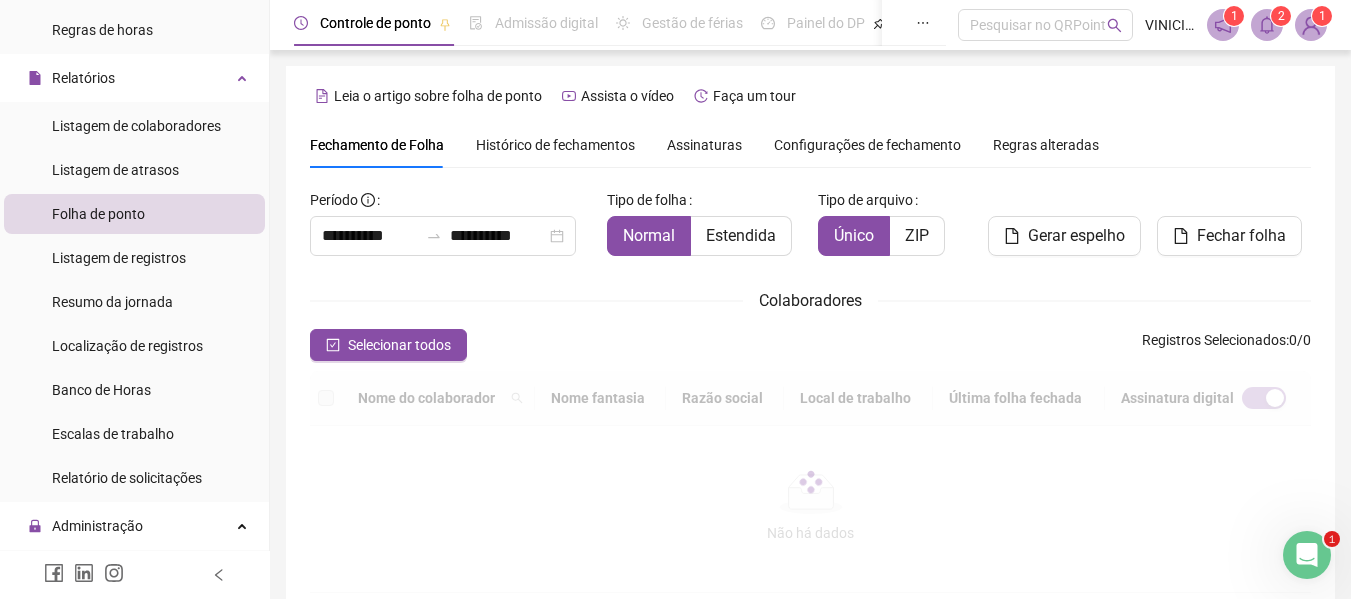 scroll, scrollTop: 110, scrollLeft: 0, axis: vertical 